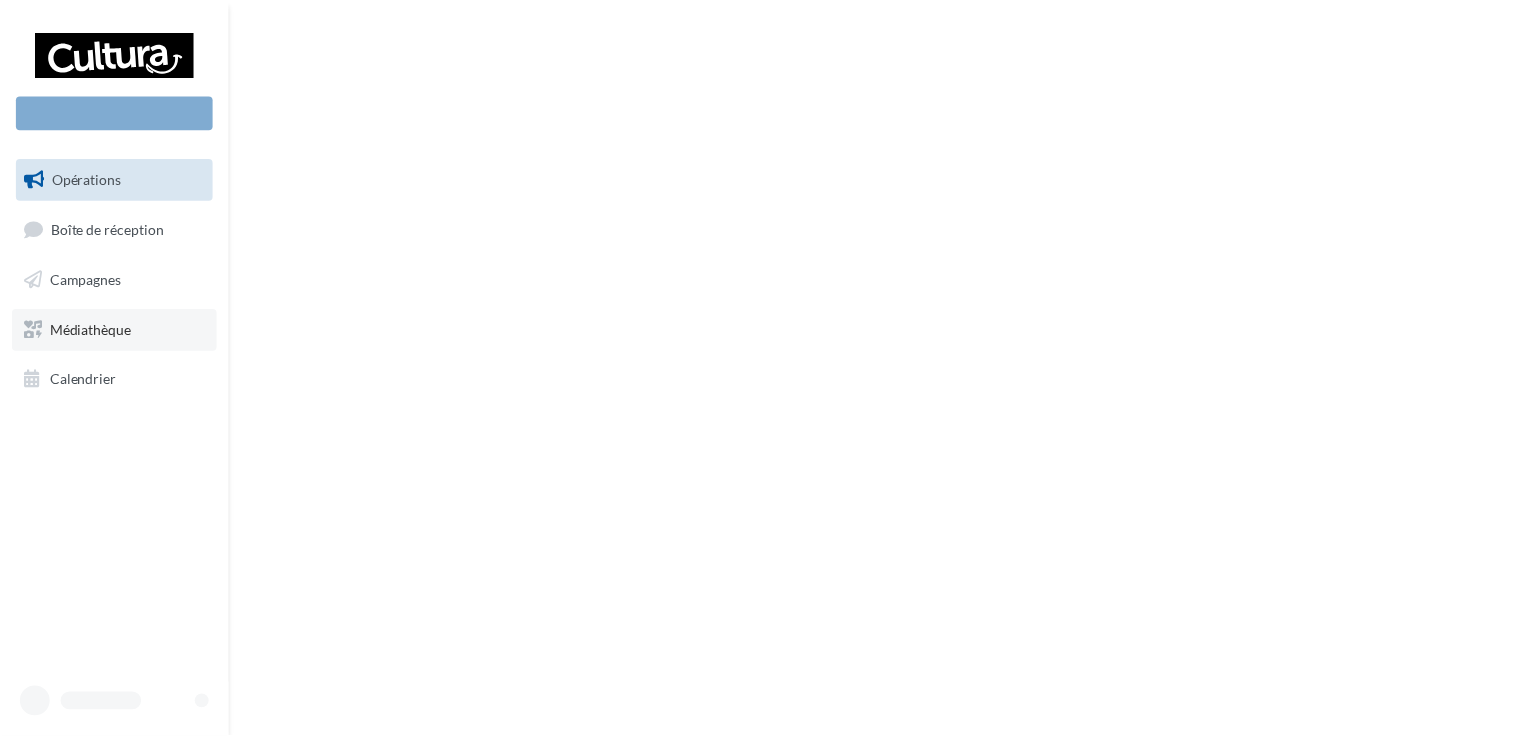 scroll, scrollTop: 0, scrollLeft: 0, axis: both 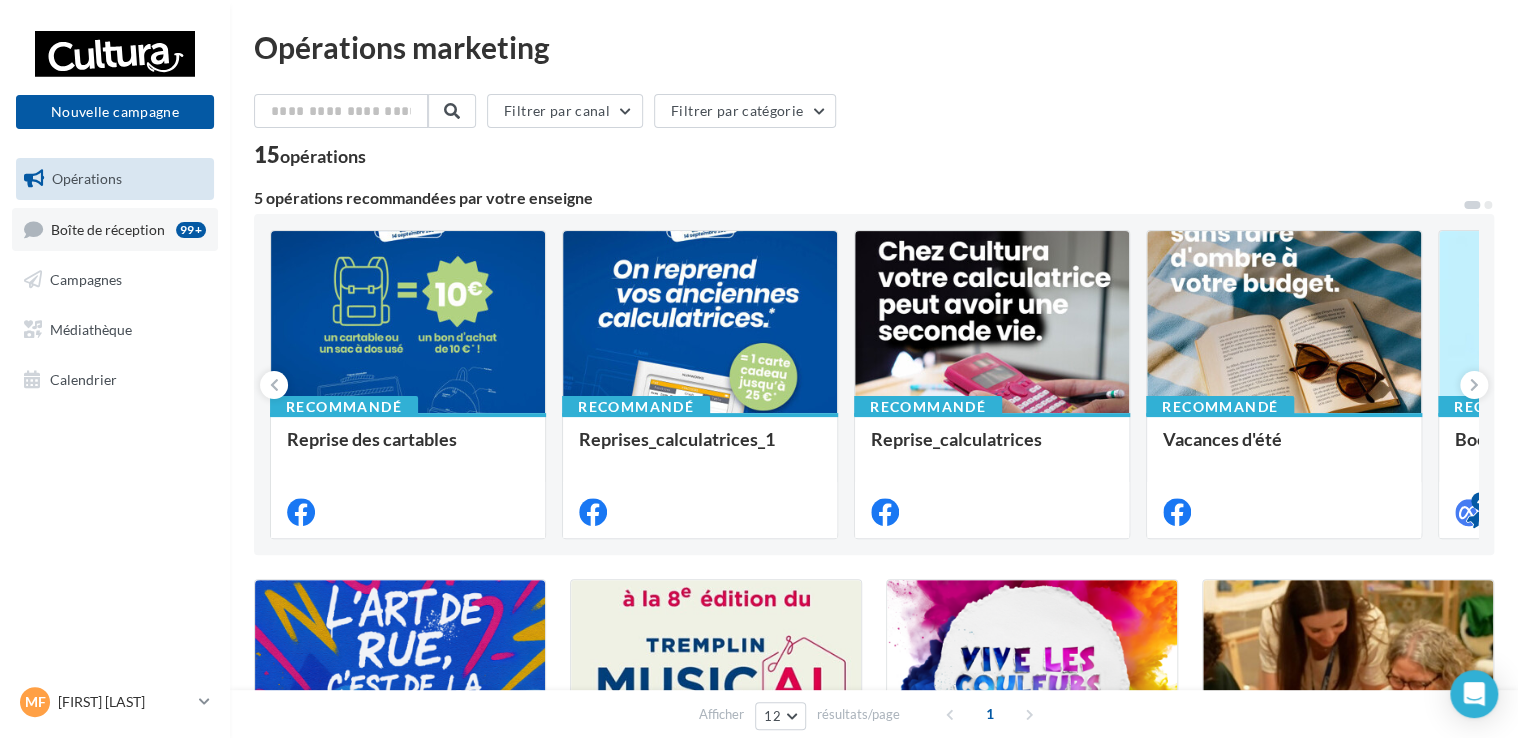 click on "Boîte de réception
99+" at bounding box center [115, 229] 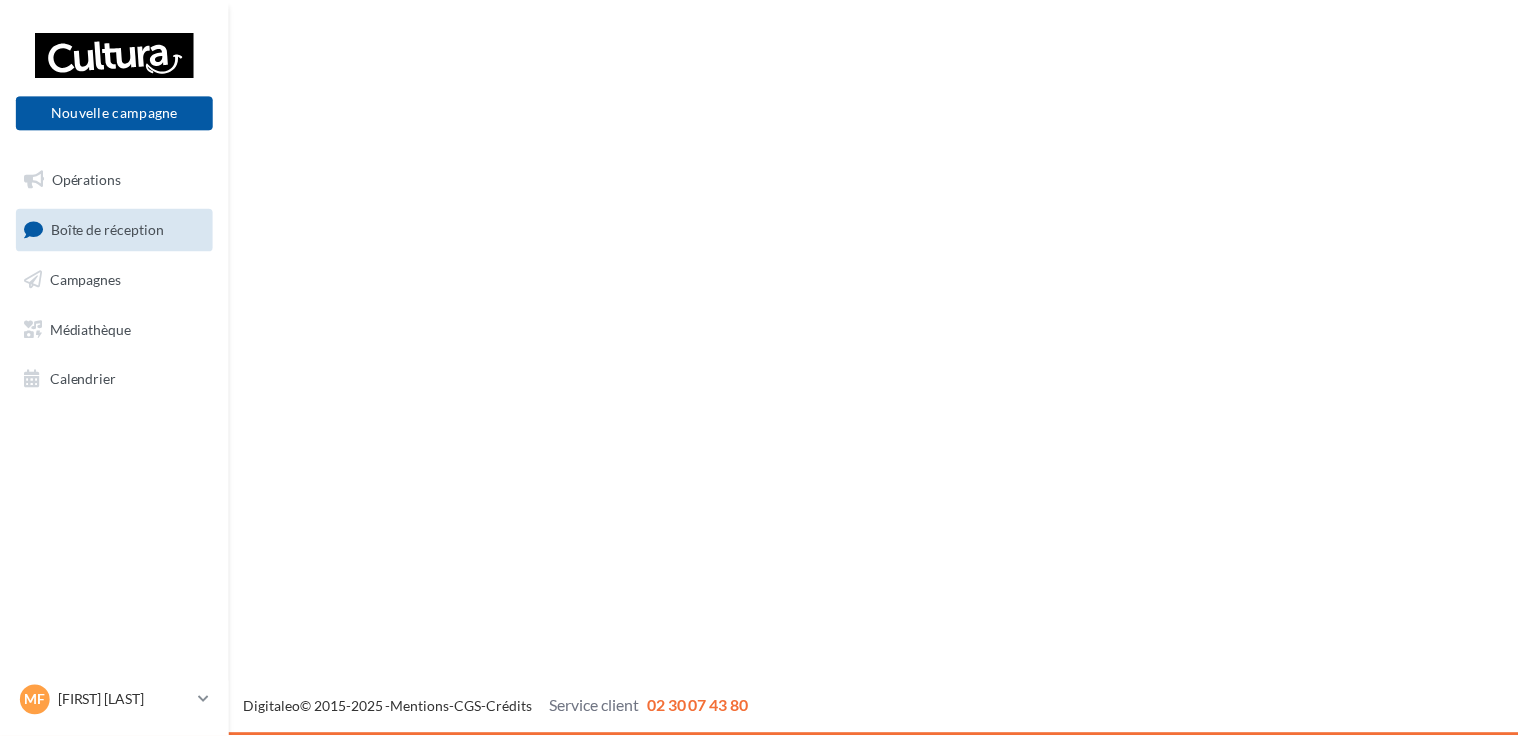 scroll, scrollTop: 0, scrollLeft: 0, axis: both 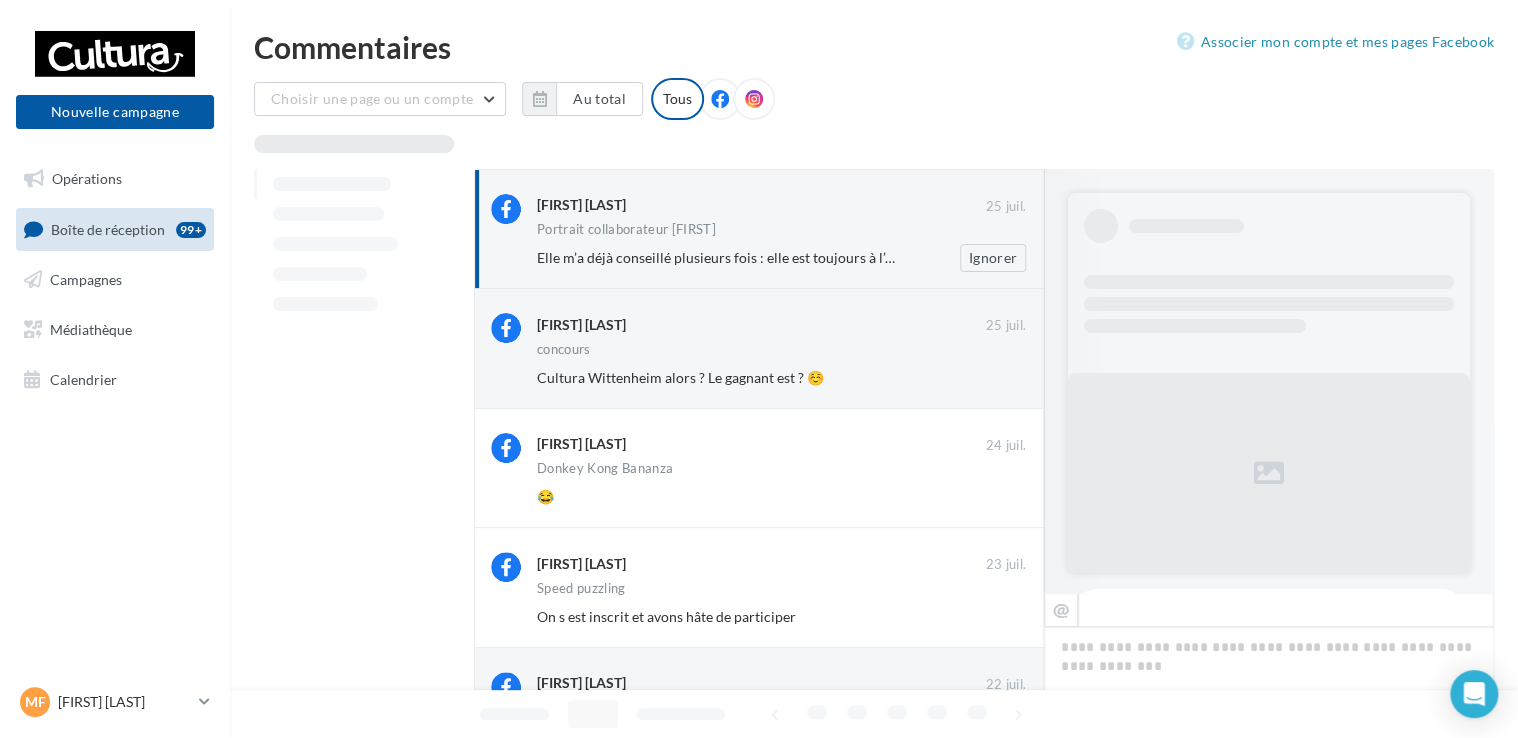 click on "Portrait collaborateur [FIRST]" at bounding box center (781, 231) 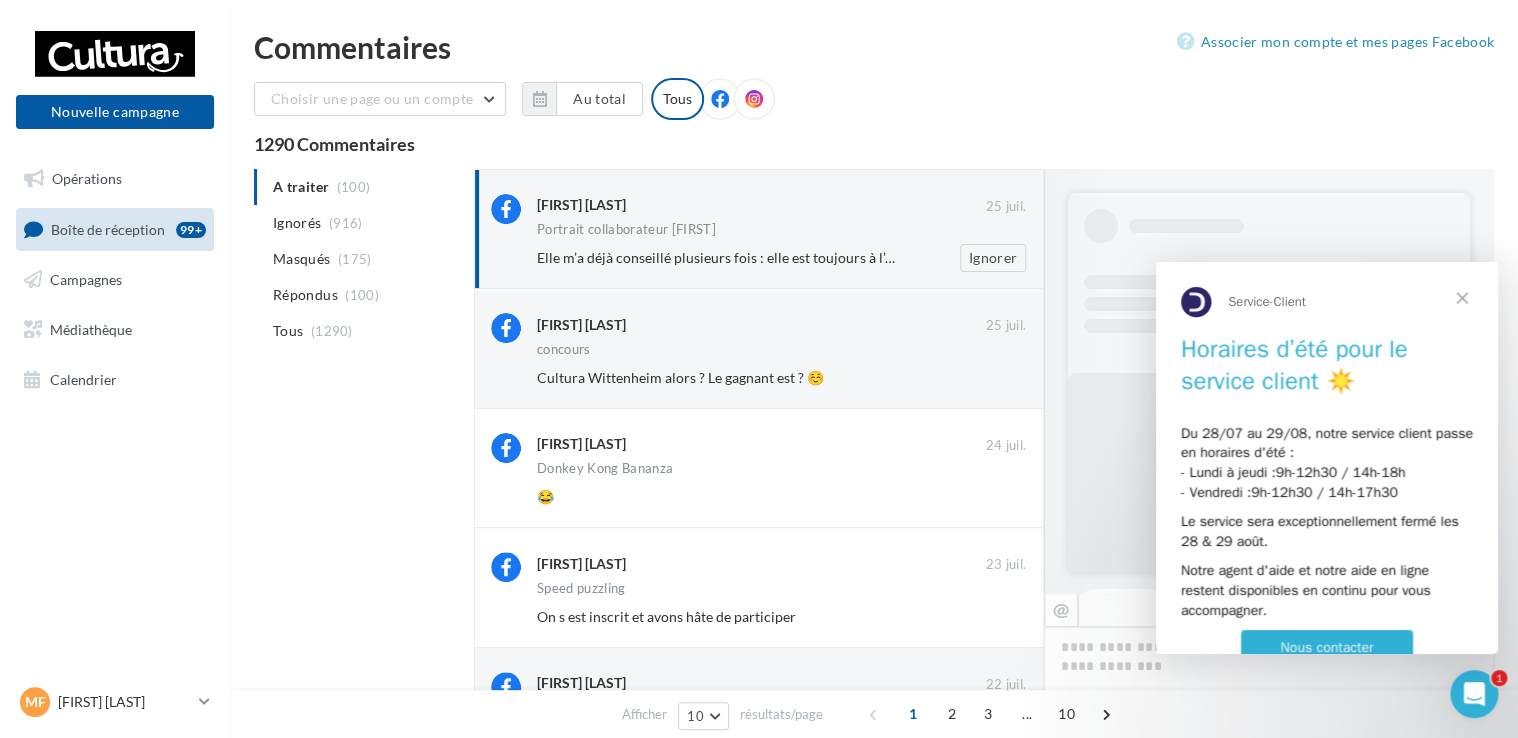 scroll, scrollTop: 0, scrollLeft: 0, axis: both 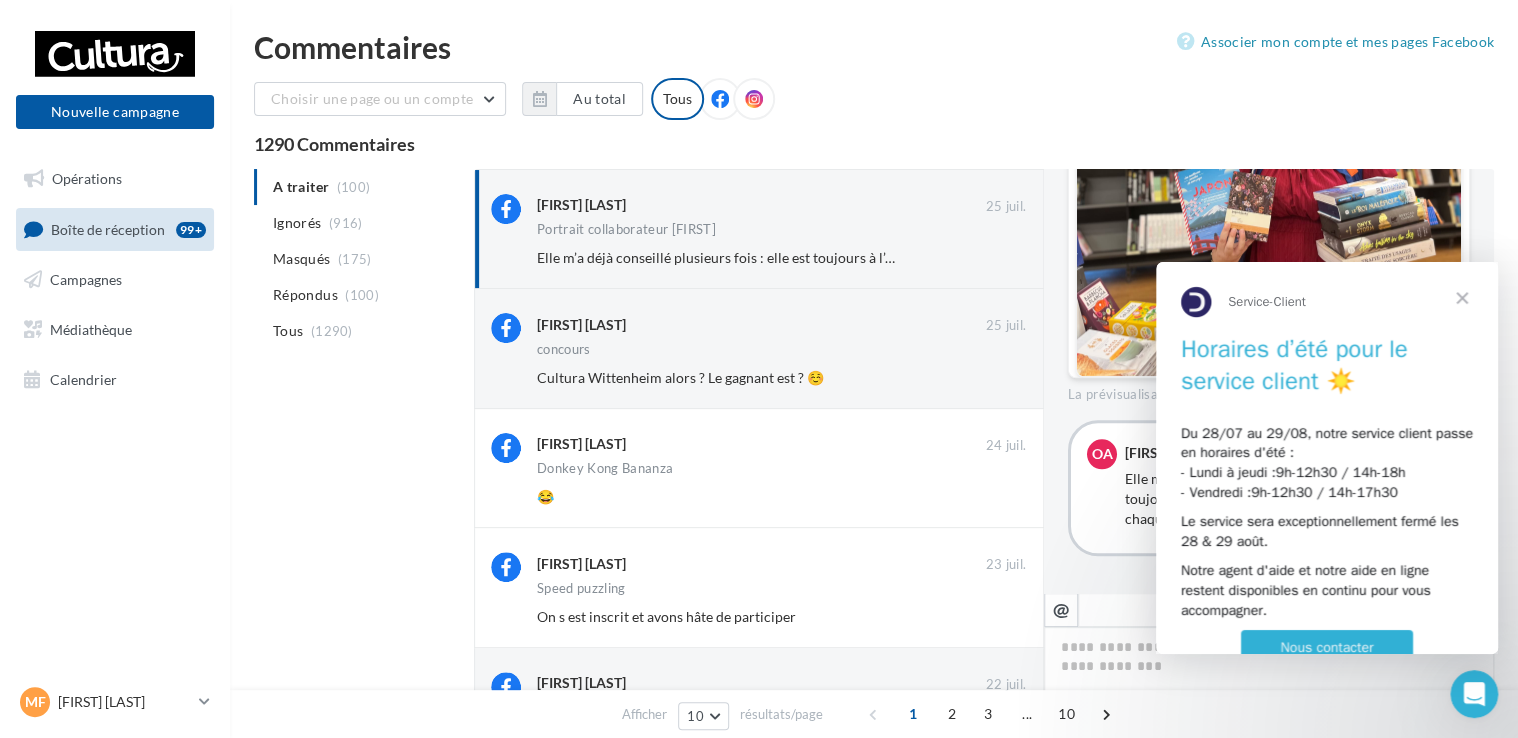 click at bounding box center (1462, 298) 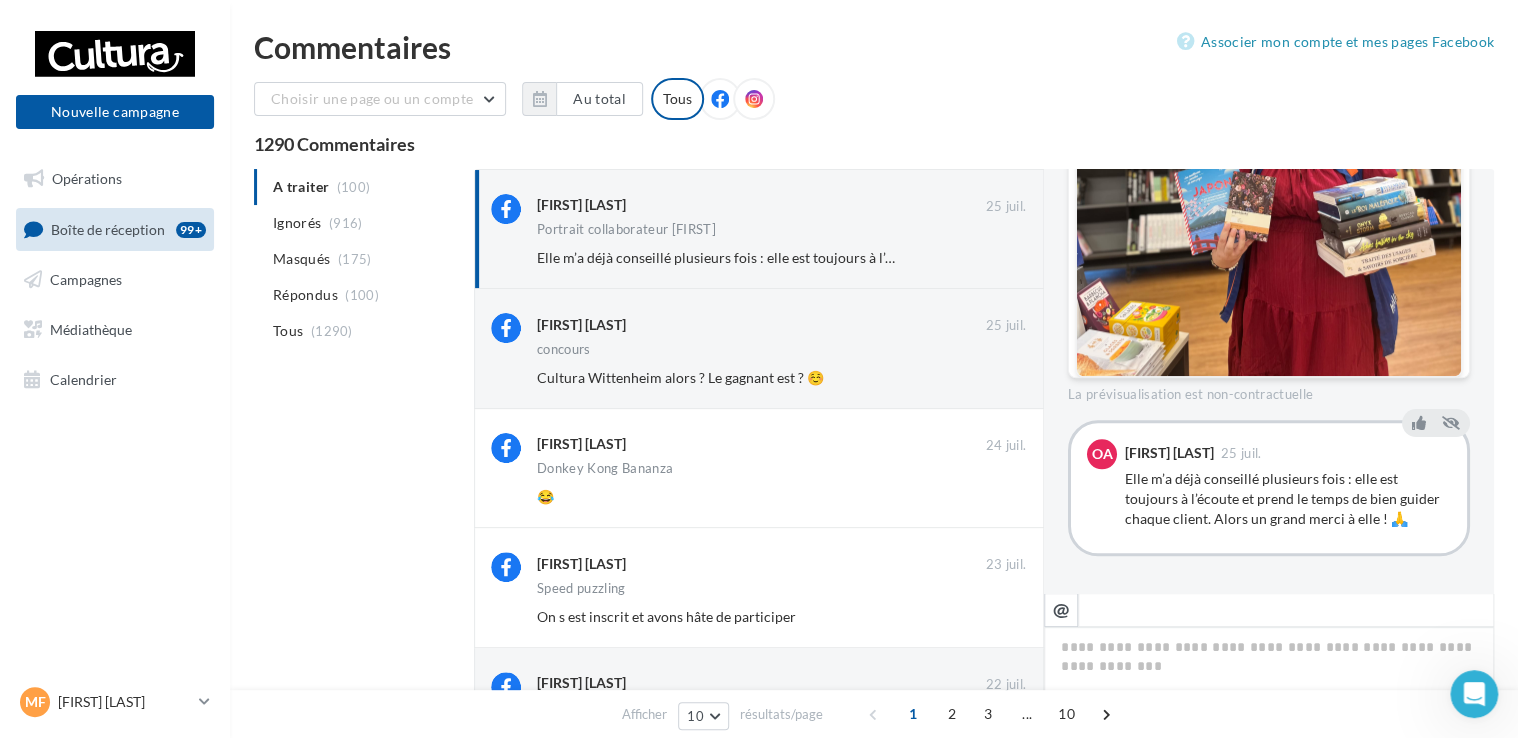 click on "Elle m’a déjà conseillé plusieurs fois : elle est toujours à l’écoute et prend le temps de bien guider chaque client. Alors un grand merci à elle ! 🙏" at bounding box center [1288, 499] 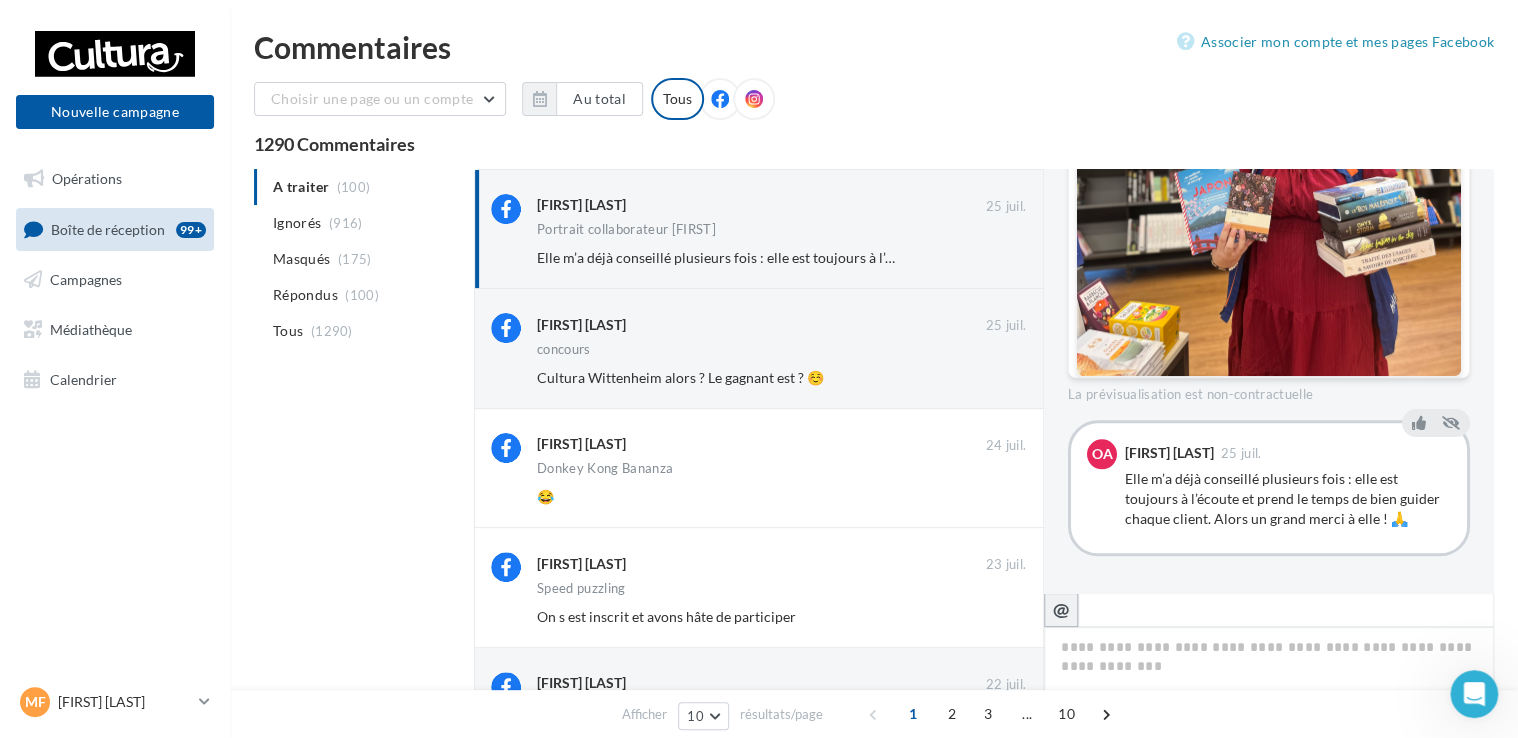 click on "@" at bounding box center [1061, 609] 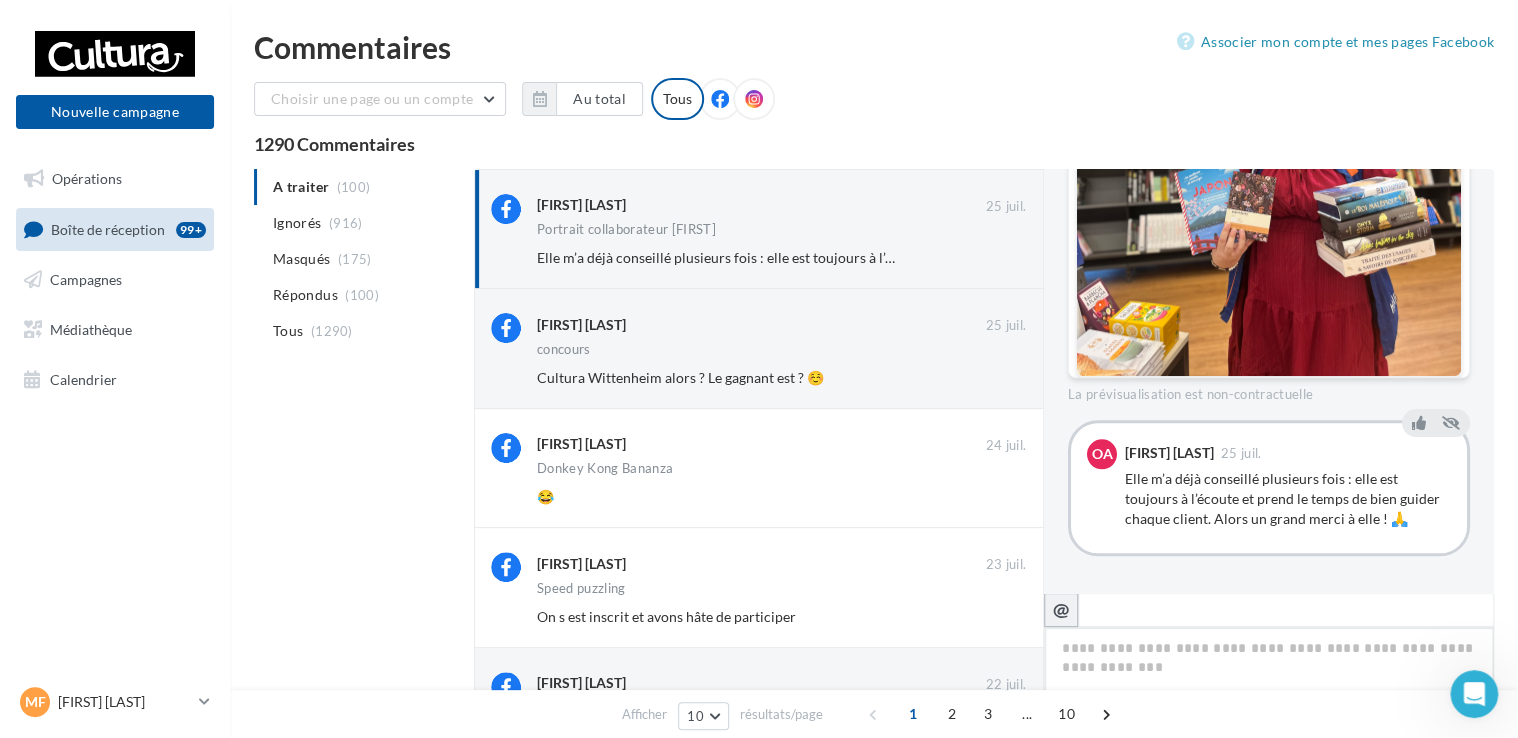 type on "**********" 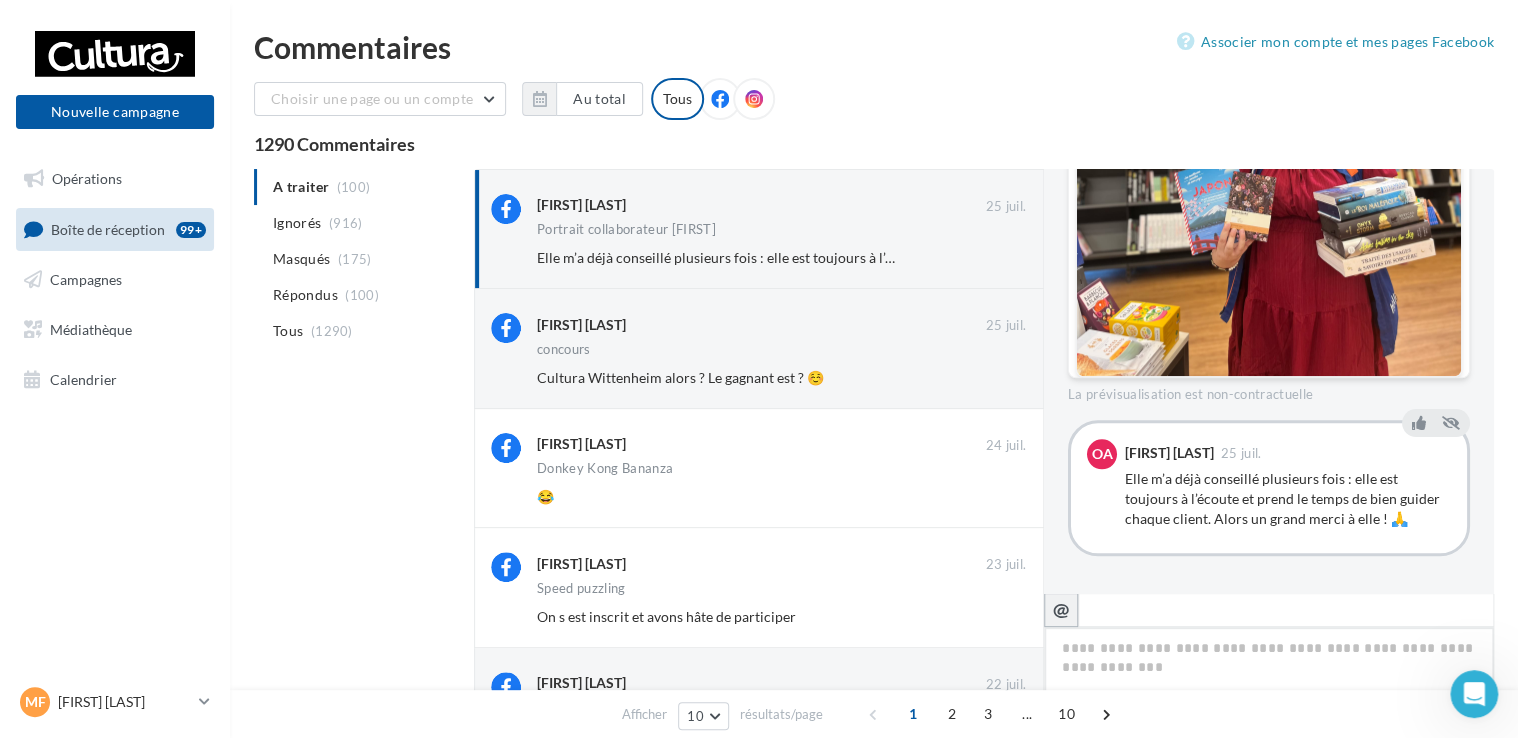 type on "**********" 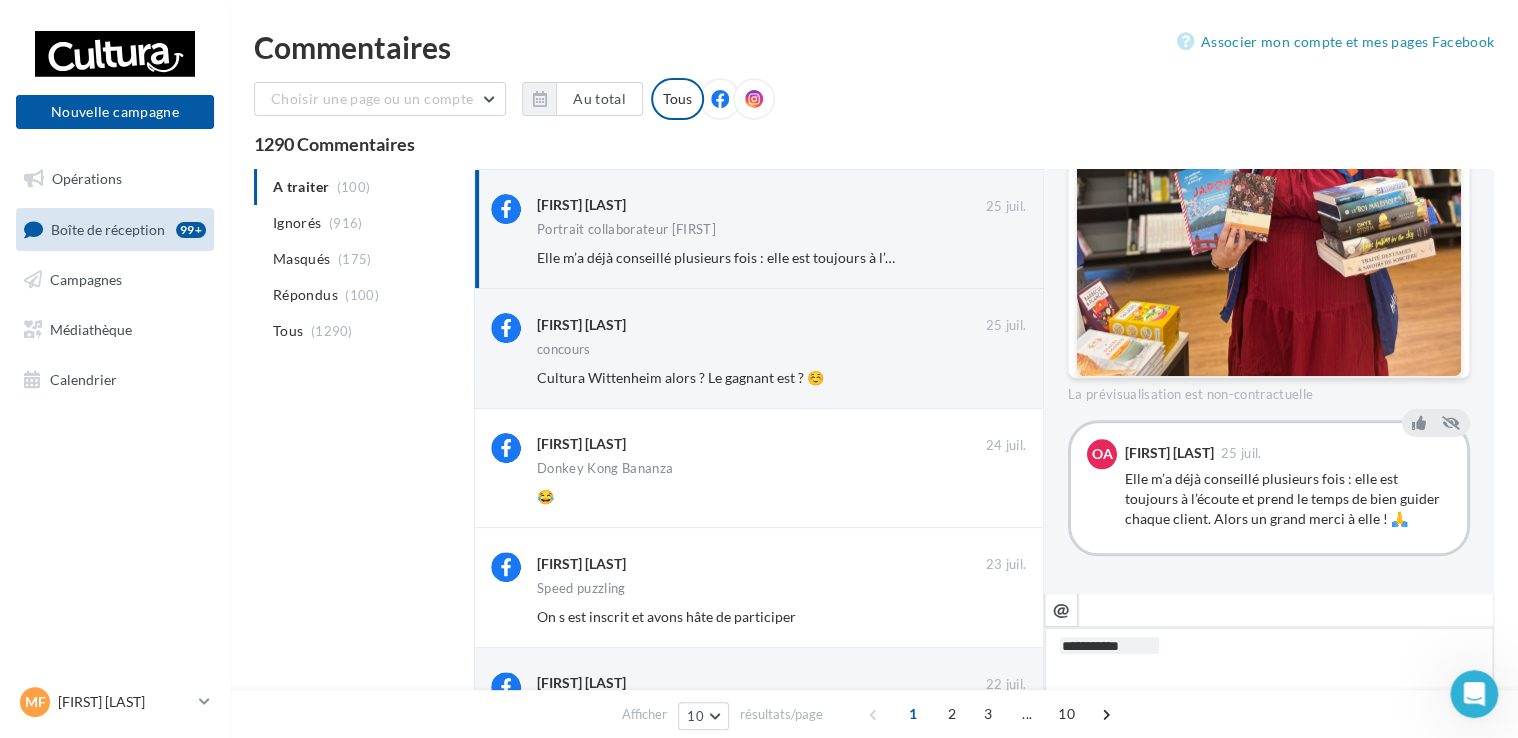 type on "**********" 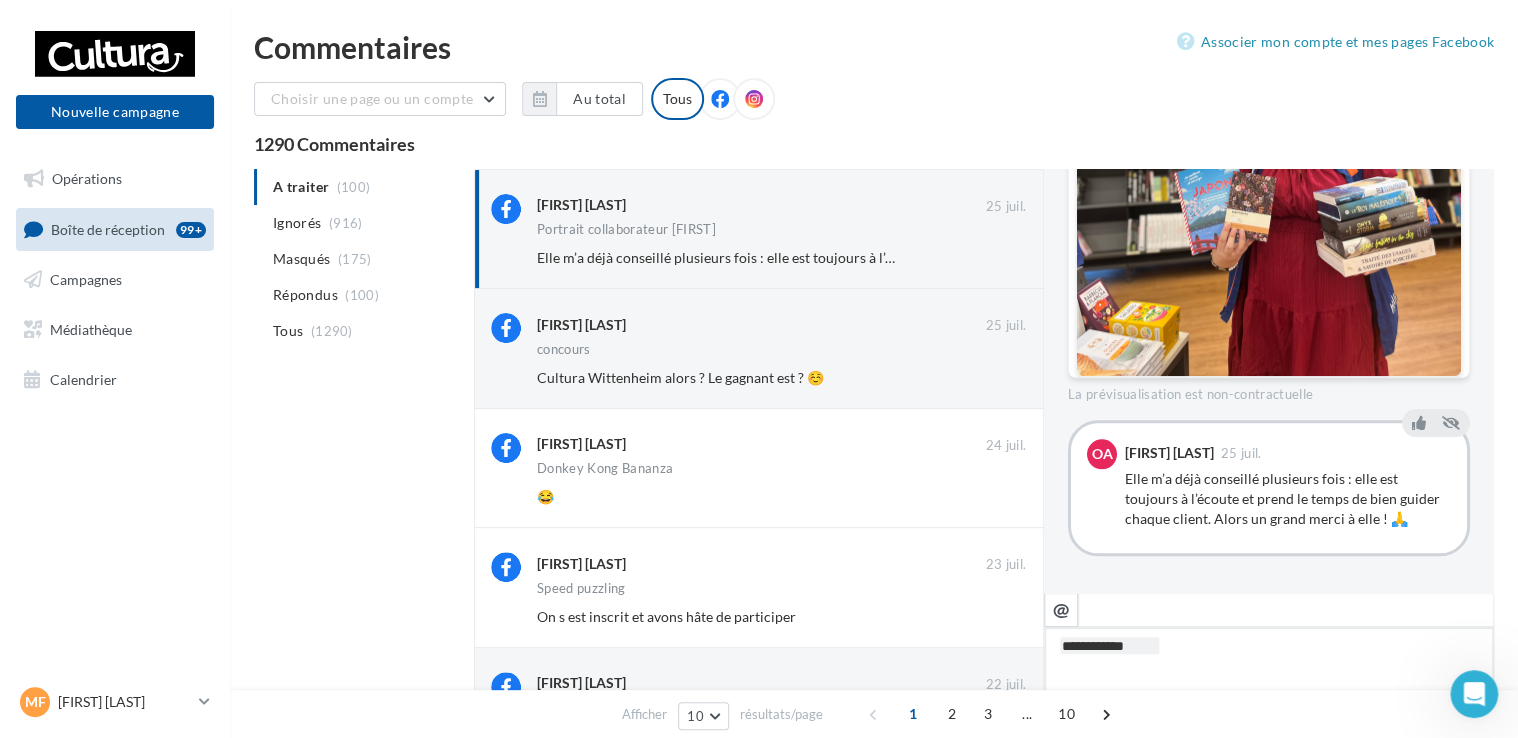 type on "**********" 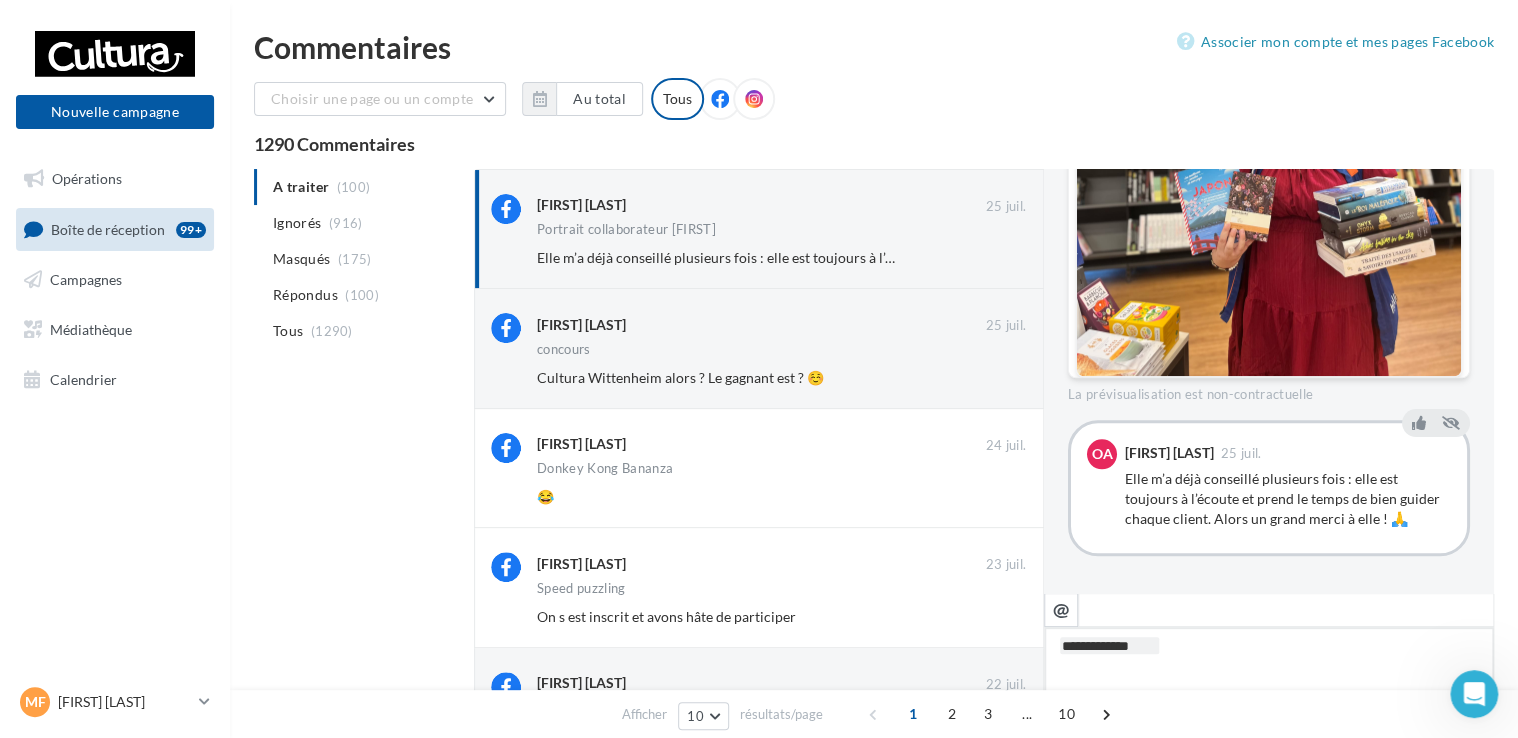 type on "**********" 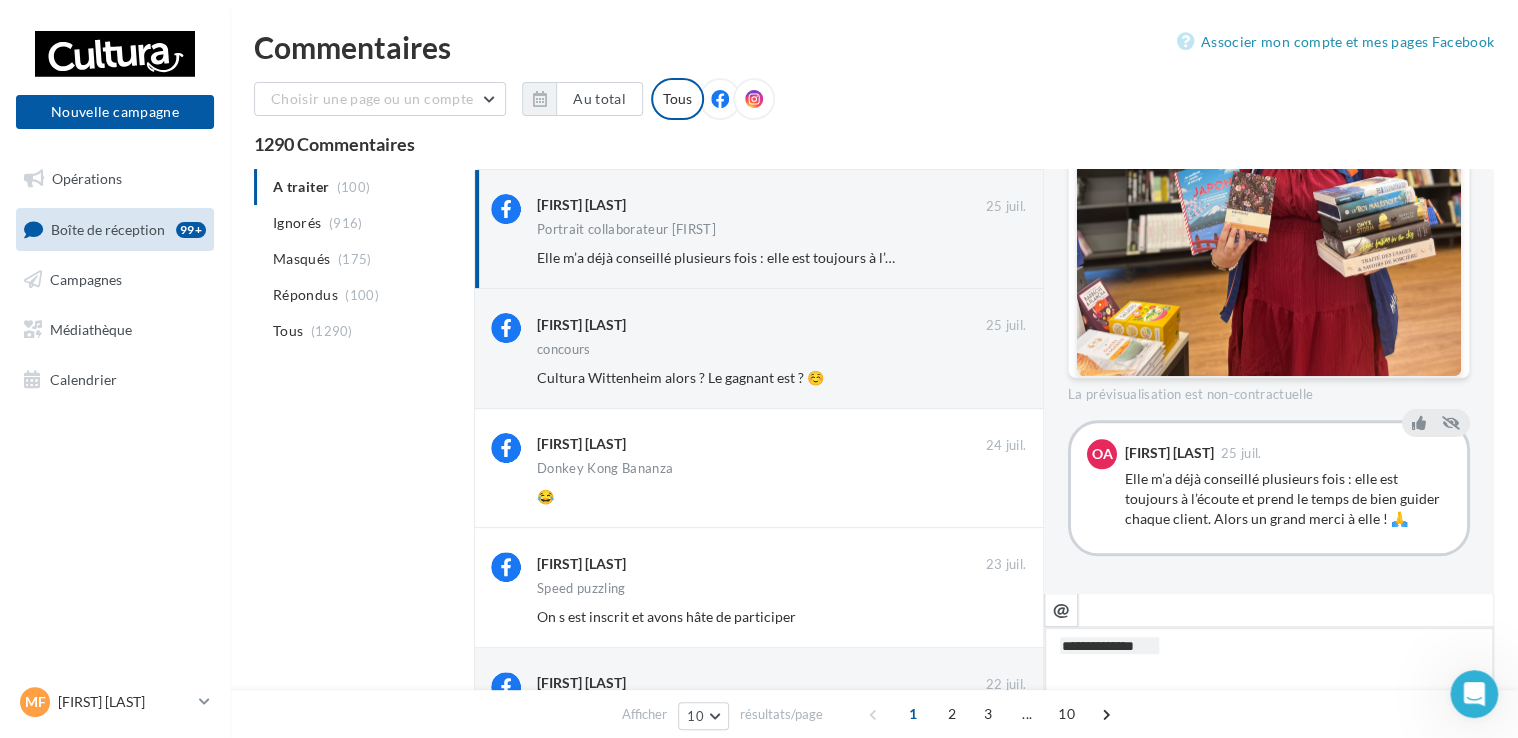type on "**********" 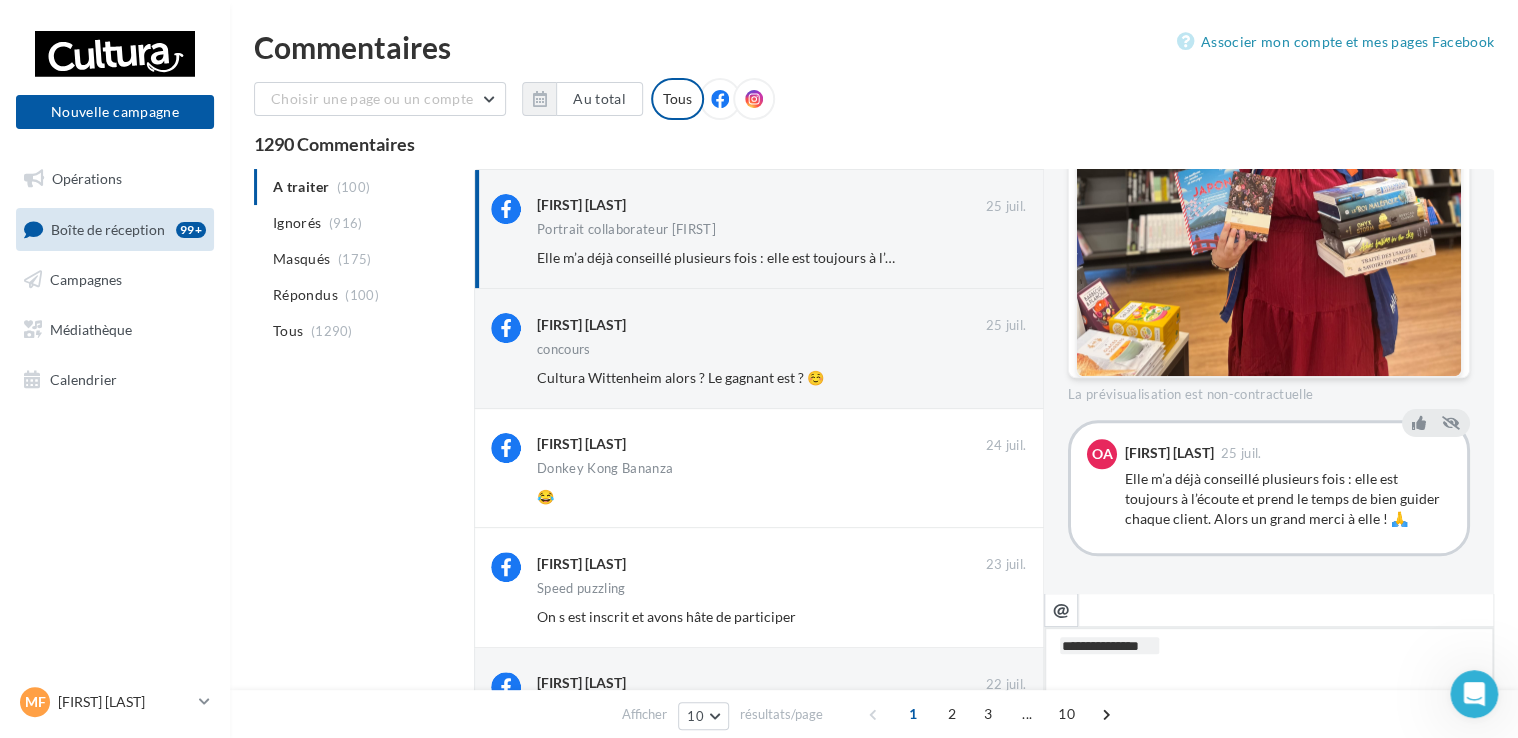 type on "**********" 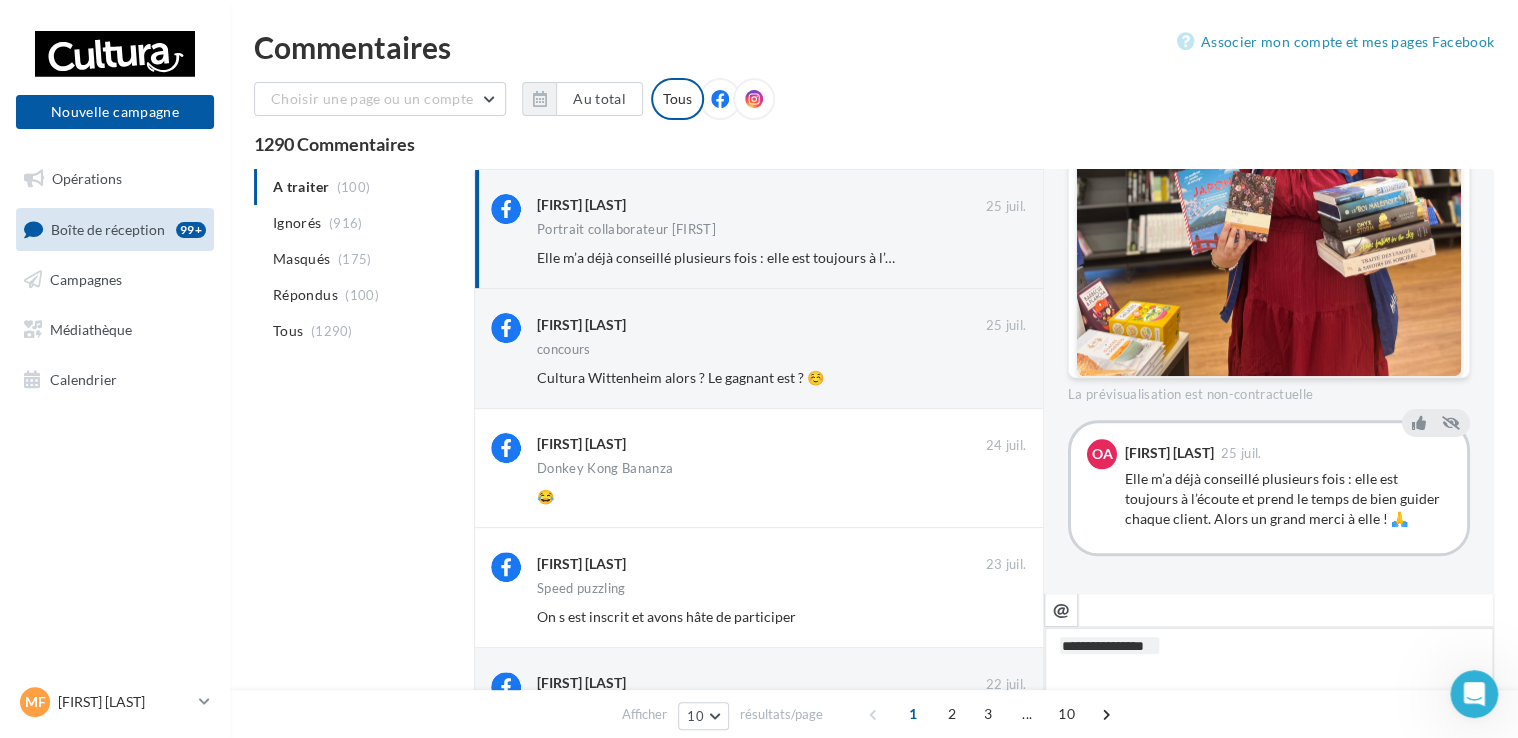 type on "**********" 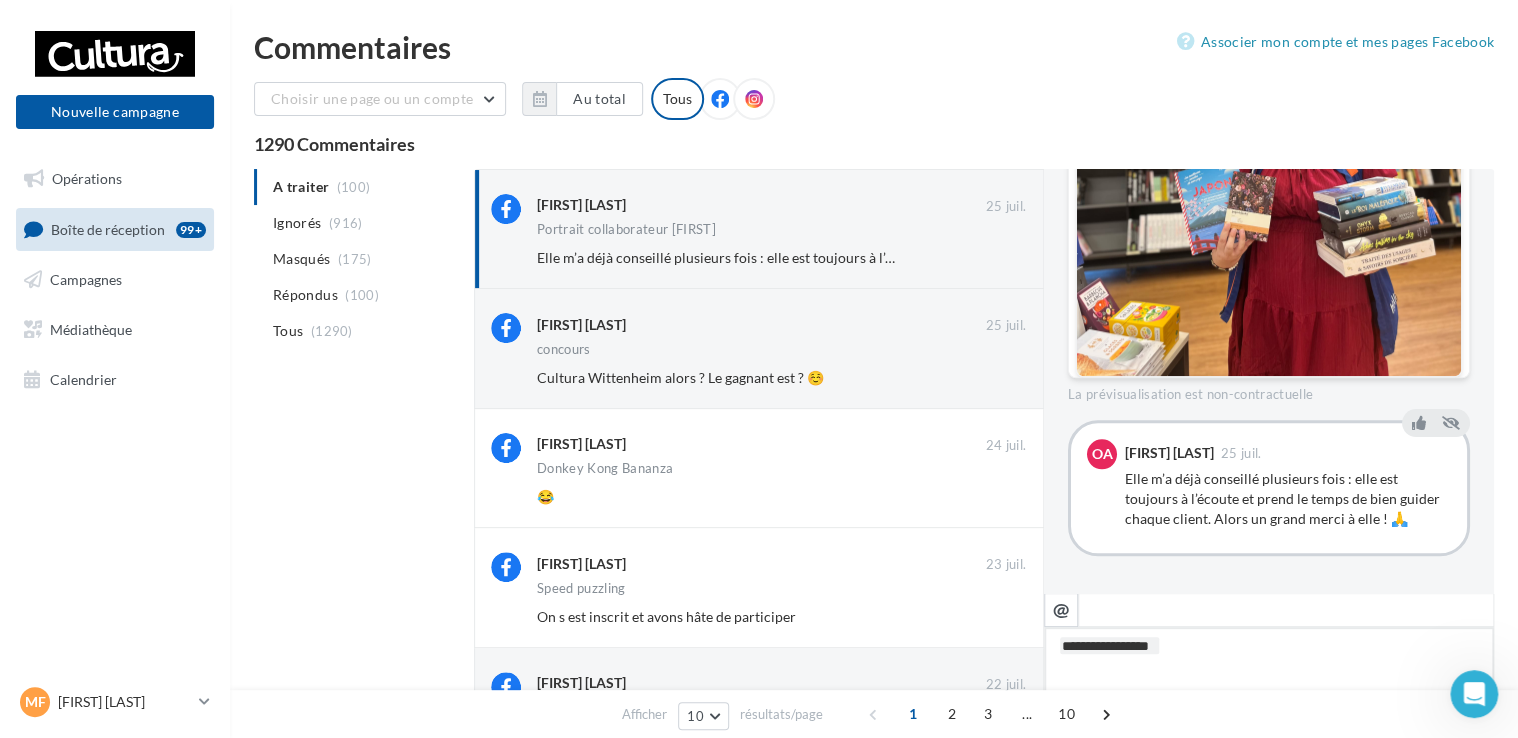 type on "**********" 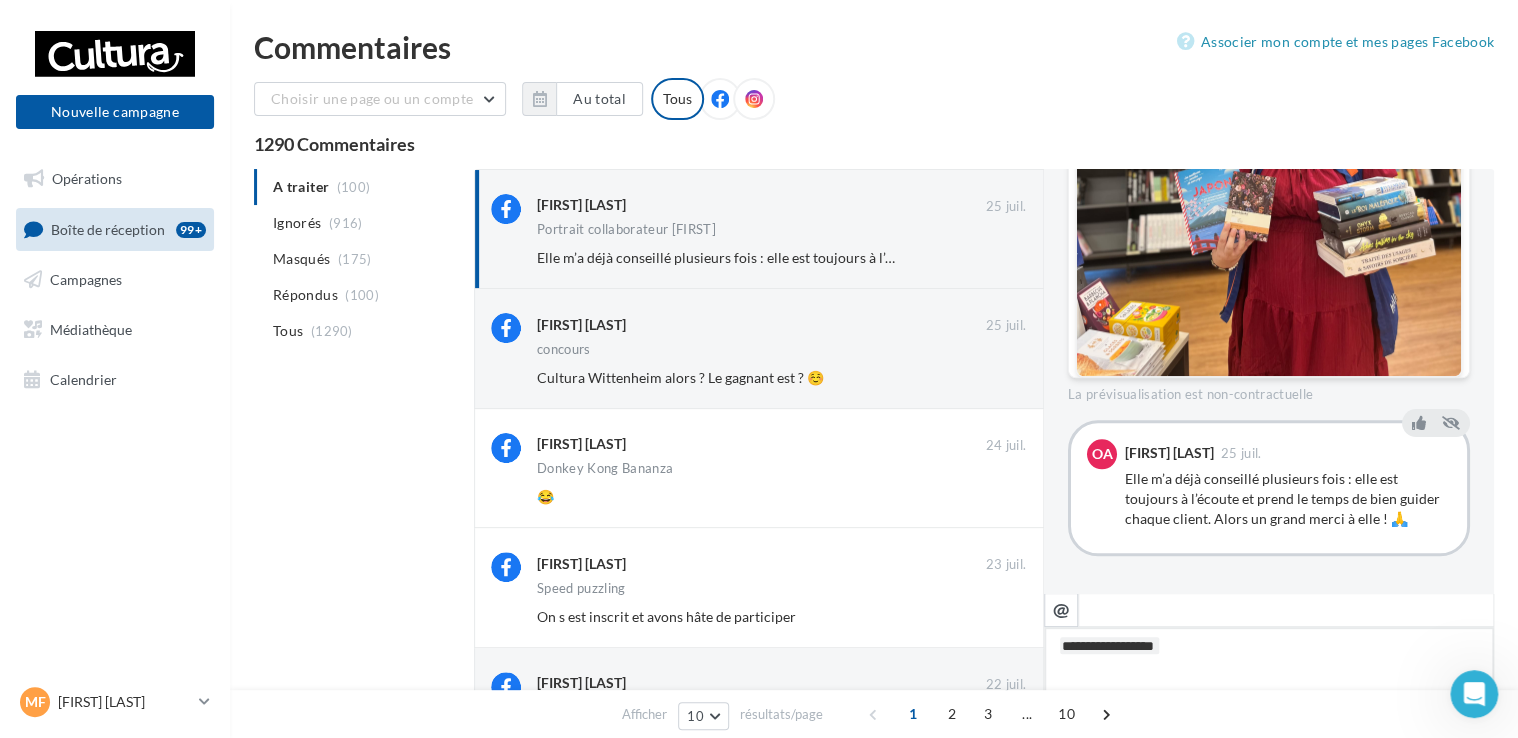 type on "**********" 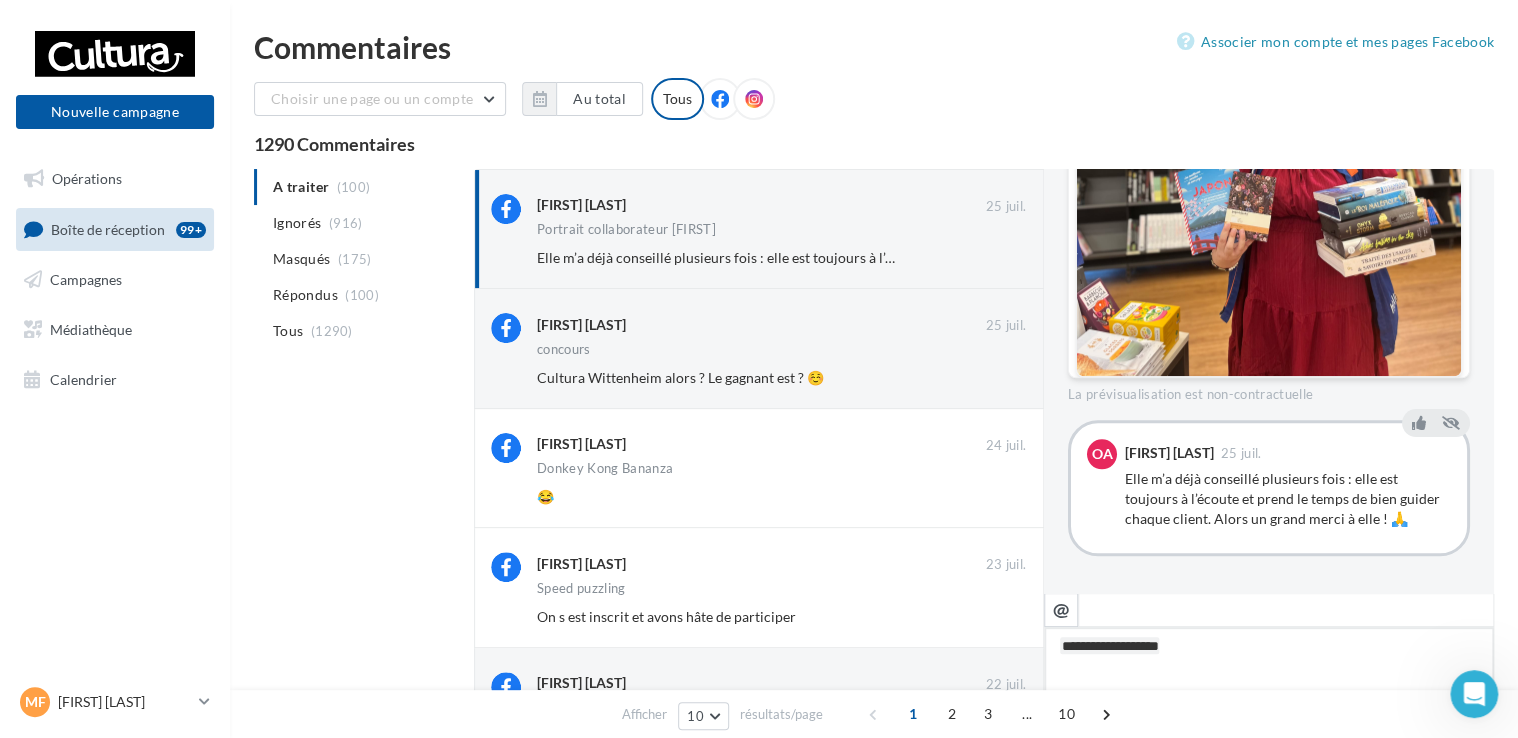 type on "**********" 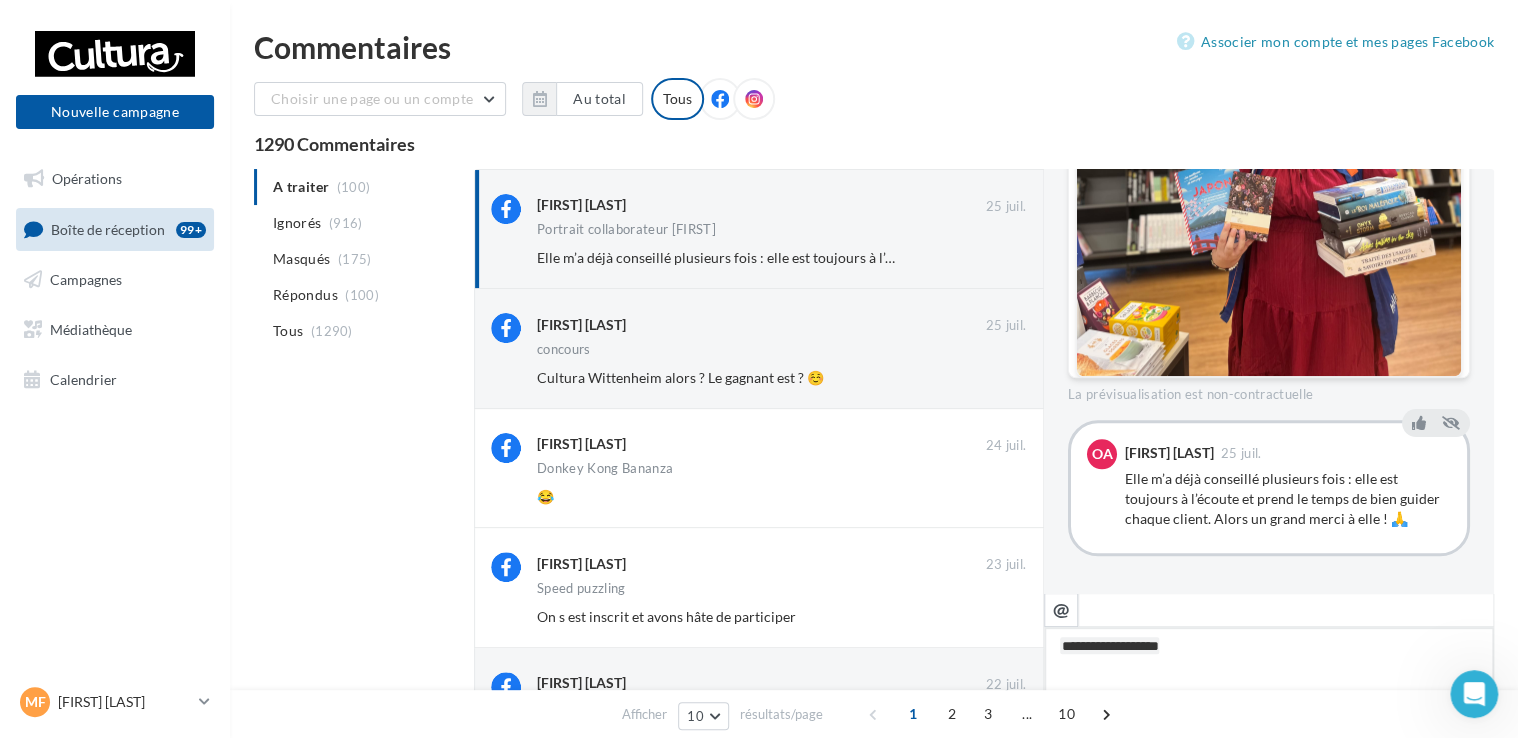 type on "**********" 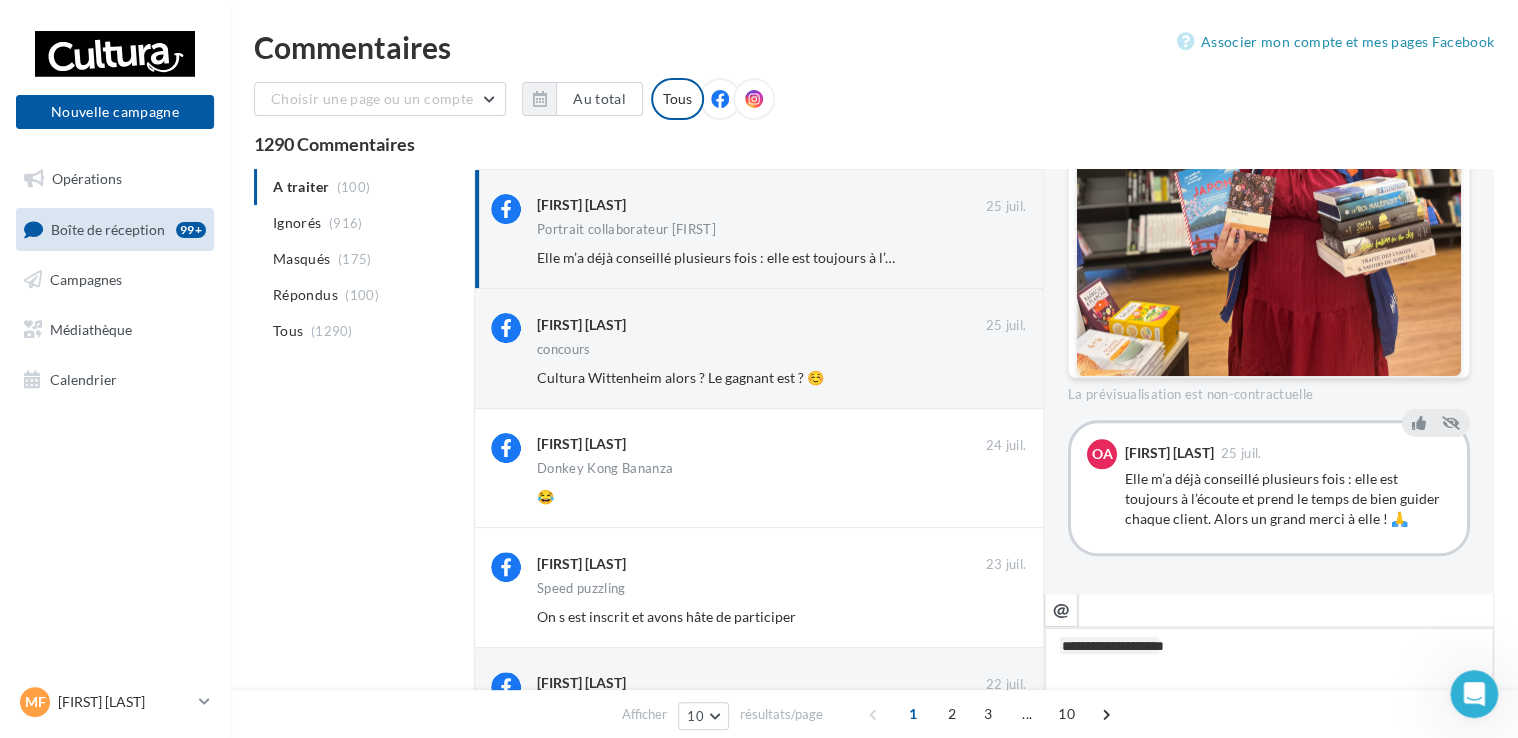 type on "**********" 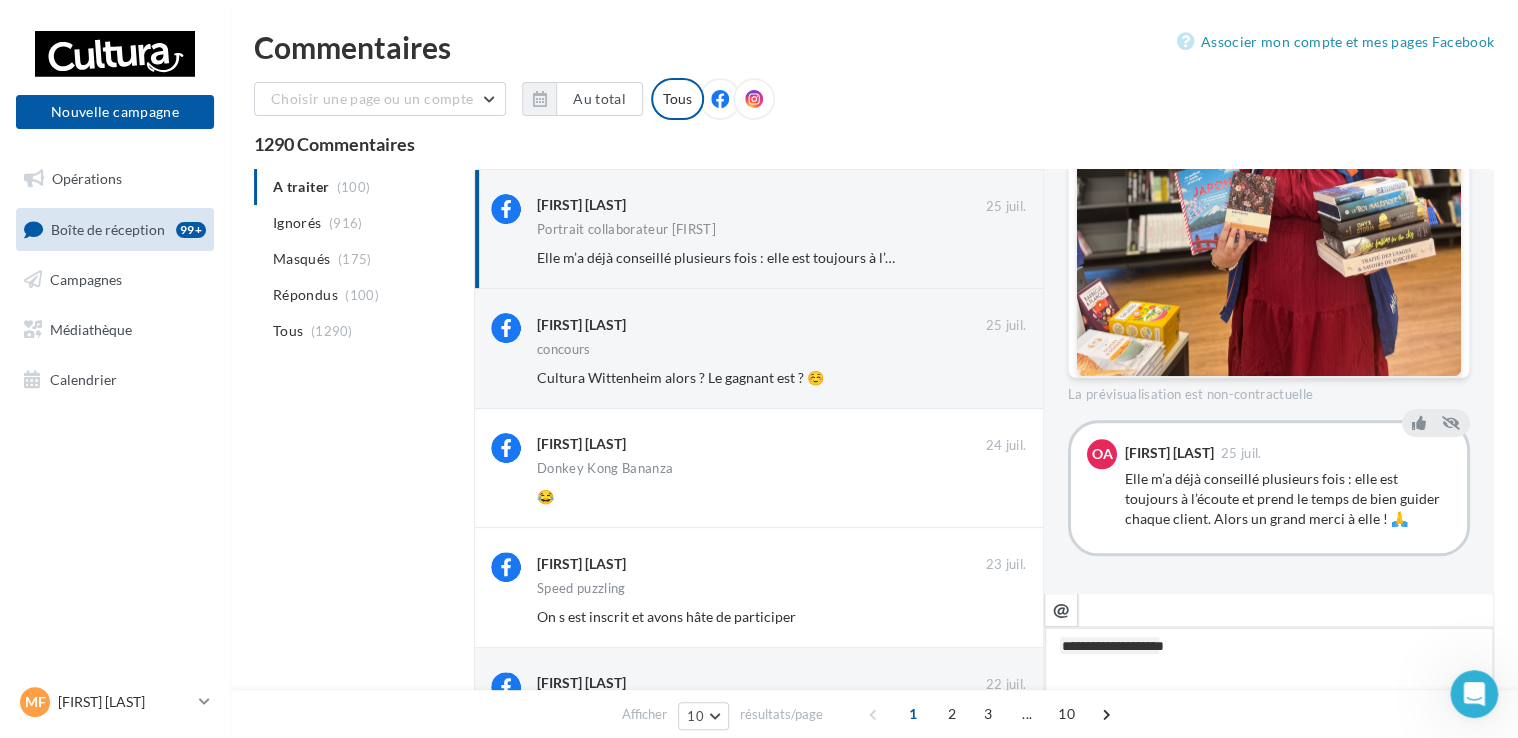type on "**********" 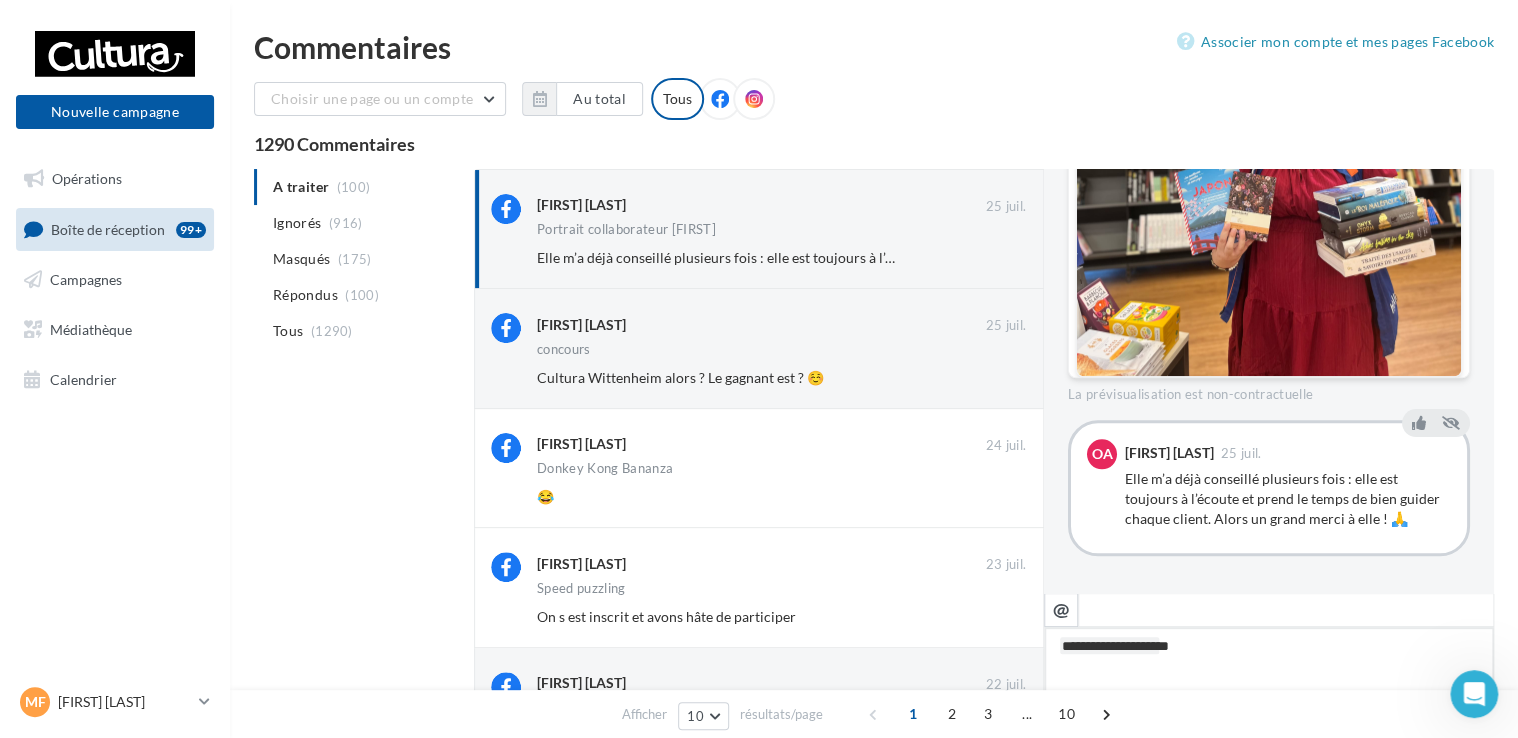 type on "**********" 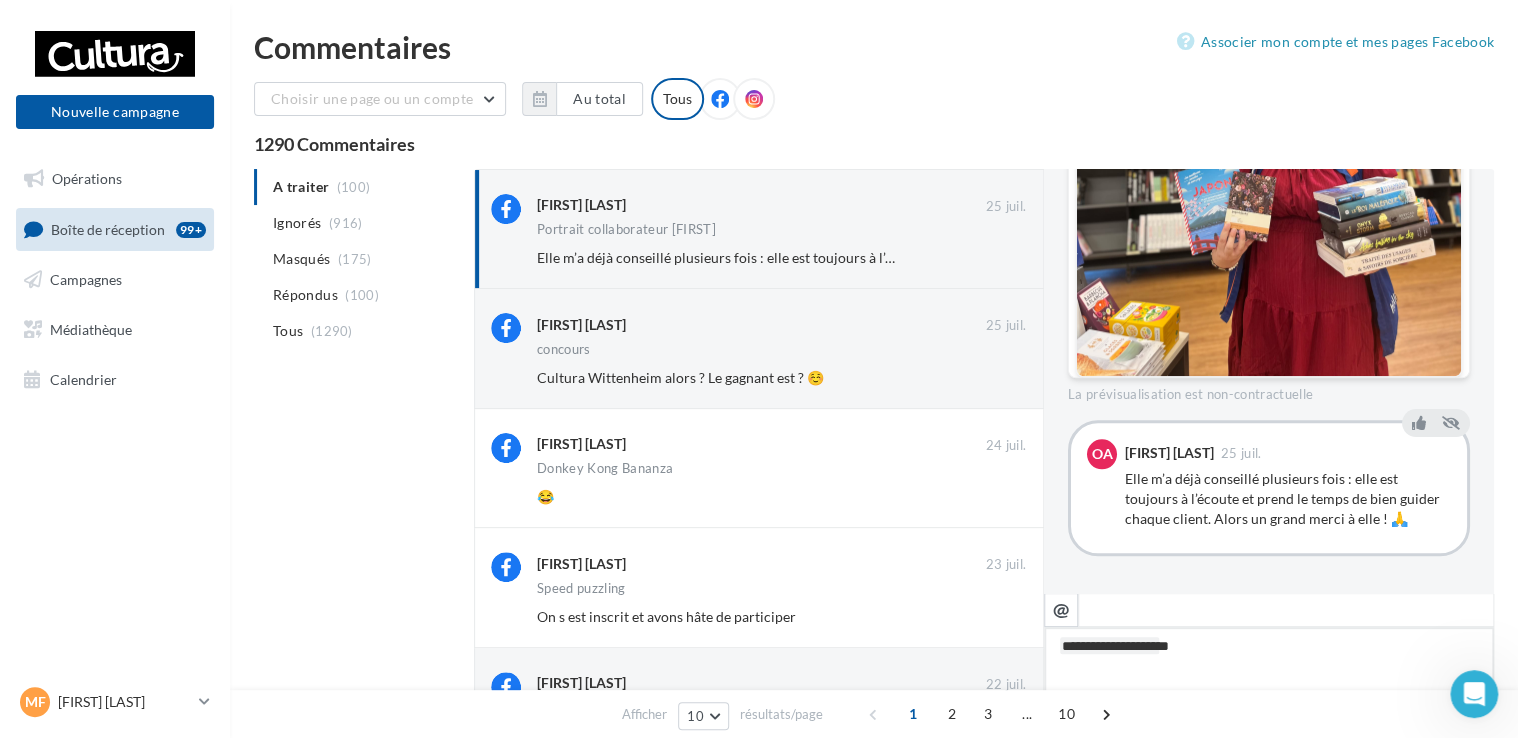 type on "**********" 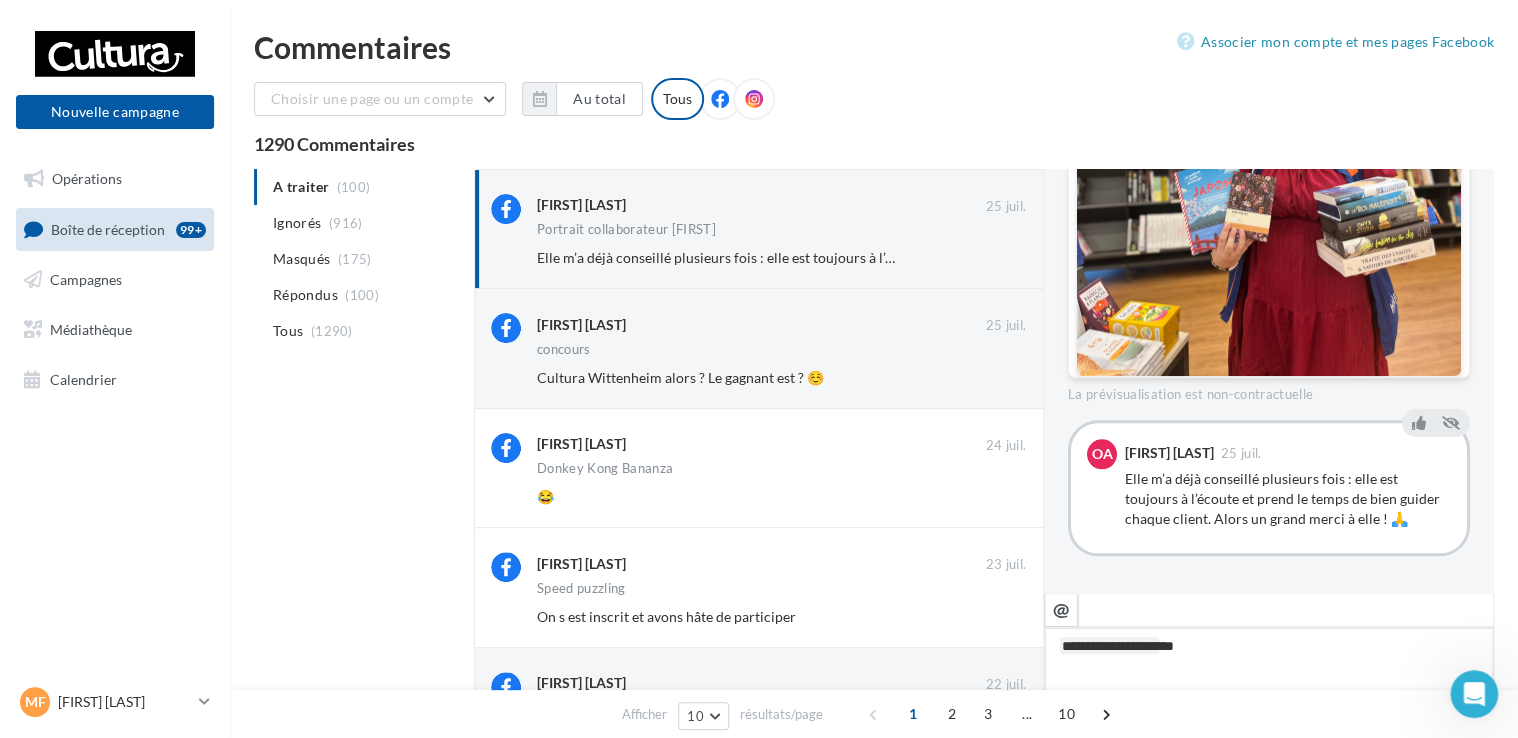 type on "**********" 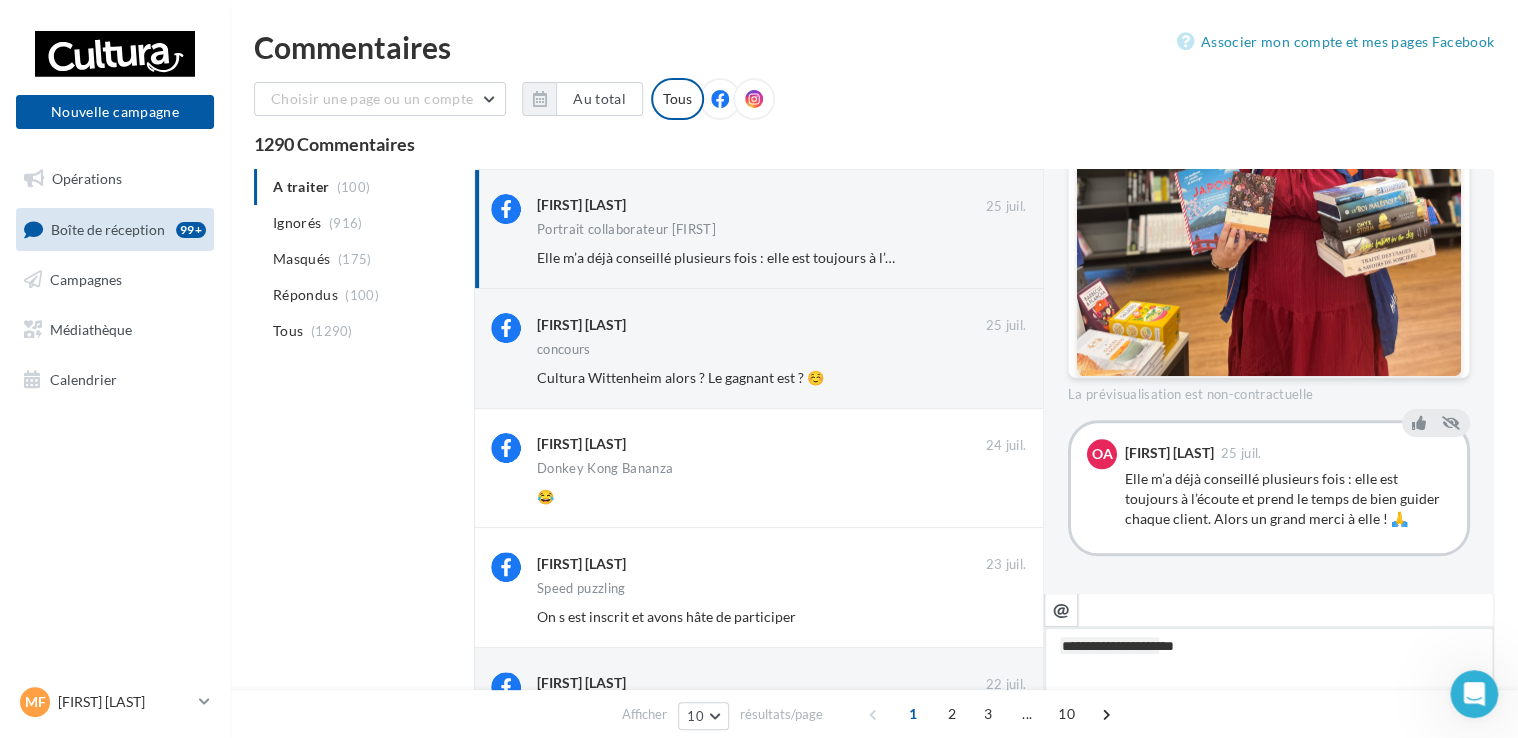 type on "**********" 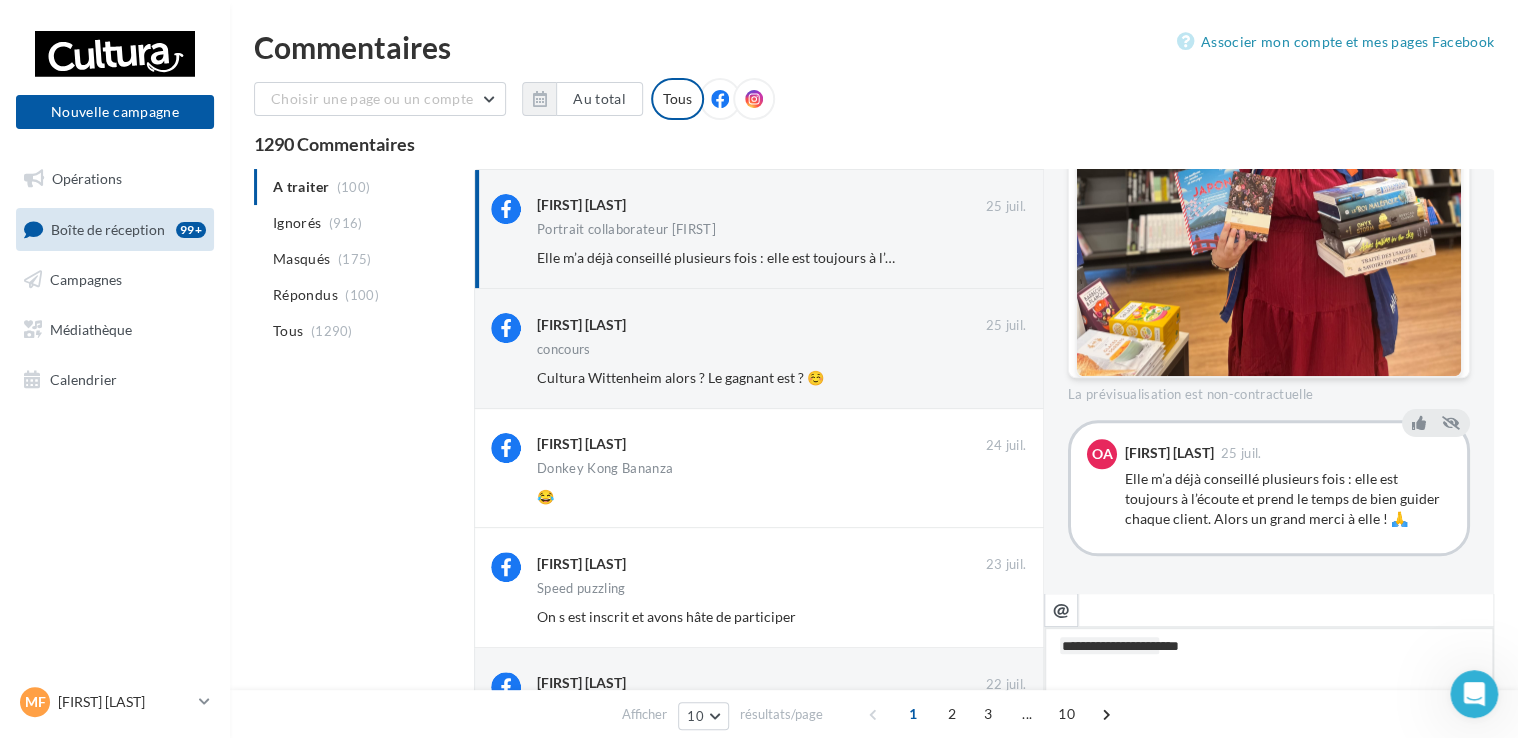 type on "**********" 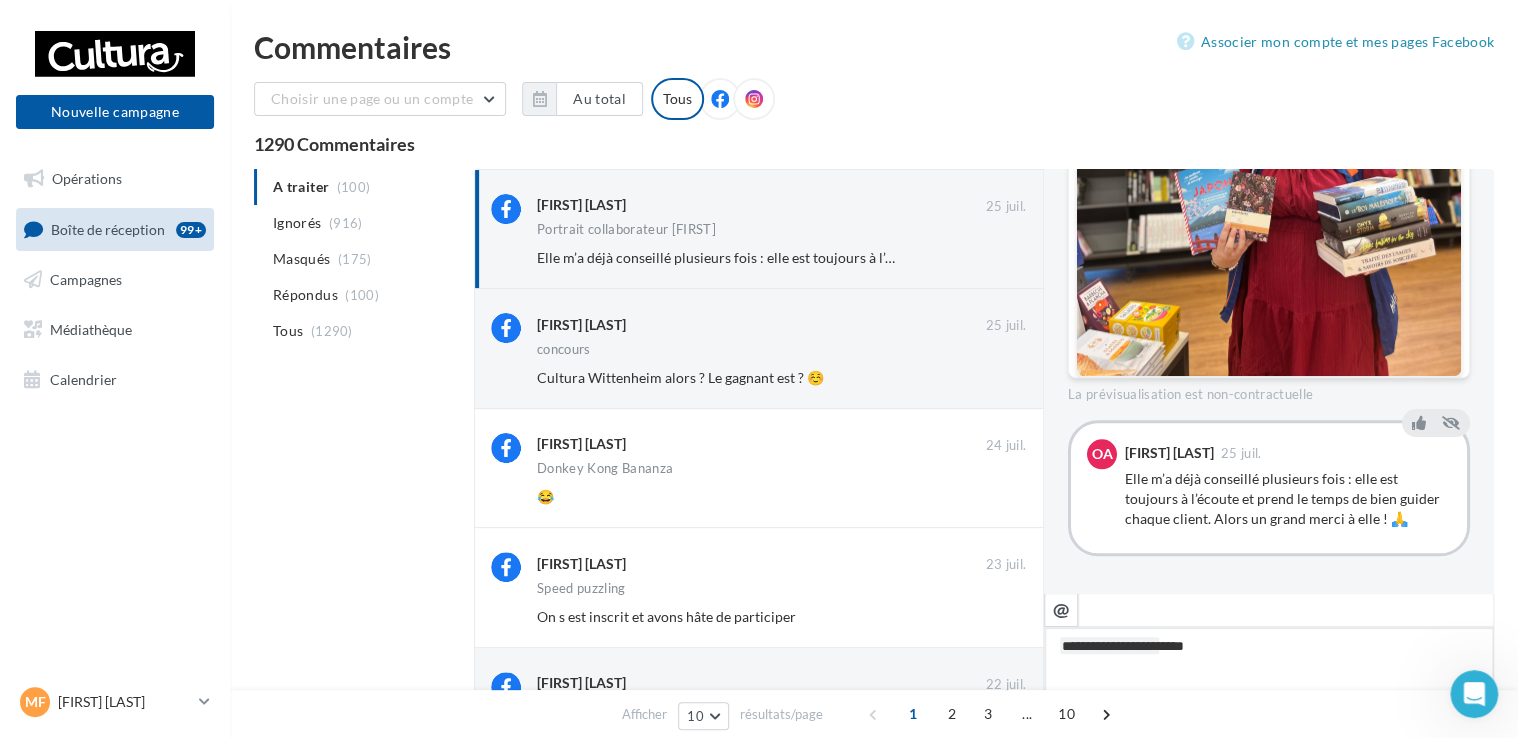 type on "**********" 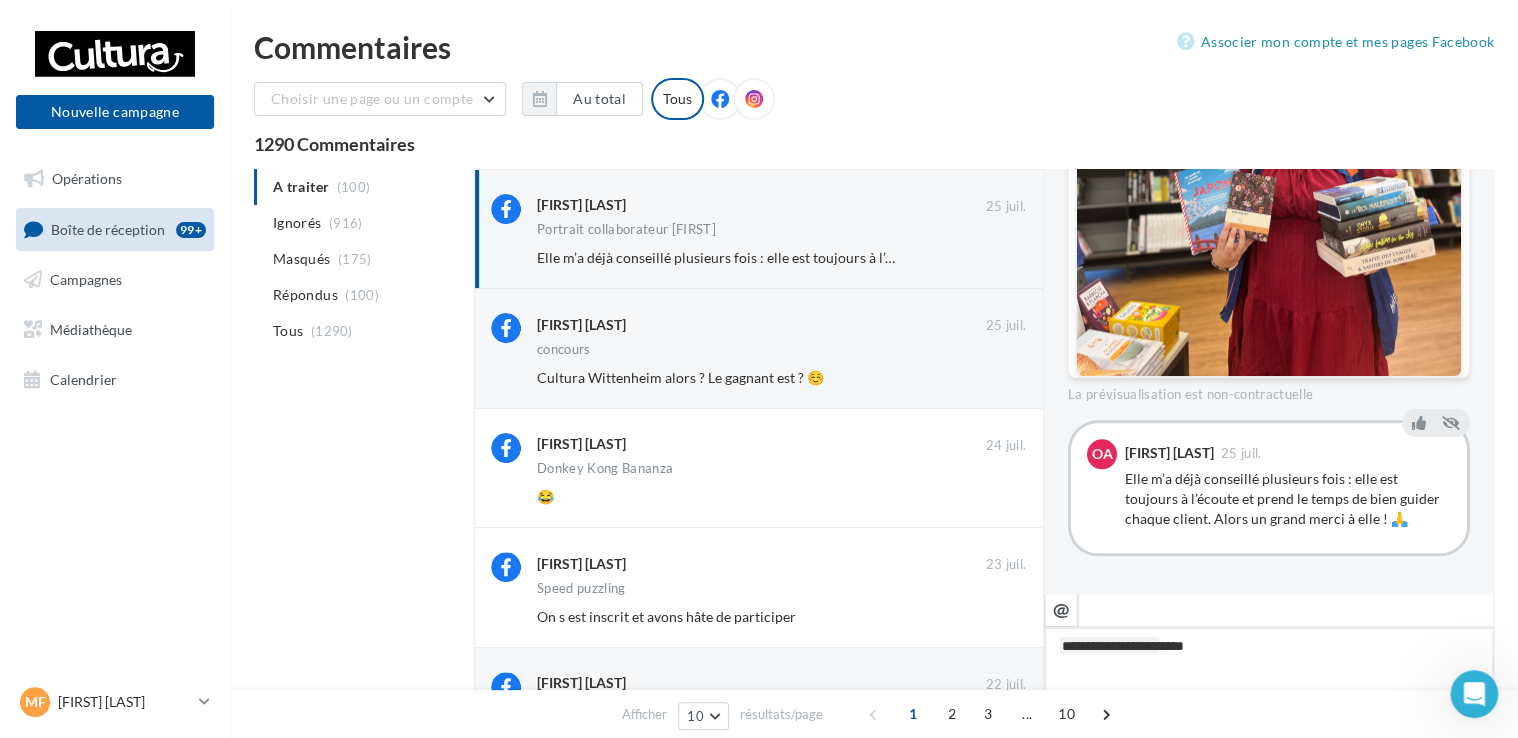 type on "**********" 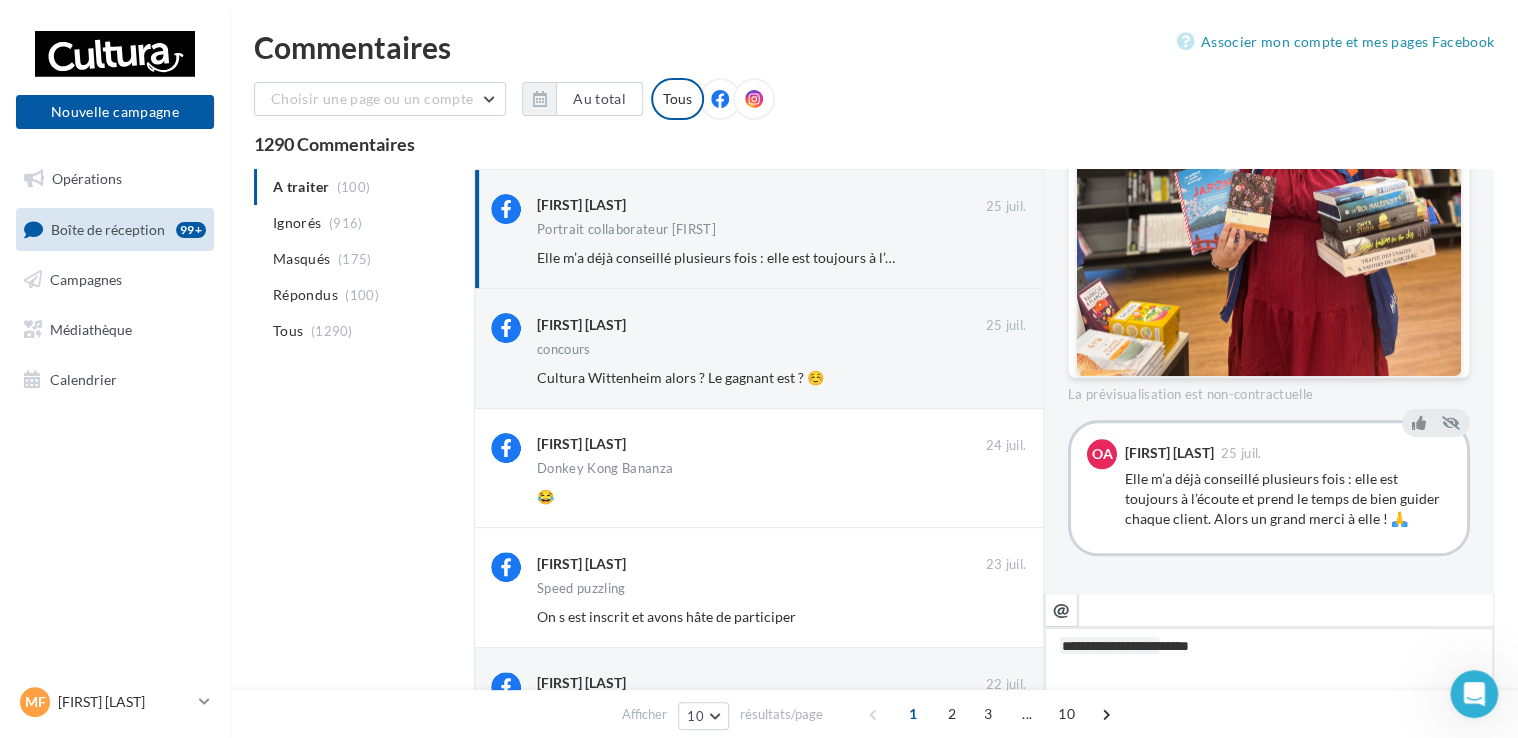 type on "**********" 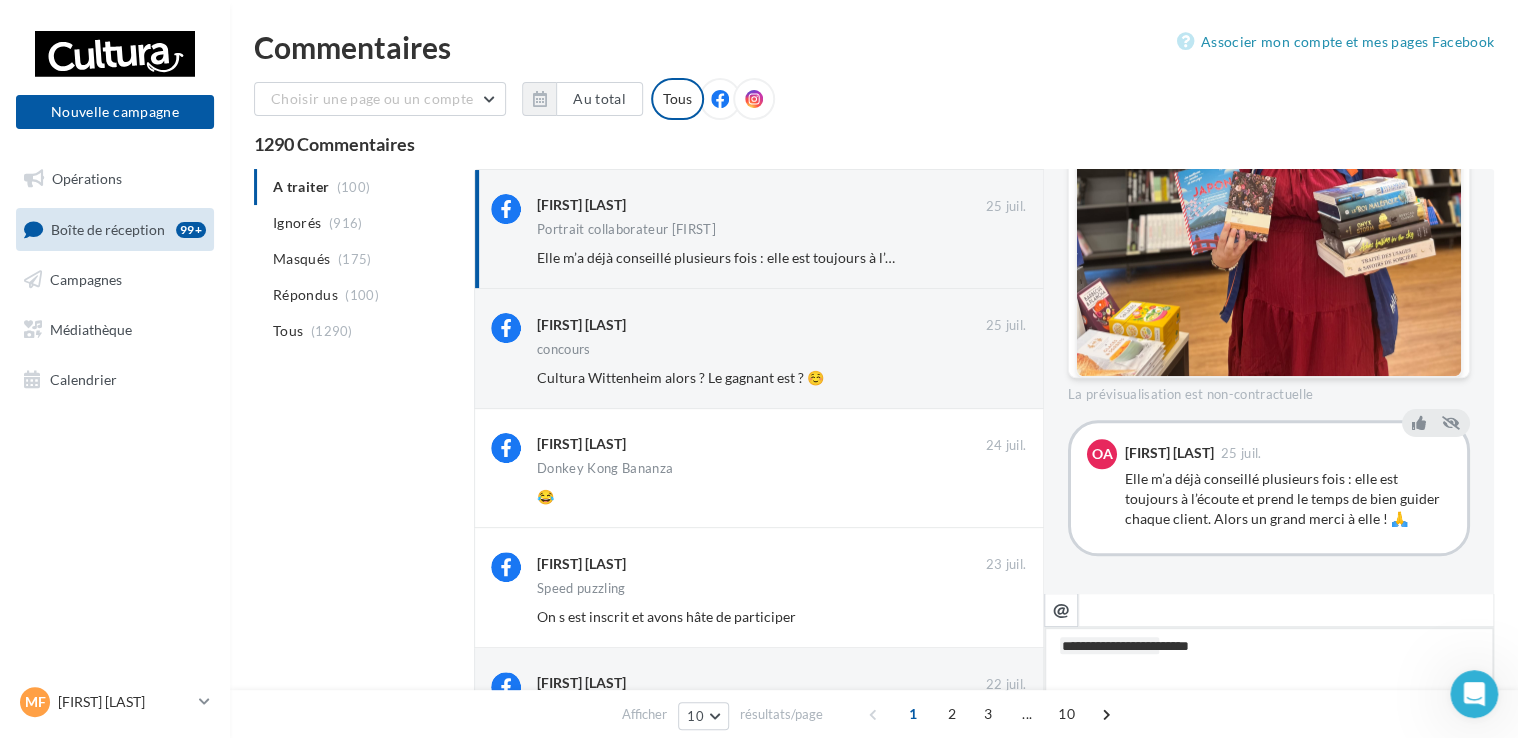 type on "**********" 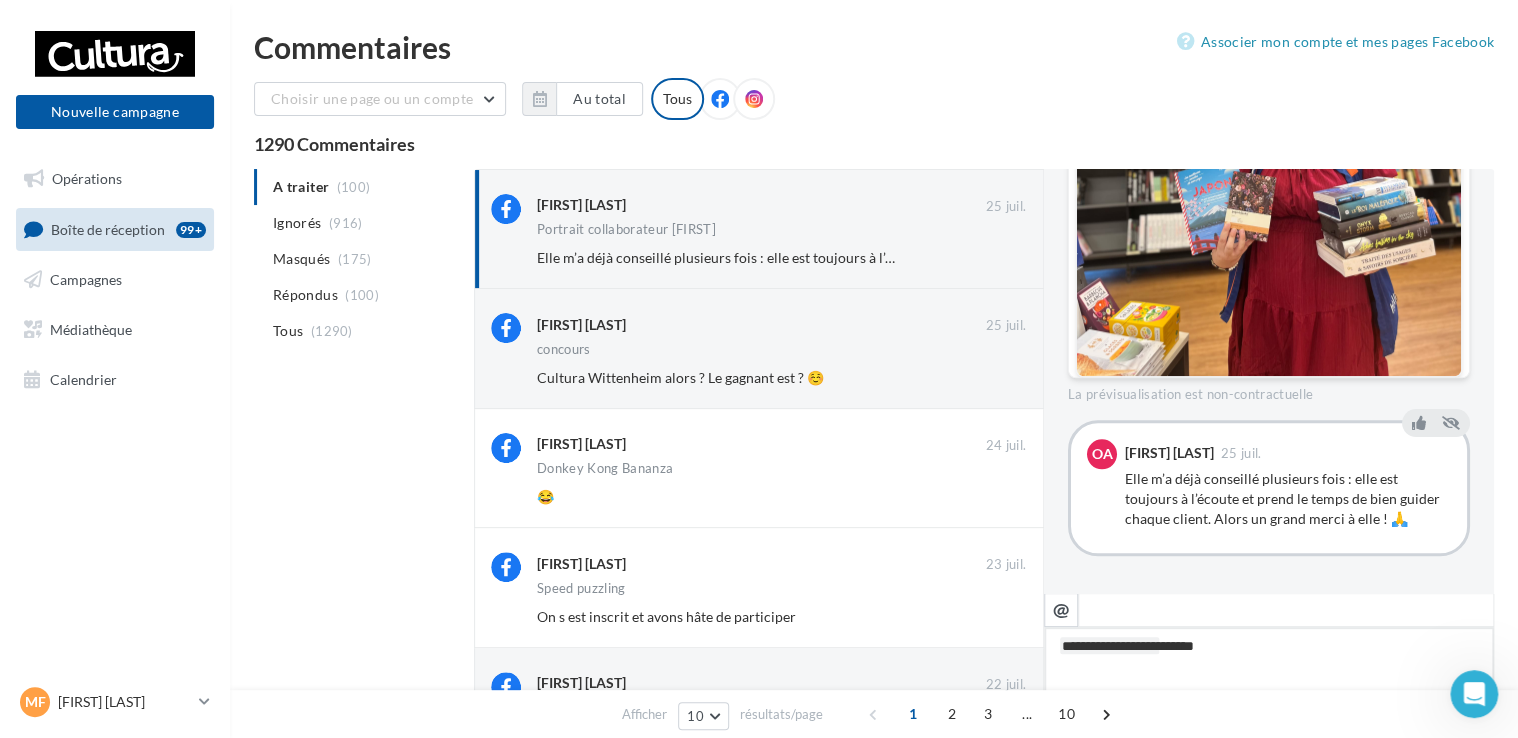 type on "**********" 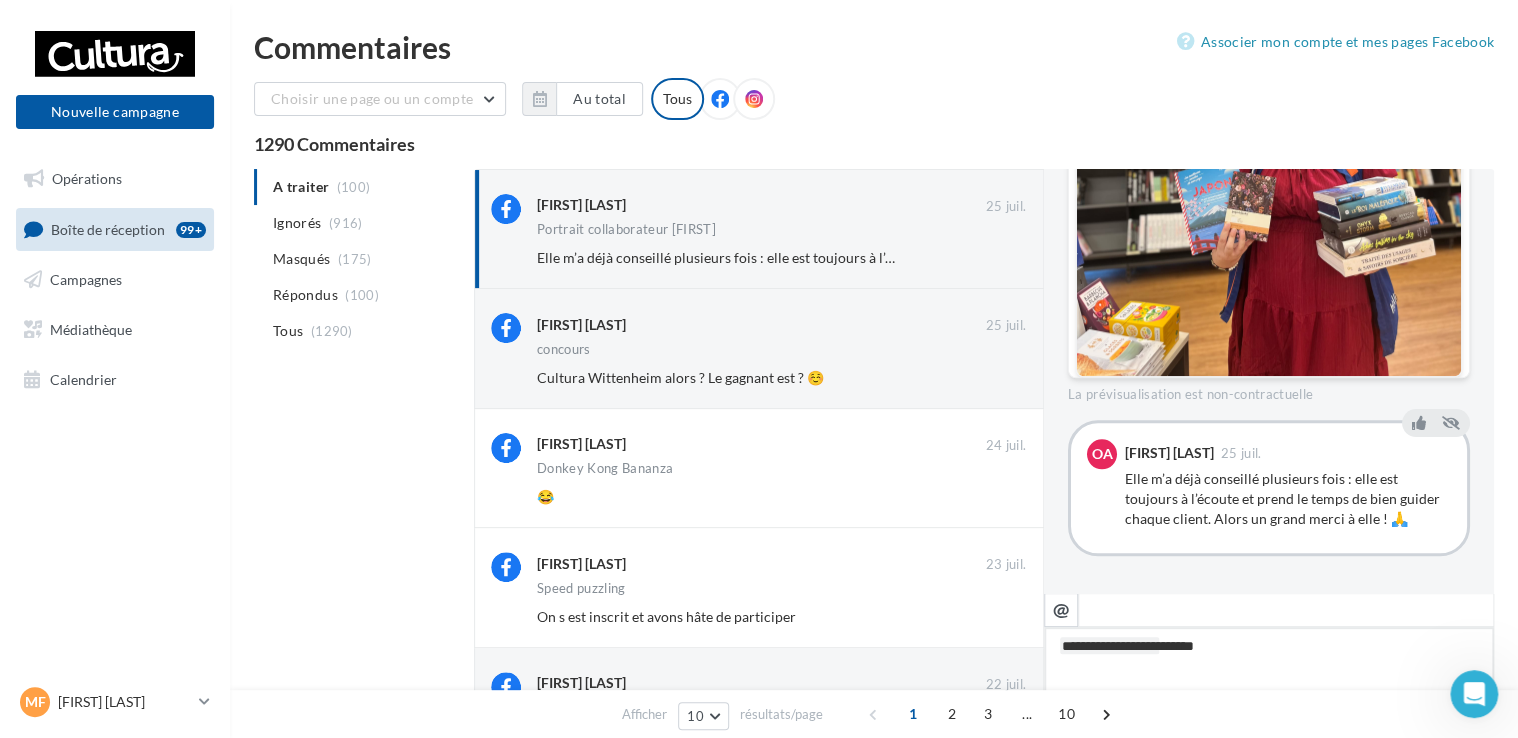 type on "**********" 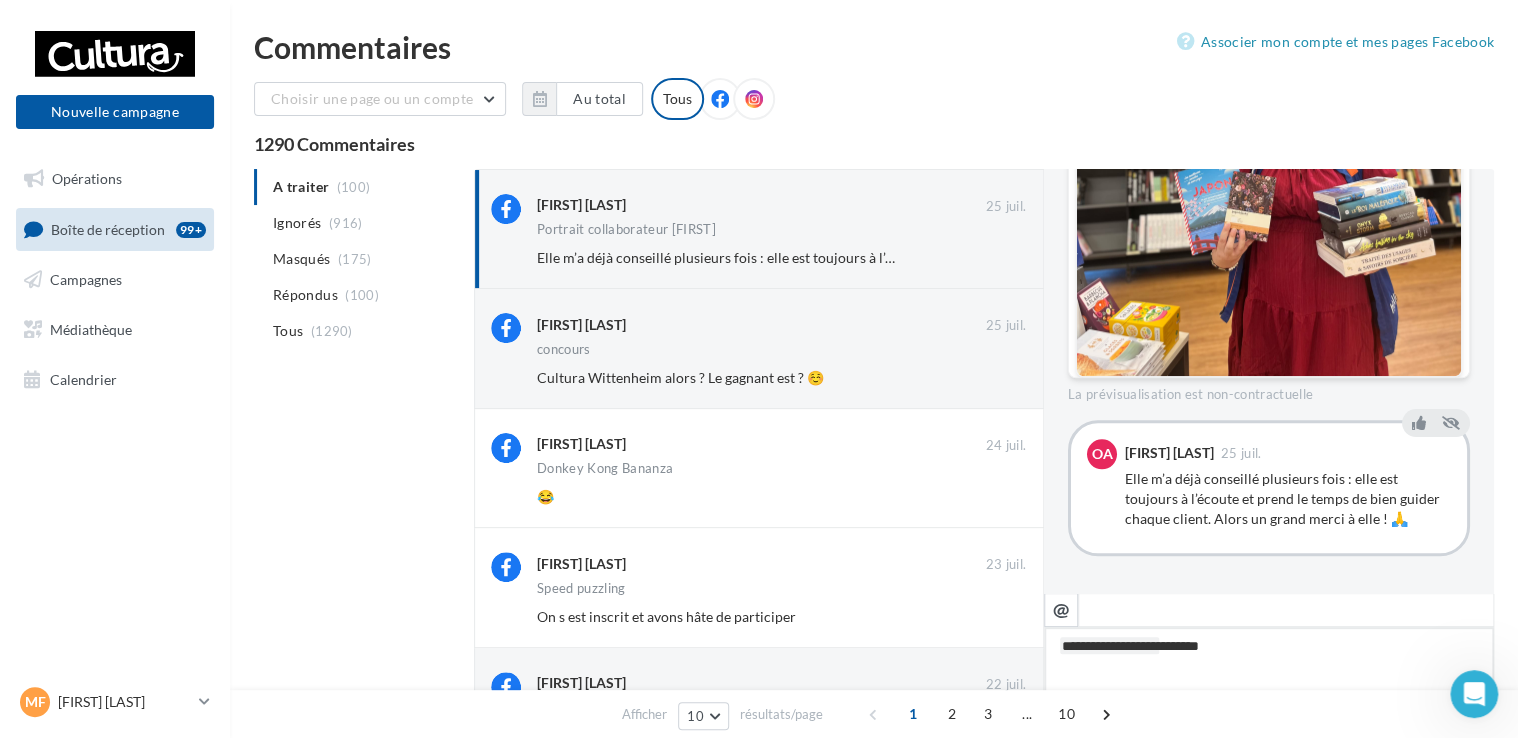 type on "**********" 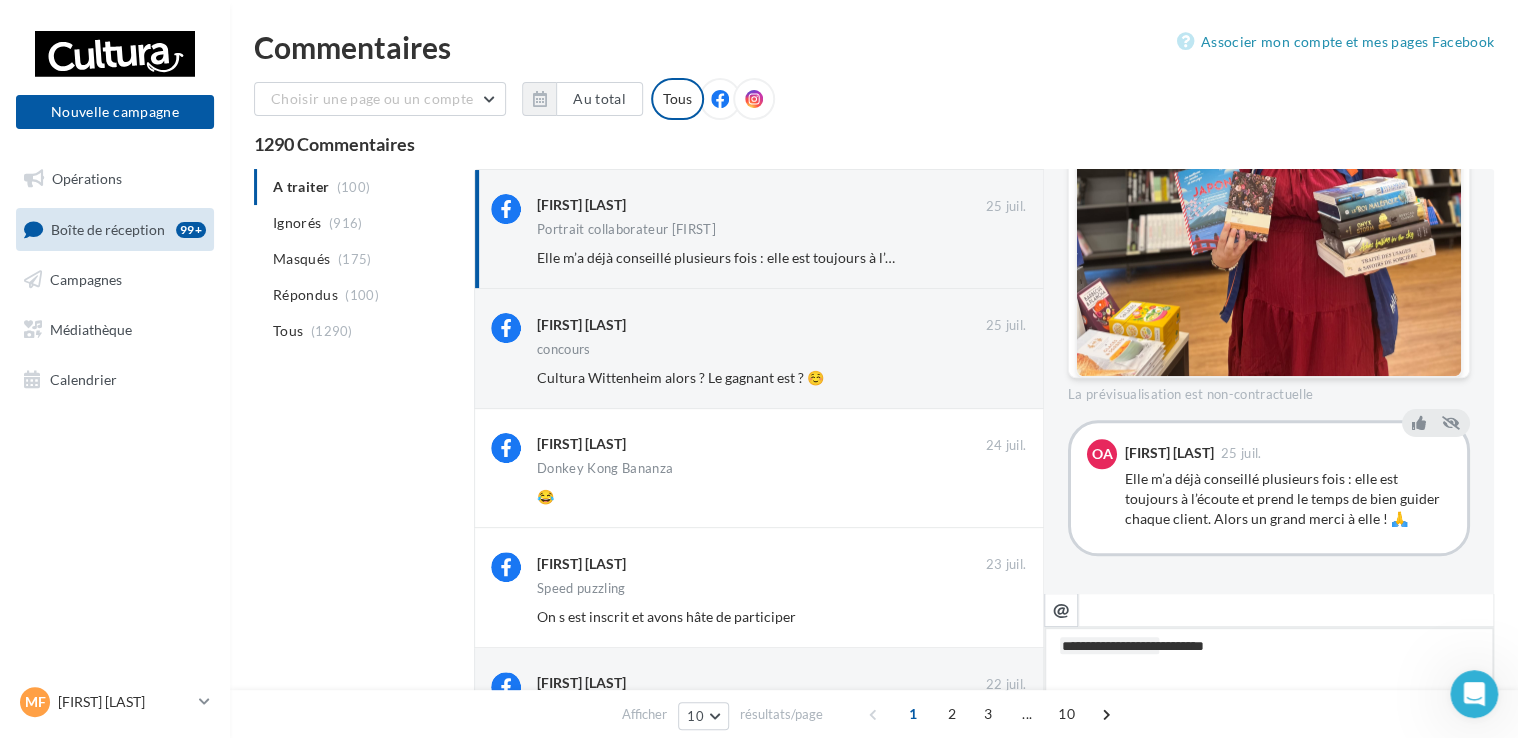 type on "**********" 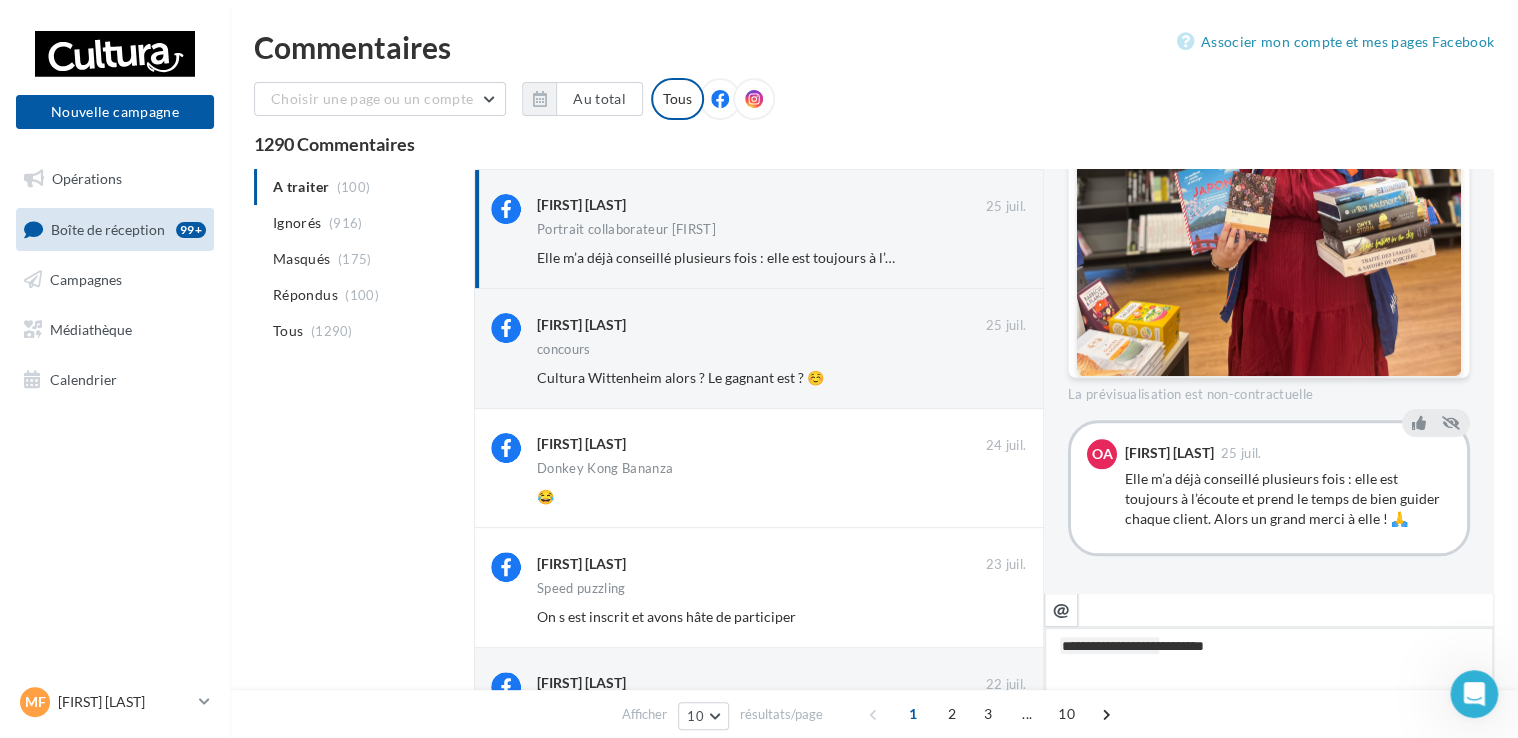 type on "**********" 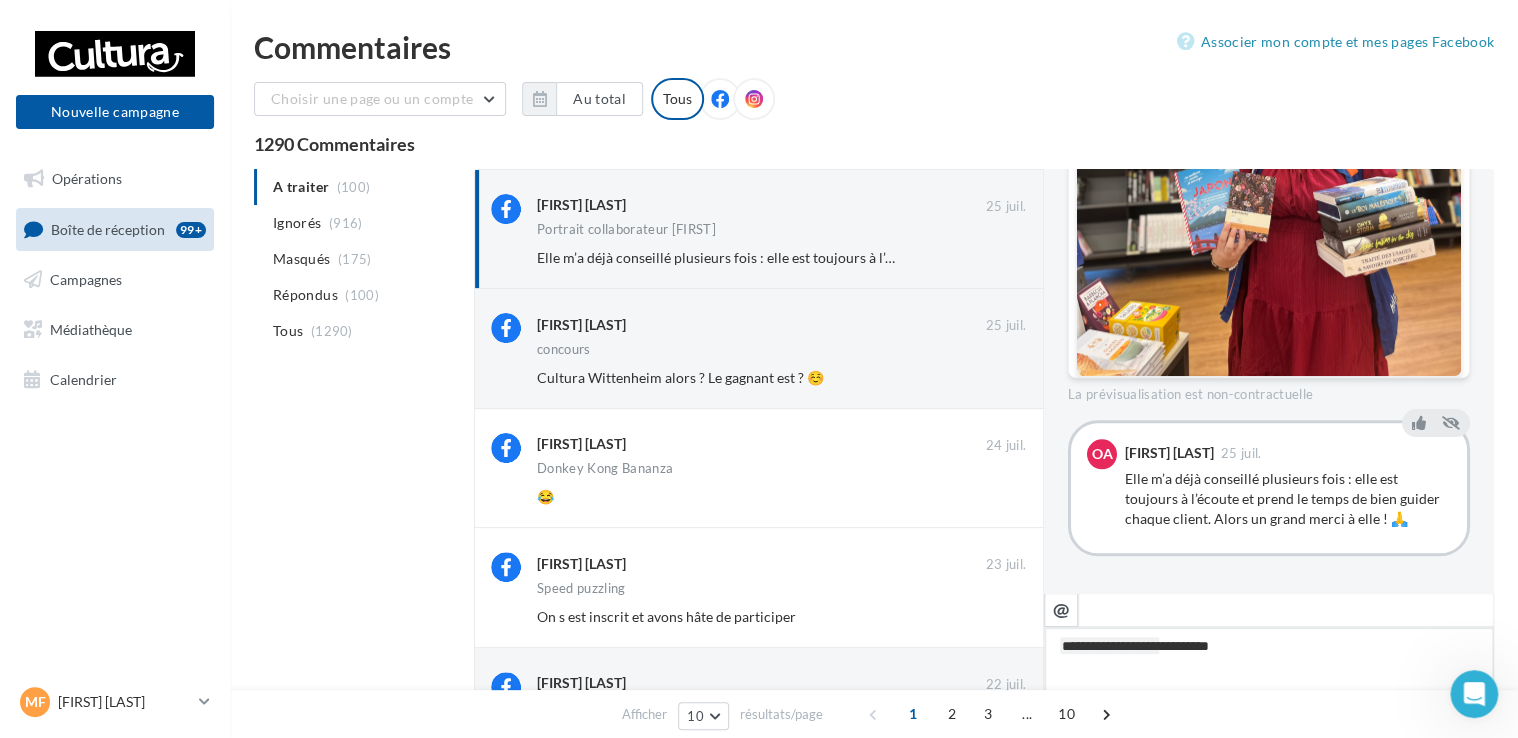type on "**********" 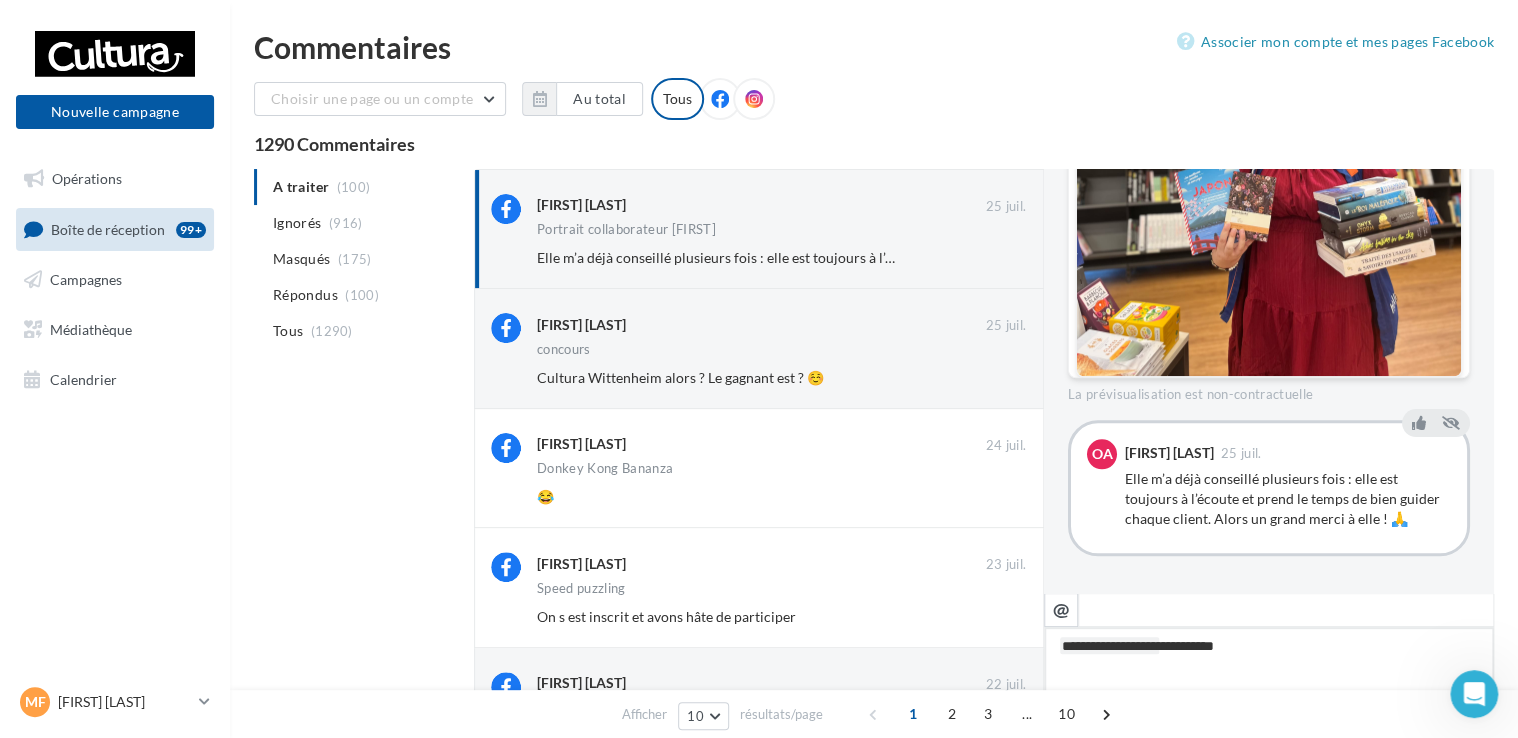 type on "**********" 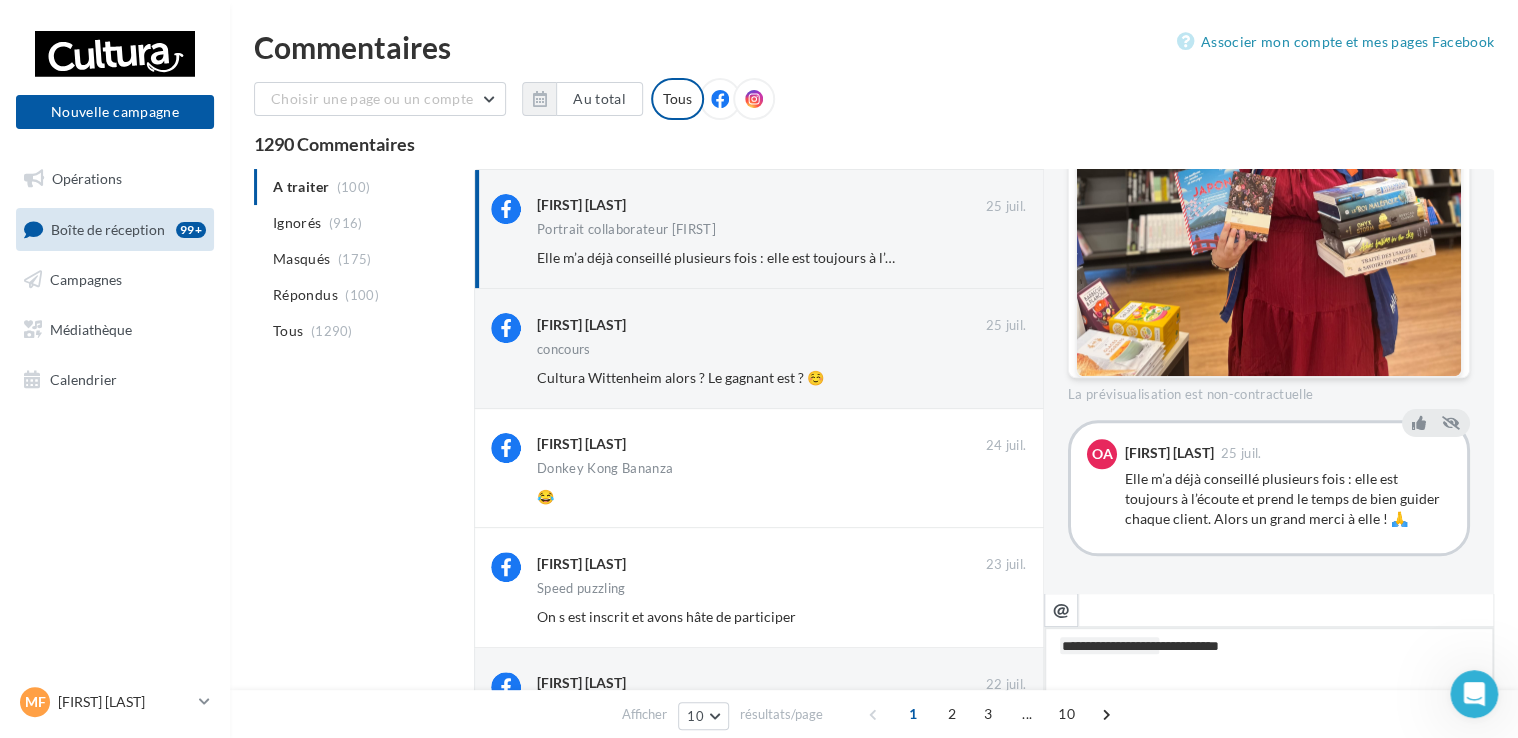 type on "**********" 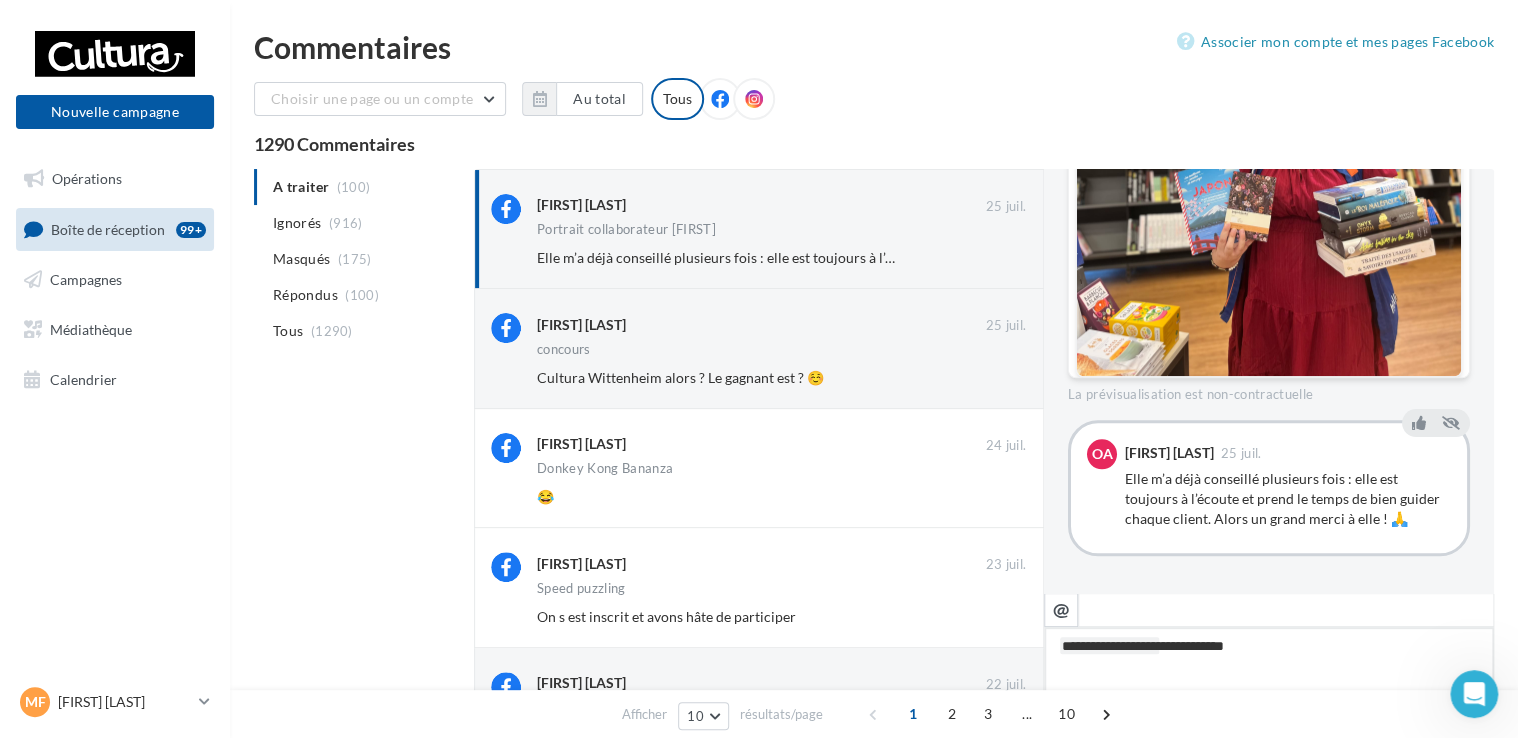 type on "**********" 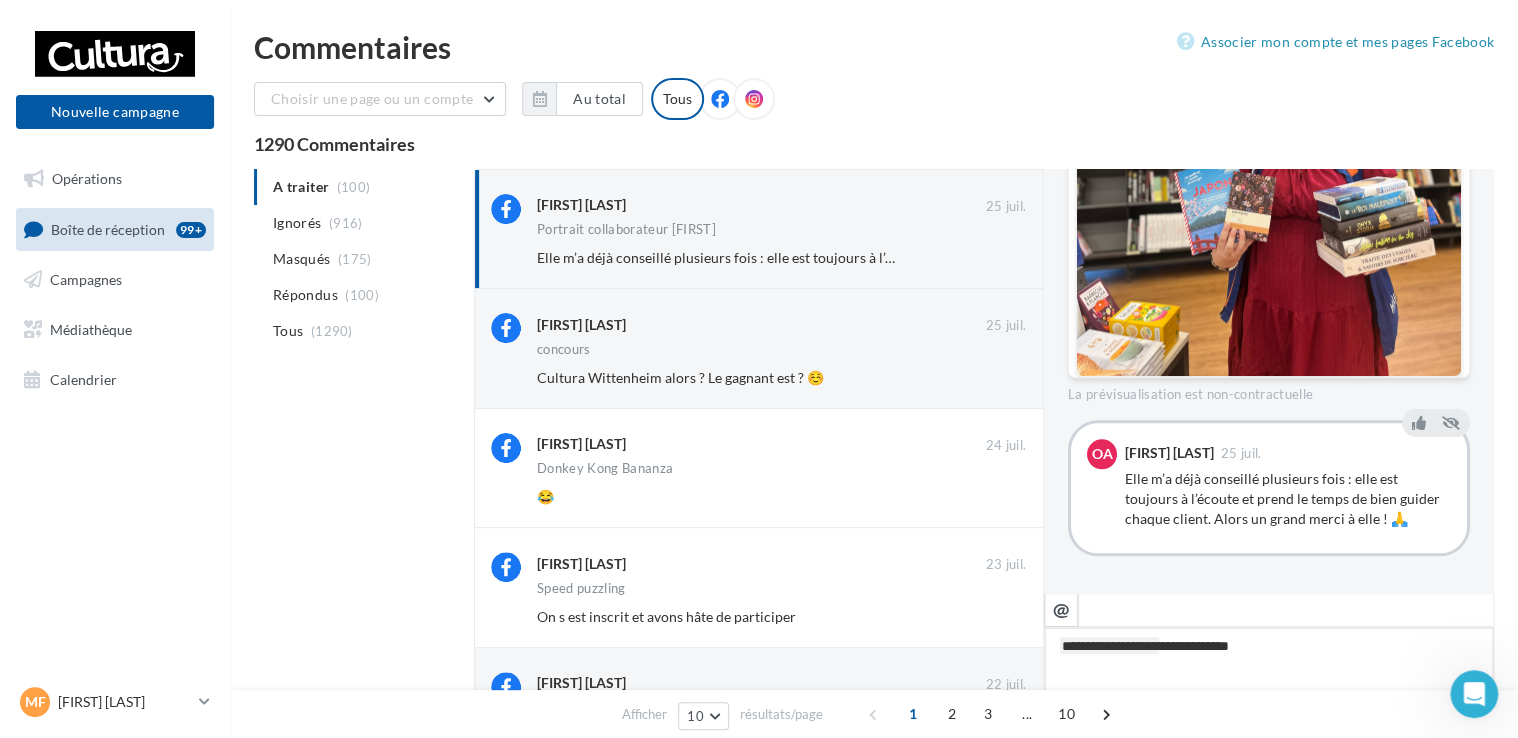 type on "**********" 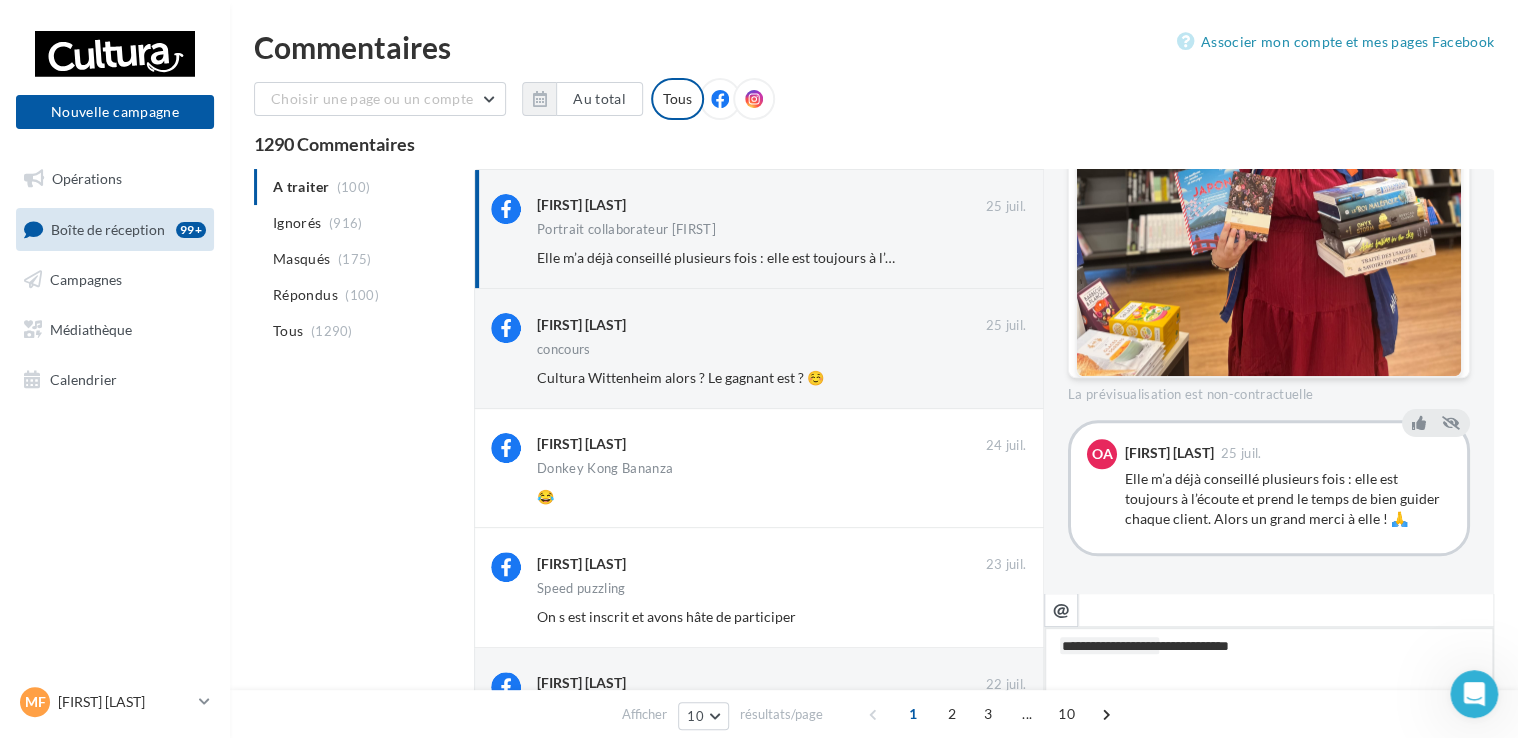type on "**********" 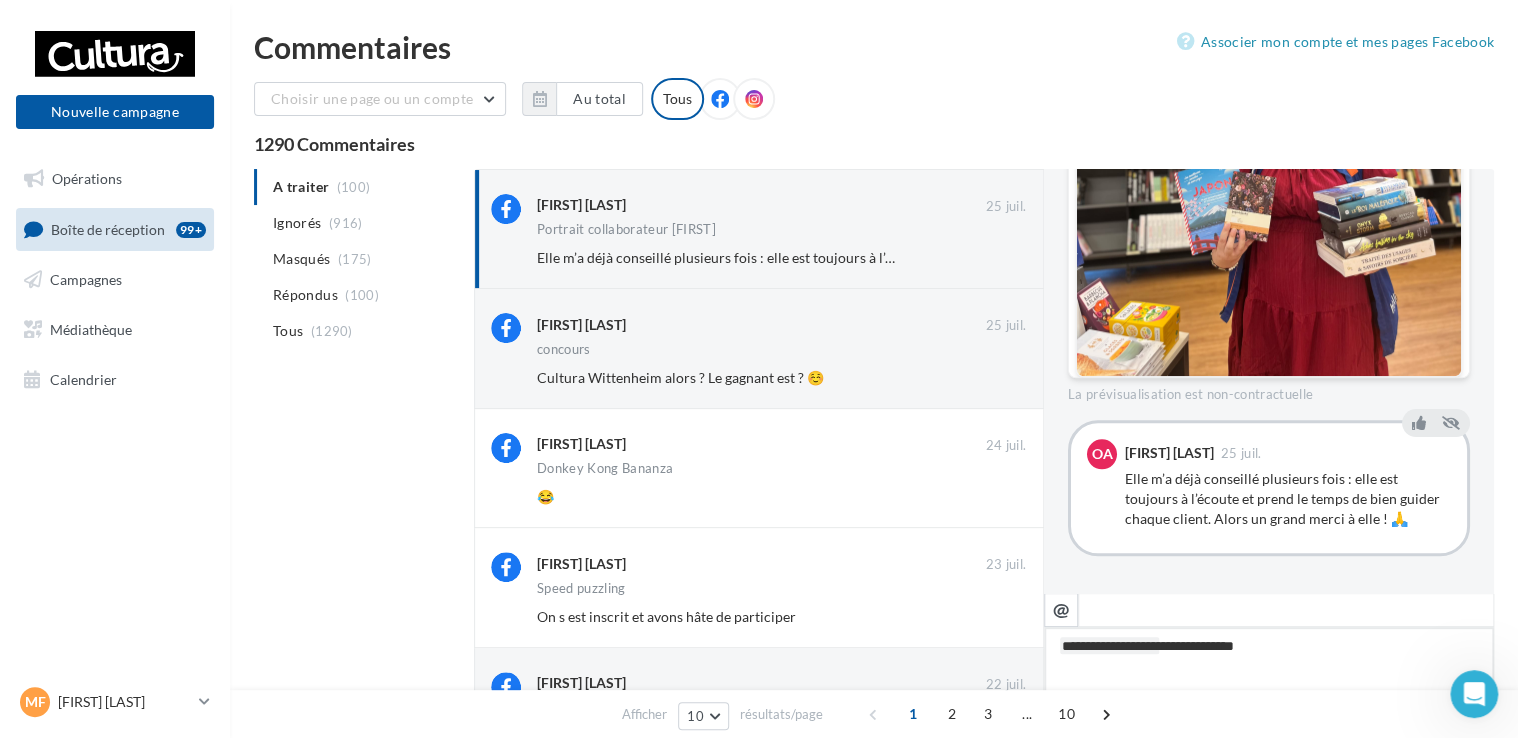 type on "**********" 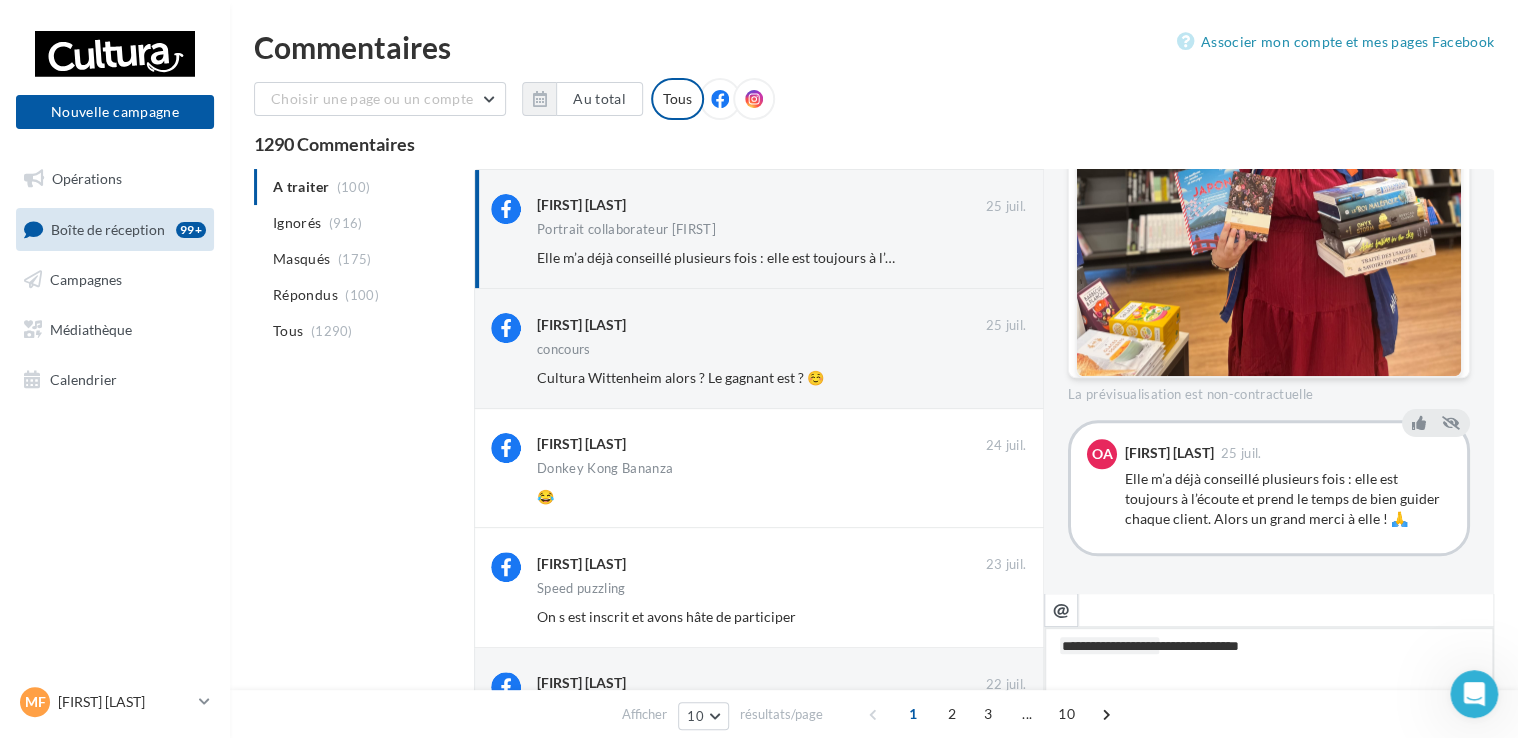 type on "**********" 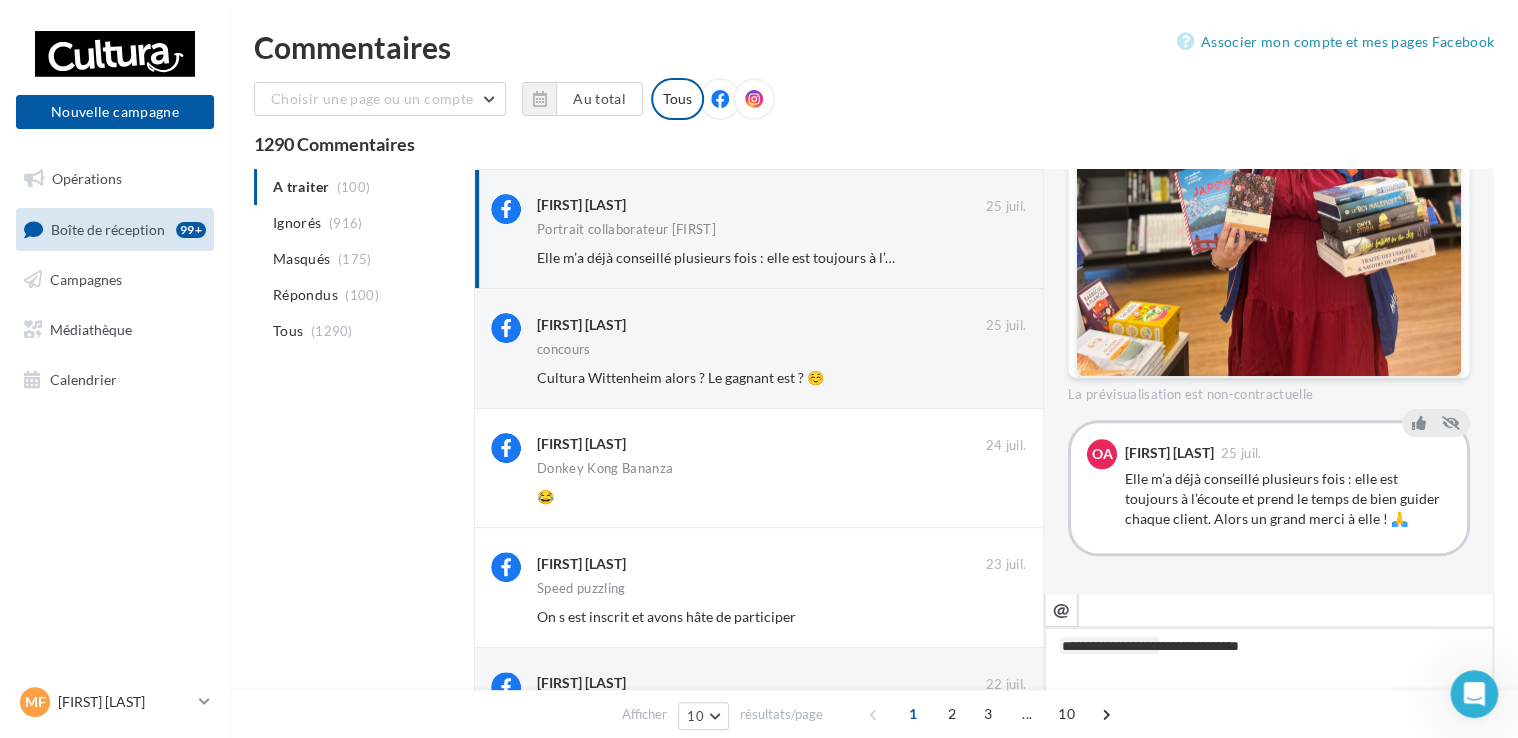 type on "**********" 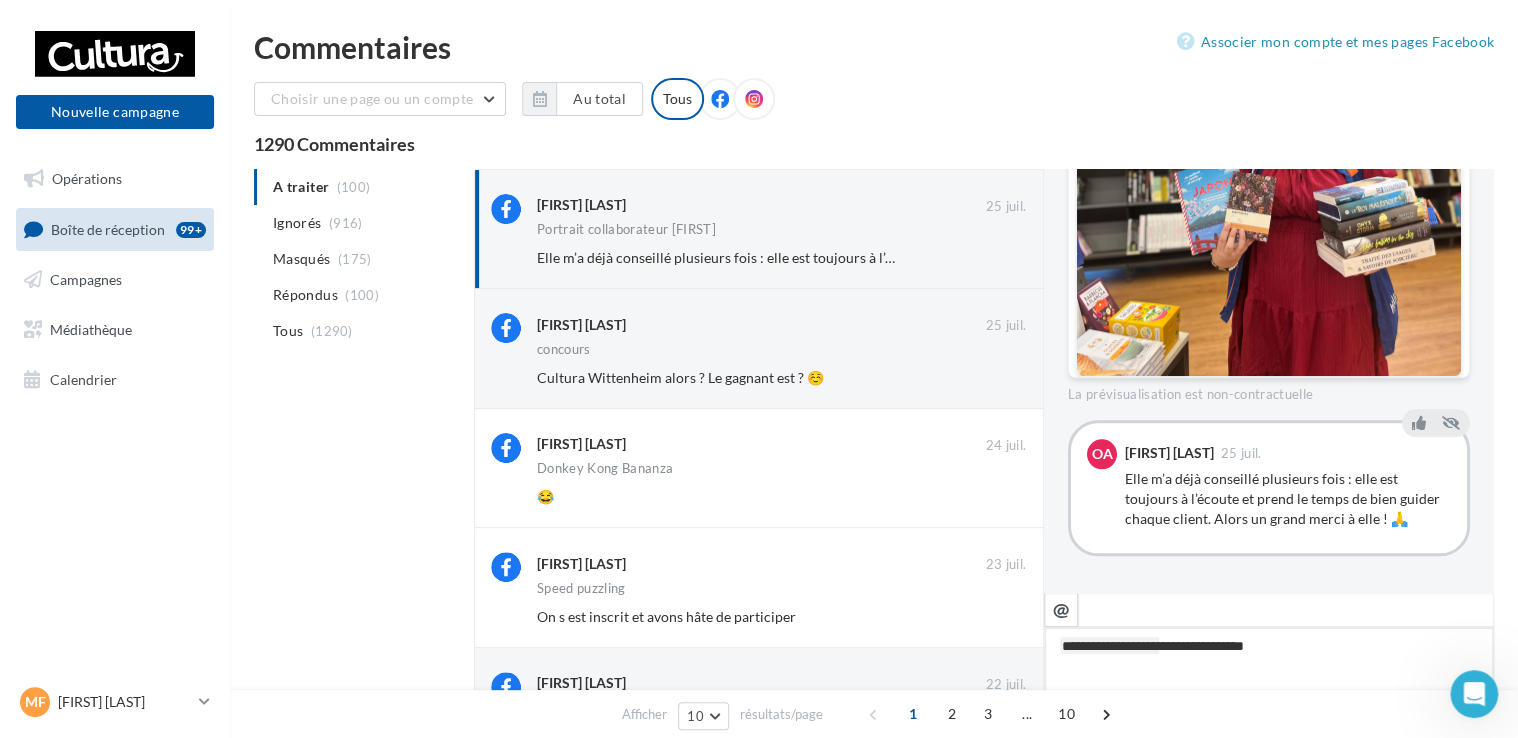 type on "**********" 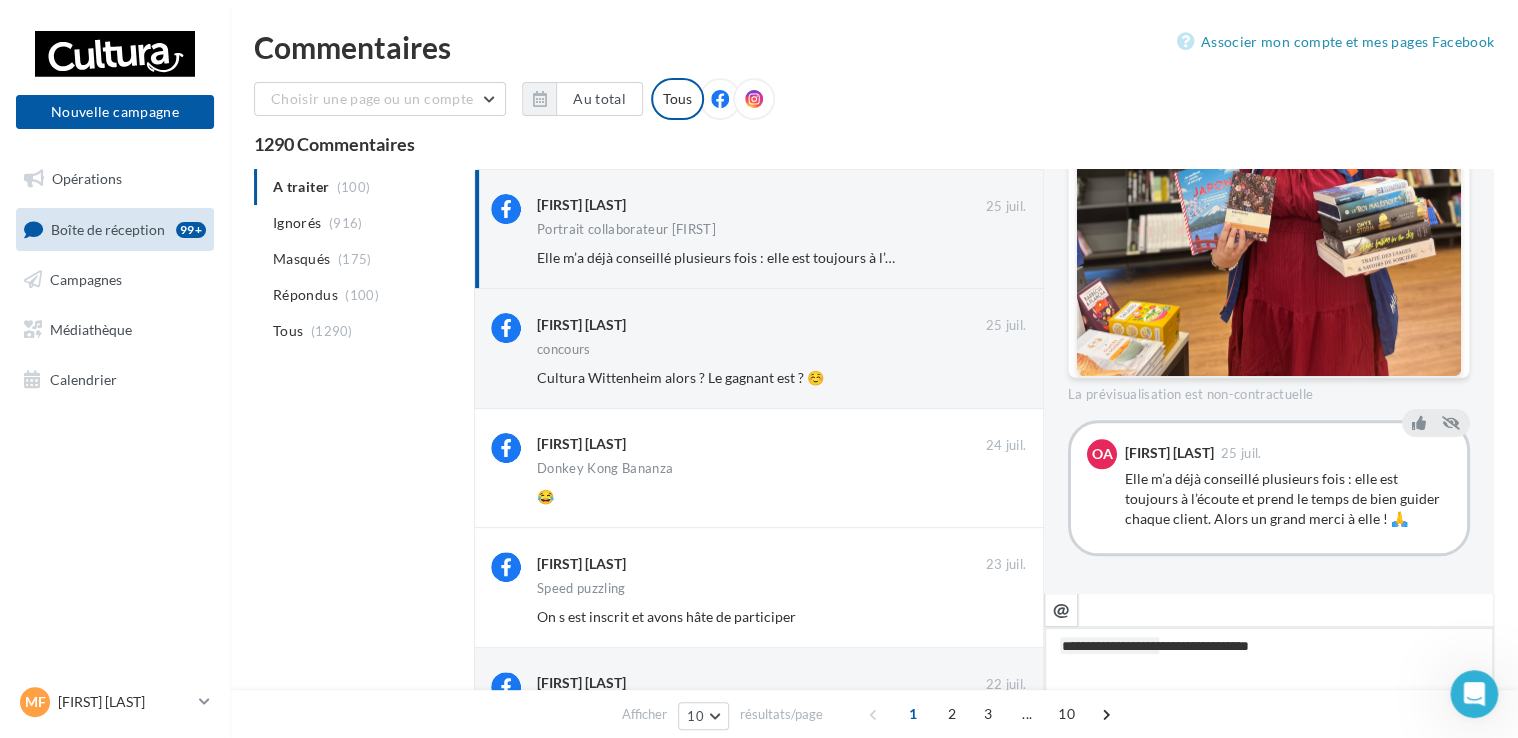 type on "**********" 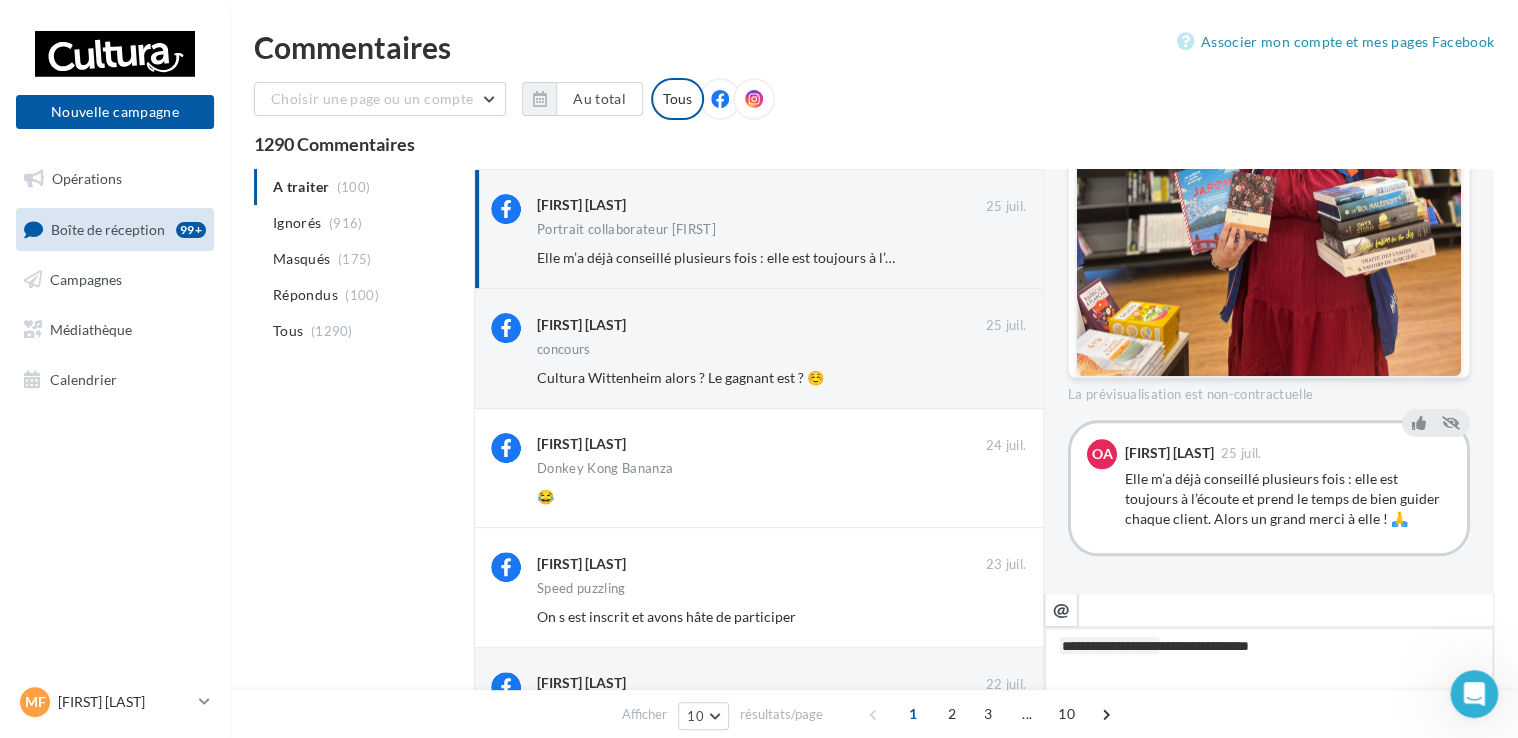 type on "**********" 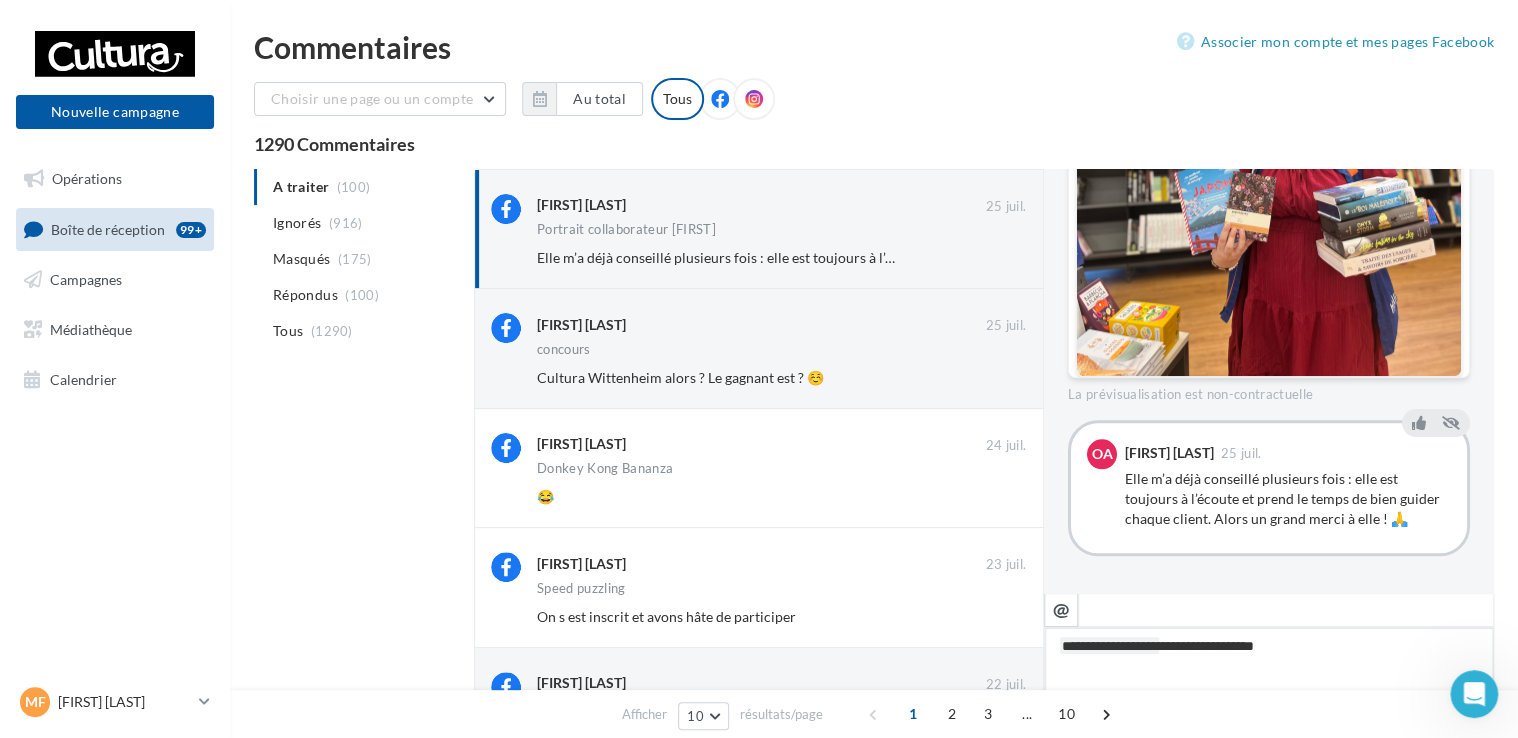 type on "**********" 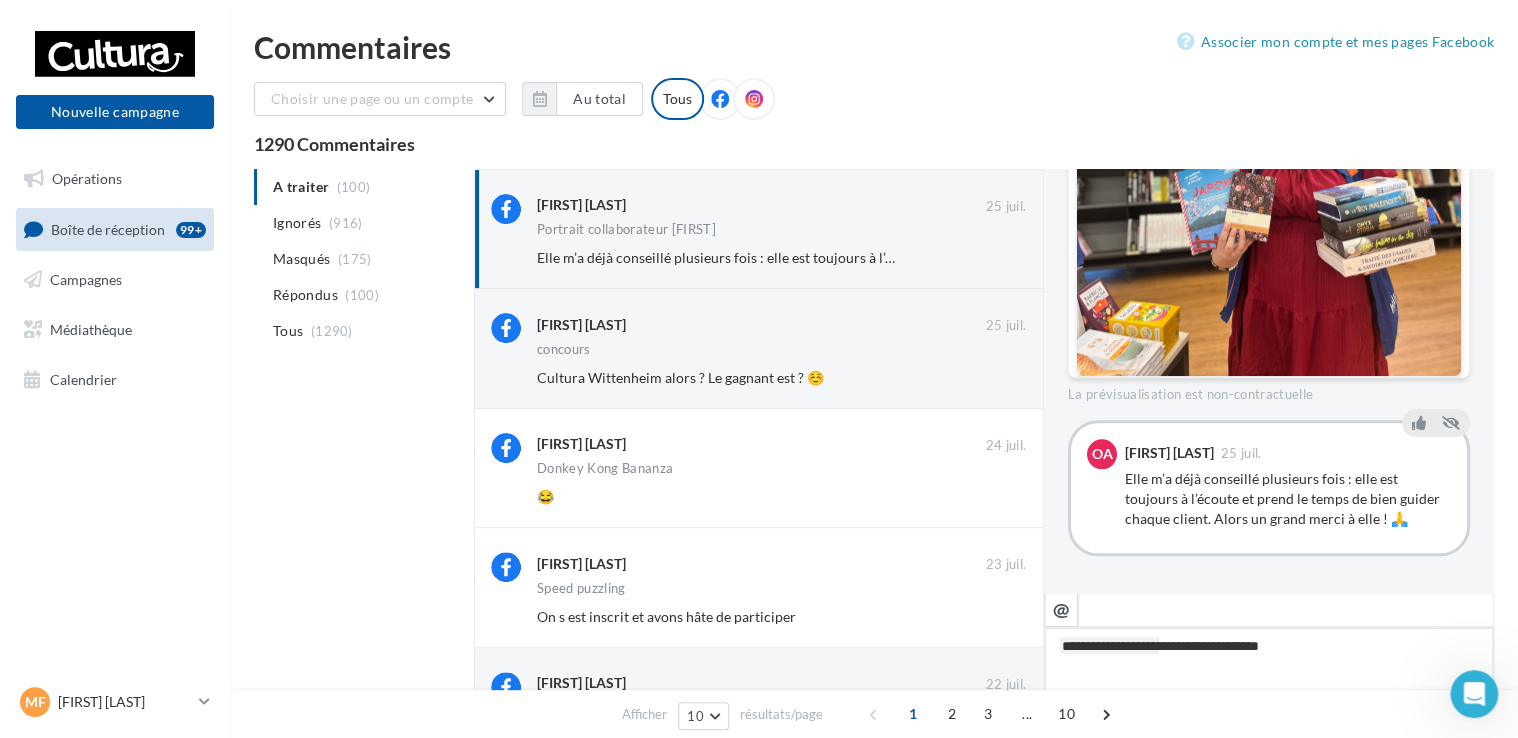 type on "**********" 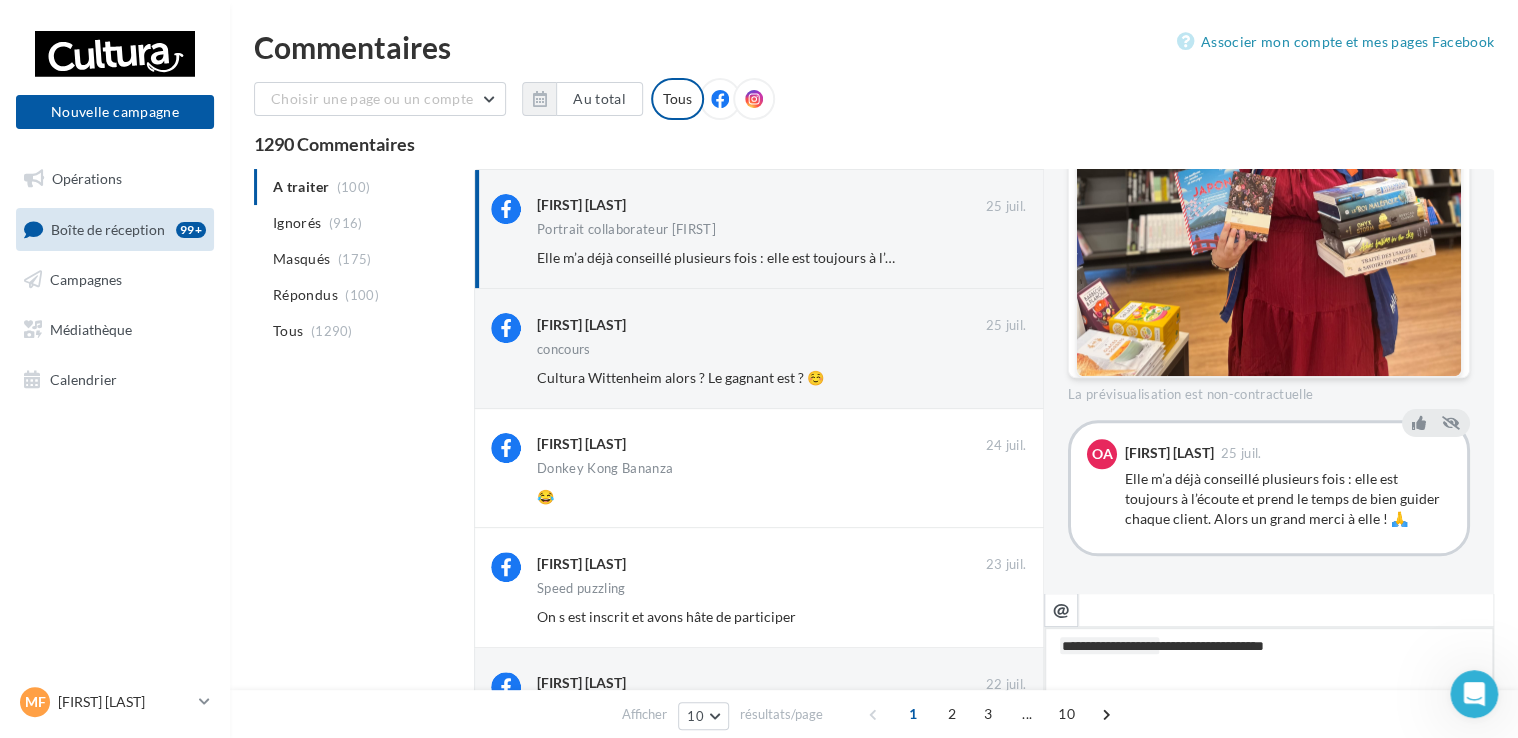 type on "**********" 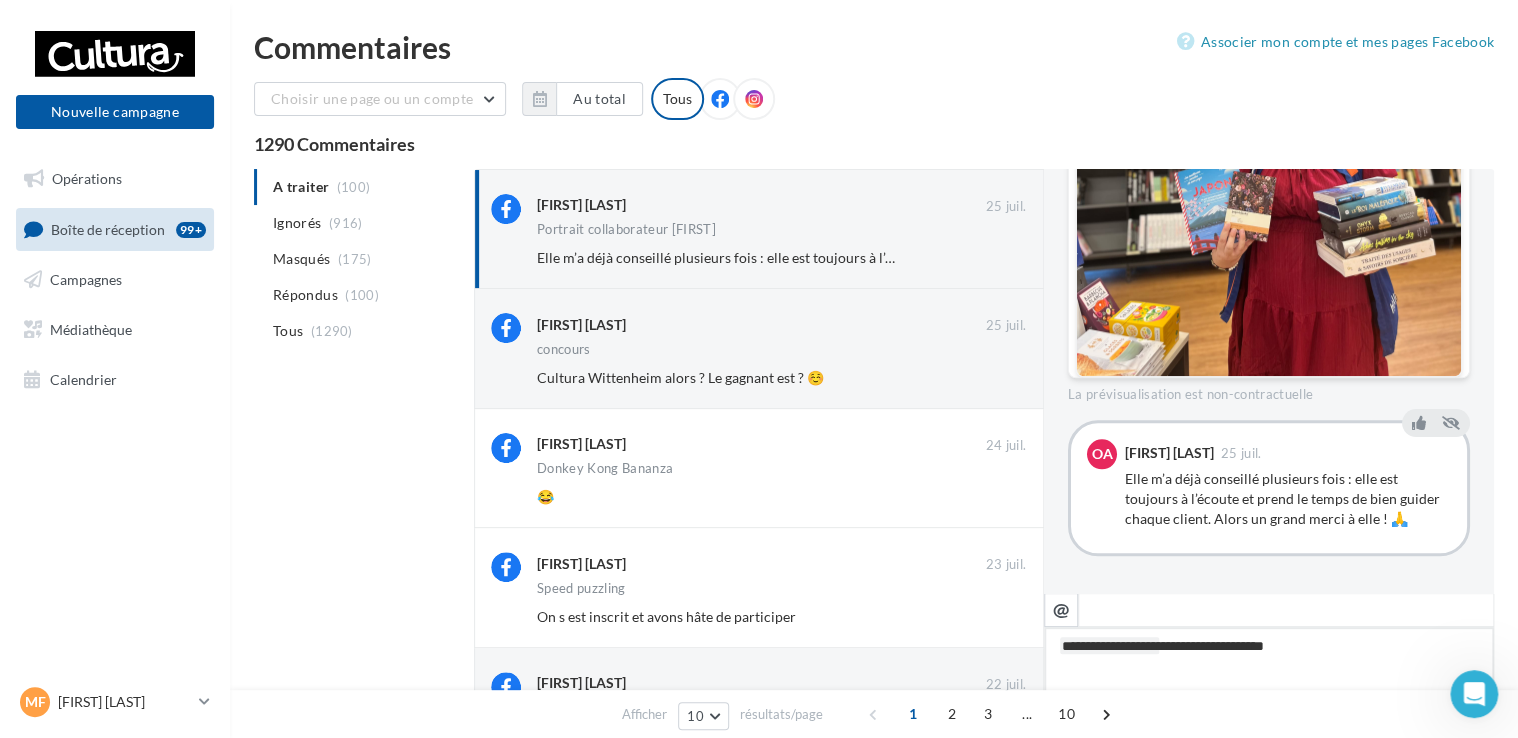 type on "**********" 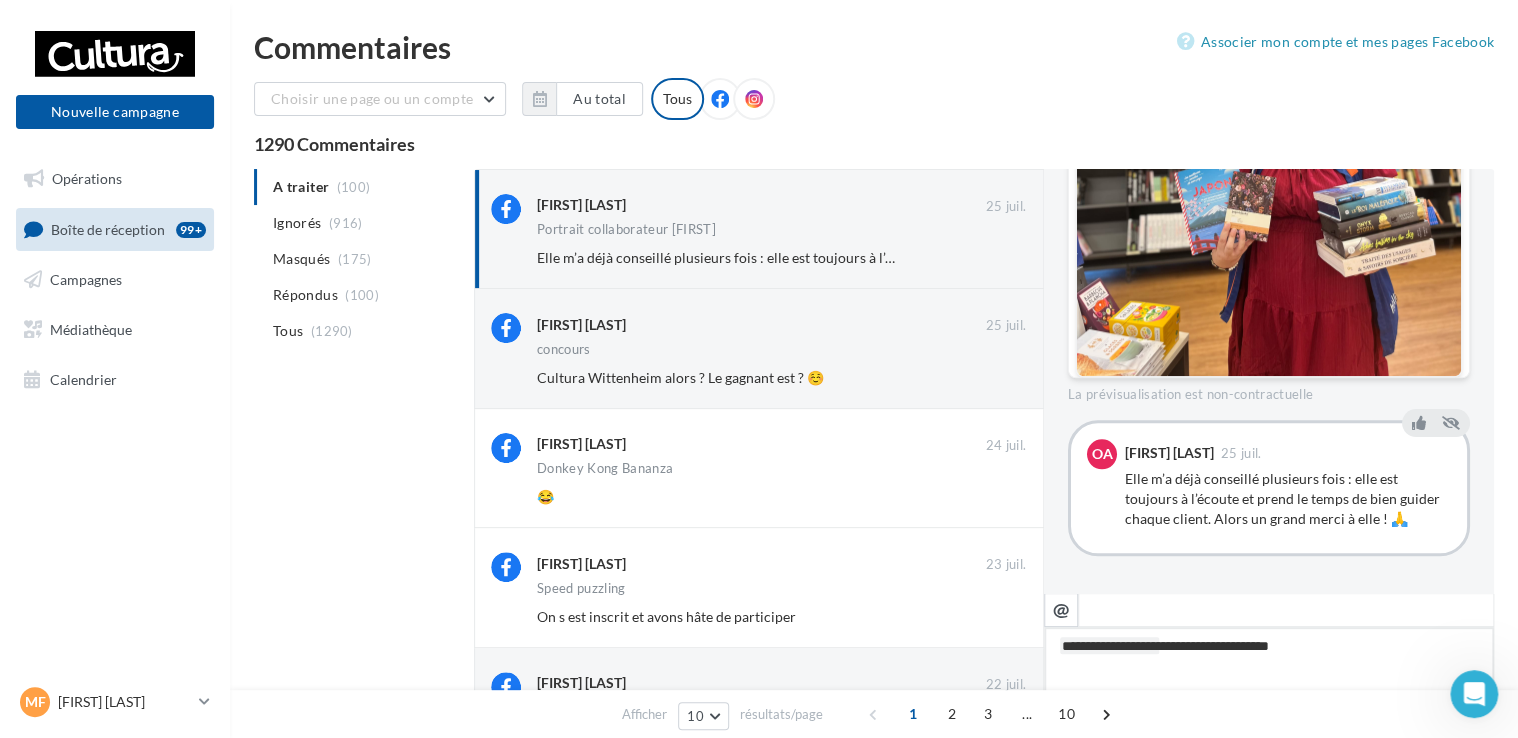 type on "**********" 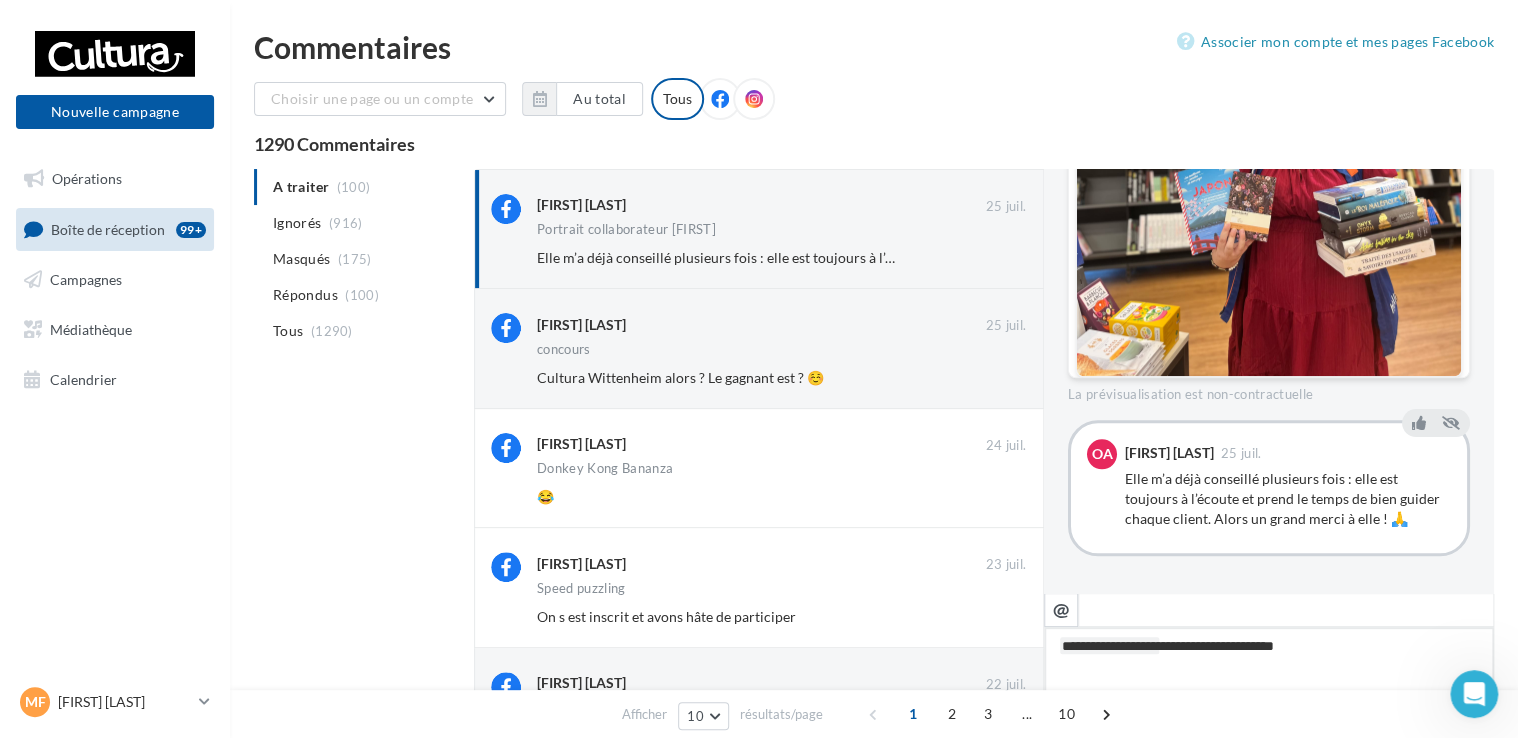 type on "**********" 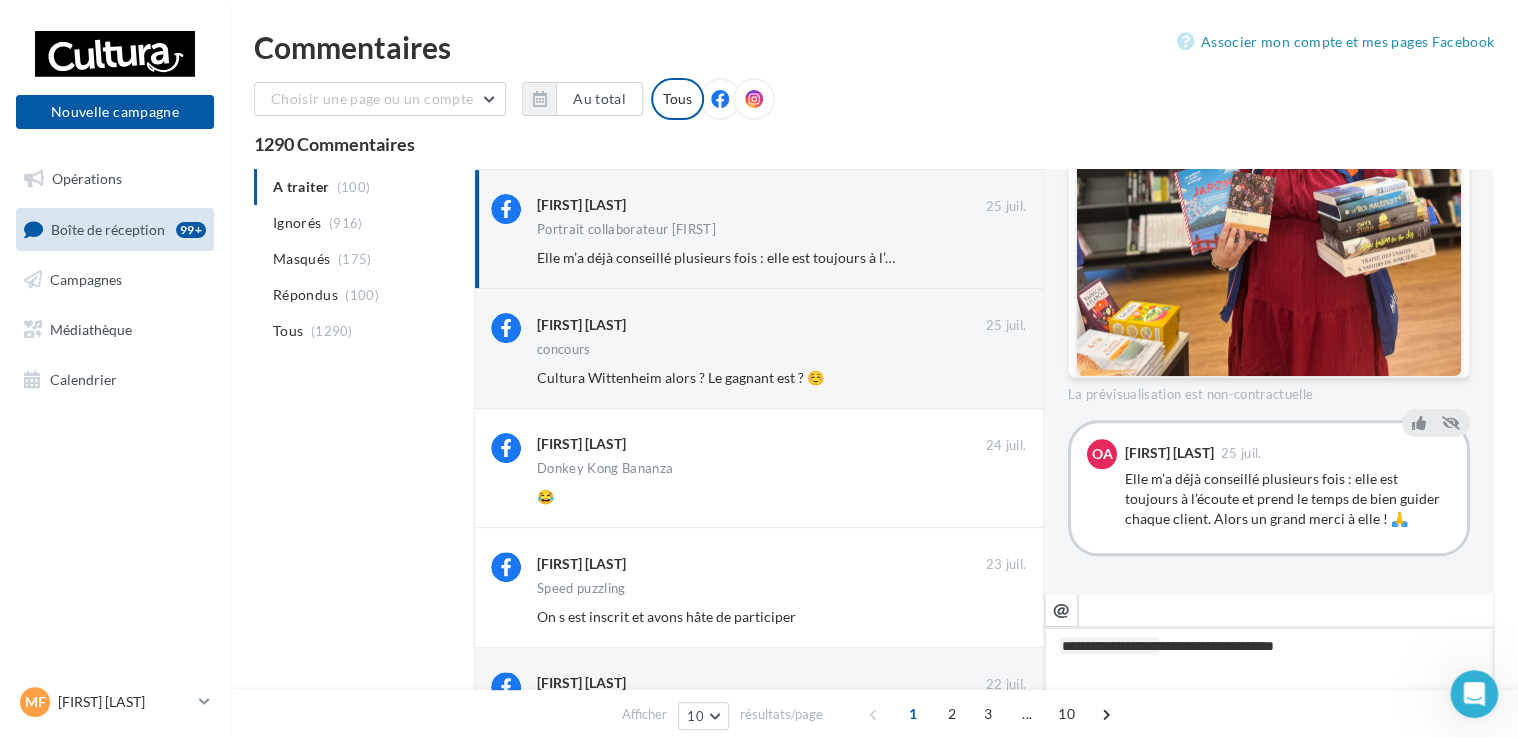 type on "**********" 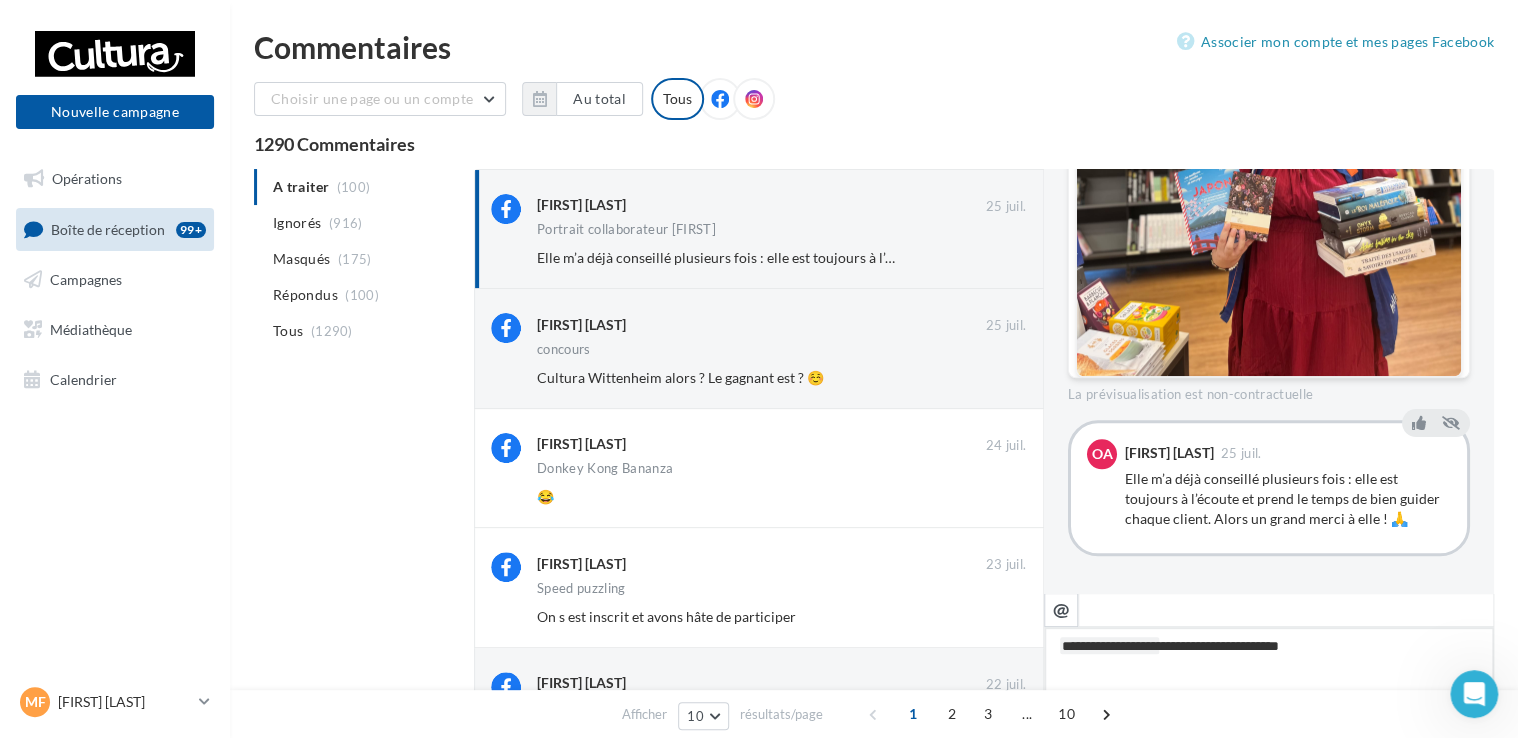 type on "**********" 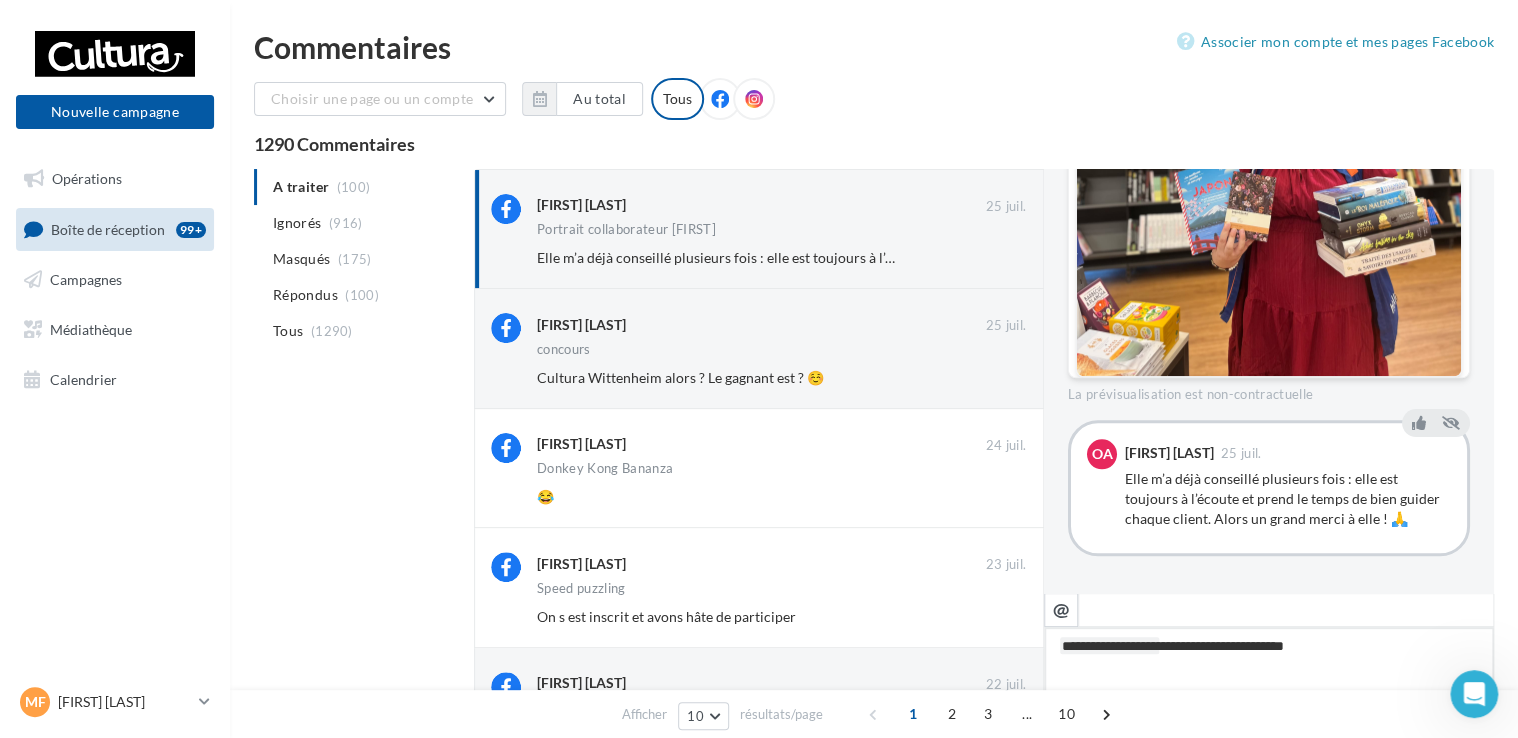 type on "**********" 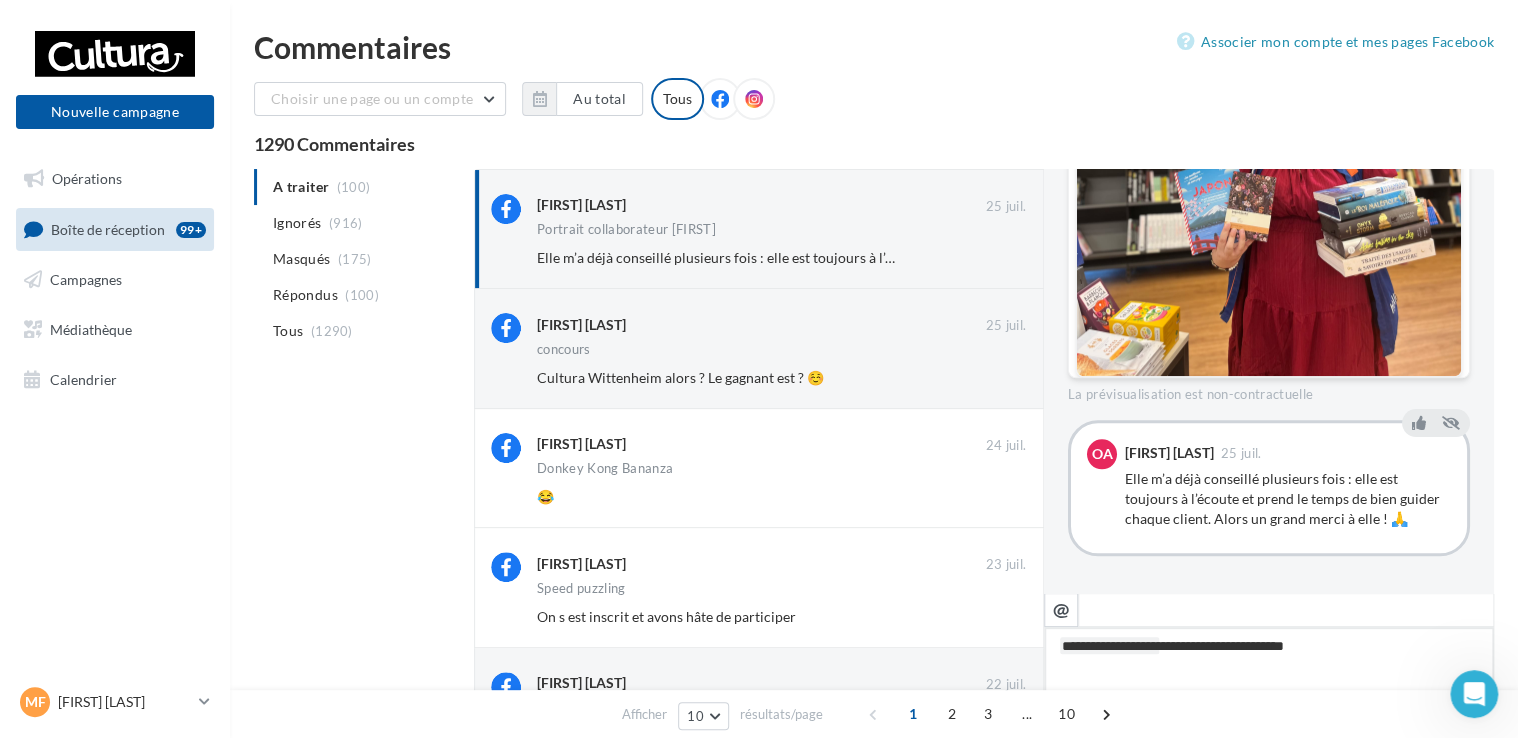 type on "**********" 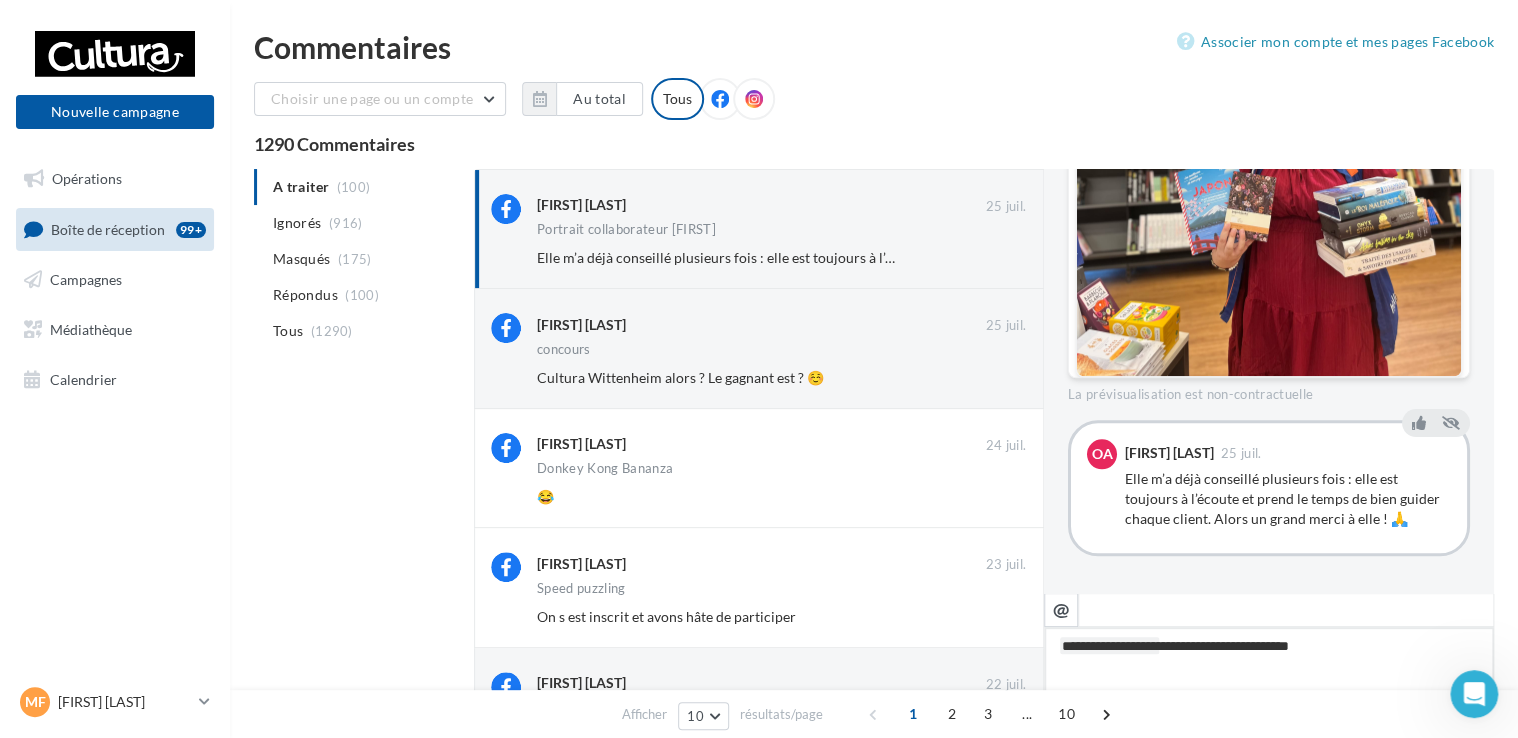 type on "**********" 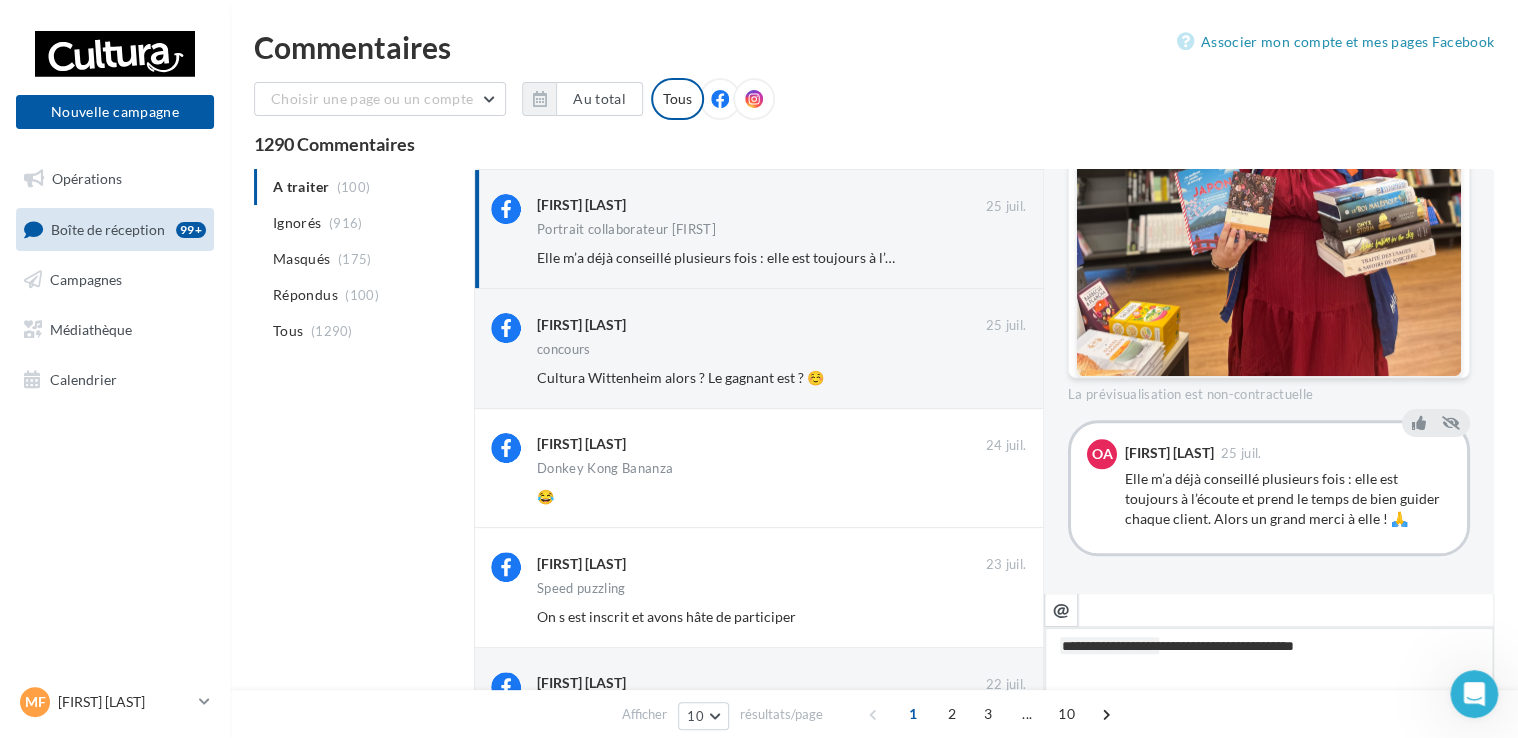 type on "**********" 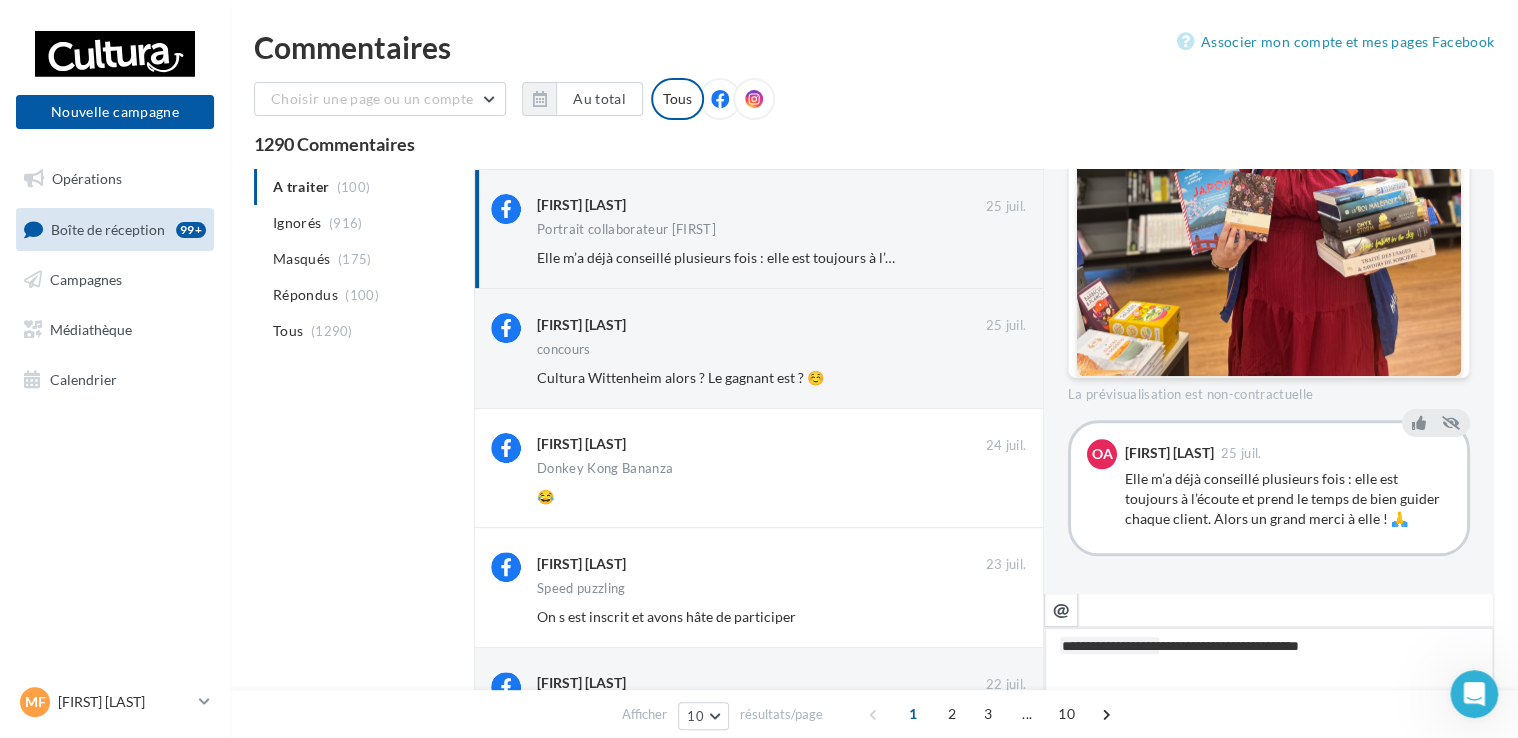 type on "**********" 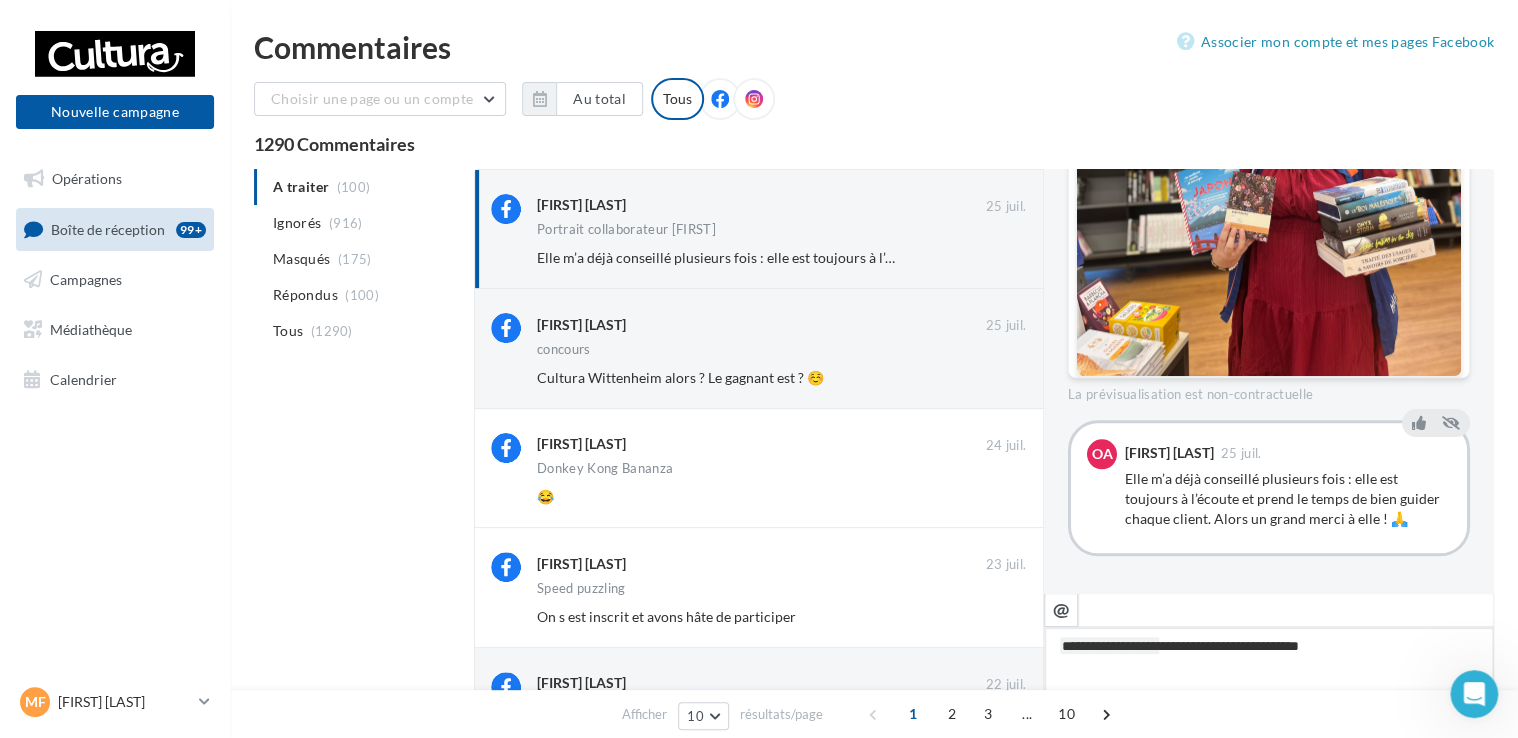 type on "**********" 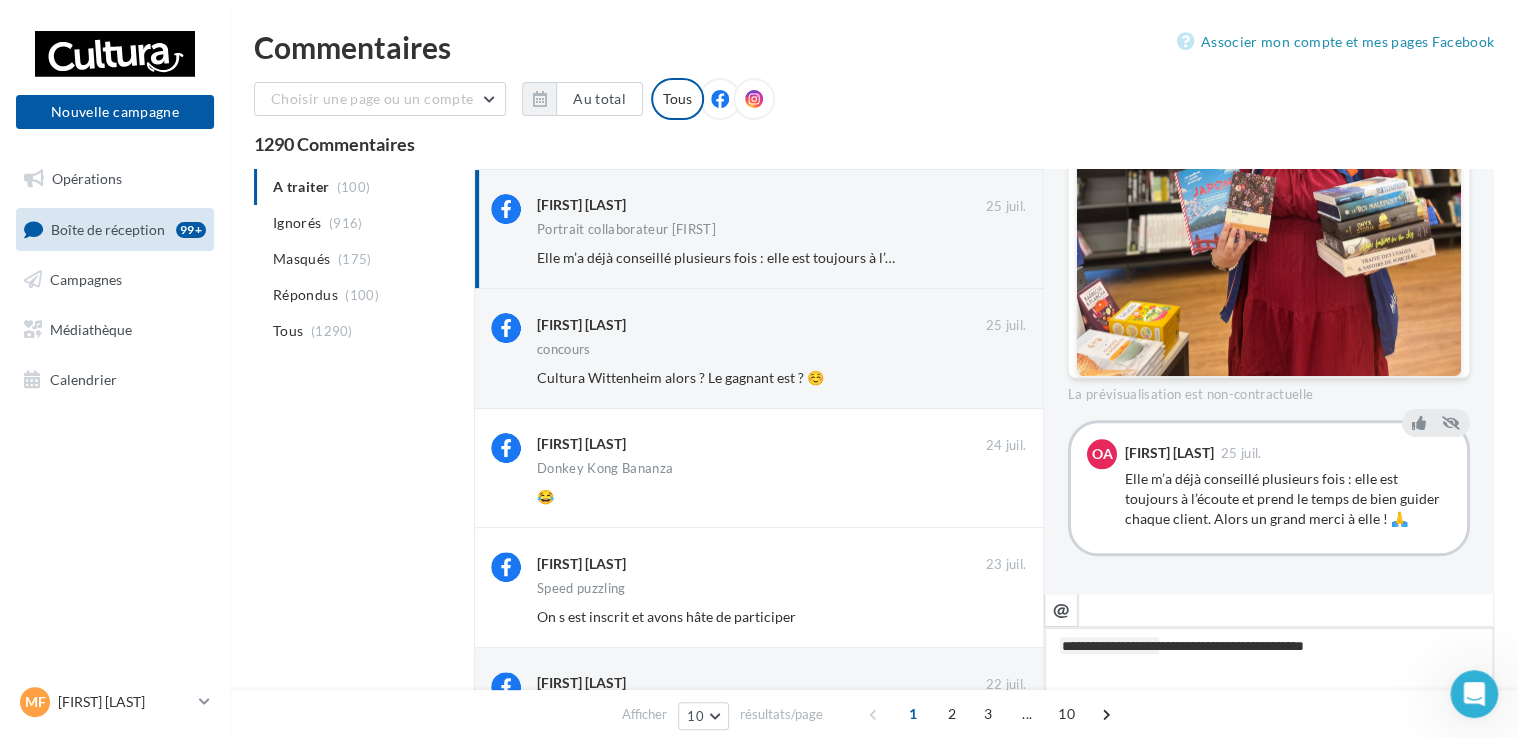 type on "**********" 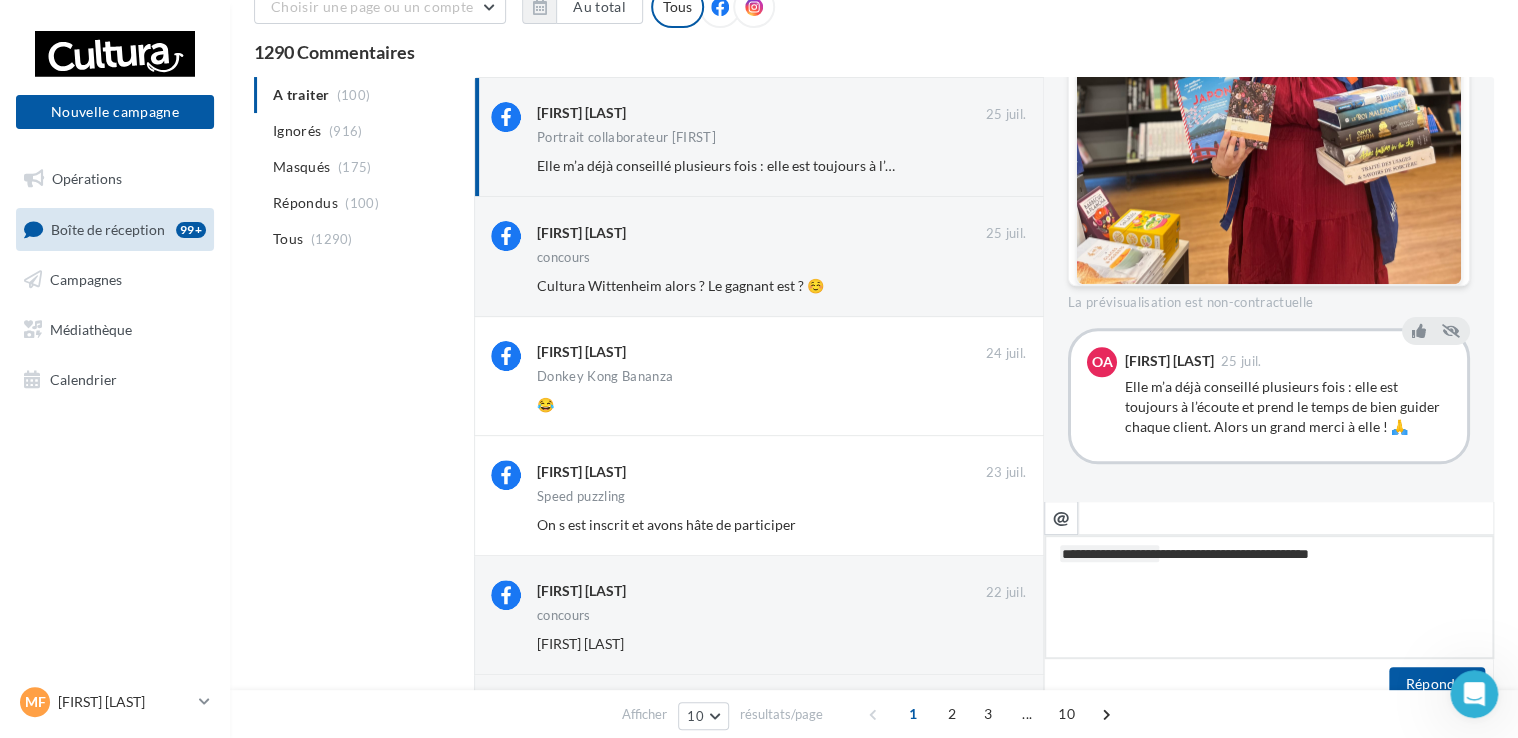 scroll, scrollTop: 200, scrollLeft: 0, axis: vertical 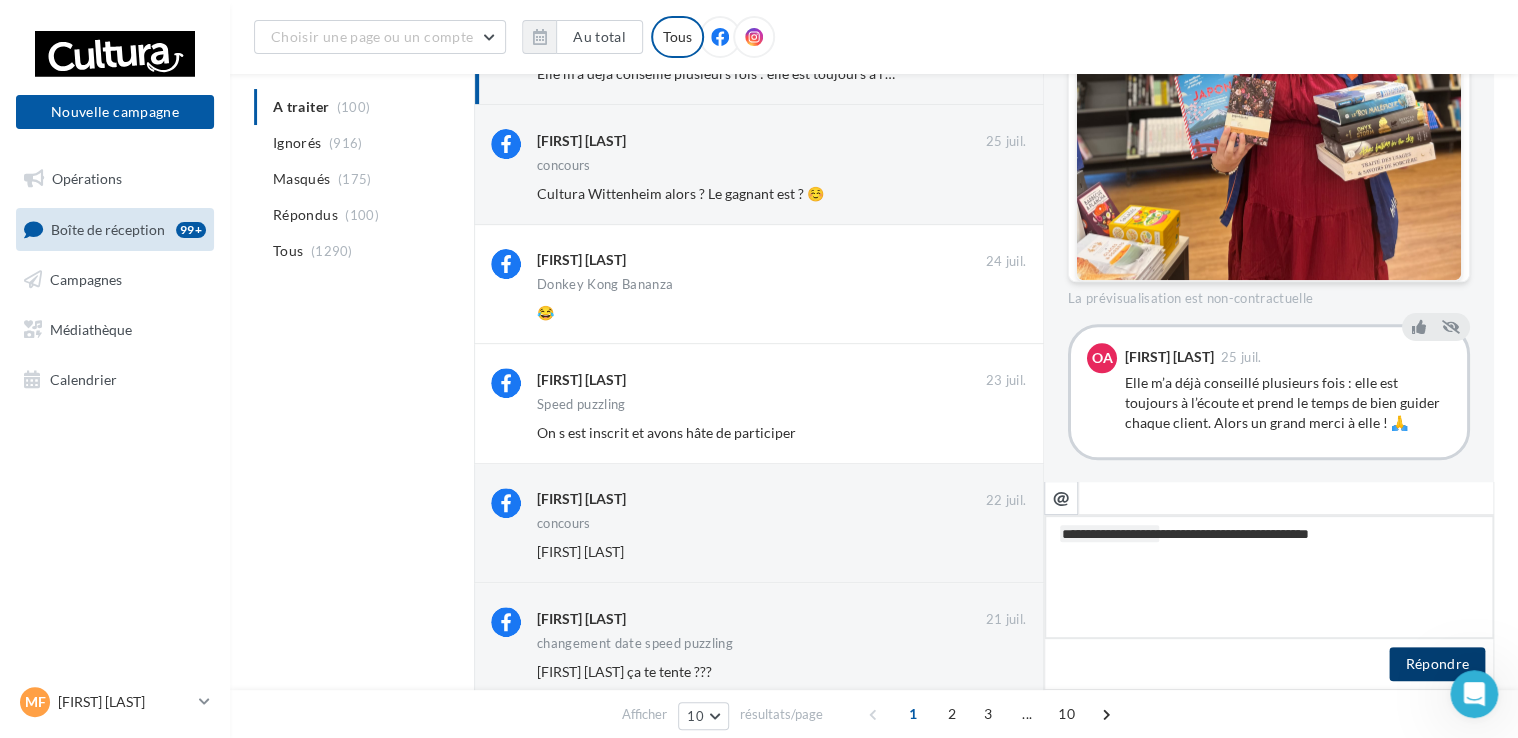 type on "**********" 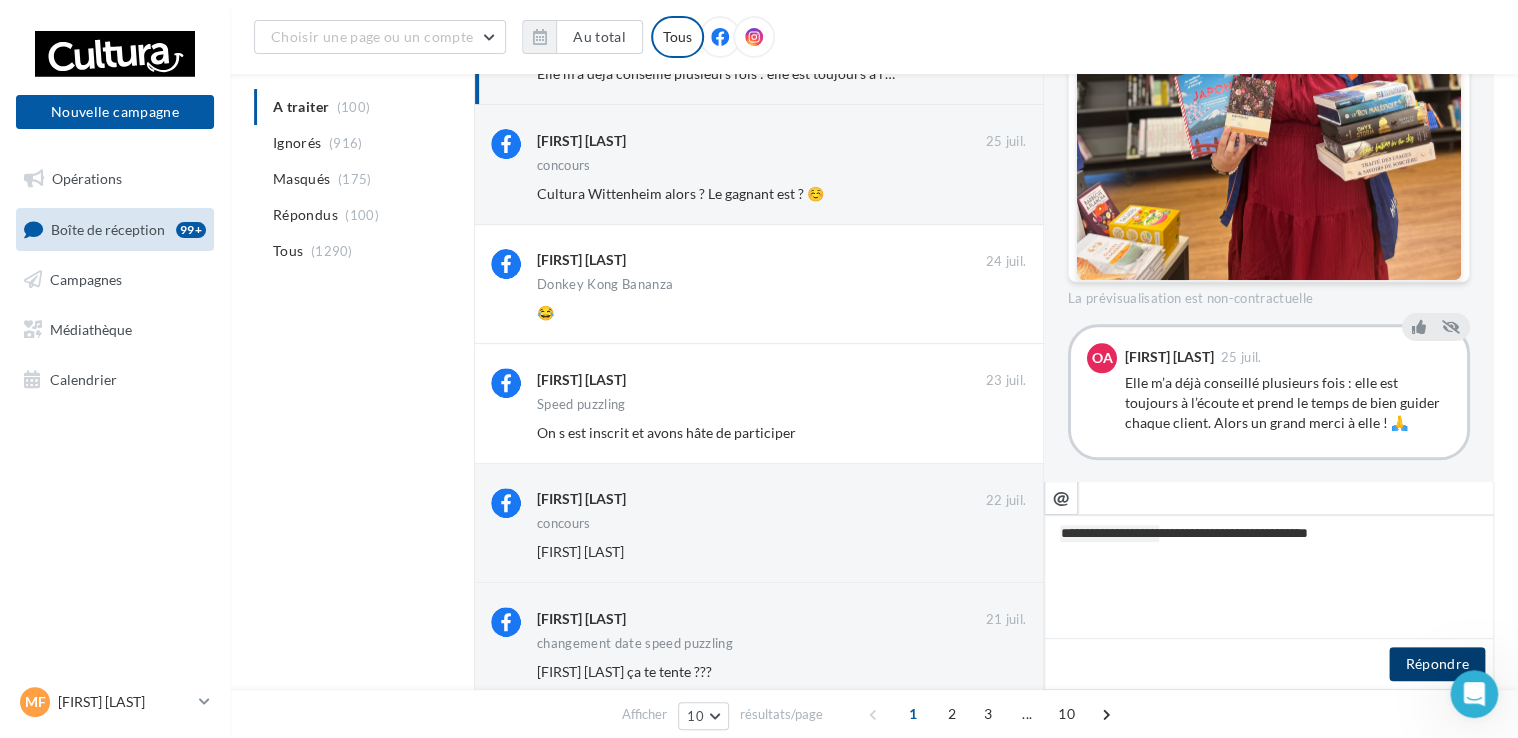 click on "Répondre" at bounding box center (1437, 664) 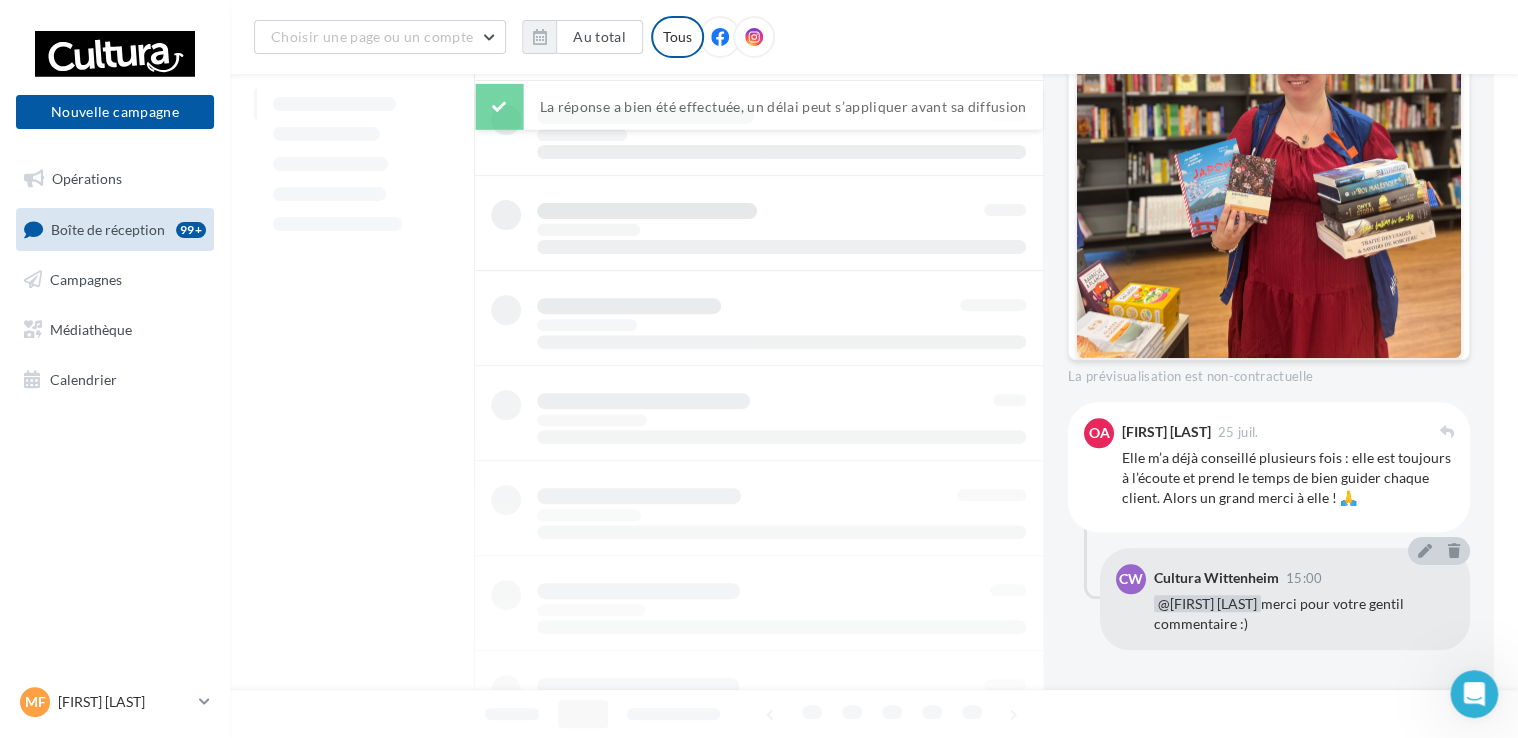 scroll, scrollTop: 735, scrollLeft: 0, axis: vertical 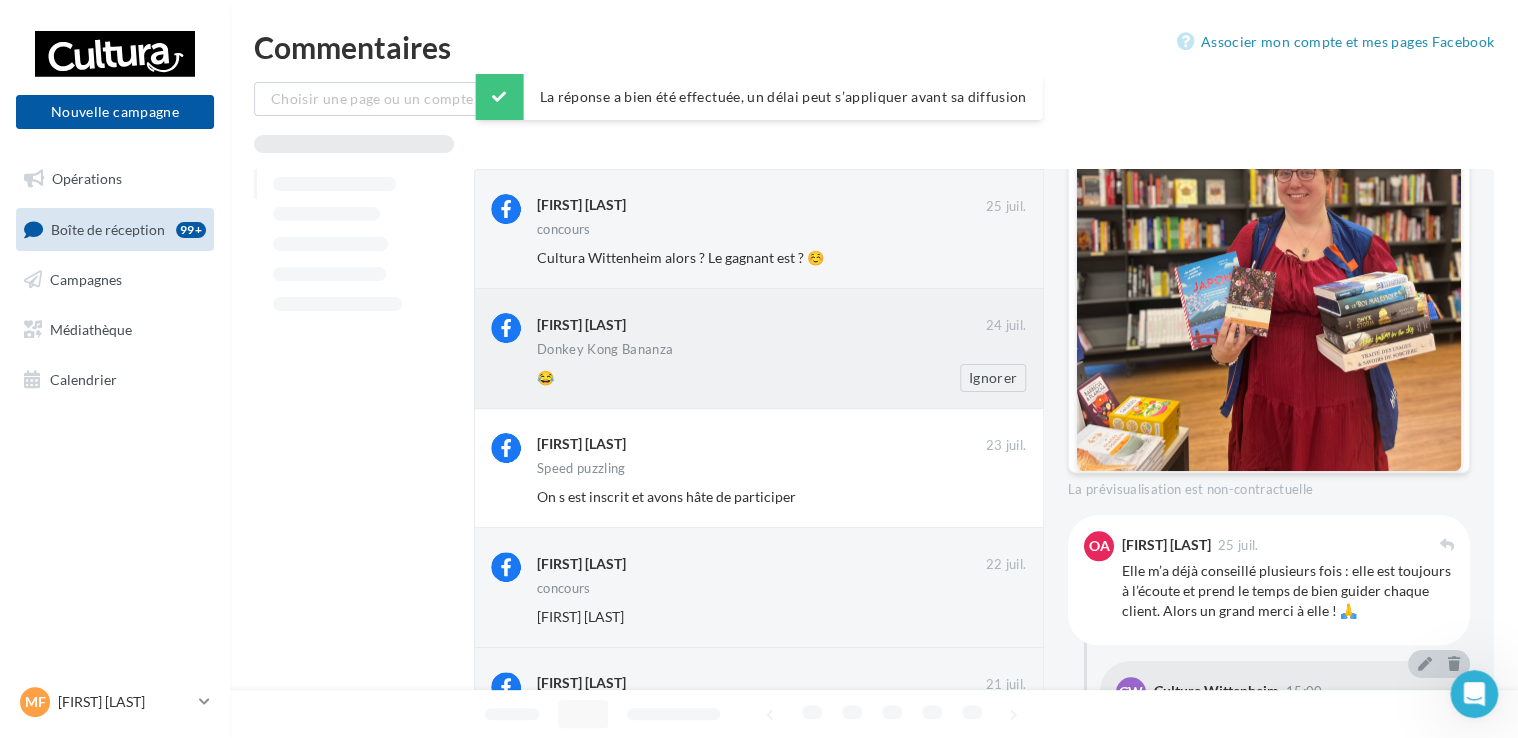click on "Donkey Kong Bananza" at bounding box center [781, 351] 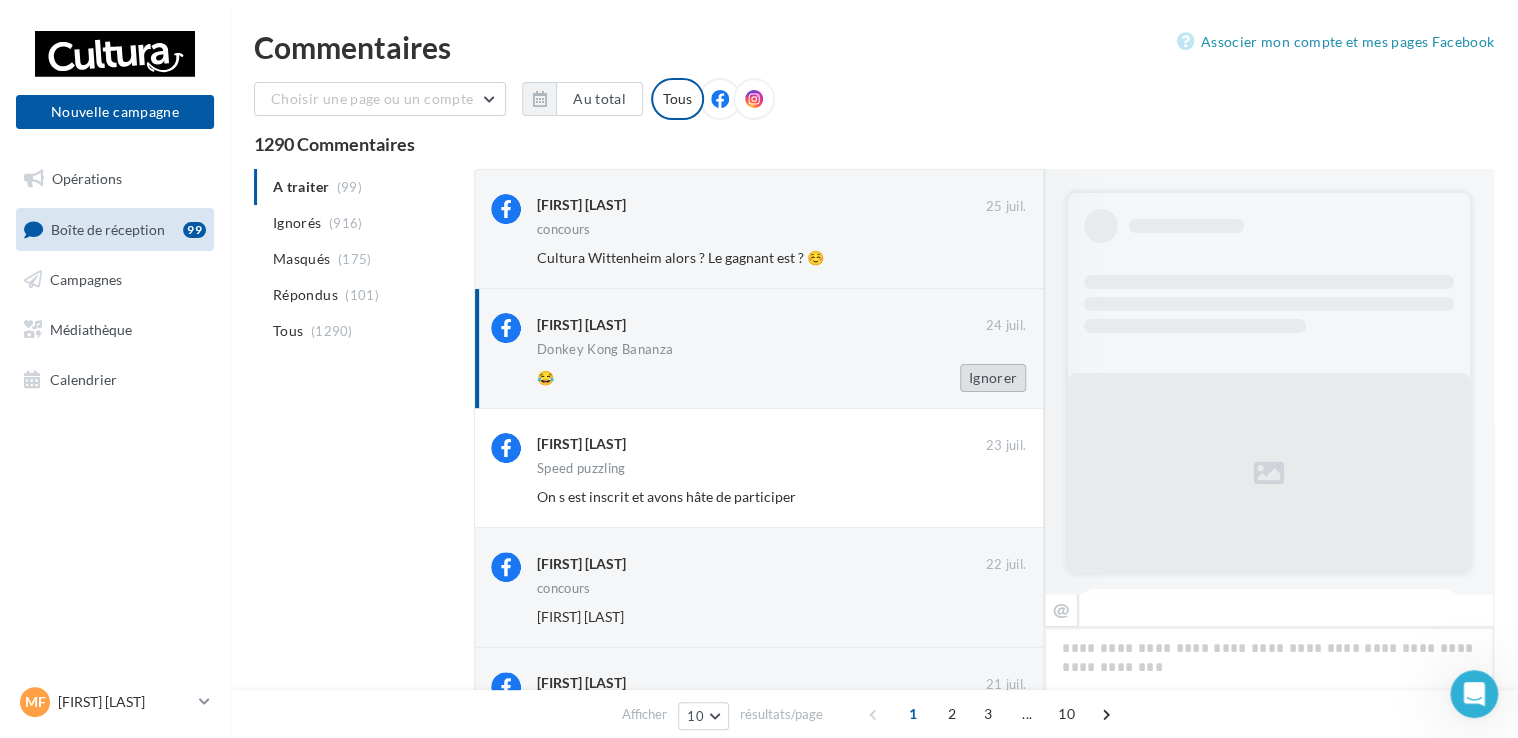 scroll, scrollTop: 622, scrollLeft: 0, axis: vertical 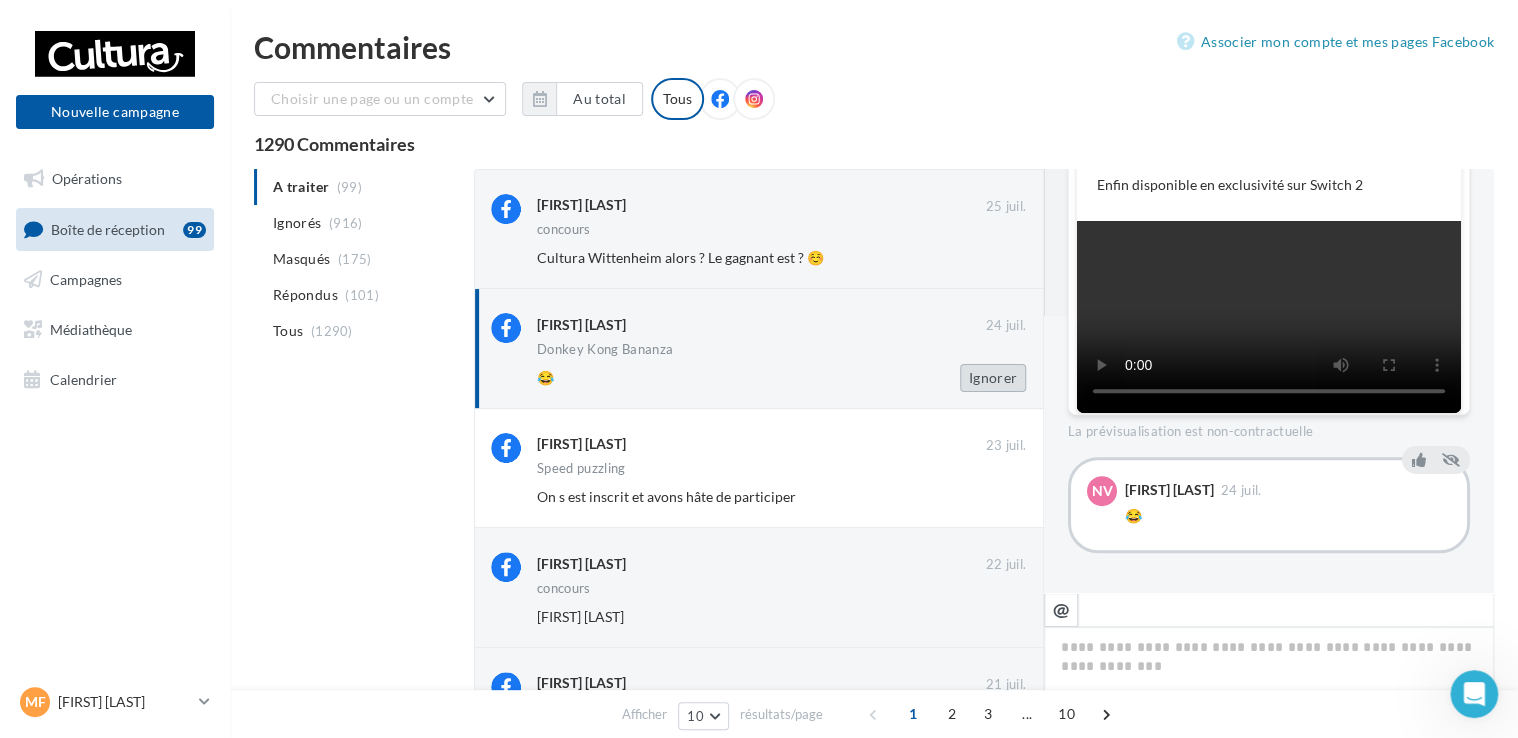 click on "Ignorer" at bounding box center (993, 378) 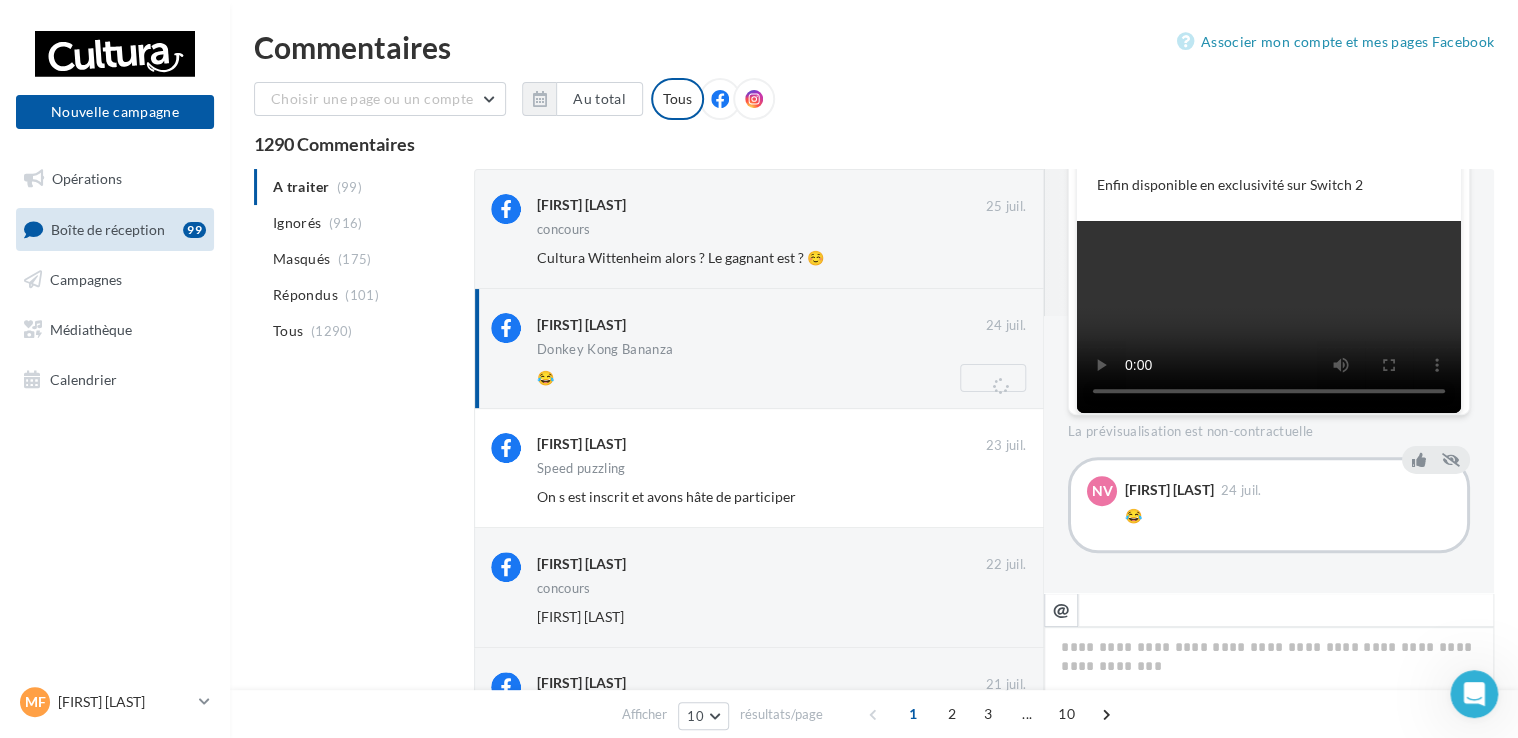 scroll, scrollTop: 275, scrollLeft: 0, axis: vertical 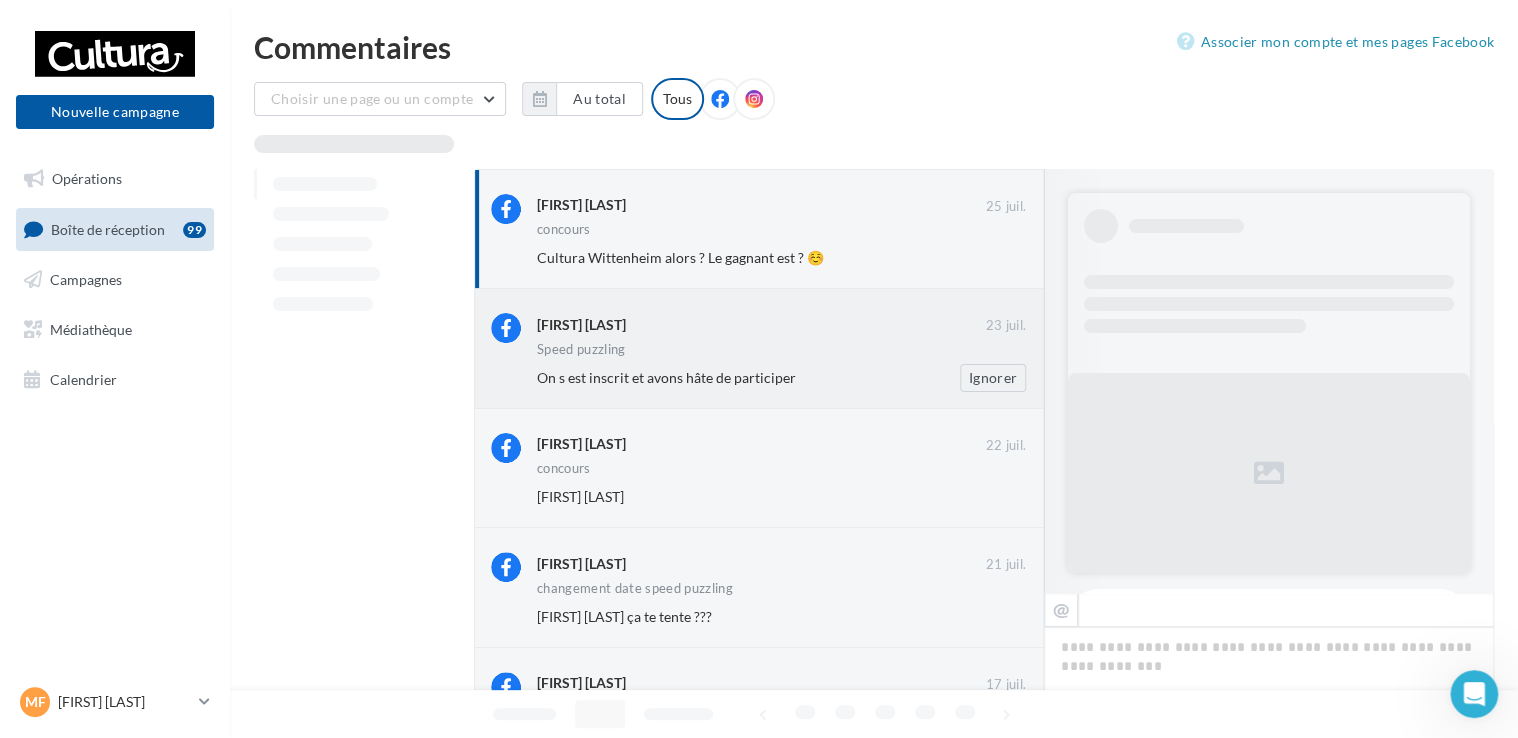 click on "Speed puzzling" at bounding box center (781, 351) 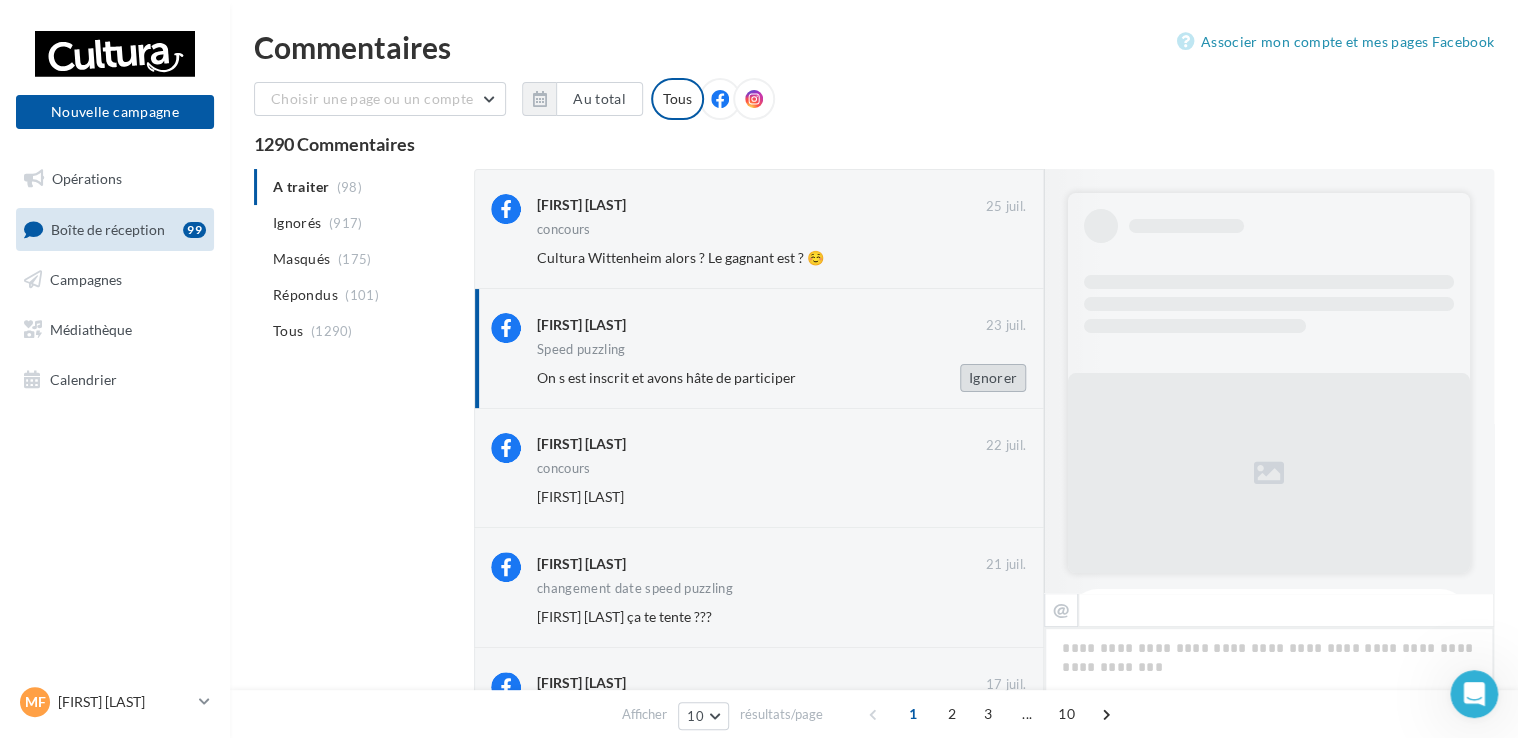 scroll, scrollTop: 894, scrollLeft: 0, axis: vertical 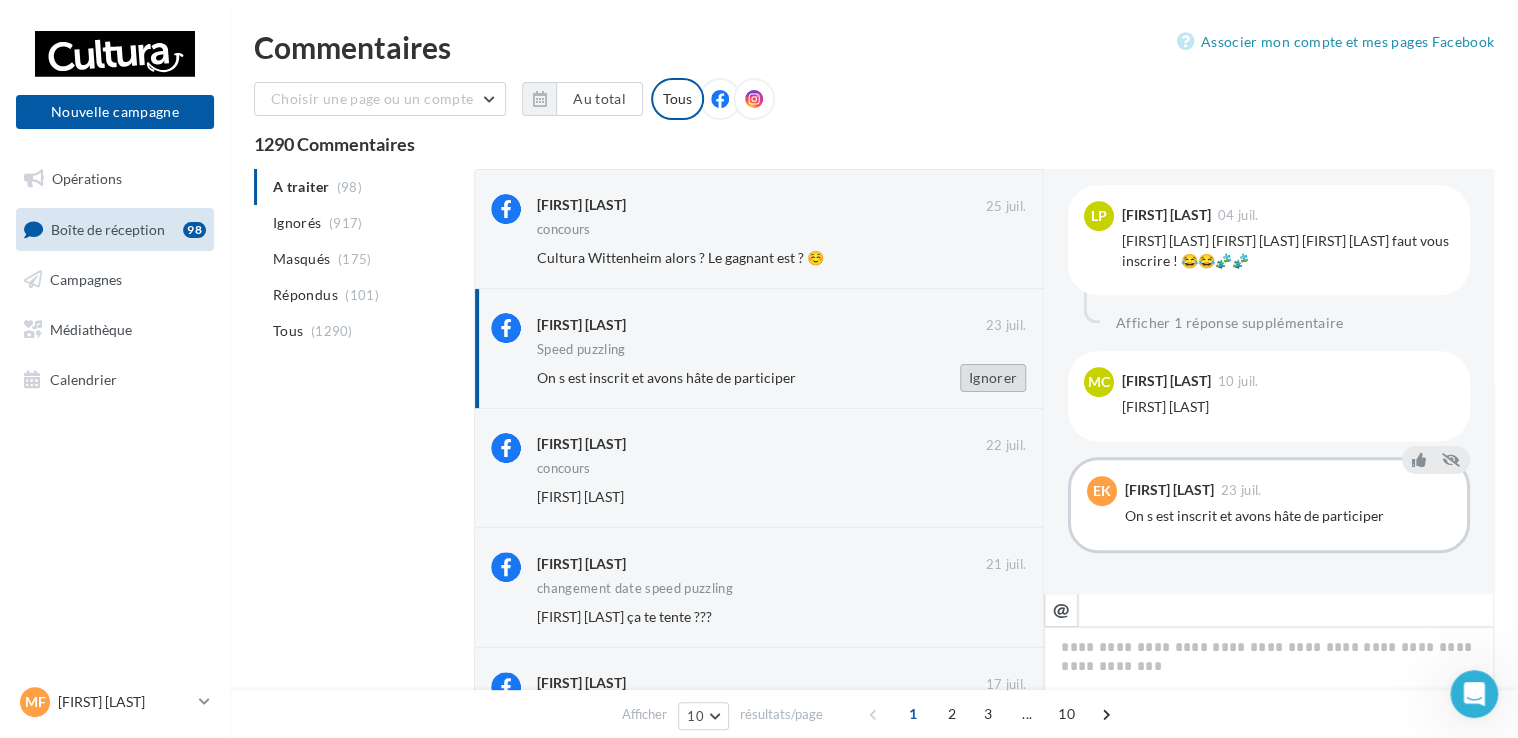 click on "Ignorer" at bounding box center [993, 378] 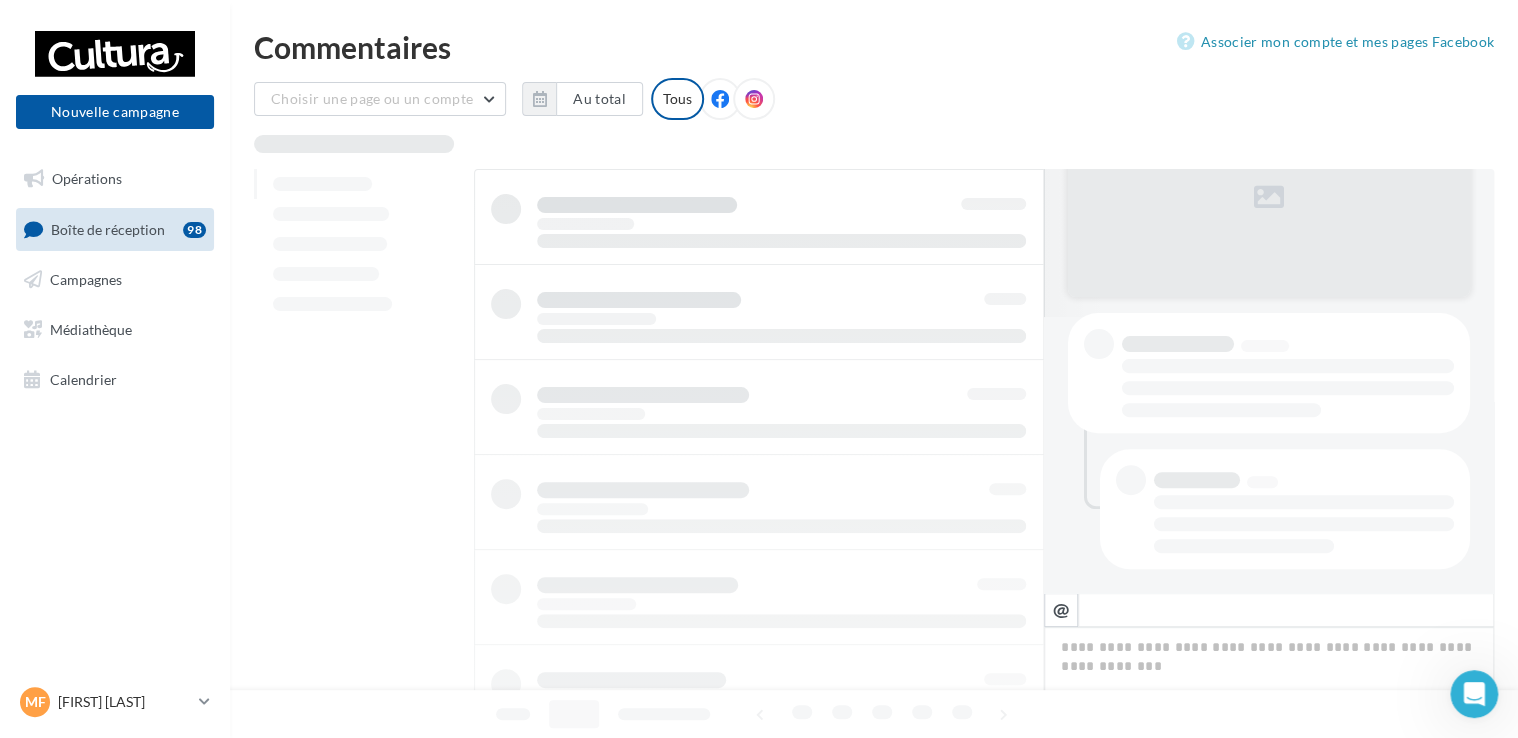 scroll, scrollTop: 275, scrollLeft: 0, axis: vertical 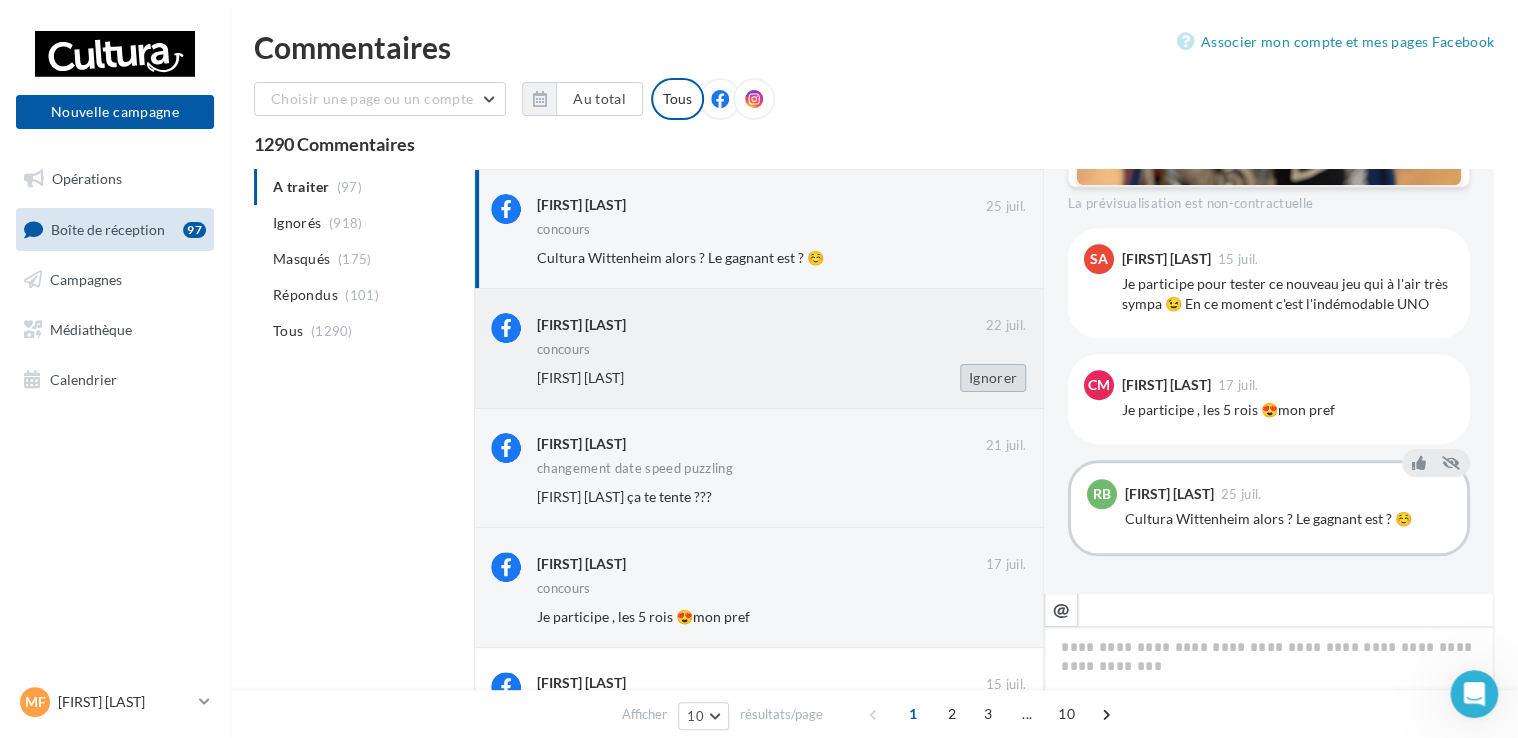click on "Ignorer" at bounding box center (993, 378) 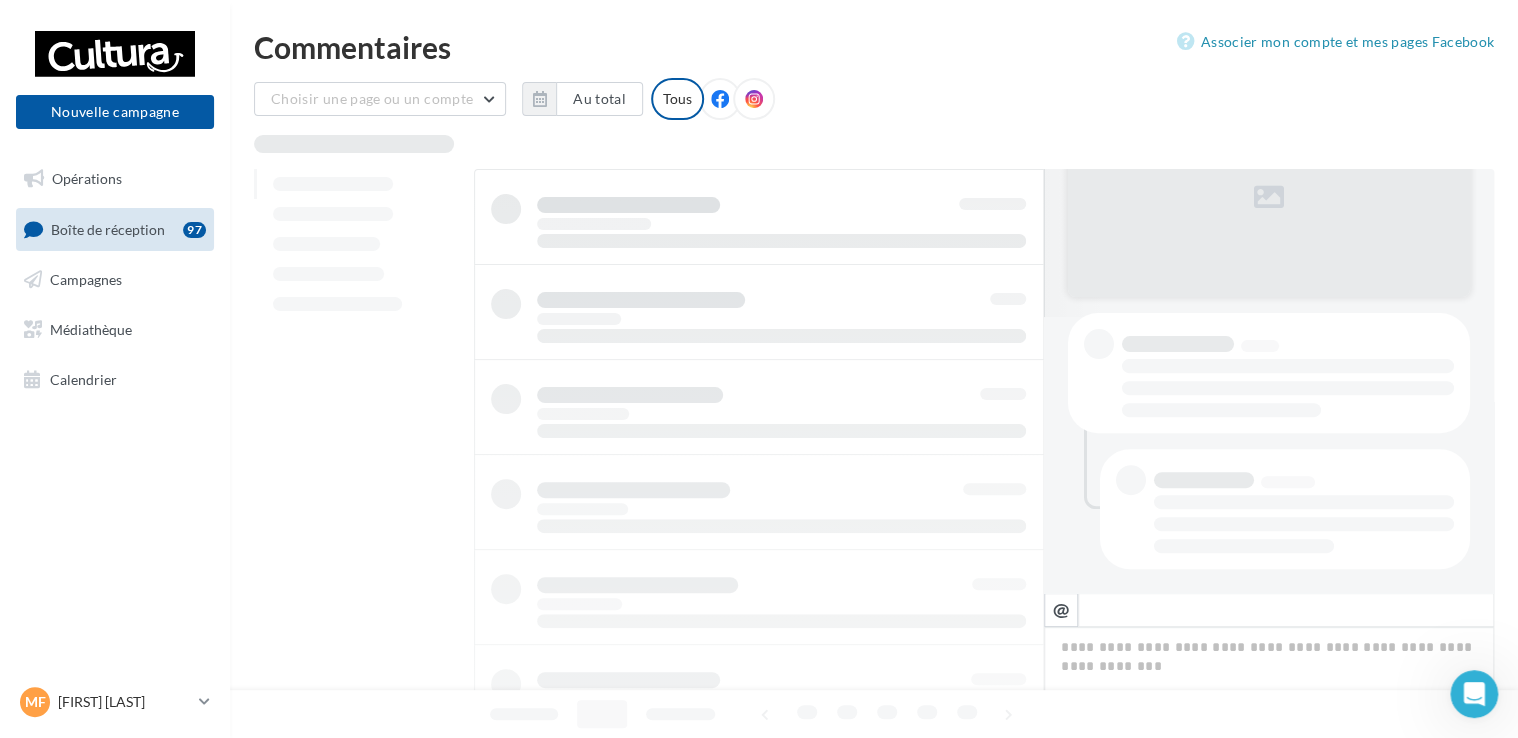 scroll, scrollTop: 275, scrollLeft: 0, axis: vertical 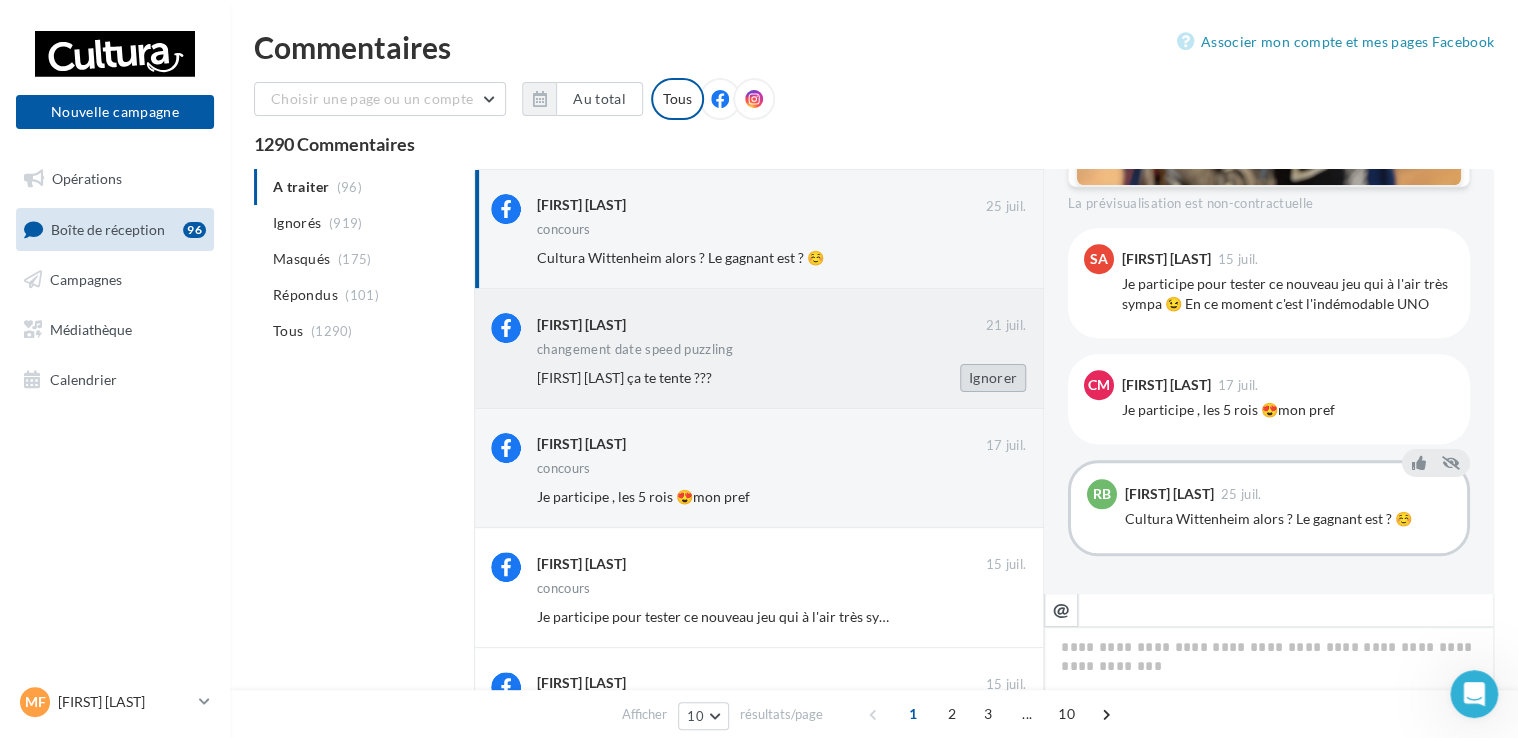 click on "Ignorer" at bounding box center [993, 378] 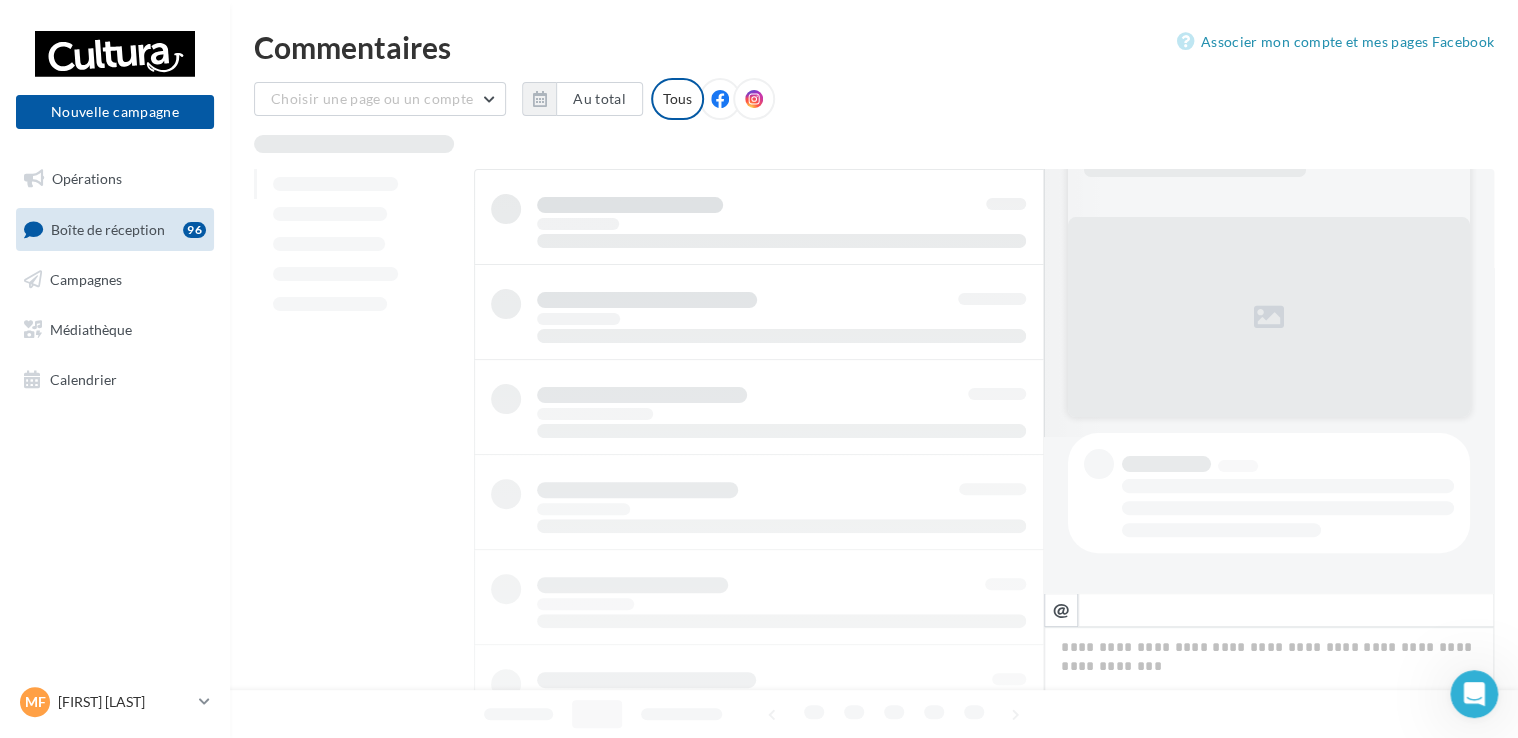 scroll, scrollTop: 155, scrollLeft: 0, axis: vertical 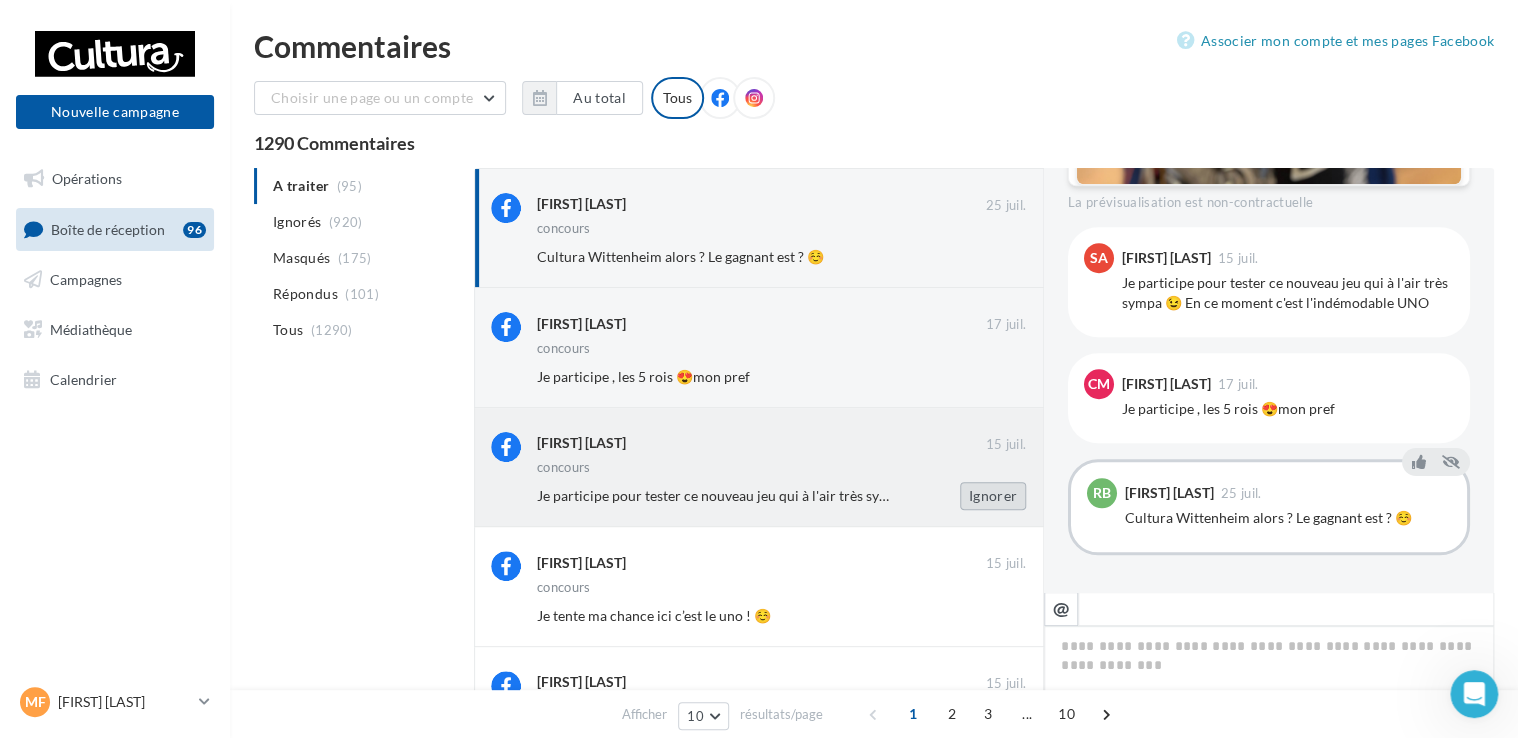 click on "Ignorer" at bounding box center (993, 496) 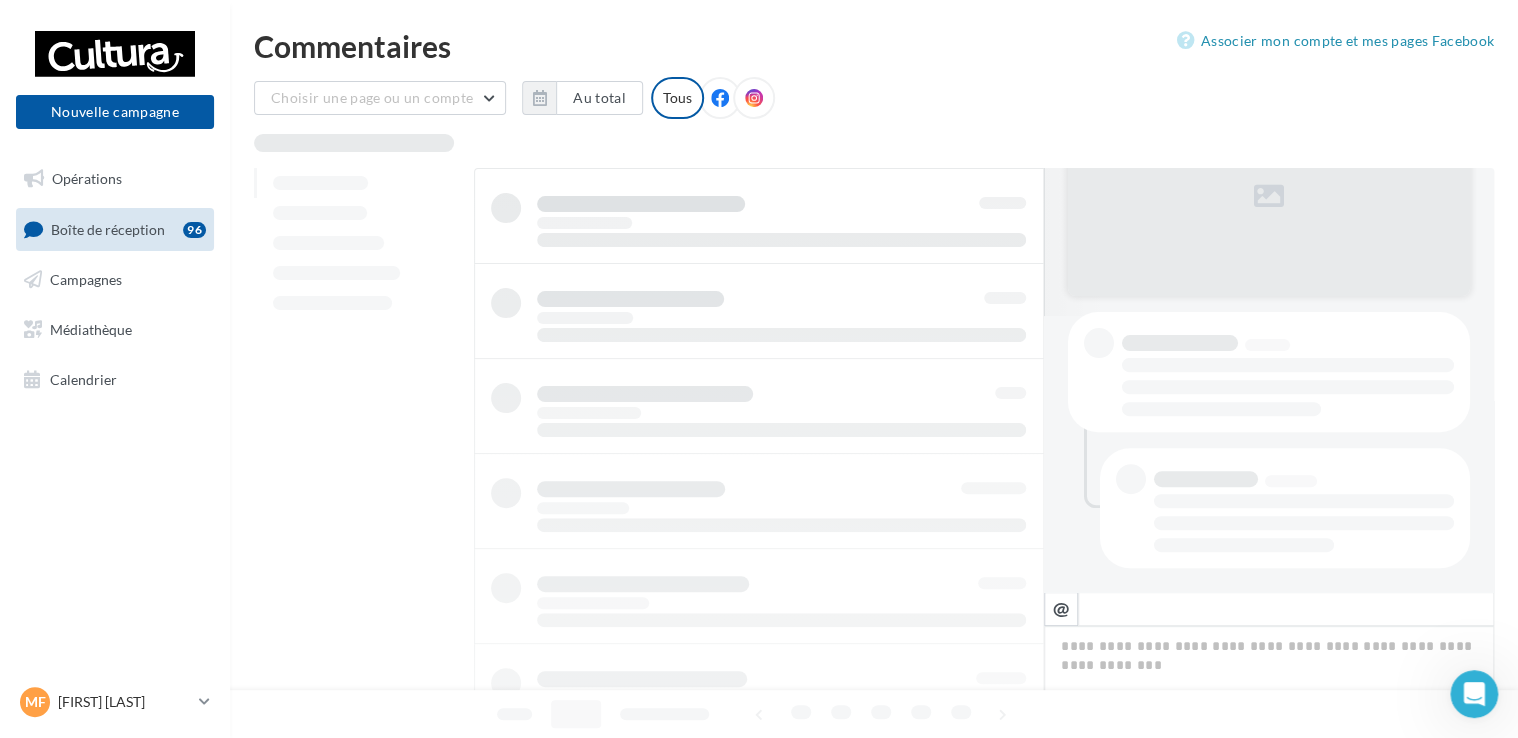 scroll, scrollTop: 275, scrollLeft: 0, axis: vertical 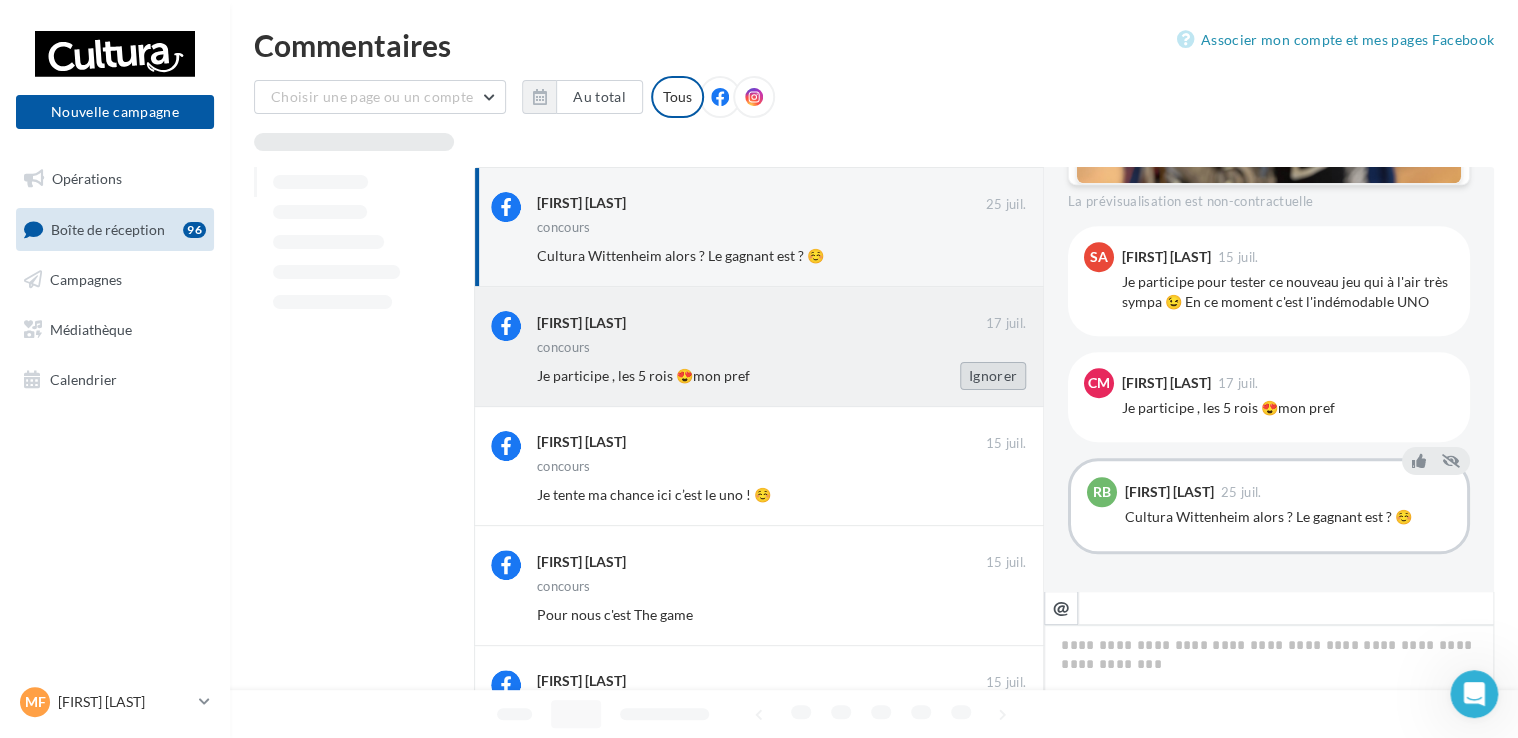 click on "Ignorer" at bounding box center [993, 376] 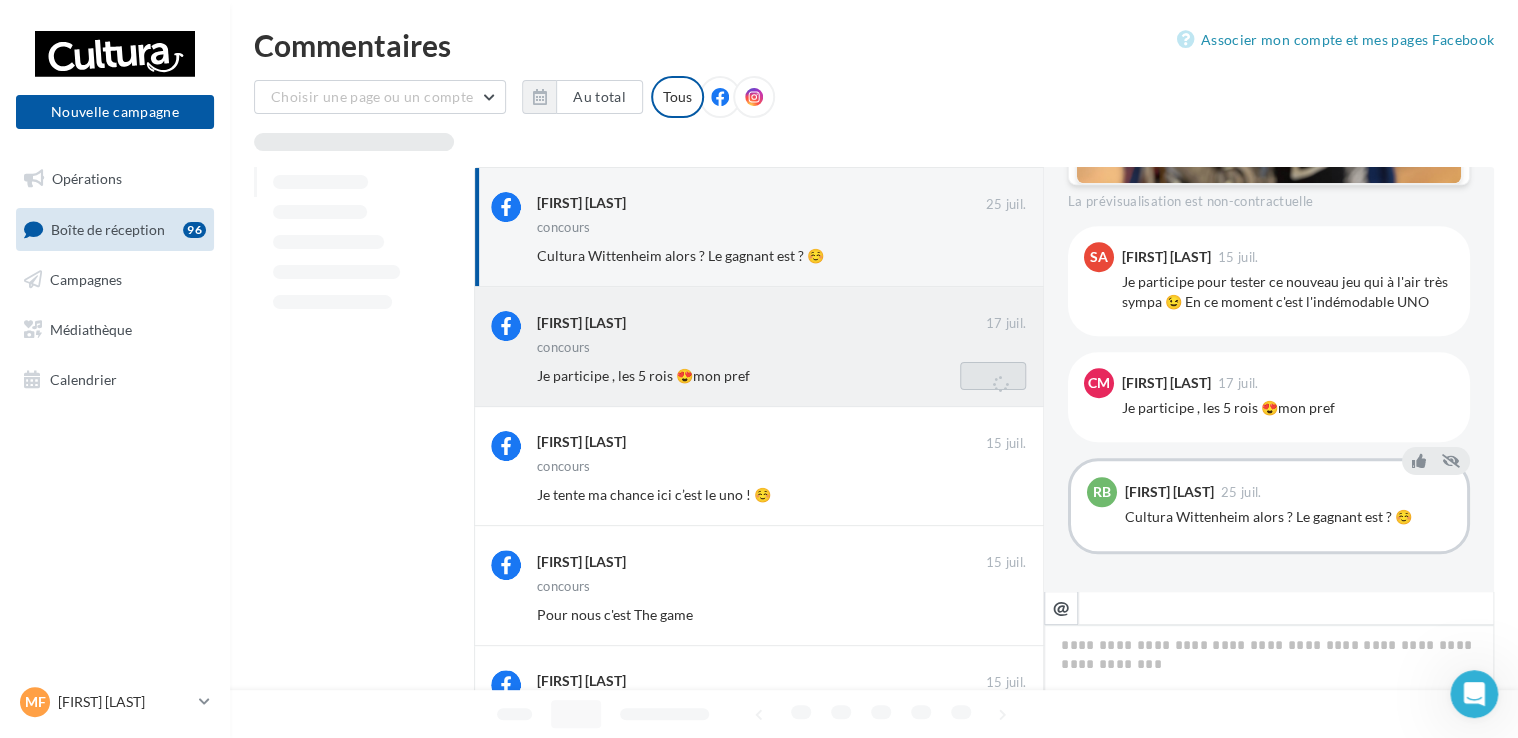 scroll, scrollTop: 275, scrollLeft: 0, axis: vertical 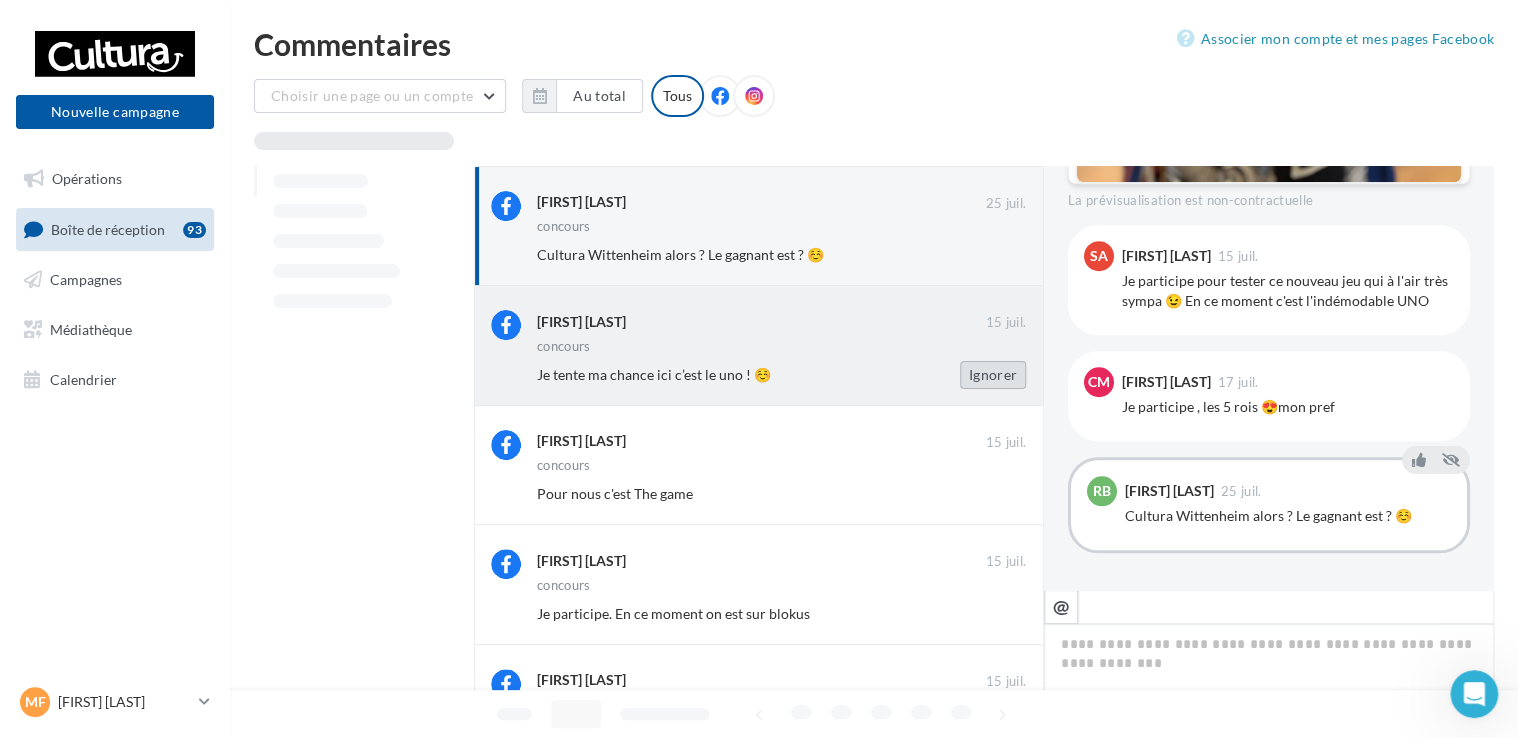 click on "Ignorer" at bounding box center [993, 375] 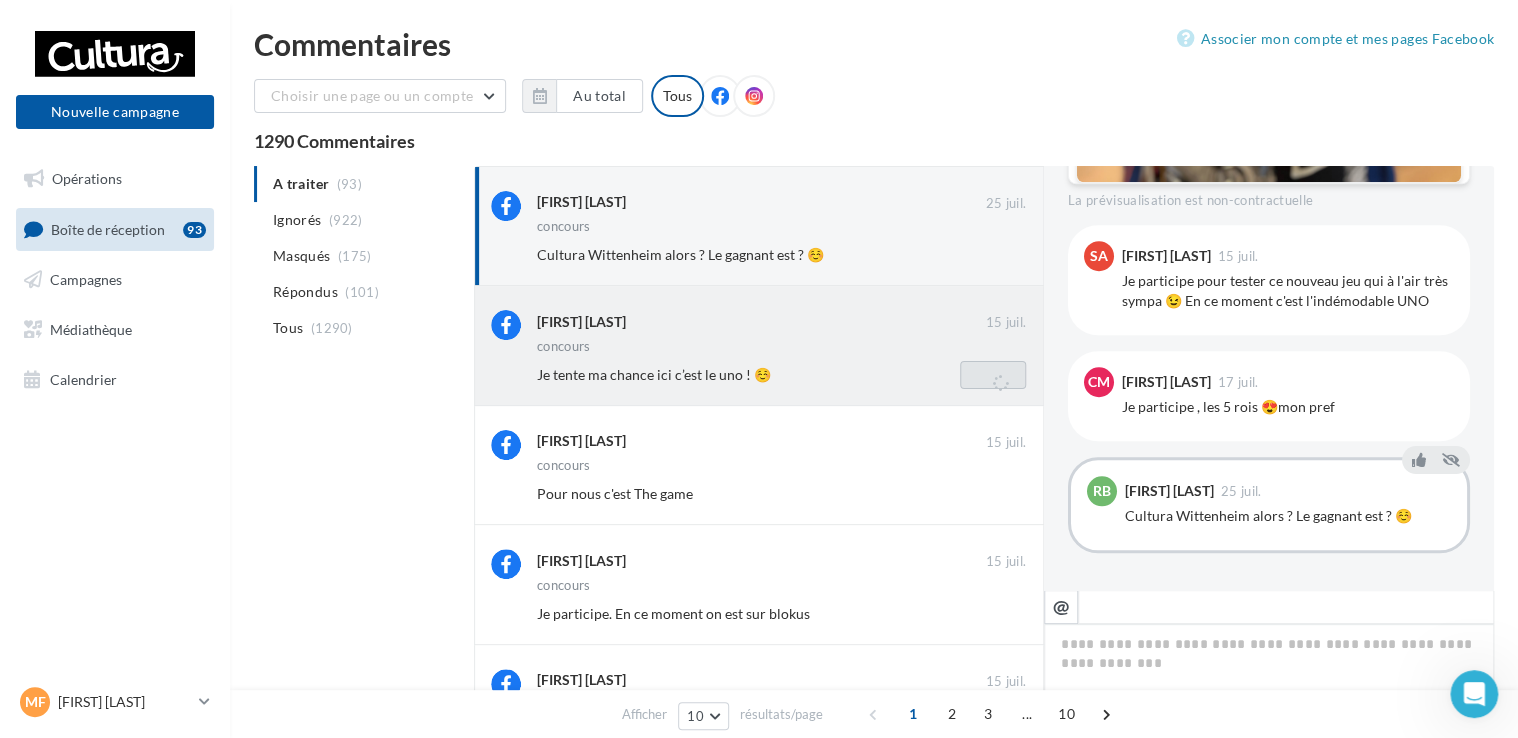 scroll, scrollTop: 275, scrollLeft: 0, axis: vertical 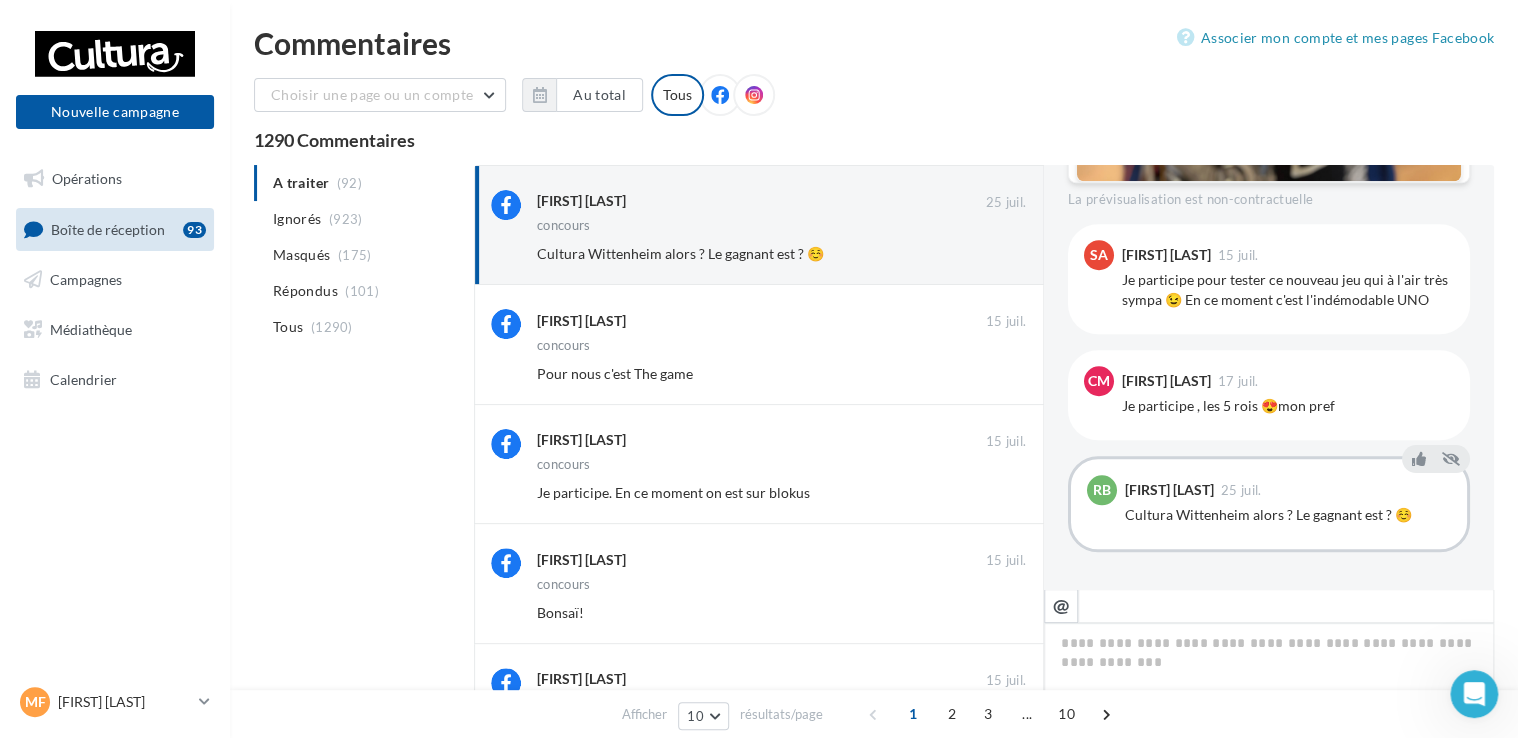 click on "Ignorer" at bounding box center (993, 374) 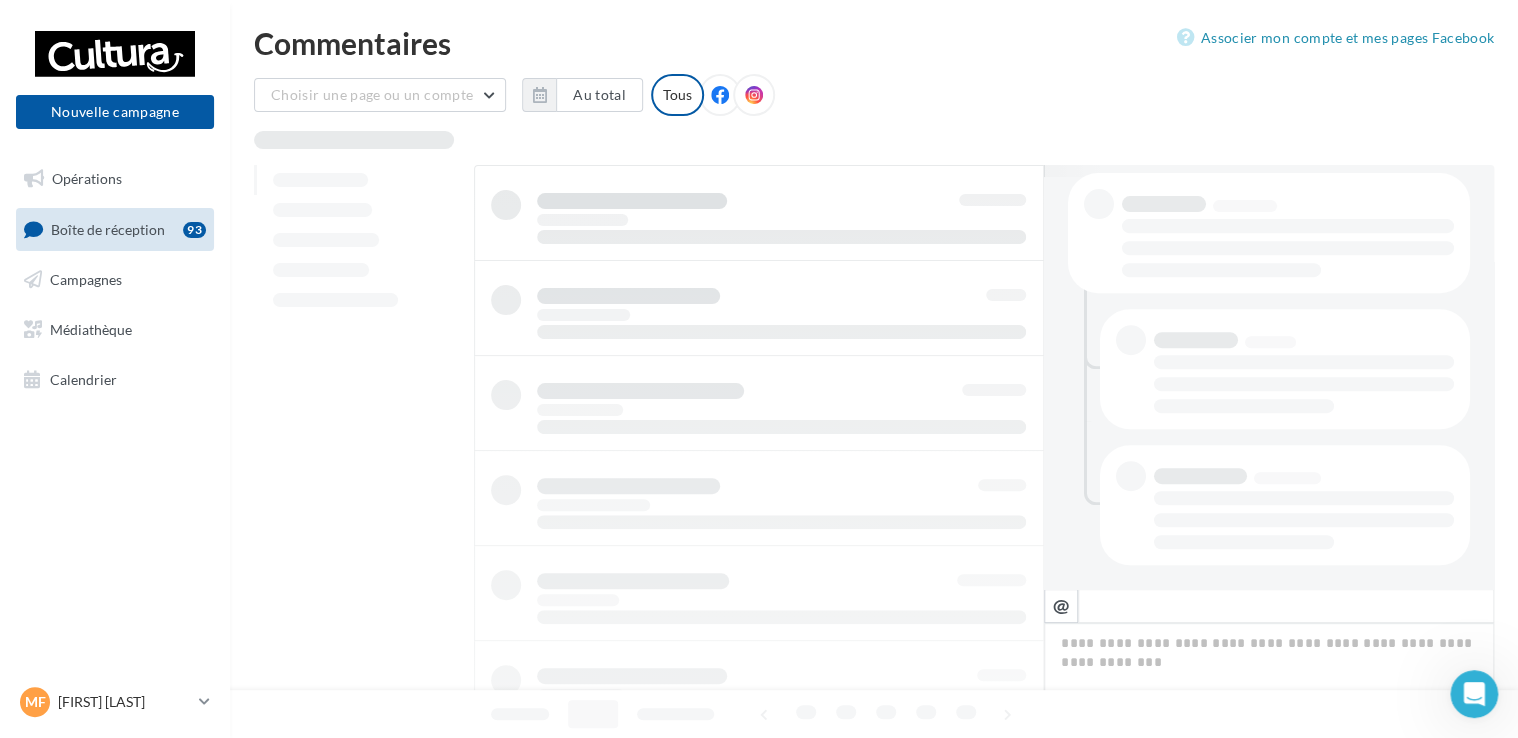 scroll, scrollTop: 411, scrollLeft: 0, axis: vertical 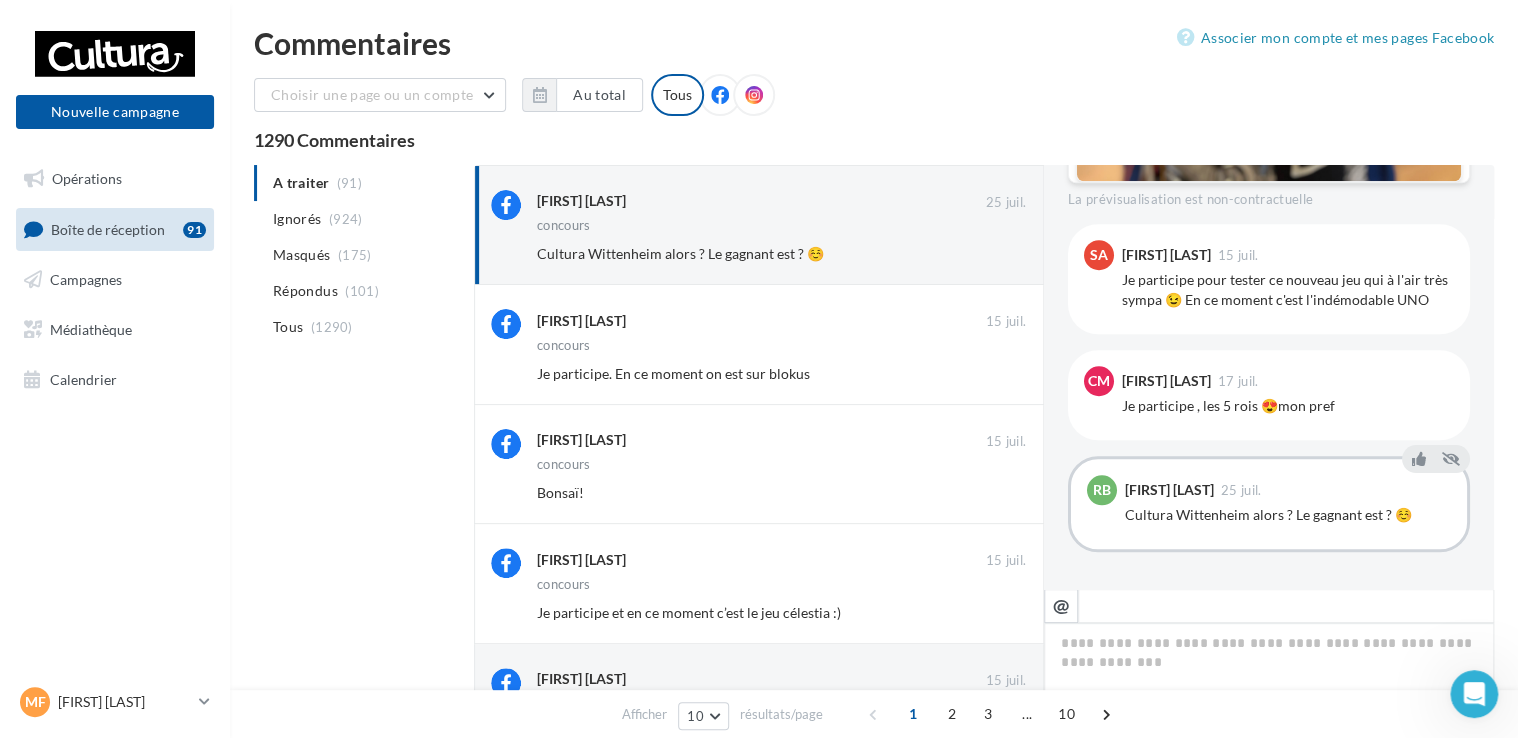 click on "Ignorer" at bounding box center (993, 374) 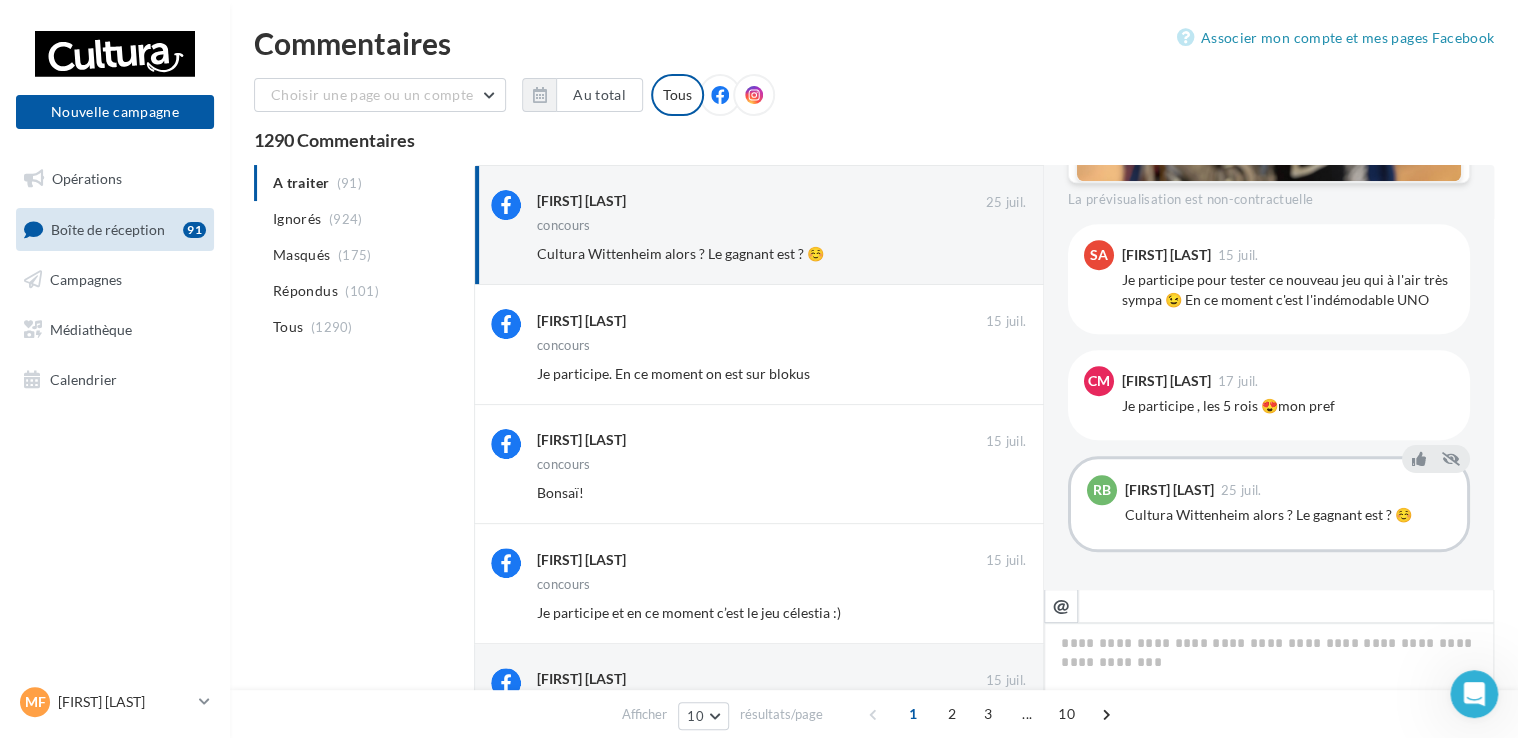 scroll, scrollTop: 155, scrollLeft: 0, axis: vertical 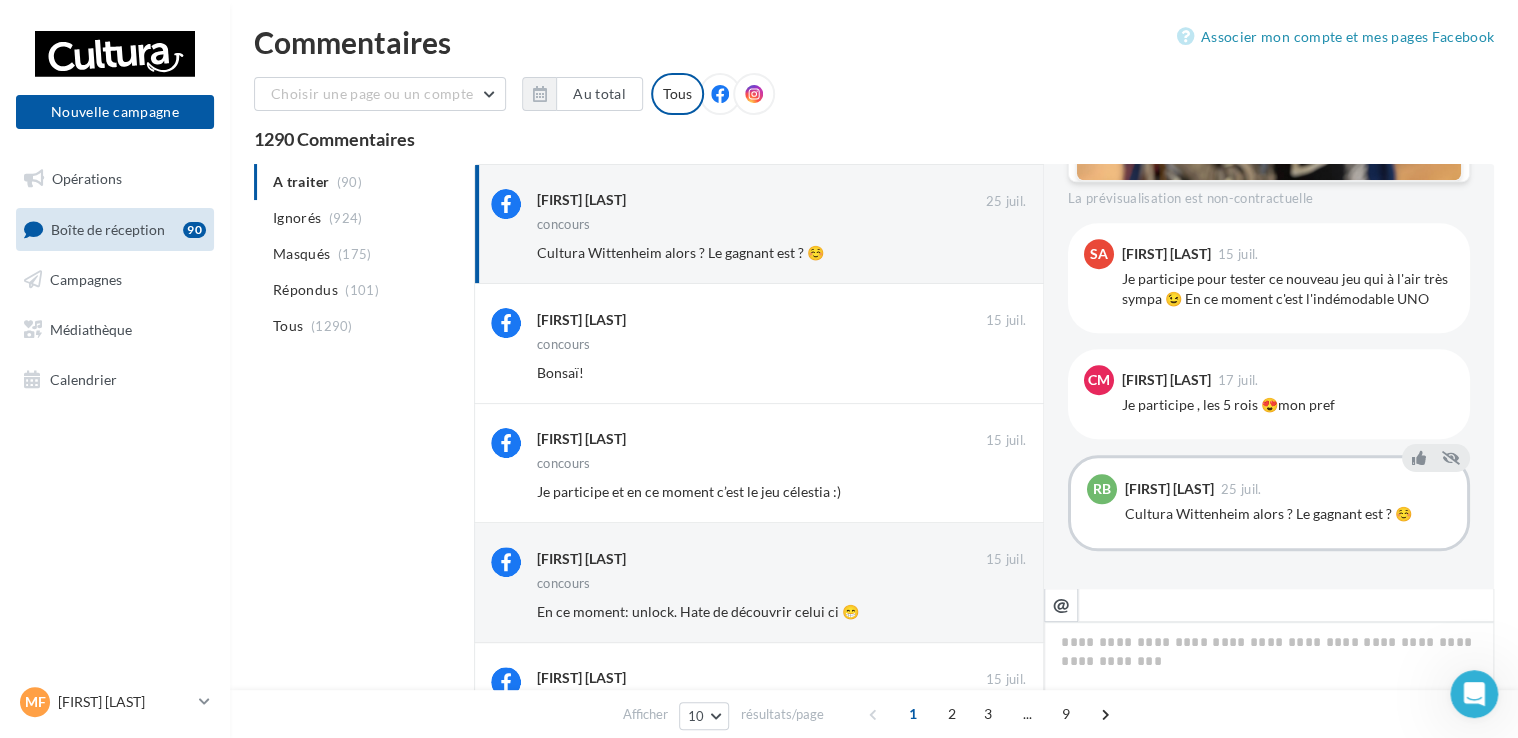 click on "Ignorer" at bounding box center (993, 373) 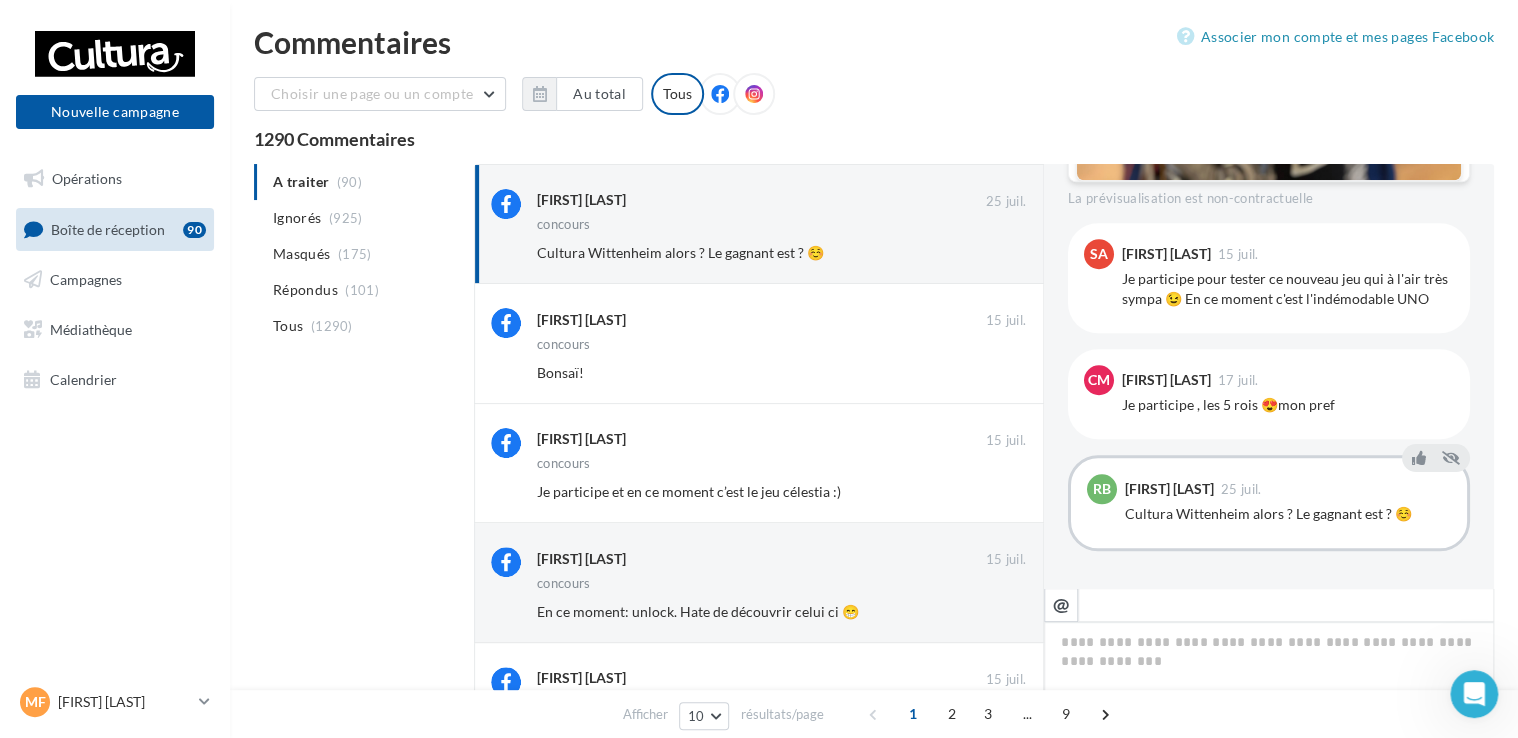 scroll, scrollTop: 155, scrollLeft: 0, axis: vertical 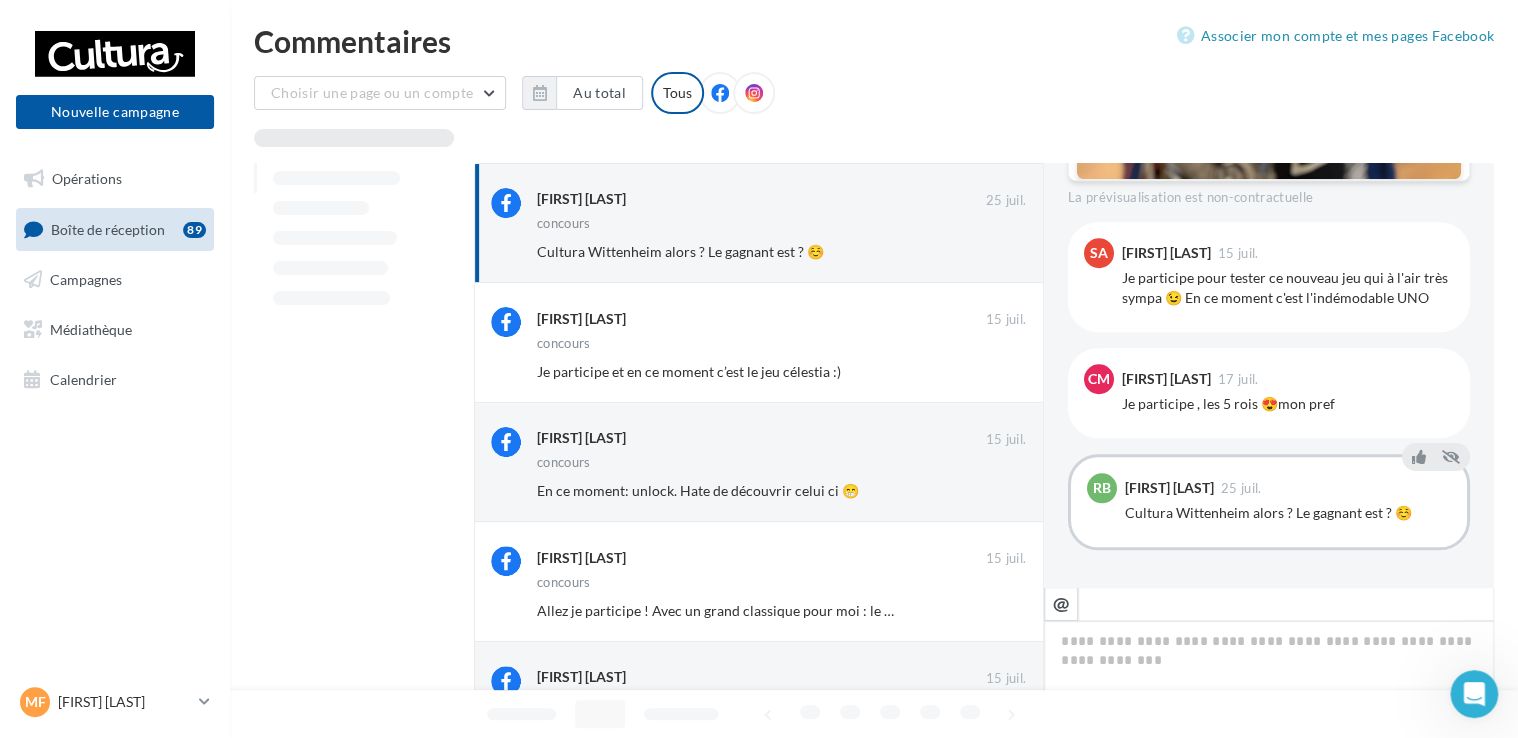 click on "Ignorer" at bounding box center (993, 372) 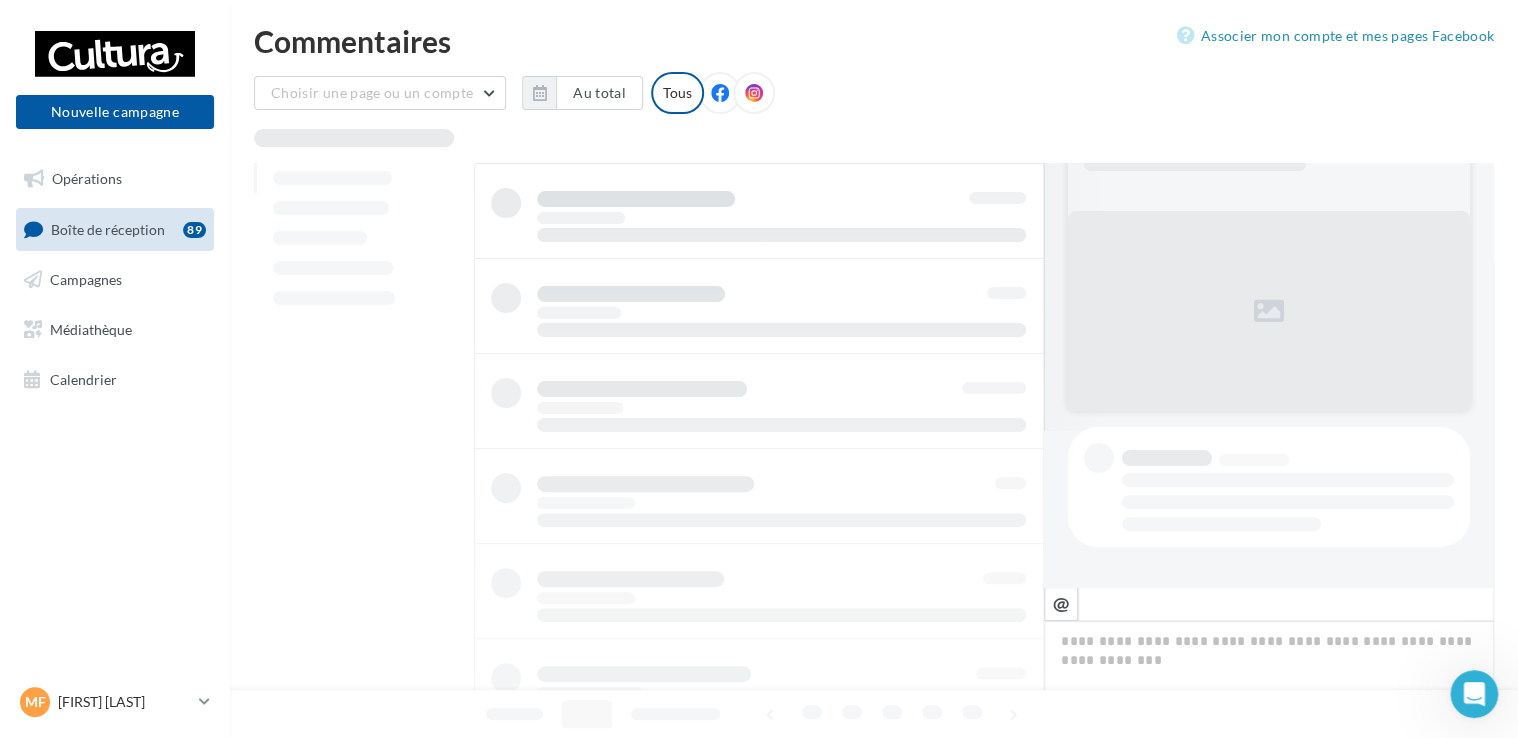 scroll, scrollTop: 155, scrollLeft: 0, axis: vertical 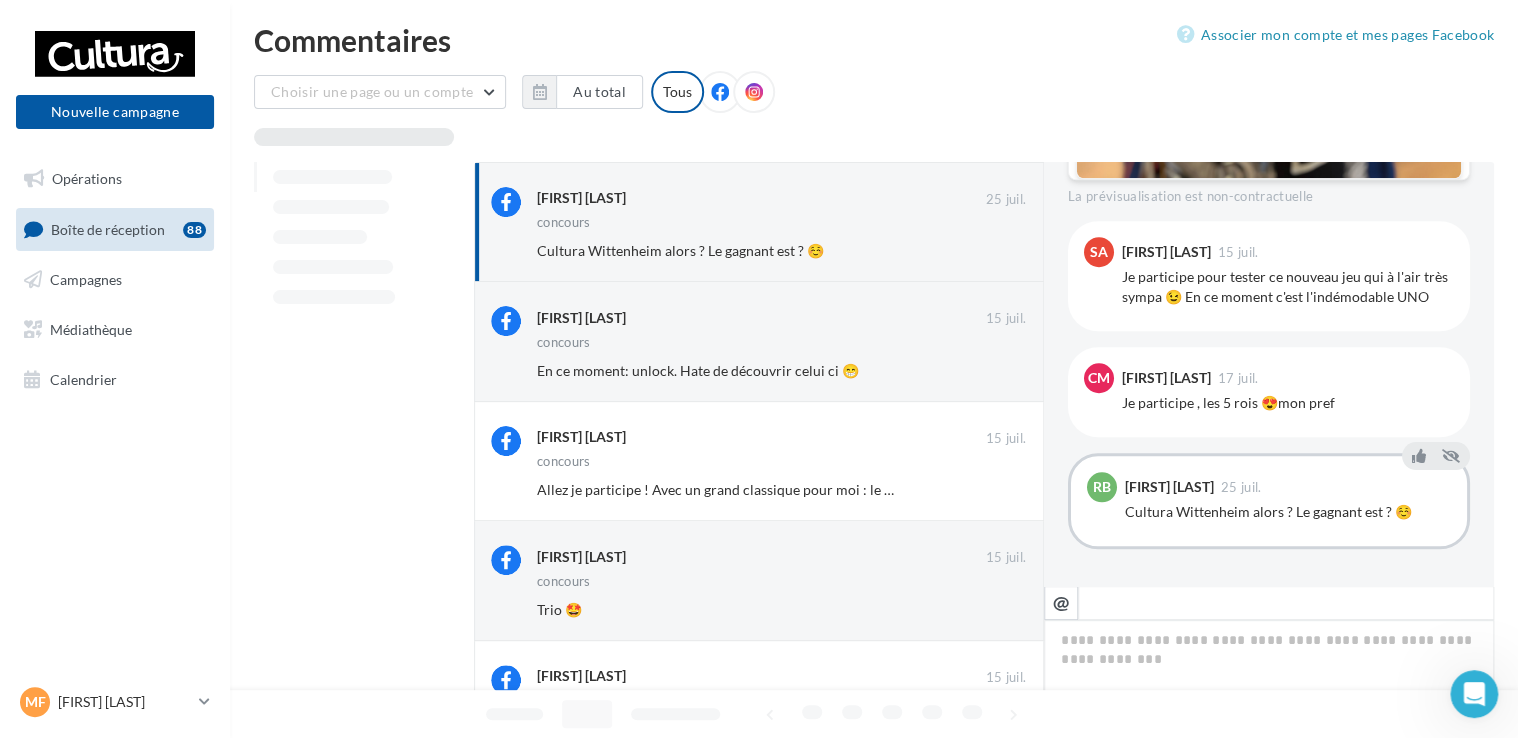 click on "Ignorer" at bounding box center (993, 371) 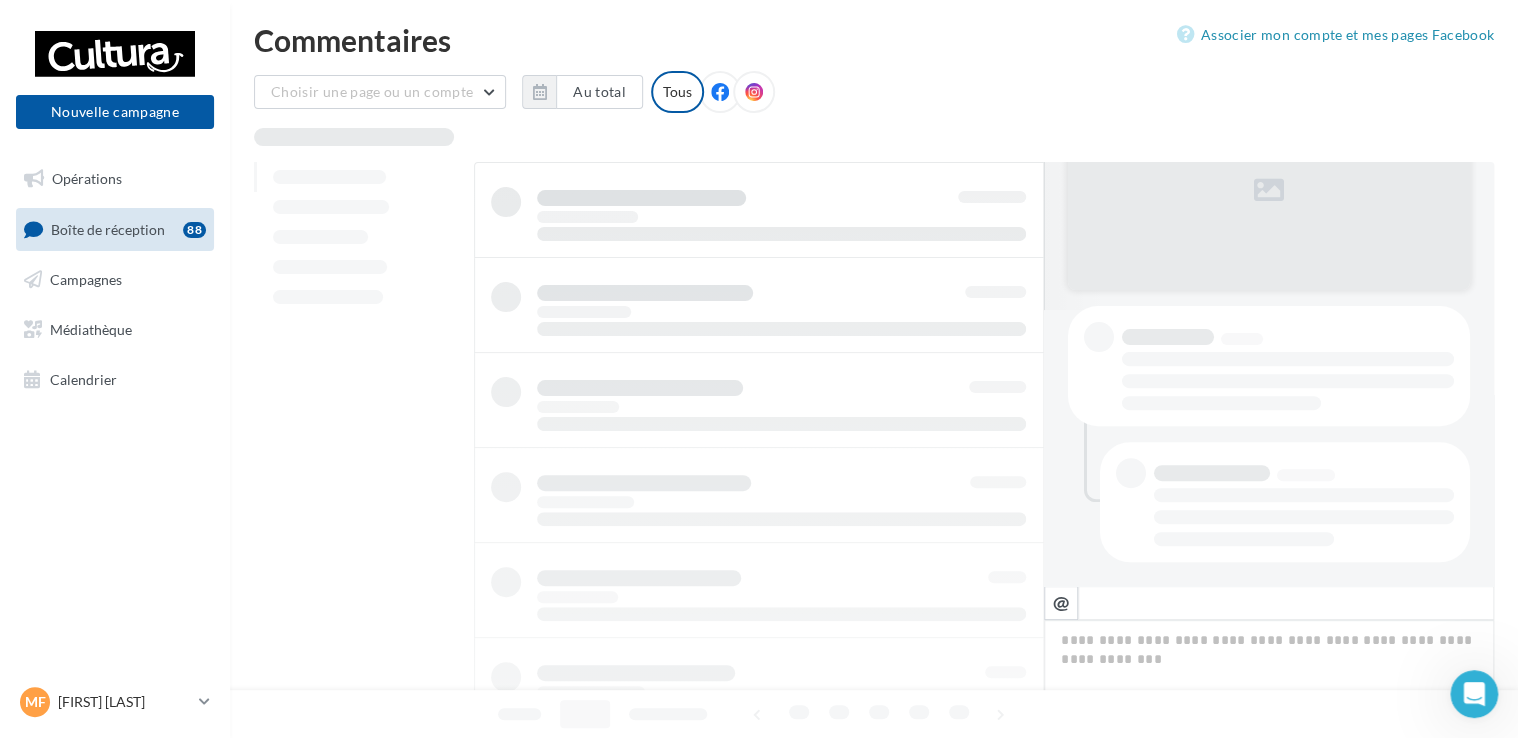 scroll, scrollTop: 275, scrollLeft: 0, axis: vertical 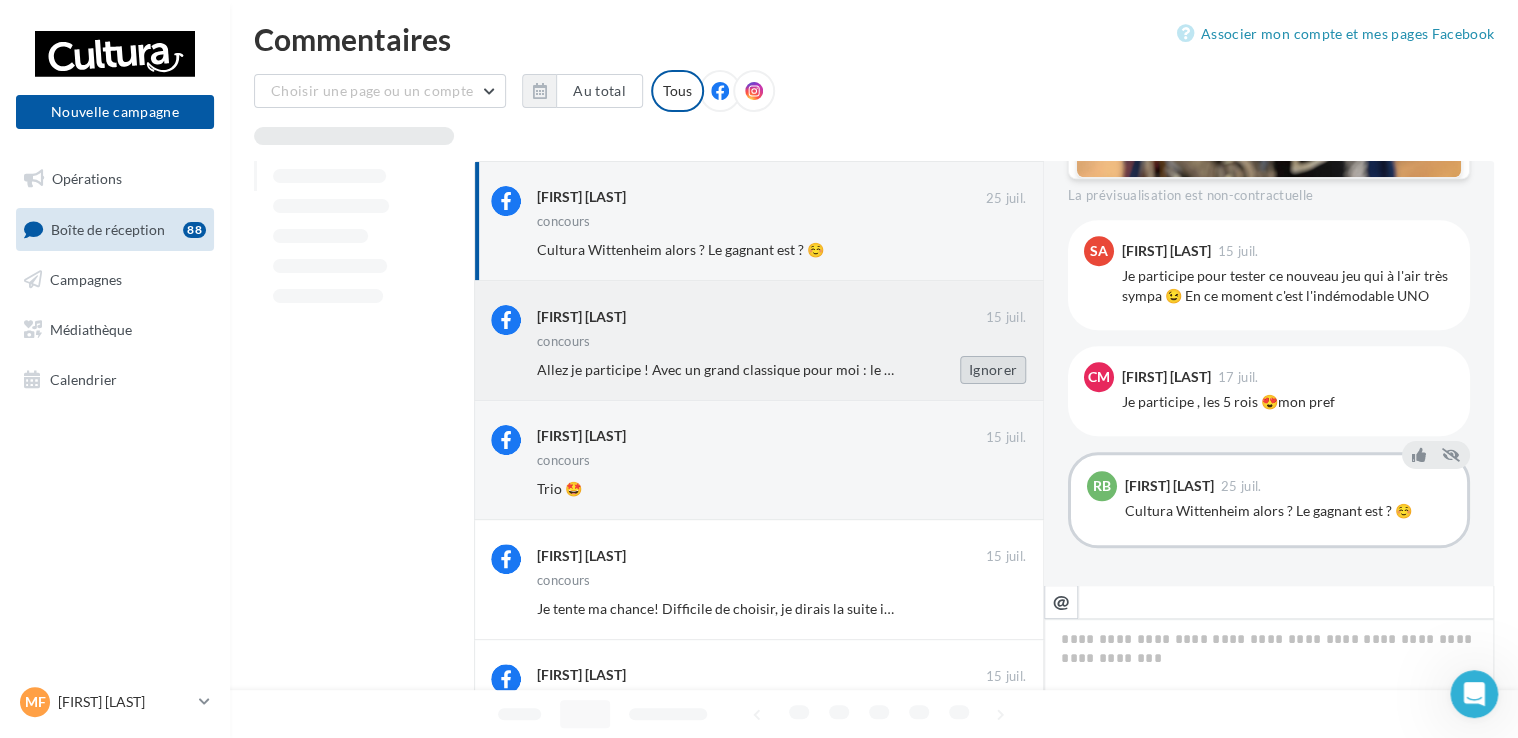 click on "Ignorer" at bounding box center (993, 370) 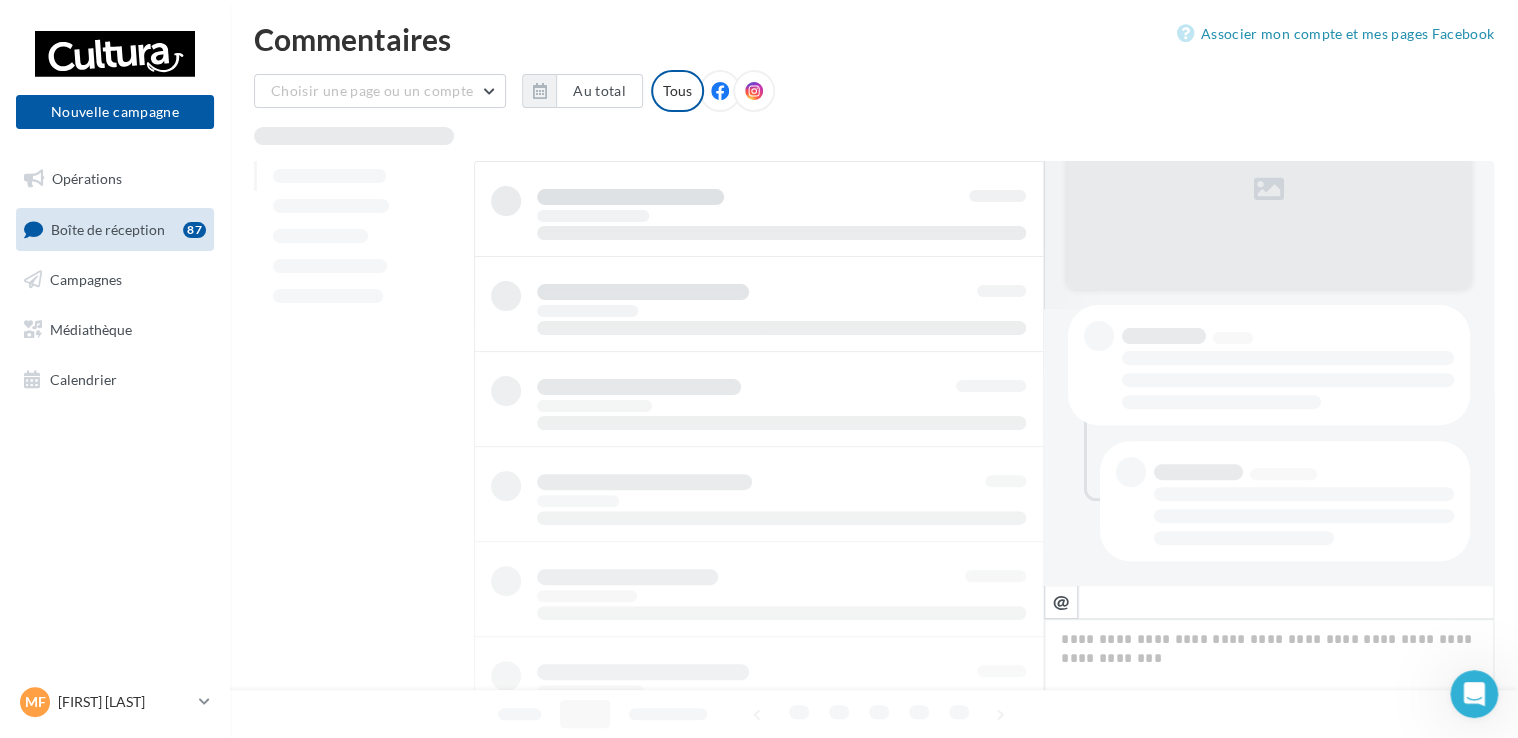 scroll, scrollTop: 275, scrollLeft: 0, axis: vertical 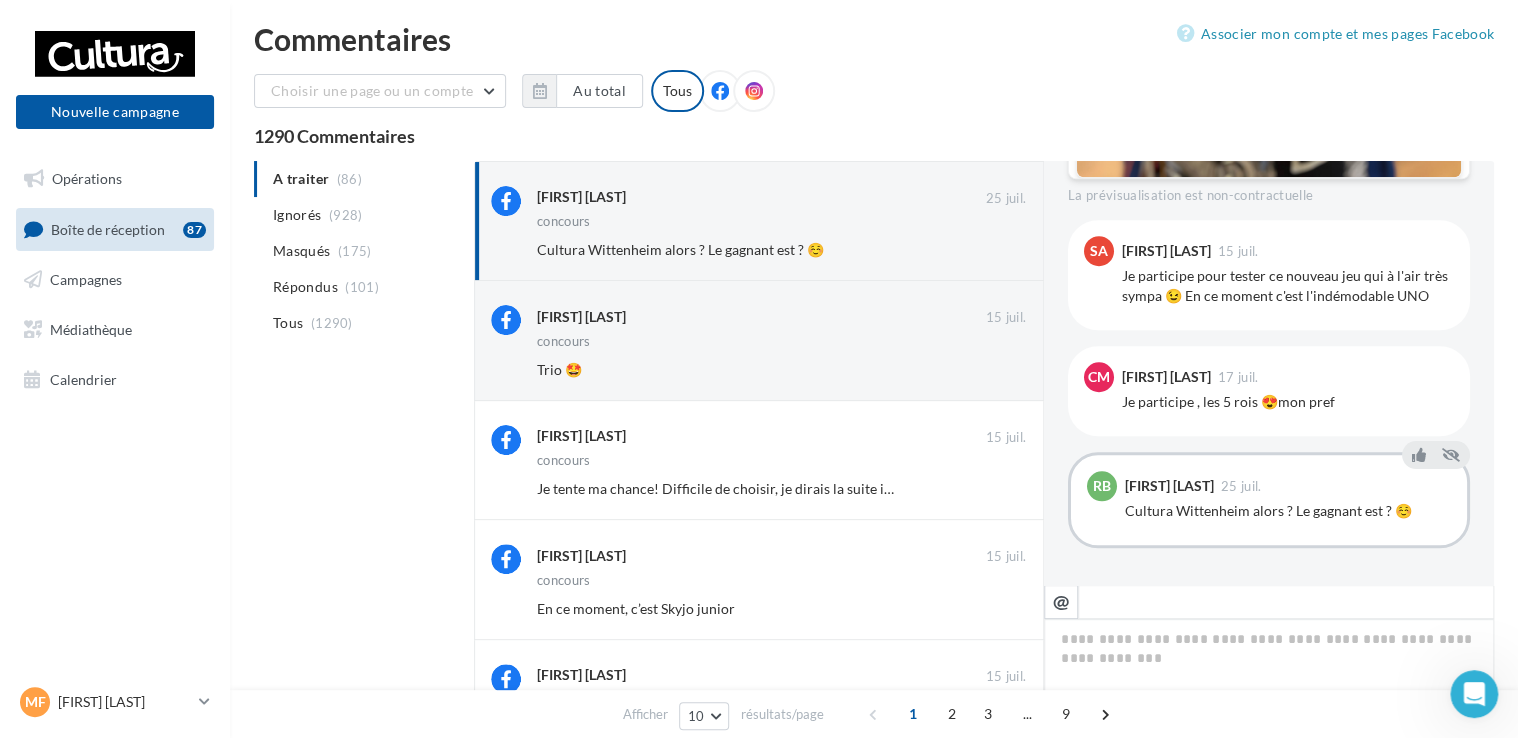 click on "Ignorer" at bounding box center (993, 370) 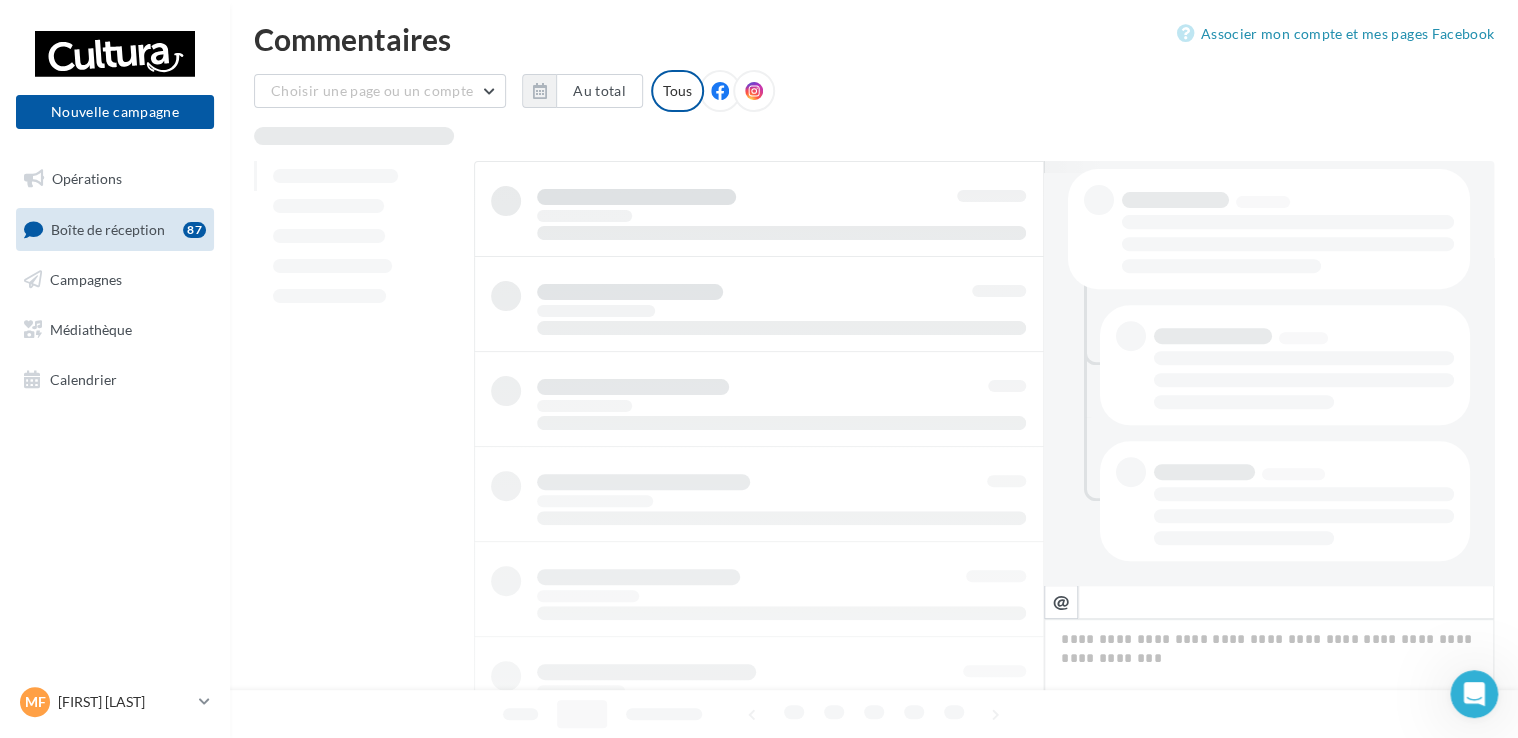 scroll, scrollTop: 411, scrollLeft: 0, axis: vertical 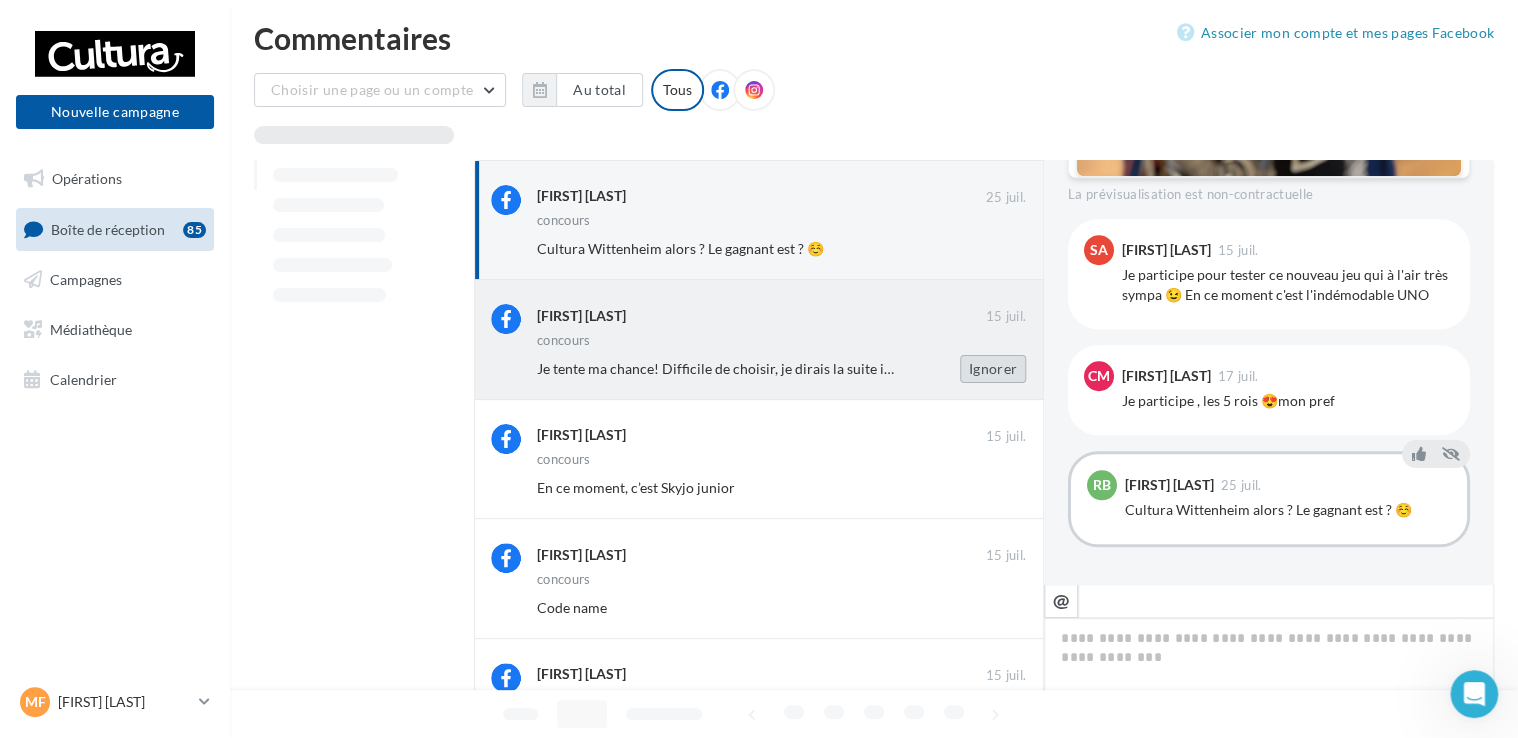 click on "Ignorer" at bounding box center (993, 369) 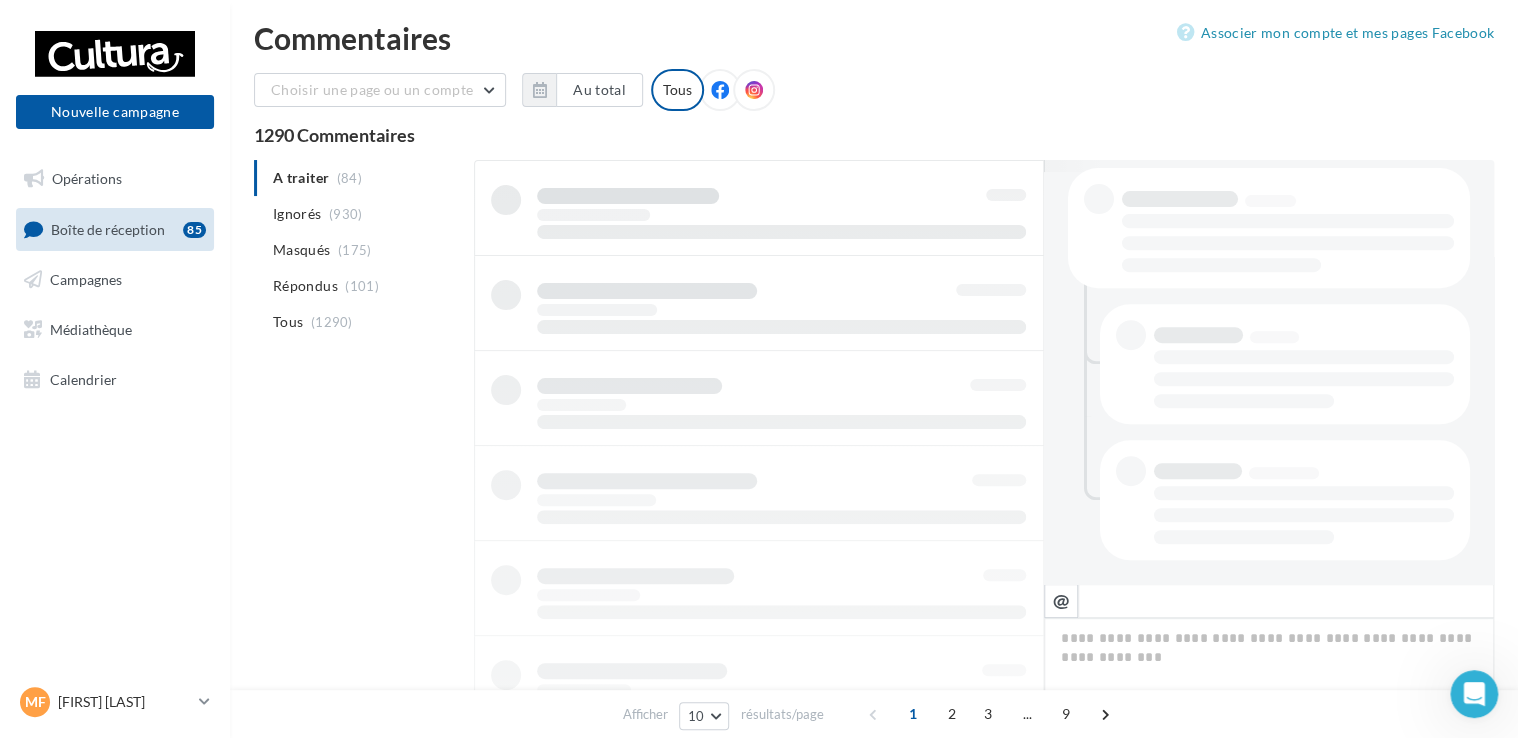 scroll, scrollTop: 411, scrollLeft: 0, axis: vertical 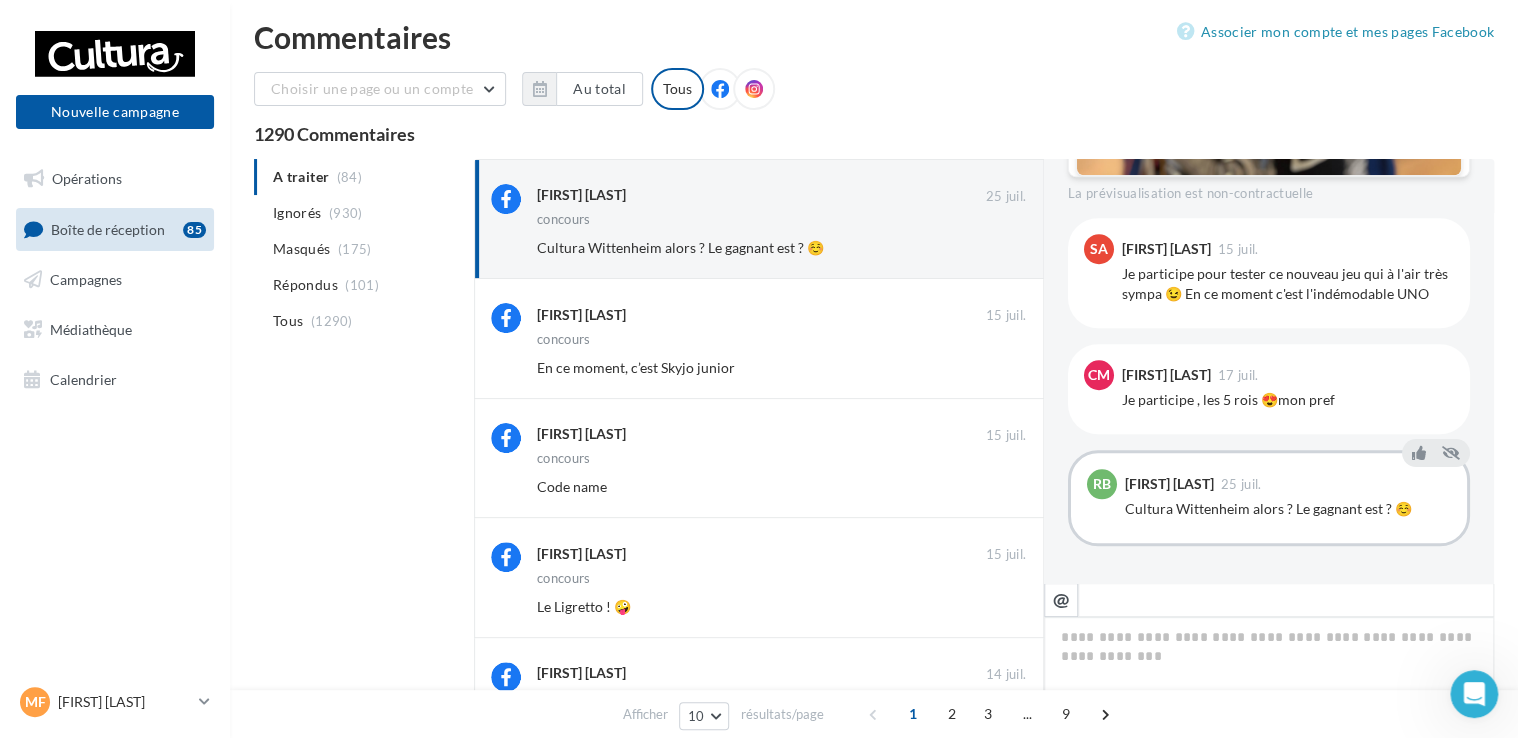 click on "Ignorer" at bounding box center [993, 368] 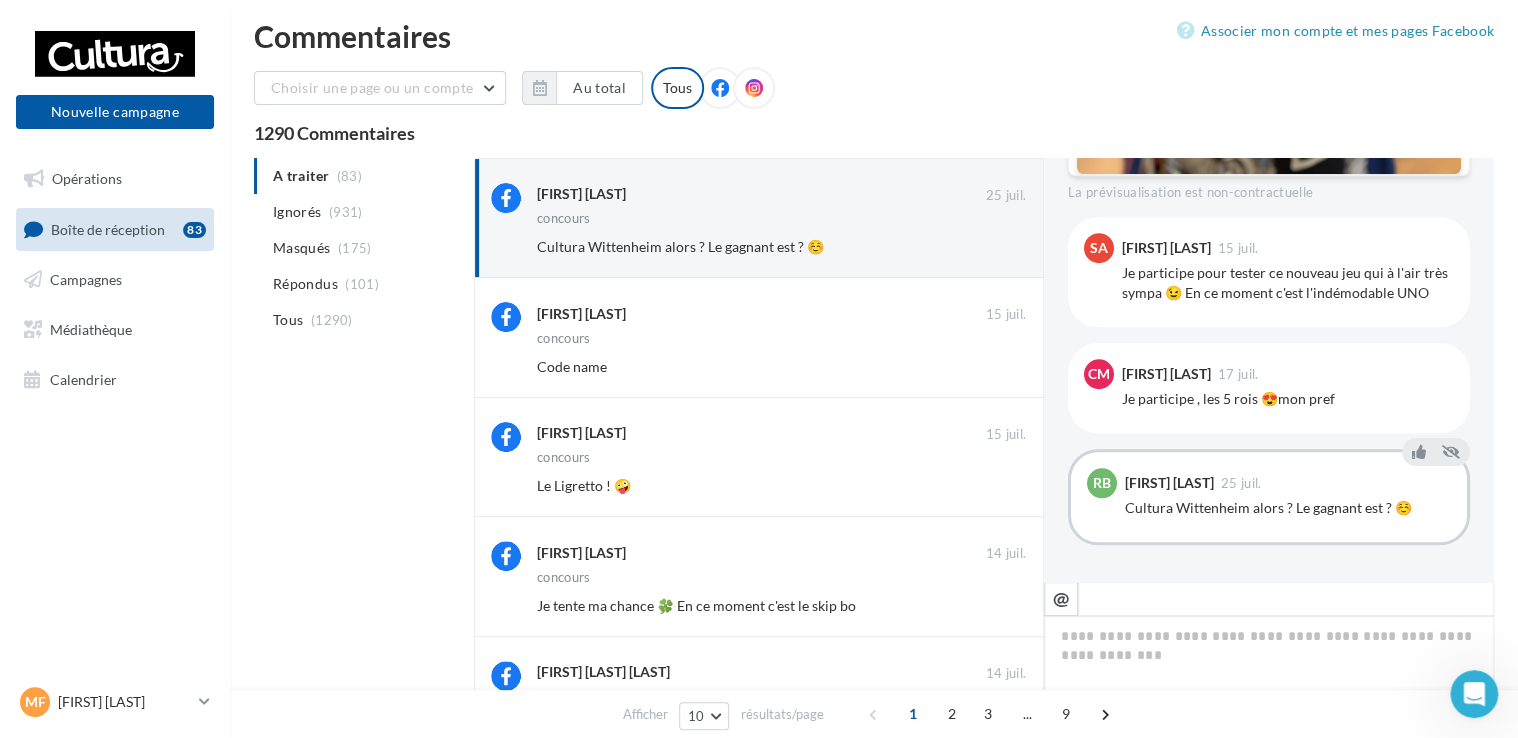 click on "Ignorer" at bounding box center [993, 367] 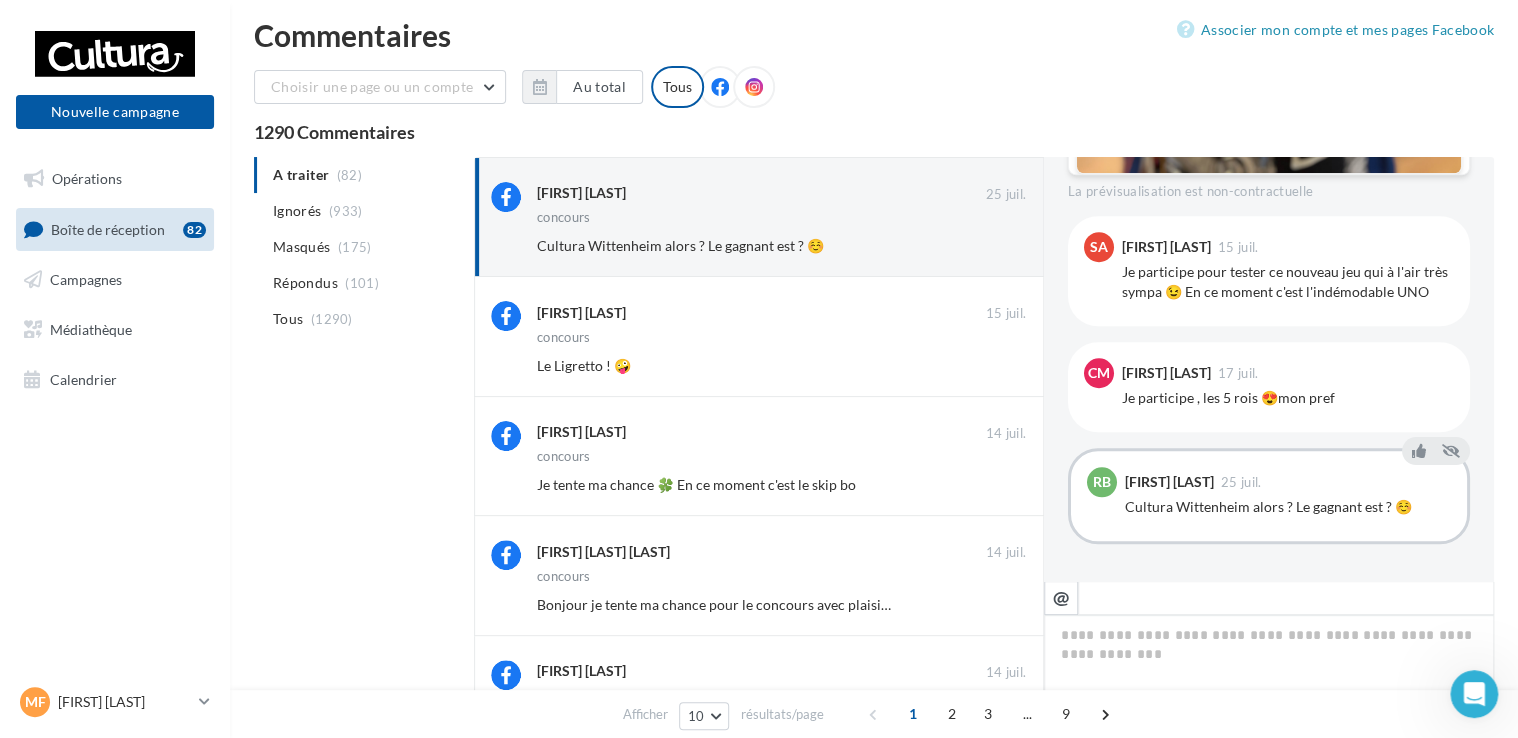 click on "Ignorer" at bounding box center (993, 366) 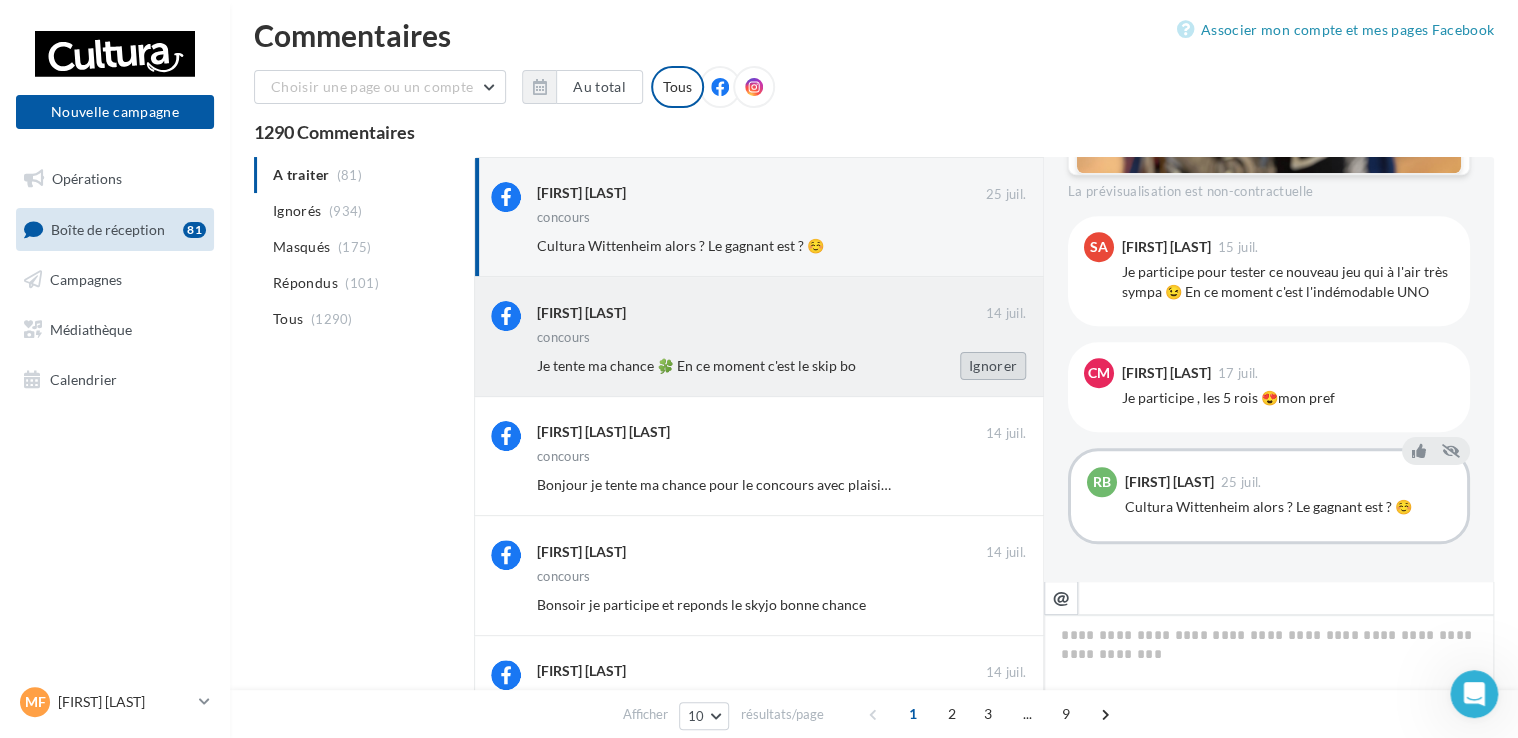click on "Ignorer" at bounding box center [993, 366] 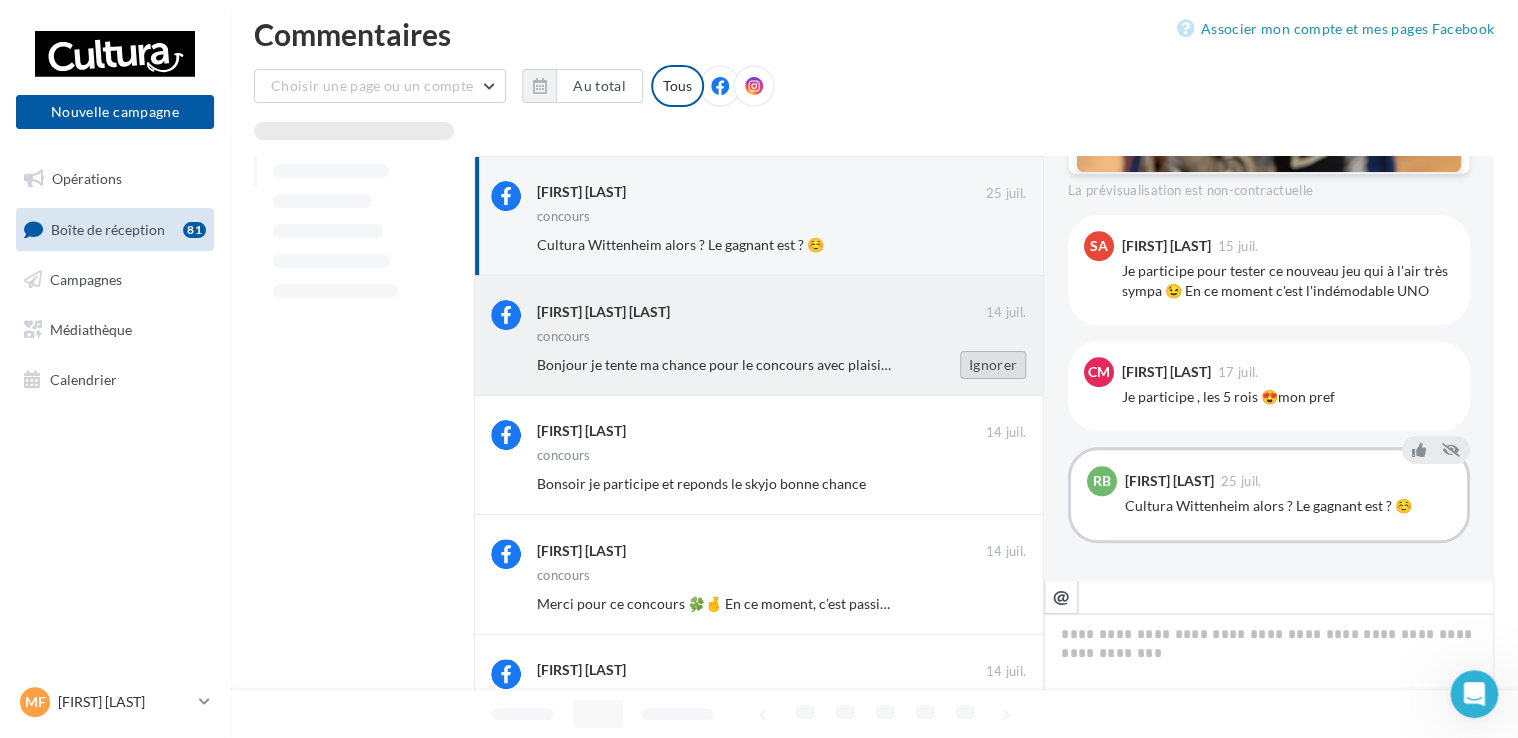 click on "Ignorer" at bounding box center [993, 365] 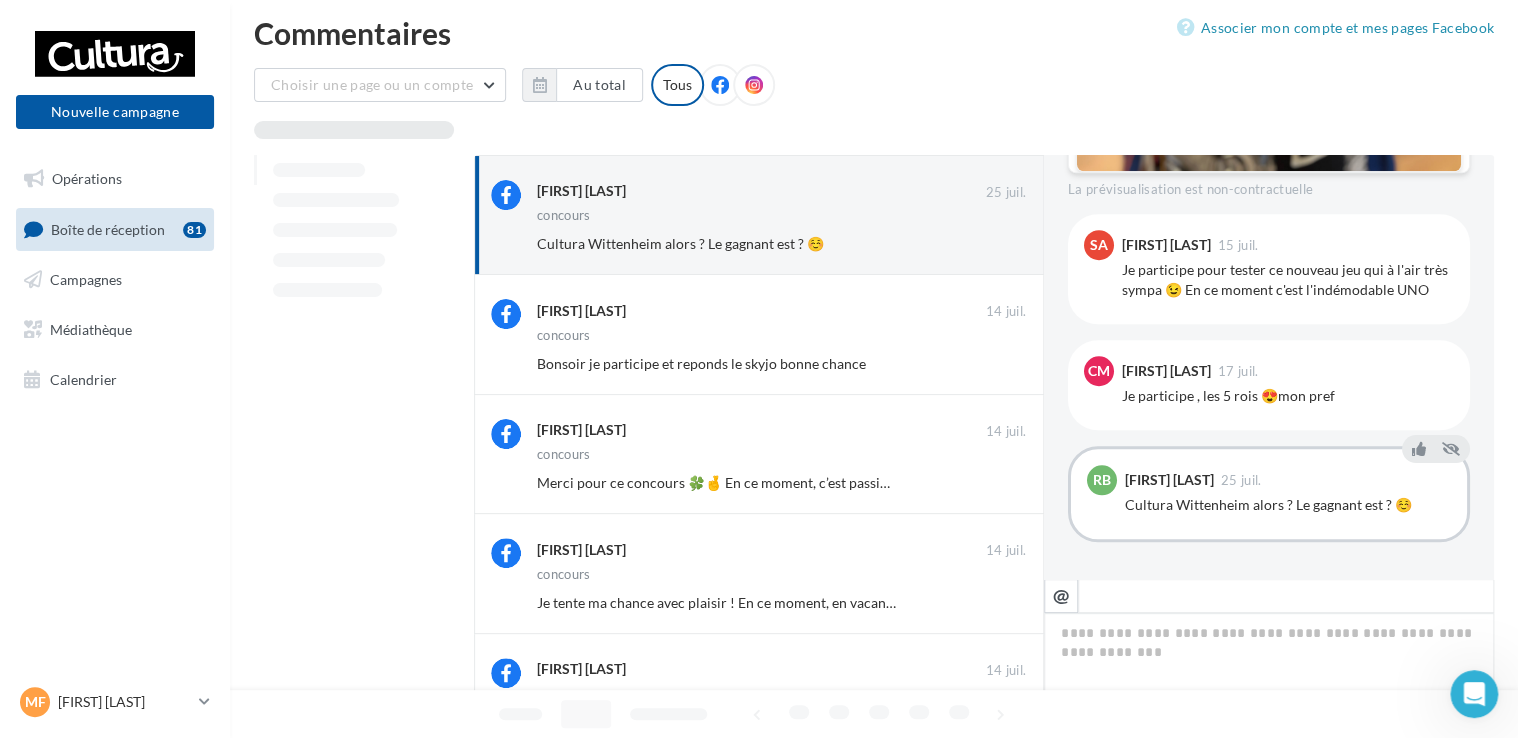 click on "Ignorer" at bounding box center (993, 364) 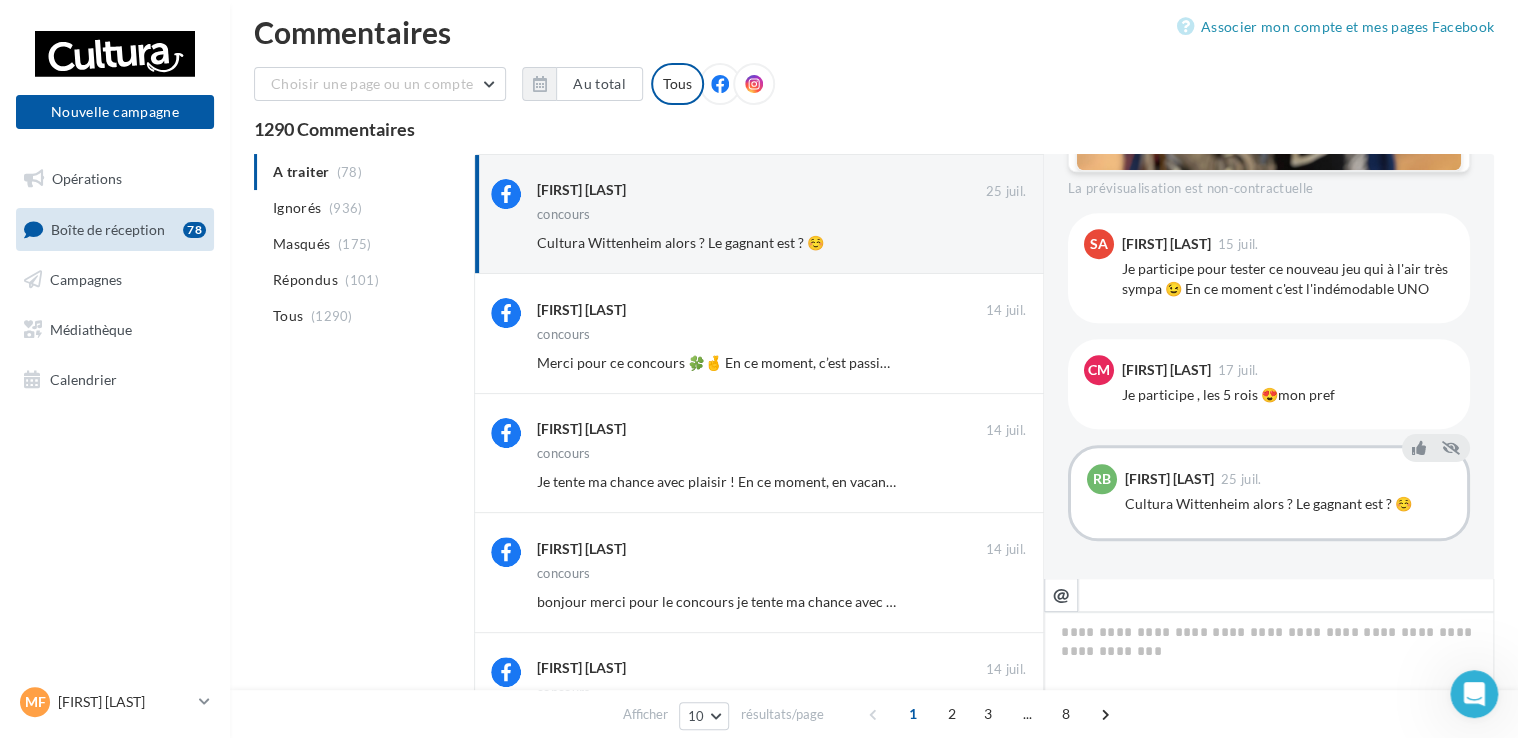 click on "Ignorer" at bounding box center [993, 363] 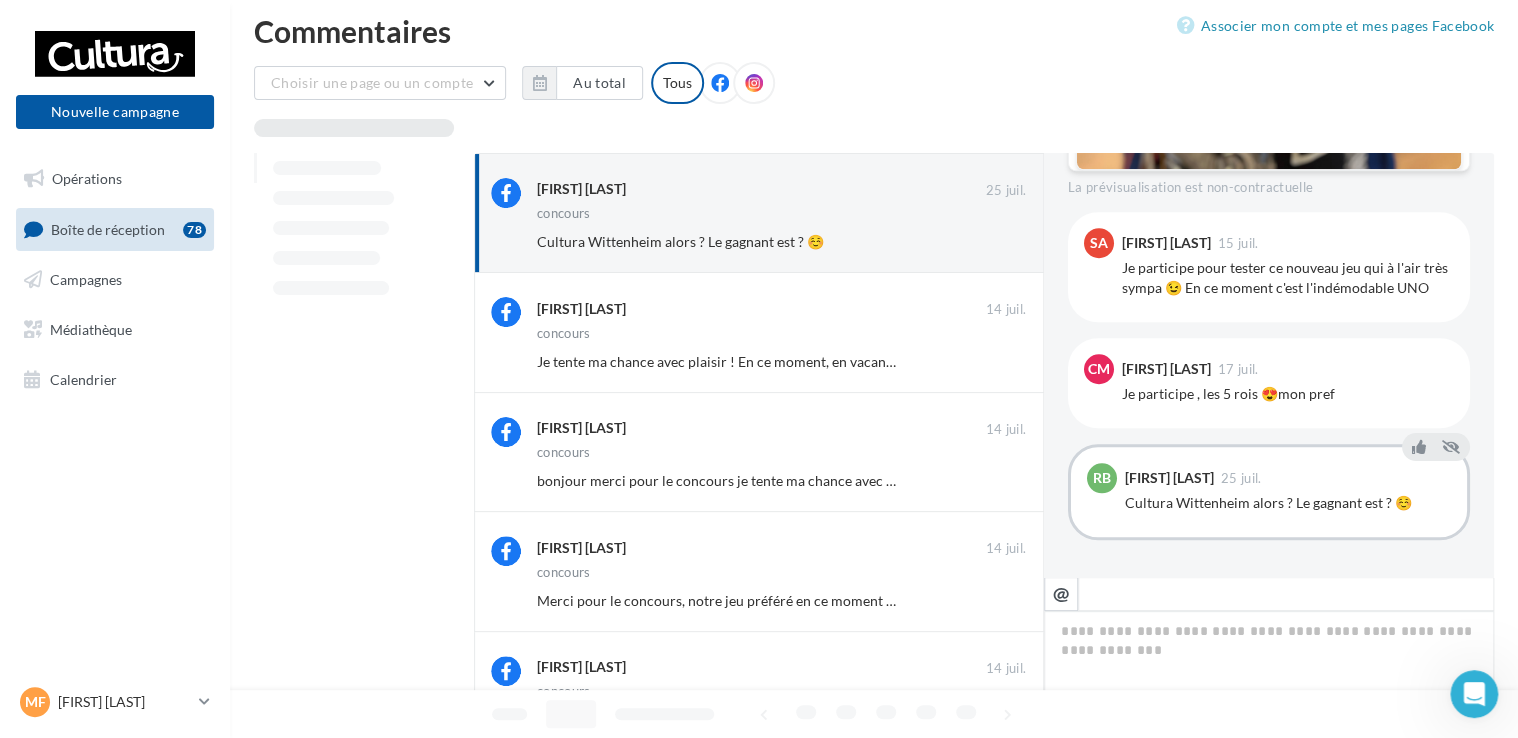 click on "Ignorer" at bounding box center [993, 362] 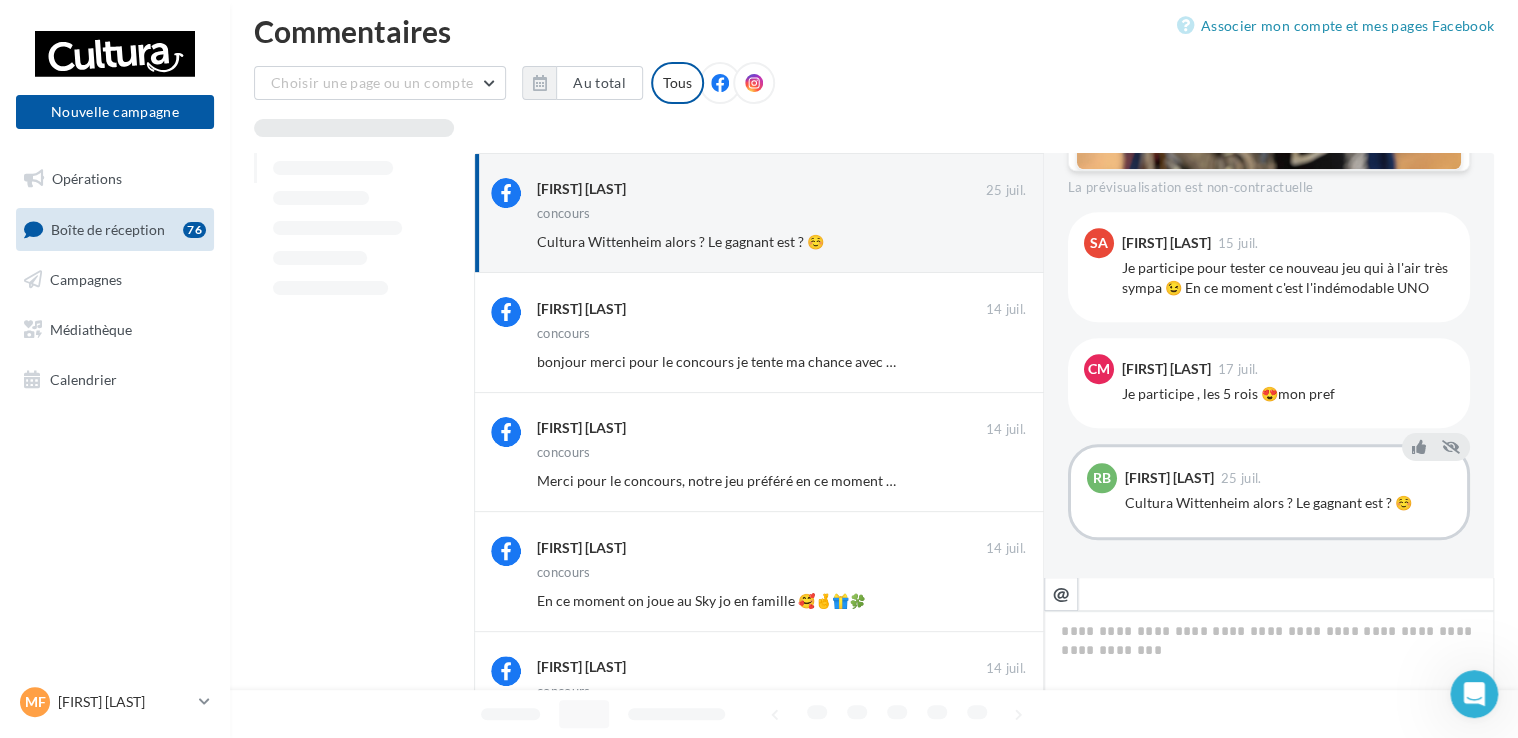 click on "Ignorer" at bounding box center (993, 362) 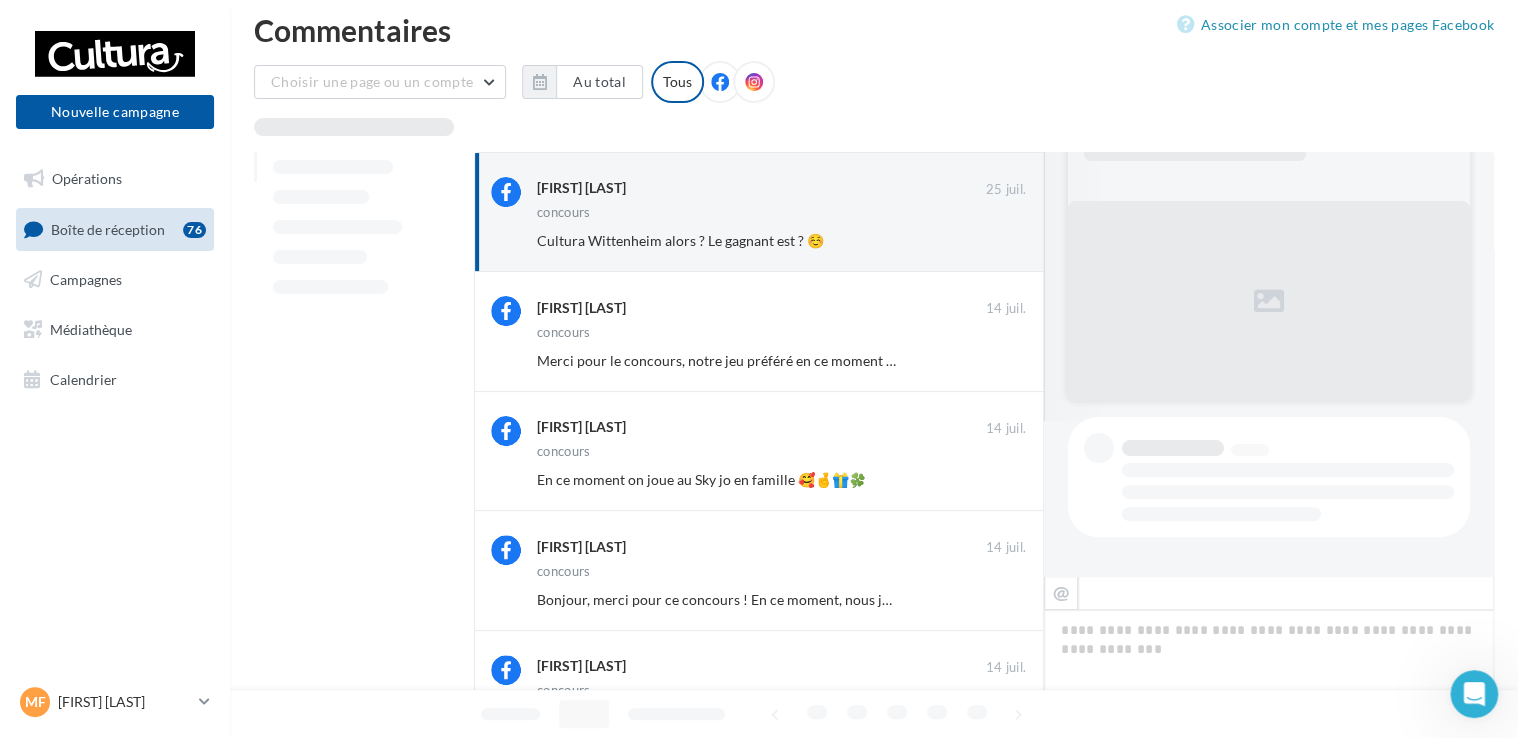 click on "Ignorer" at bounding box center [993, 361] 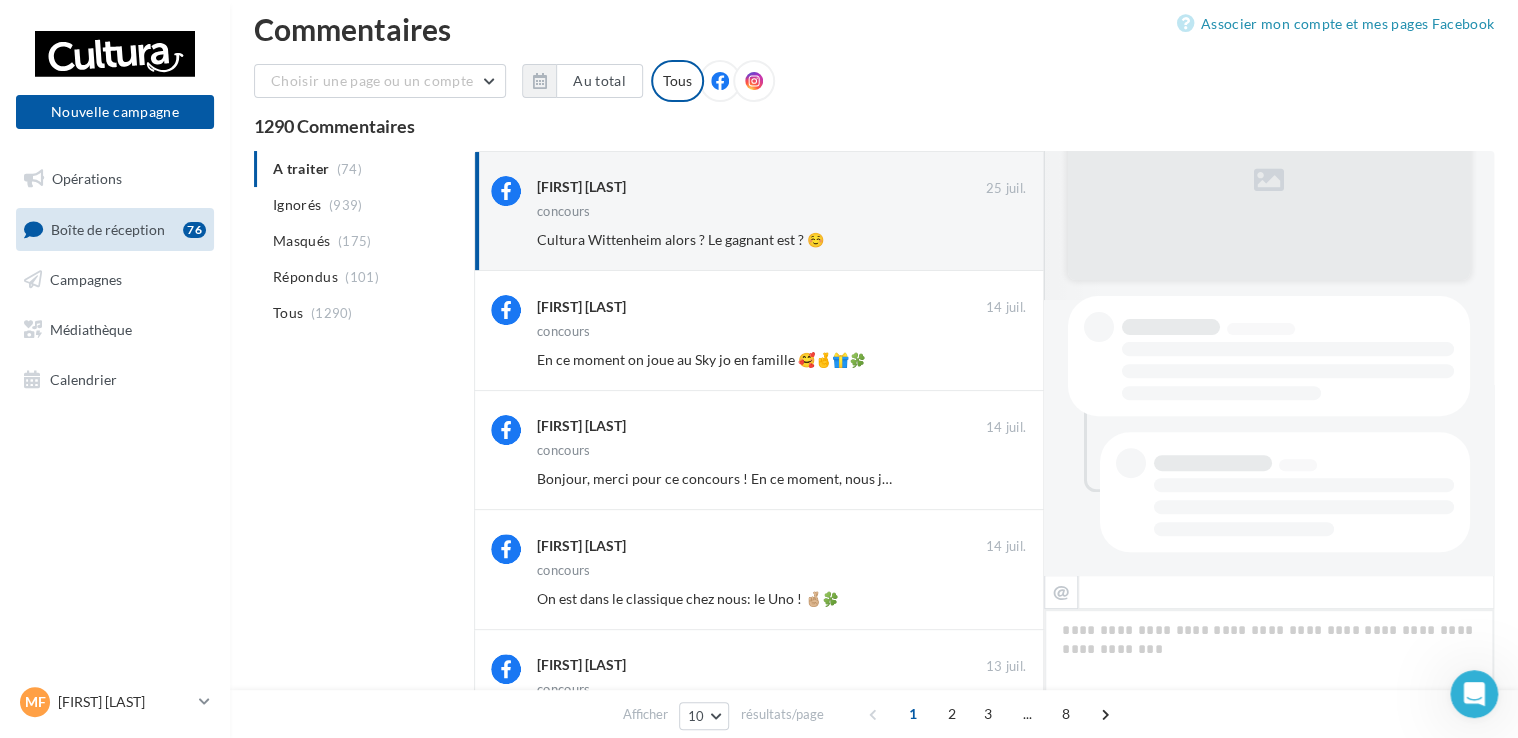 click on "Ignorer" at bounding box center (993, 360) 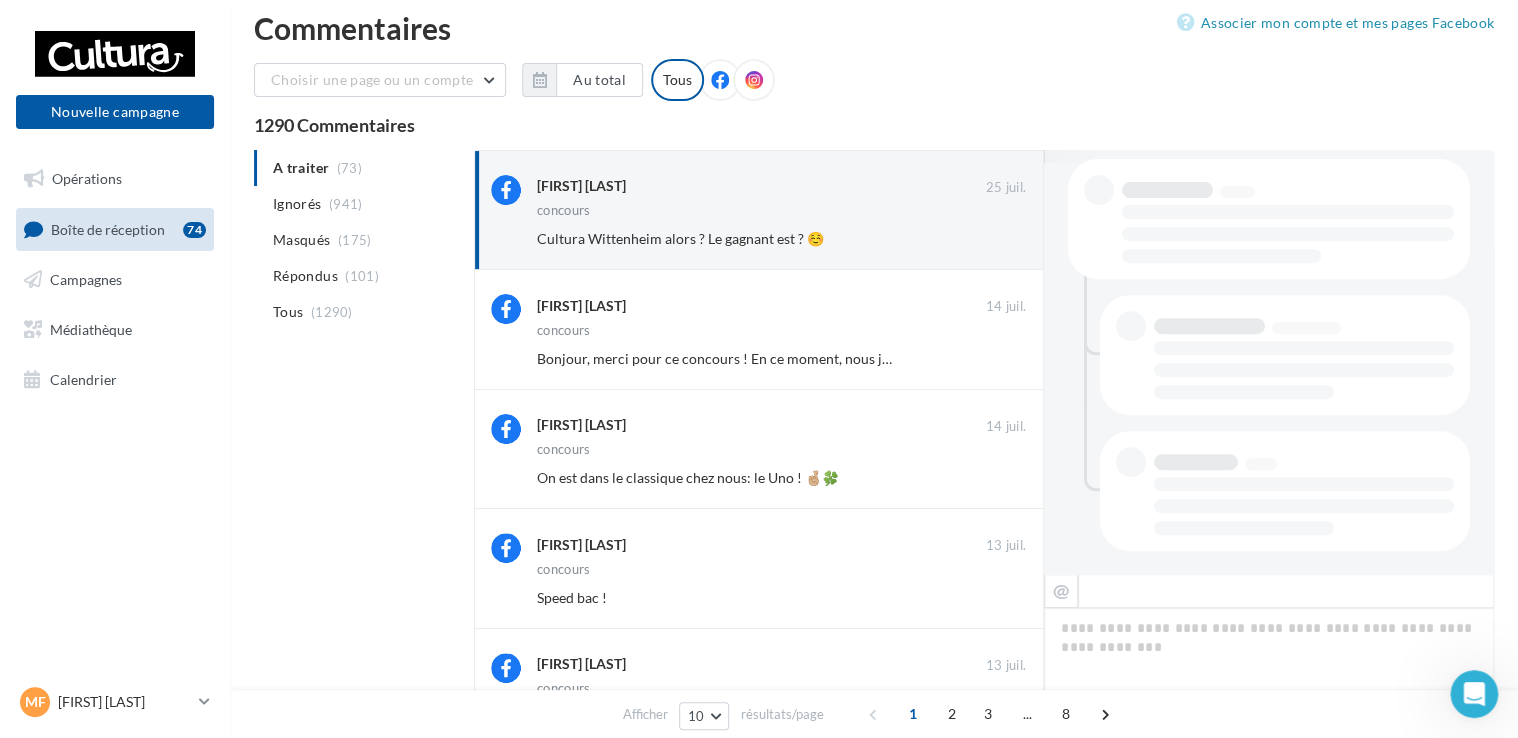 click on "Ignorer" at bounding box center [993, 359] 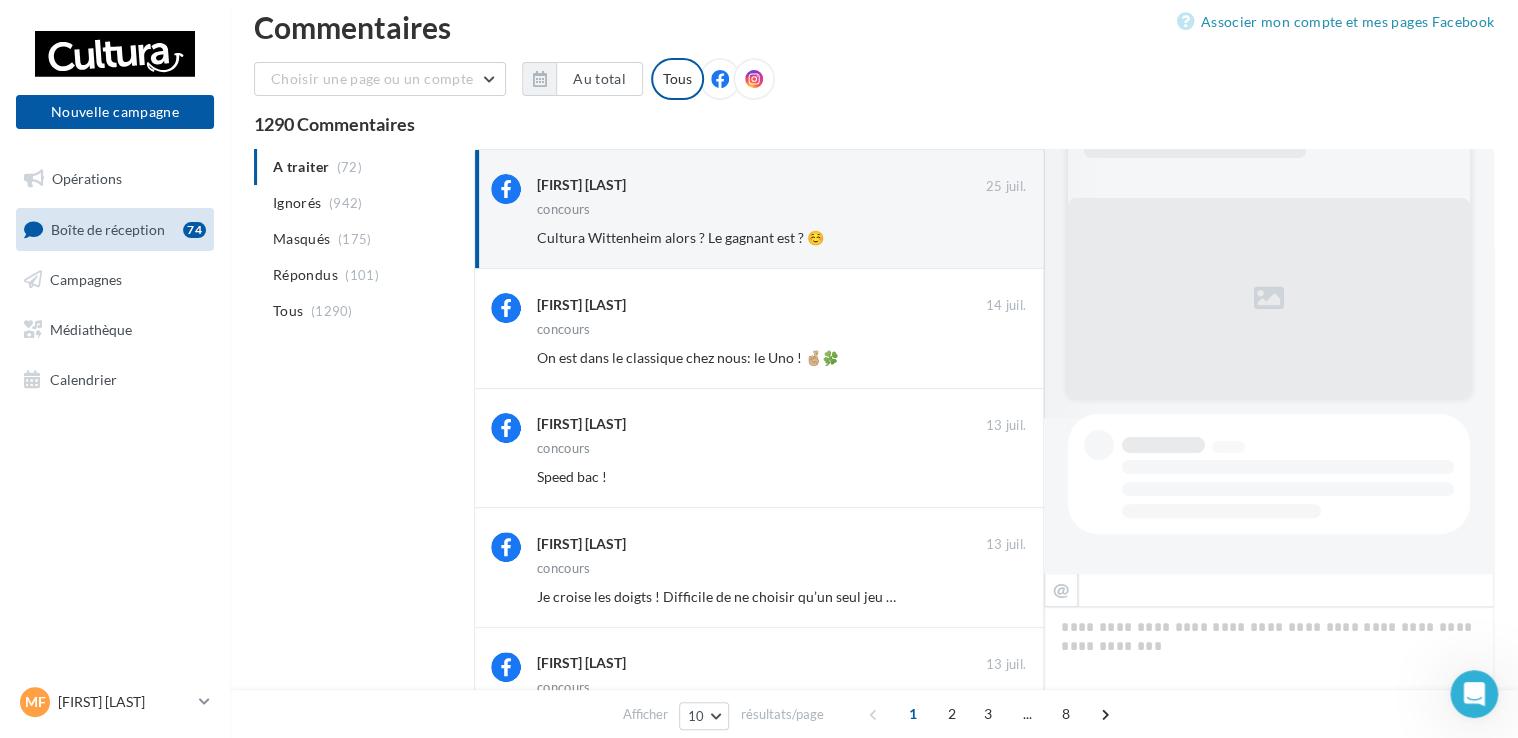 click on "Ignorer" at bounding box center [993, 358] 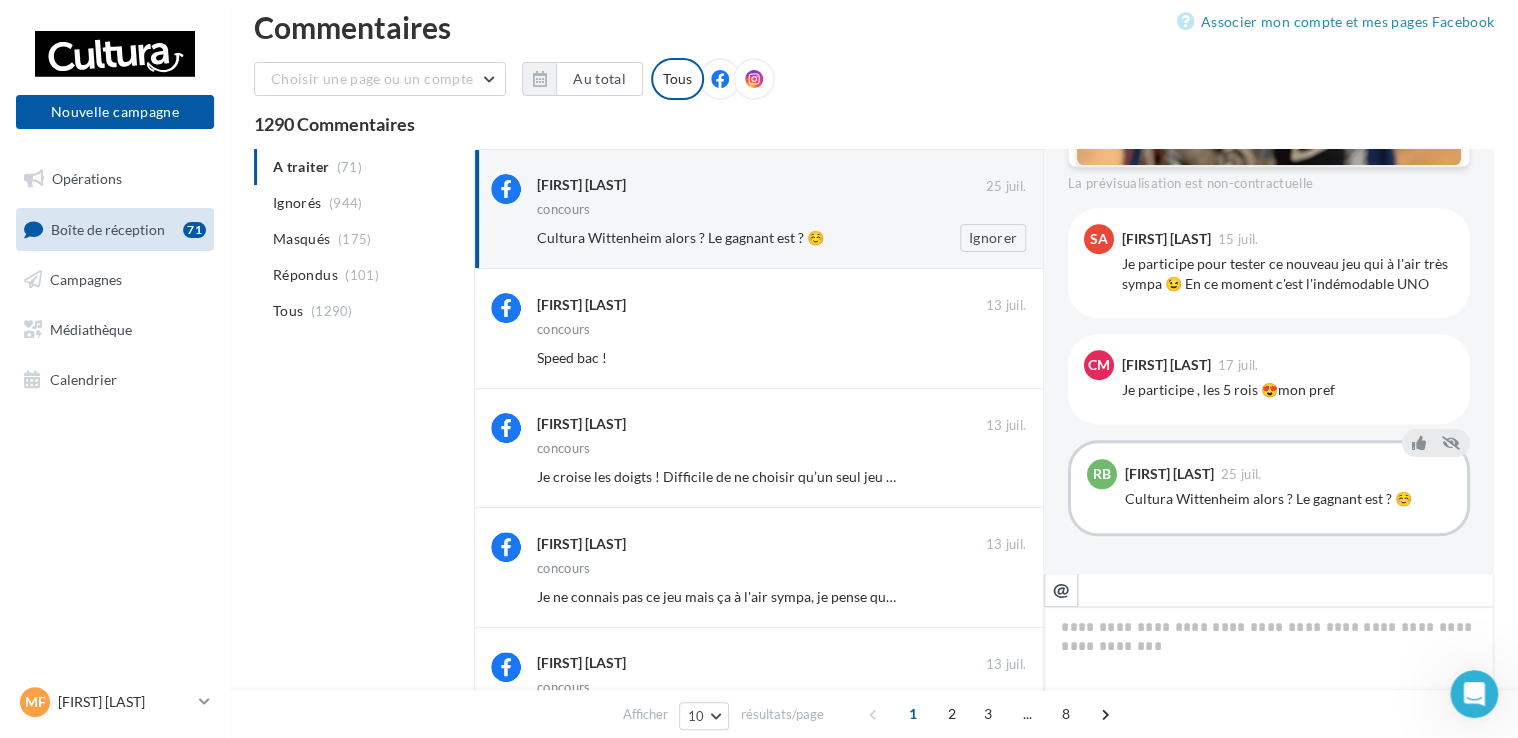 click on "Cultura Wittenheim alors ? Le gagnant est ? ☺️" at bounding box center (716, 238) 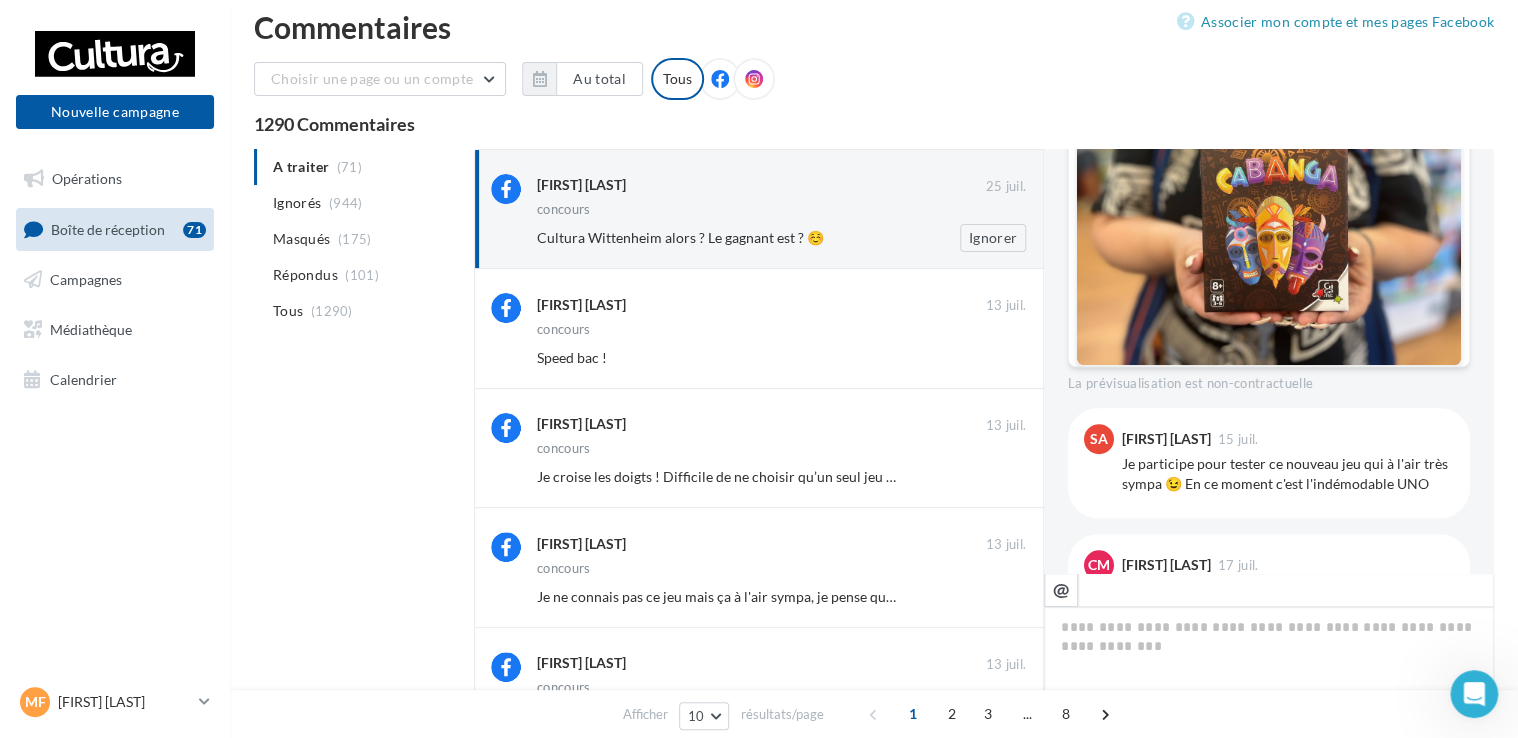 click on "Rachel Blzng
25 juil.
concours
Cultura Wittenheim alors ? Le gagnant est ? ☺️
Ignorer" at bounding box center [781, 213] 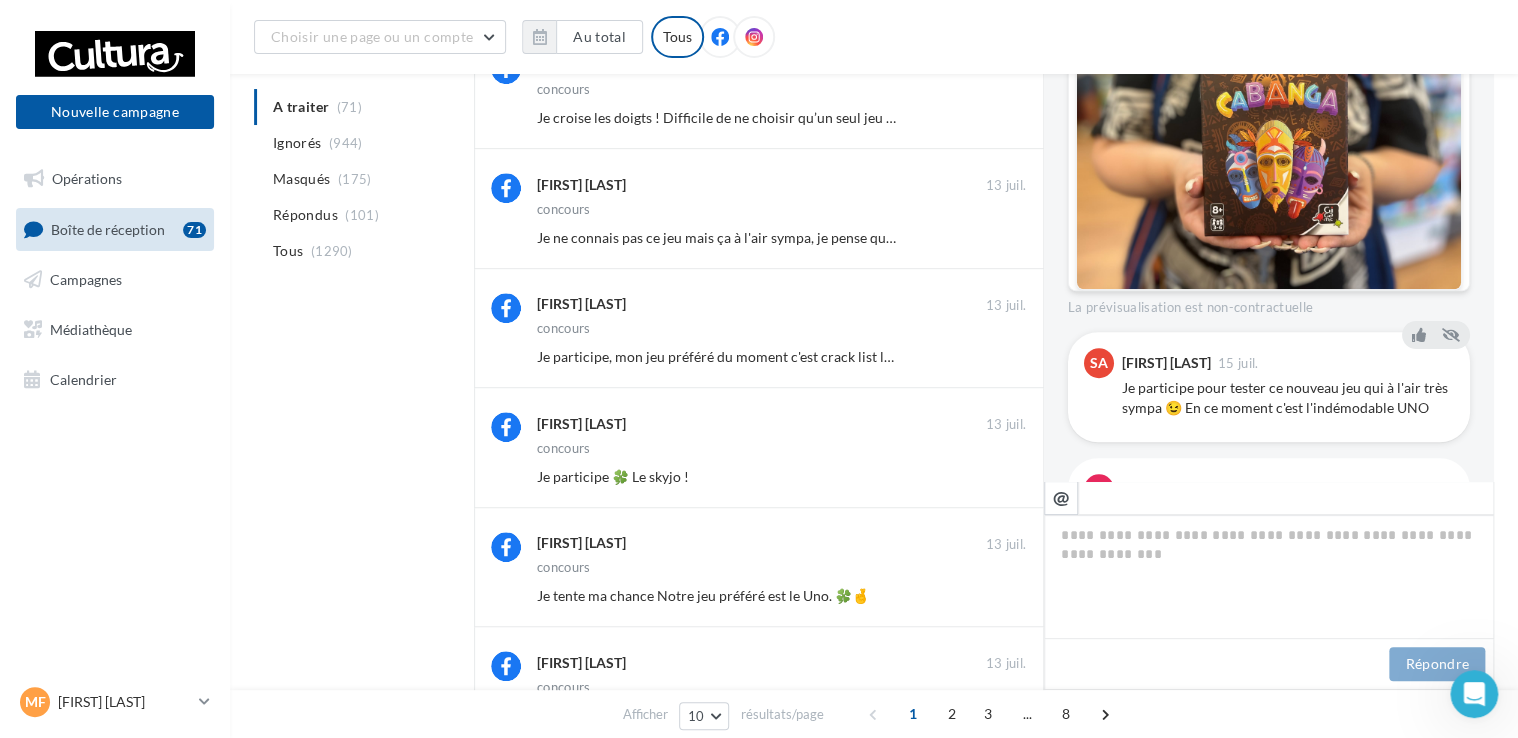 scroll, scrollTop: 520, scrollLeft: 0, axis: vertical 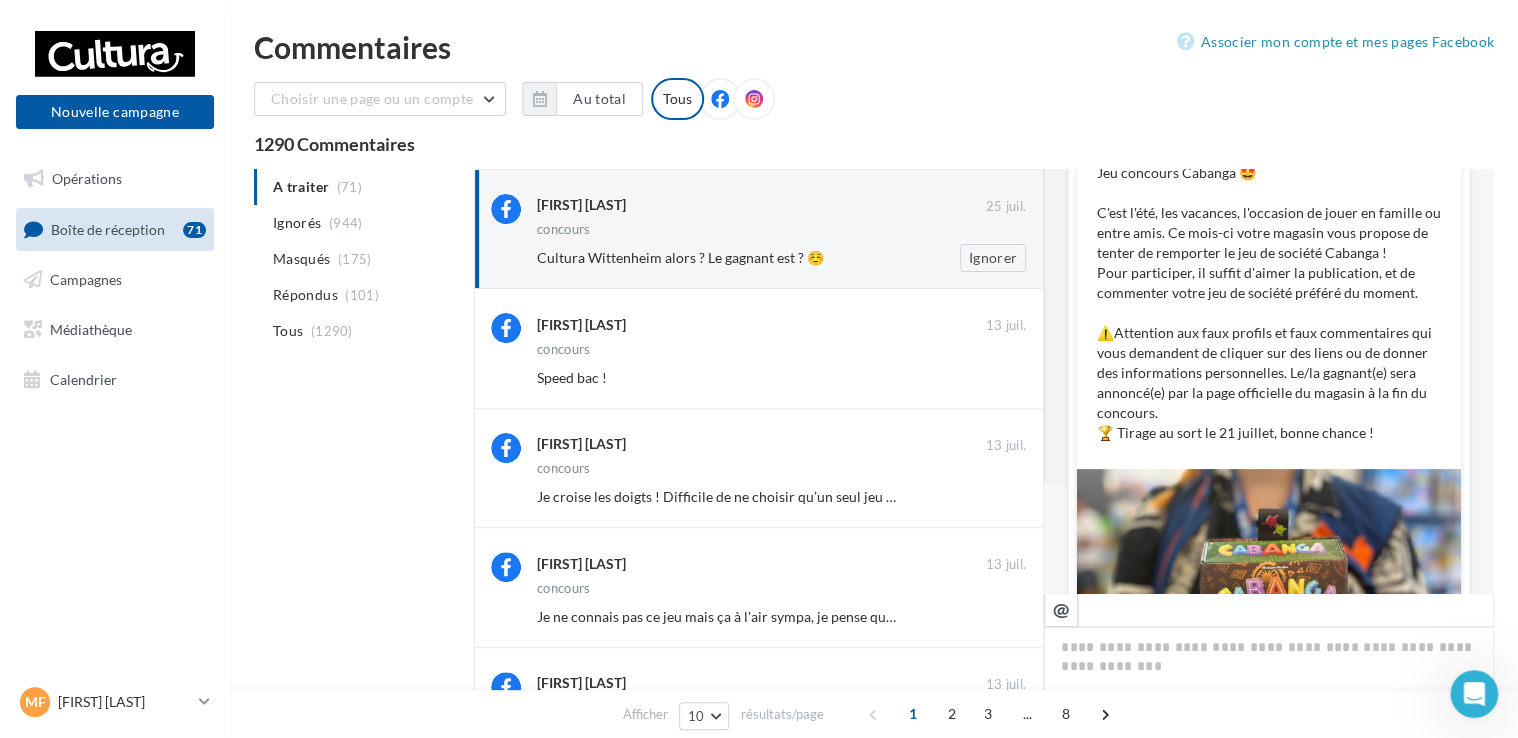 click on "concours" at bounding box center (781, 231) 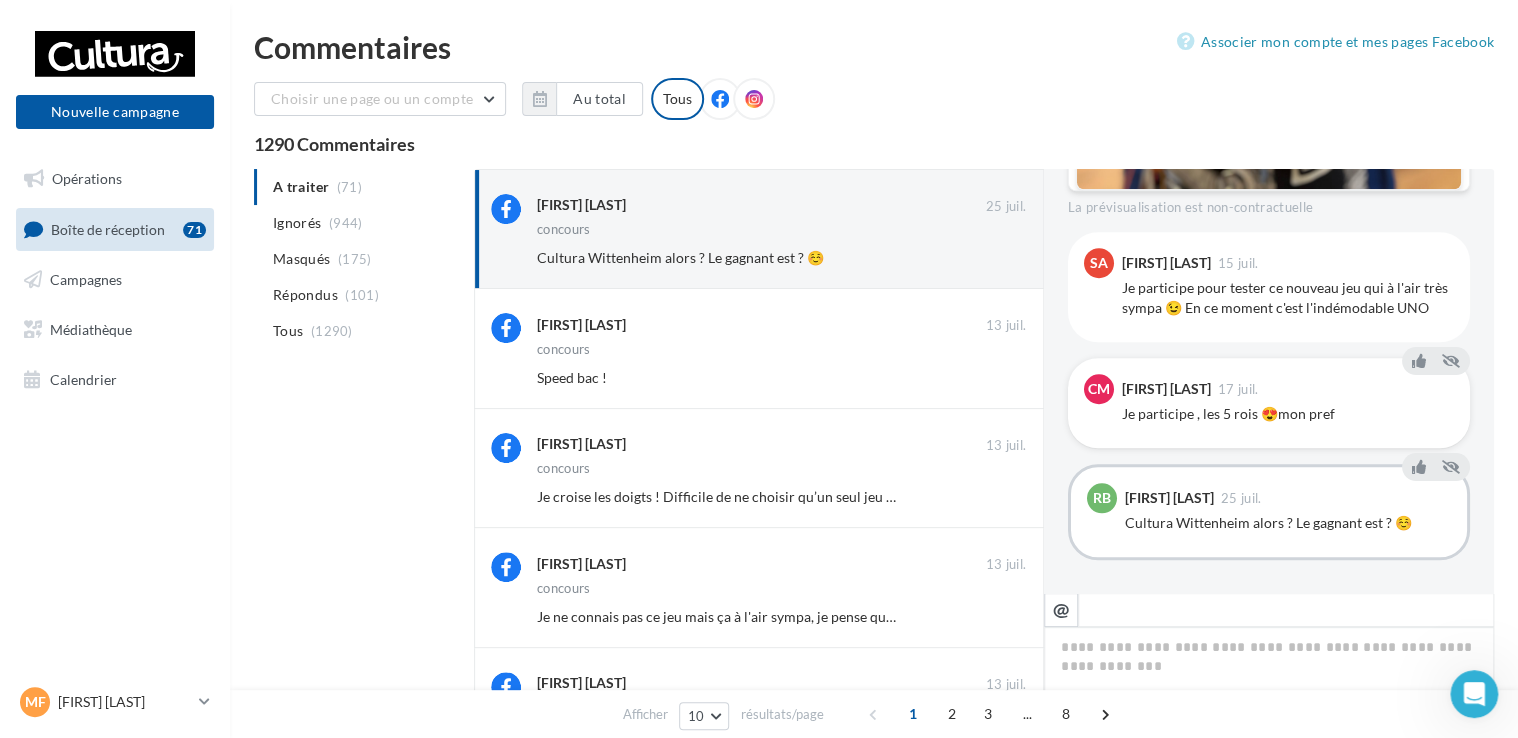 scroll, scrollTop: 709, scrollLeft: 0, axis: vertical 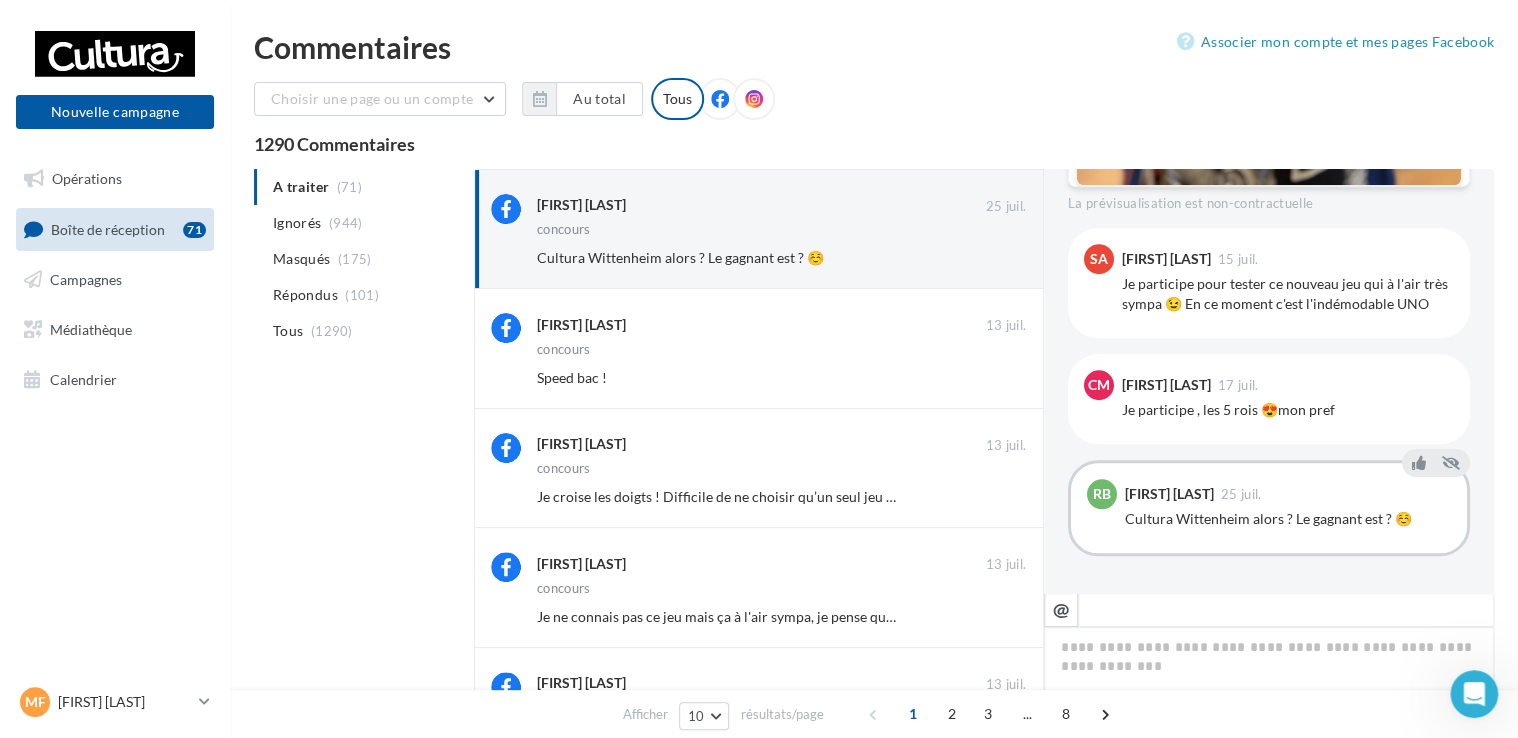 click on "Rachel Blzng
25 juil." at bounding box center [1288, 494] 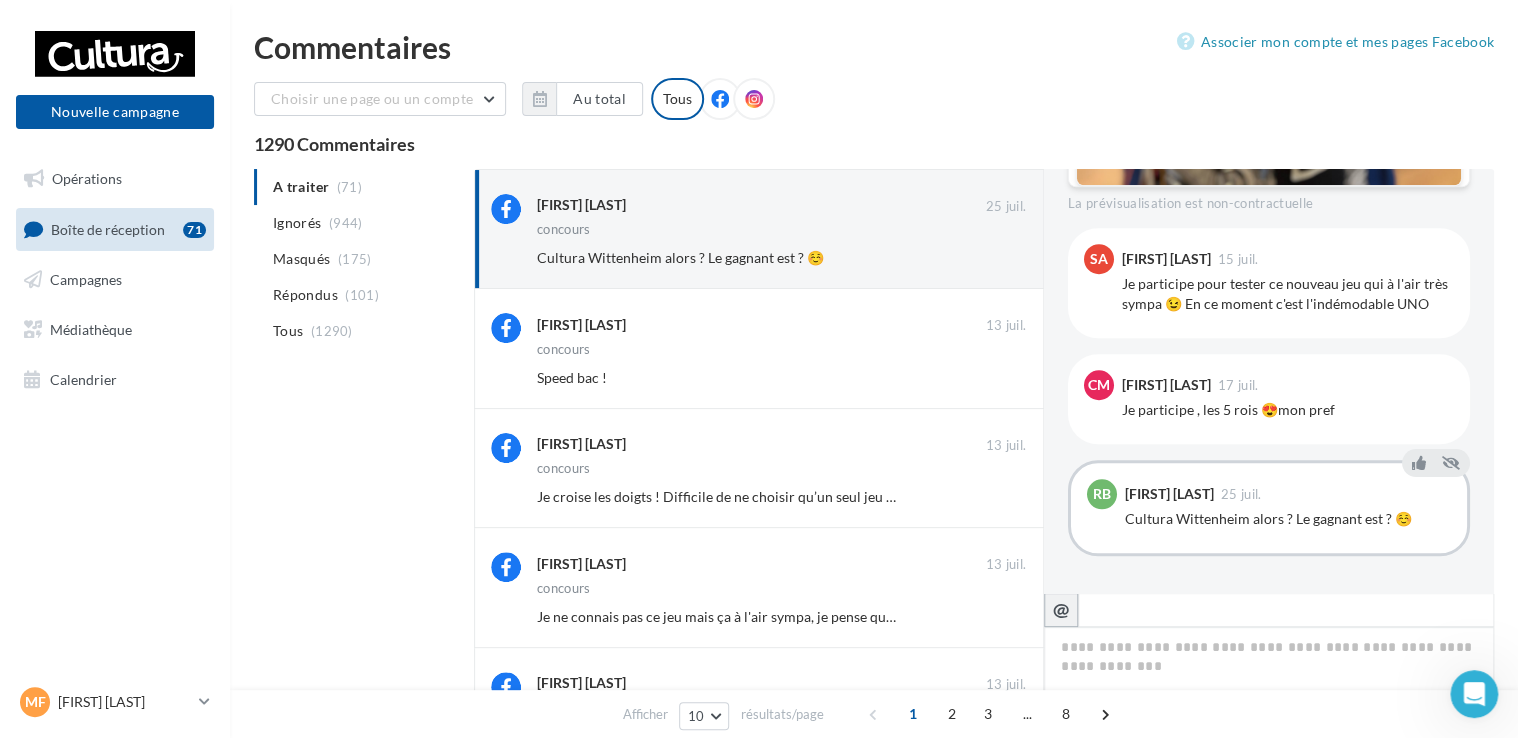 click on "@" at bounding box center [1061, 609] 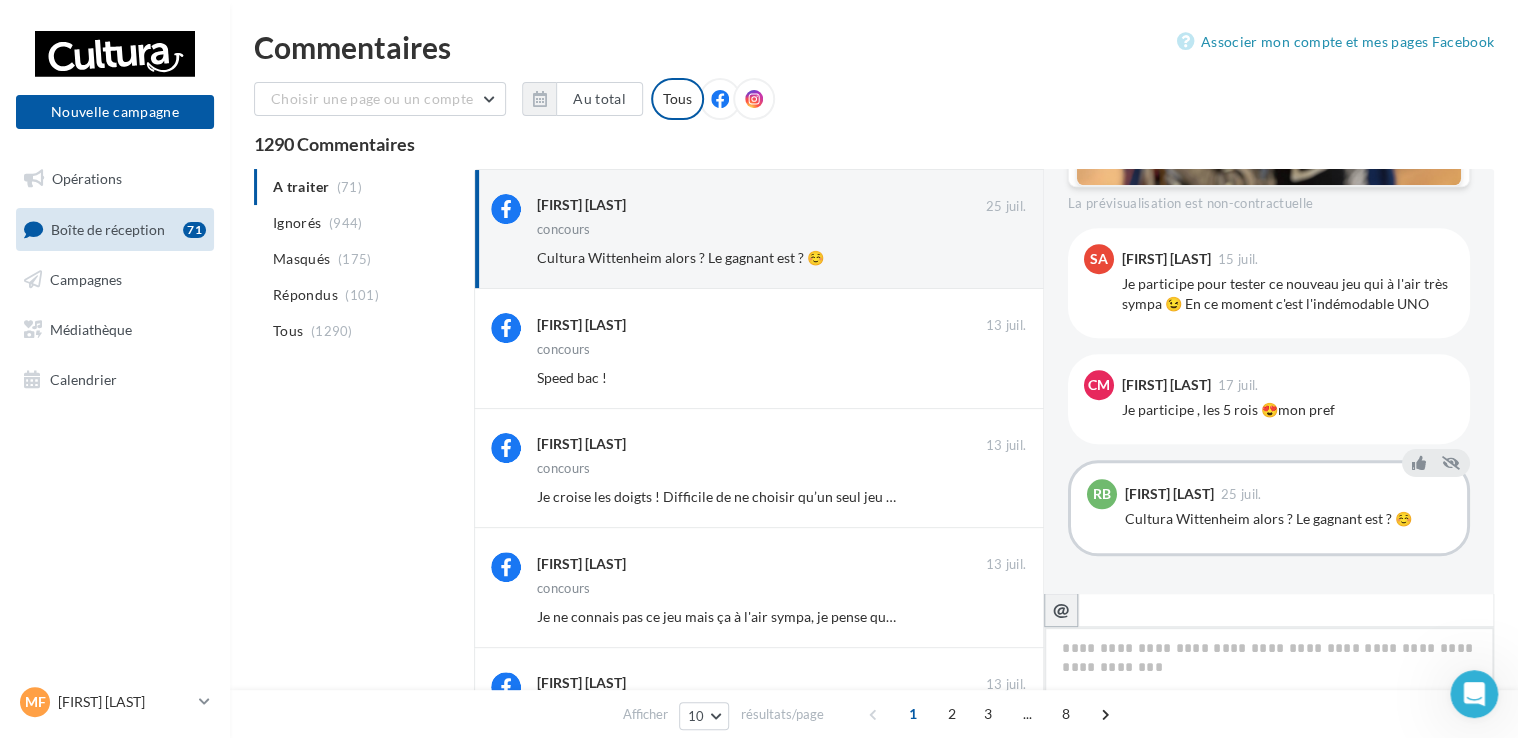 type on "**********" 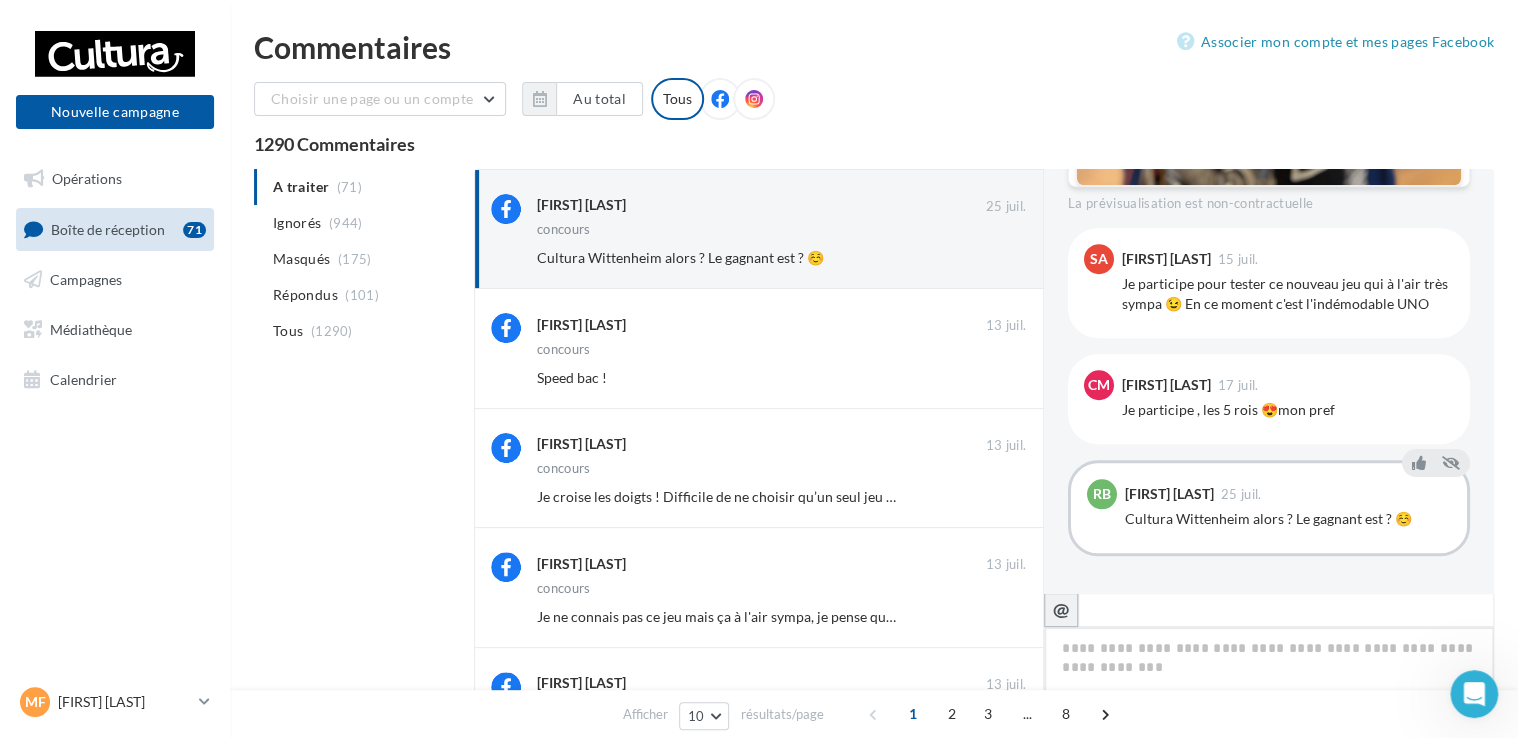 type on "**********" 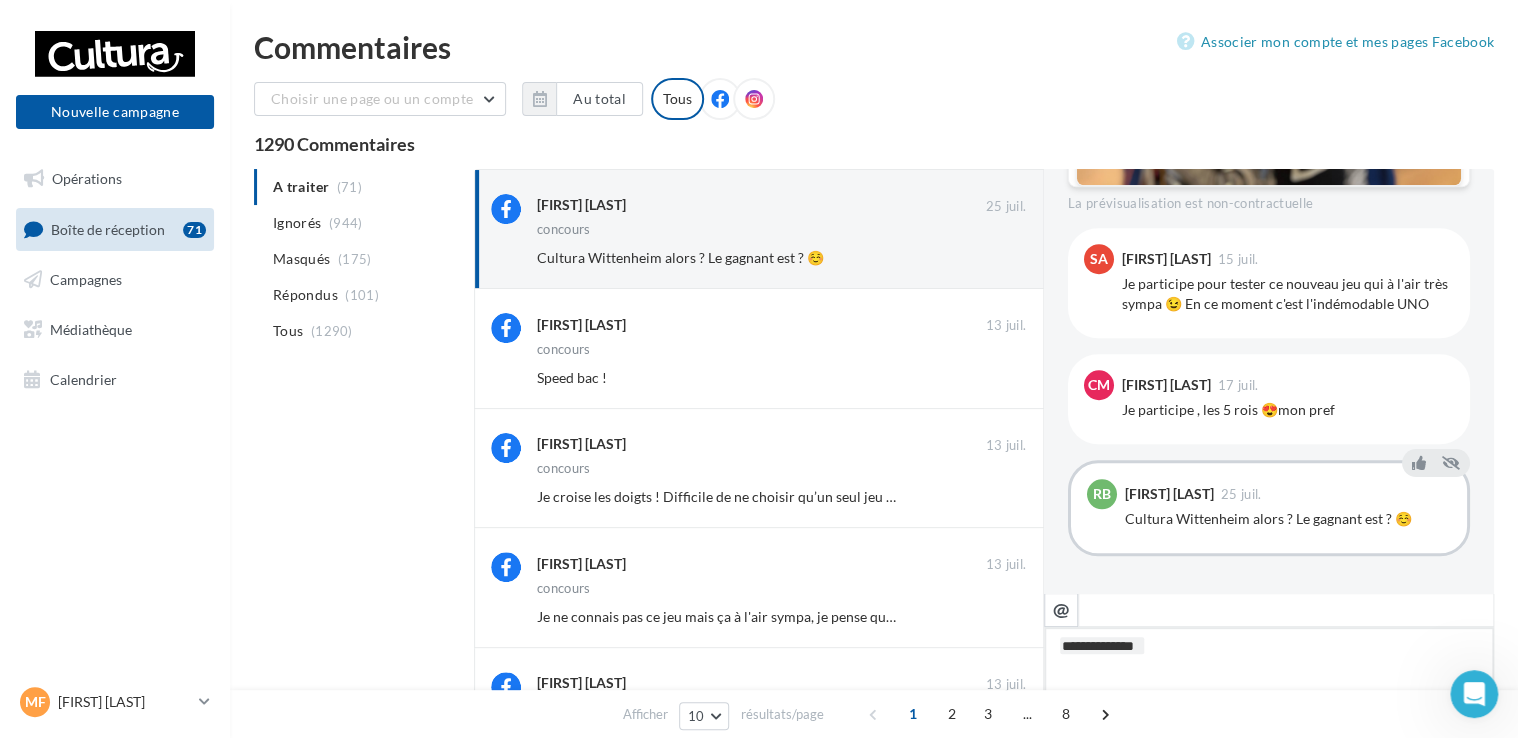 type on "**********" 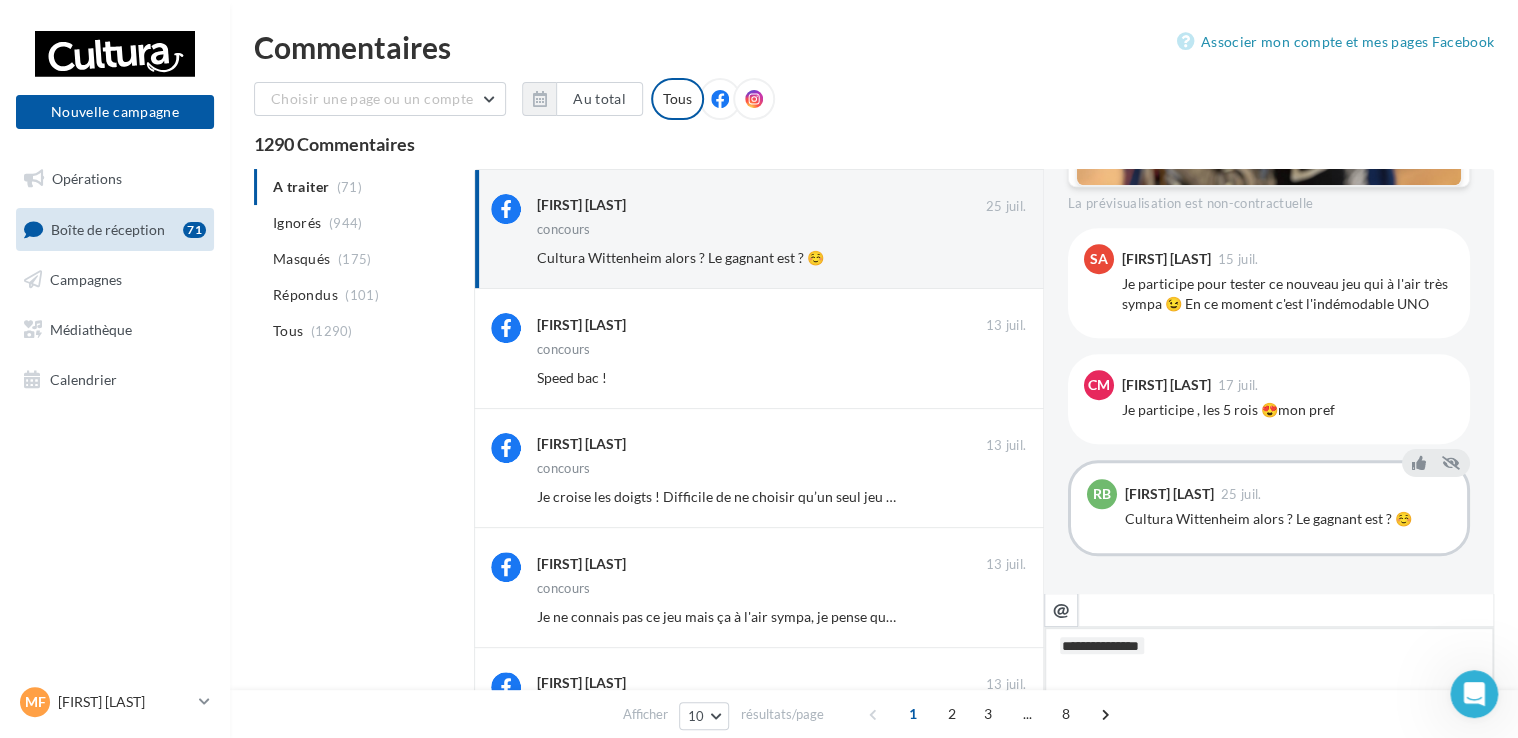 type on "**********" 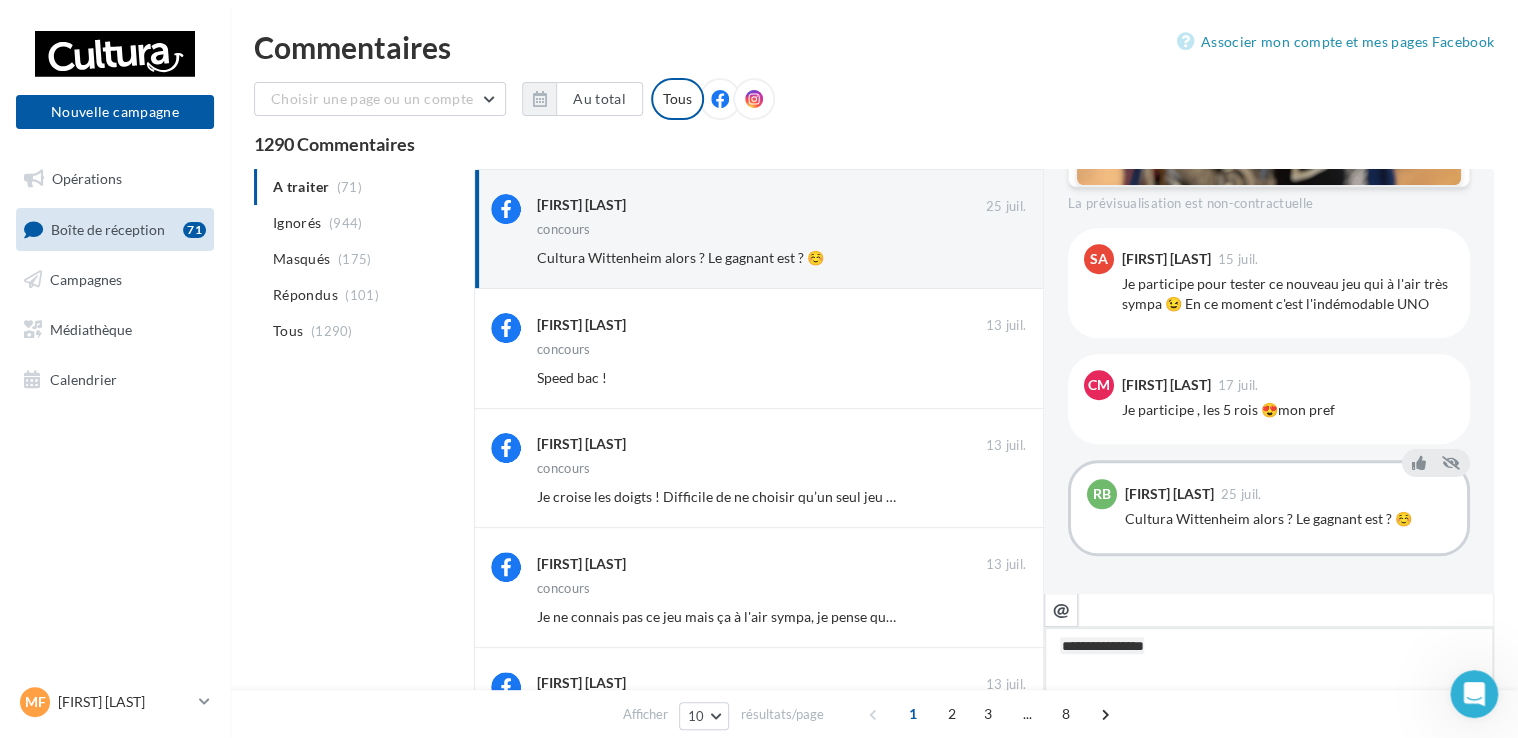type on "**********" 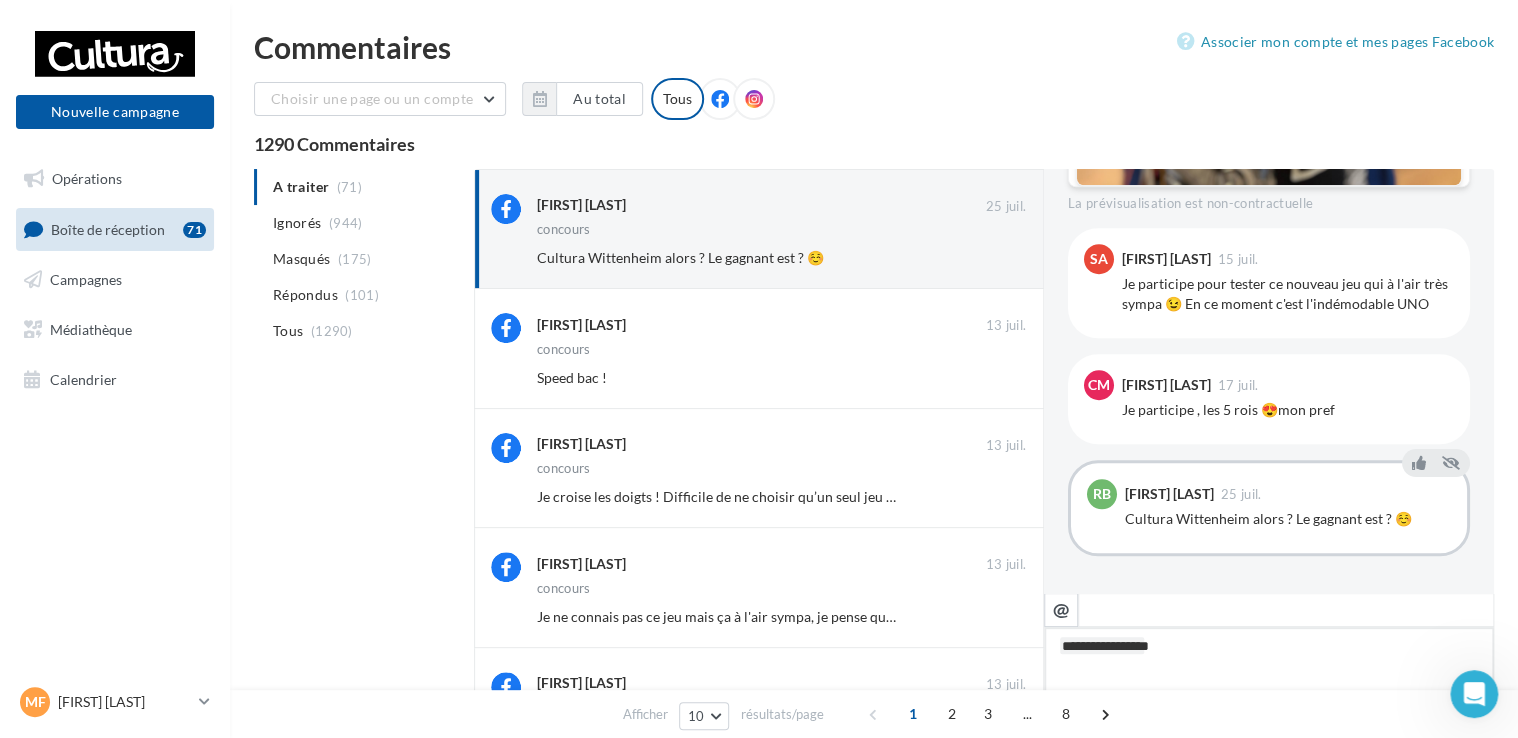 type on "**********" 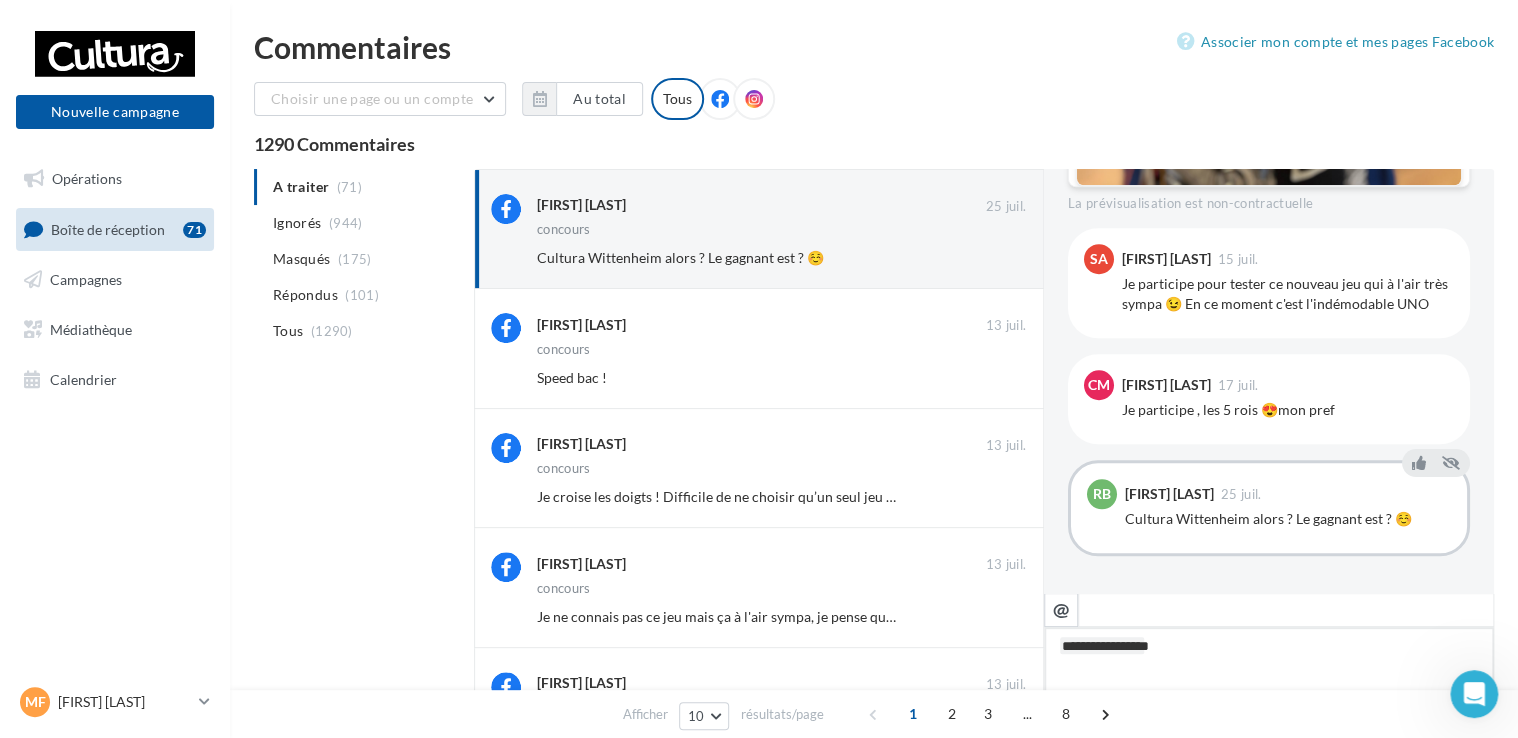 type on "**********" 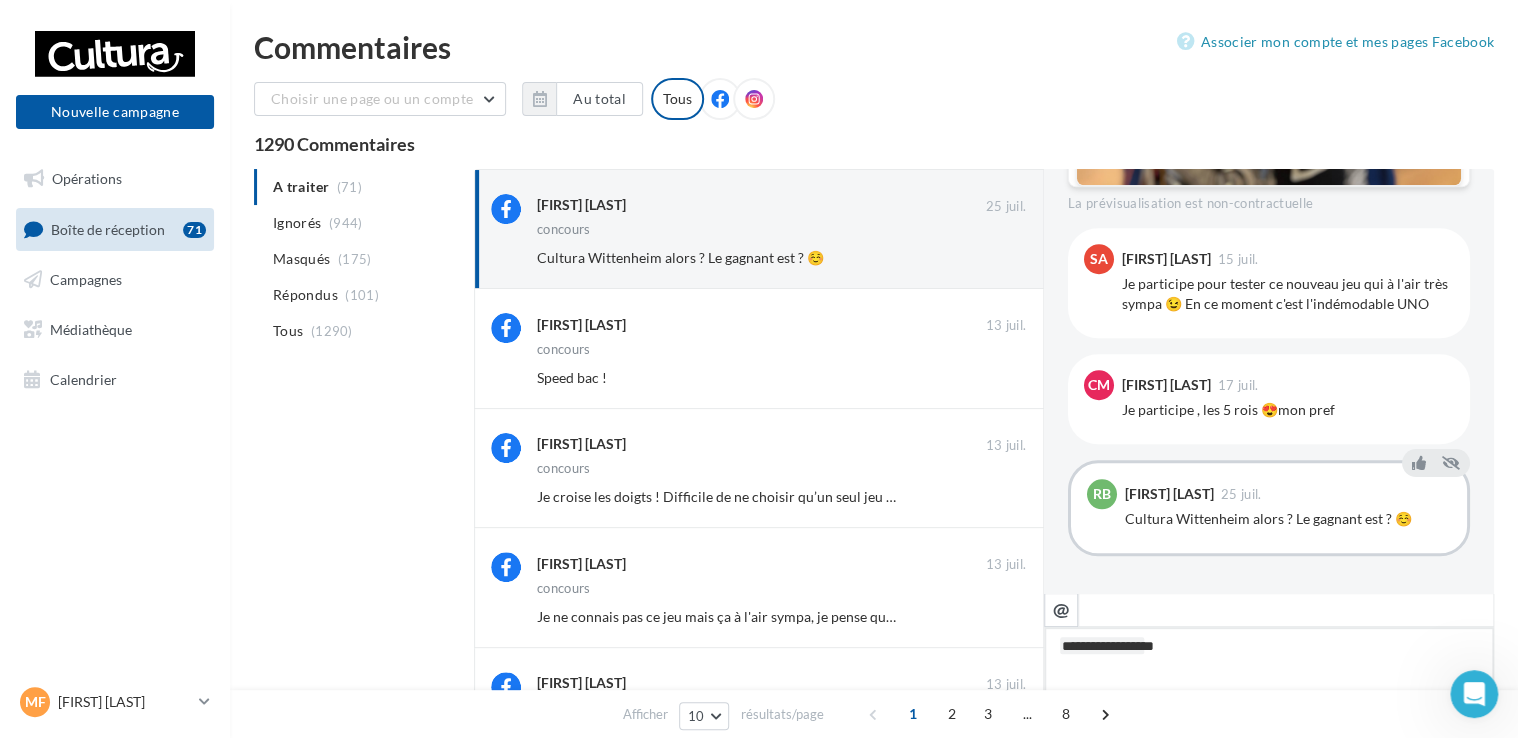type on "**********" 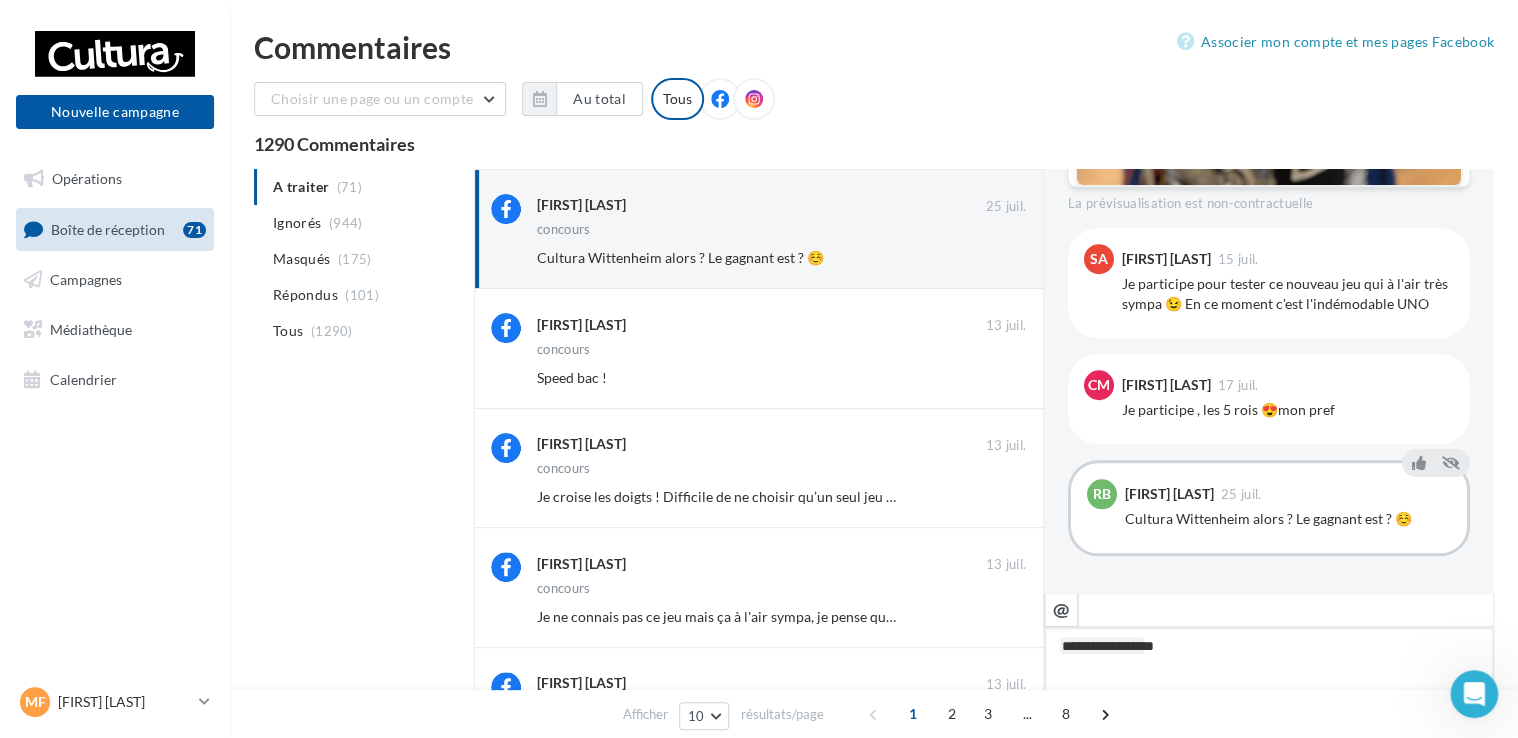 type on "**********" 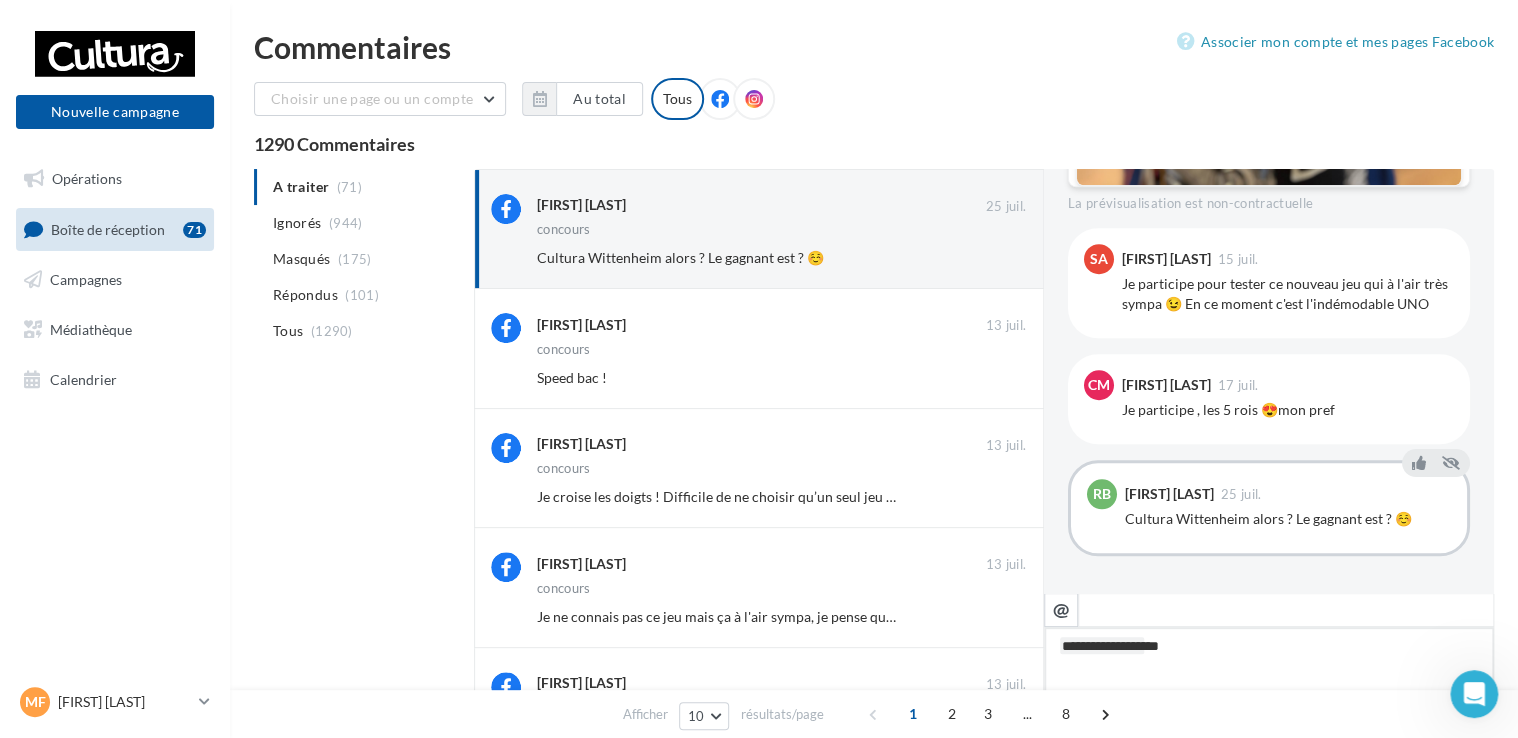 type on "**********" 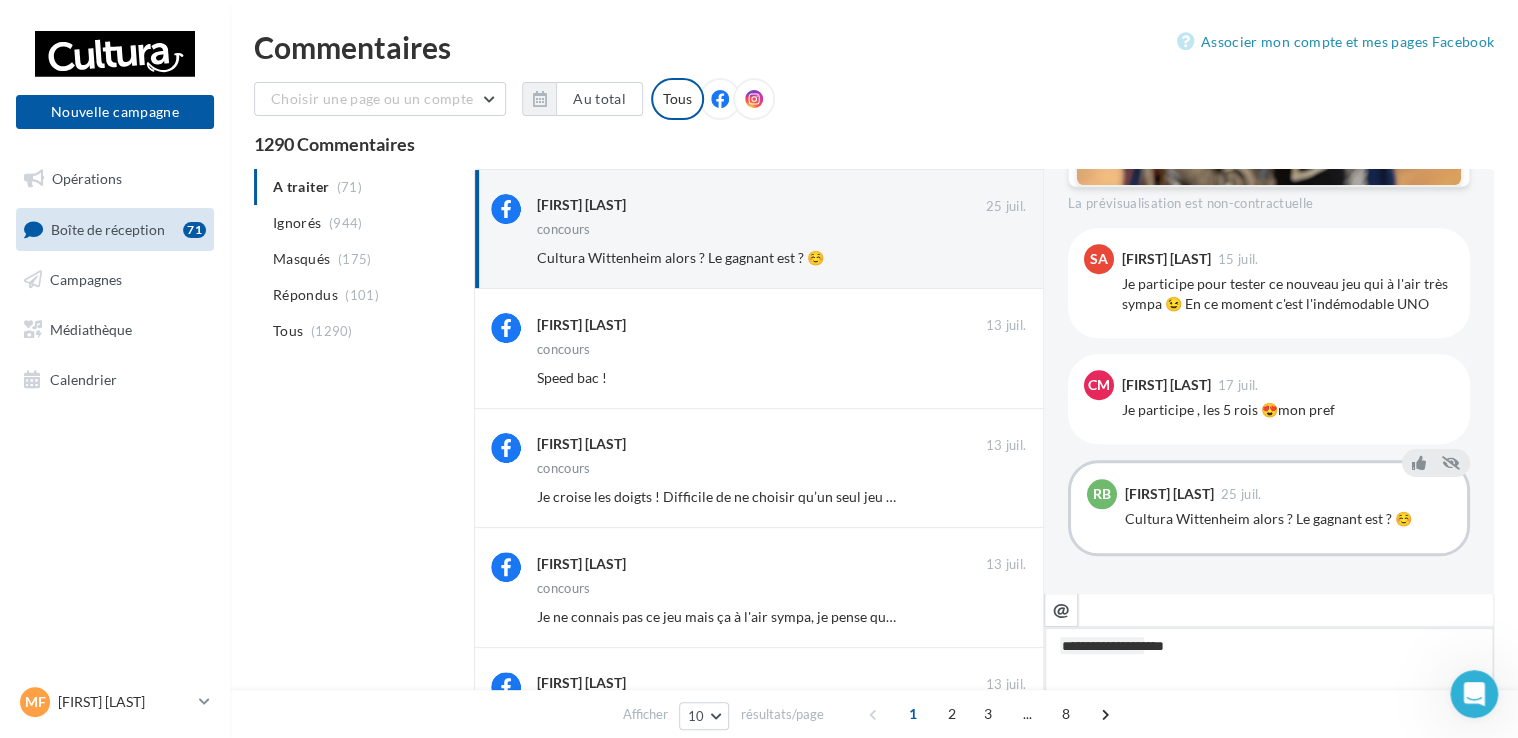type on "**********" 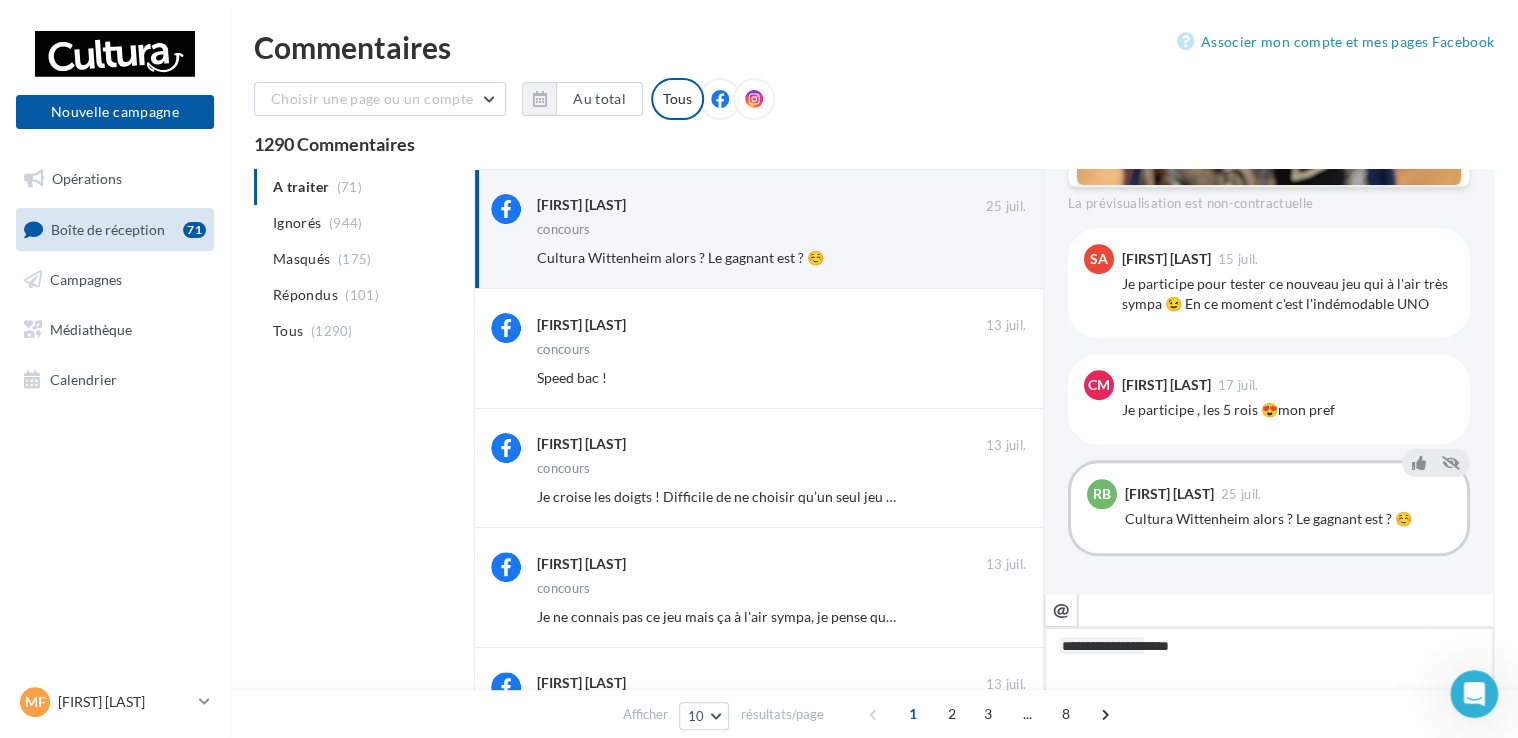 type on "**********" 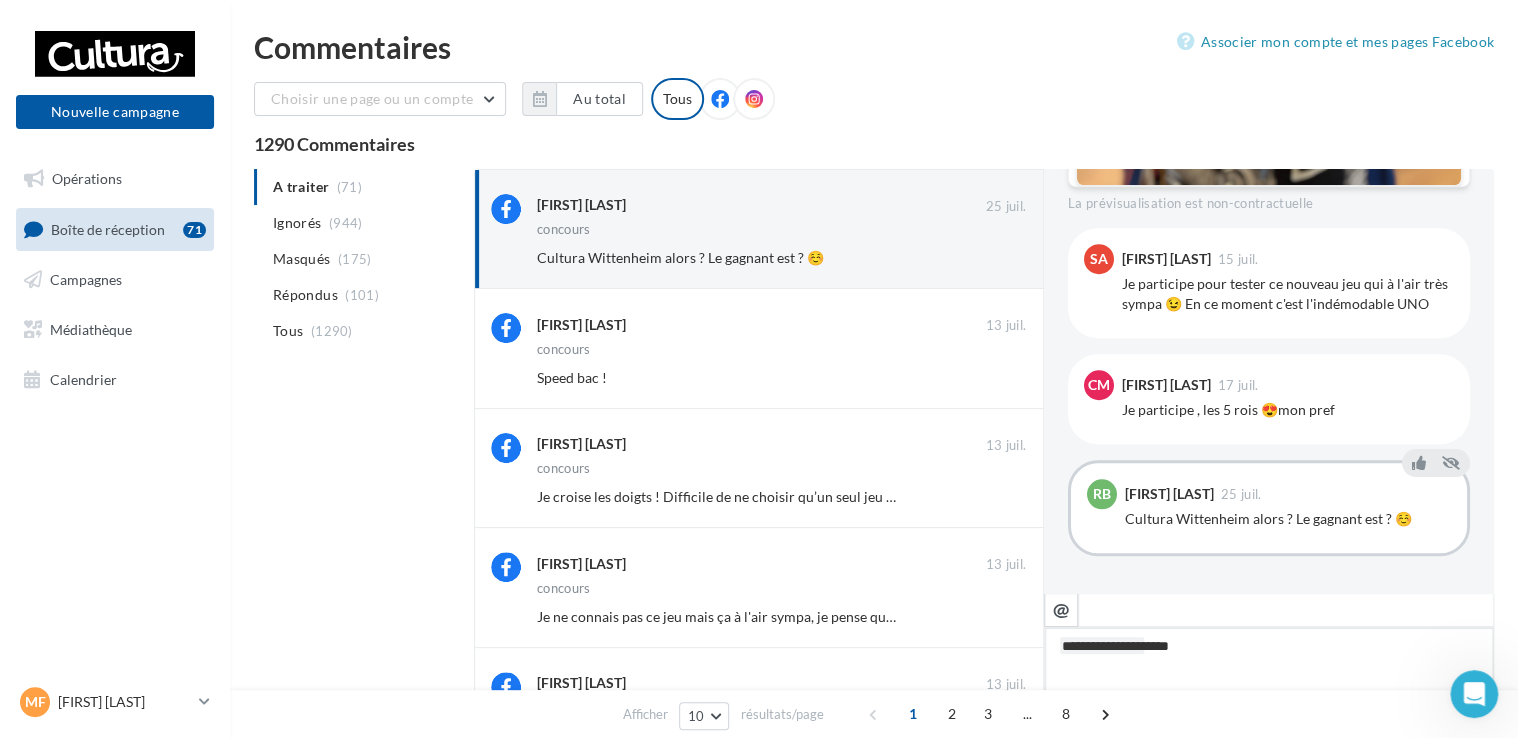 type on "**********" 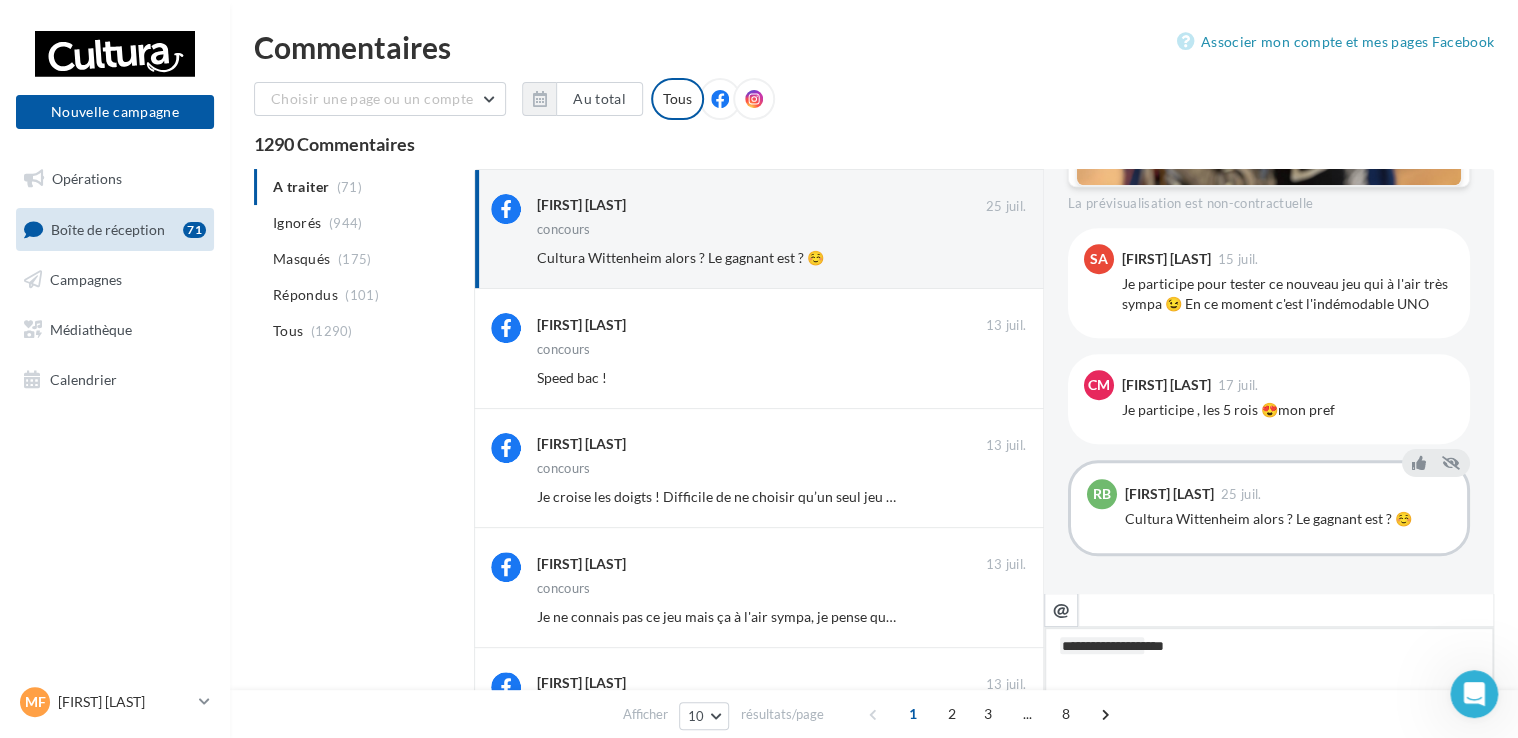 type on "**********" 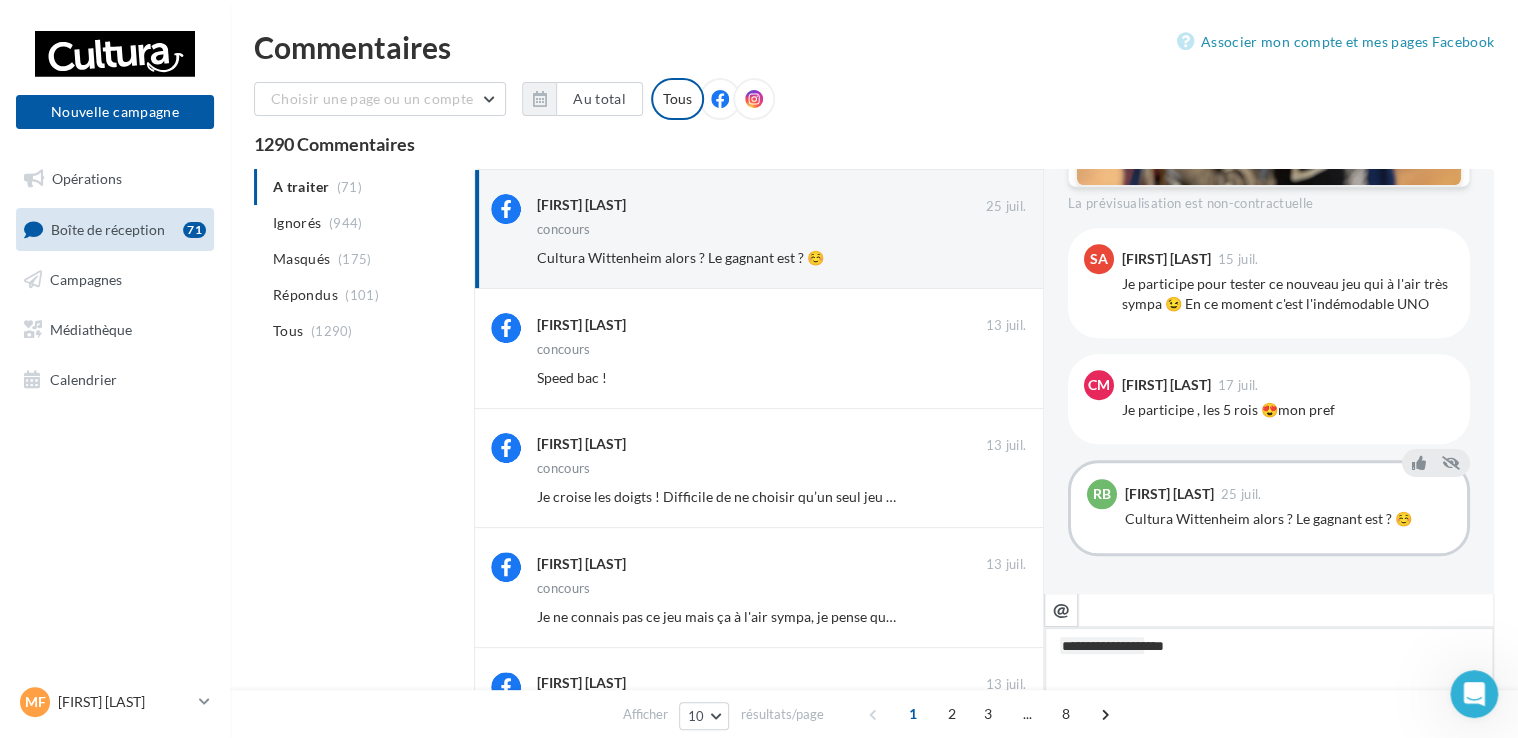 type on "**********" 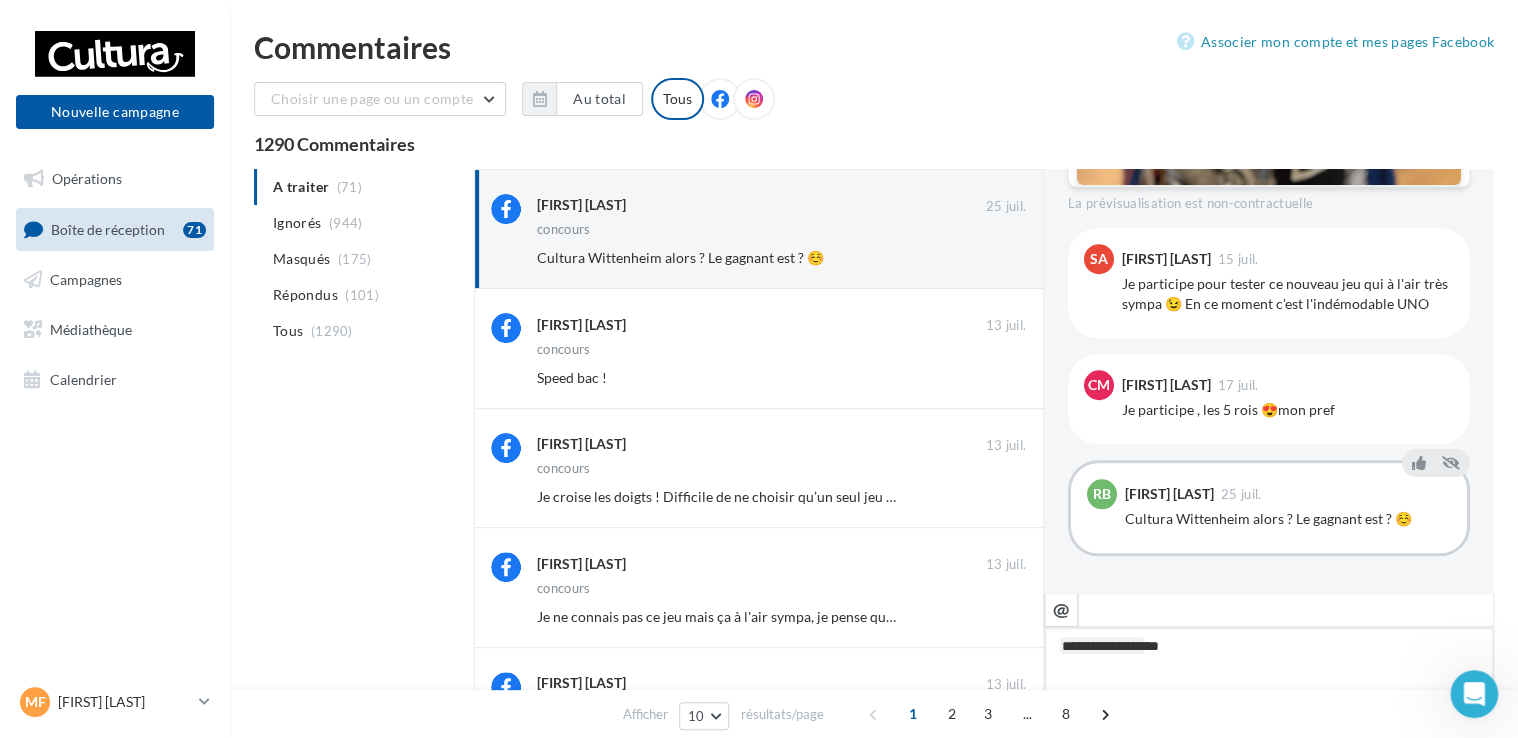 type on "**********" 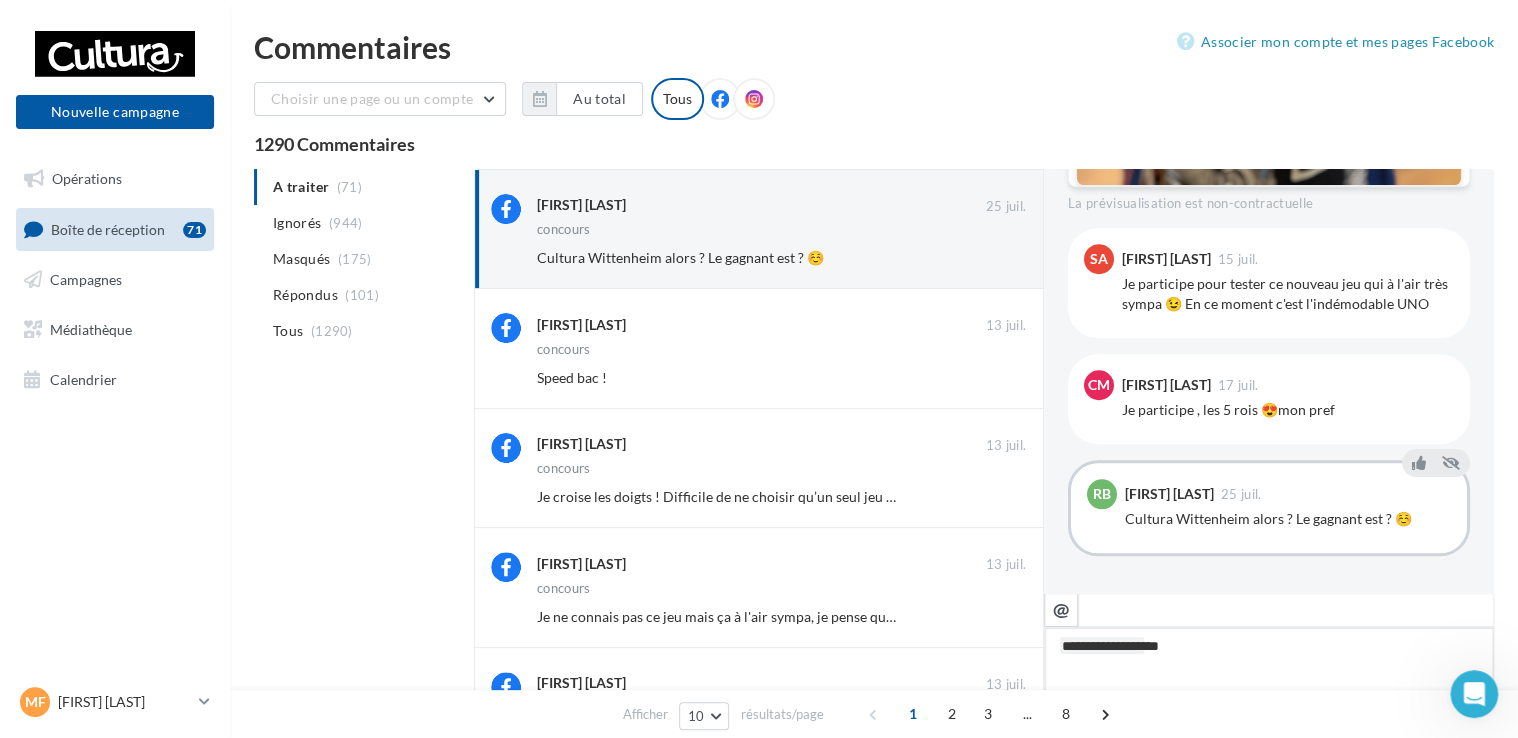 type on "**********" 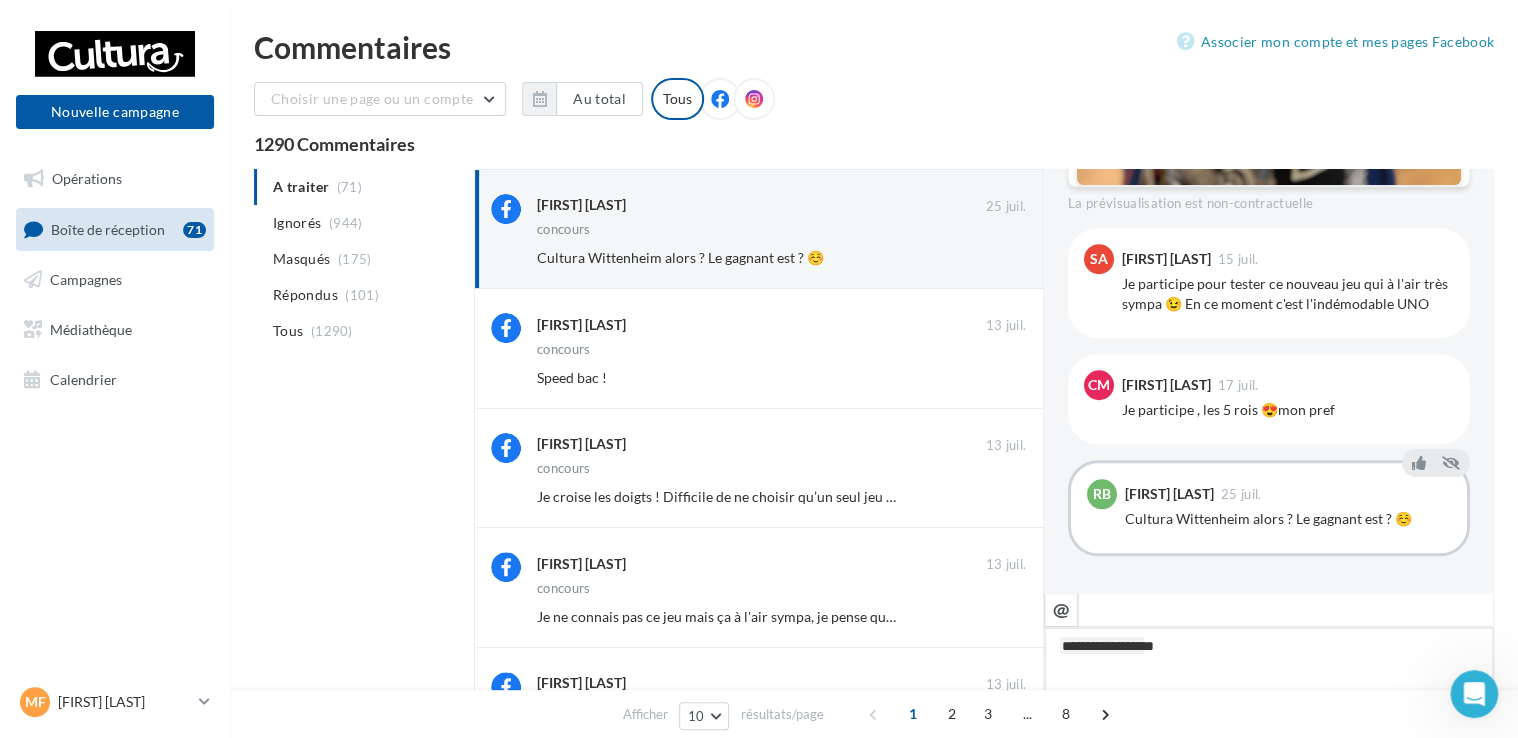 type on "**********" 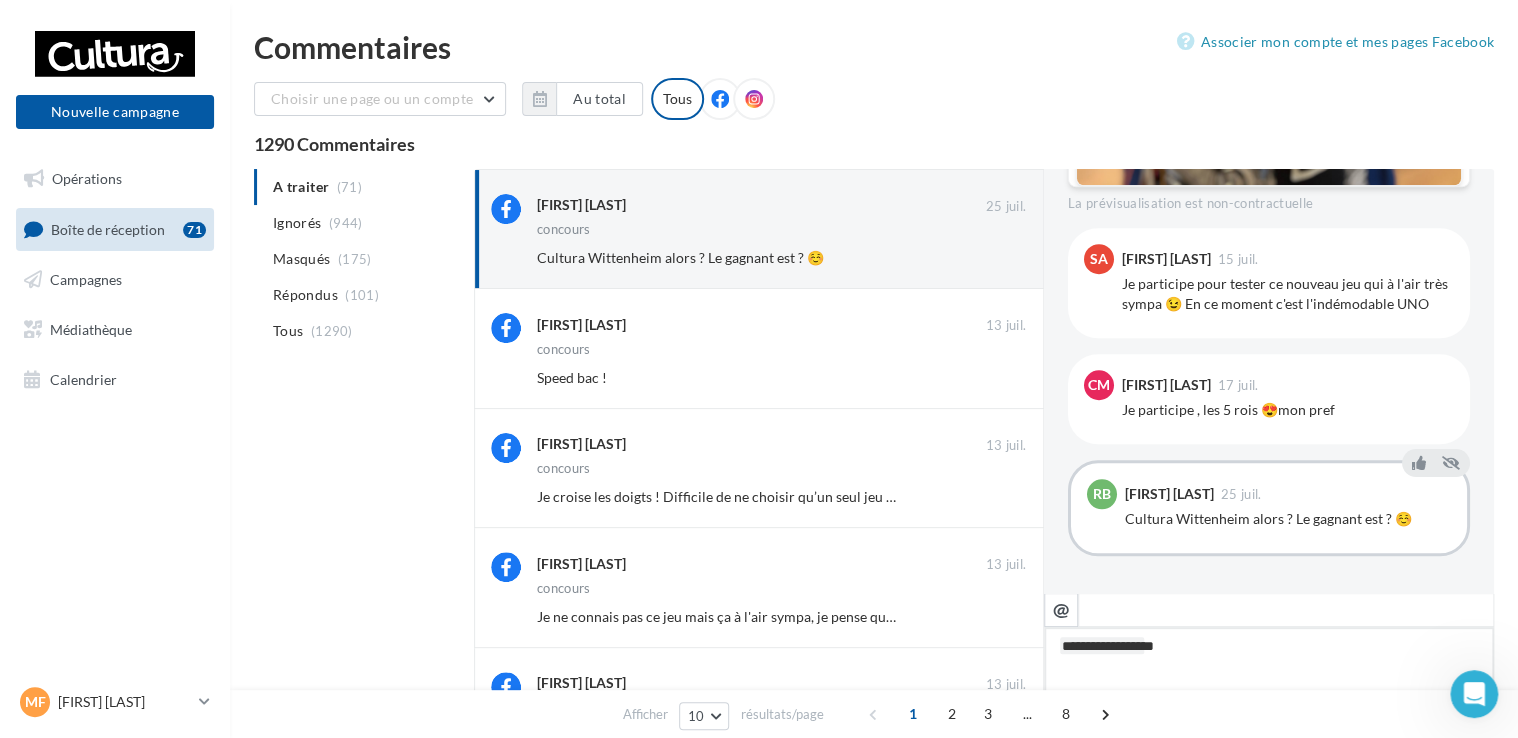 type on "**********" 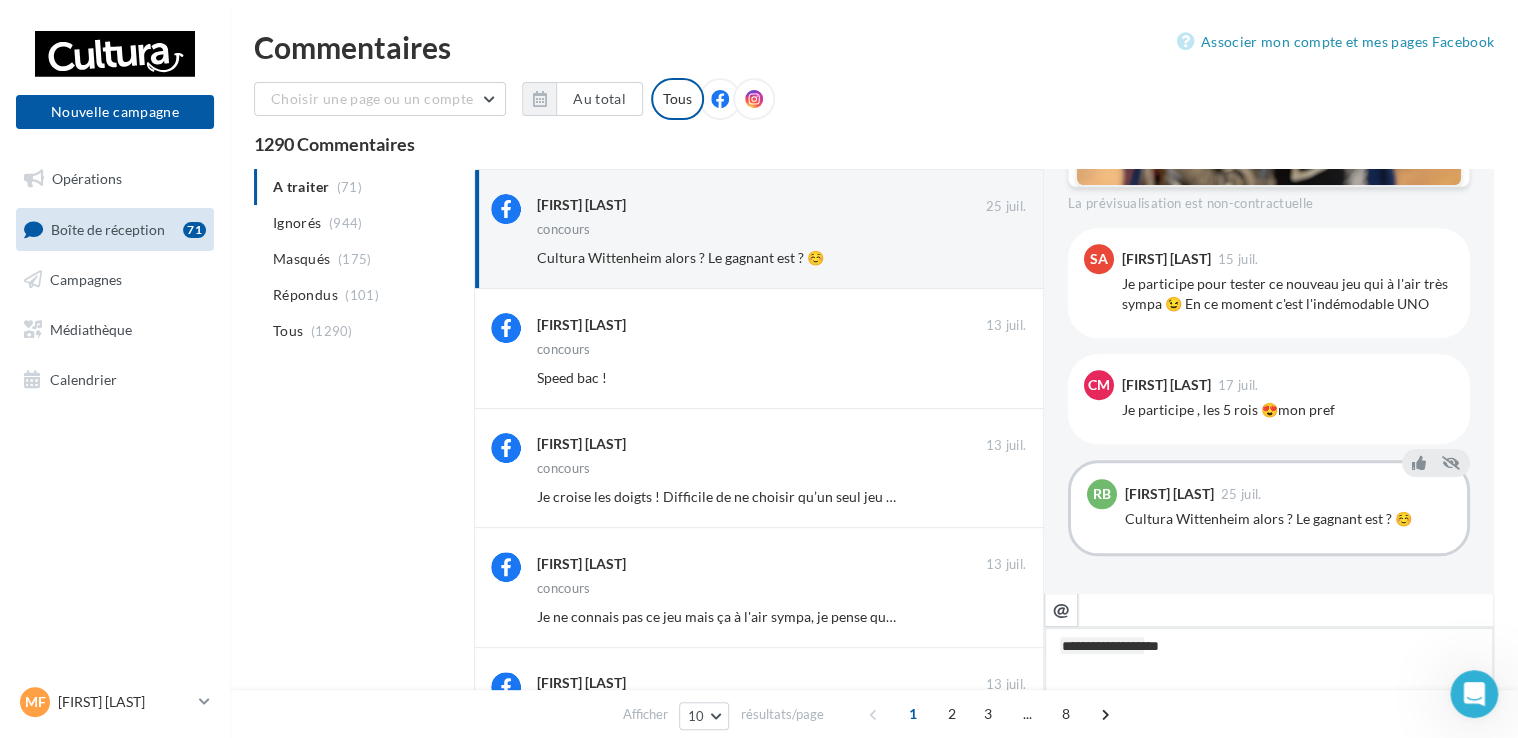 type on "**********" 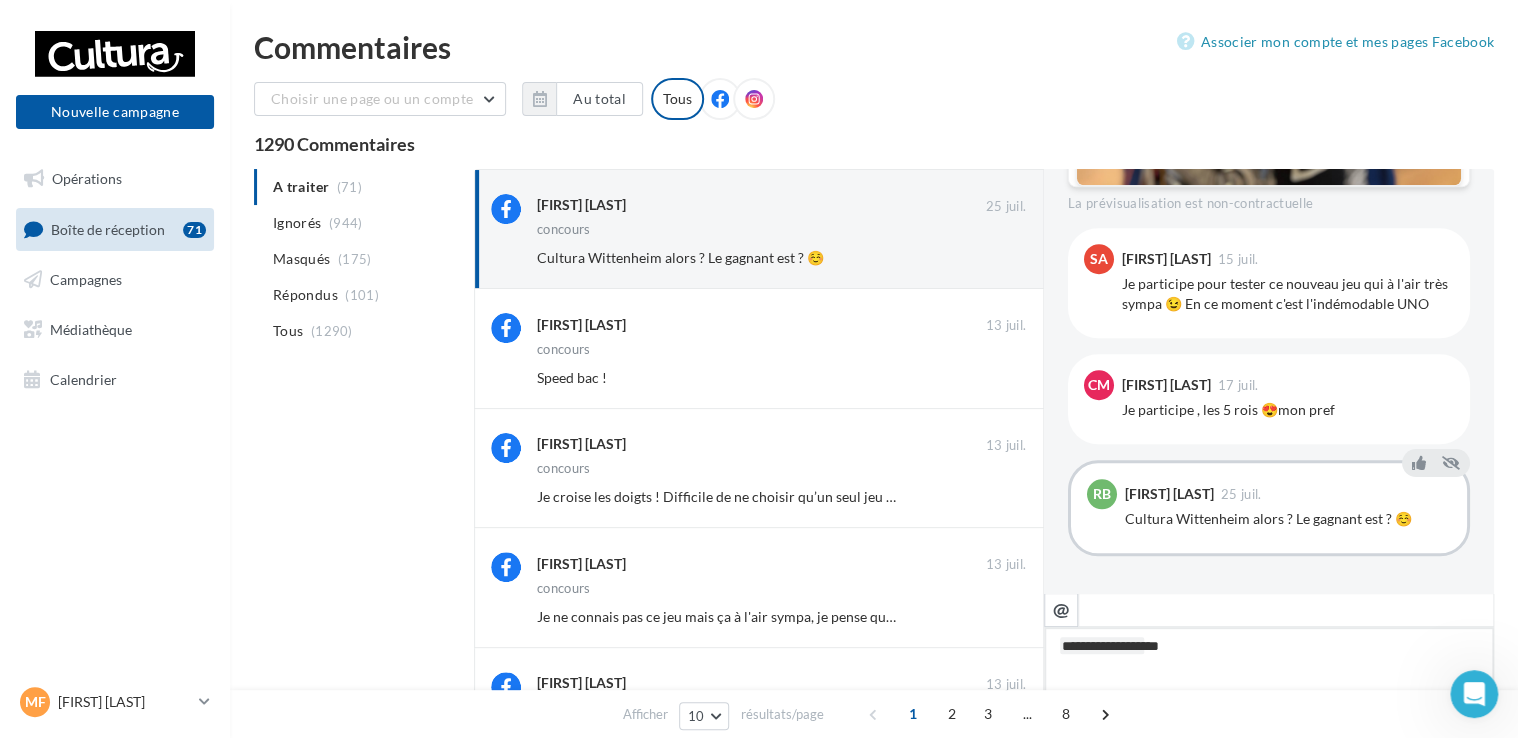 type on "**********" 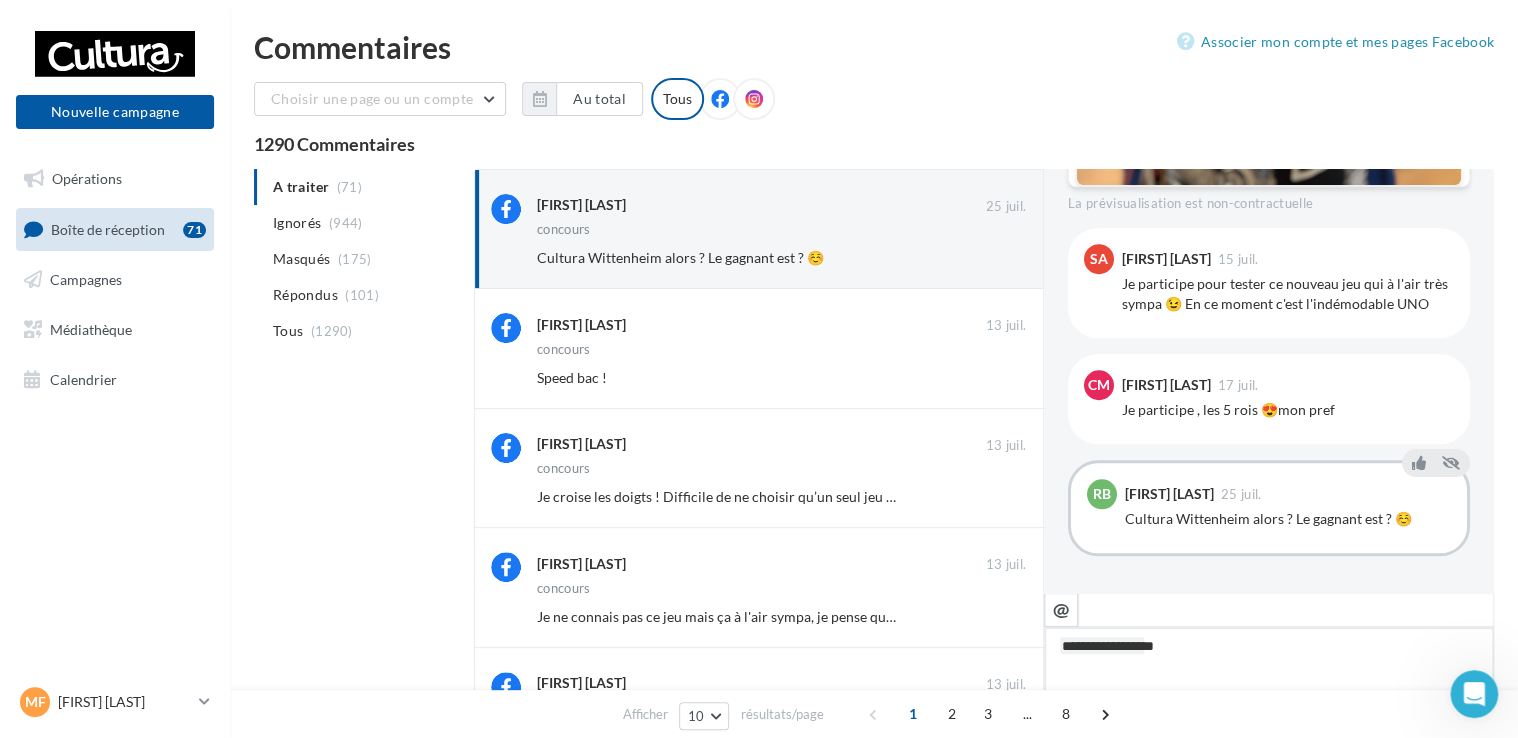 type on "**********" 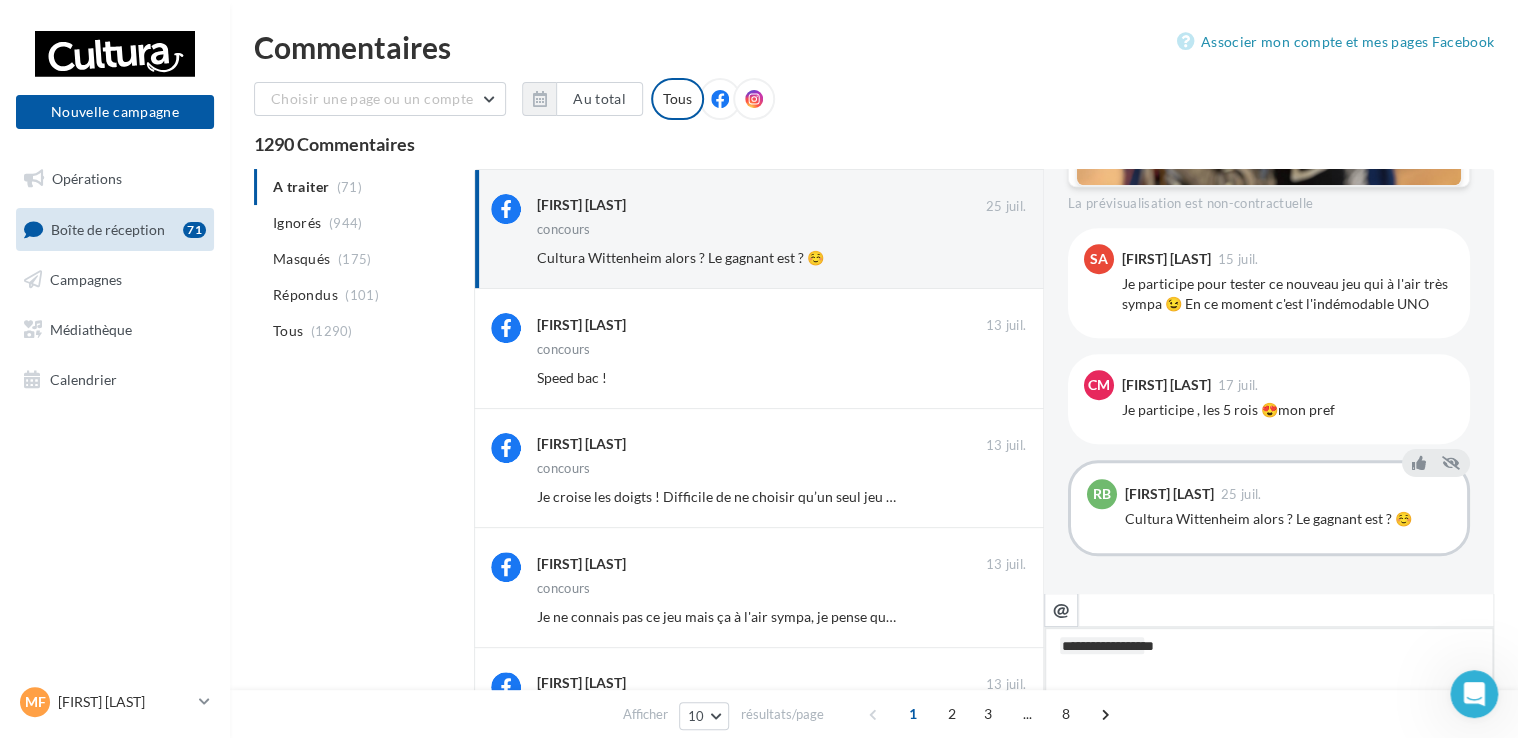 type on "**********" 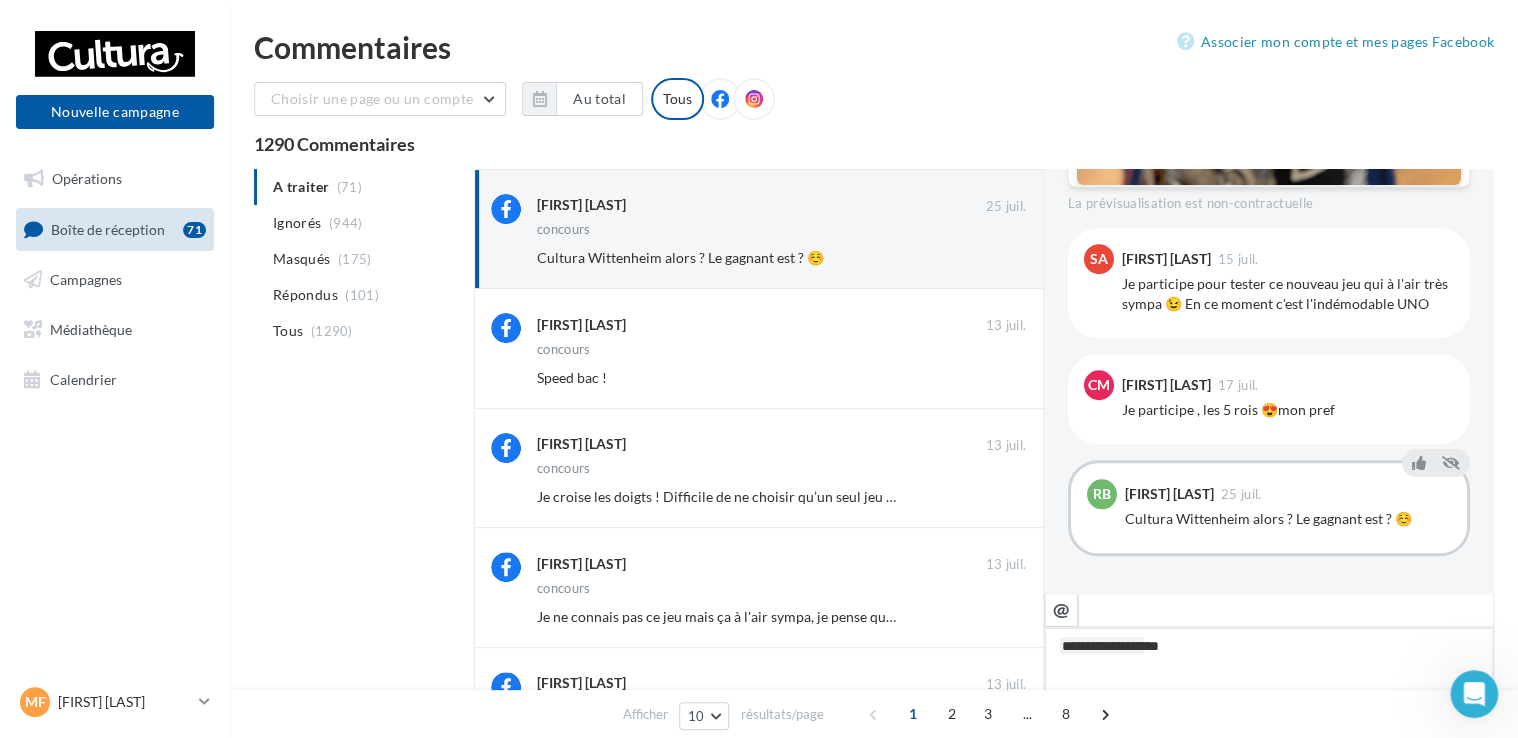 type on "**********" 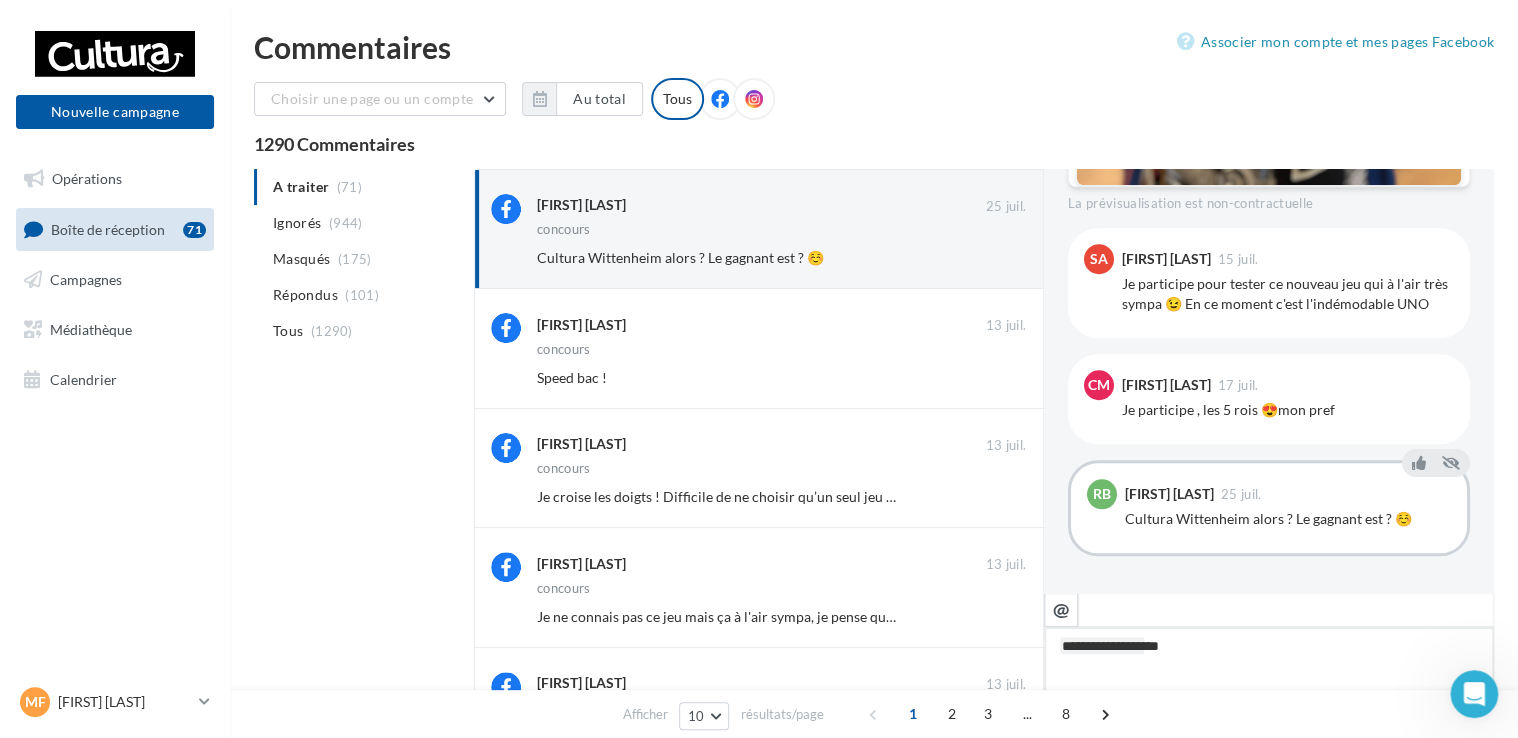 type on "**********" 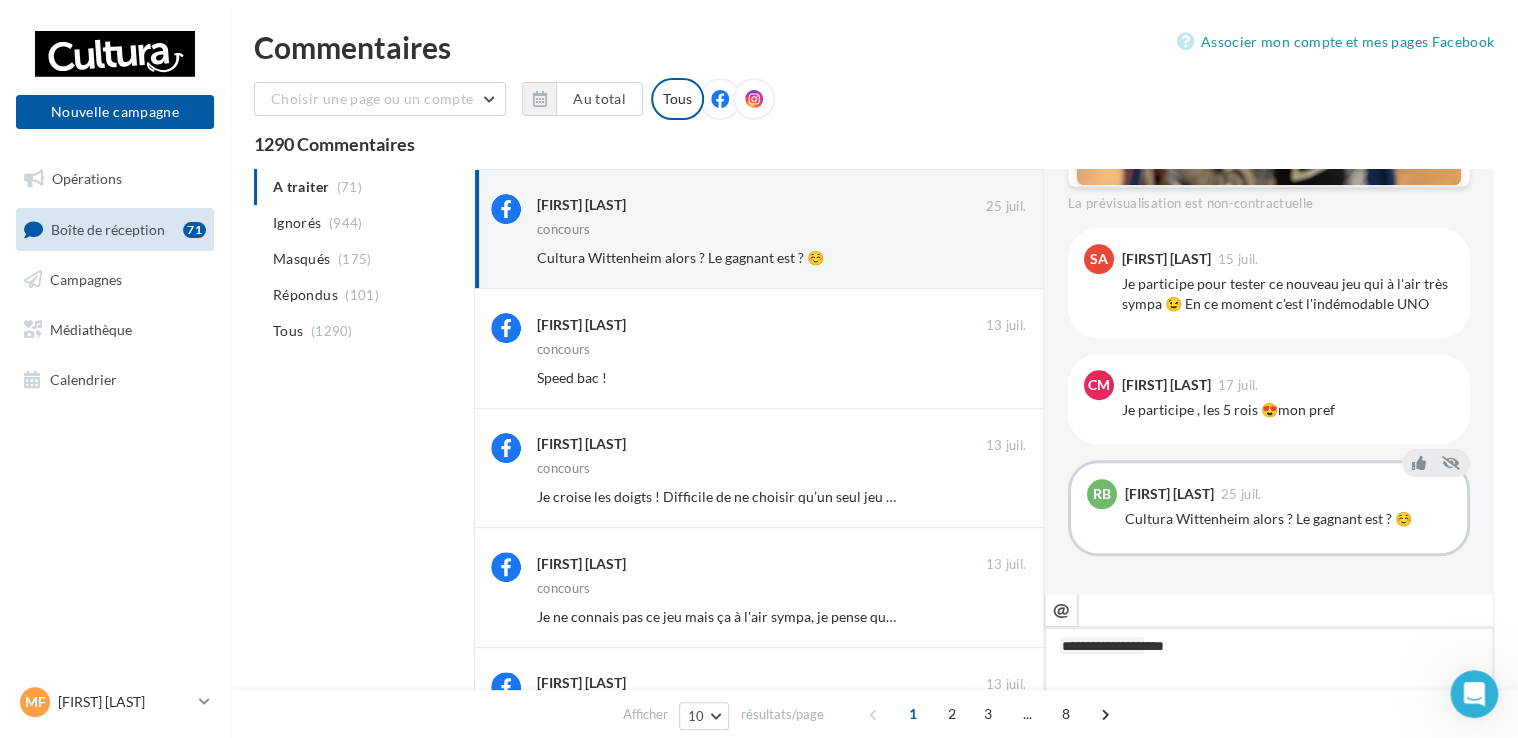 type on "**********" 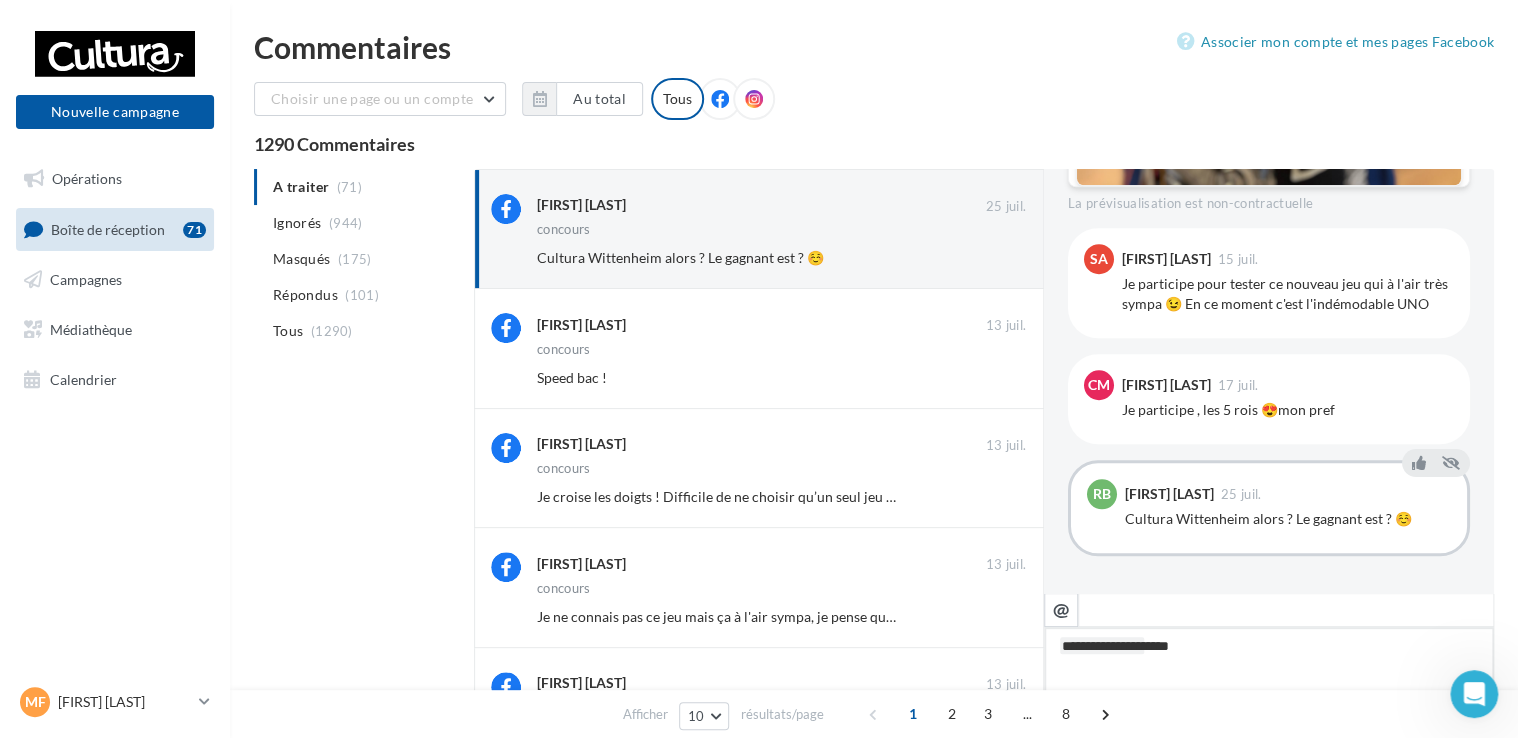 type on "**********" 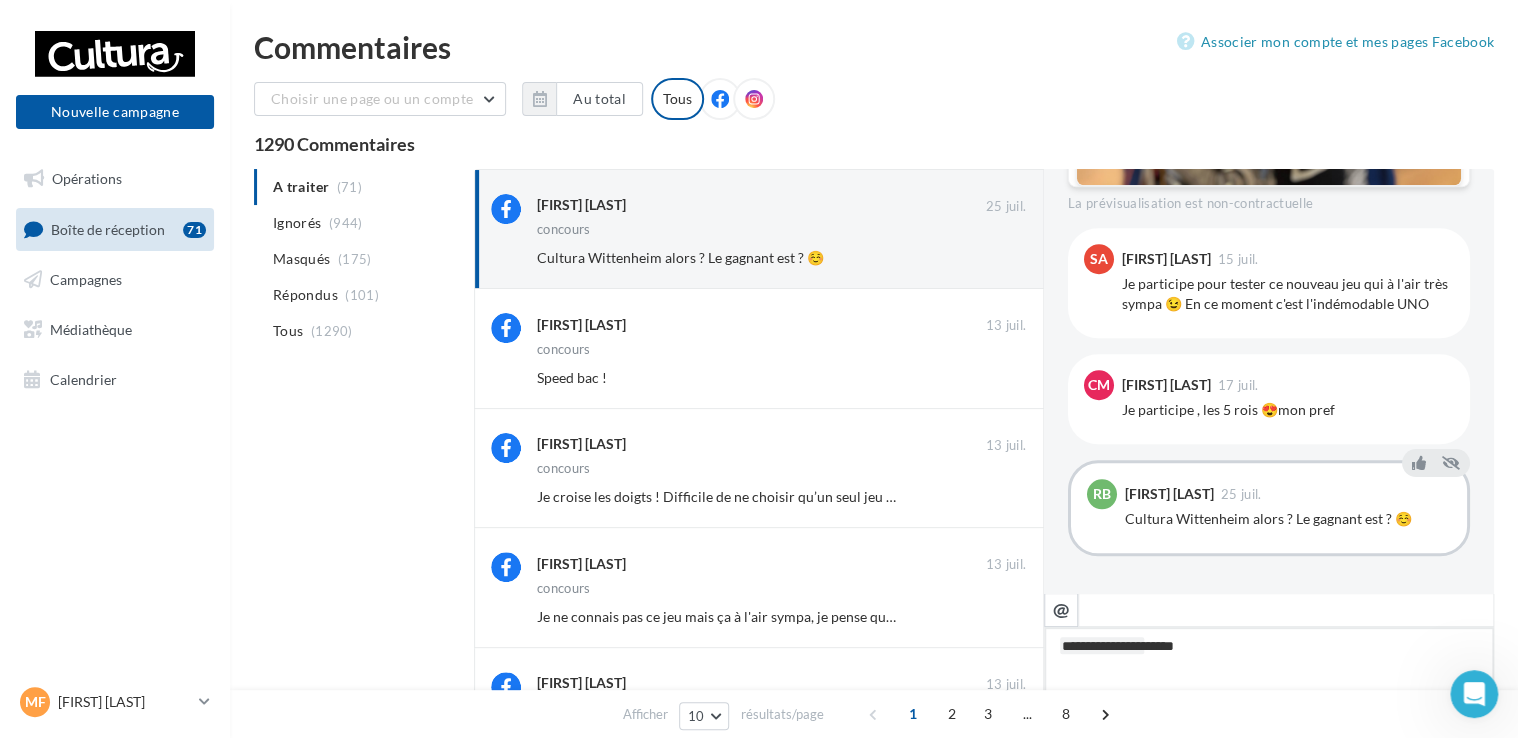 type on "**********" 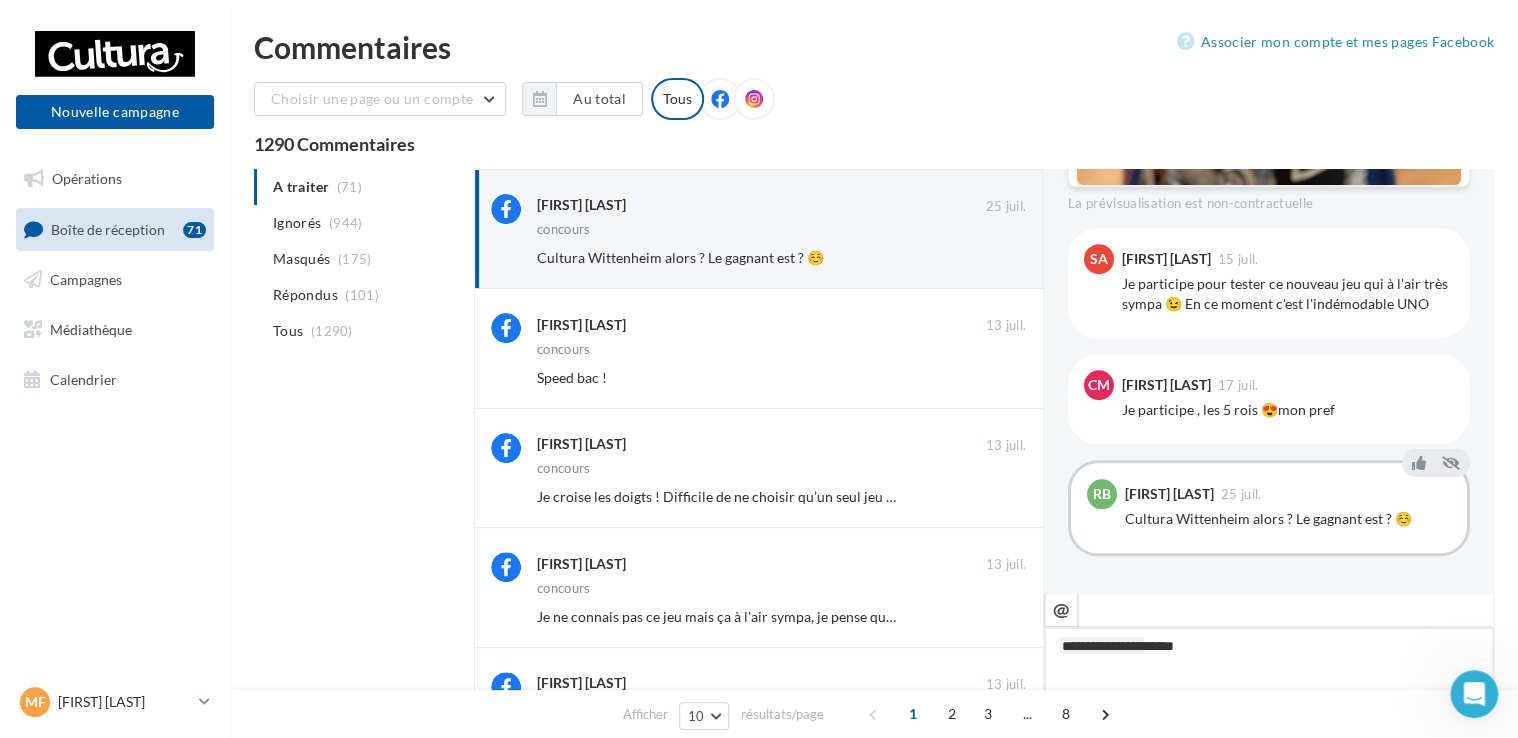 type on "**********" 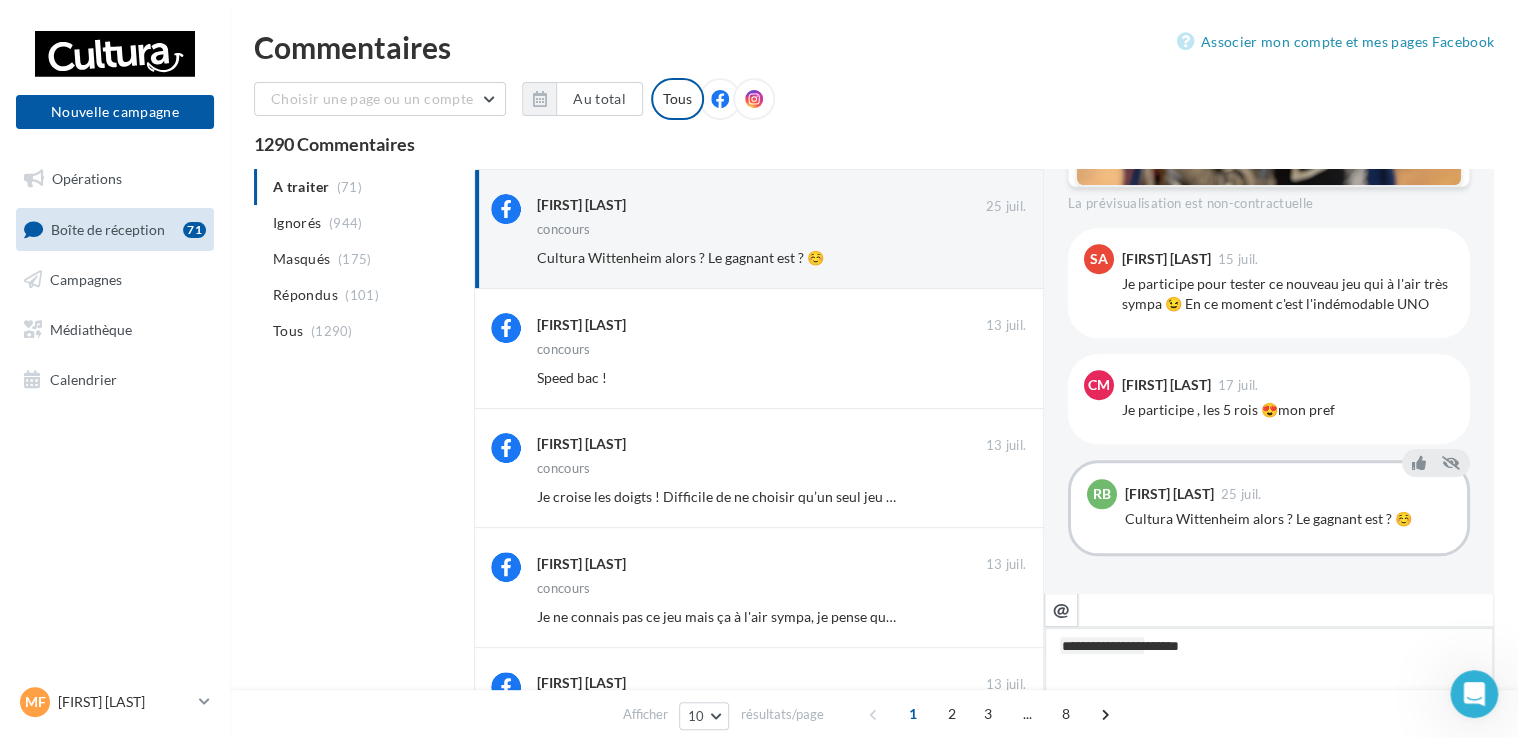 type on "**********" 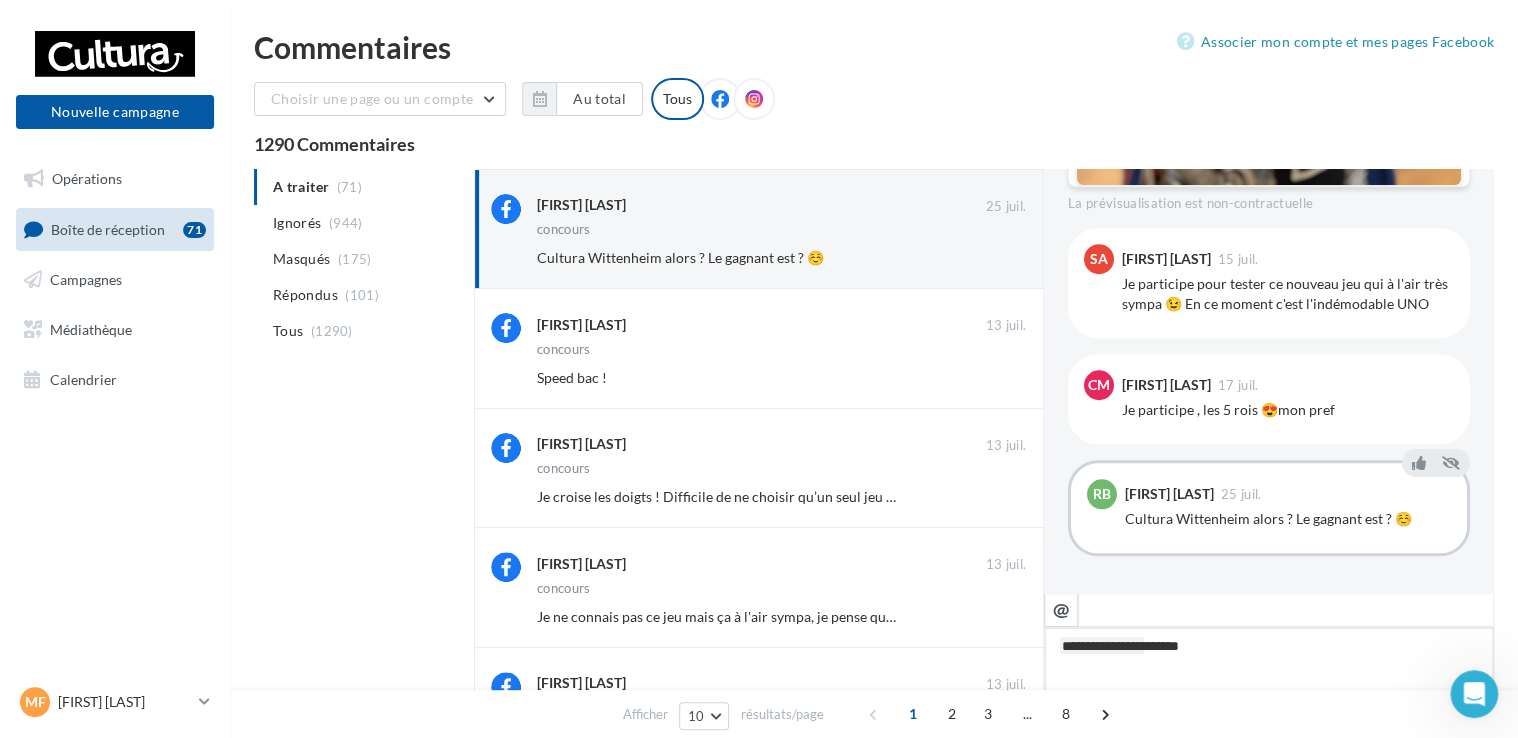 type on "**********" 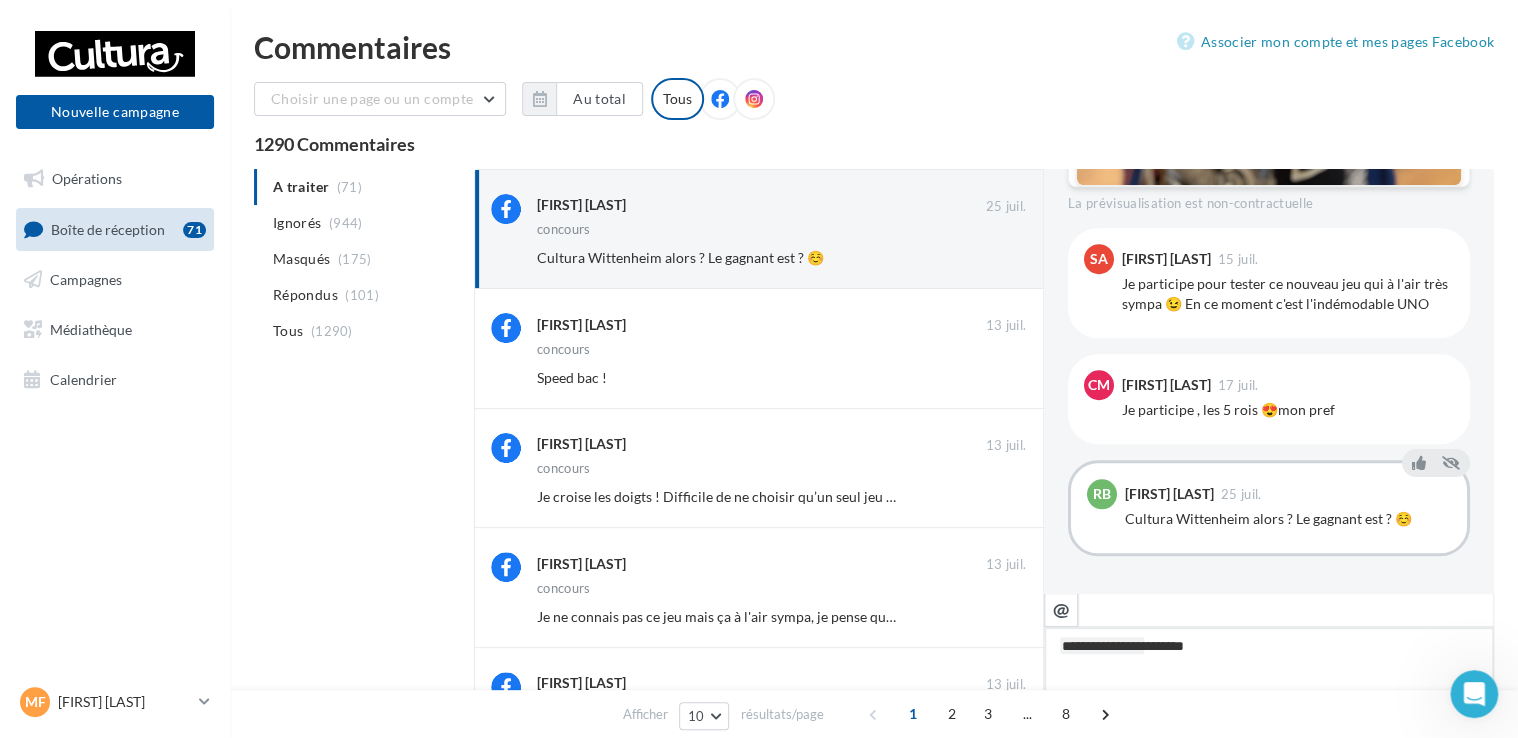 type on "**********" 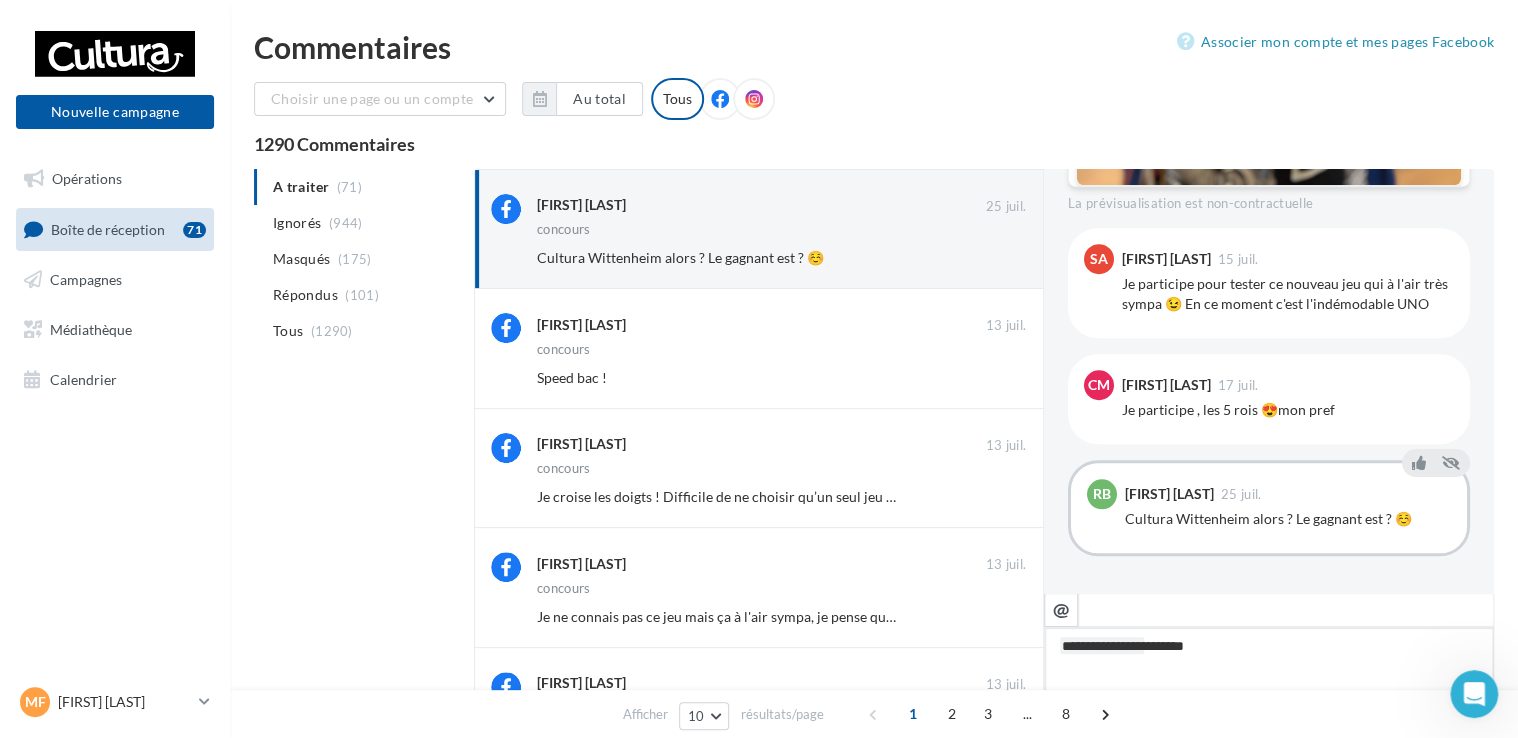 type on "**********" 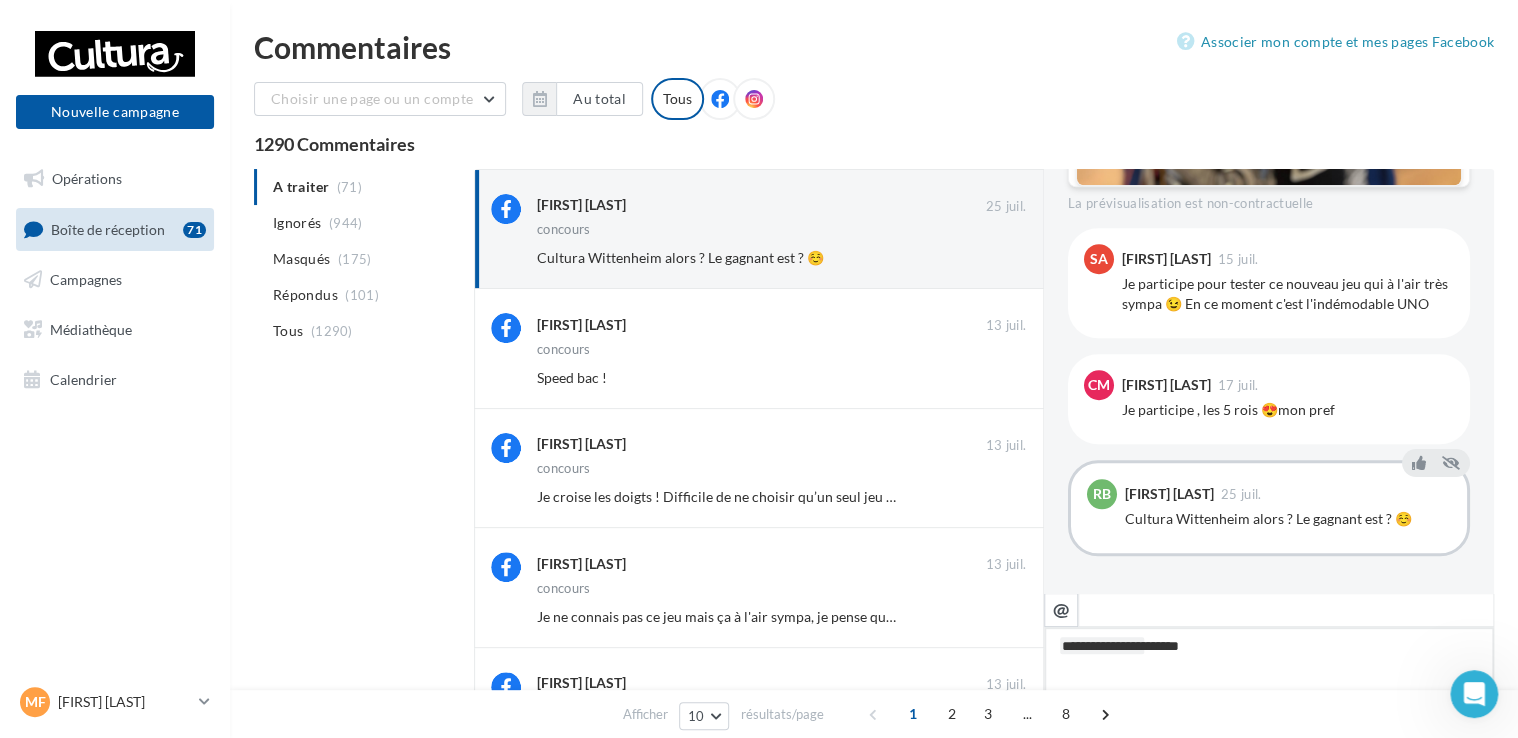type on "**********" 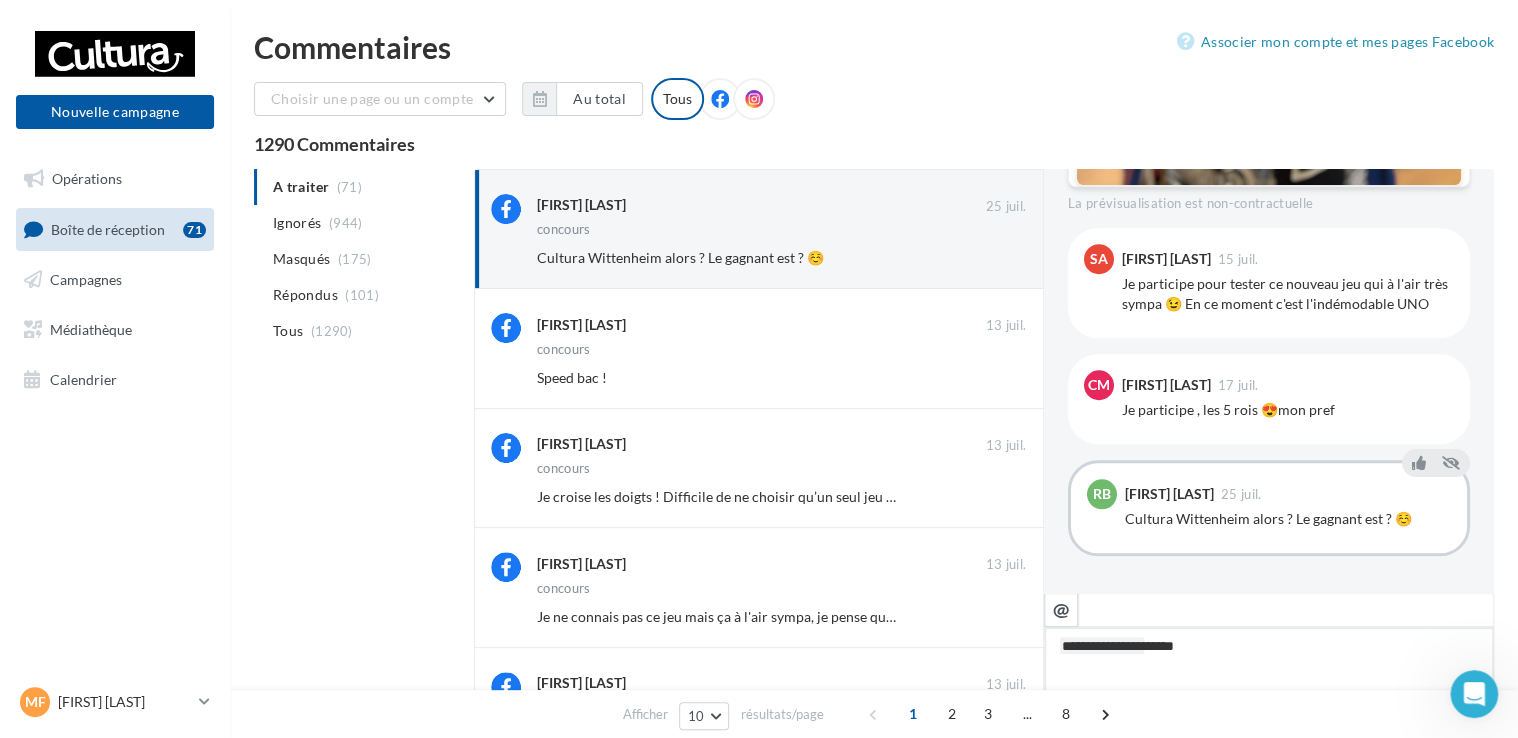 type on "**********" 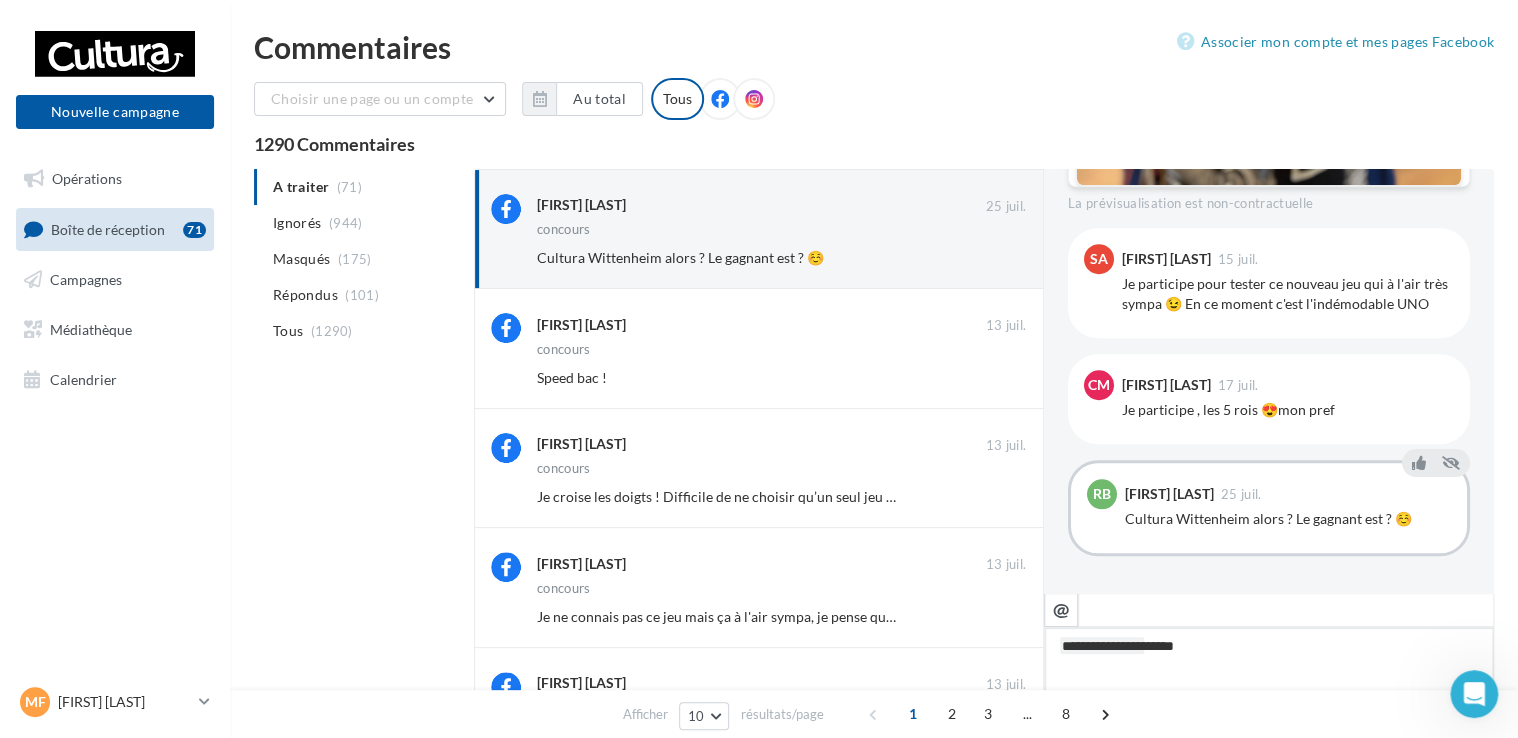 type on "**********" 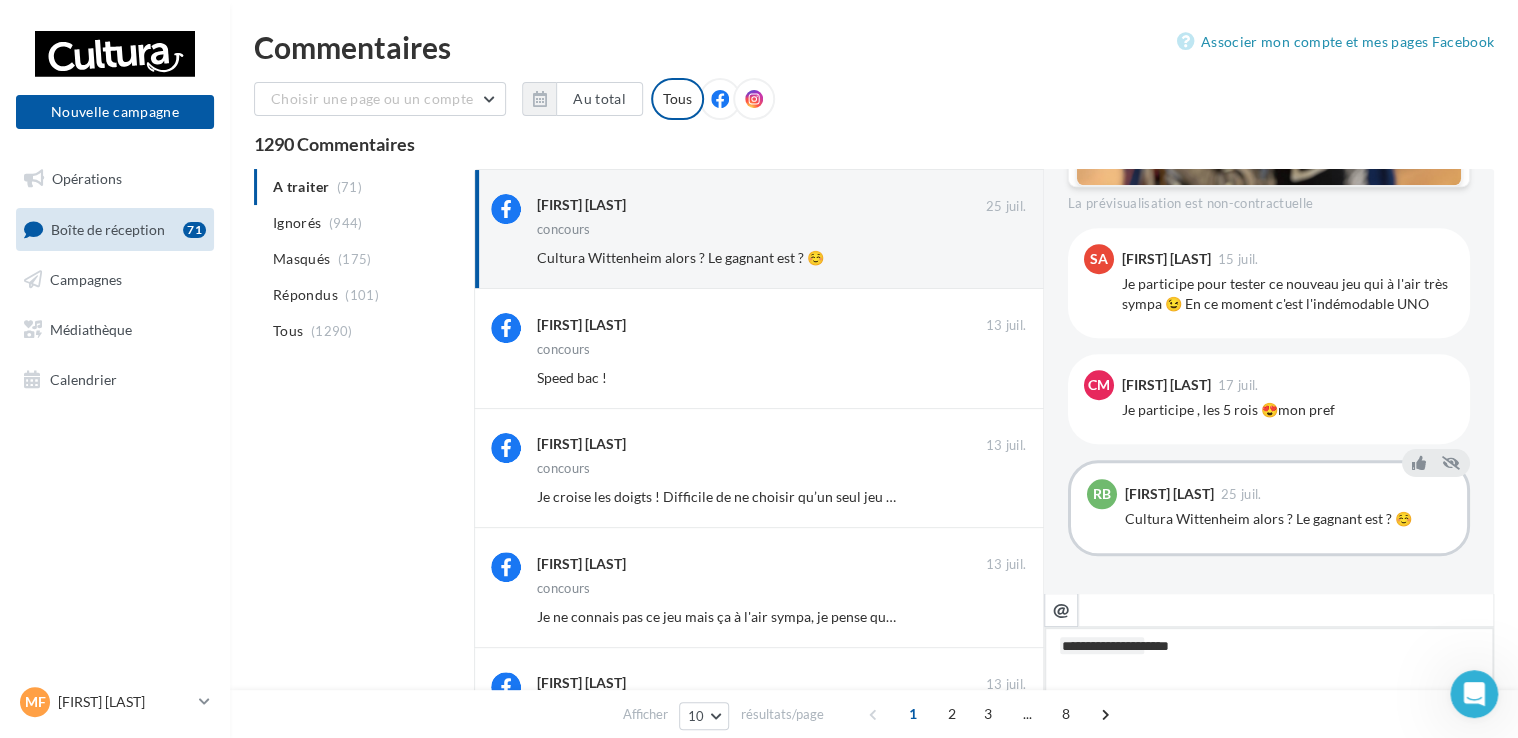 type on "**********" 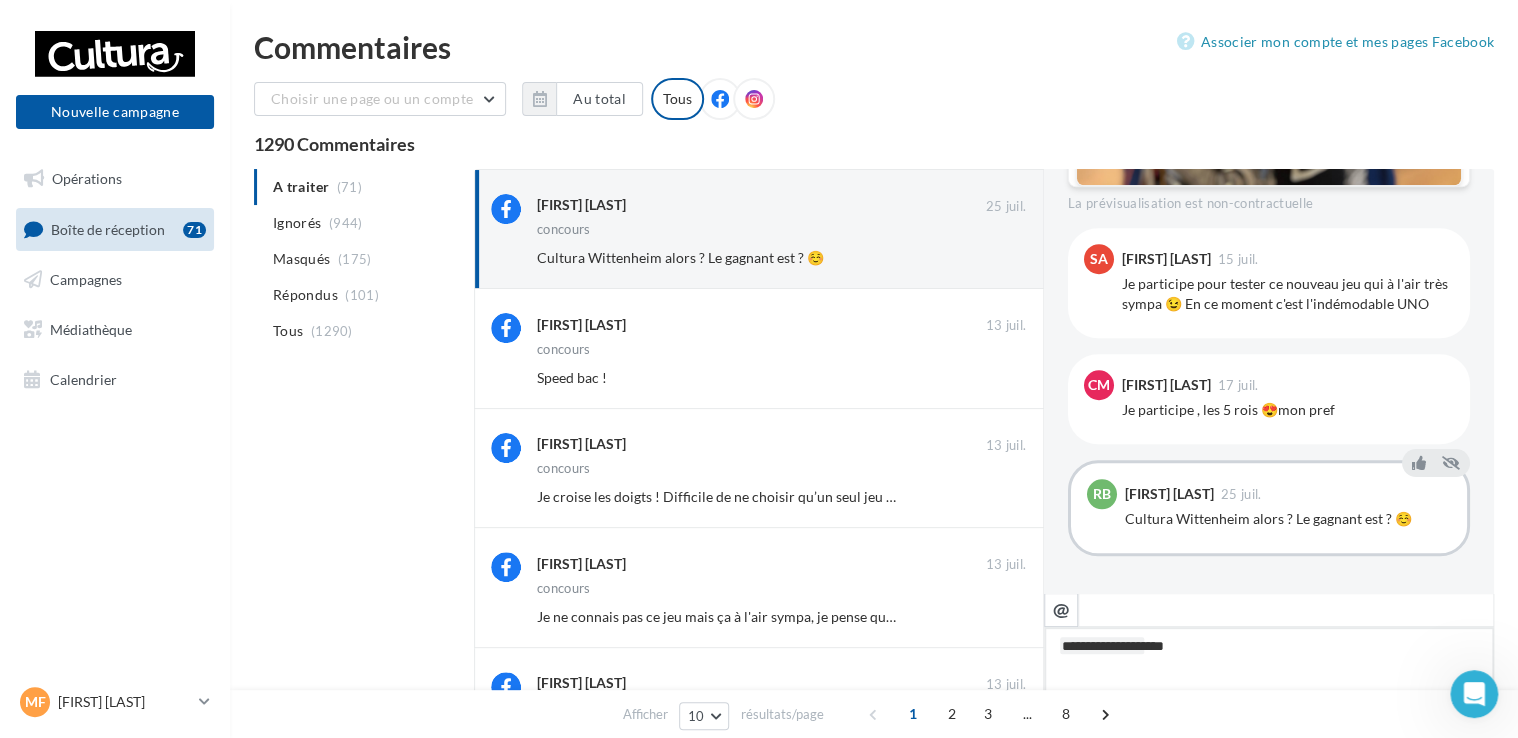 type on "**********" 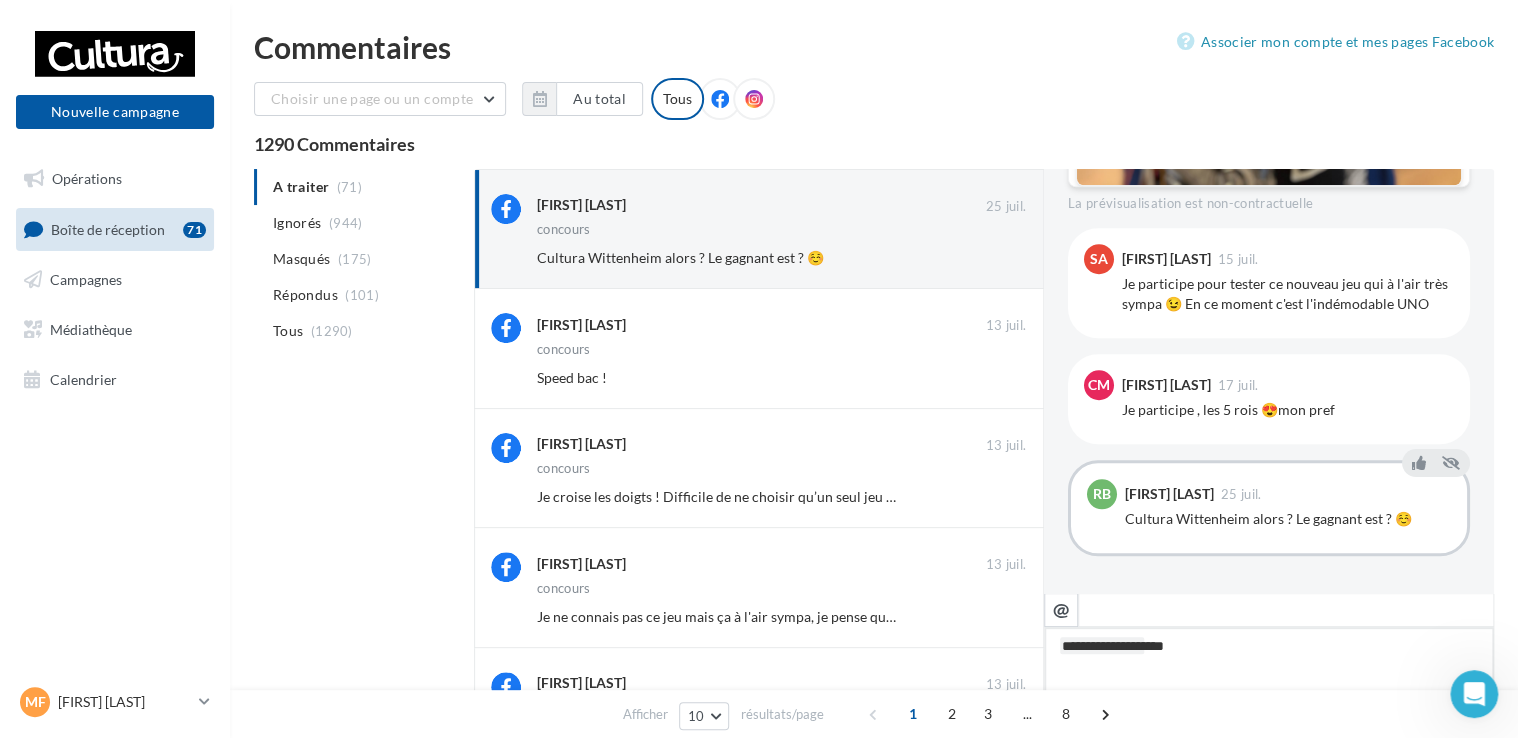 type on "**********" 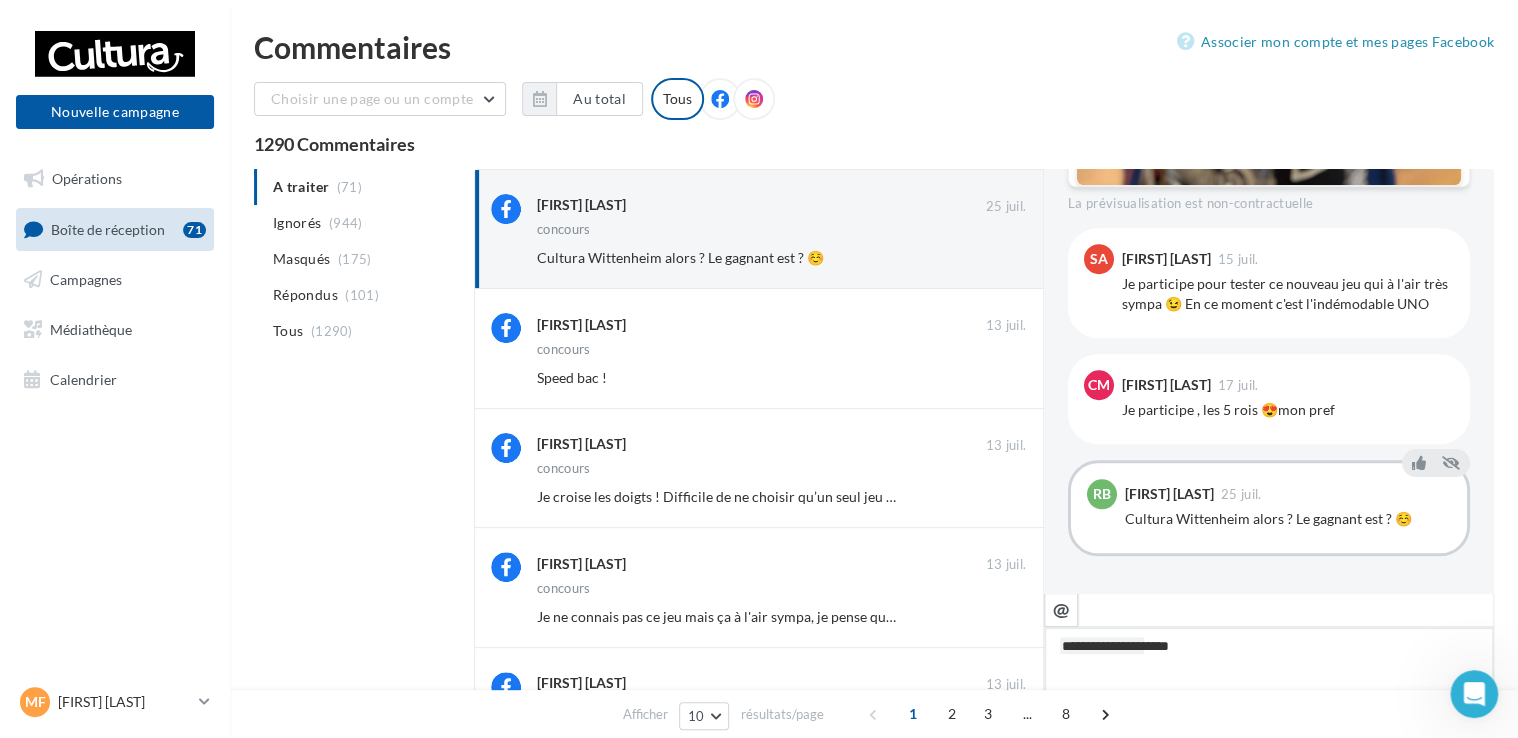 type on "**********" 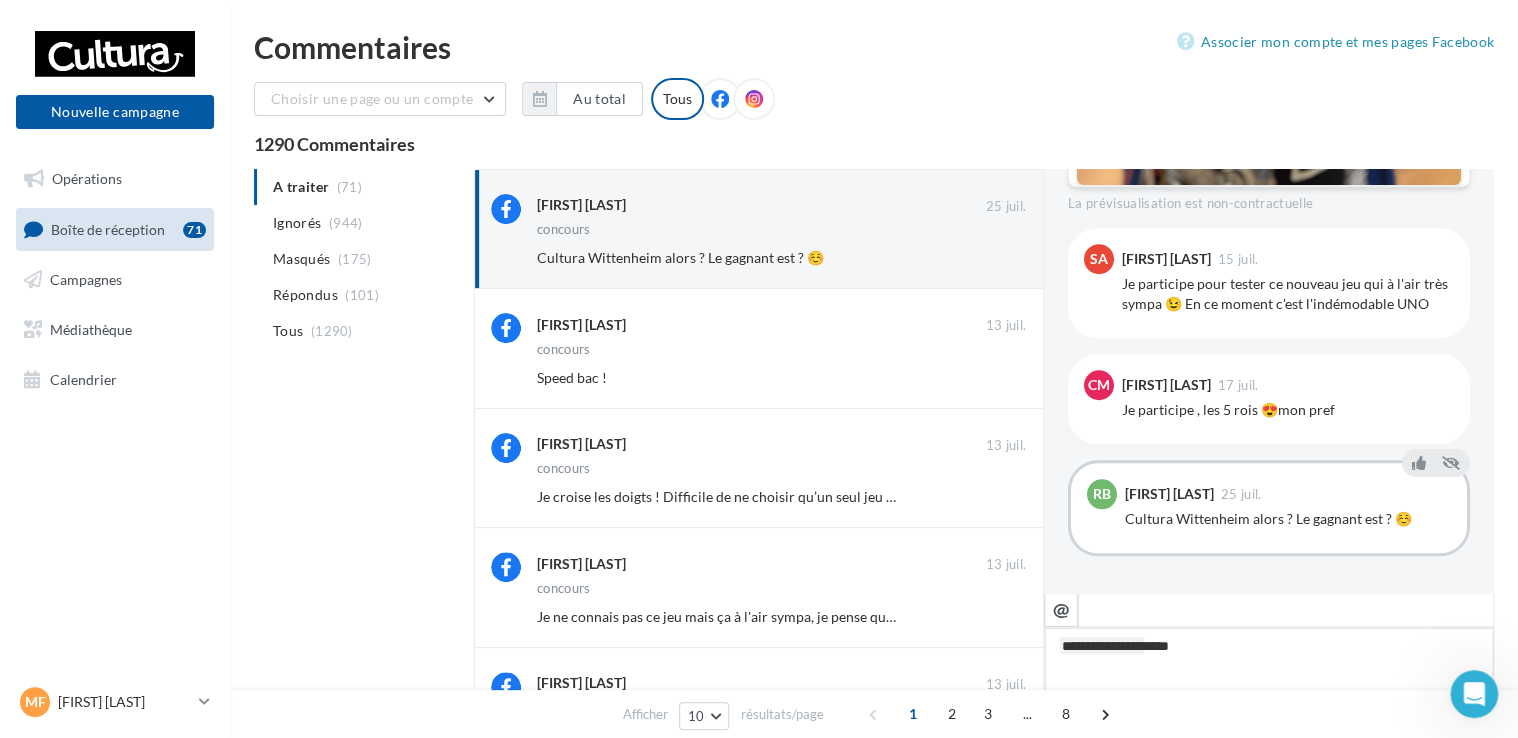type on "**********" 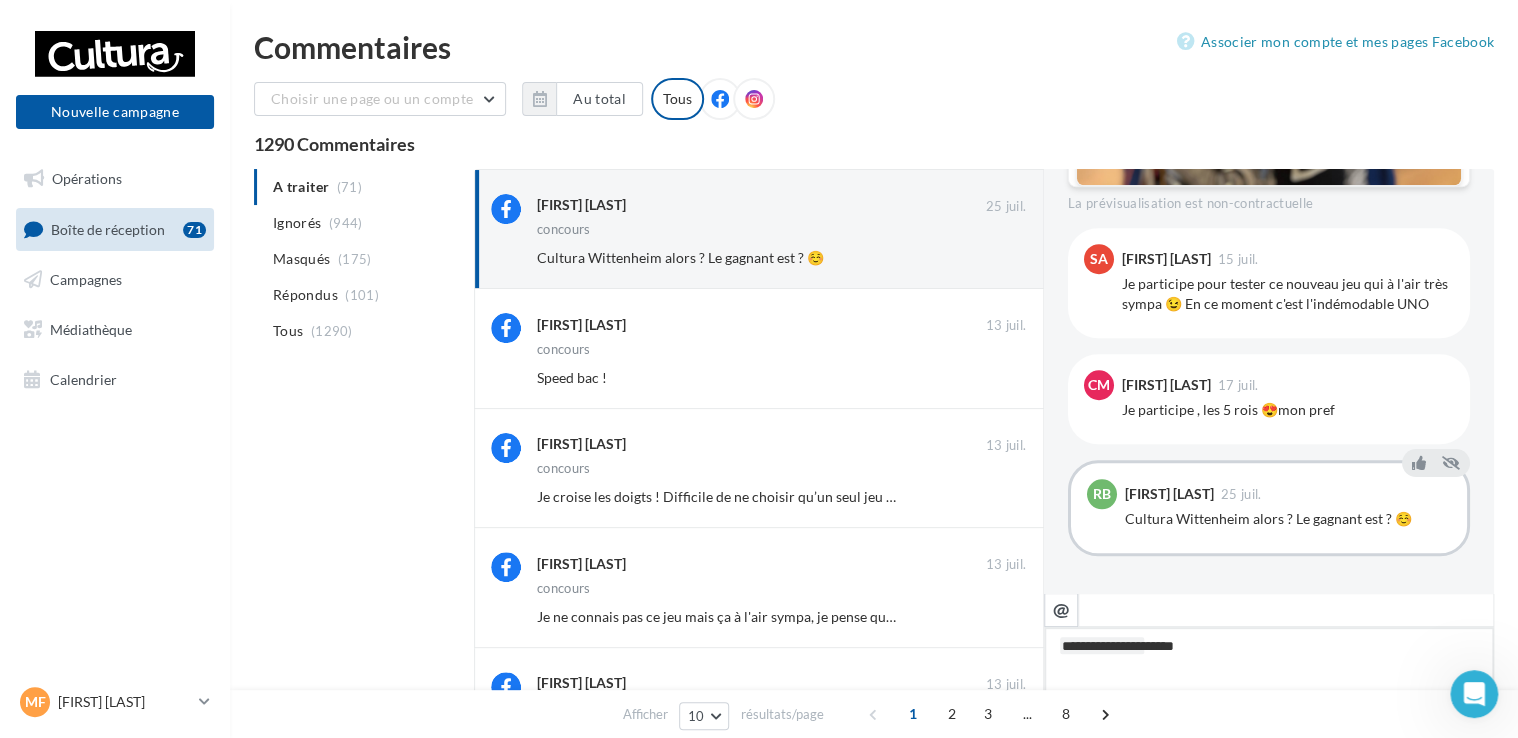 type on "**********" 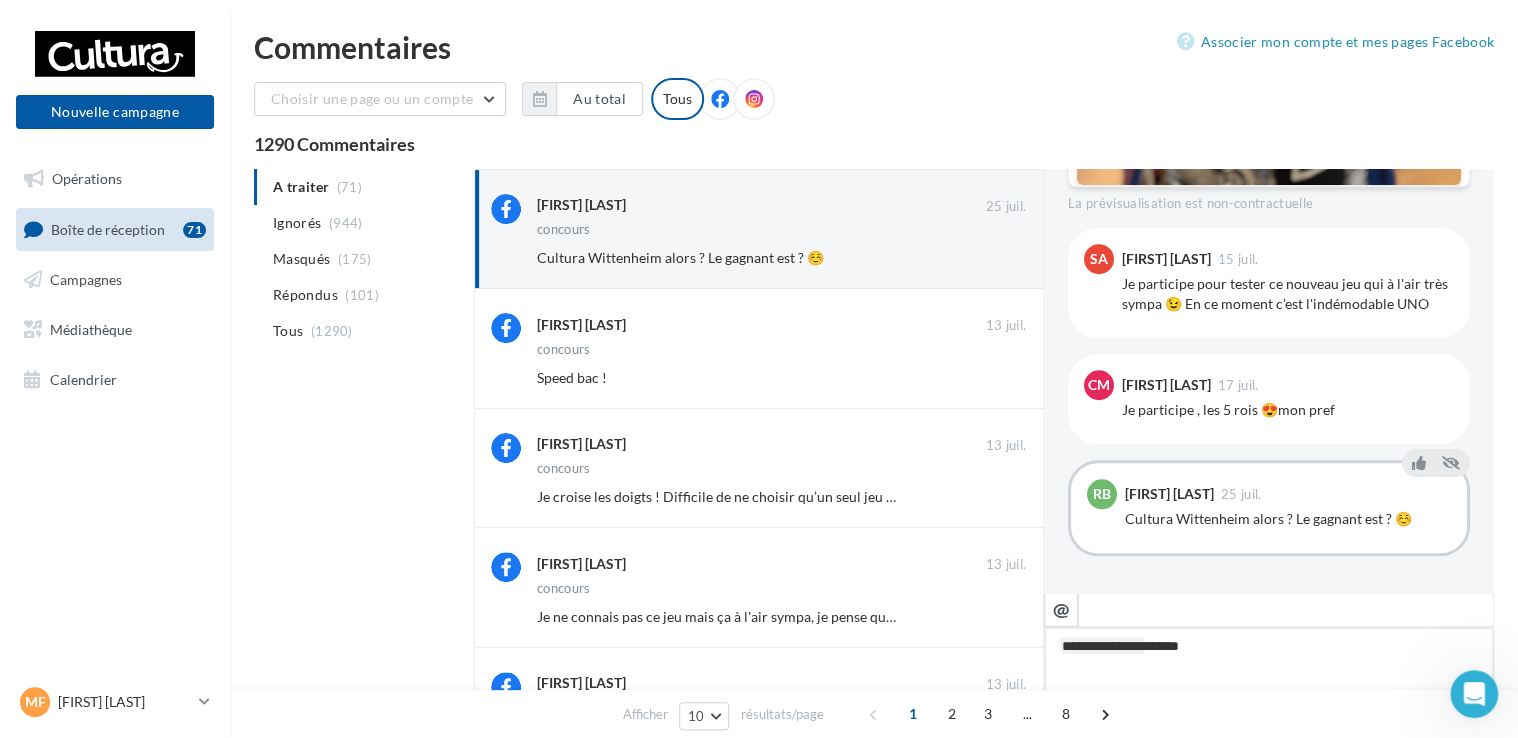 type on "**********" 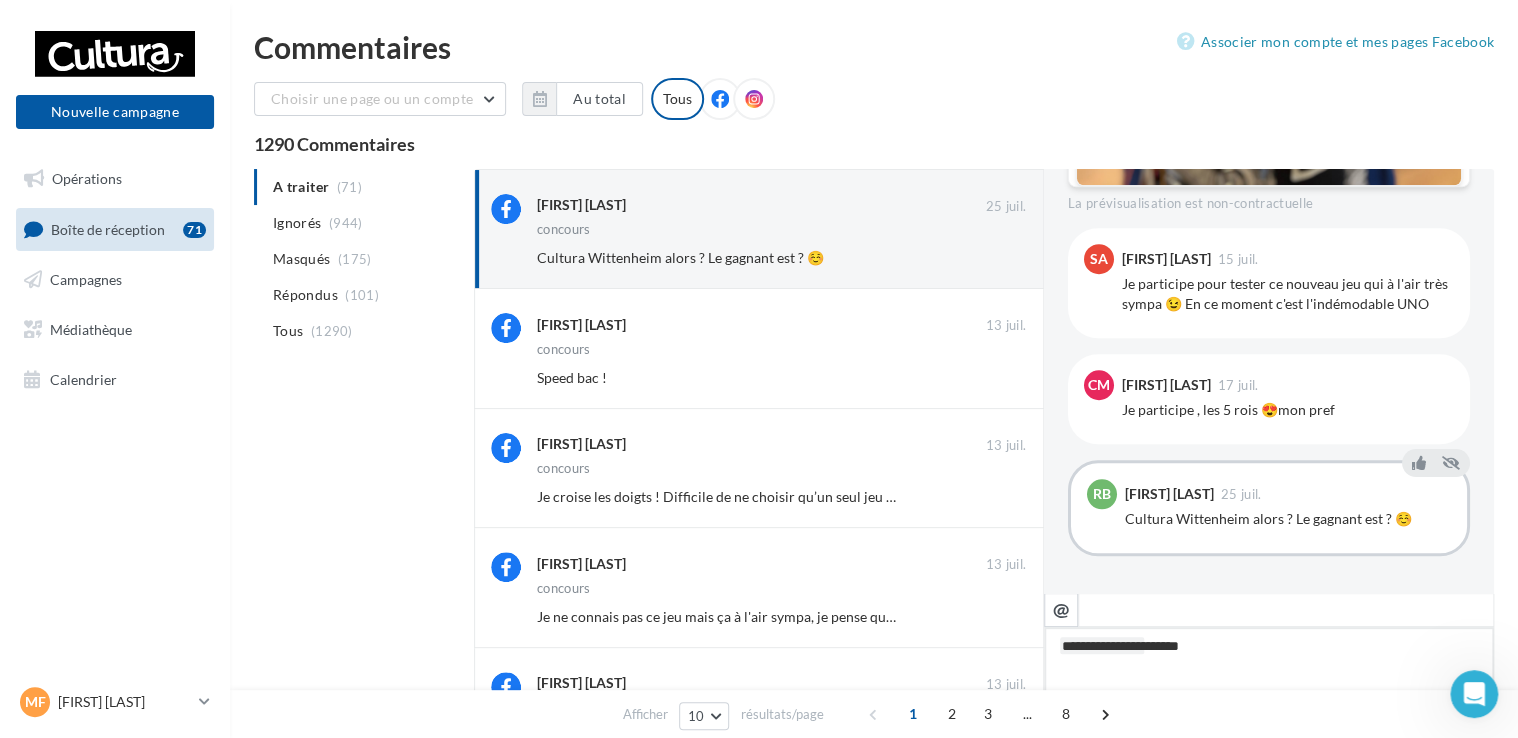type on "**********" 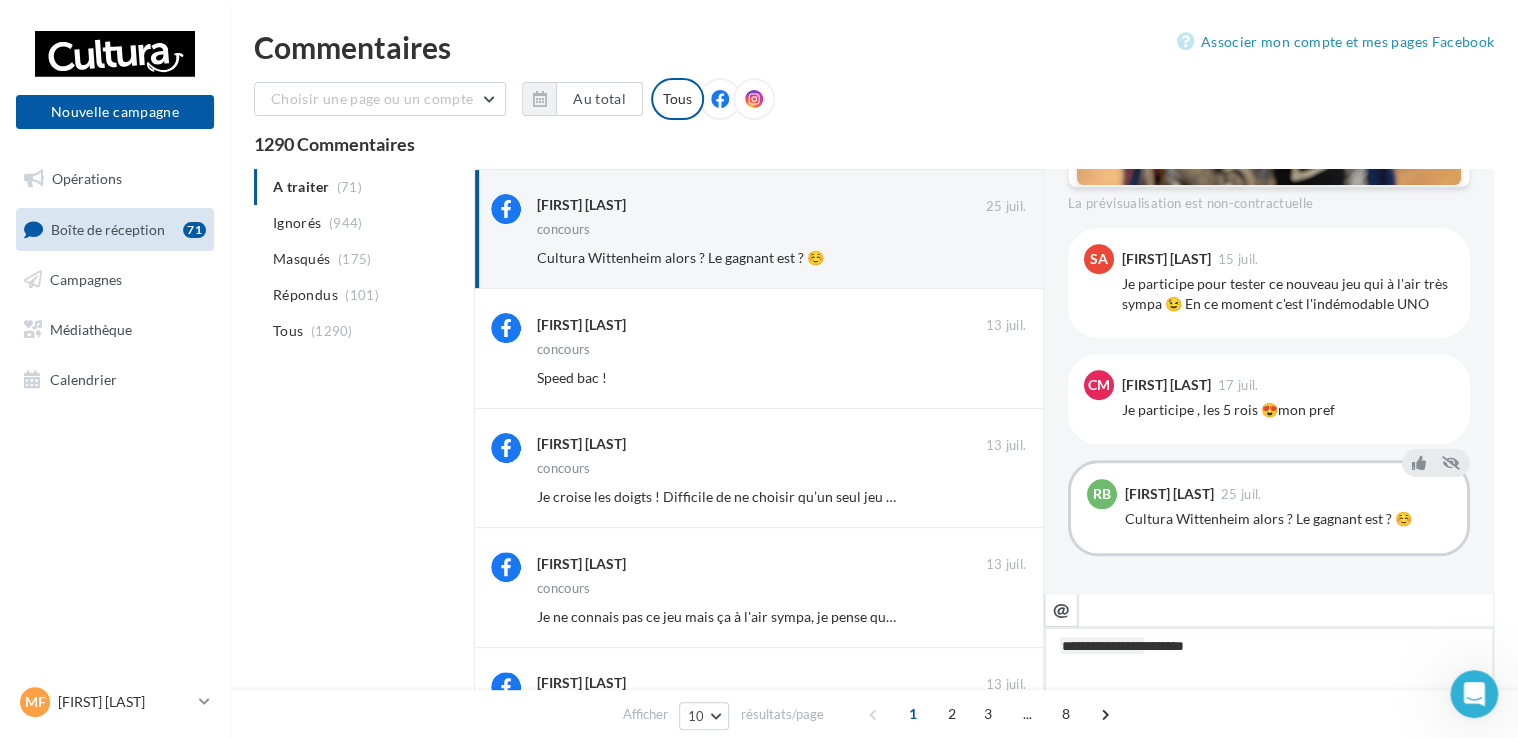 type on "**********" 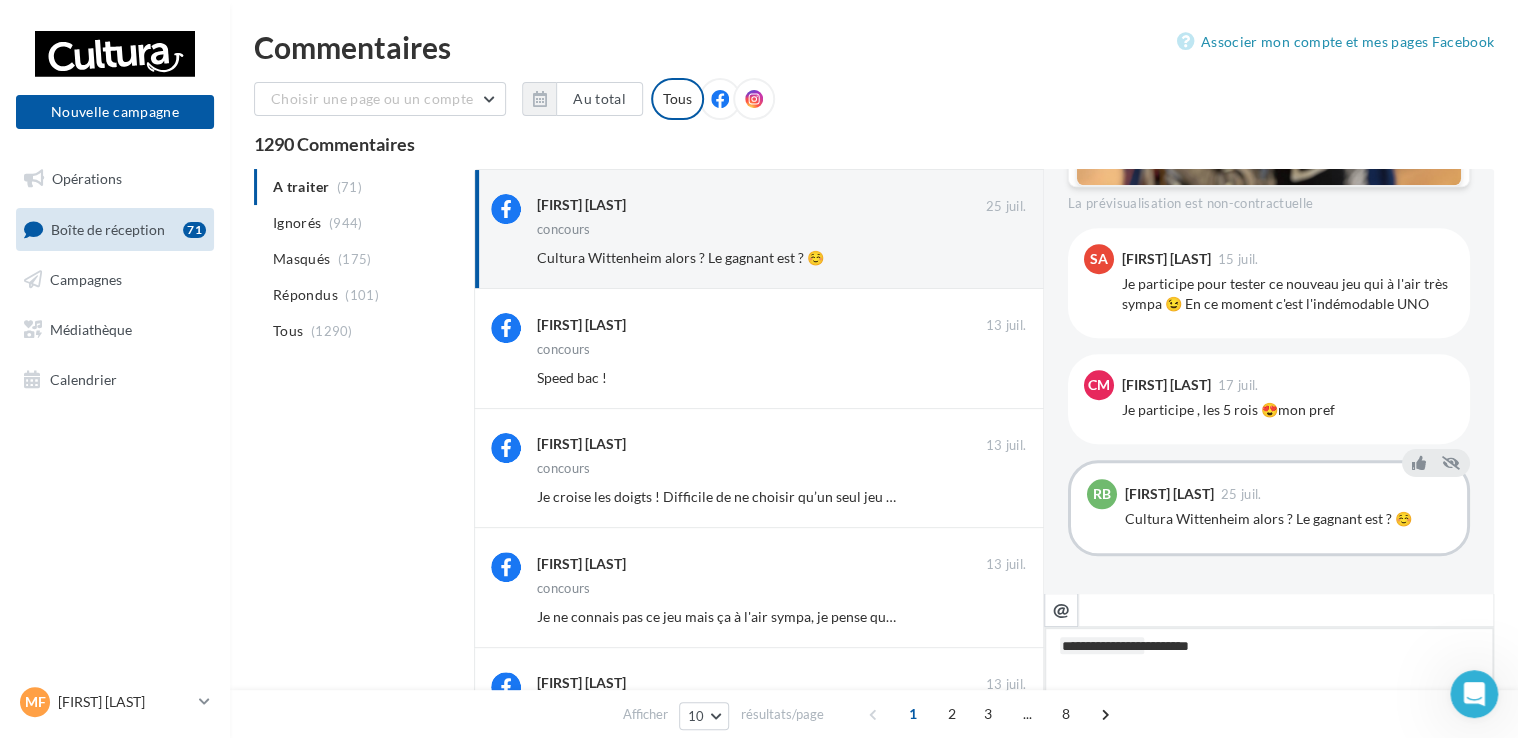 type on "**********" 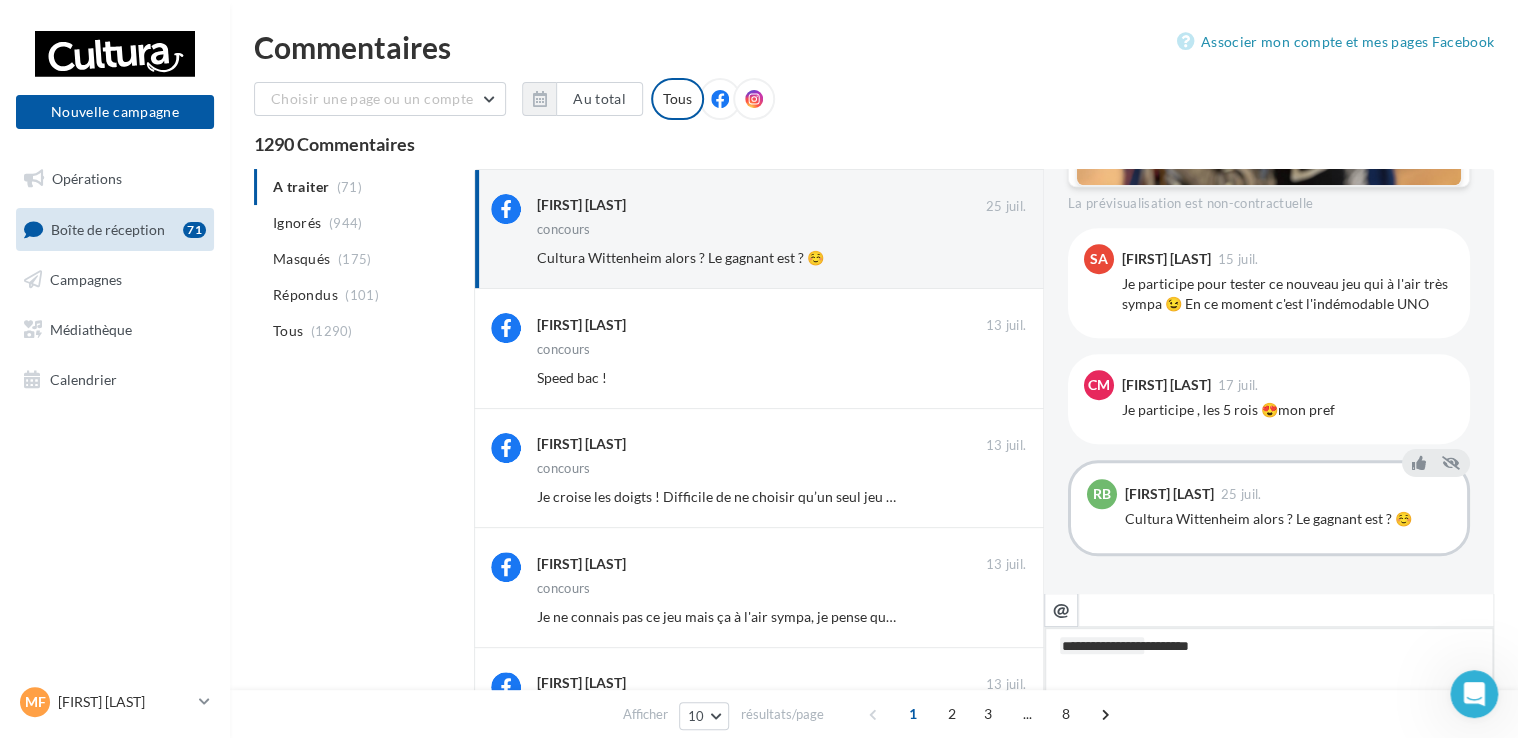 type on "**********" 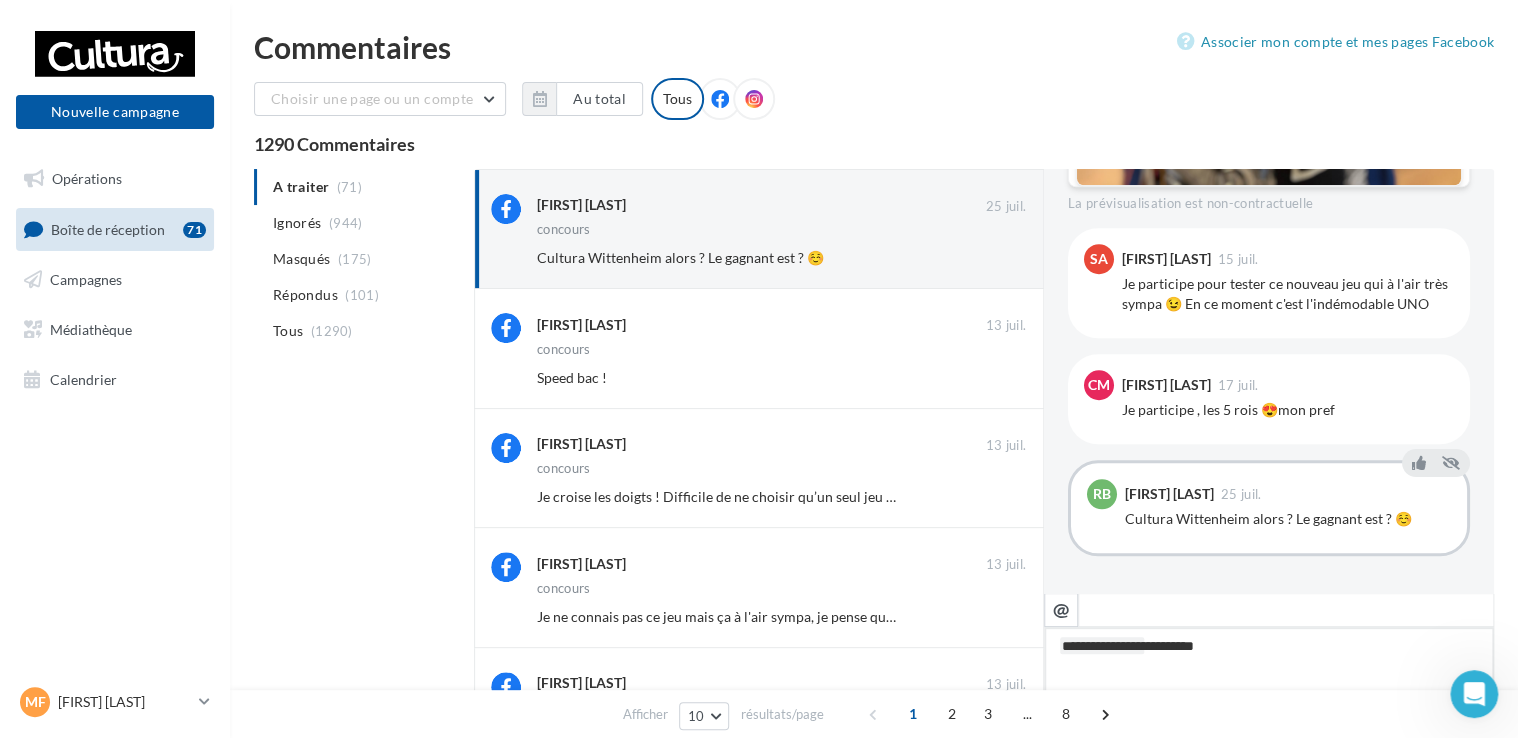 type on "**********" 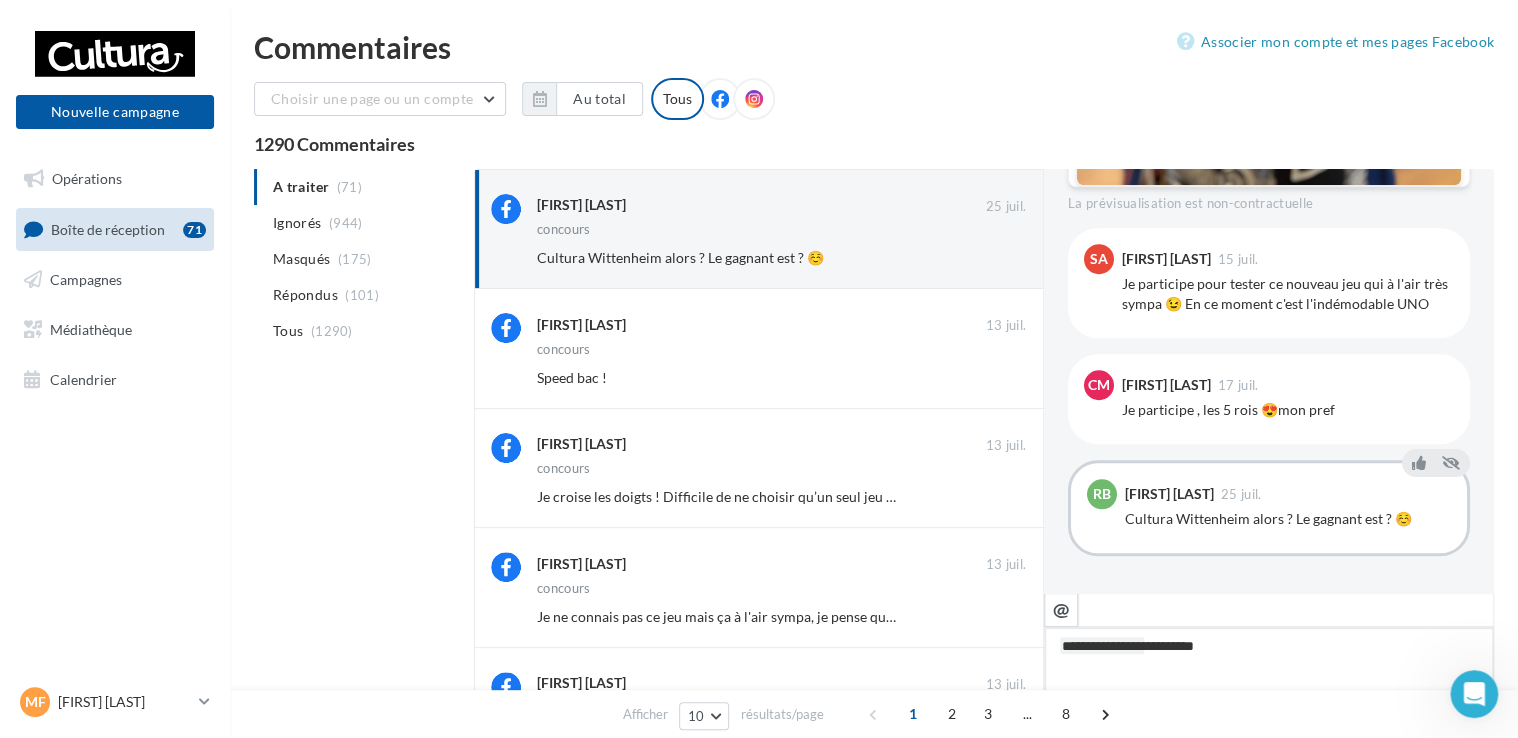 type on "**********" 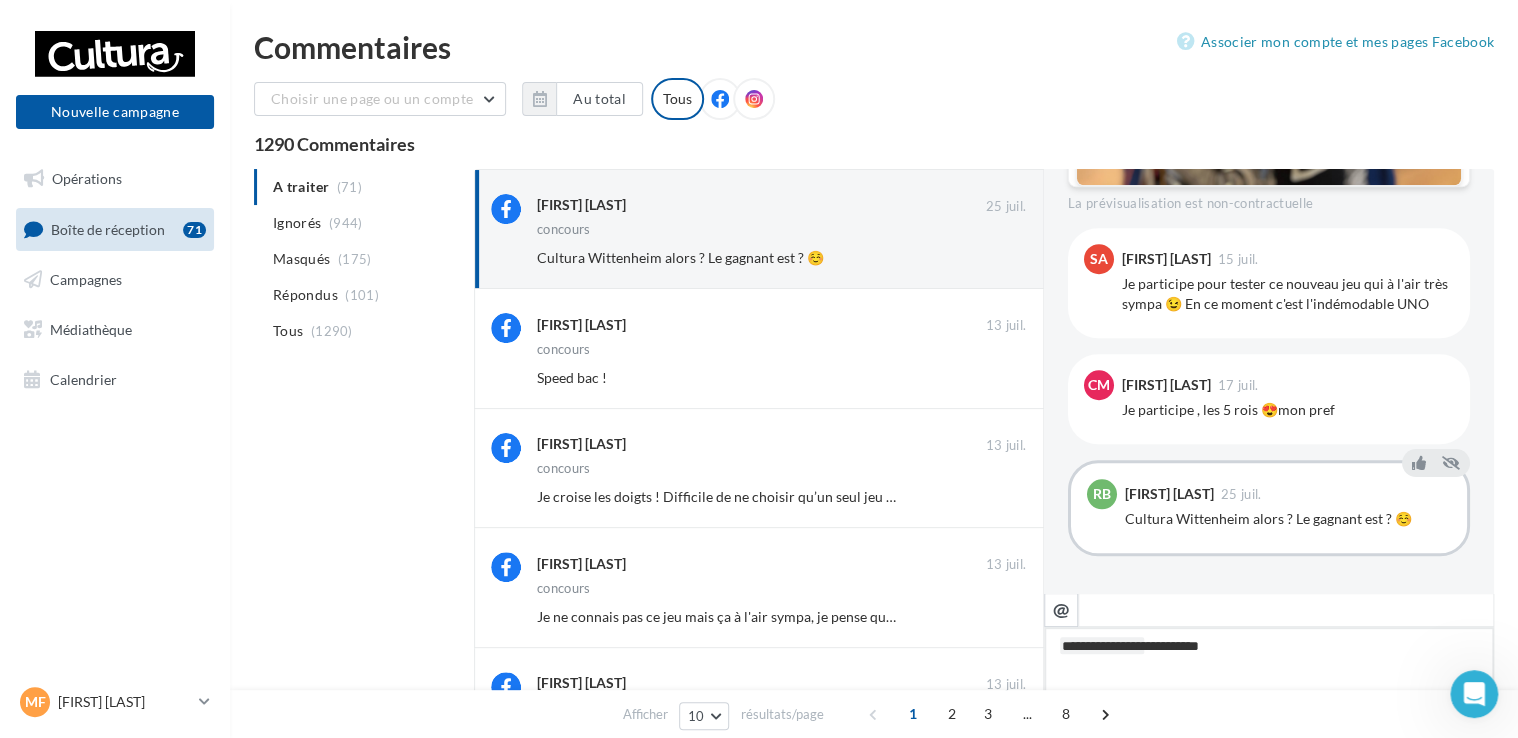 type on "**********" 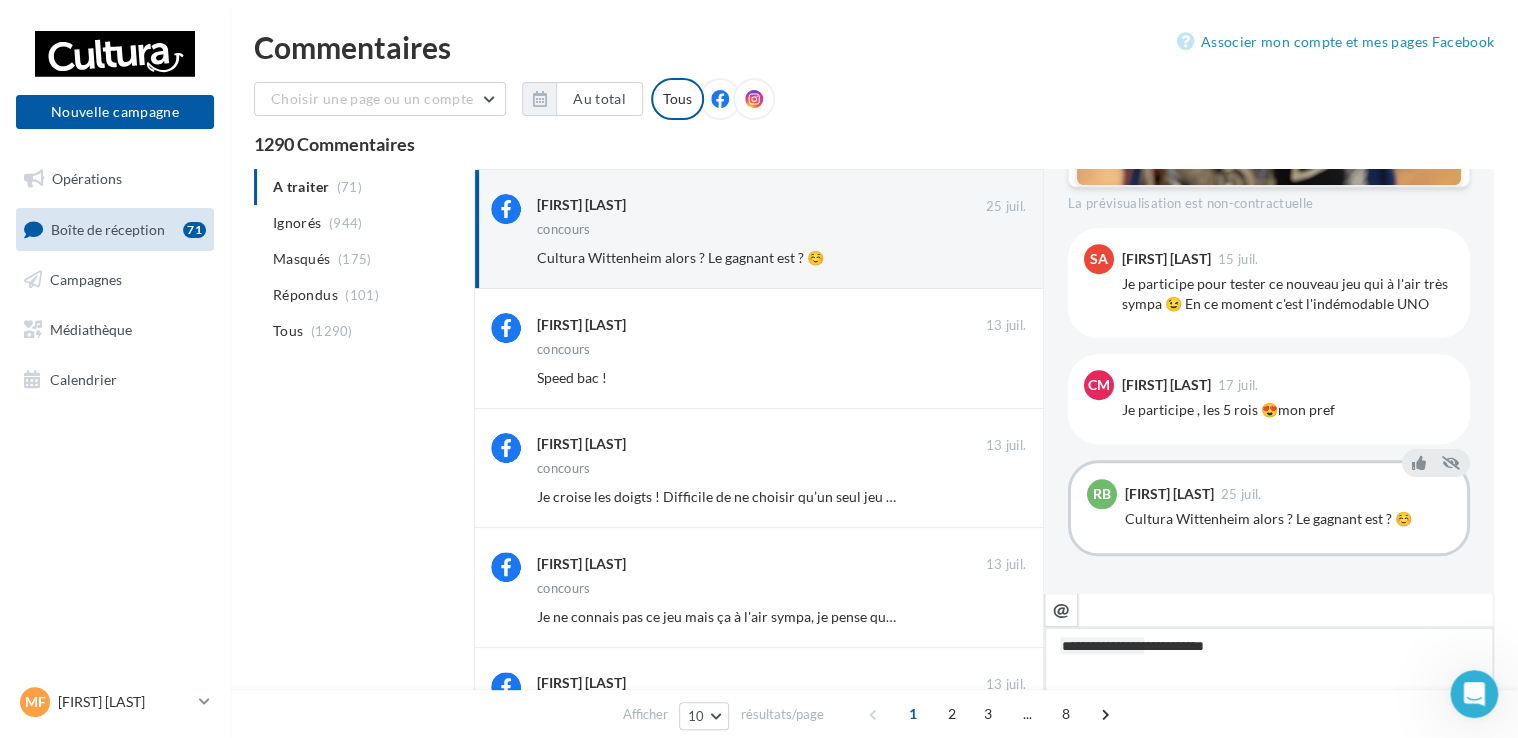 type on "**********" 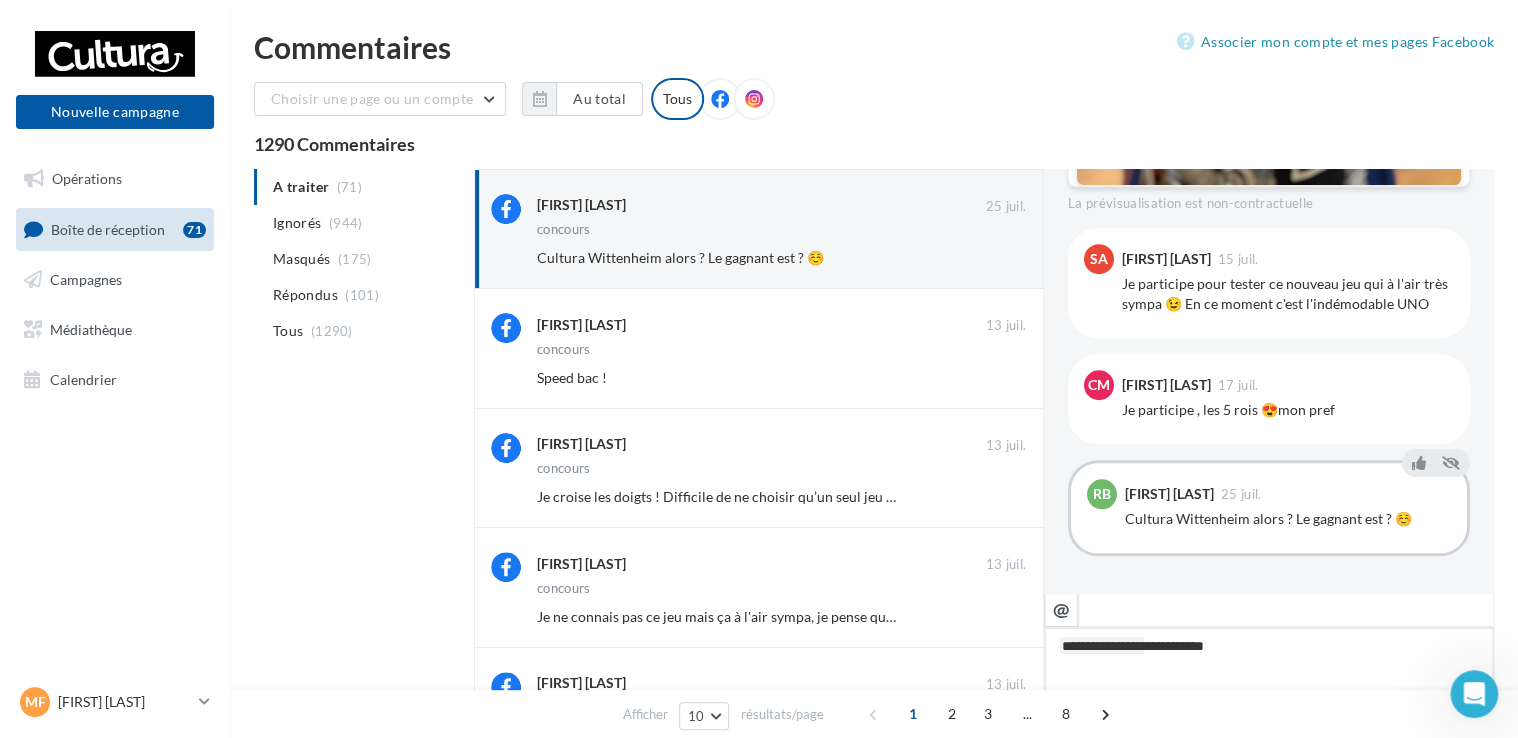 type on "**********" 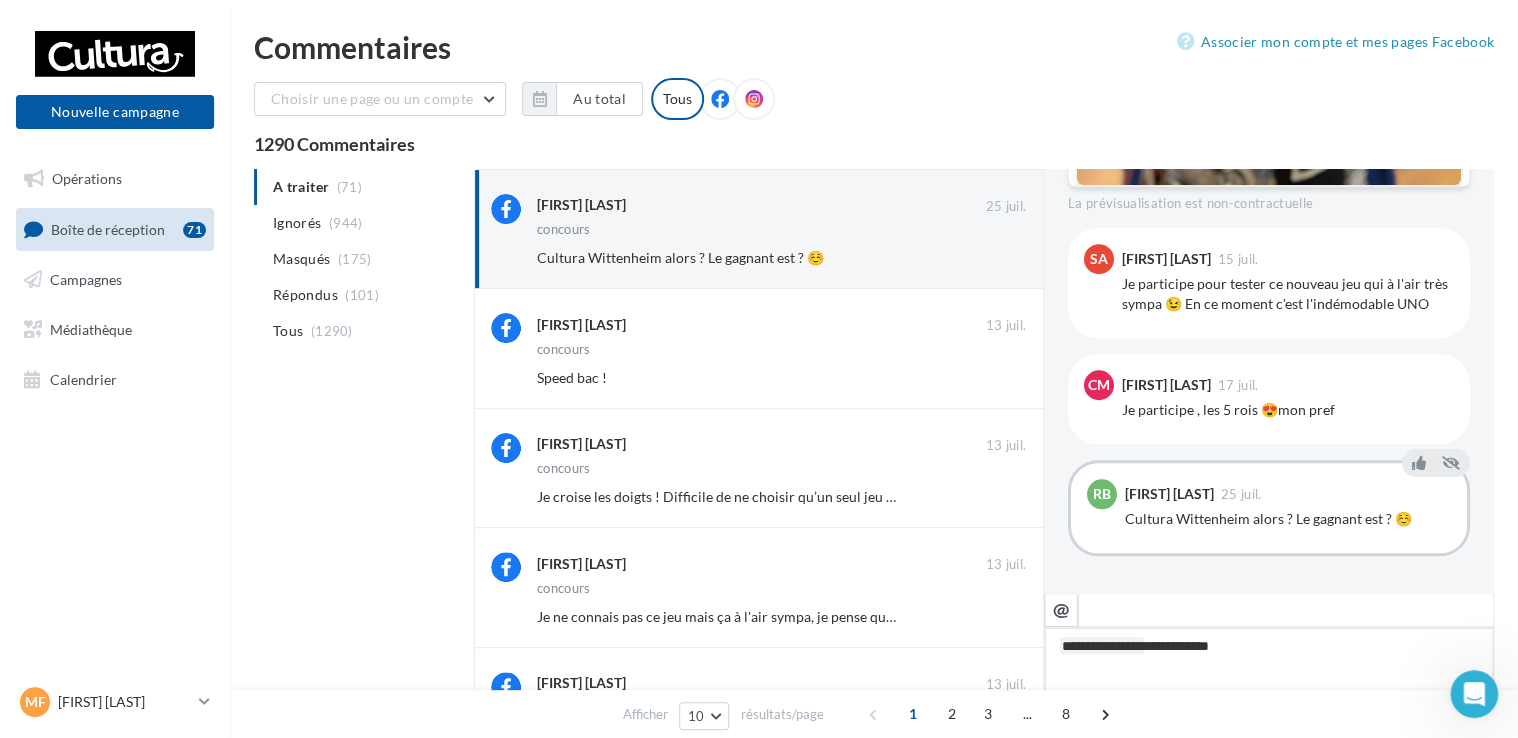 type on "**********" 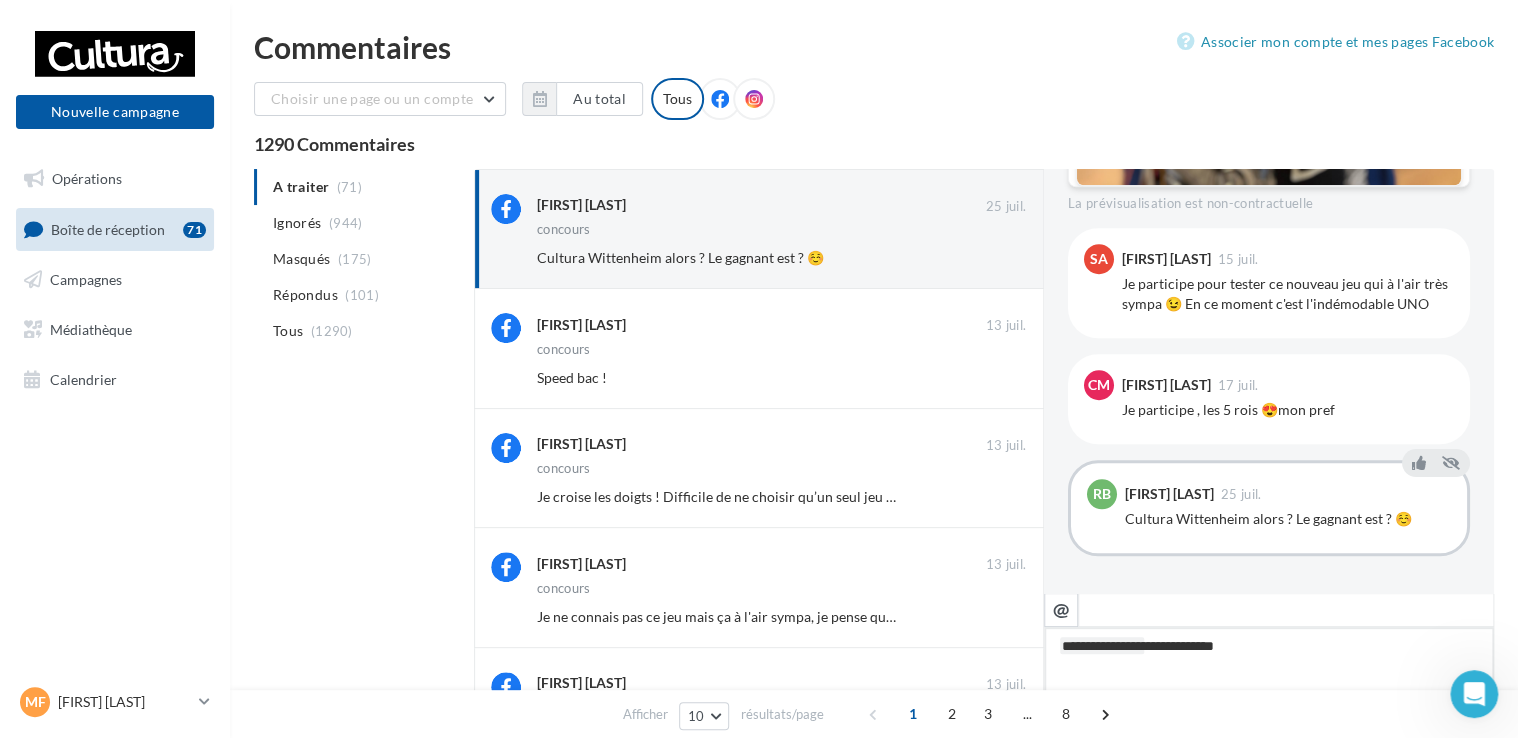 type on "**********" 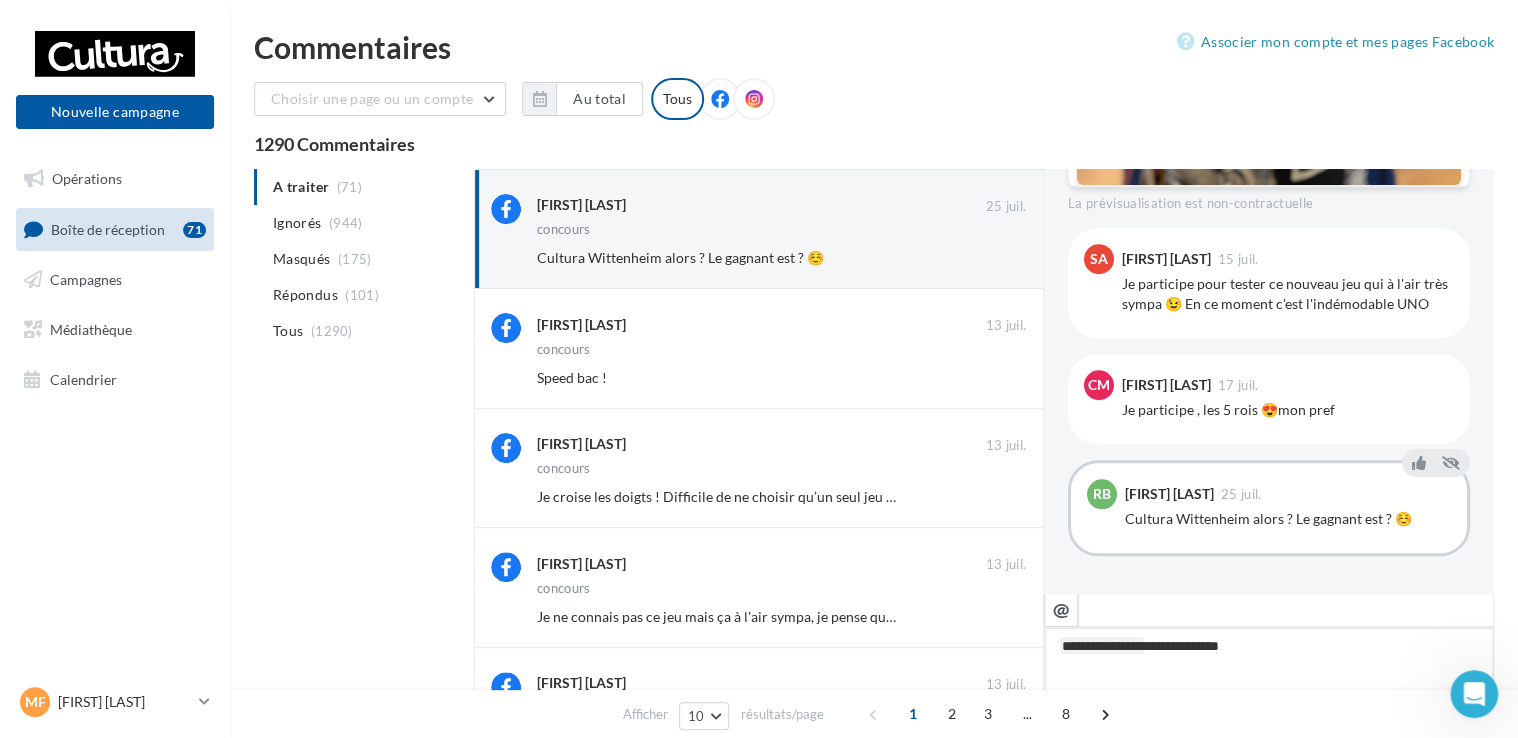 type on "**********" 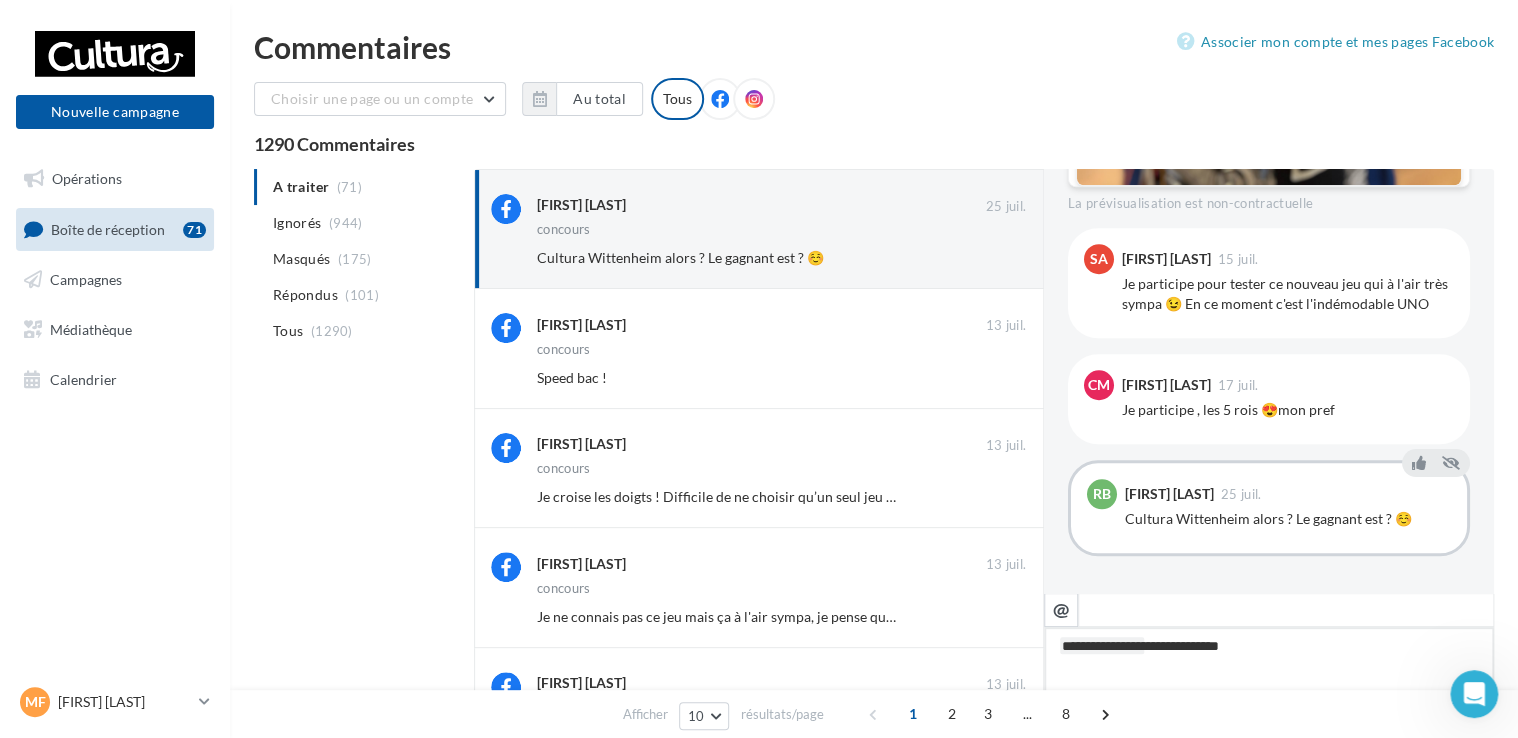 type on "**********" 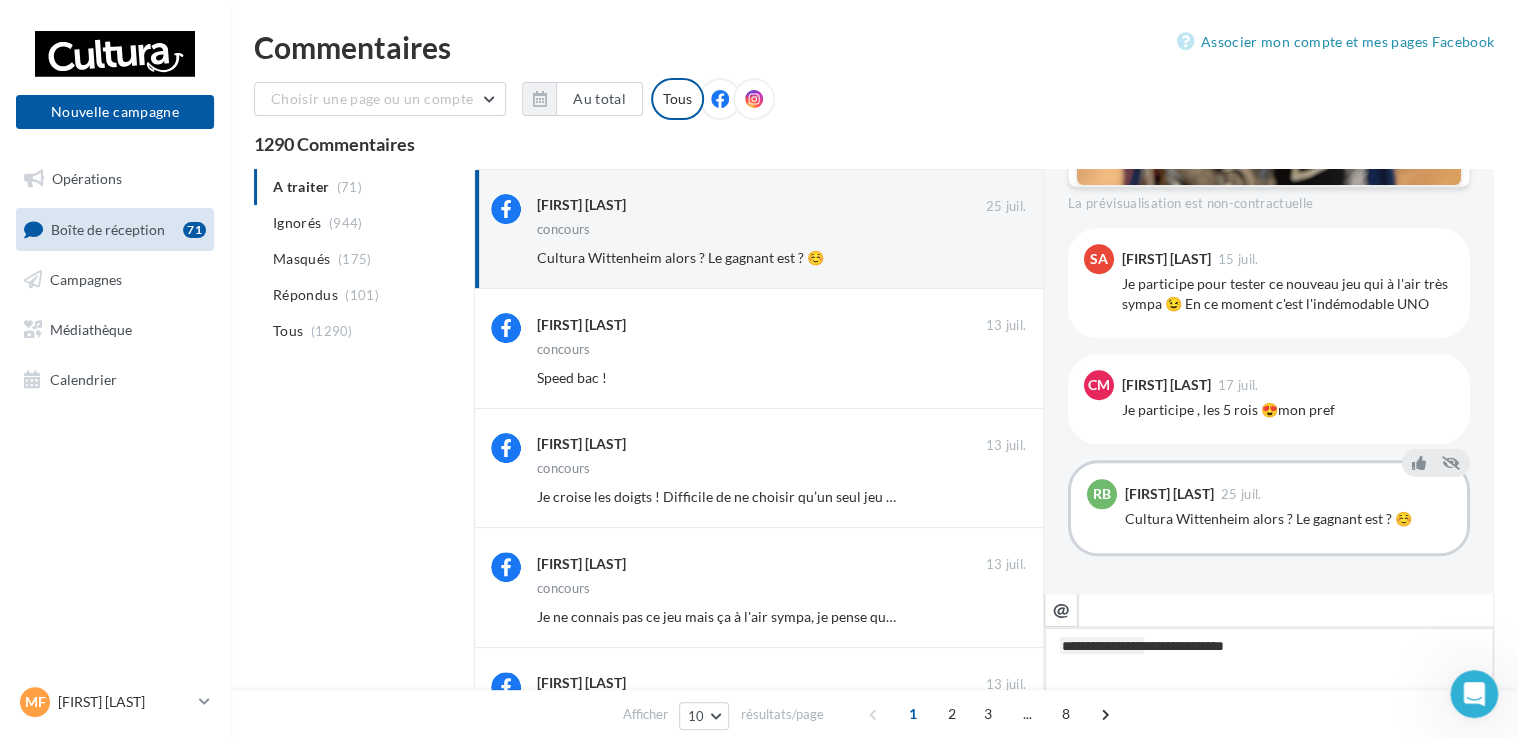 type on "**********" 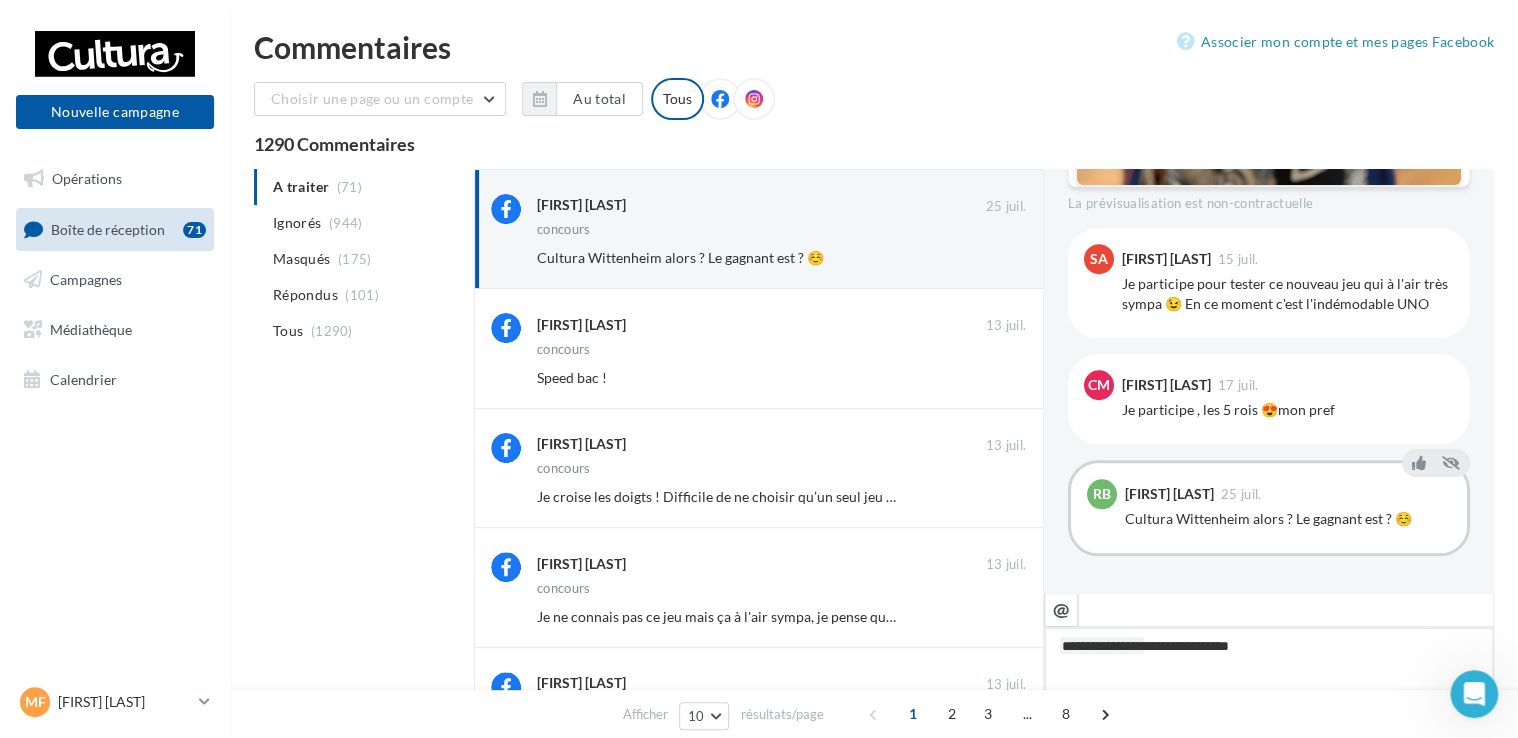 type on "**********" 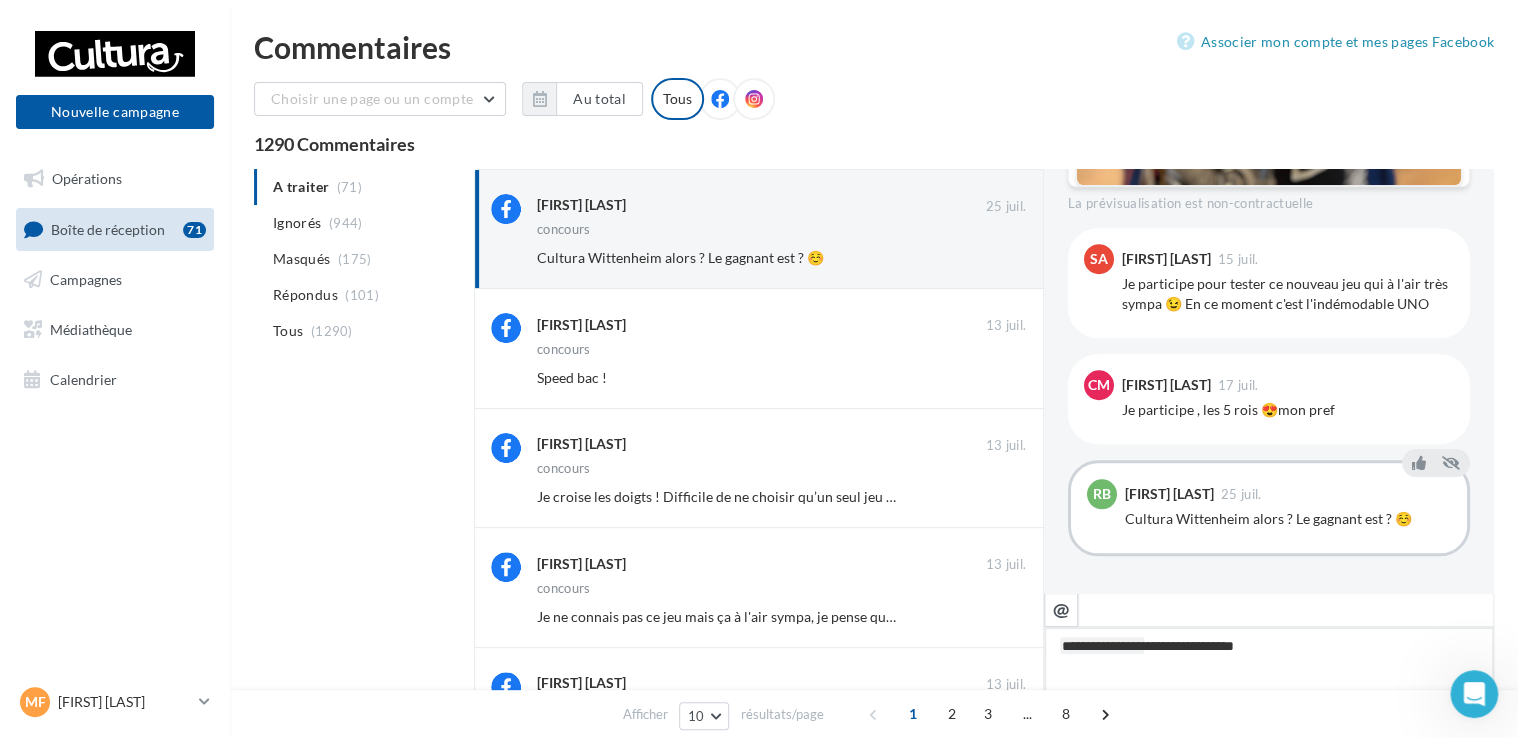 type on "**********" 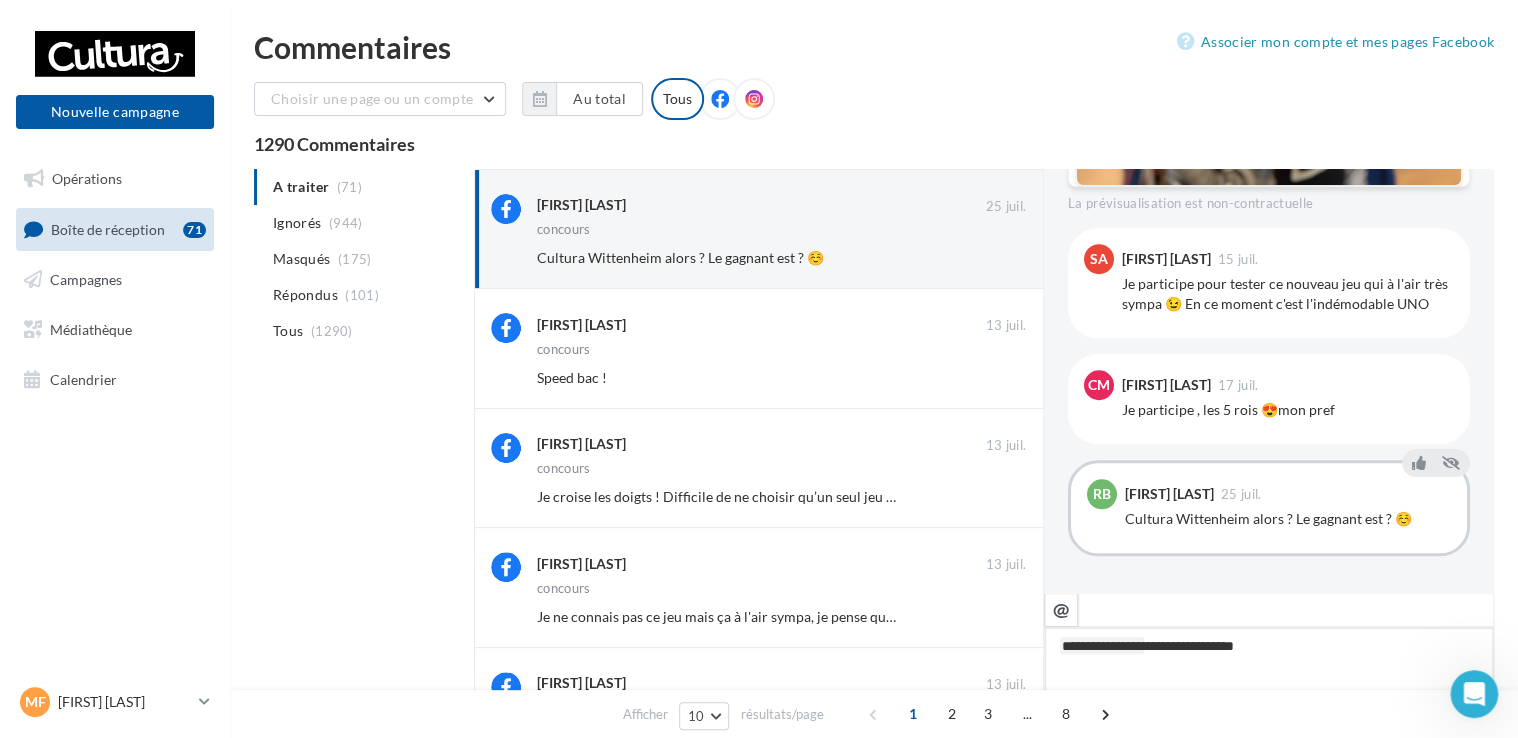 type on "**********" 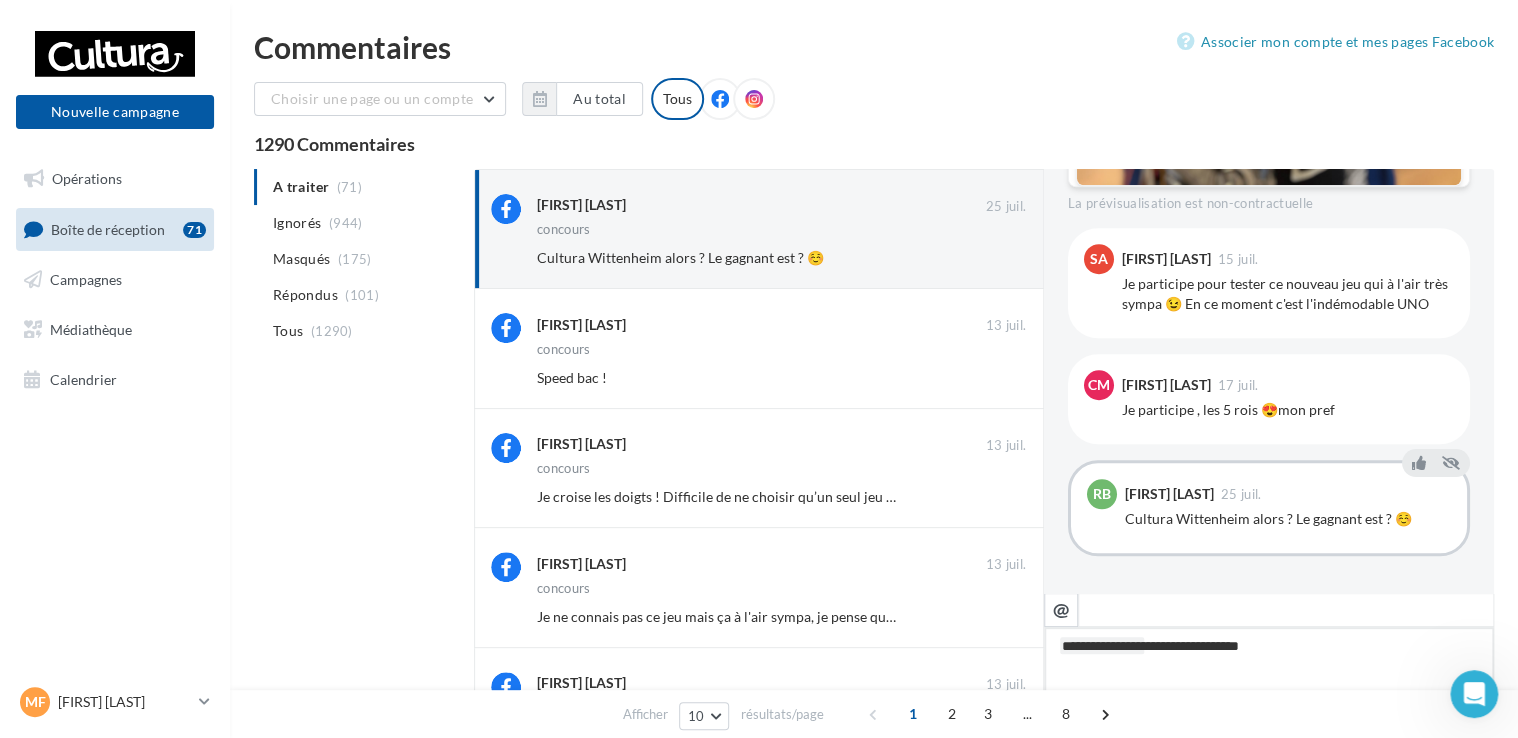 type on "**********" 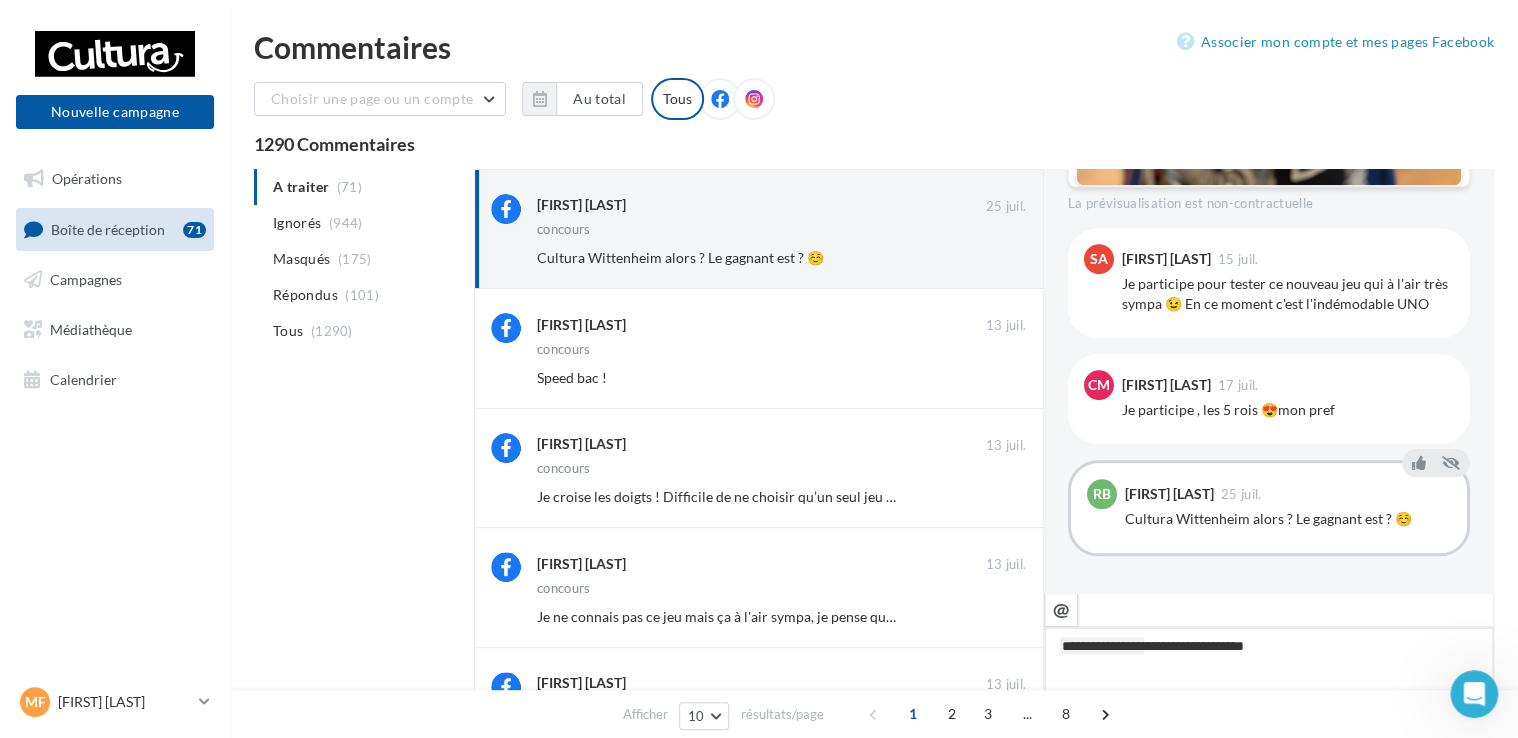 type on "**********" 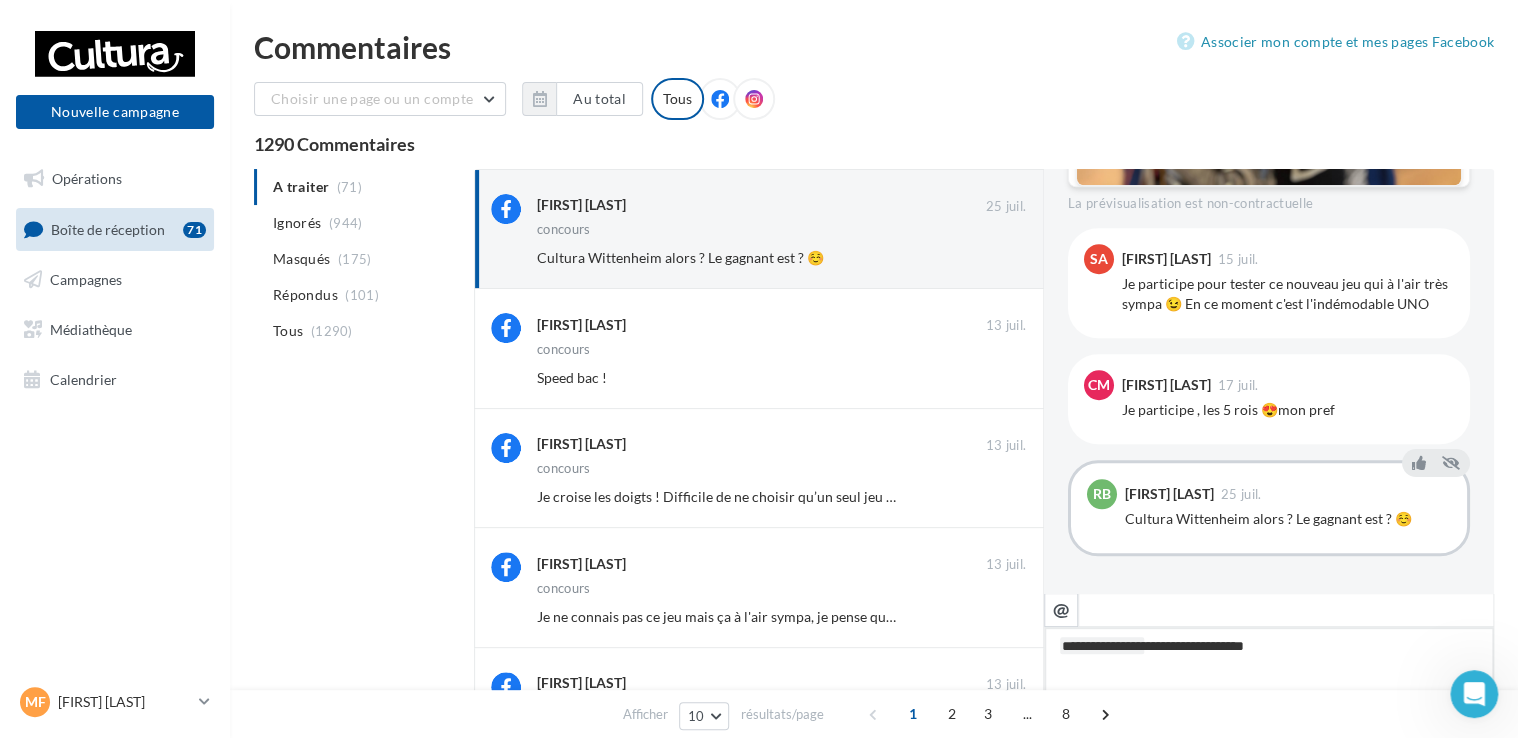 type on "**********" 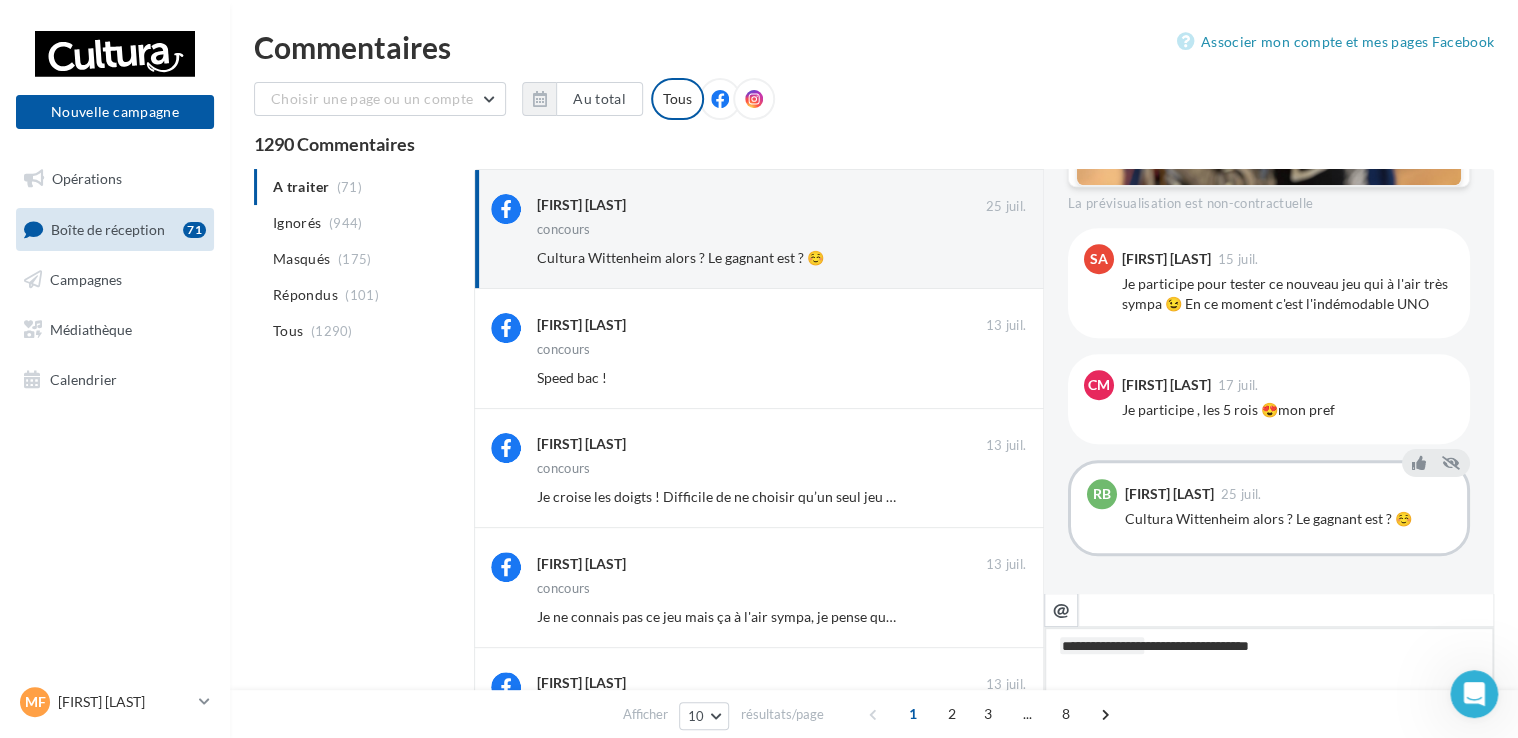 type on "**********" 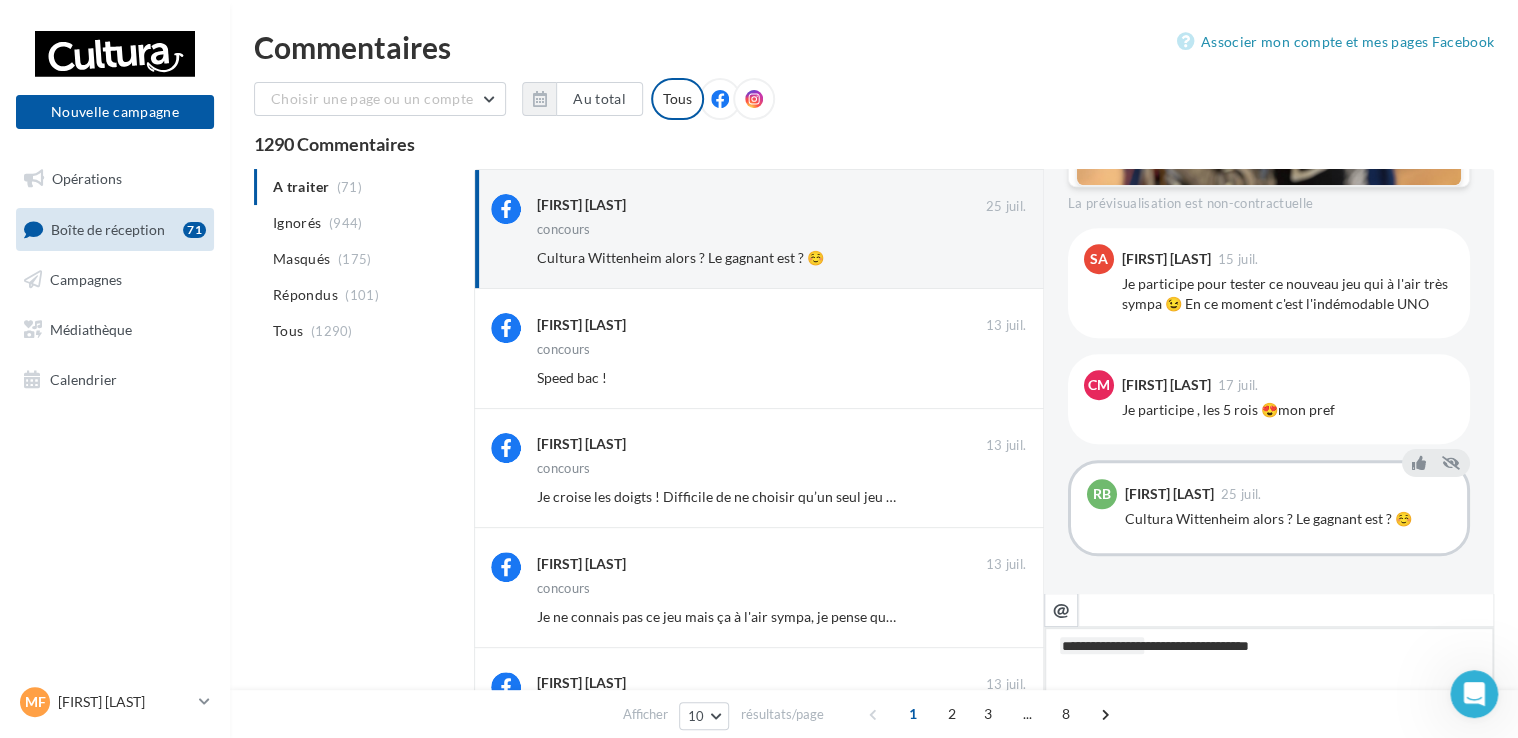 type on "**********" 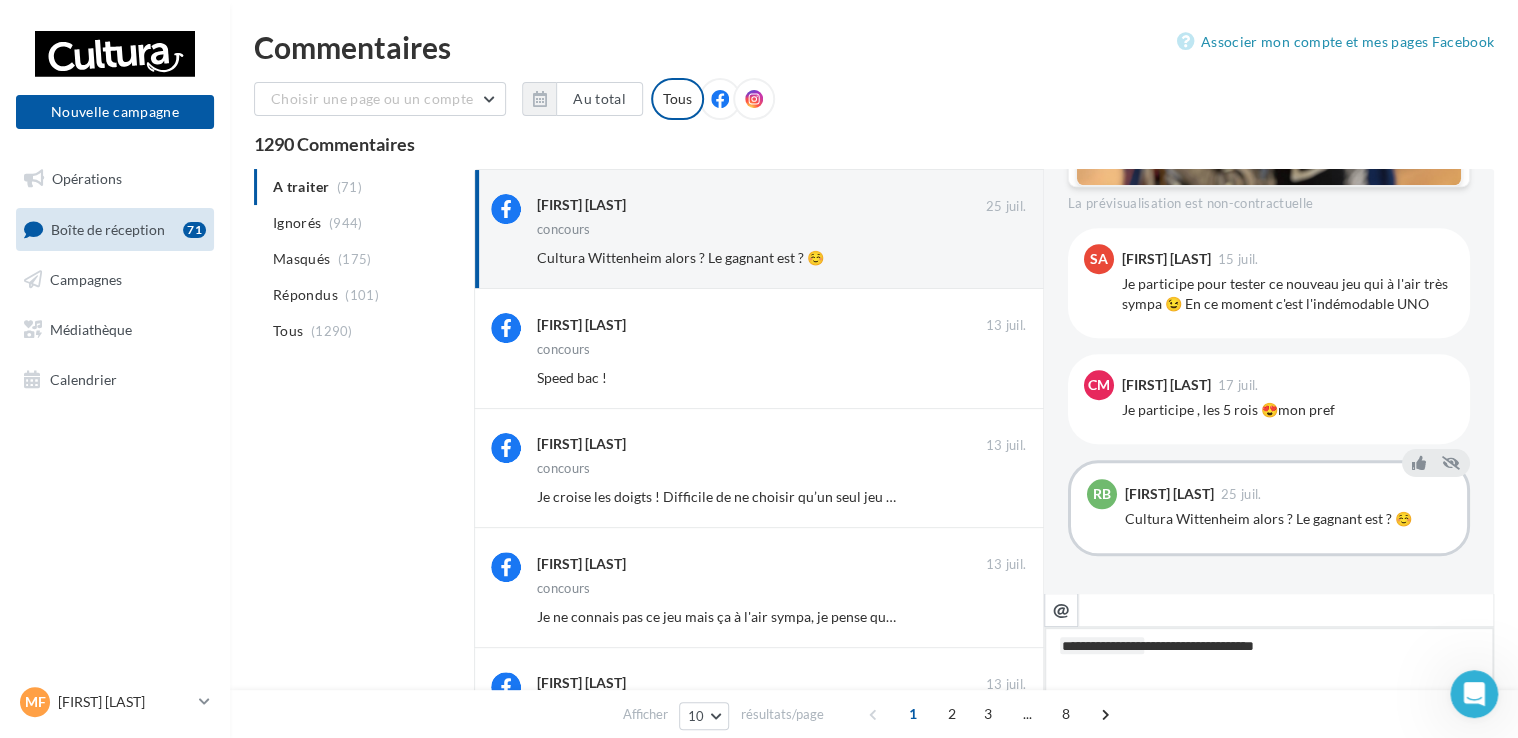 type on "**********" 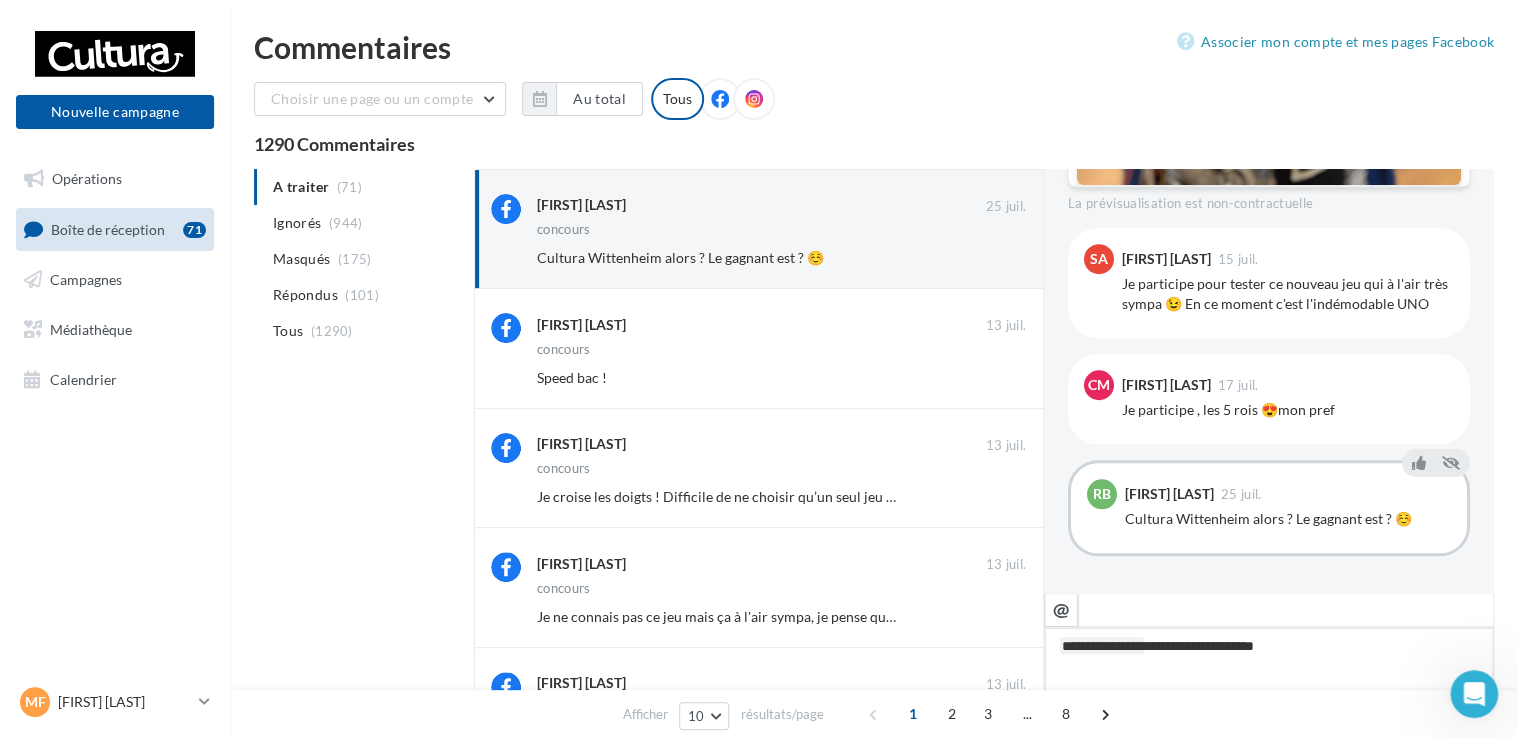 type on "**********" 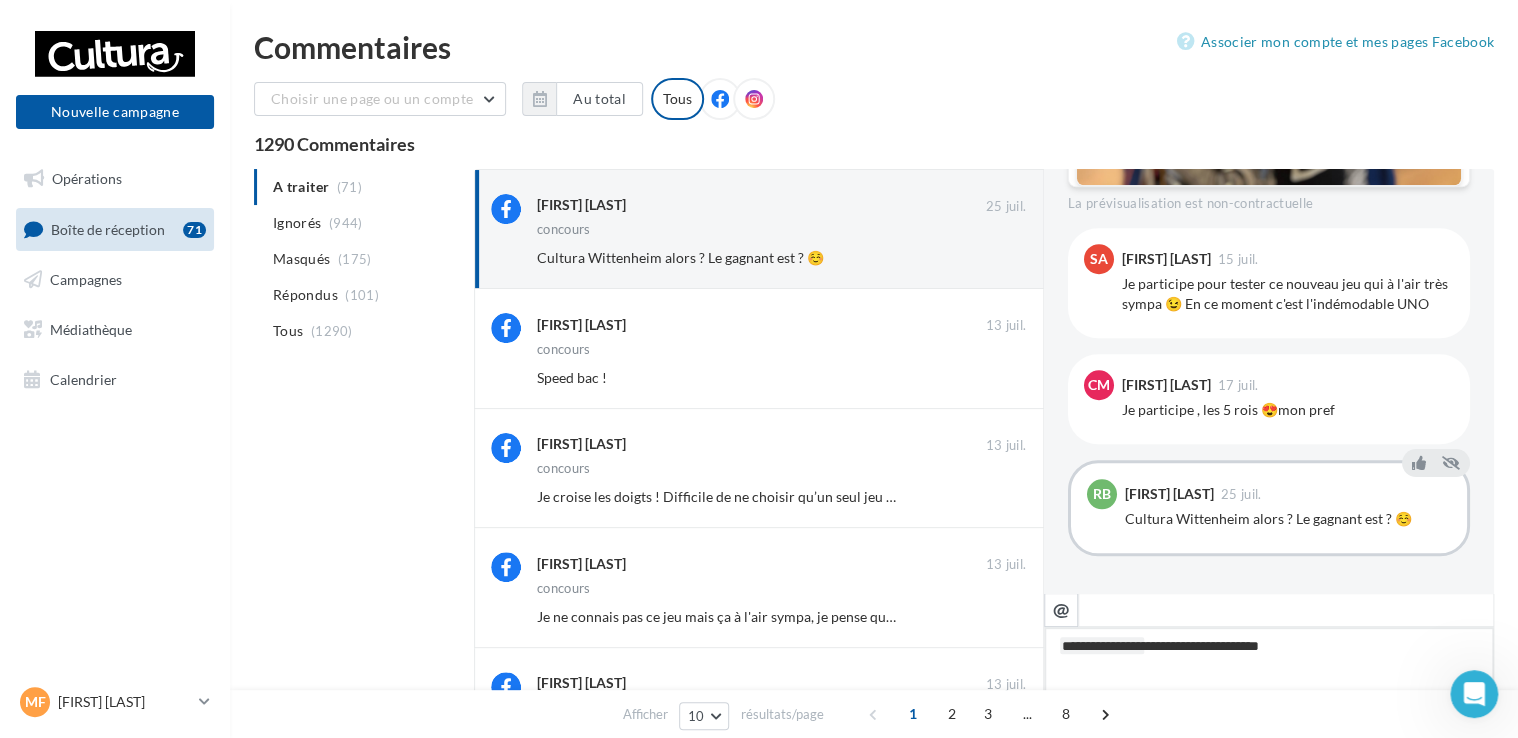 type on "**********" 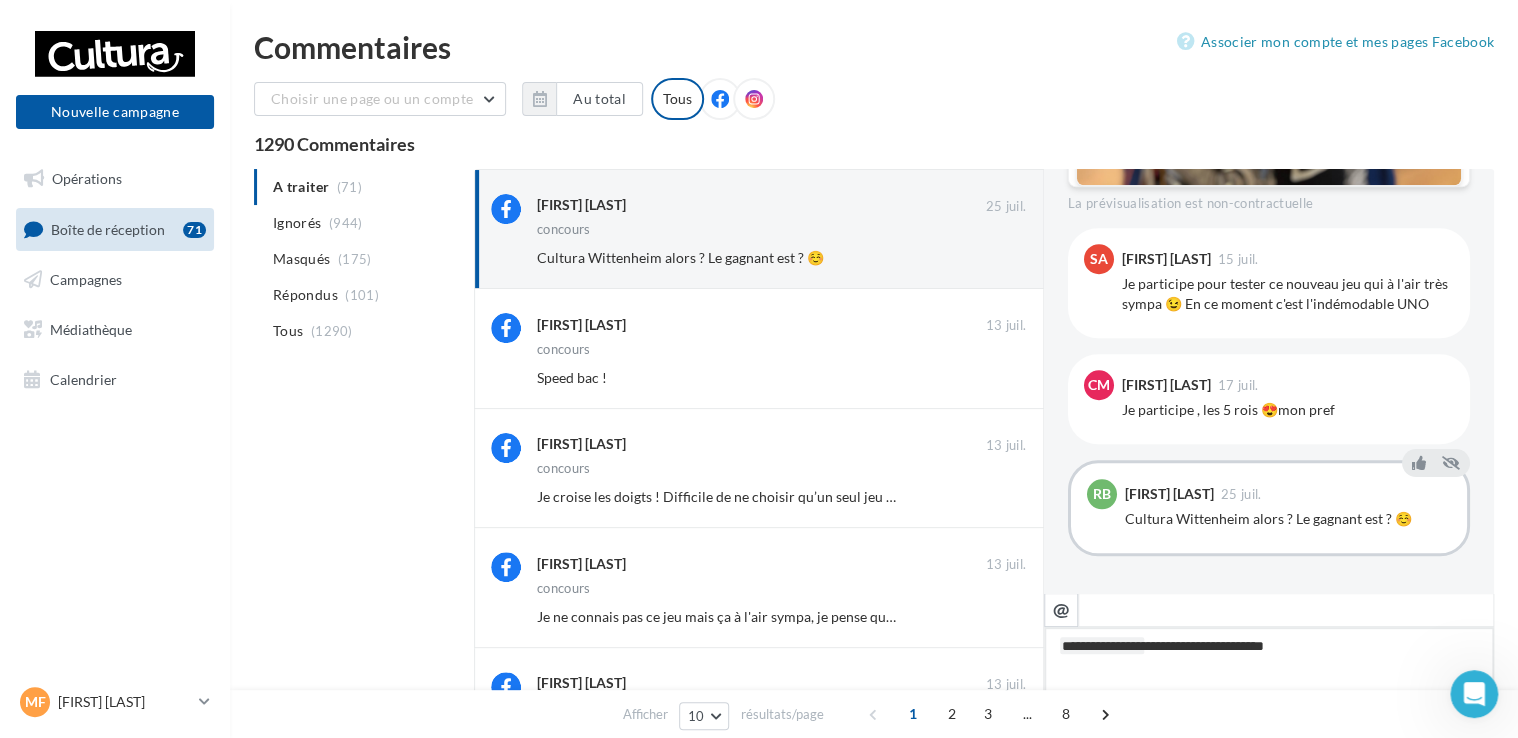 type on "**********" 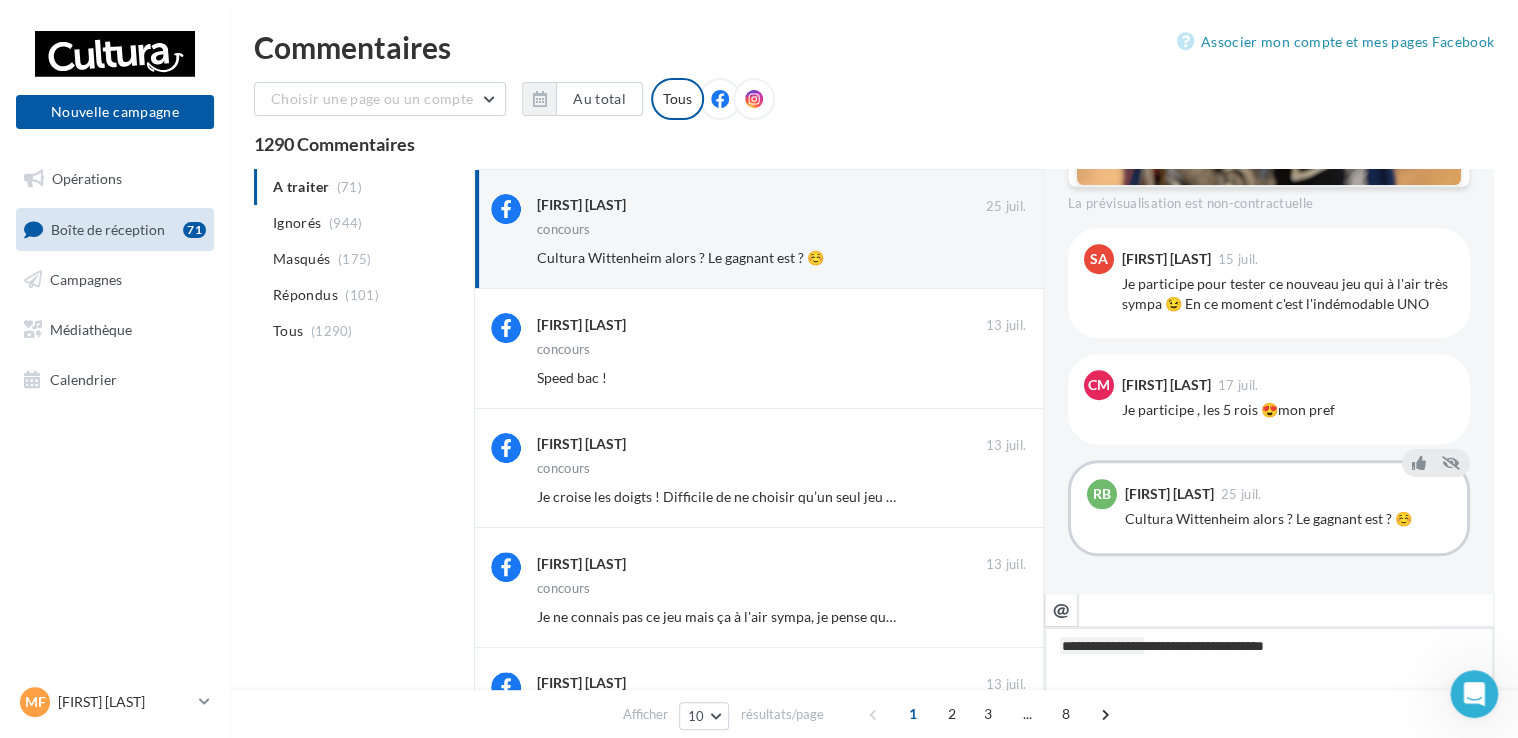 type on "**********" 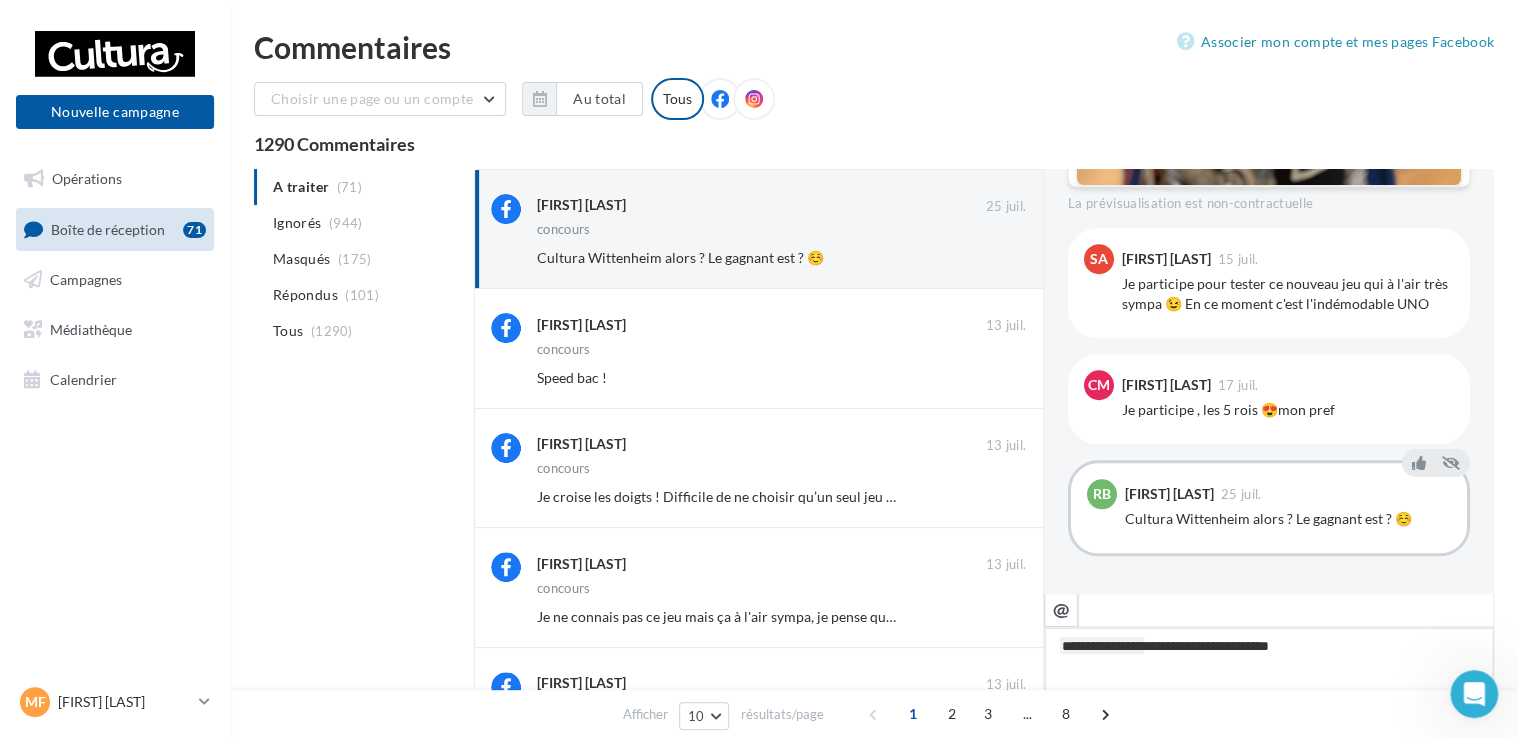 type on "**********" 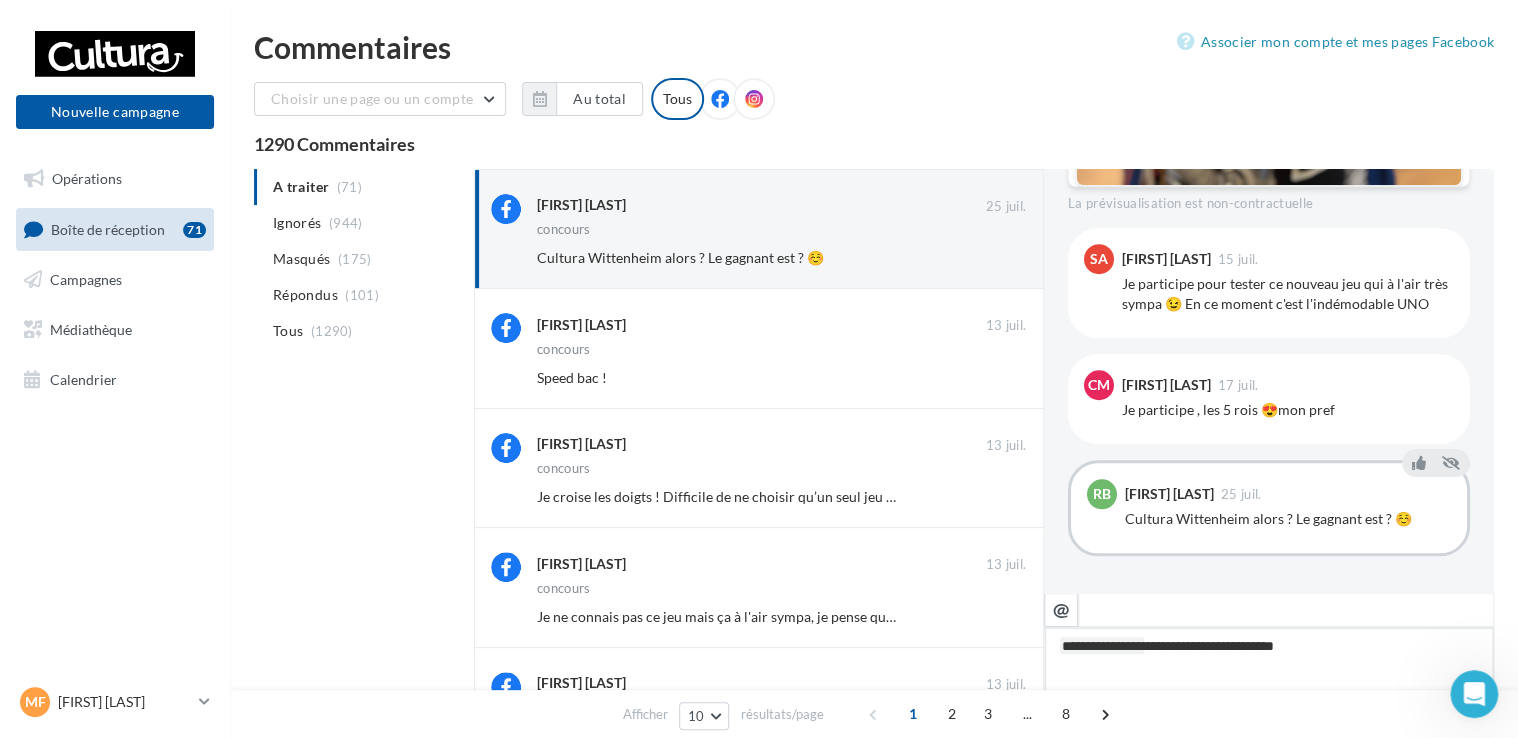type on "**********" 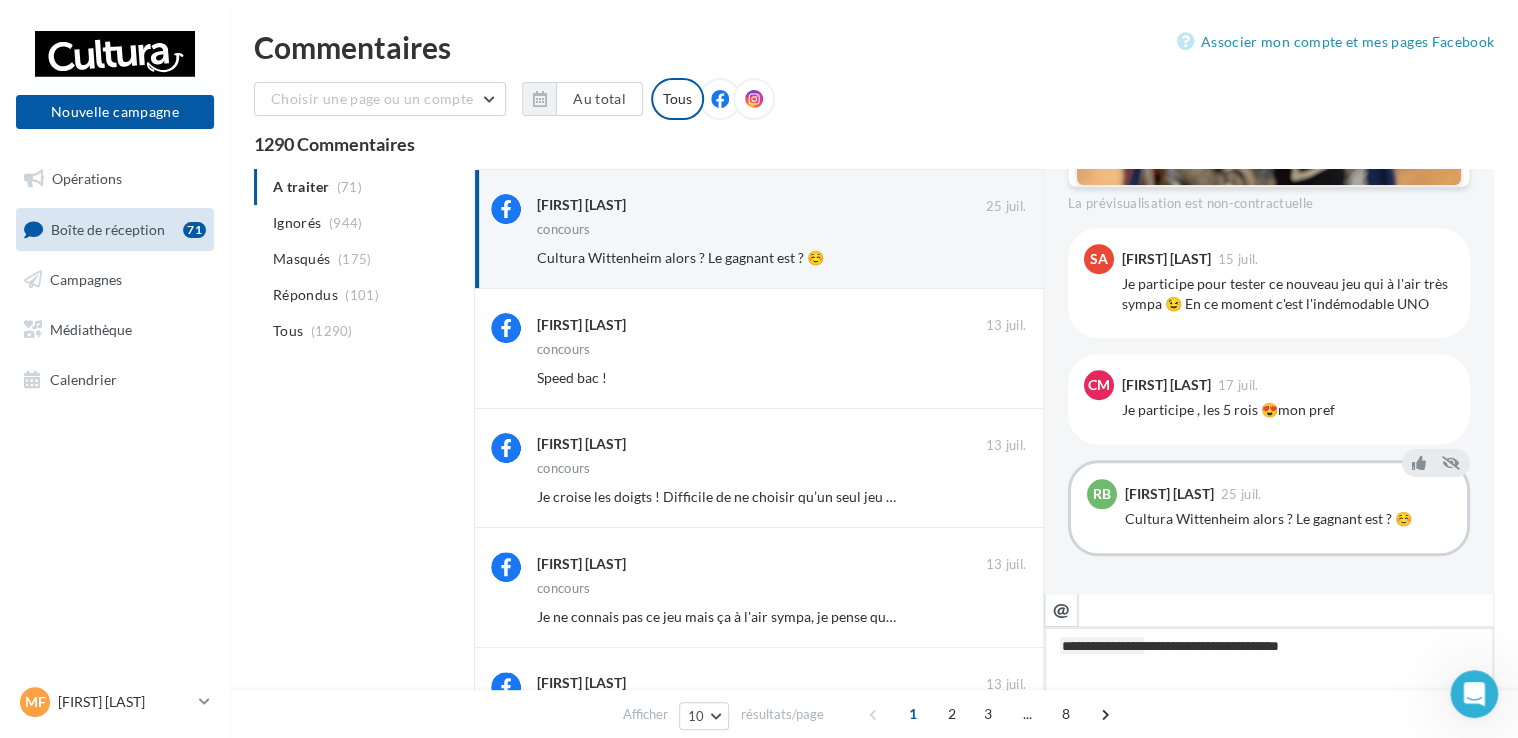 type on "**********" 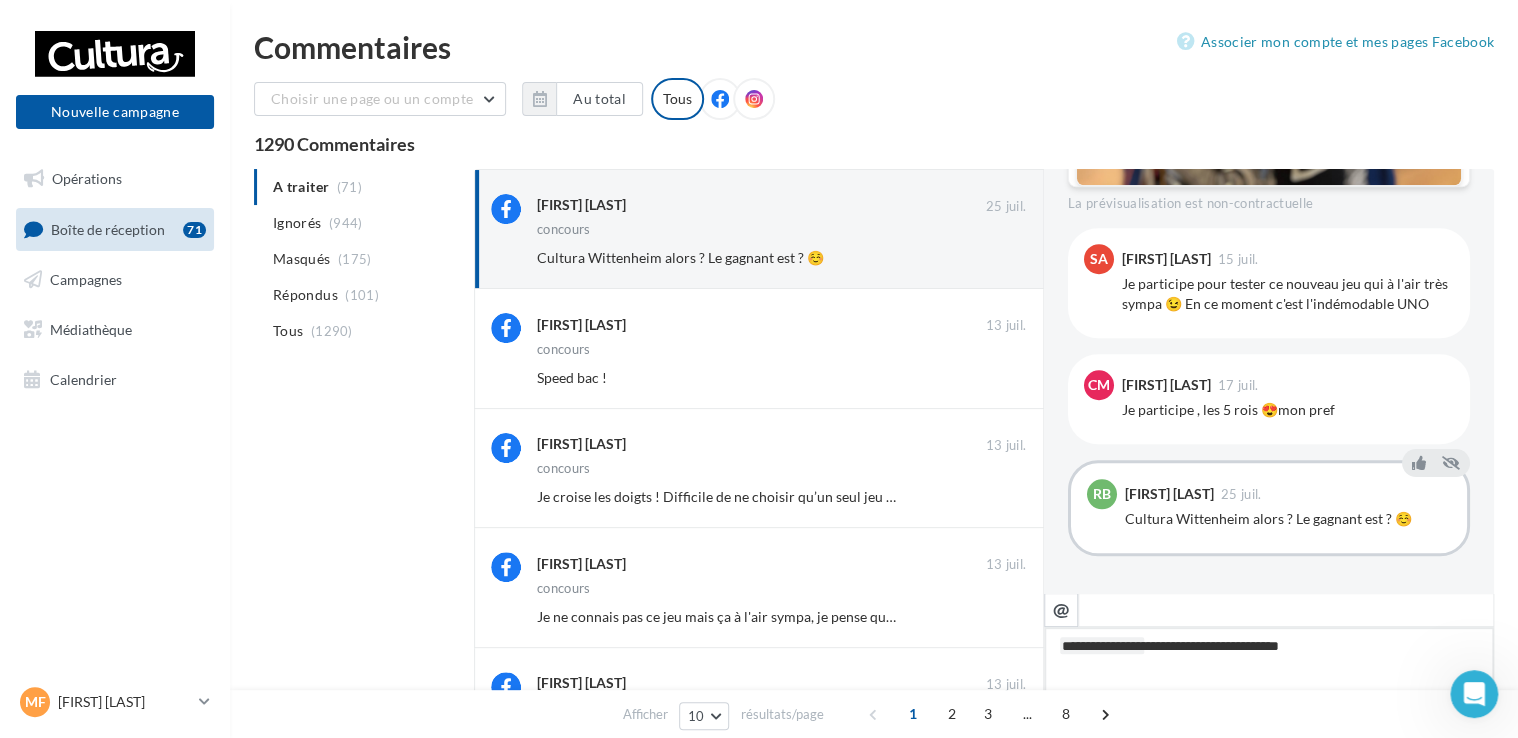 type on "**********" 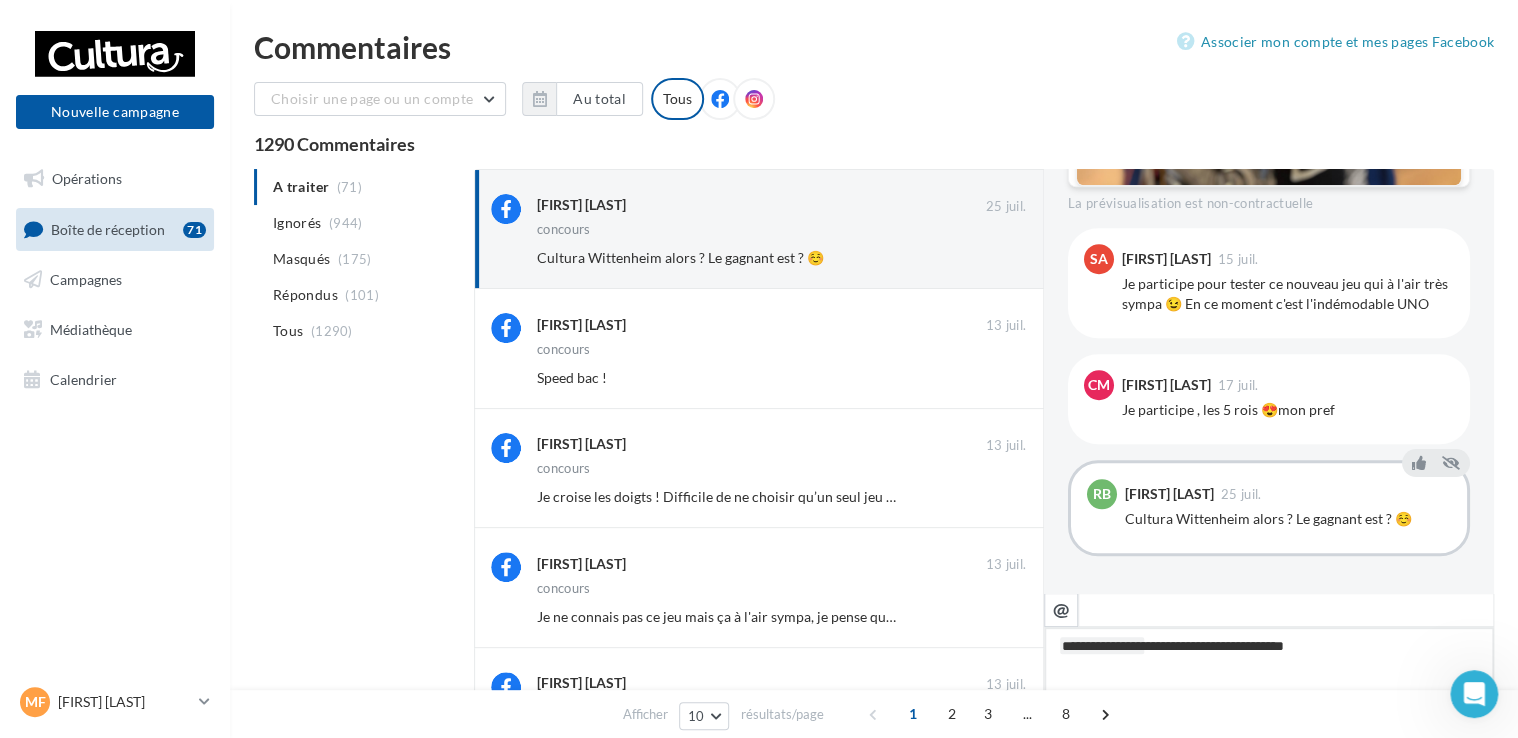 type on "**********" 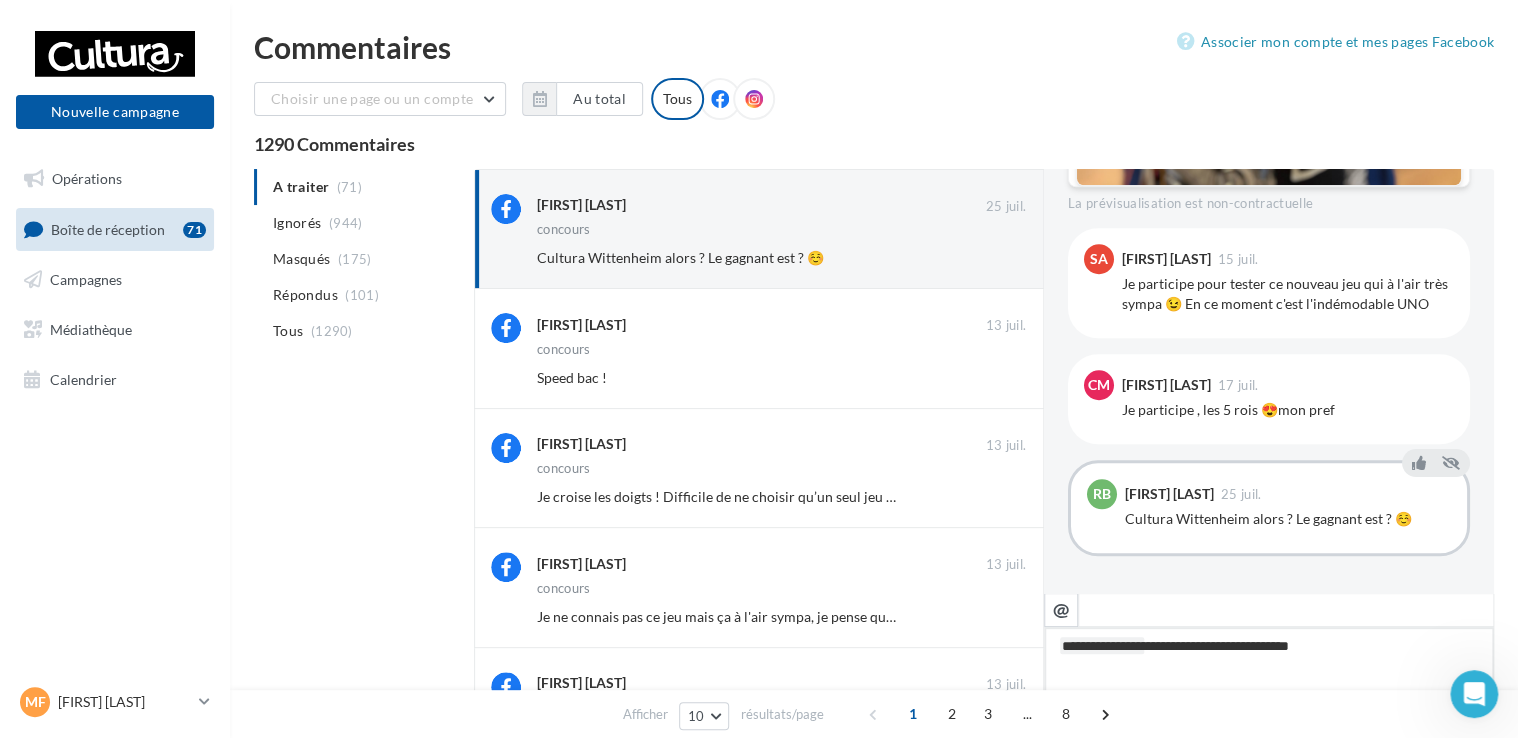 type on "**********" 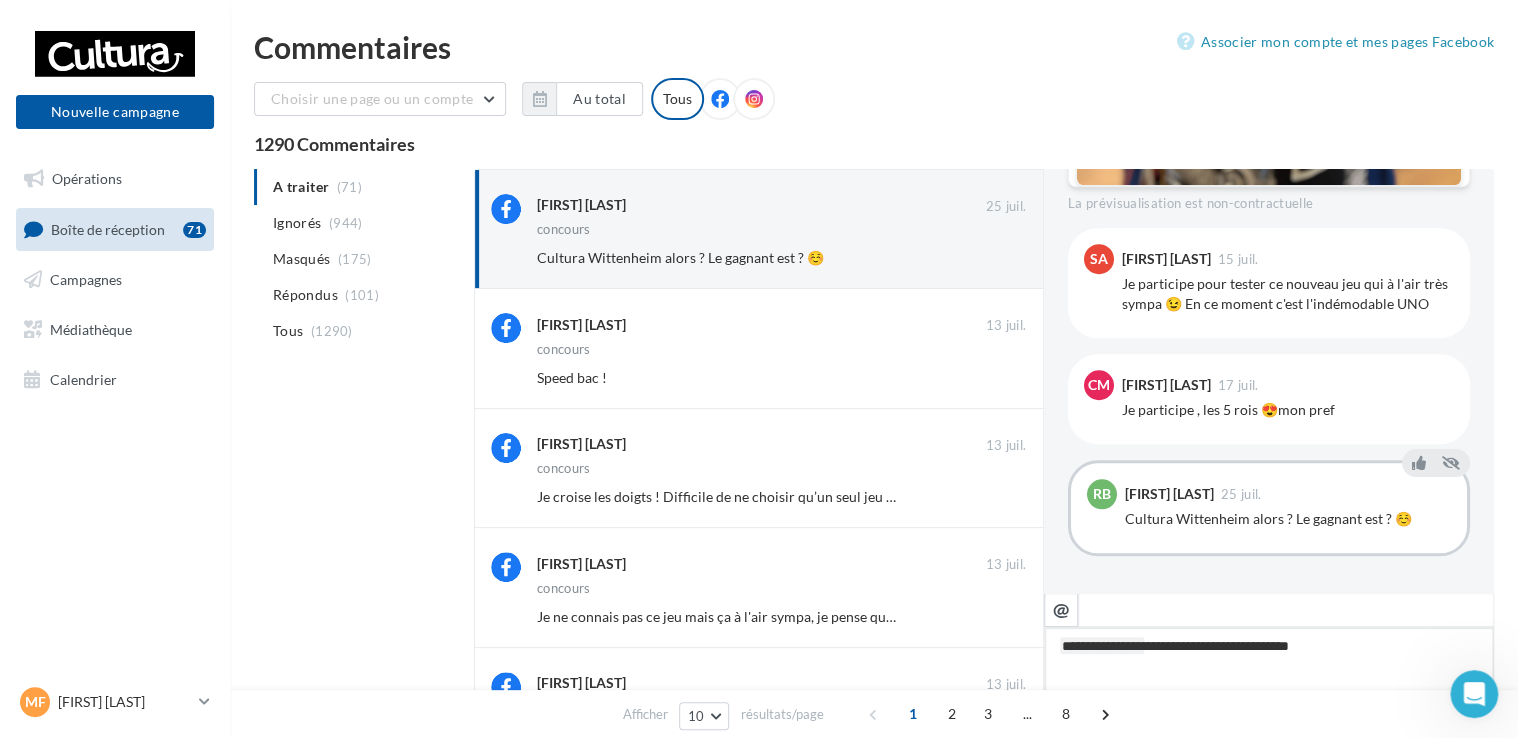 type on "**********" 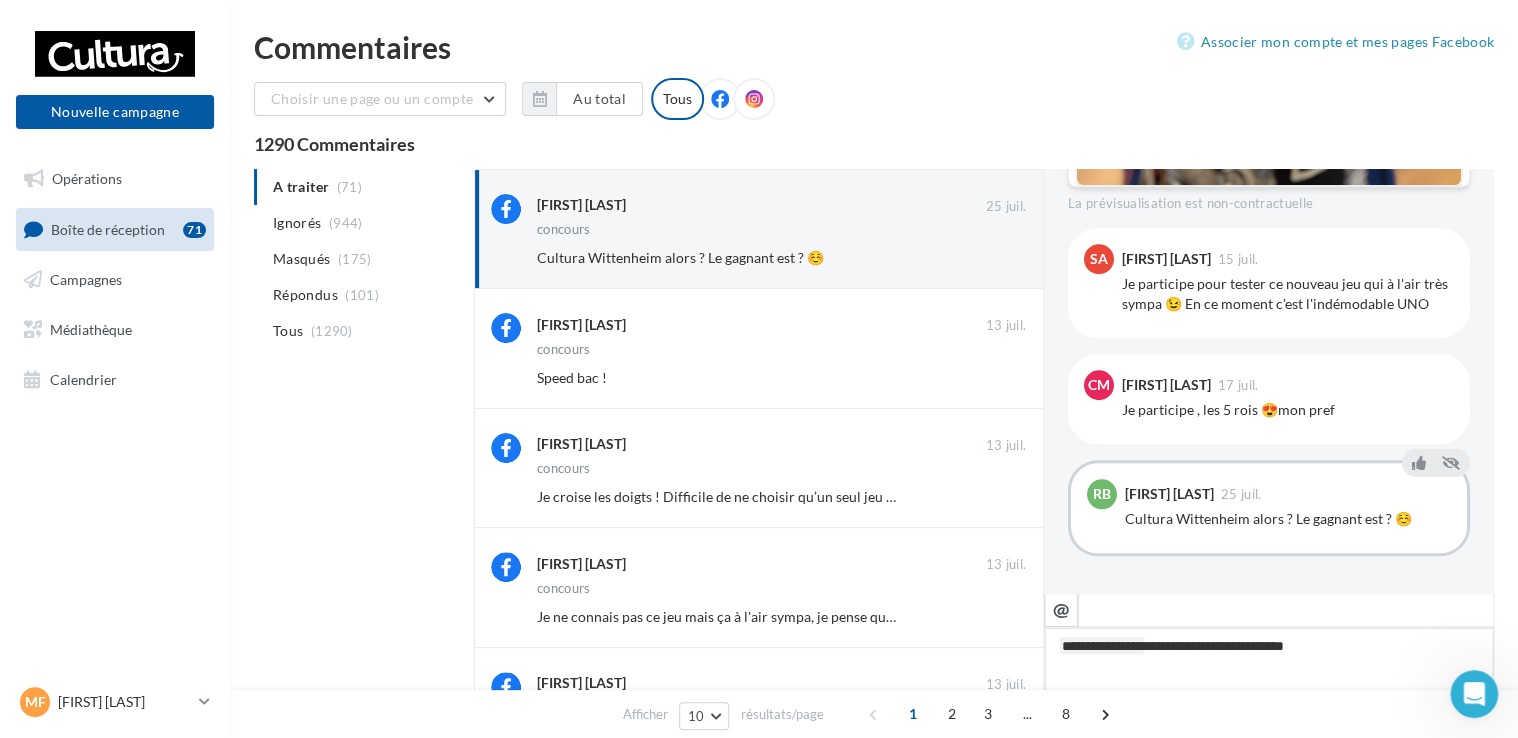 type on "**********" 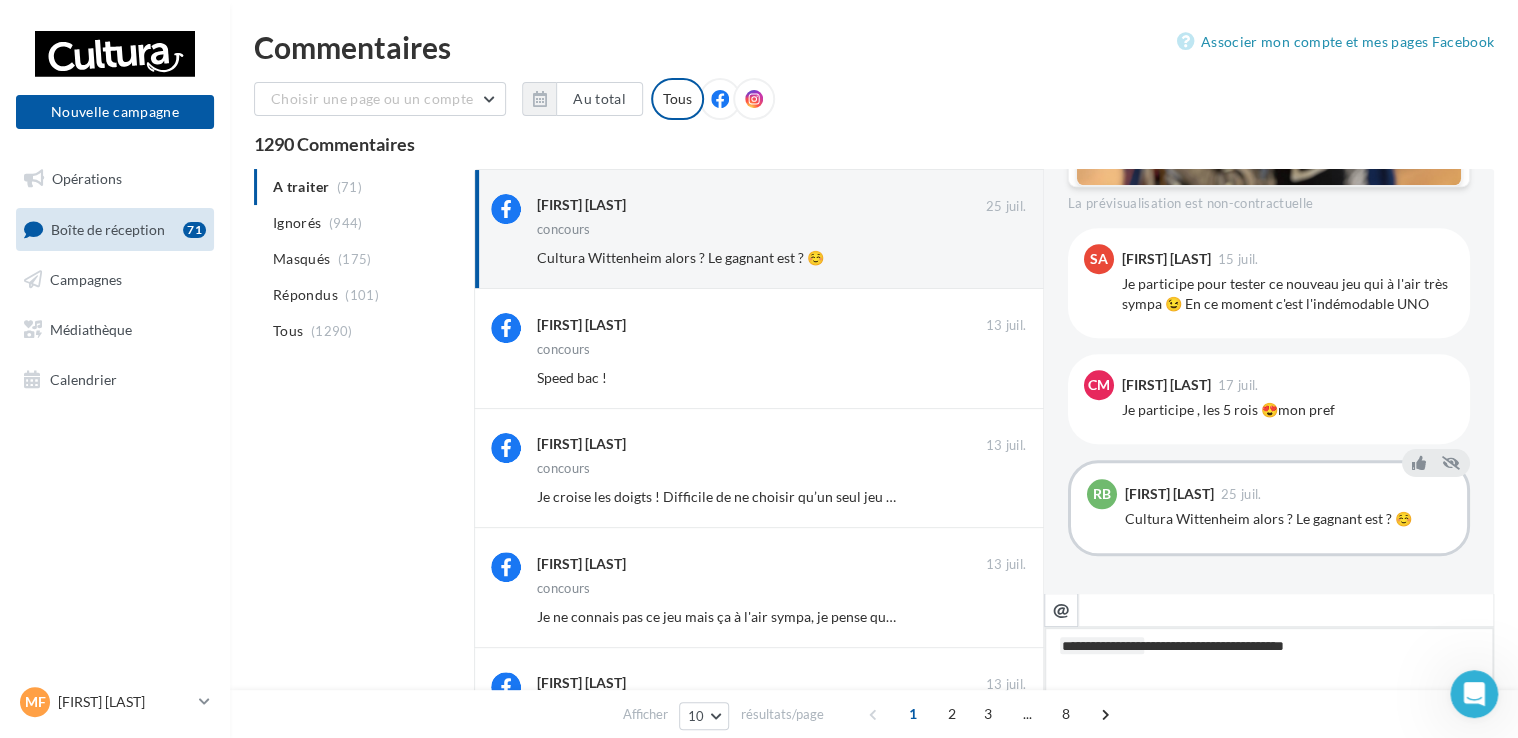type on "**********" 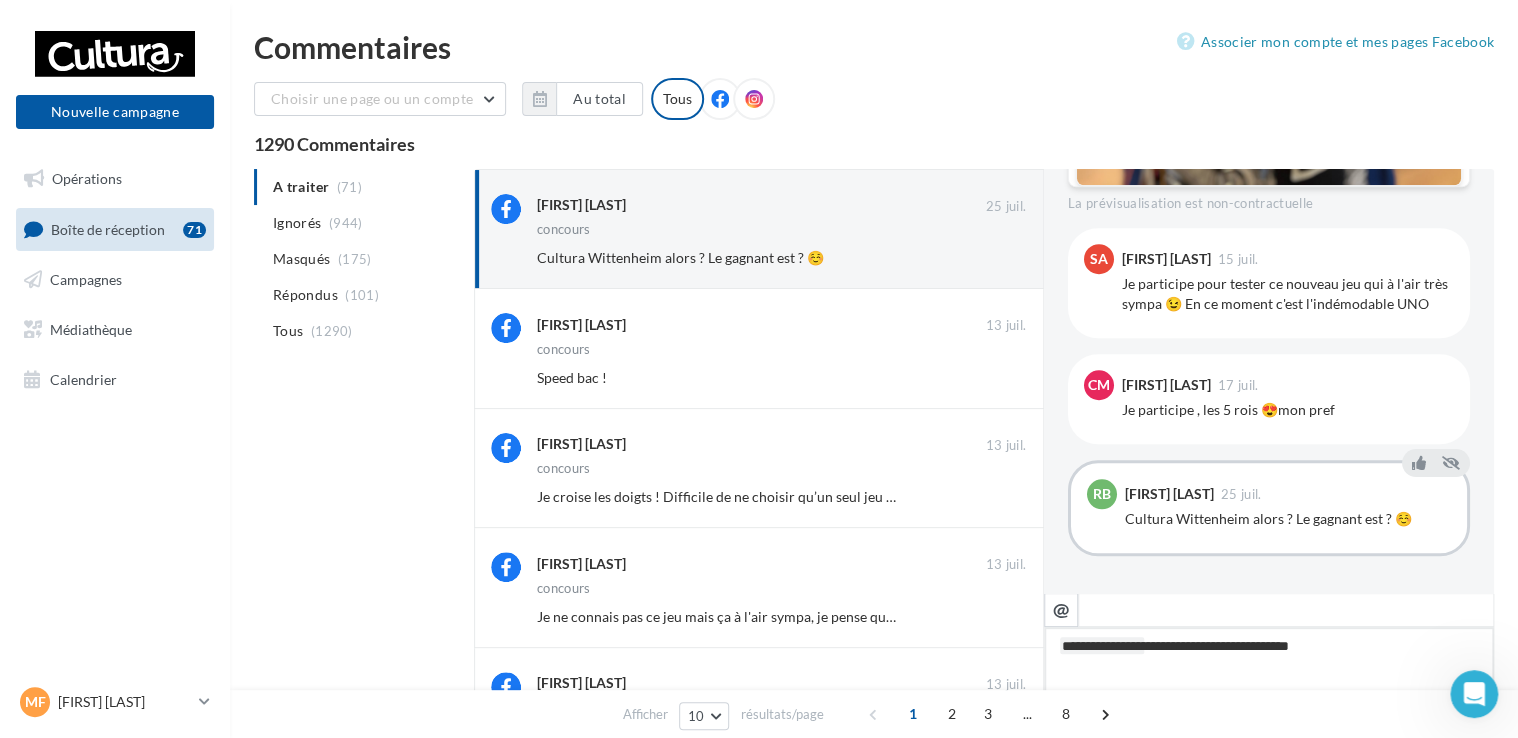 type on "**********" 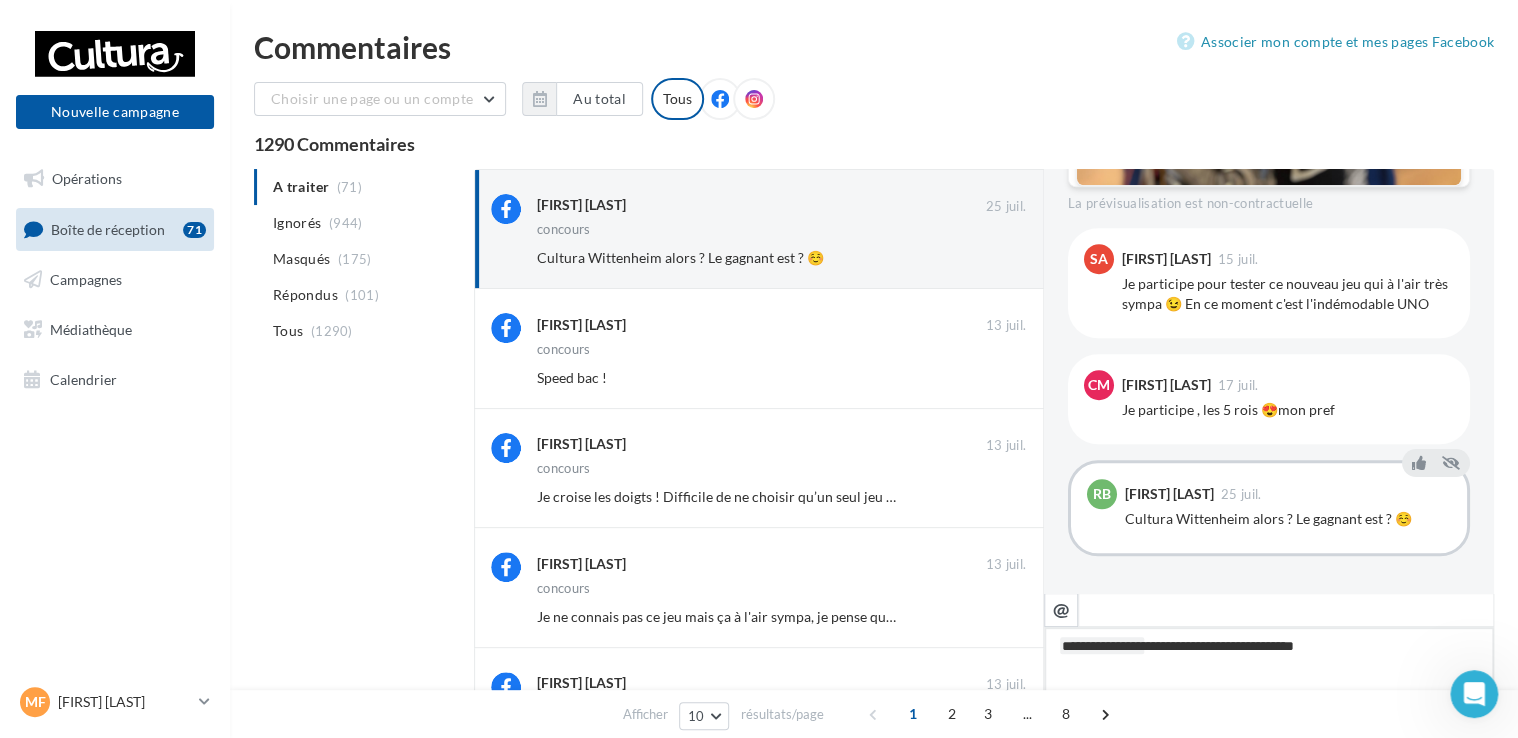 type on "**********" 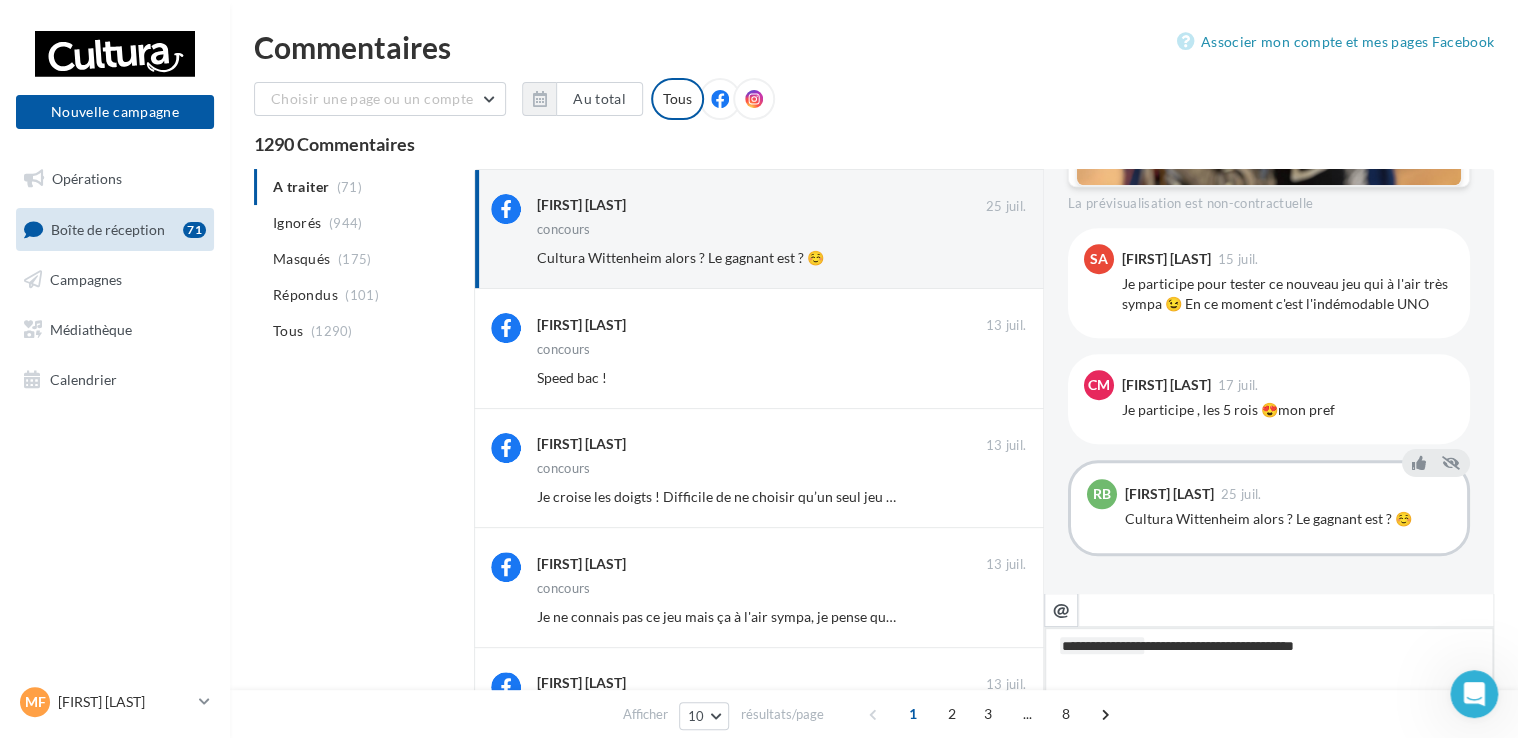 type on "**********" 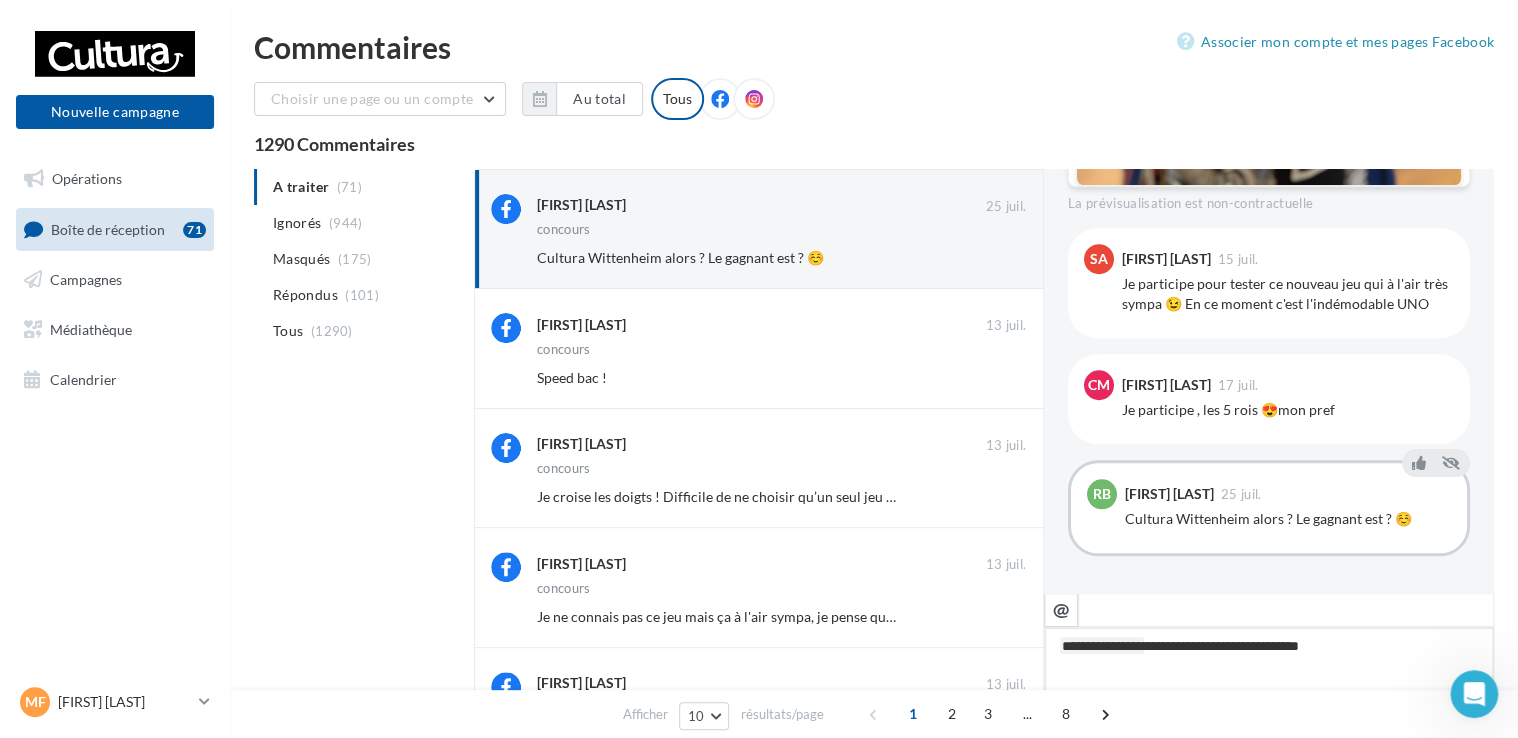 type on "**********" 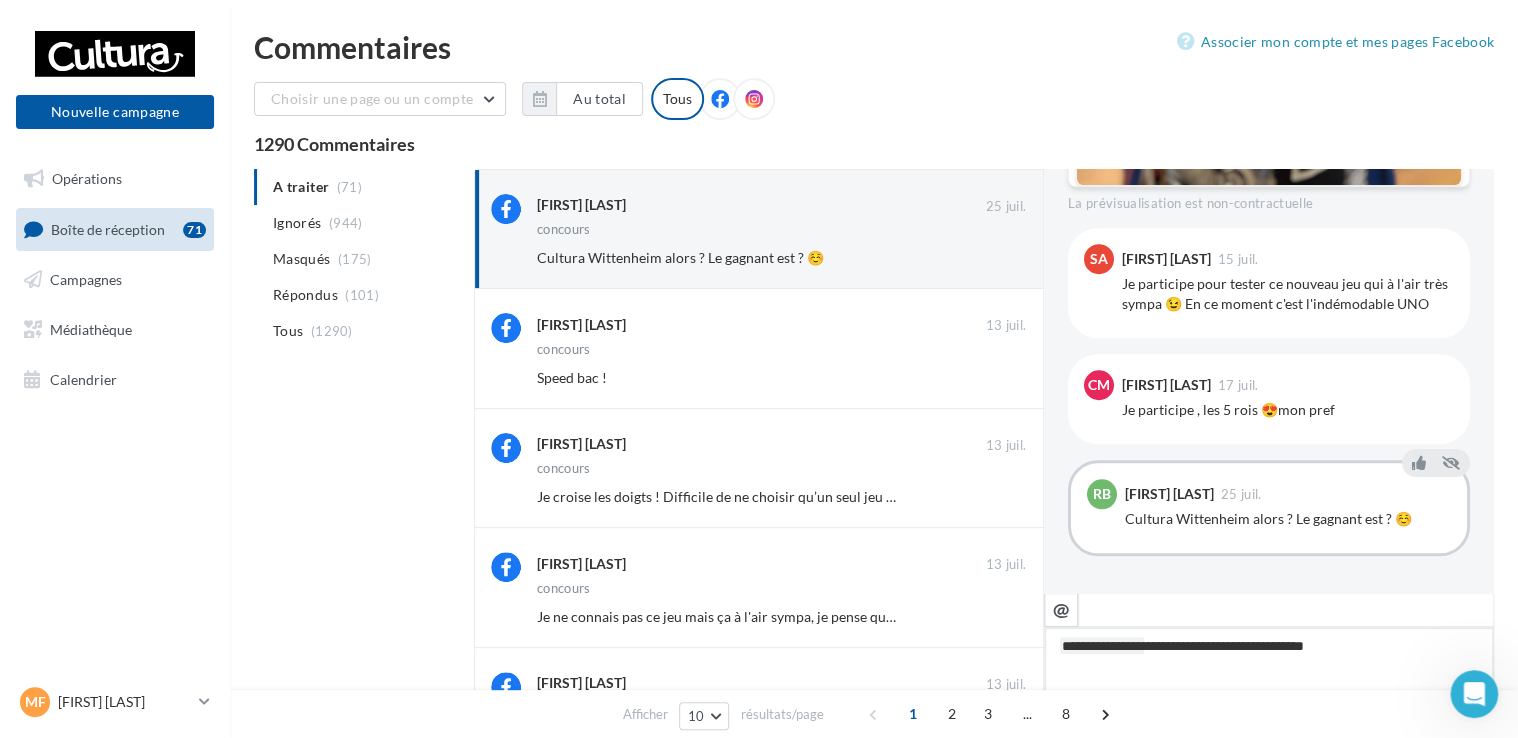type on "**********" 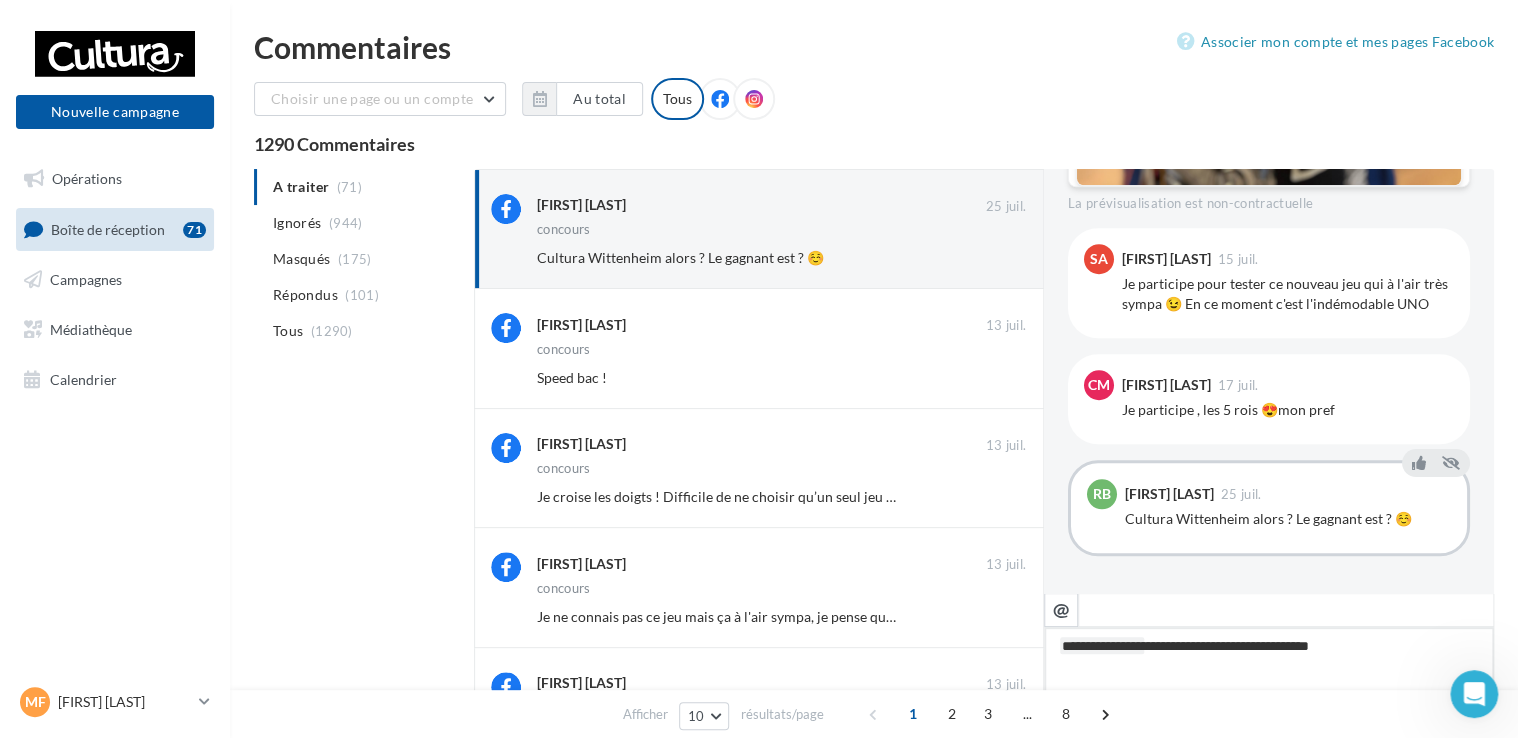 type on "**********" 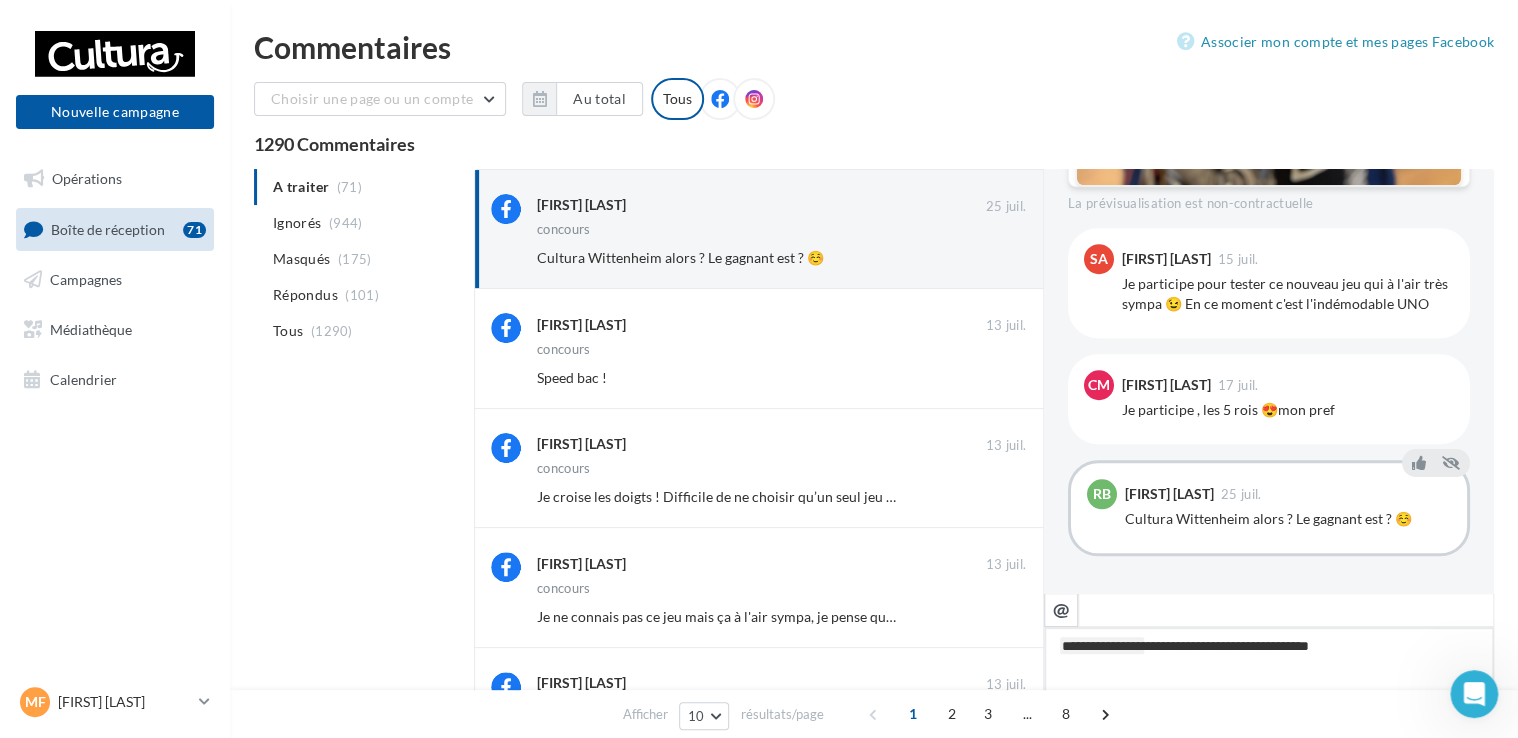 type on "**********" 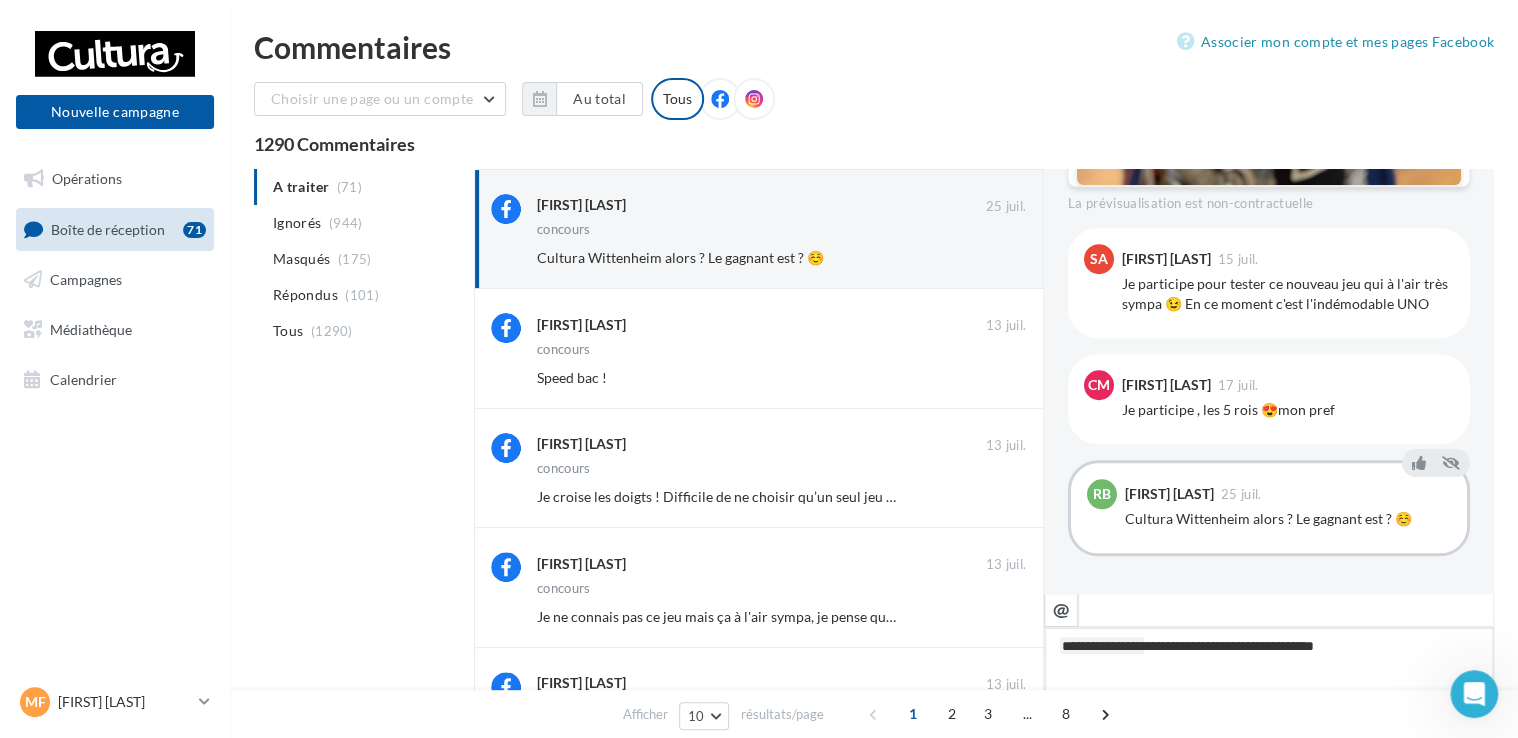 type on "**********" 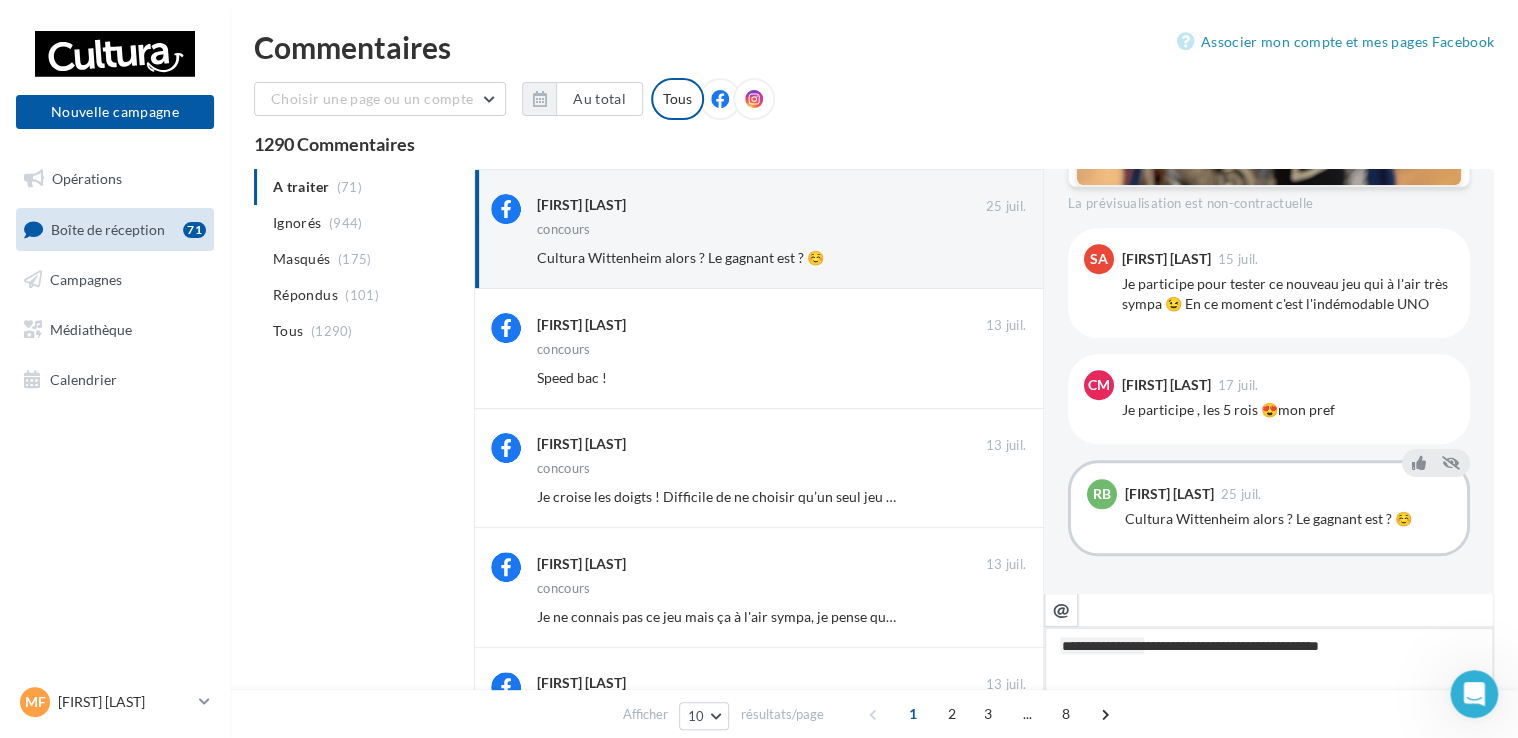 type on "**********" 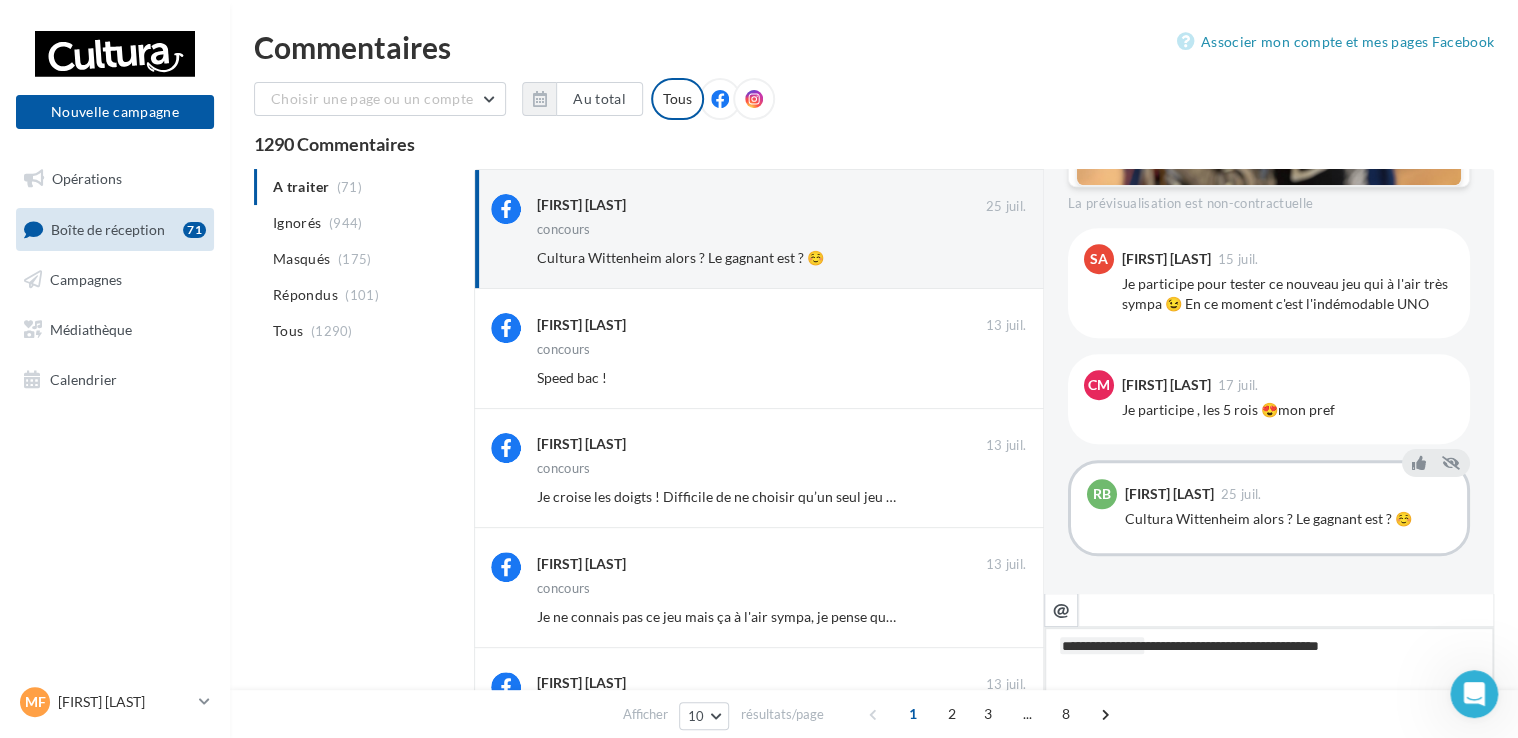 type on "**********" 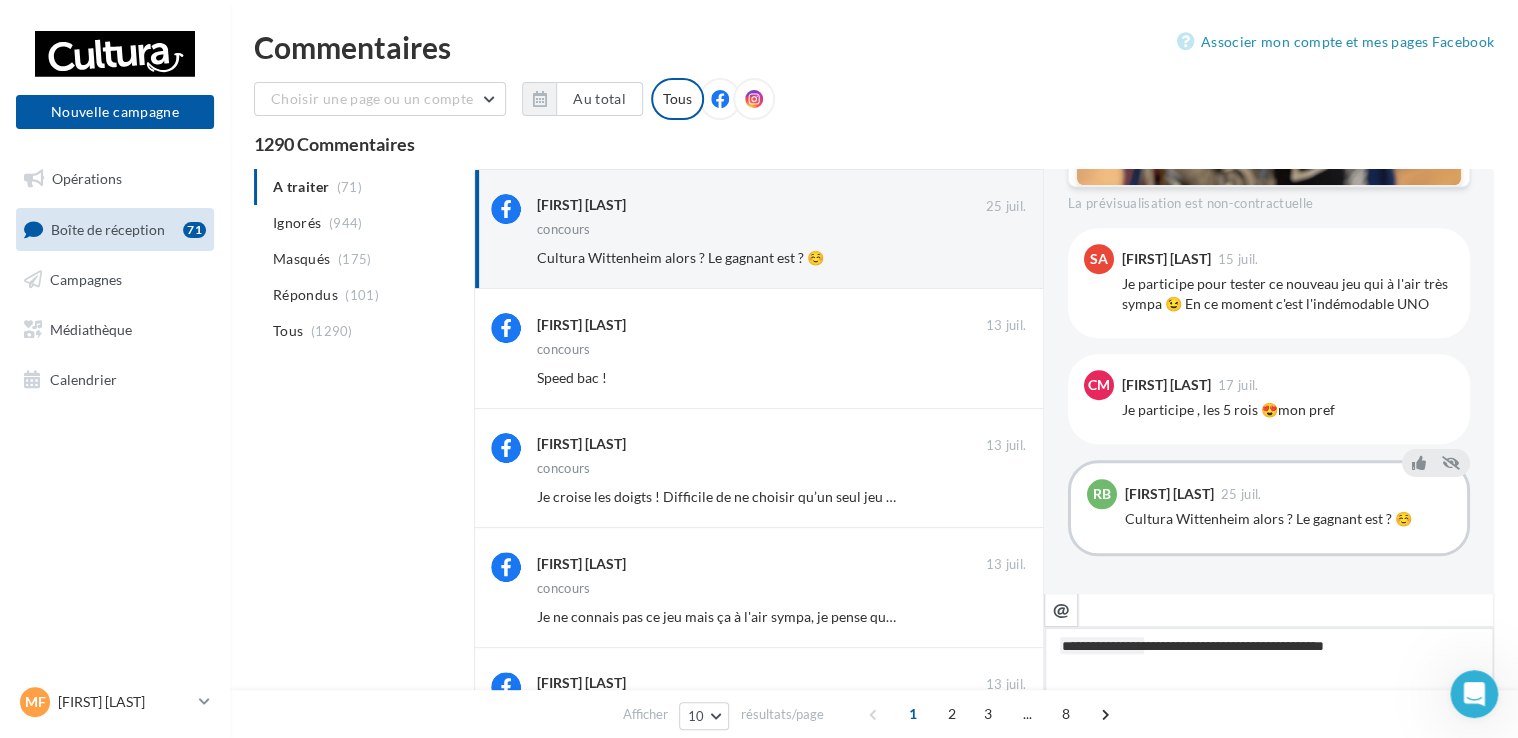 type on "**********" 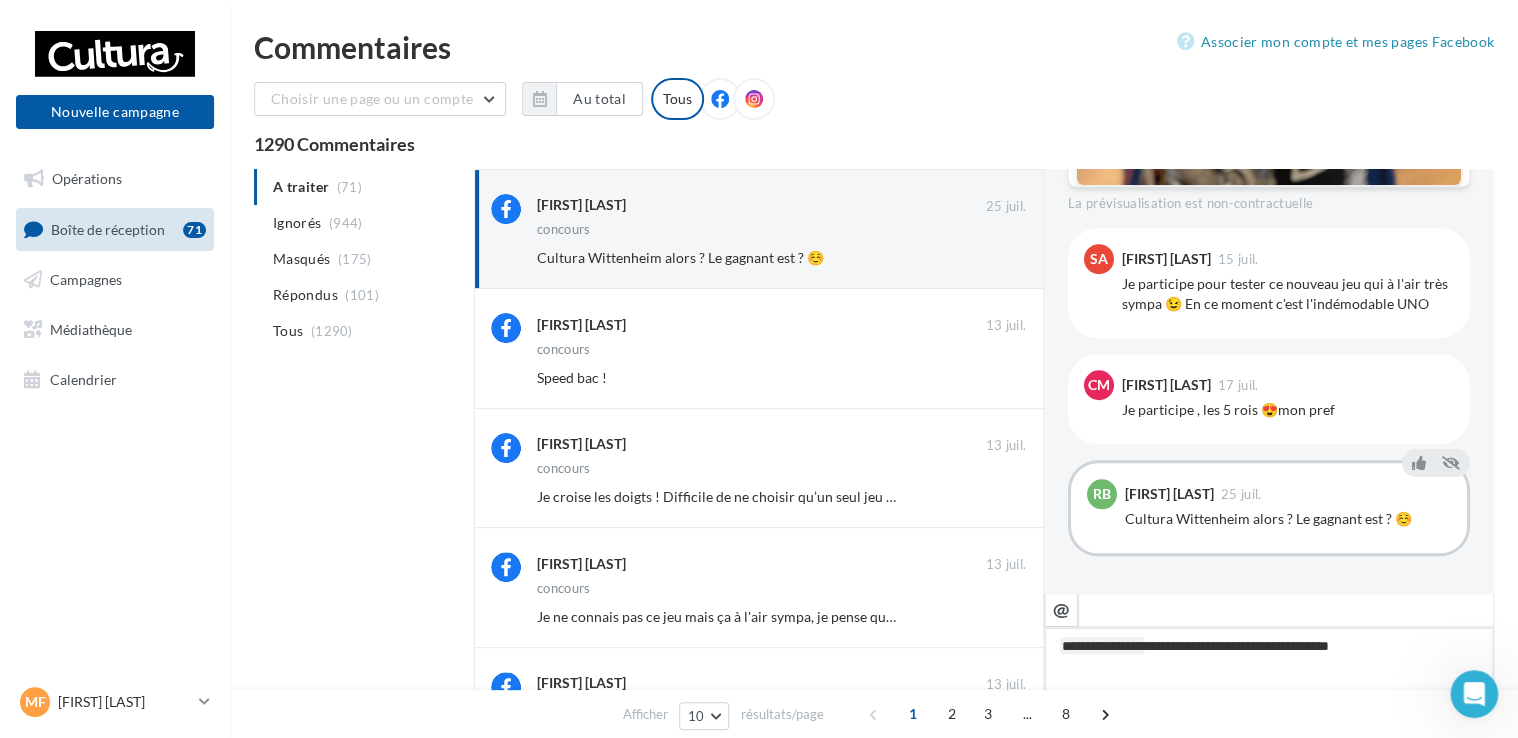 type on "**********" 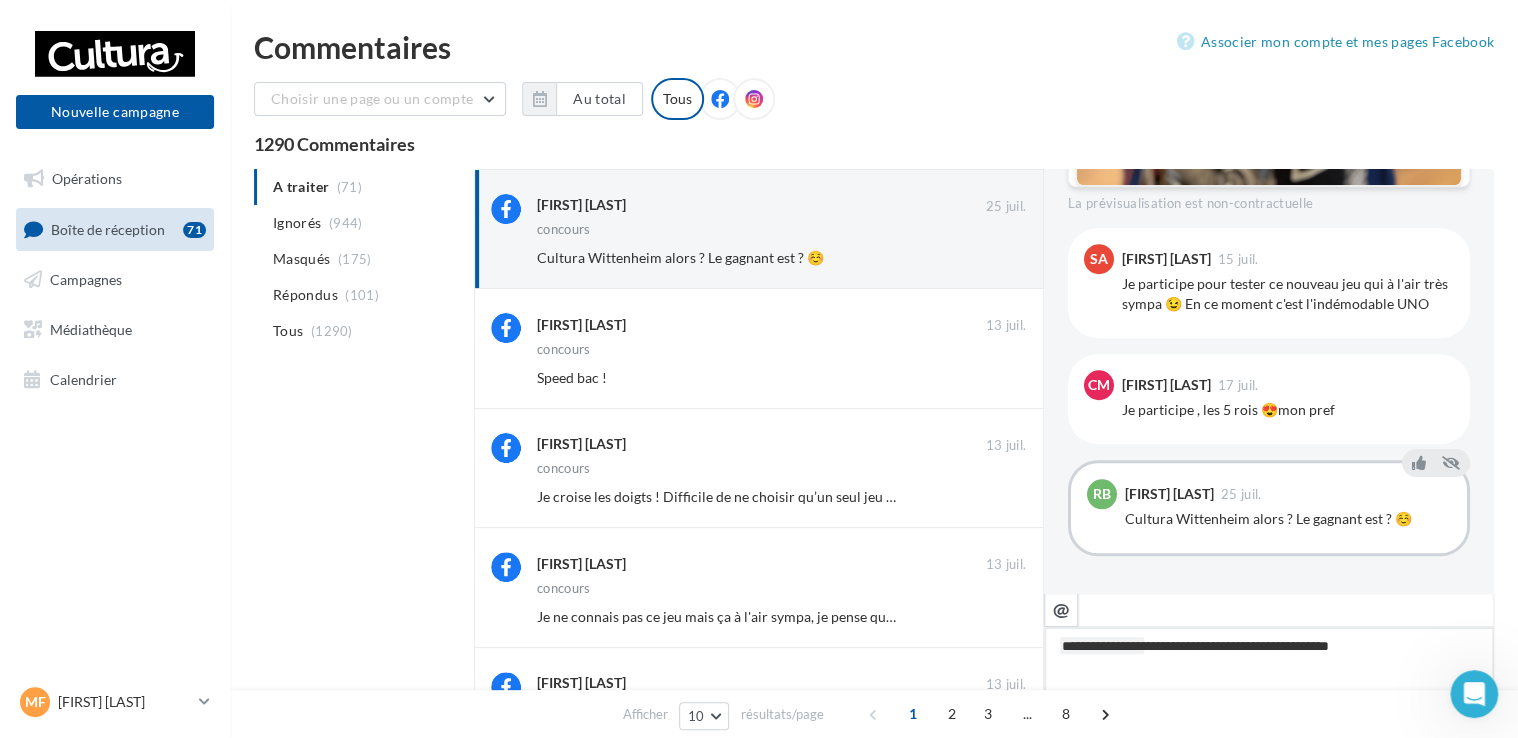 type on "**********" 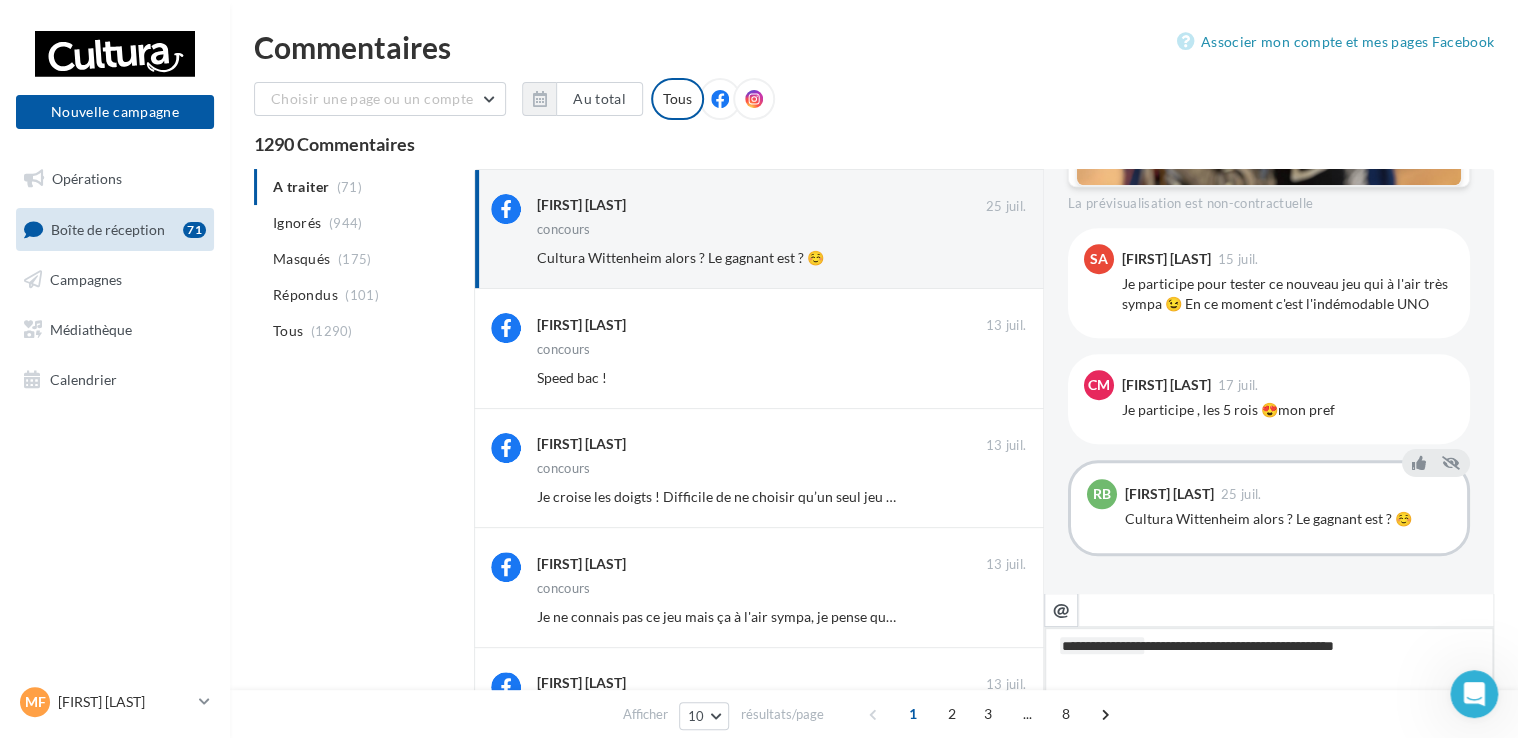 type on "**********" 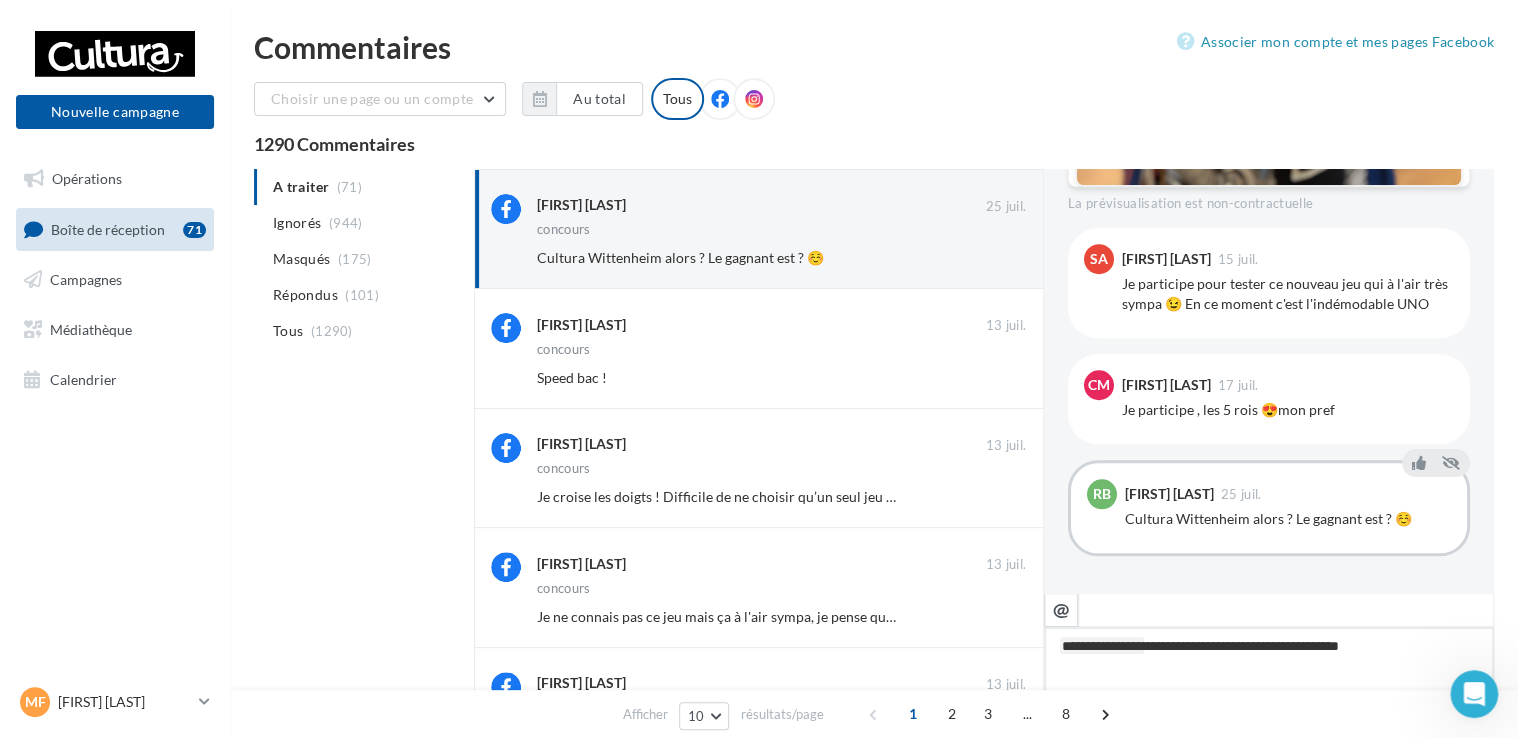 type on "**********" 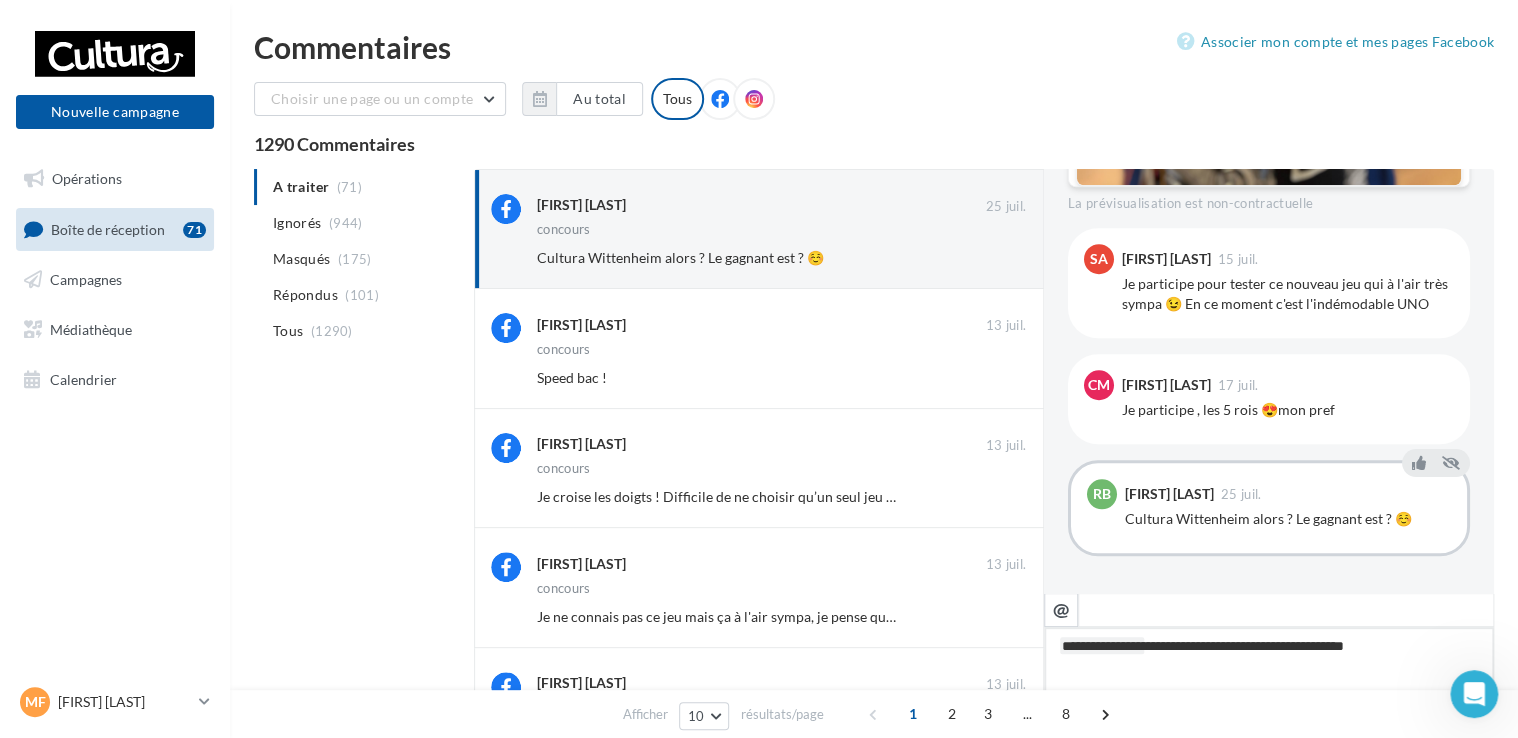 type on "**********" 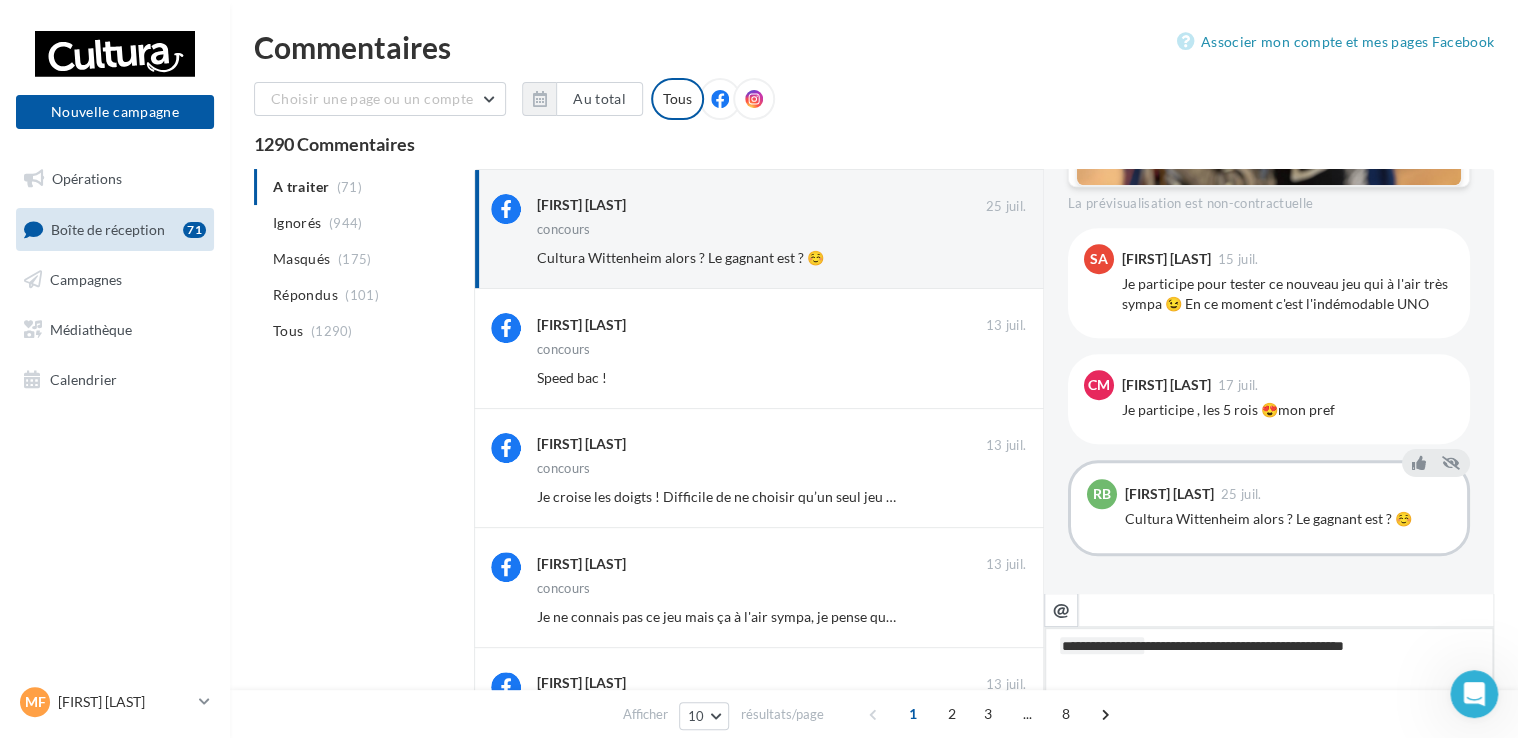 type on "**********" 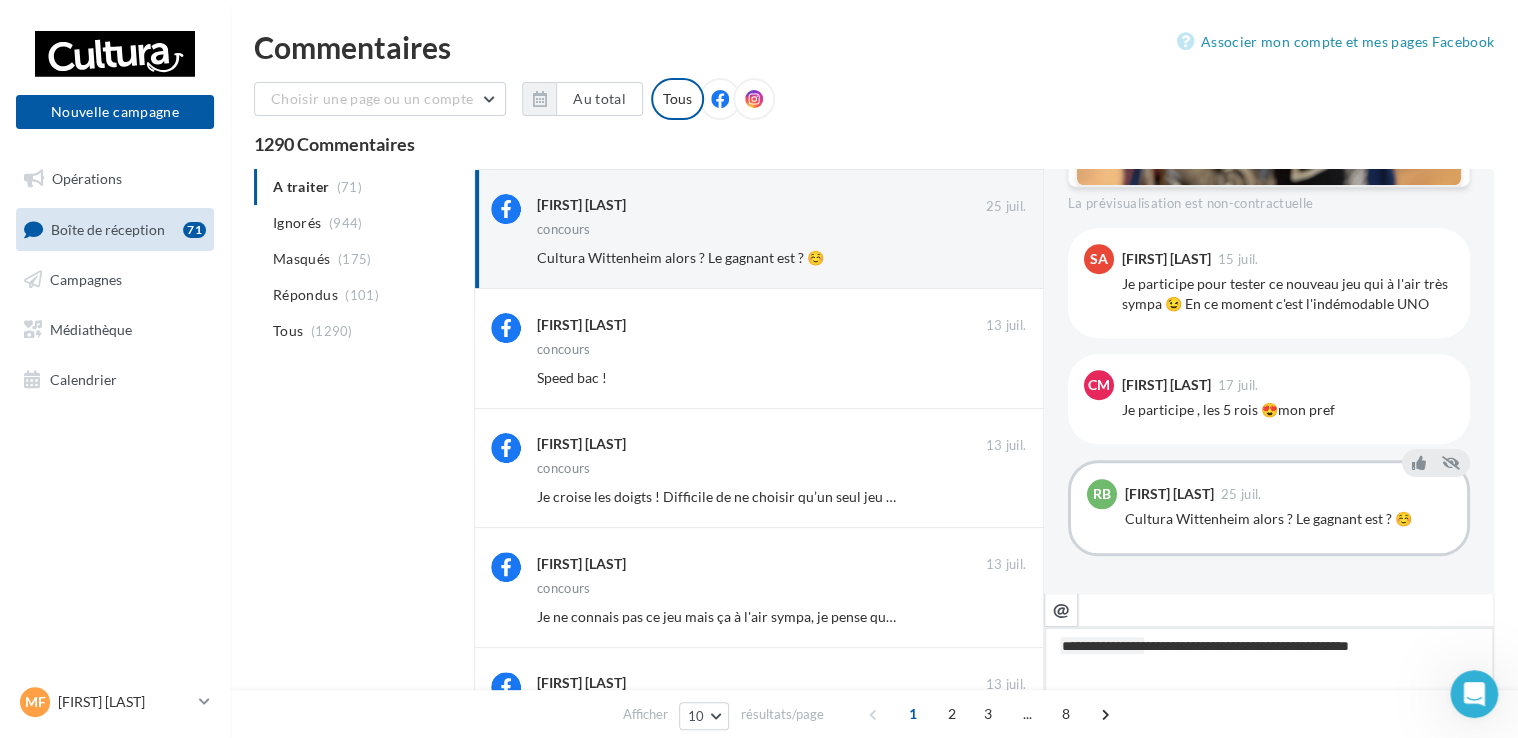 type on "**********" 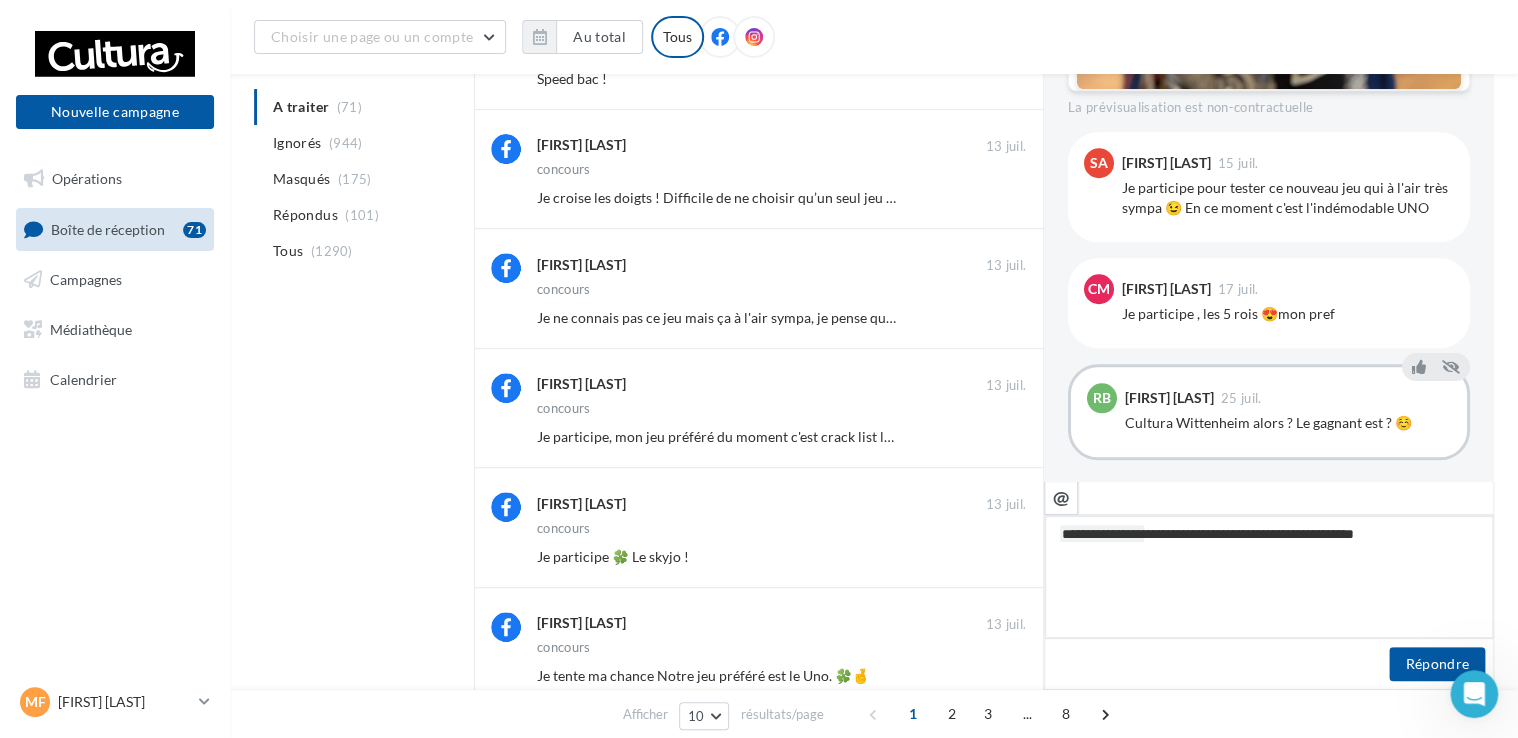 scroll, scrollTop: 316, scrollLeft: 0, axis: vertical 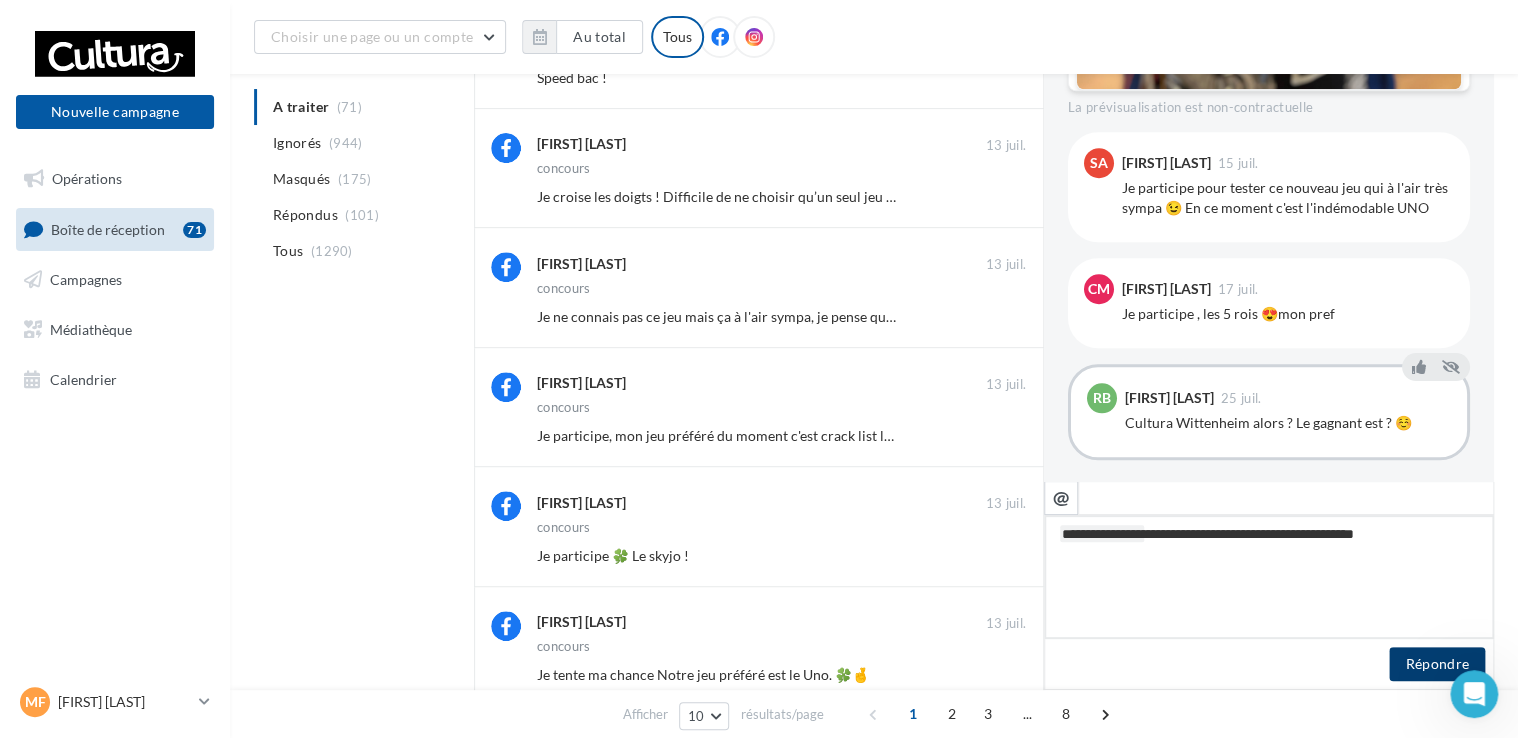 type on "**********" 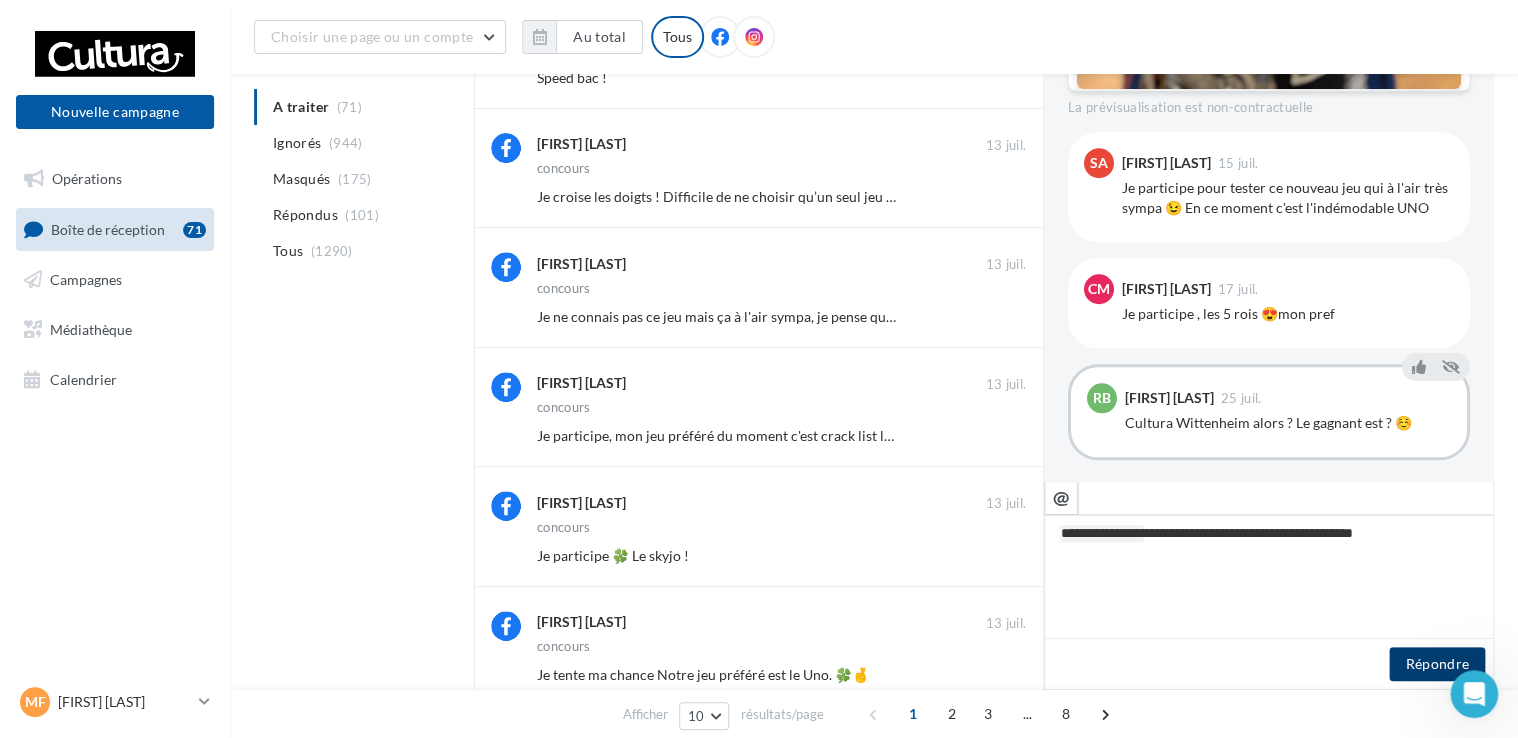 click on "Répondre" at bounding box center [1437, 664] 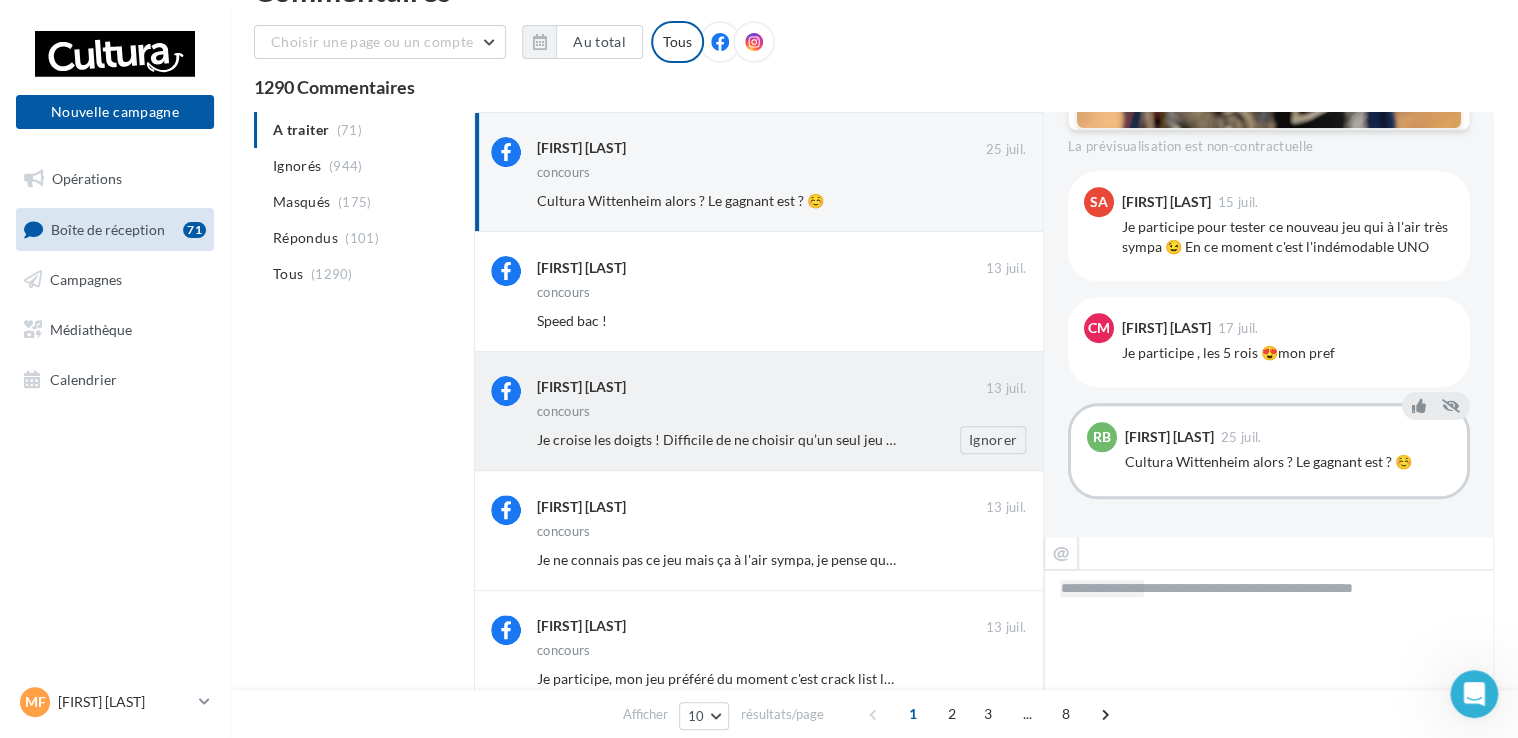 scroll, scrollTop: 0, scrollLeft: 0, axis: both 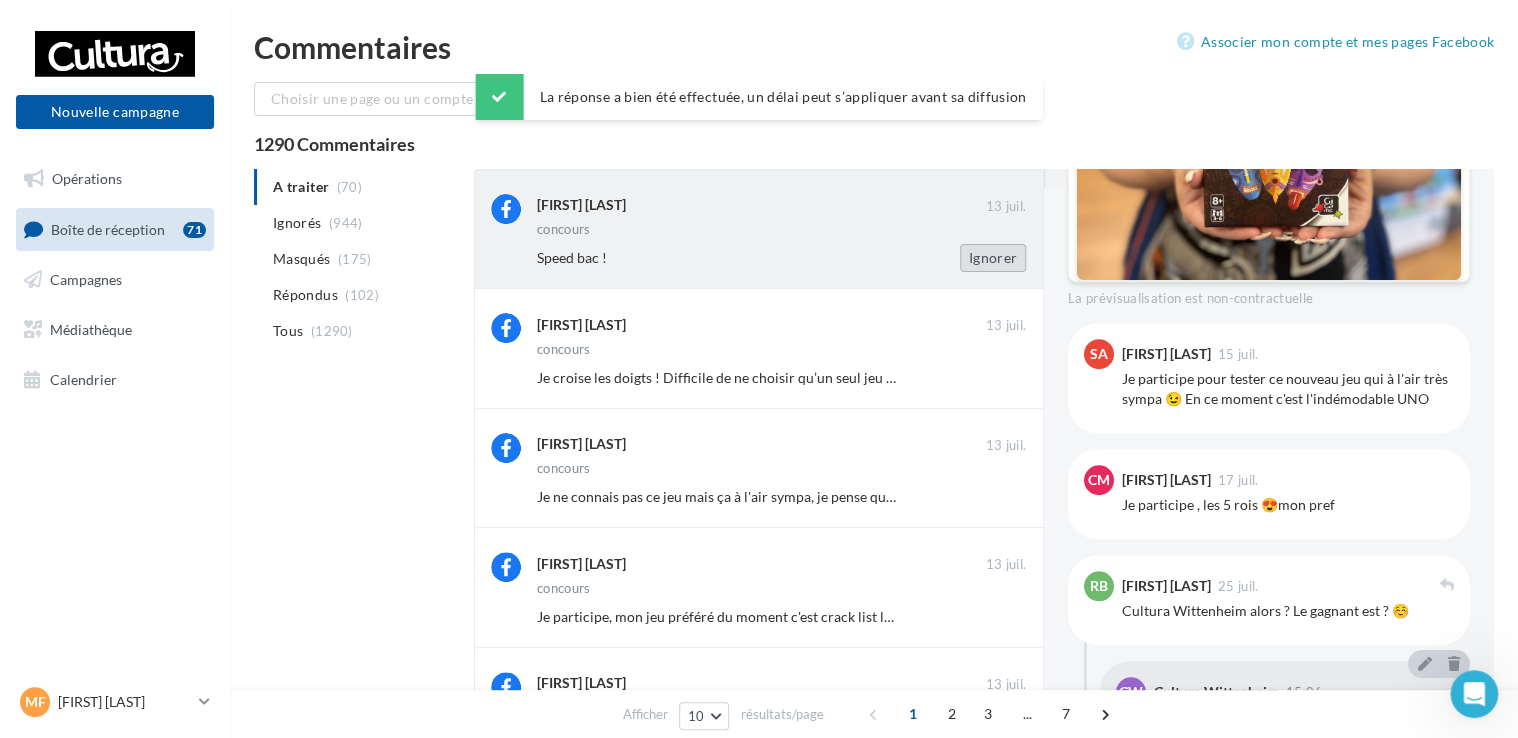 click on "Ignorer" at bounding box center (993, 258) 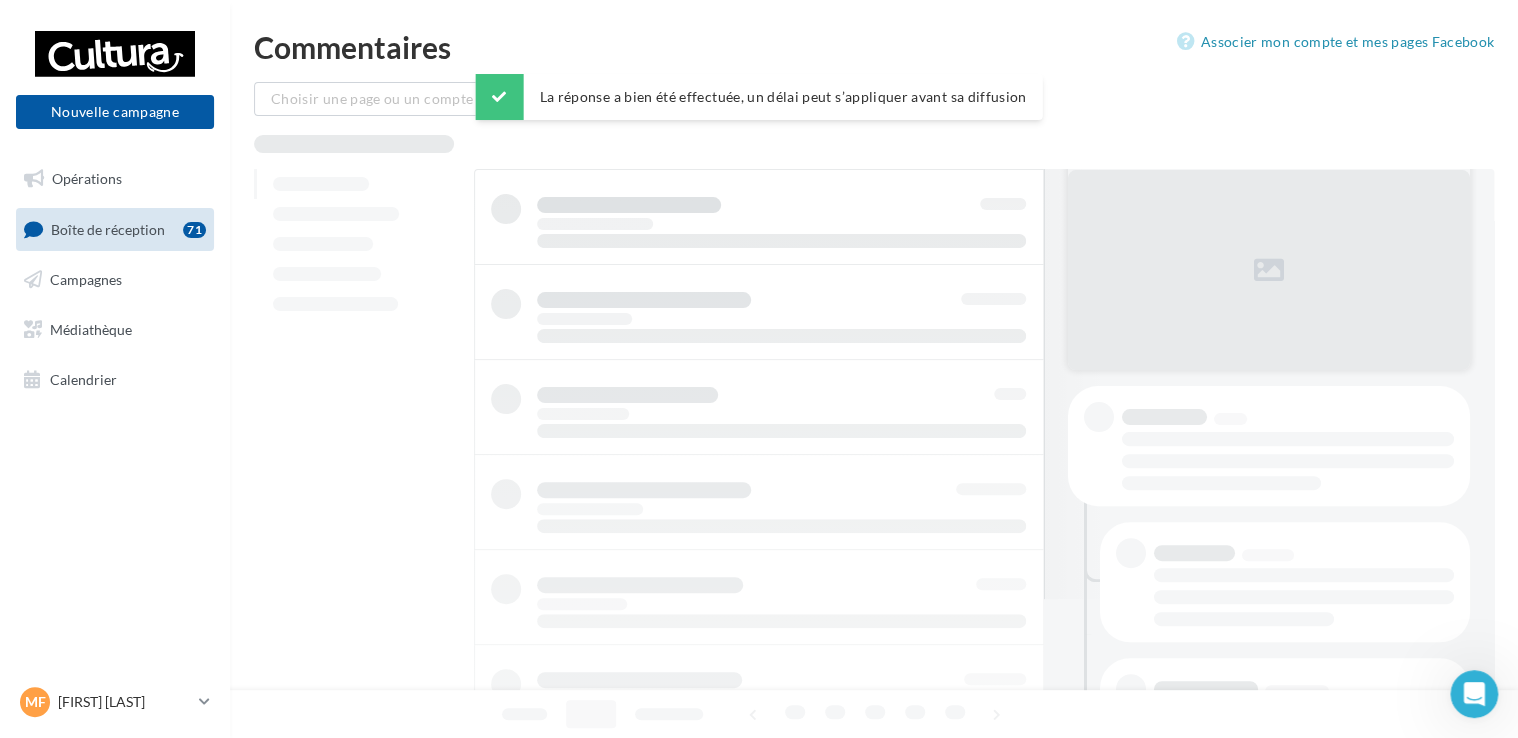 scroll, scrollTop: 202, scrollLeft: 0, axis: vertical 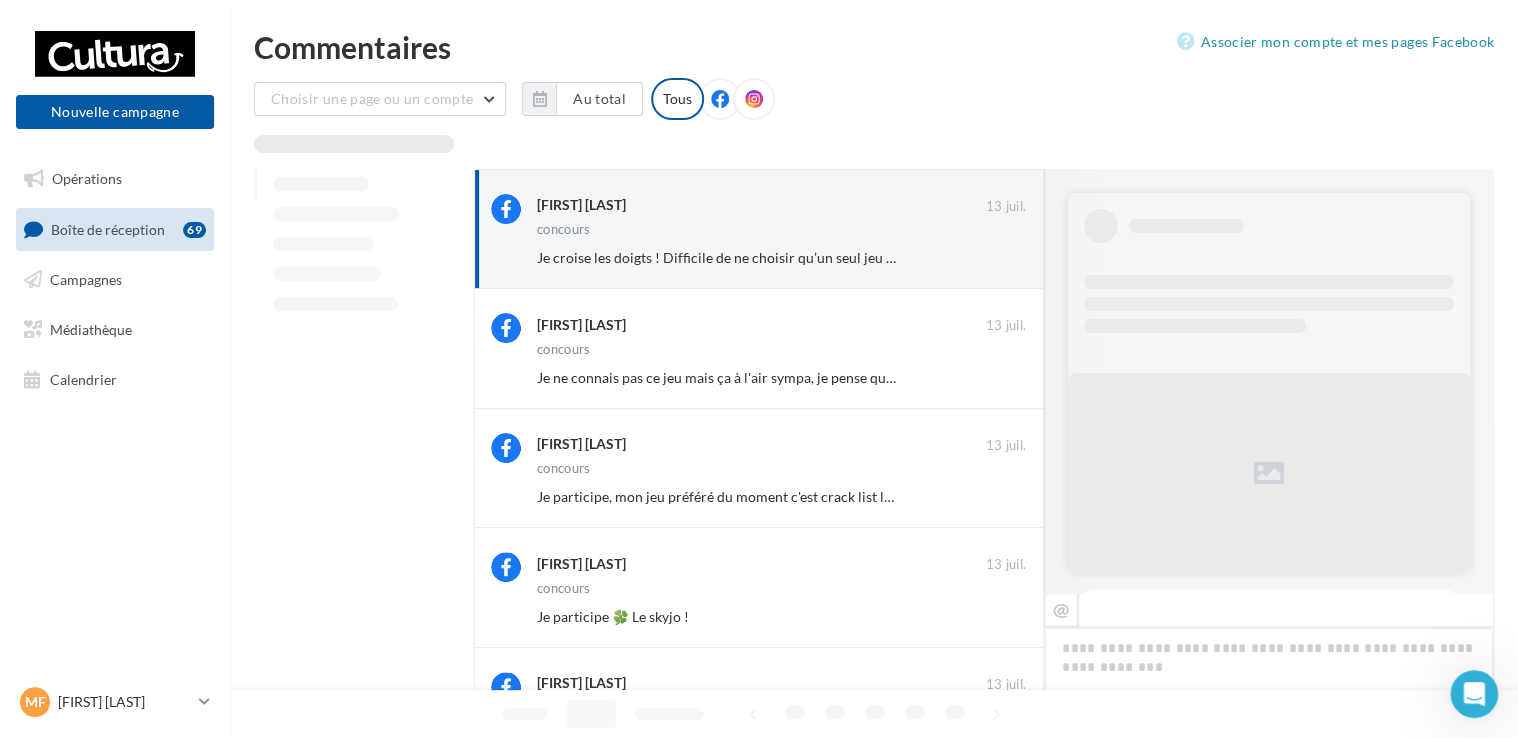 click on "Ignorer" at bounding box center [993, 258] 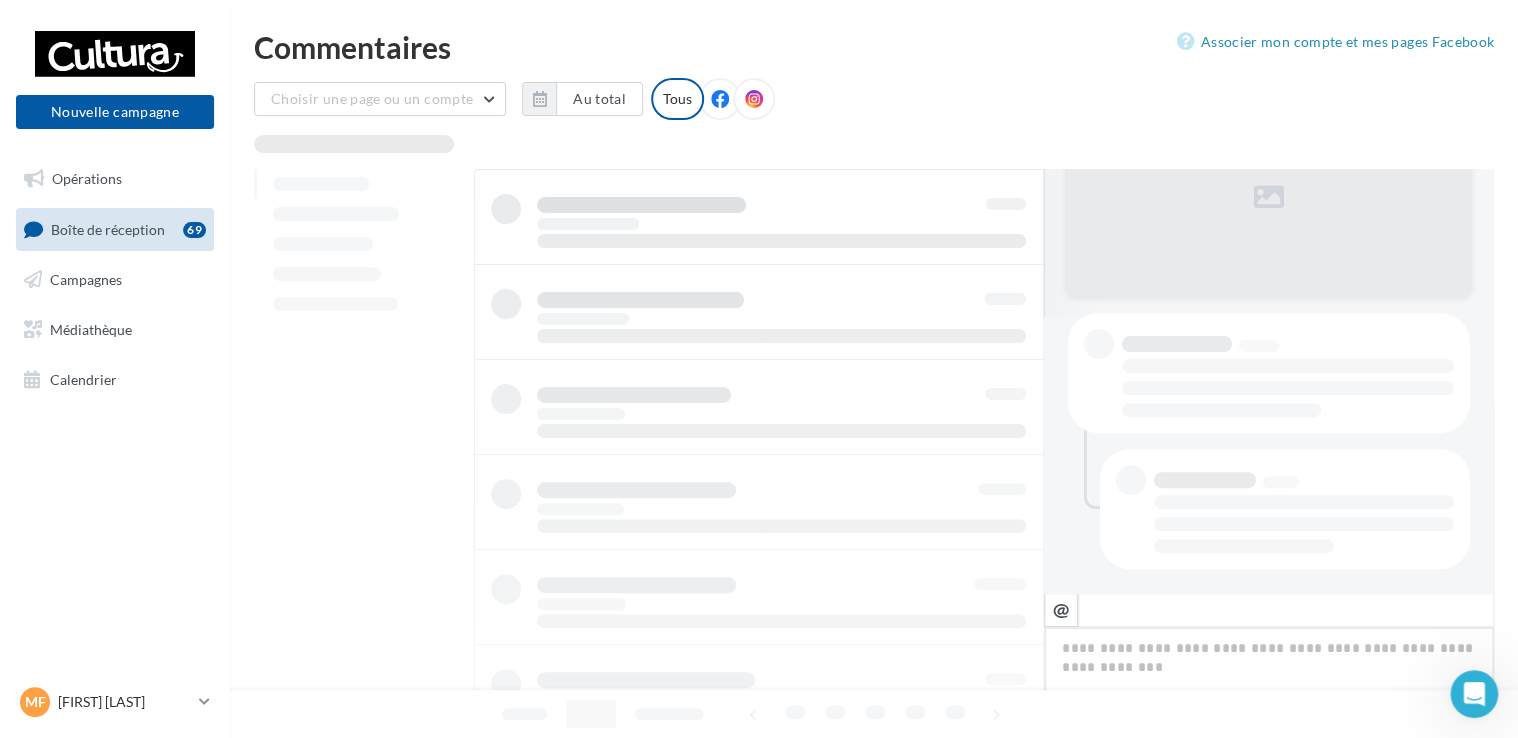 scroll, scrollTop: 275, scrollLeft: 0, axis: vertical 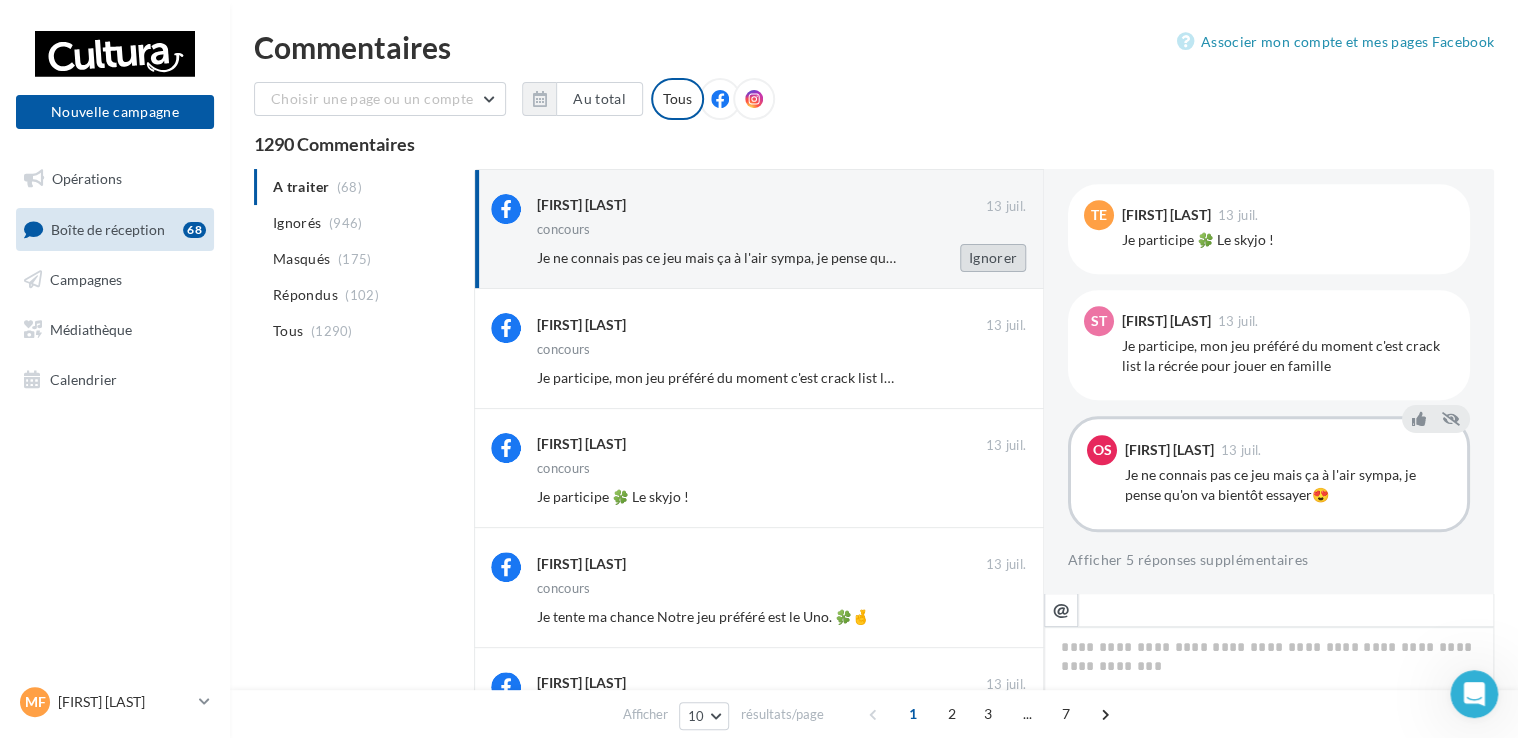 click on "Ignorer" at bounding box center [993, 258] 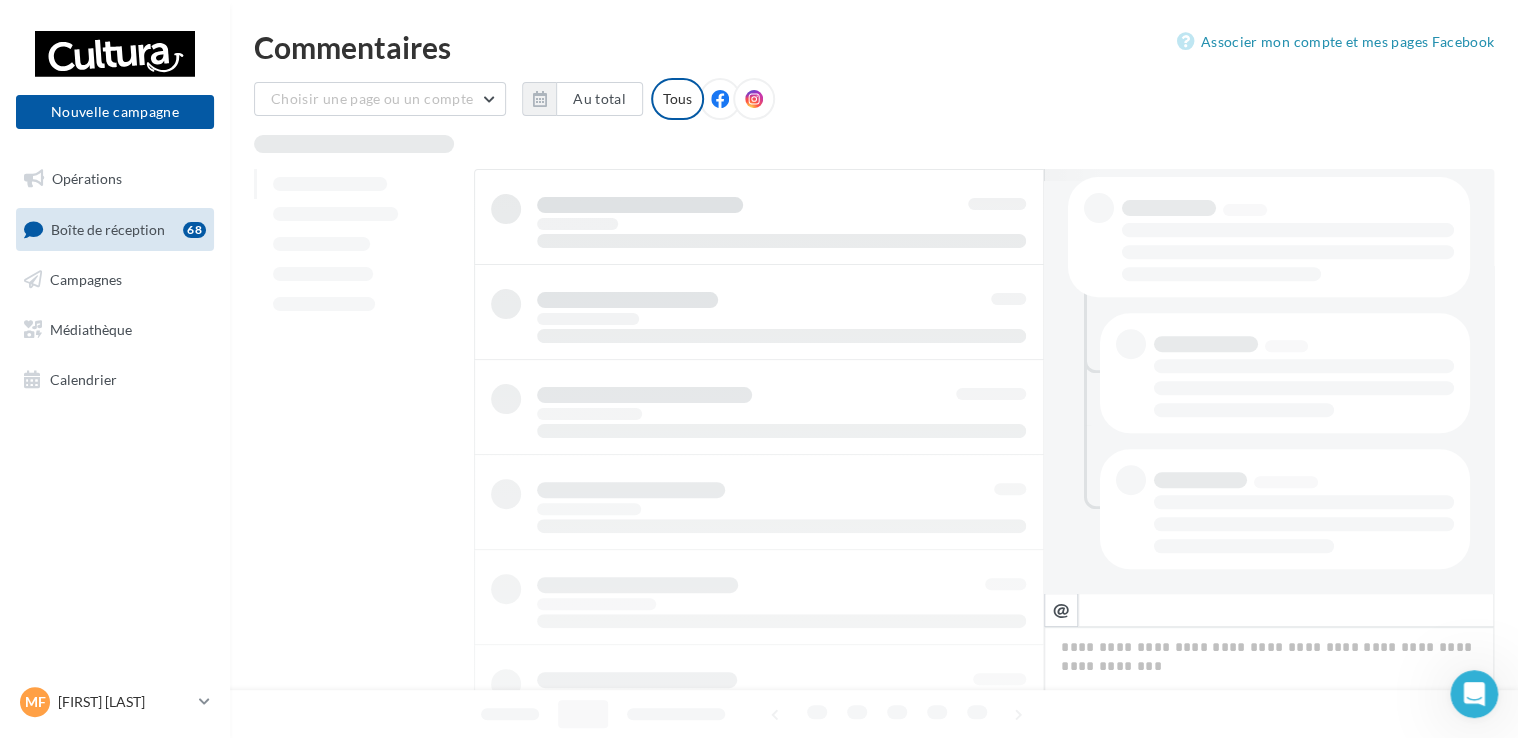 scroll, scrollTop: 411, scrollLeft: 0, axis: vertical 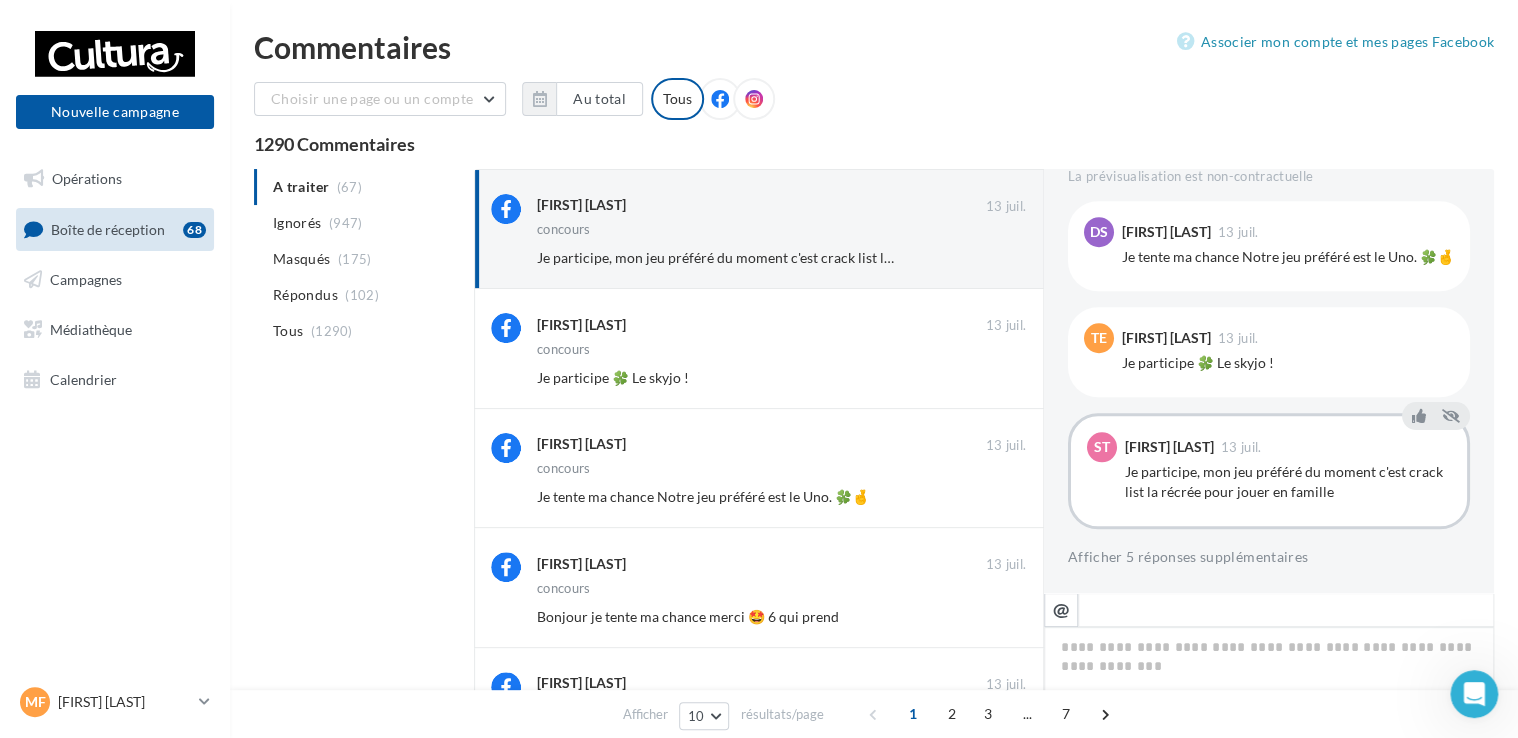 click on "Ignorer" at bounding box center (993, 258) 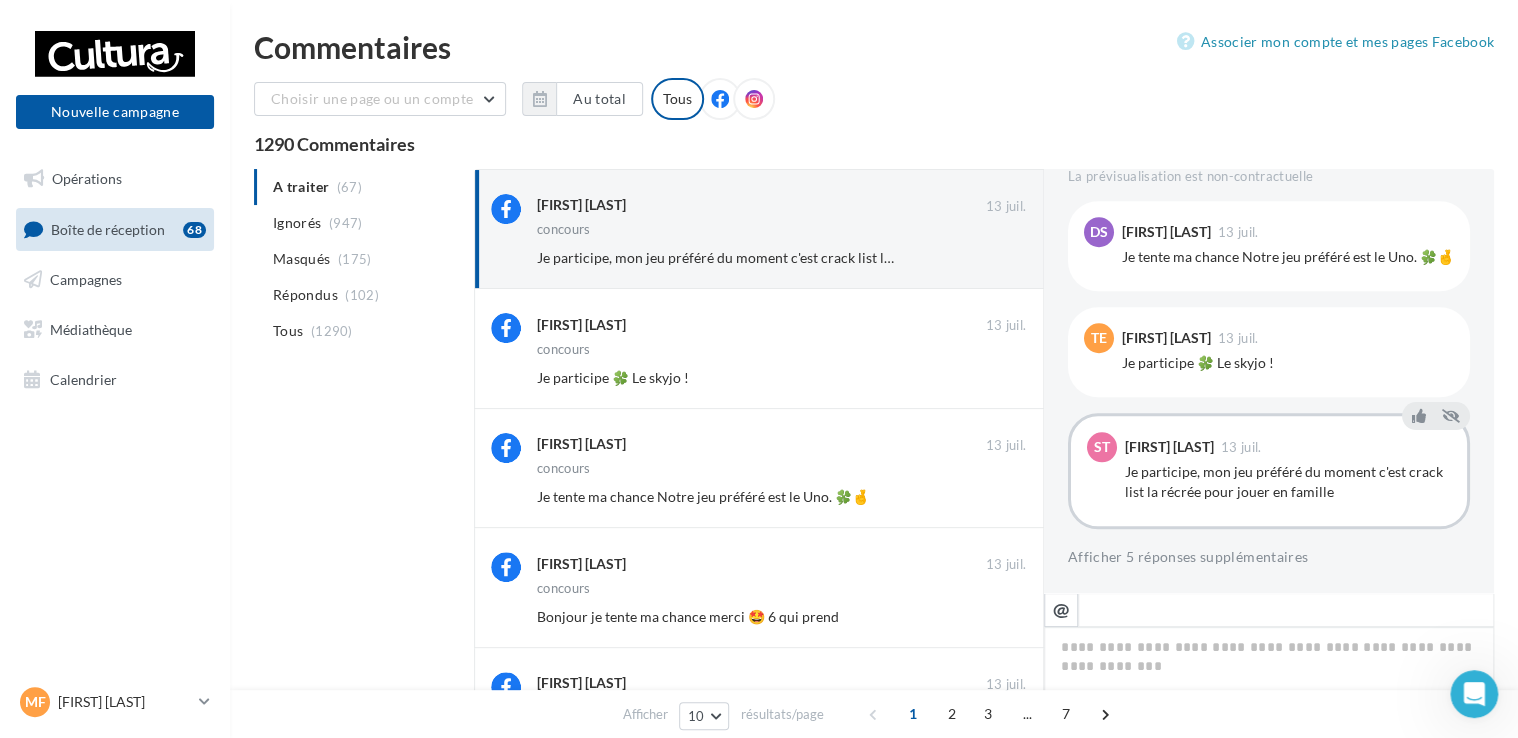 scroll, scrollTop: 275, scrollLeft: 0, axis: vertical 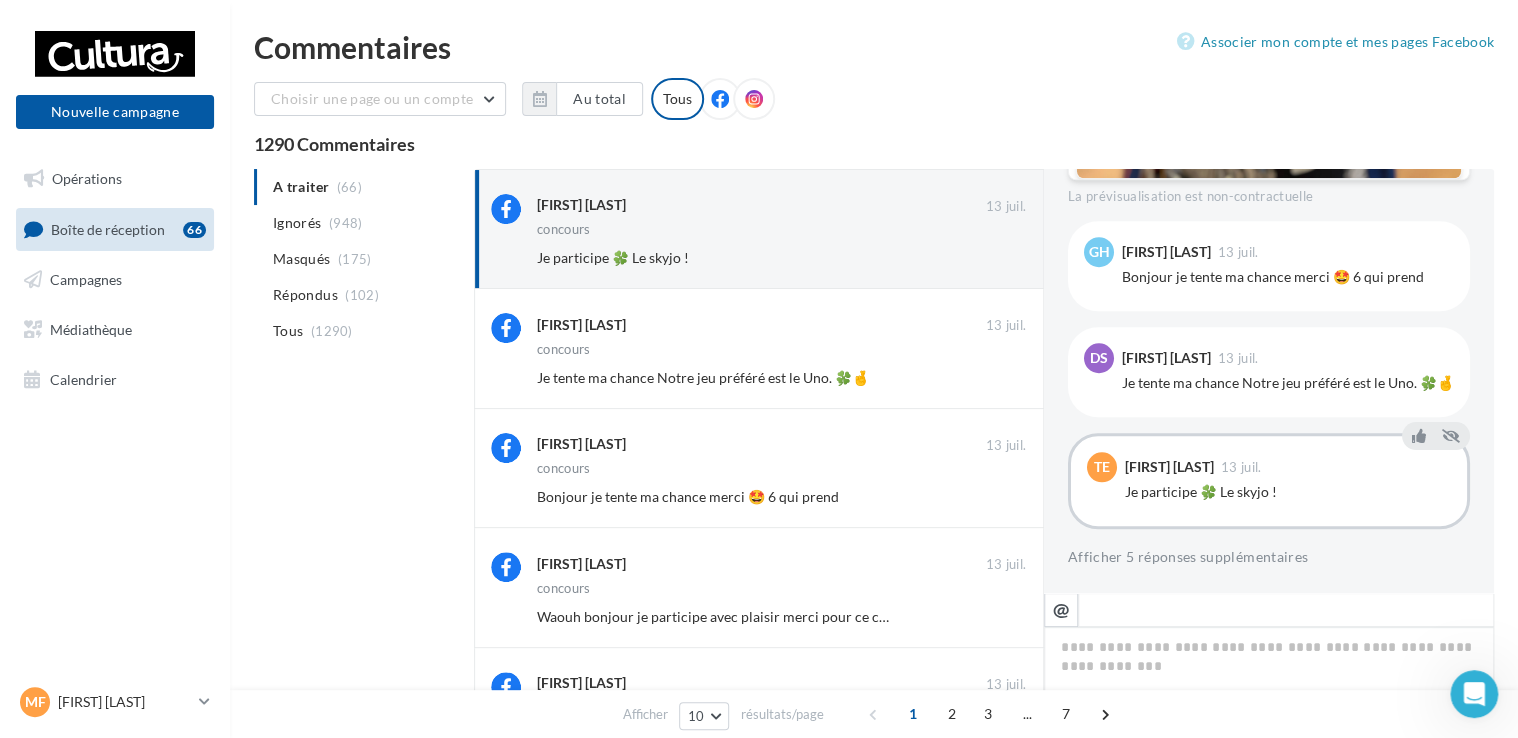 click on "Ignorer" at bounding box center [993, 258] 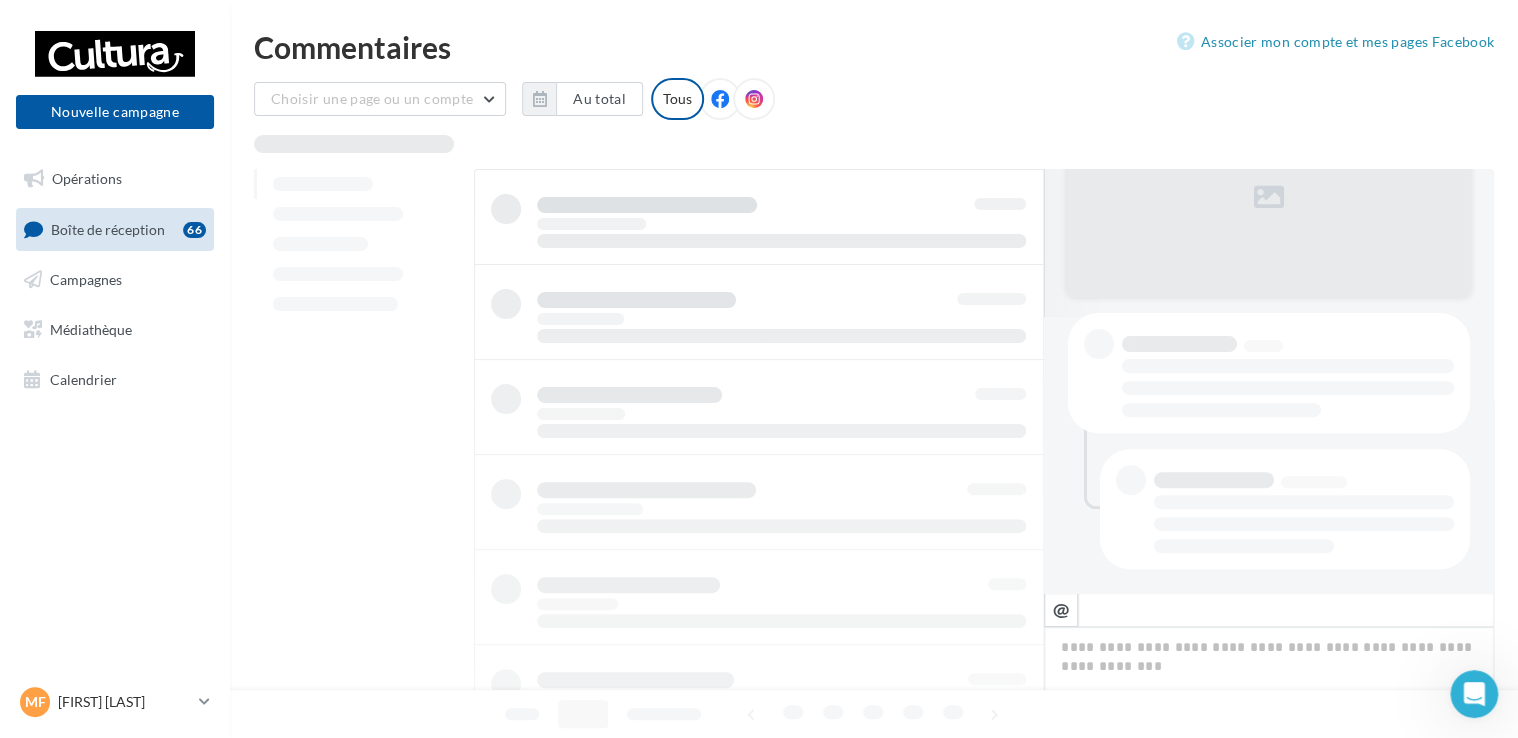 scroll, scrollTop: 275, scrollLeft: 0, axis: vertical 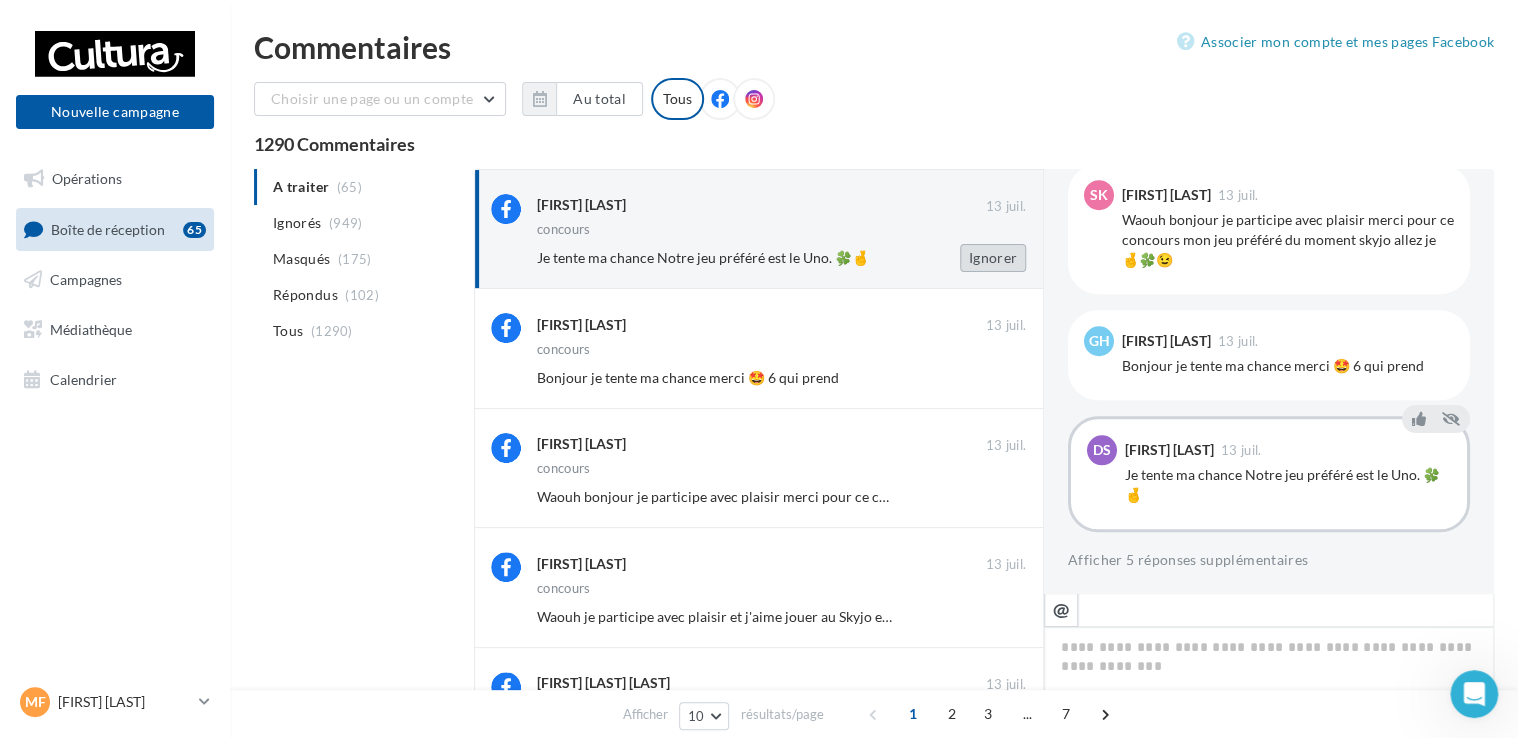 click on "Ignorer" at bounding box center [993, 258] 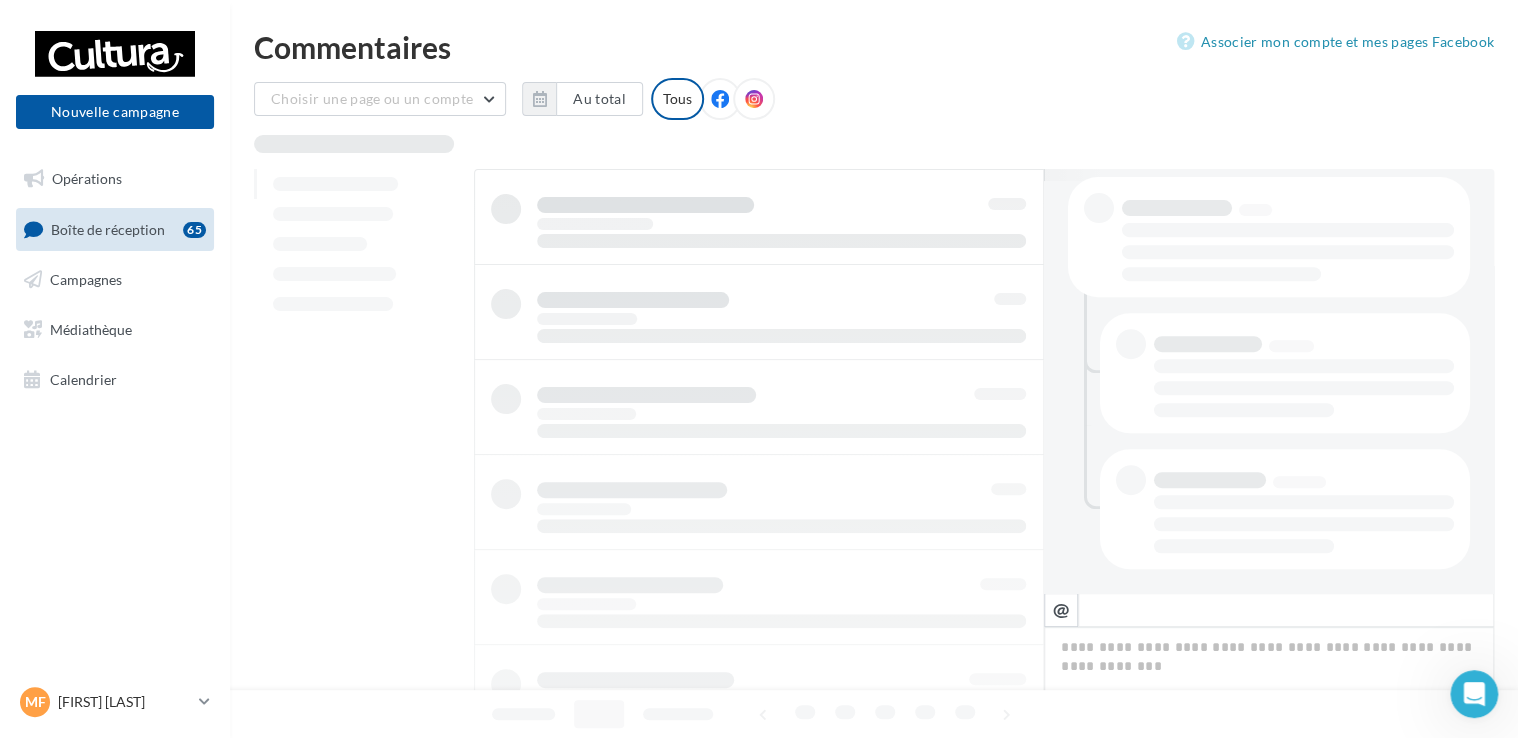 scroll, scrollTop: 411, scrollLeft: 0, axis: vertical 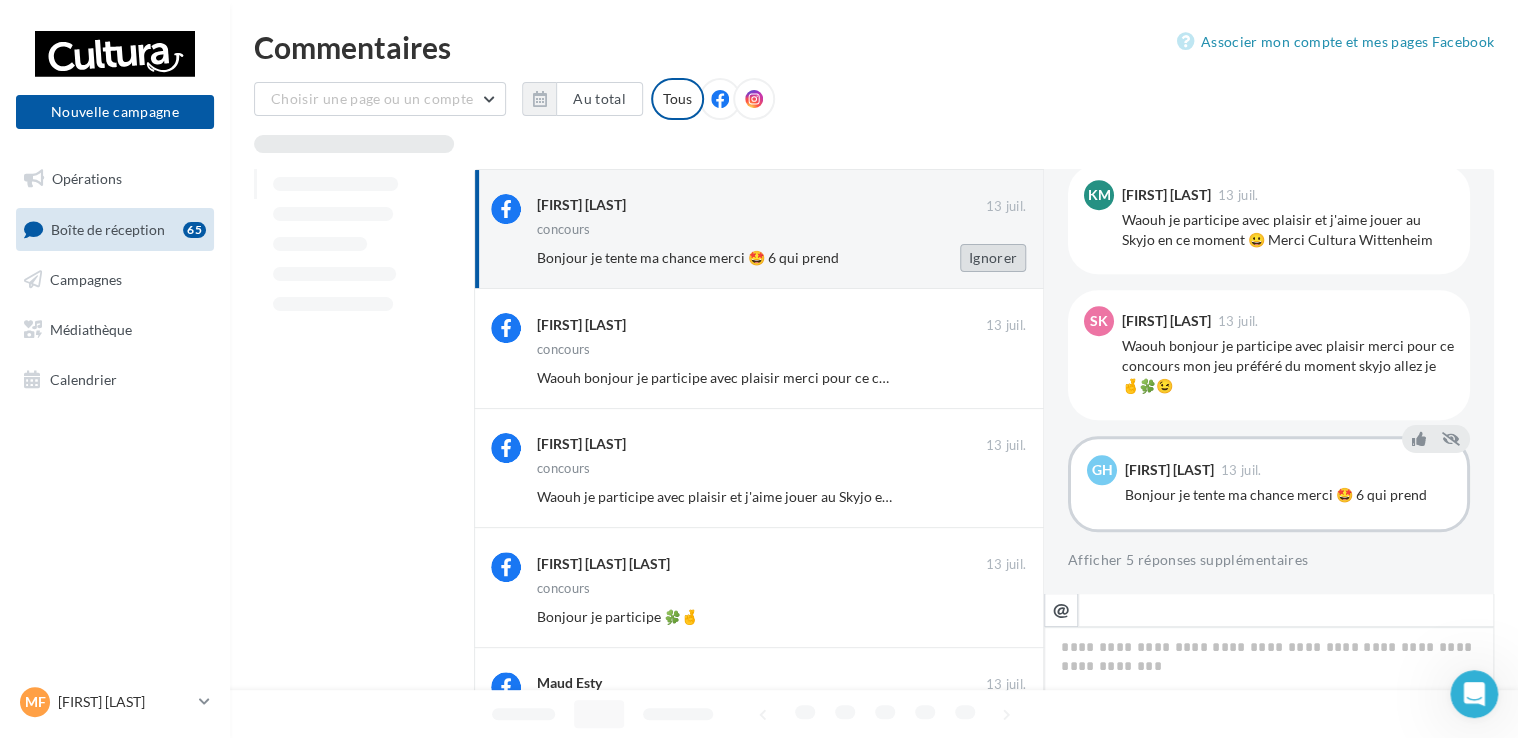 click on "Ignorer" at bounding box center [993, 258] 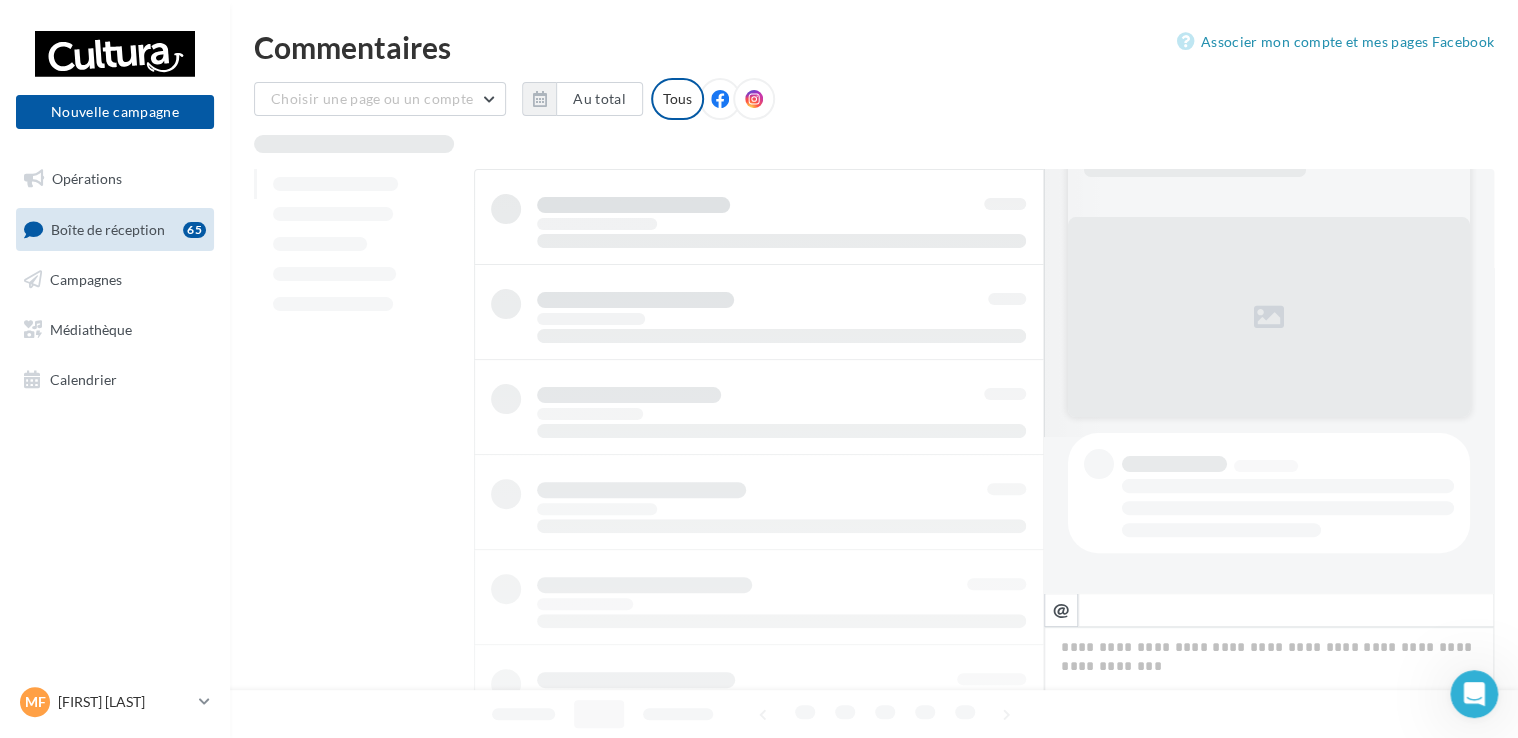 scroll, scrollTop: 155, scrollLeft: 0, axis: vertical 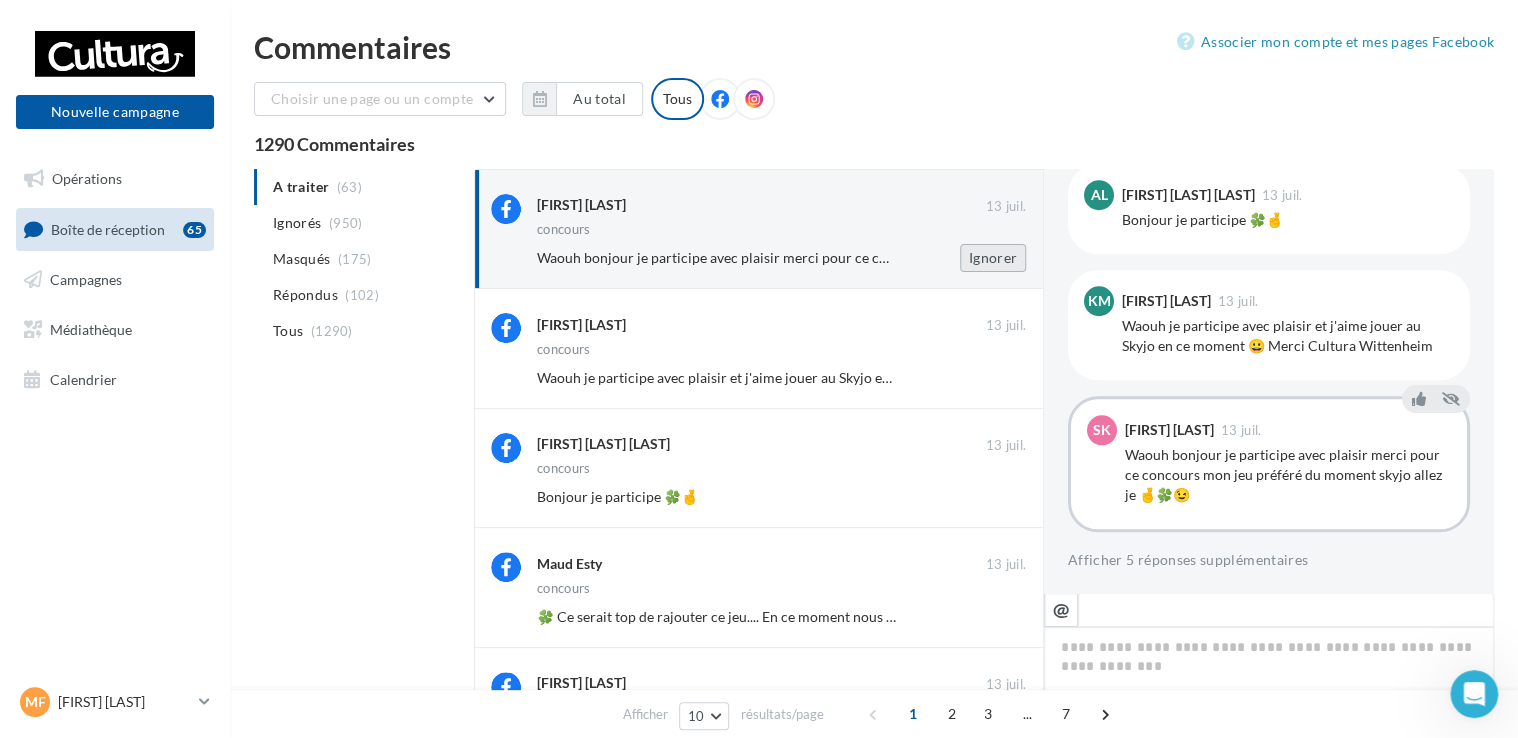 click on "Ignorer" at bounding box center (993, 258) 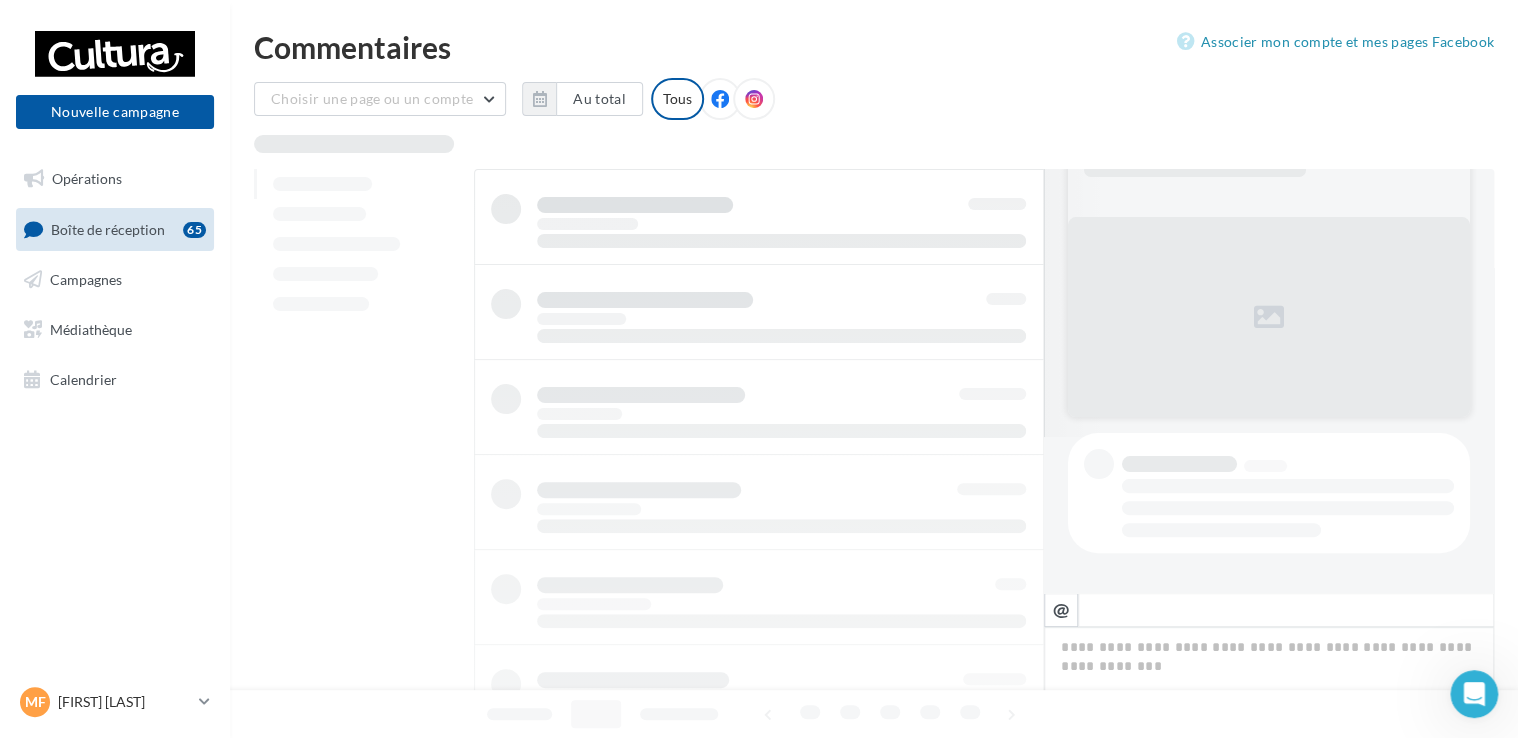 scroll, scrollTop: 155, scrollLeft: 0, axis: vertical 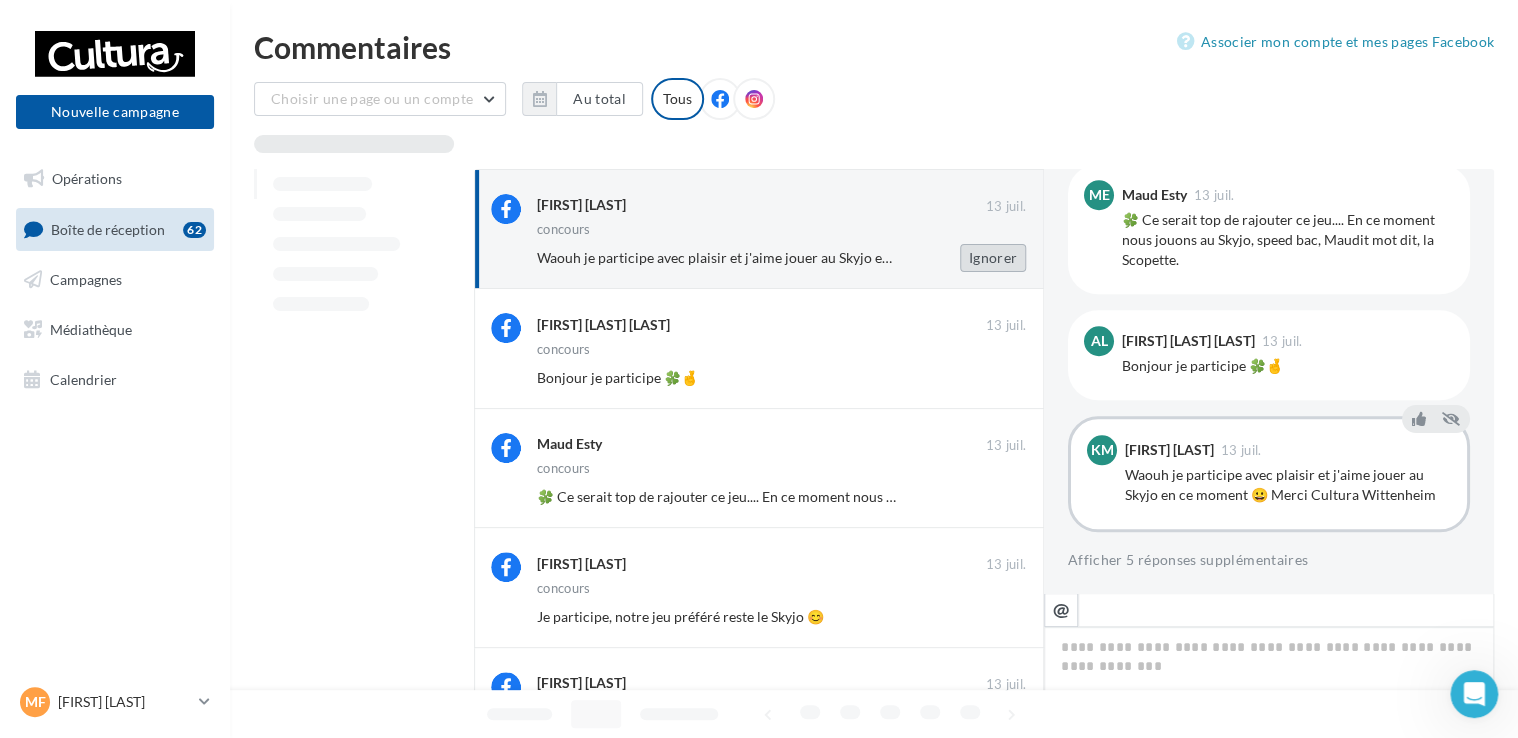 click on "Ignorer" at bounding box center [993, 258] 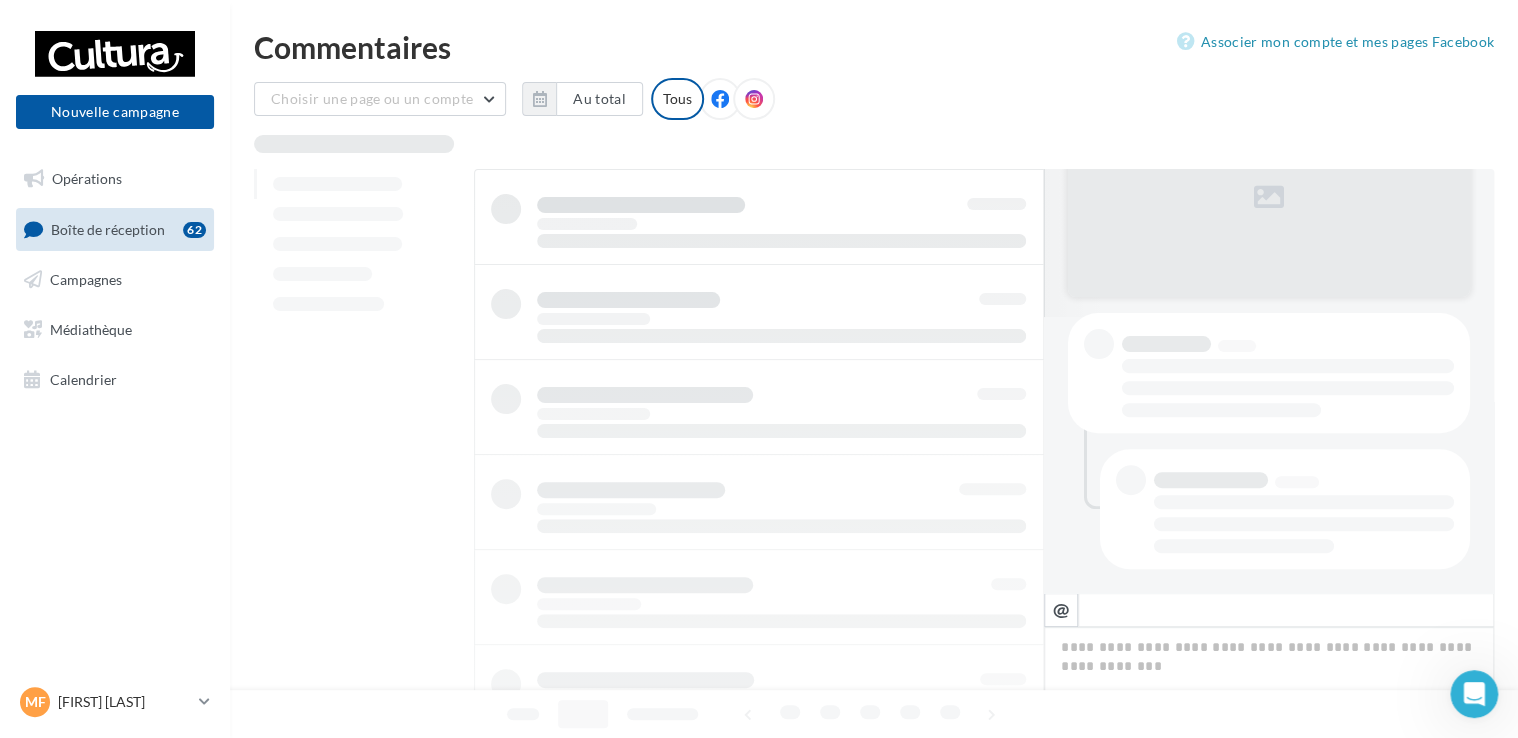 scroll, scrollTop: 275, scrollLeft: 0, axis: vertical 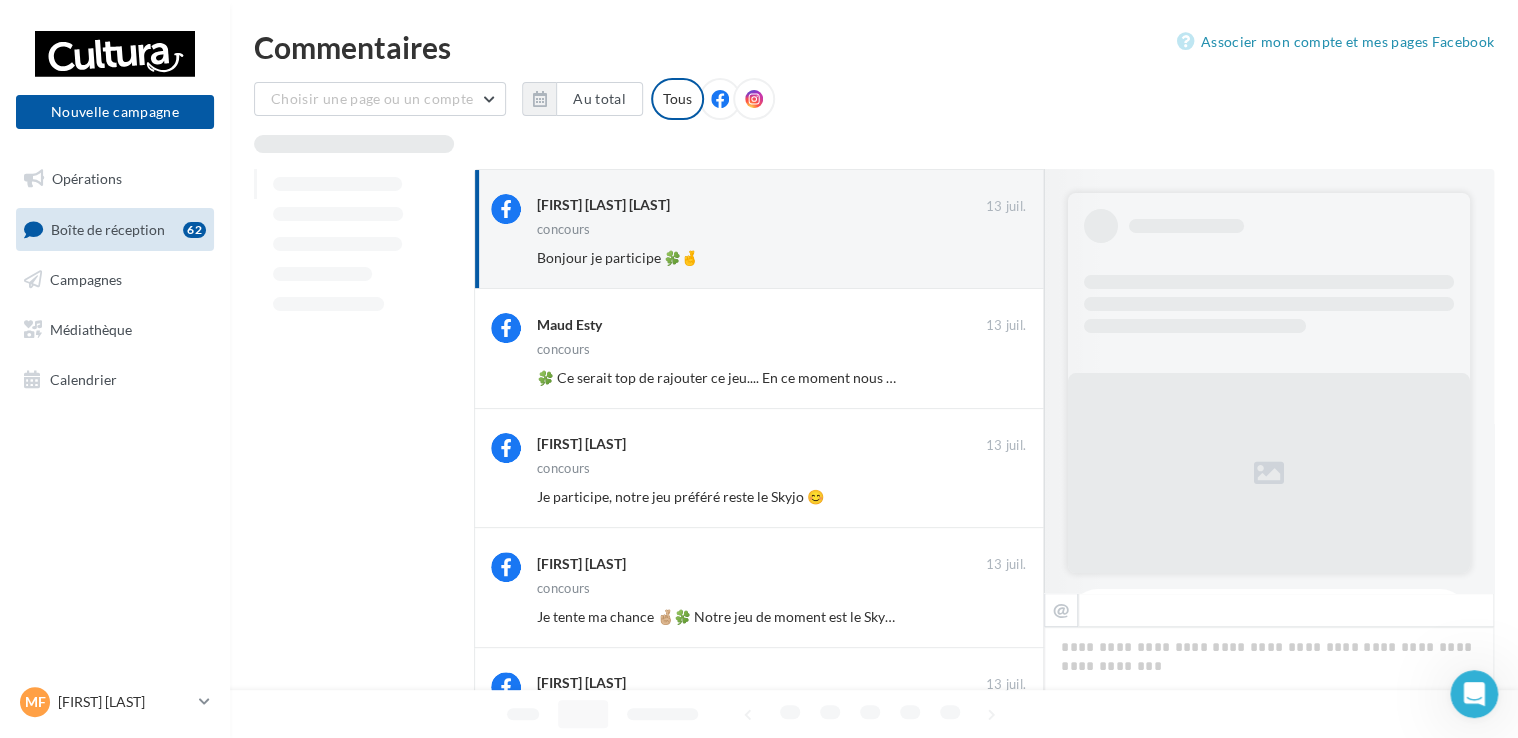 click on "Ignorer" at bounding box center [993, 258] 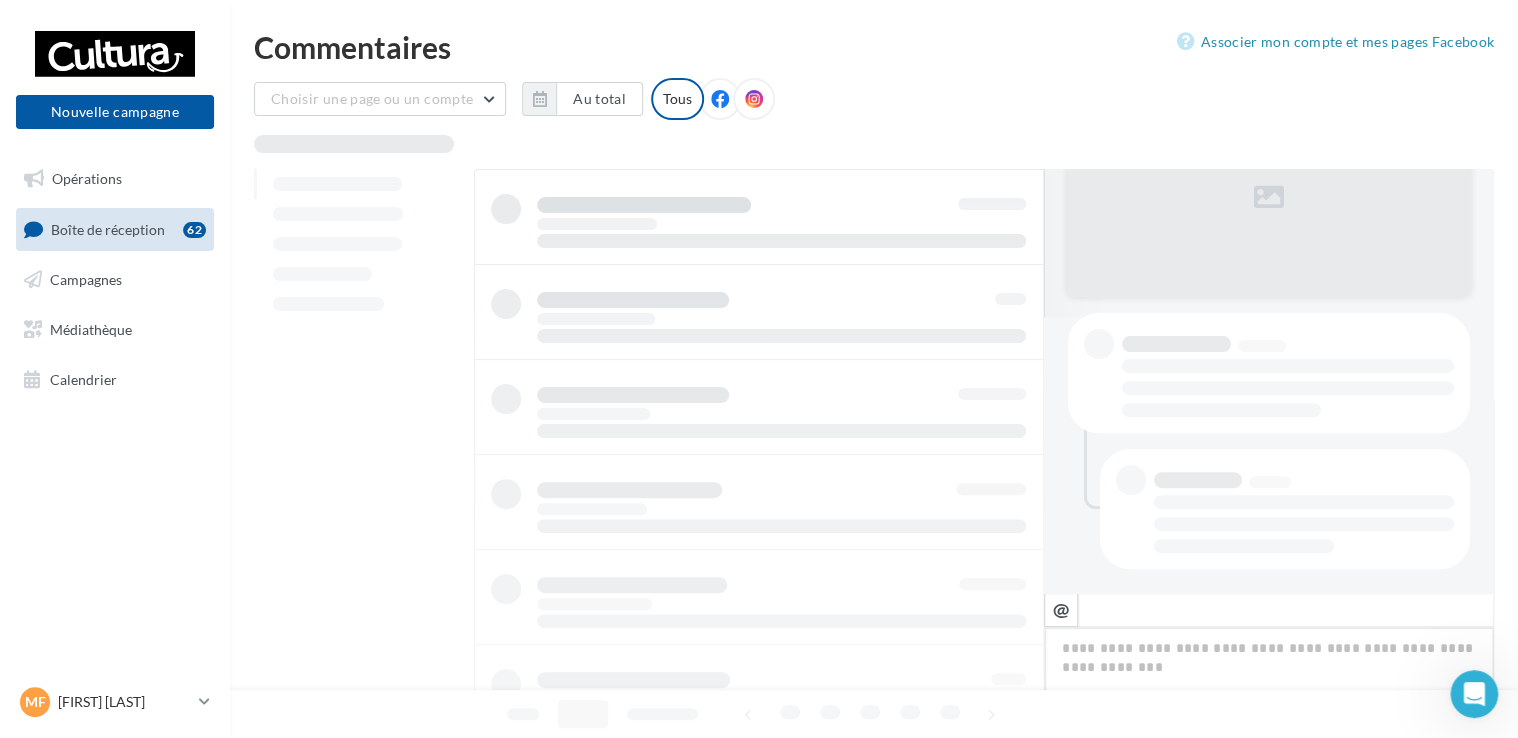 scroll, scrollTop: 275, scrollLeft: 0, axis: vertical 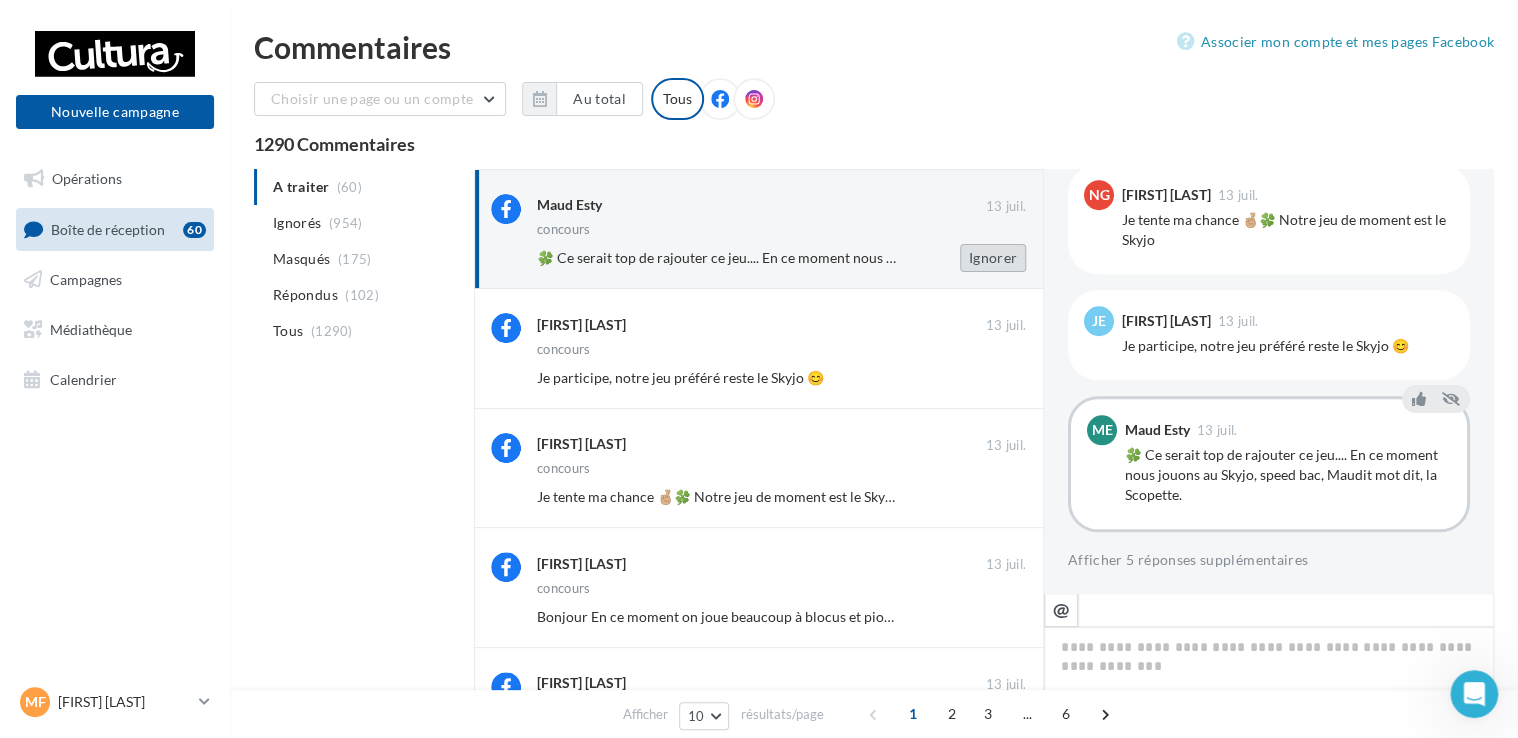 click on "Ignorer" at bounding box center (993, 258) 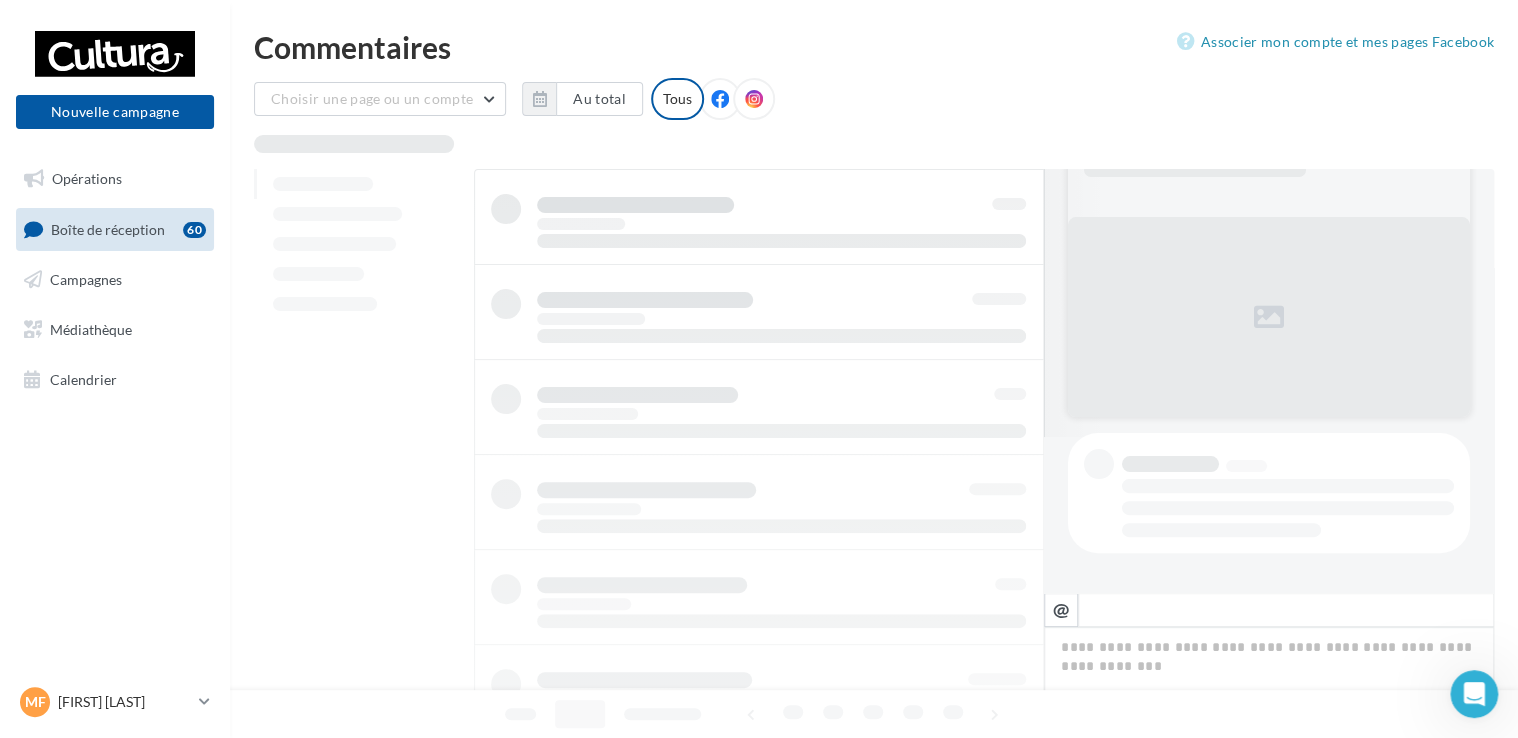 scroll, scrollTop: 155, scrollLeft: 0, axis: vertical 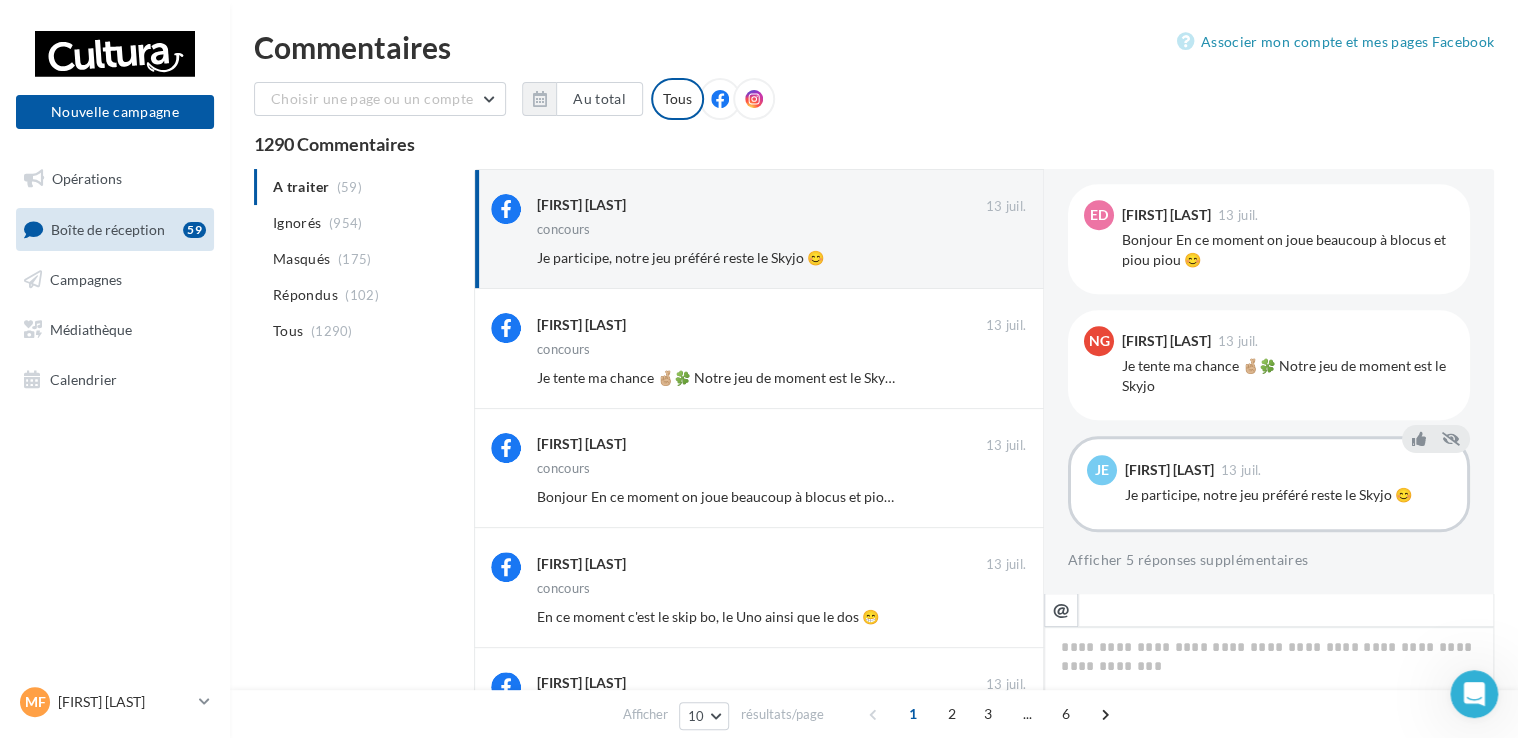 click on "Ignorer" at bounding box center [993, 258] 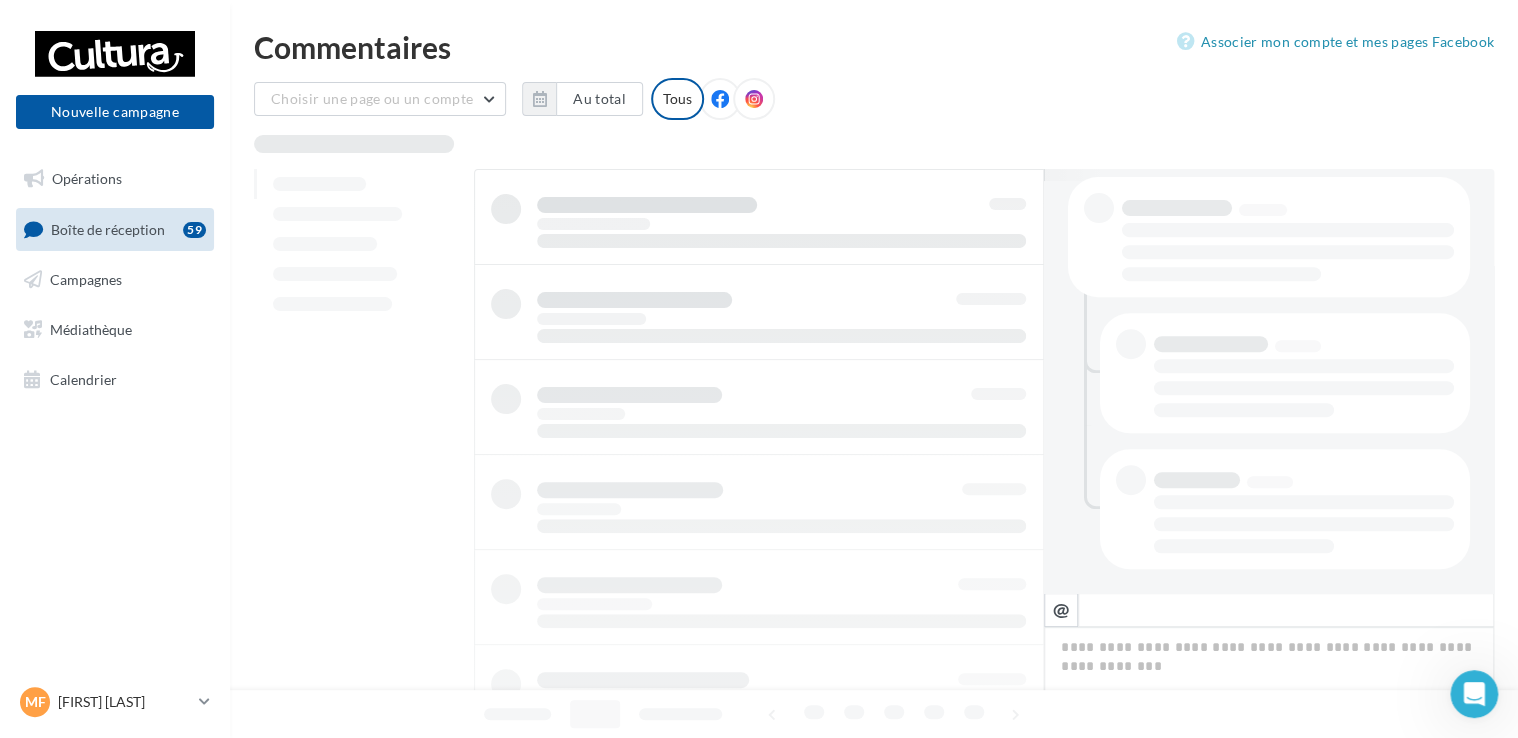 scroll, scrollTop: 411, scrollLeft: 0, axis: vertical 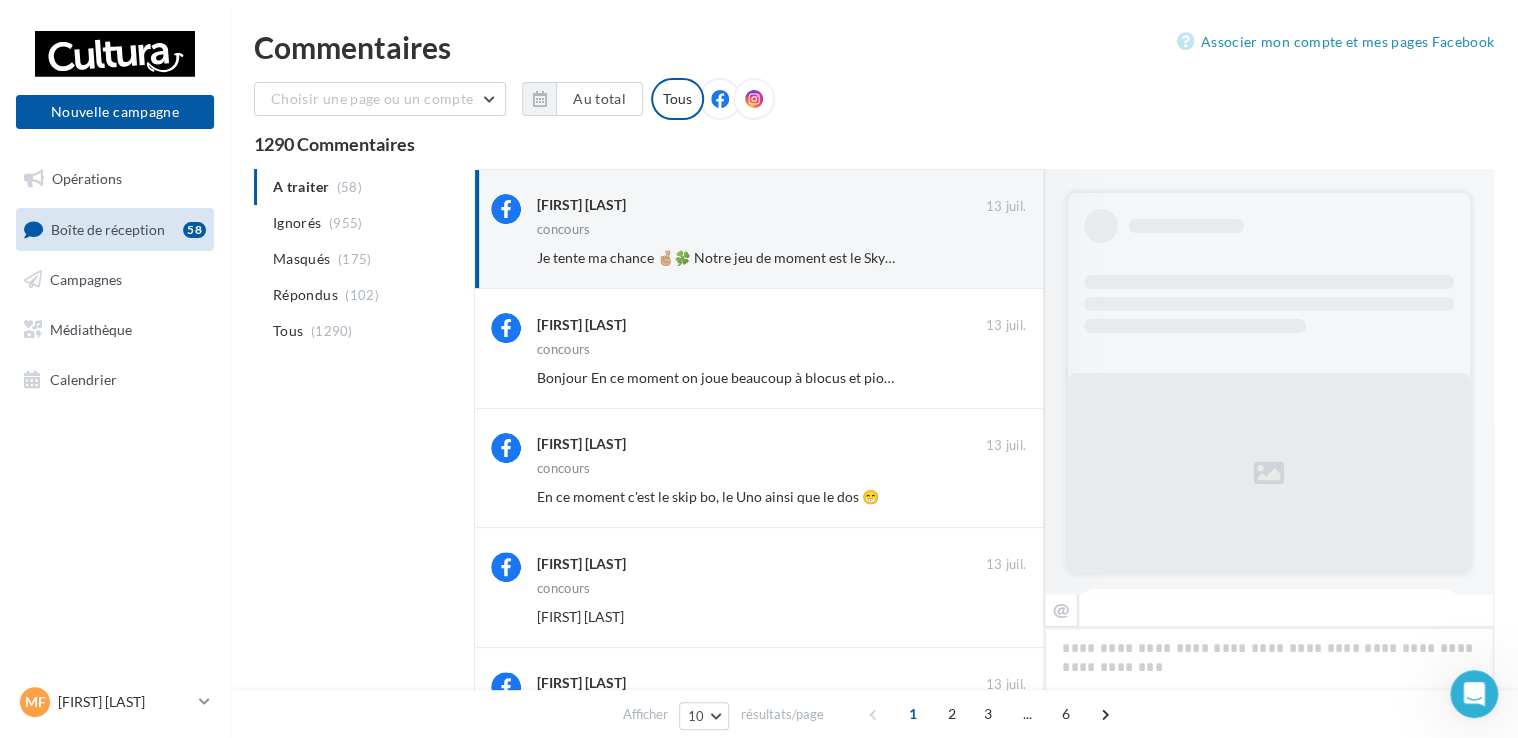 click on "Ignorer" at bounding box center [993, 258] 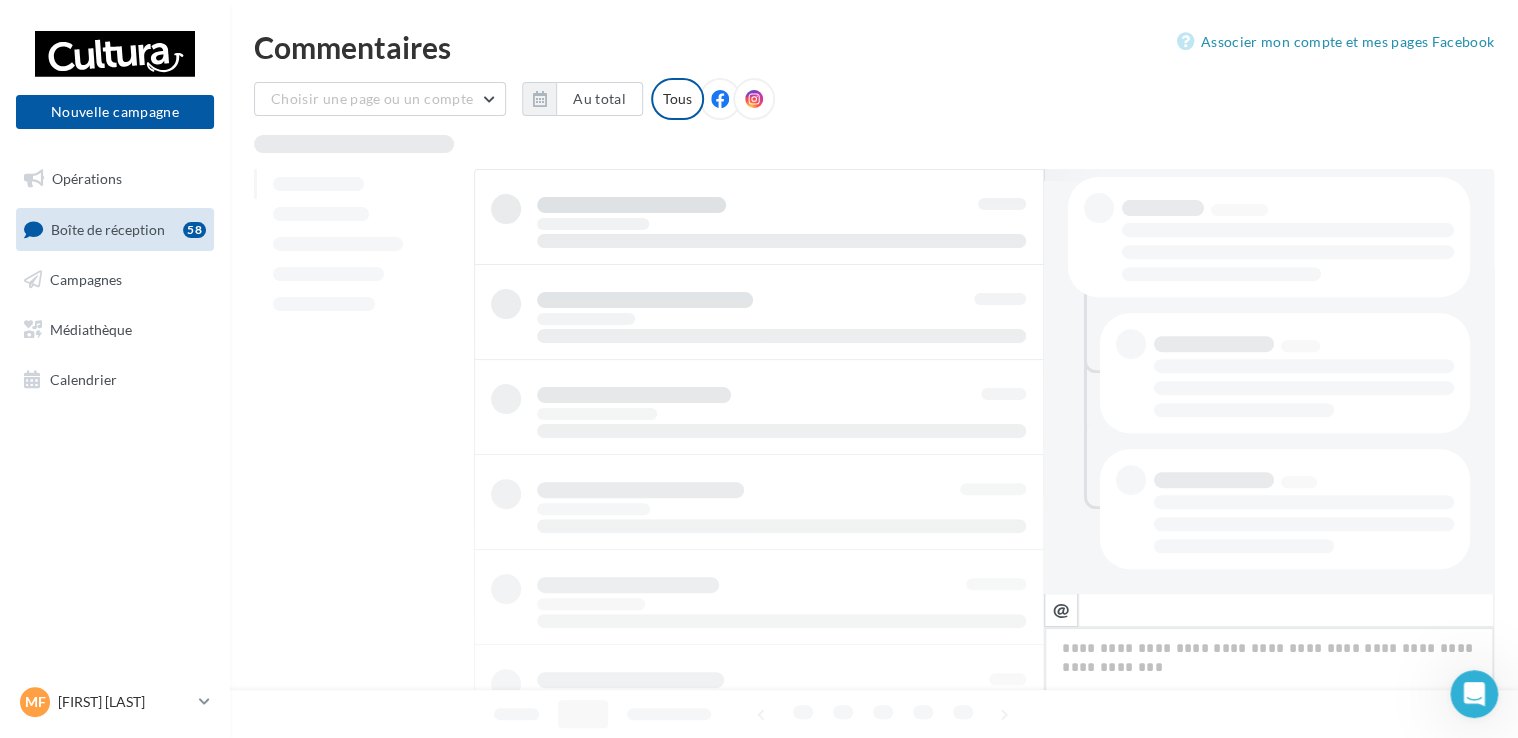 scroll, scrollTop: 411, scrollLeft: 0, axis: vertical 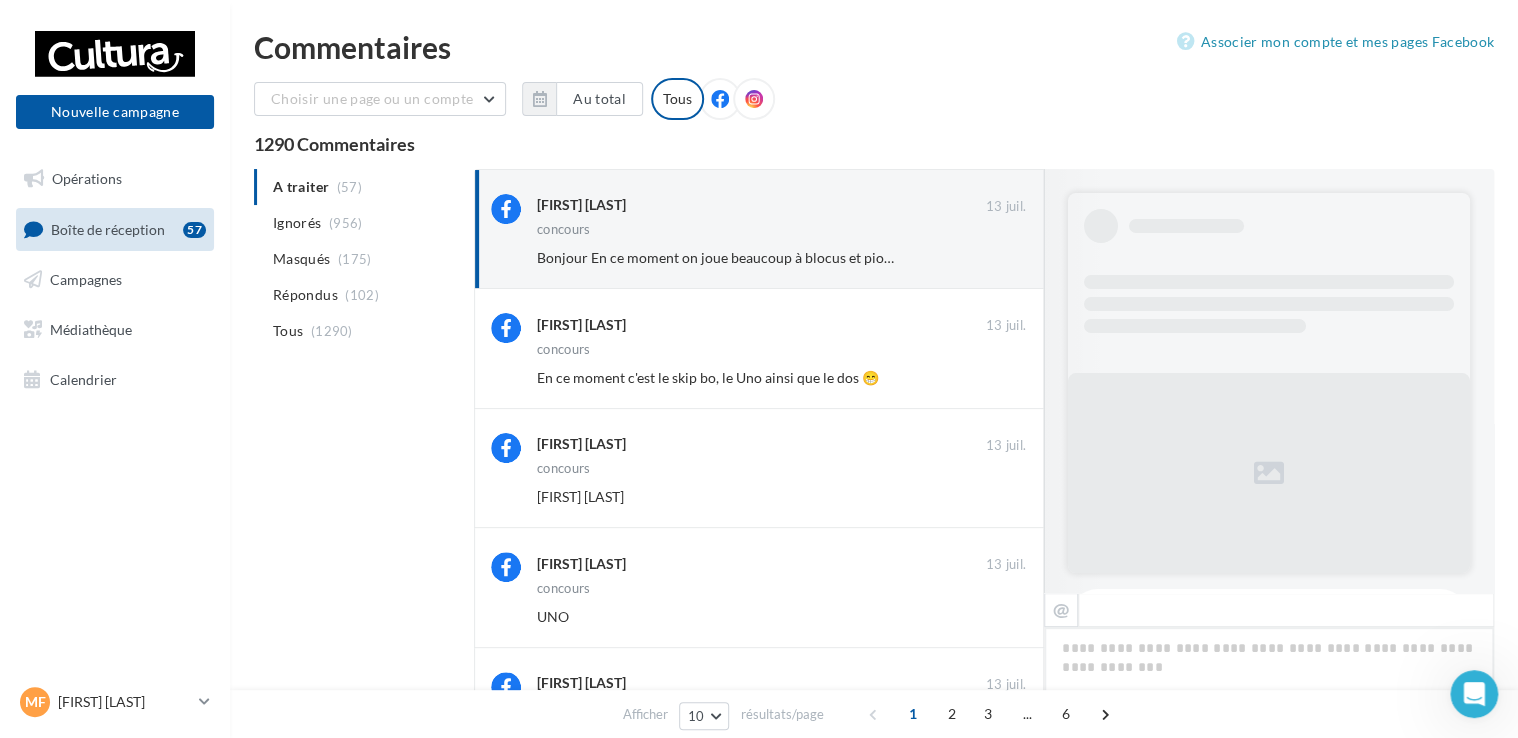 click on "Ignorer" at bounding box center (993, 258) 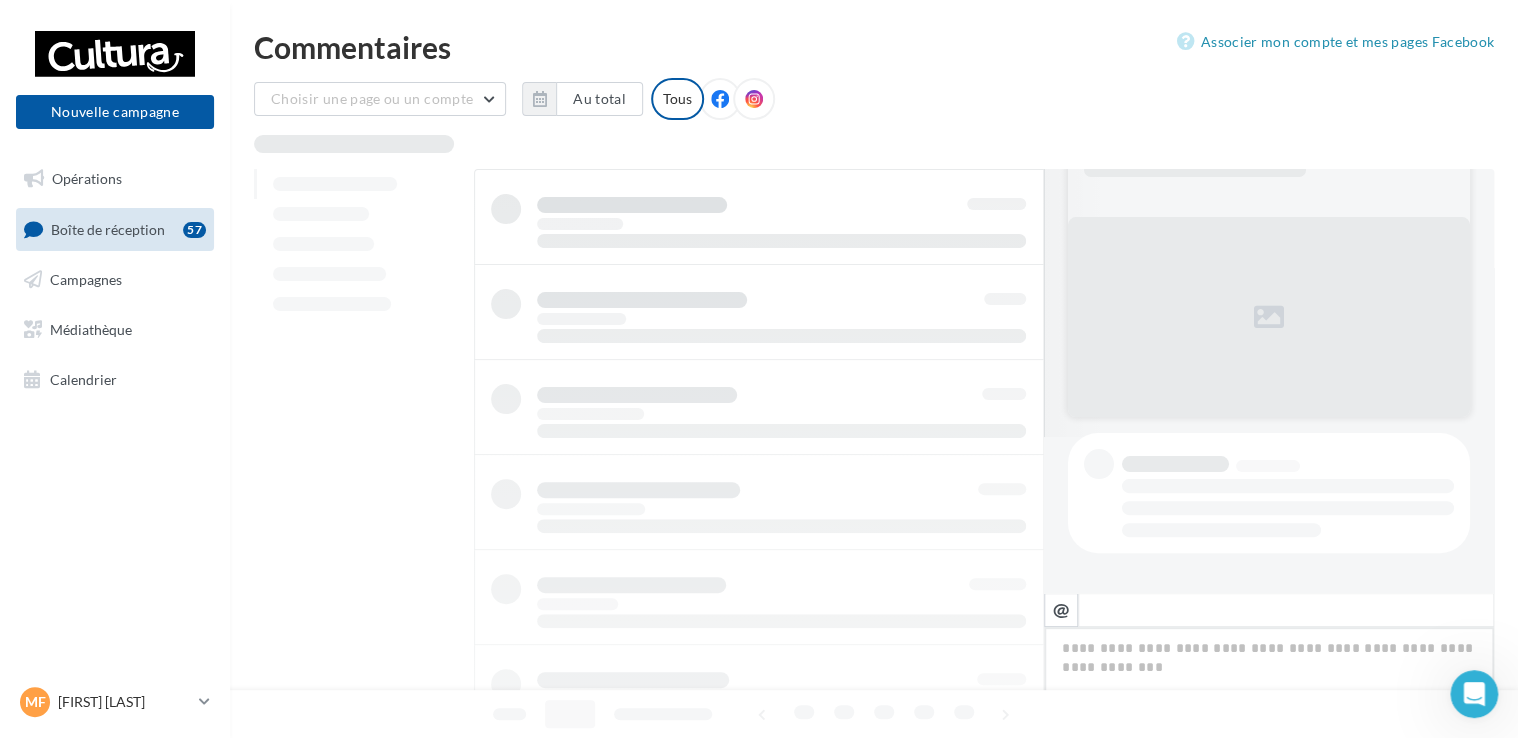 scroll, scrollTop: 155, scrollLeft: 0, axis: vertical 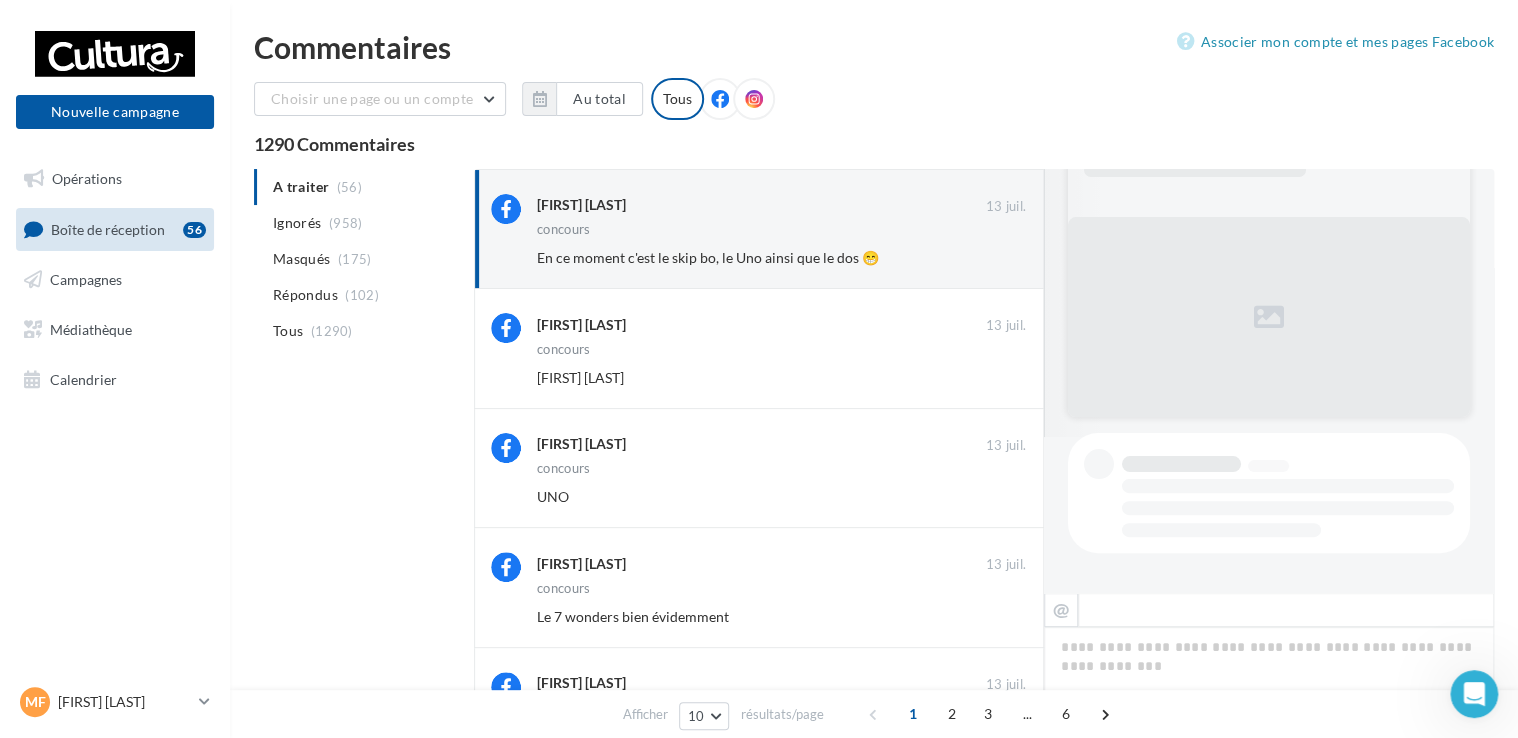 click on "Ignorer" at bounding box center [993, 258] 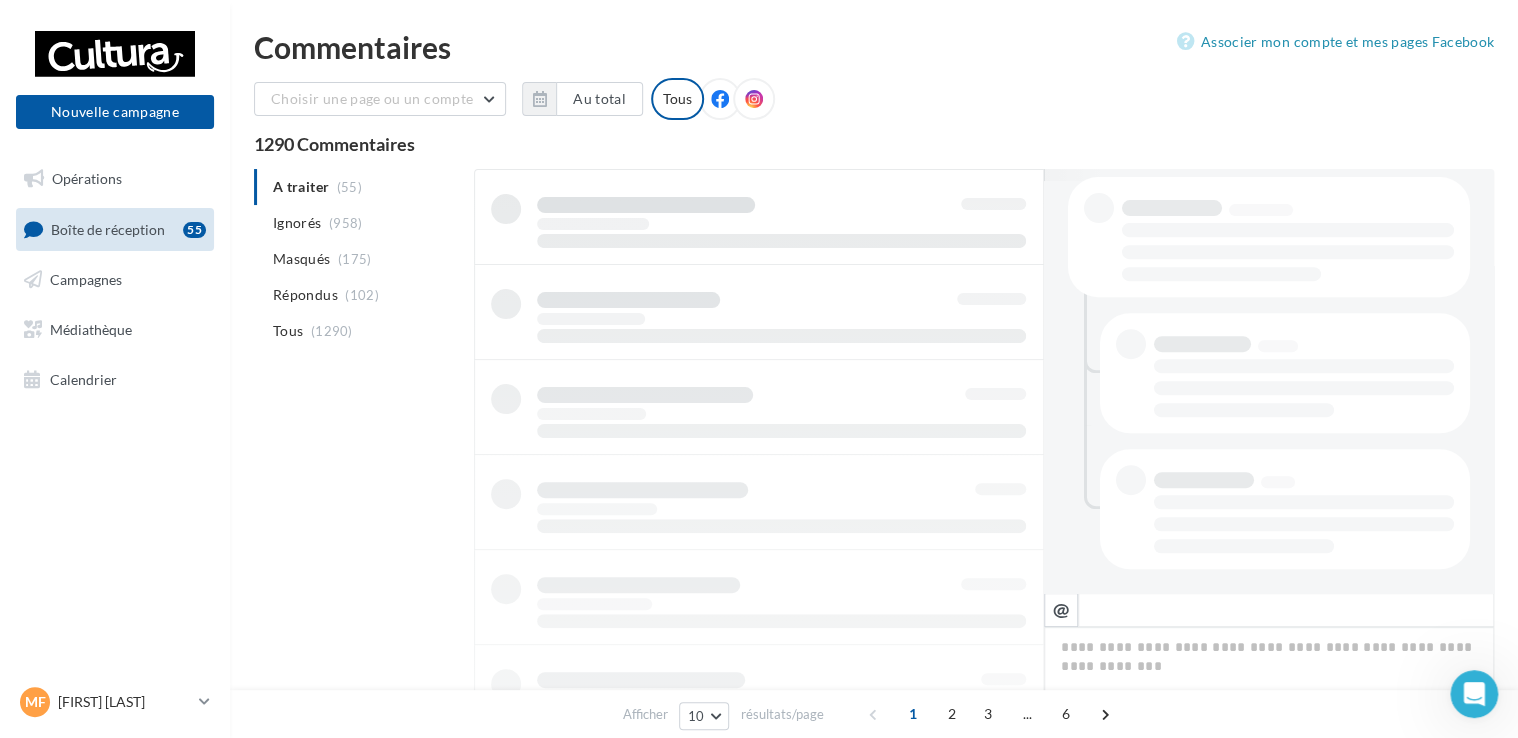 scroll, scrollTop: 411, scrollLeft: 0, axis: vertical 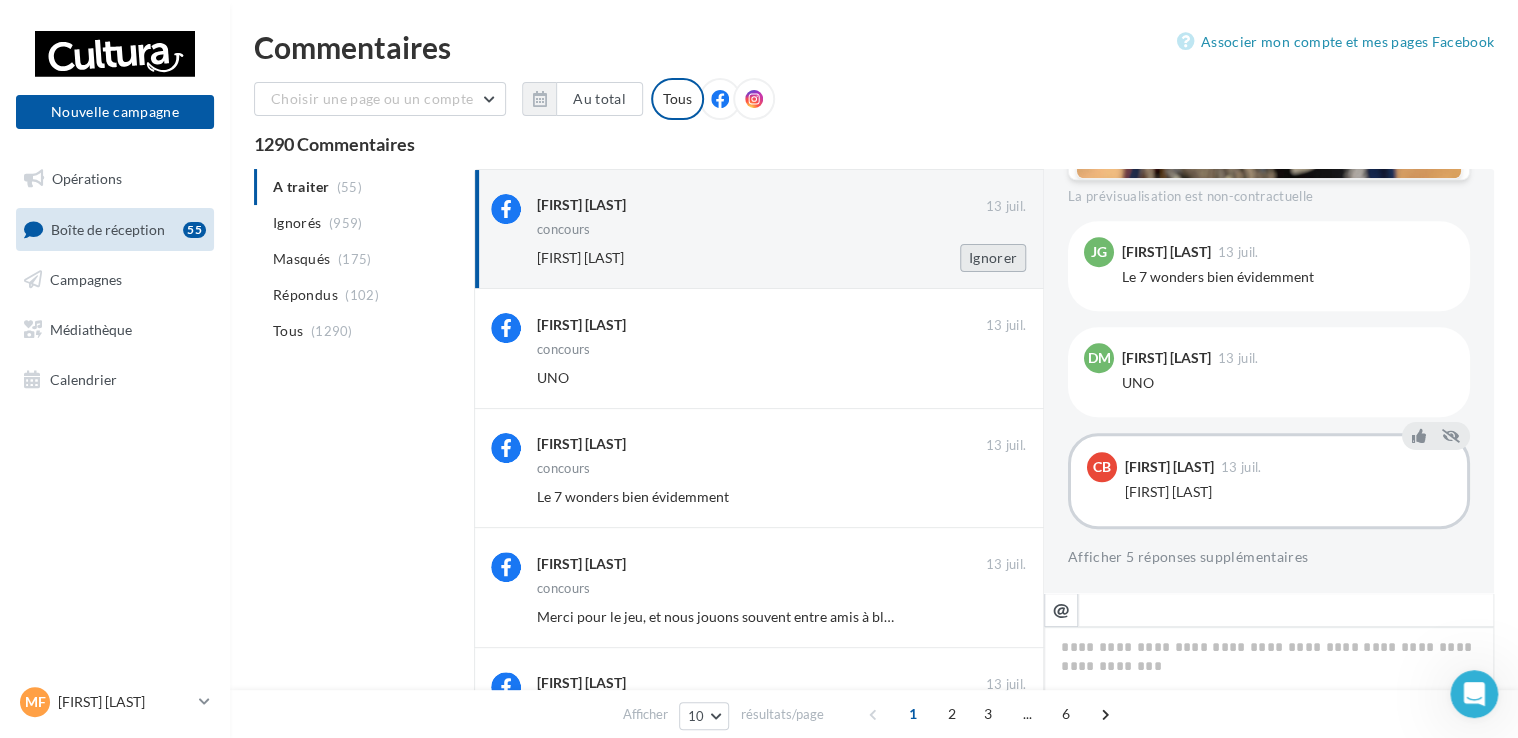 click on "Ignorer" at bounding box center [993, 258] 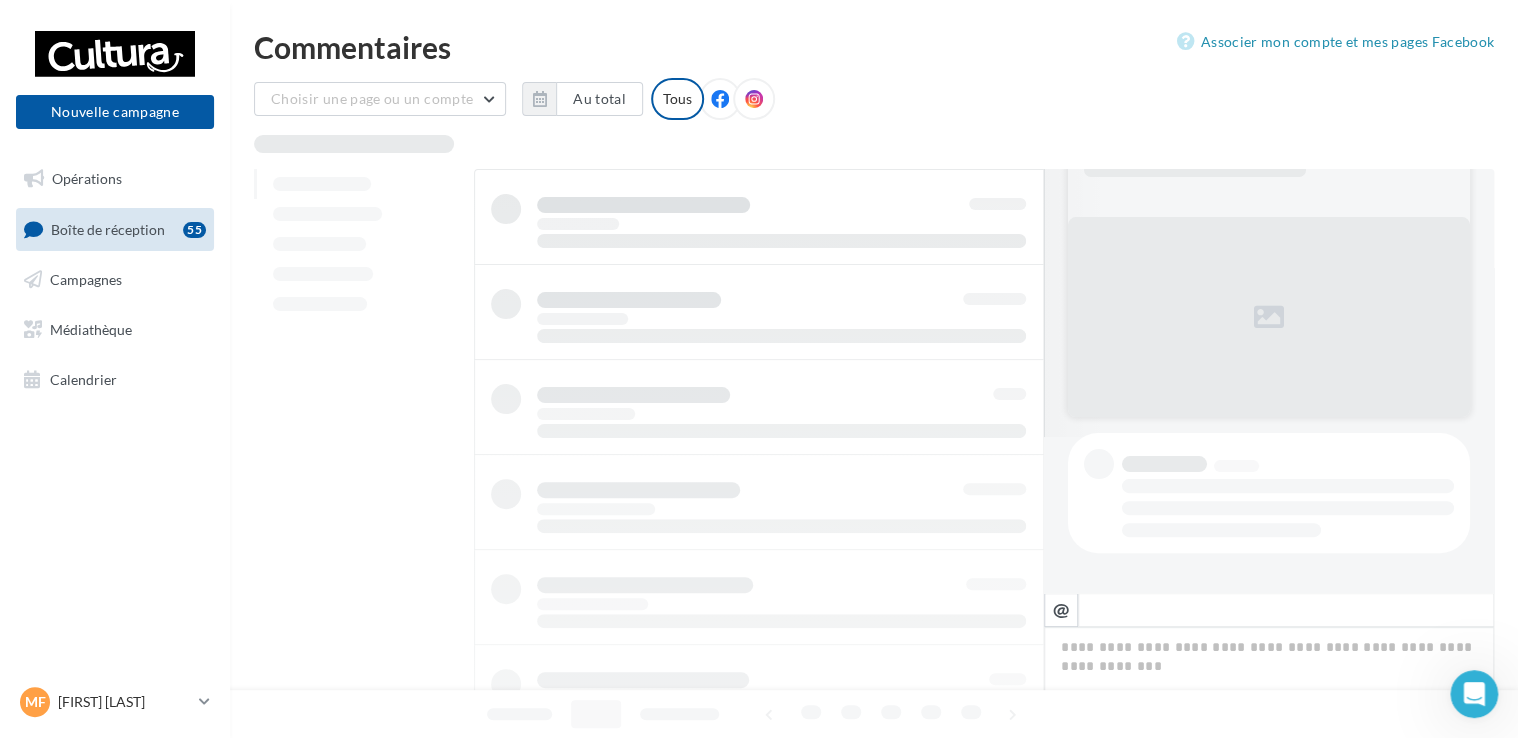 scroll, scrollTop: 155, scrollLeft: 0, axis: vertical 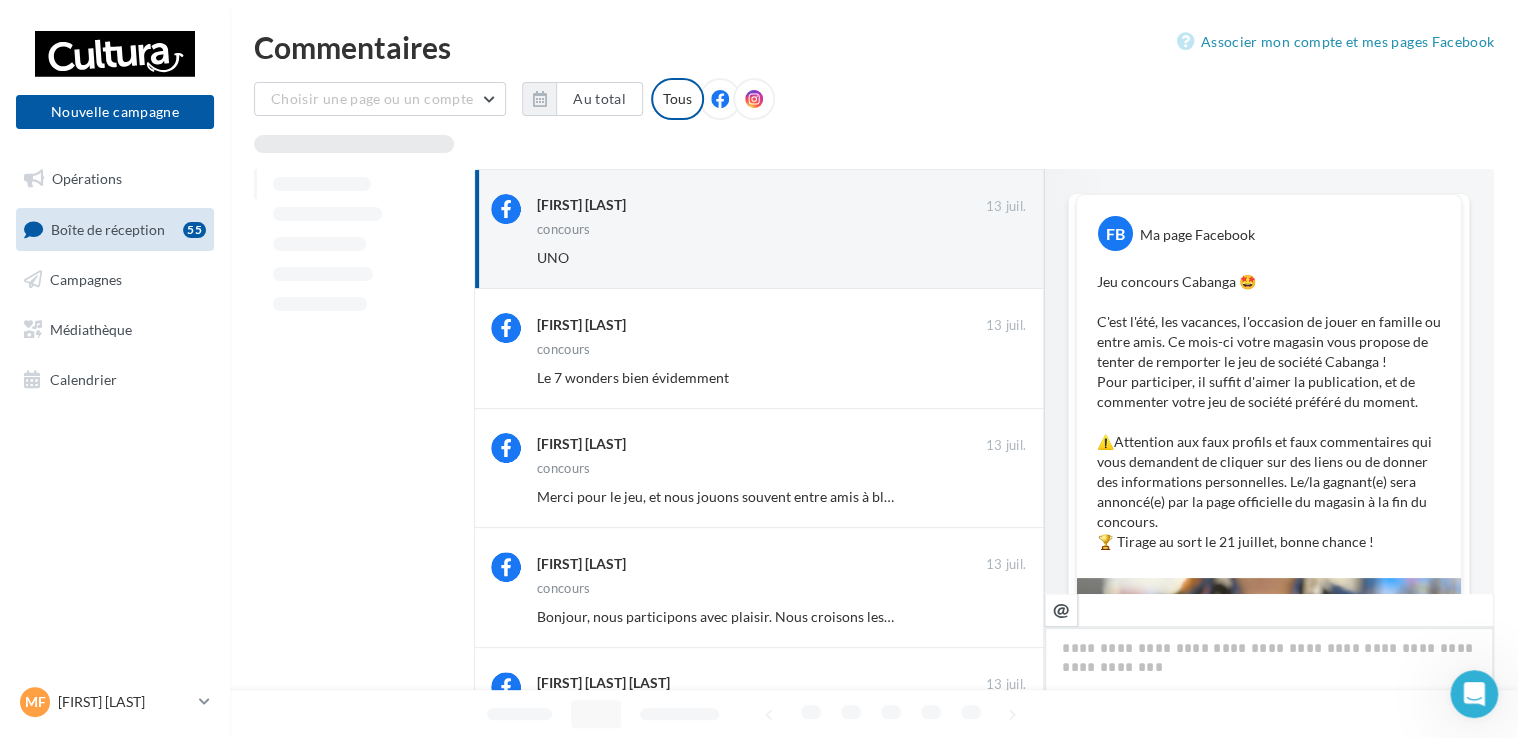click on "Ignorer" at bounding box center [993, 258] 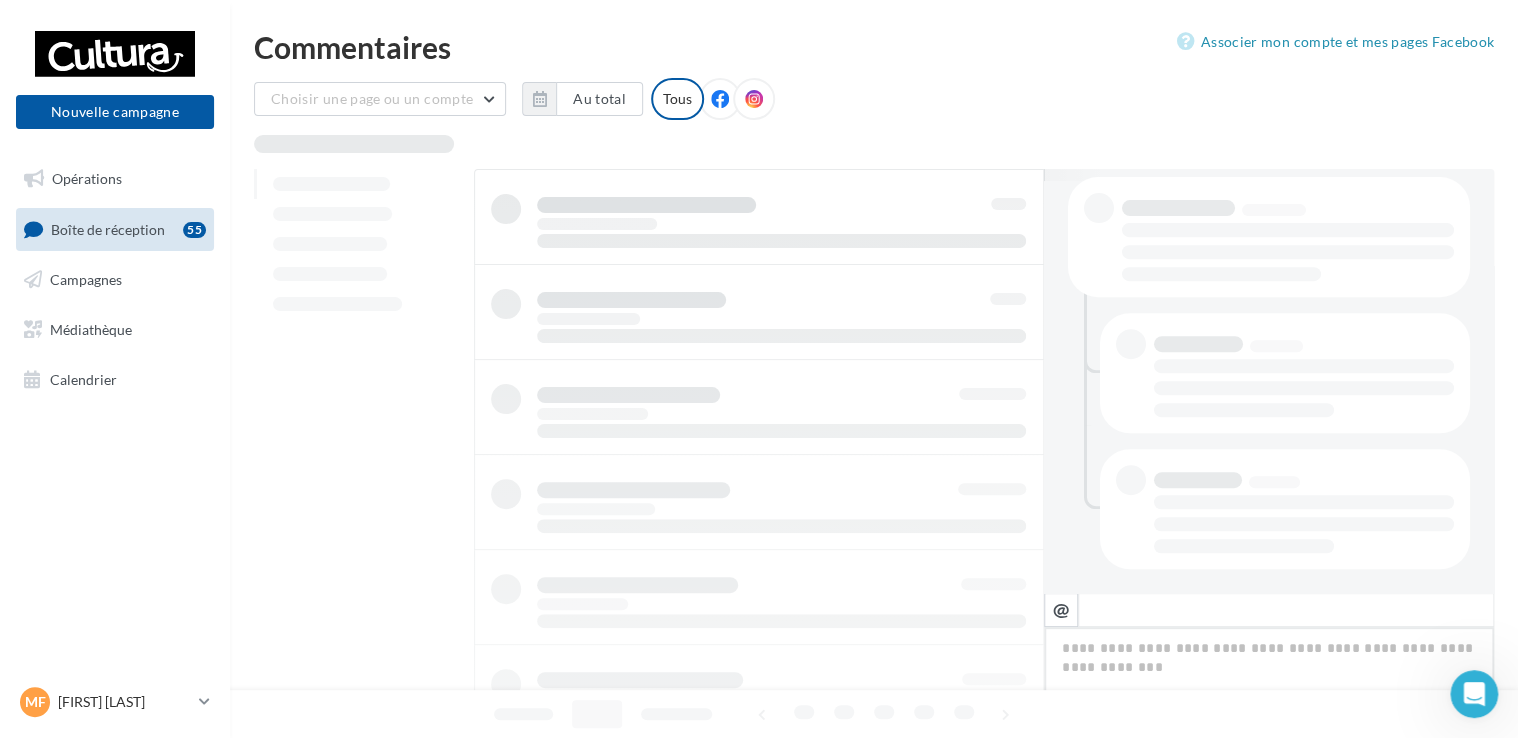 scroll, scrollTop: 411, scrollLeft: 0, axis: vertical 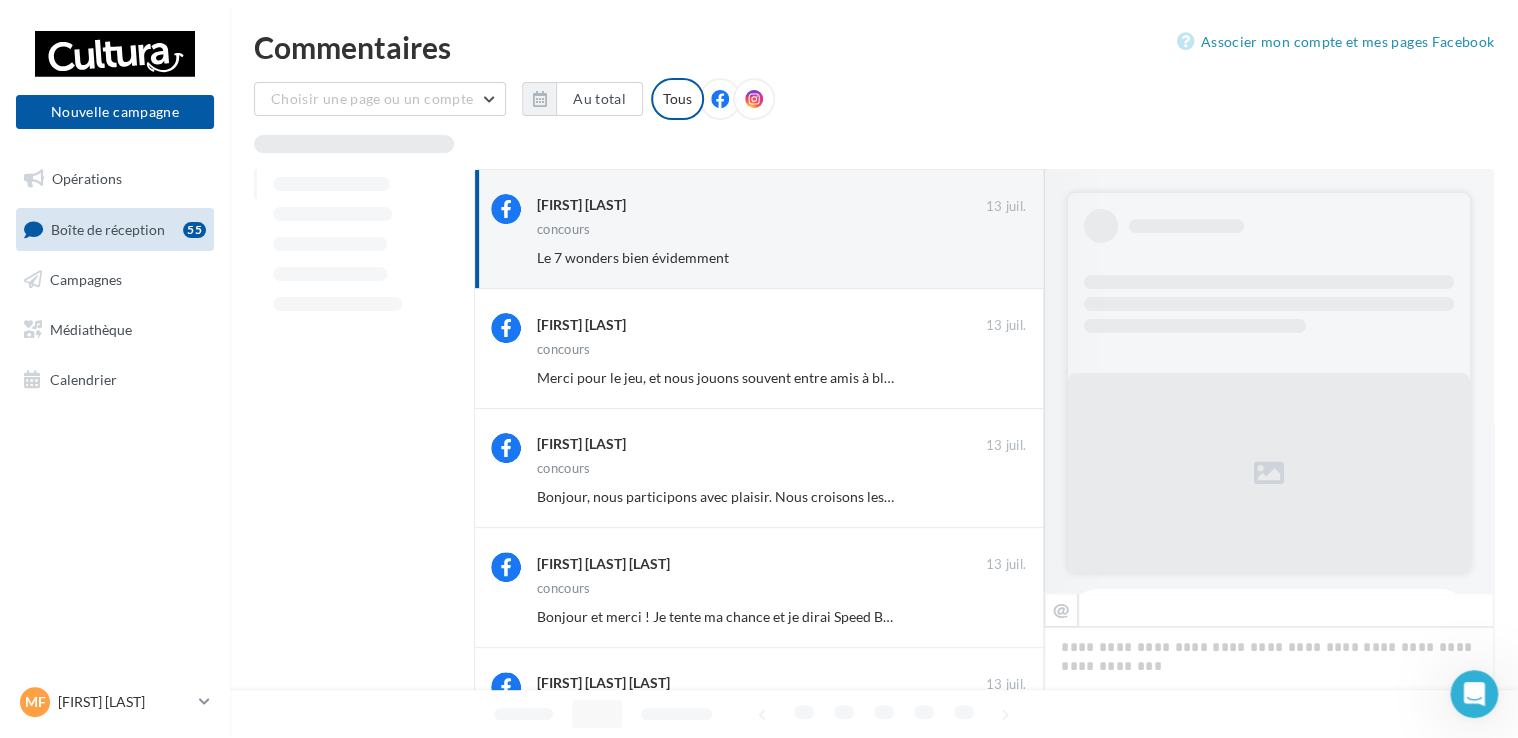 click on "Ignorer" at bounding box center [993, 258] 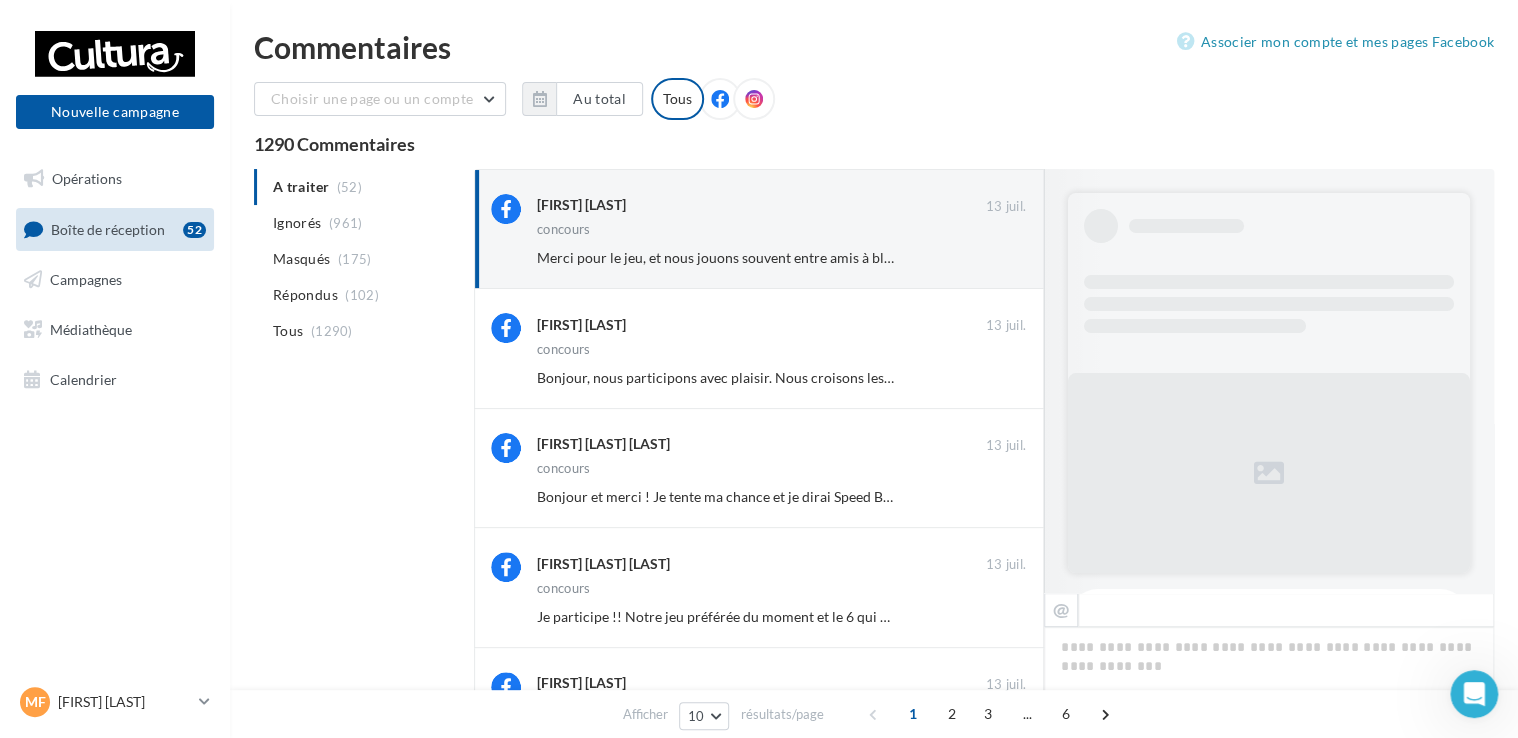 click on "Ignorer" at bounding box center [993, 258] 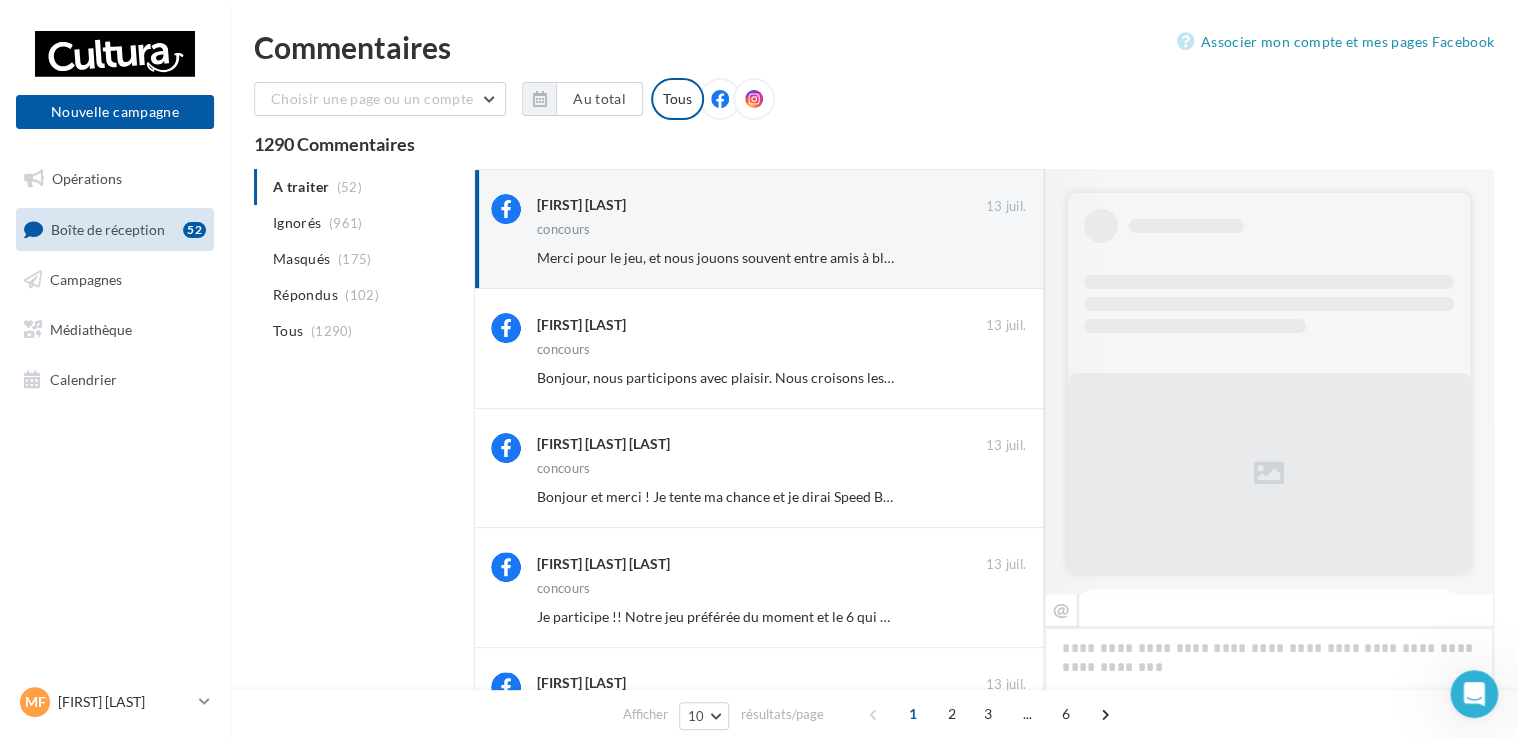 scroll, scrollTop: 155, scrollLeft: 0, axis: vertical 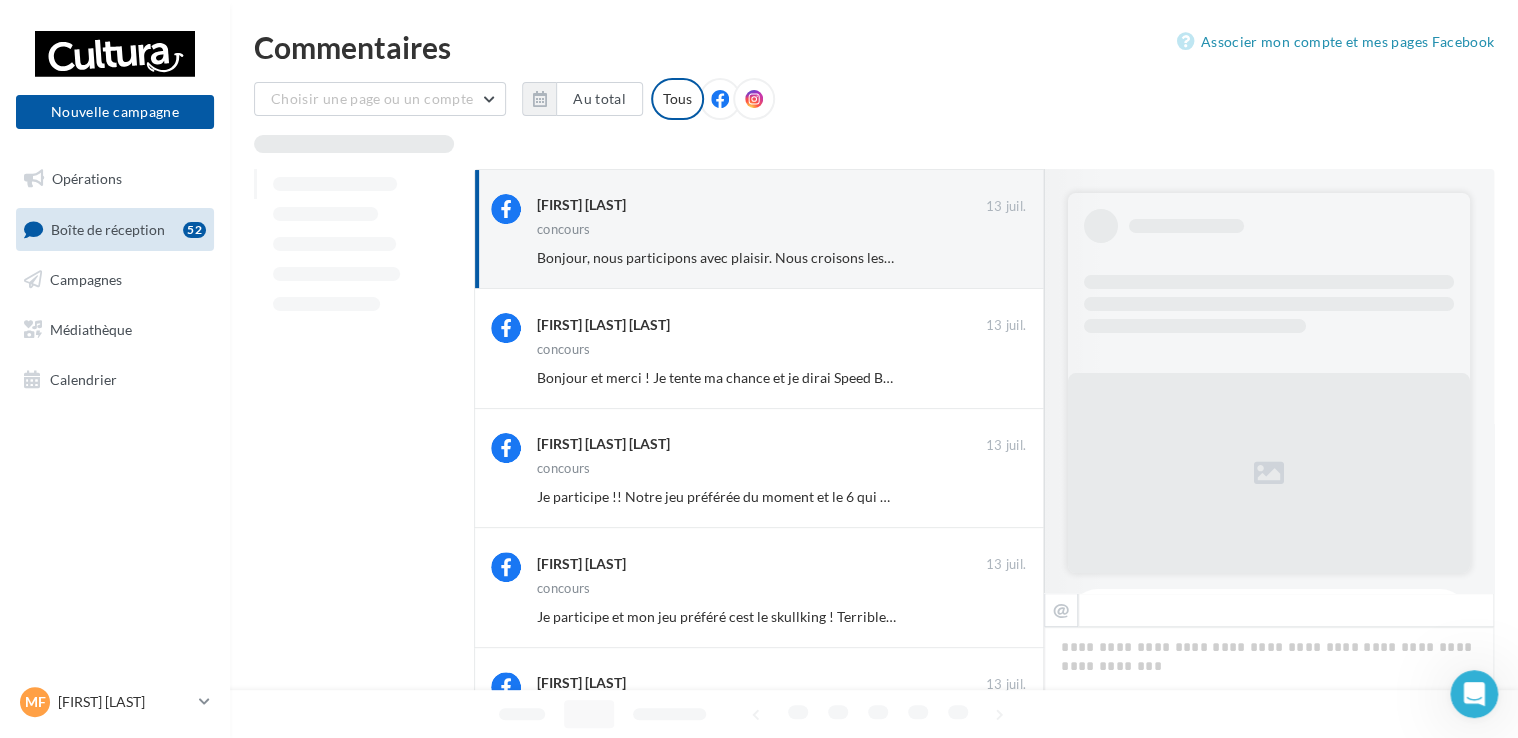 click on "Ignorer" at bounding box center [993, 258] 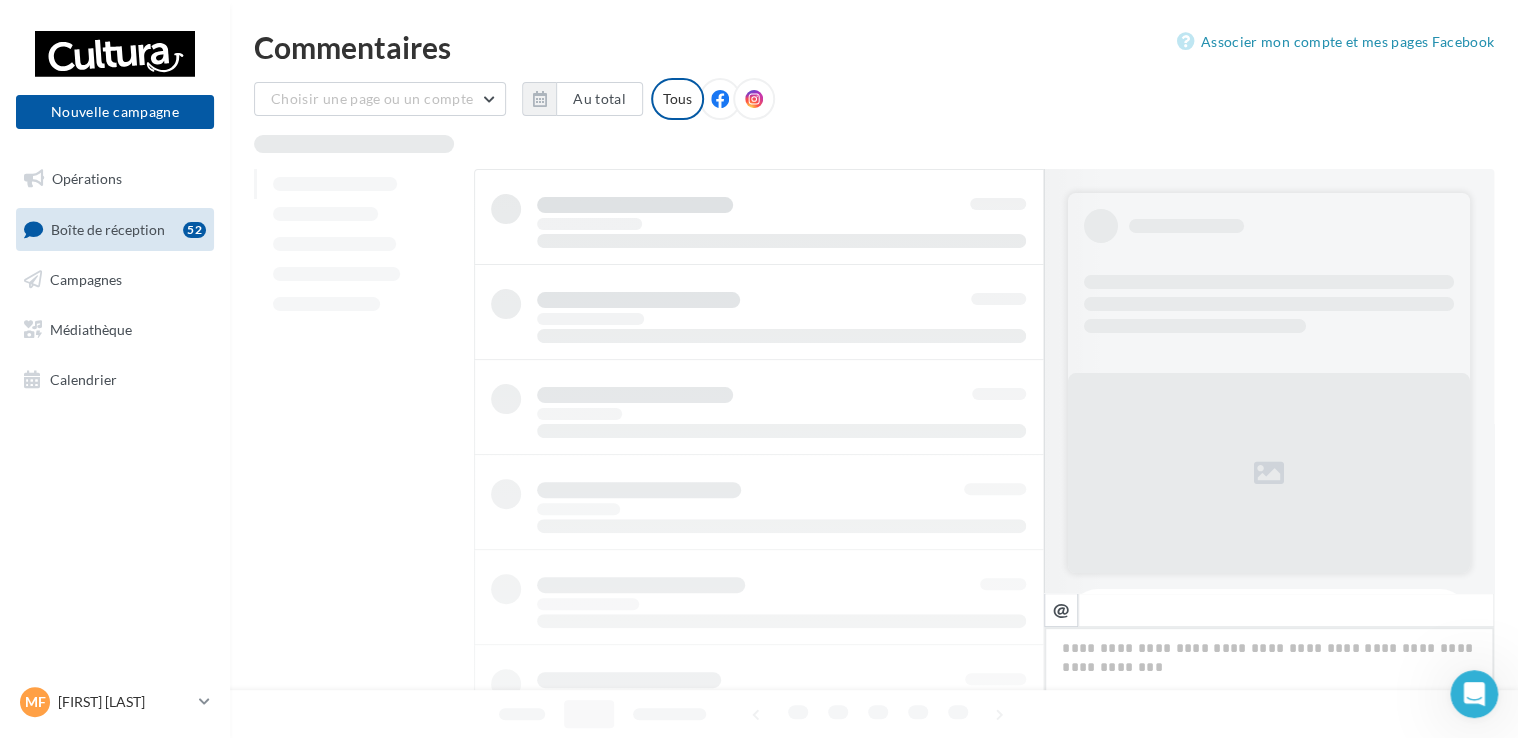 scroll, scrollTop: 411, scrollLeft: 0, axis: vertical 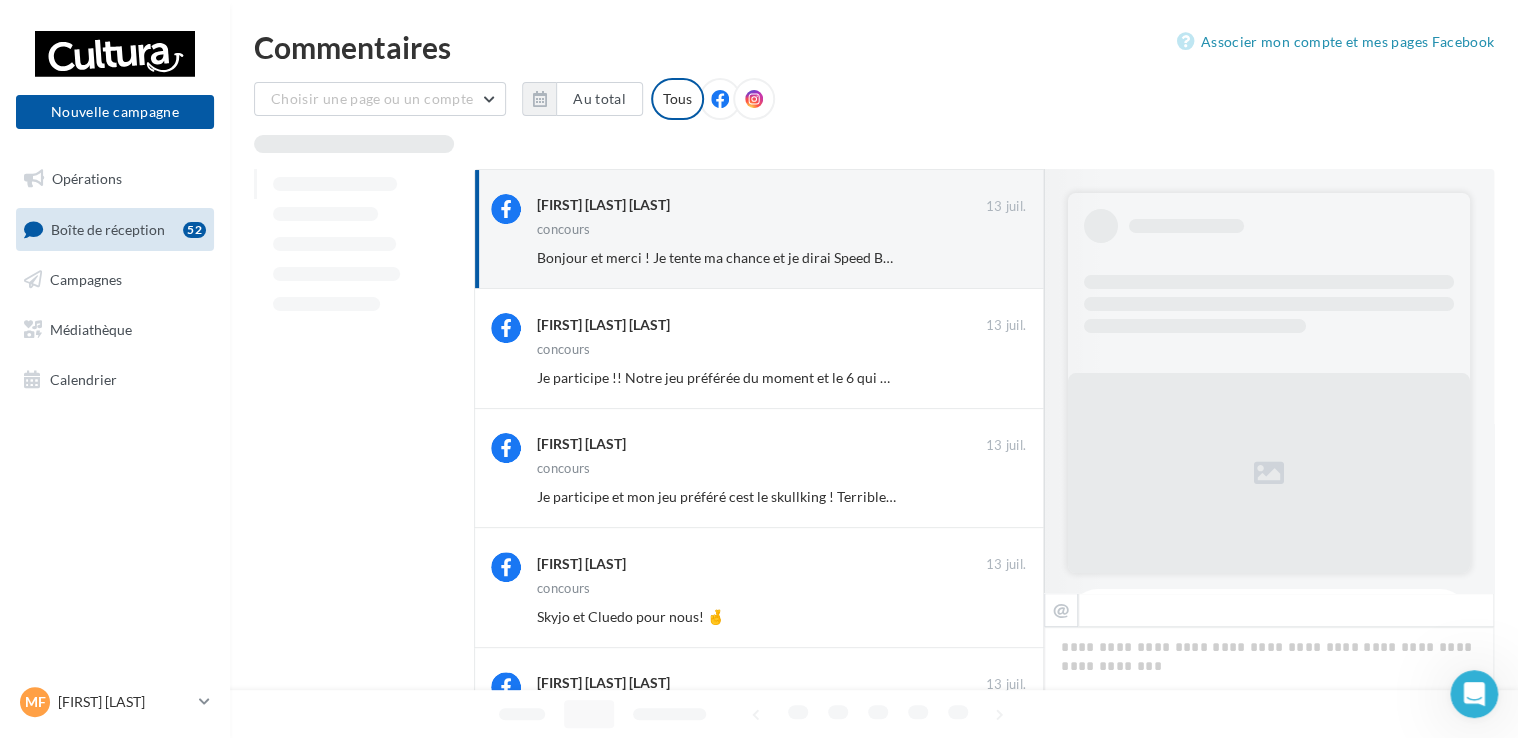 click on "Ignorer" at bounding box center (993, 258) 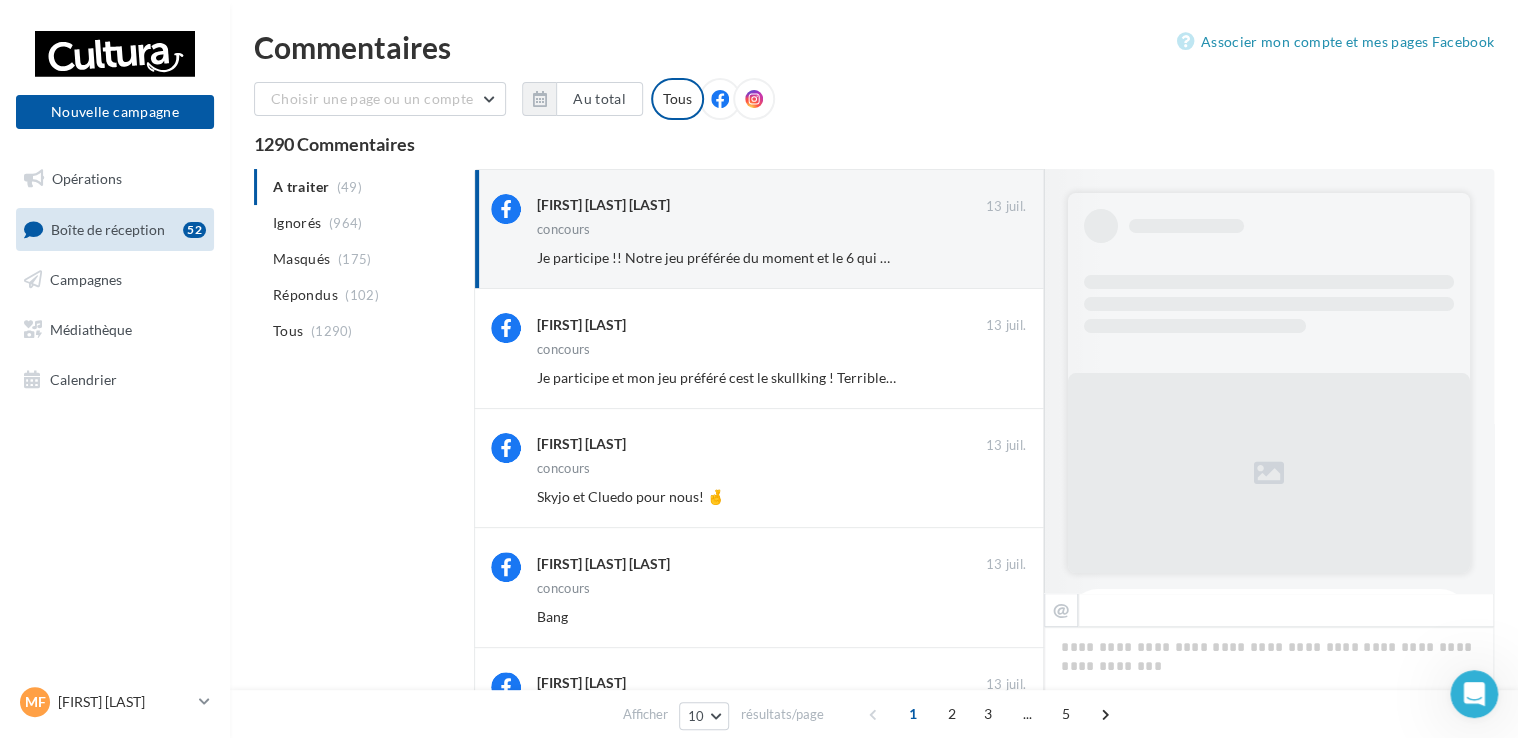 click on "Ignorer" at bounding box center (993, 258) 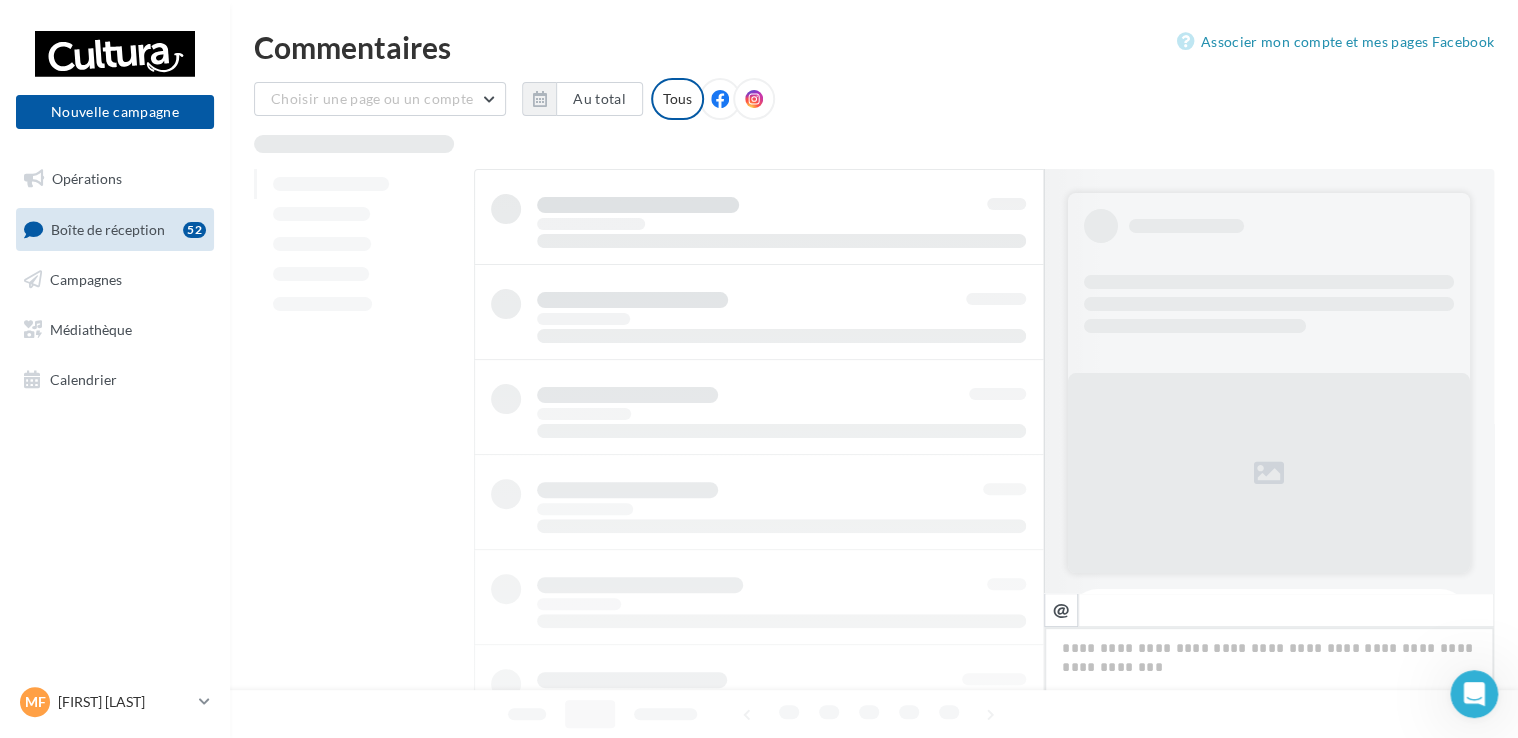 scroll, scrollTop: 275, scrollLeft: 0, axis: vertical 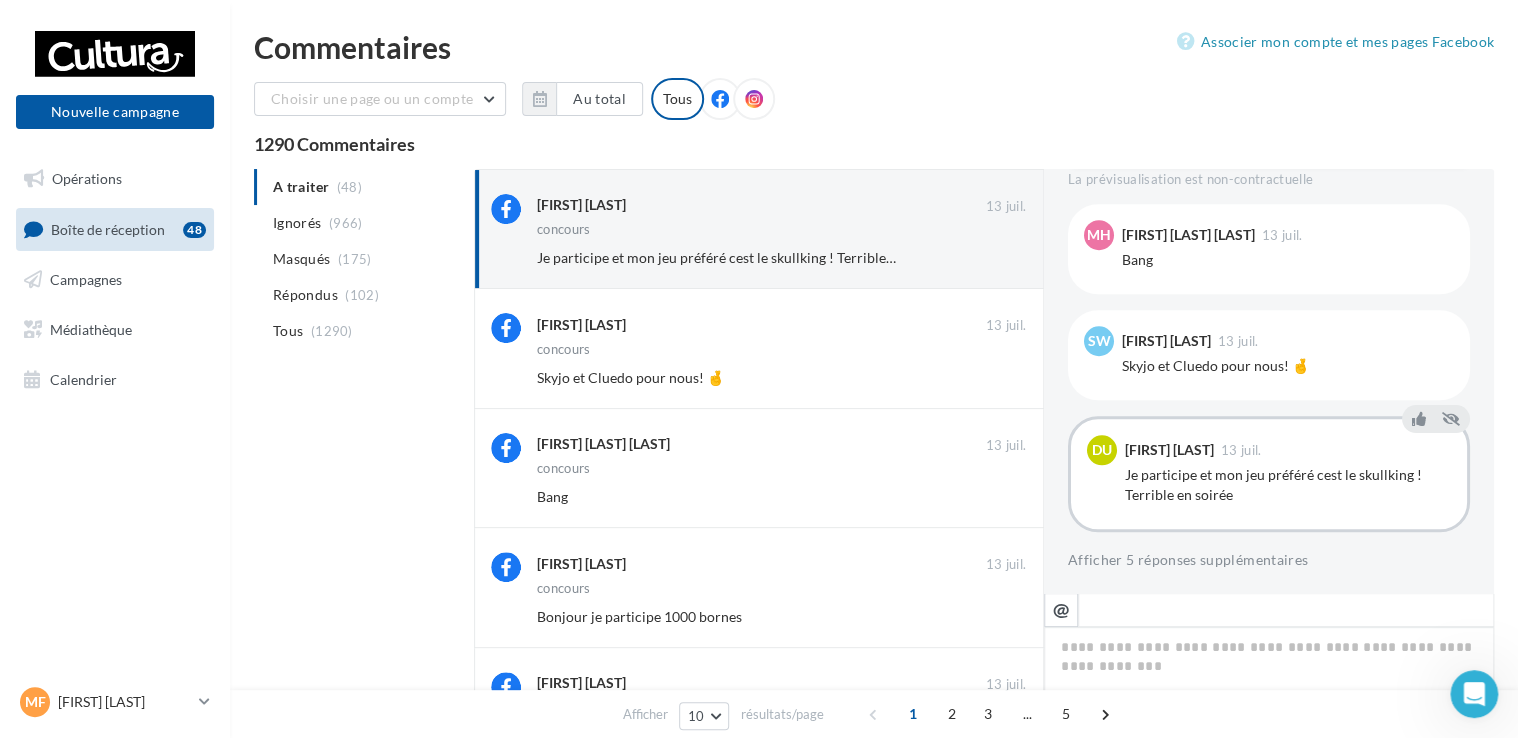 click on "Ignorer" at bounding box center [993, 258] 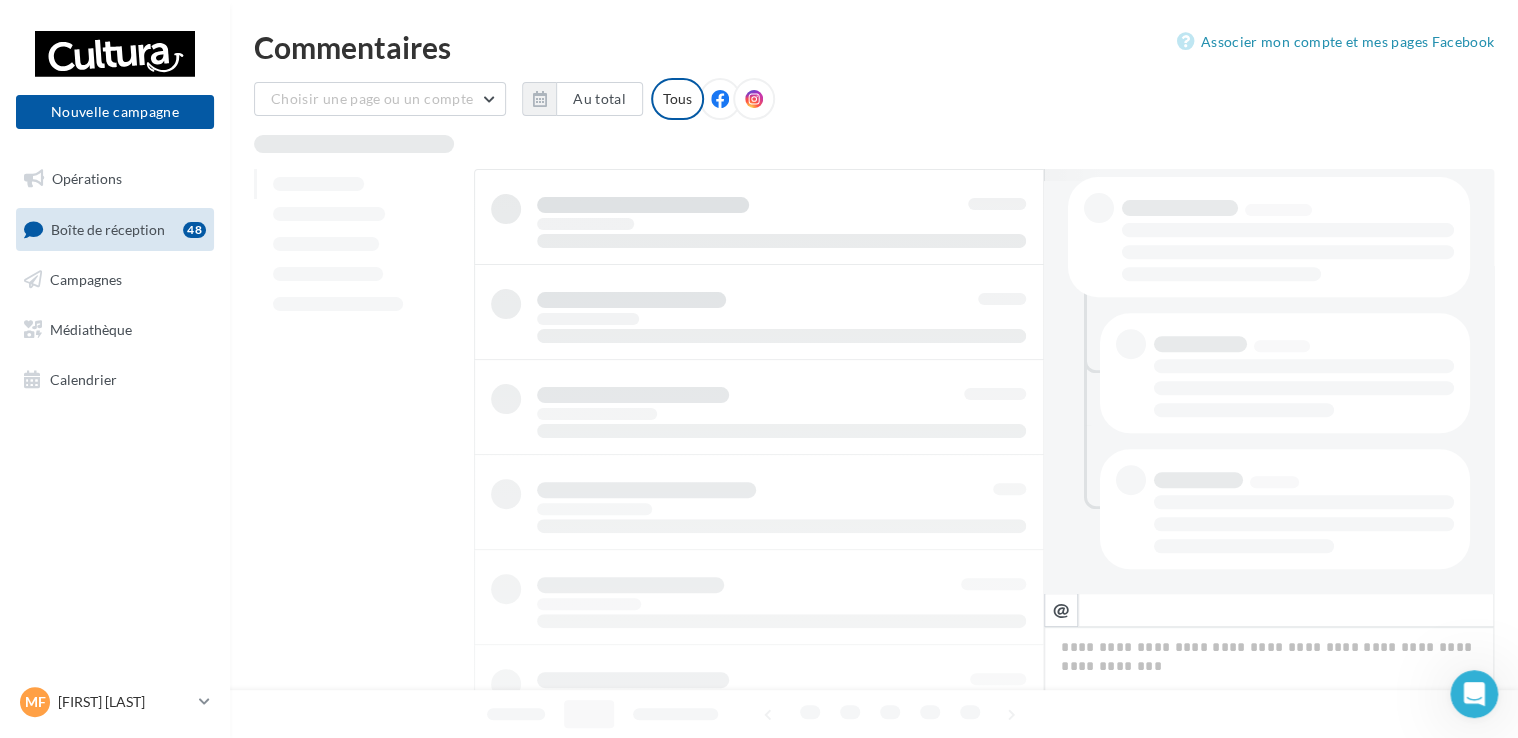scroll, scrollTop: 411, scrollLeft: 0, axis: vertical 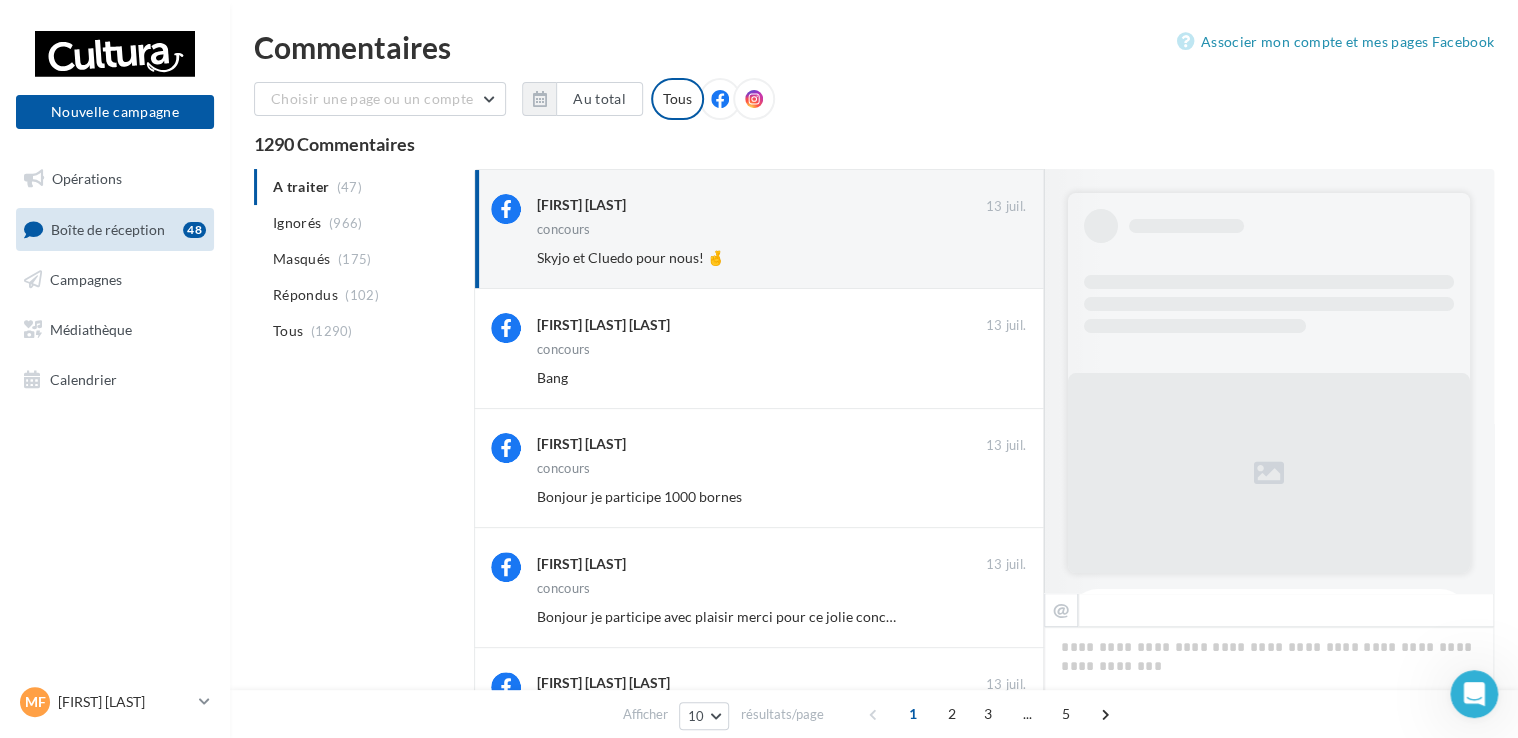 click on "Ignorer" at bounding box center [993, 258] 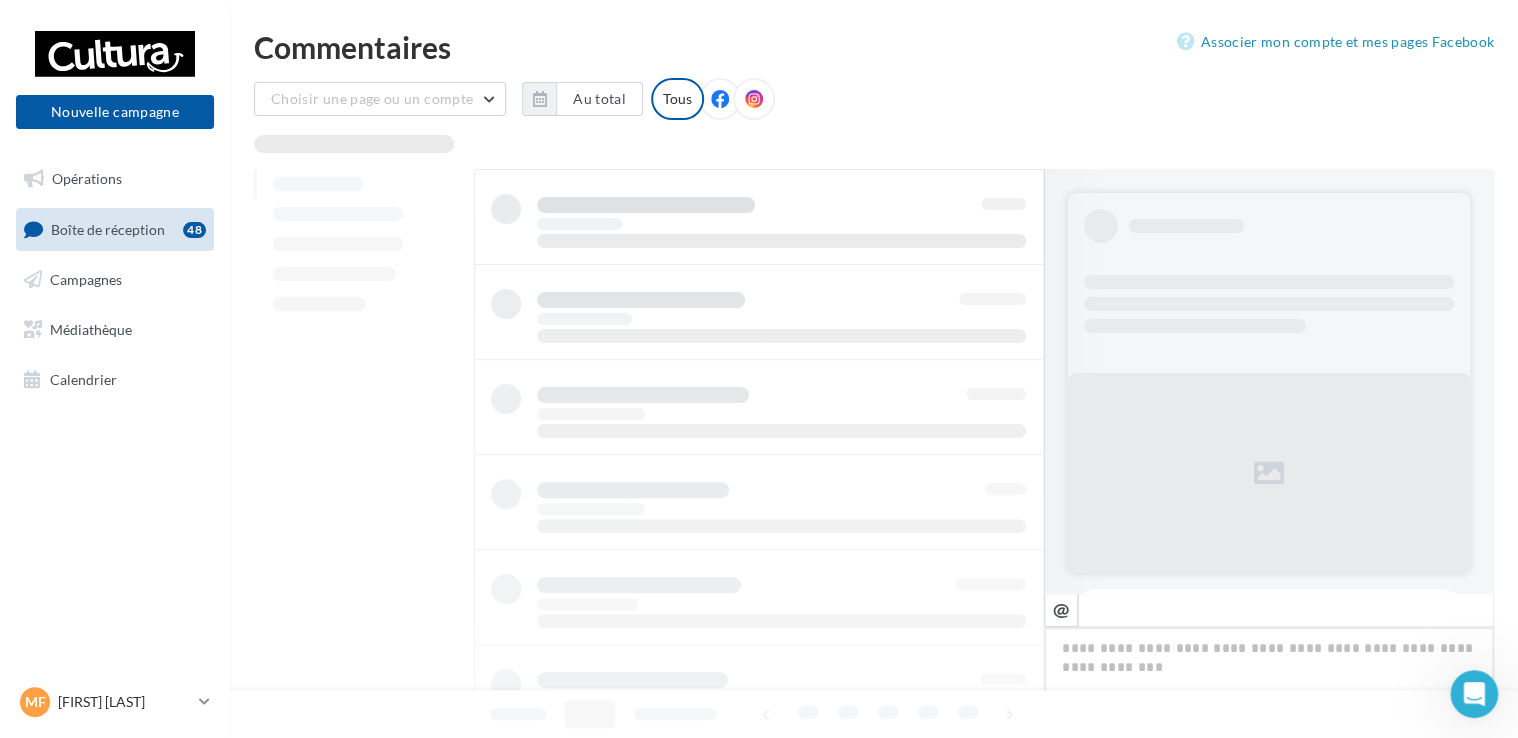 scroll, scrollTop: 411, scrollLeft: 0, axis: vertical 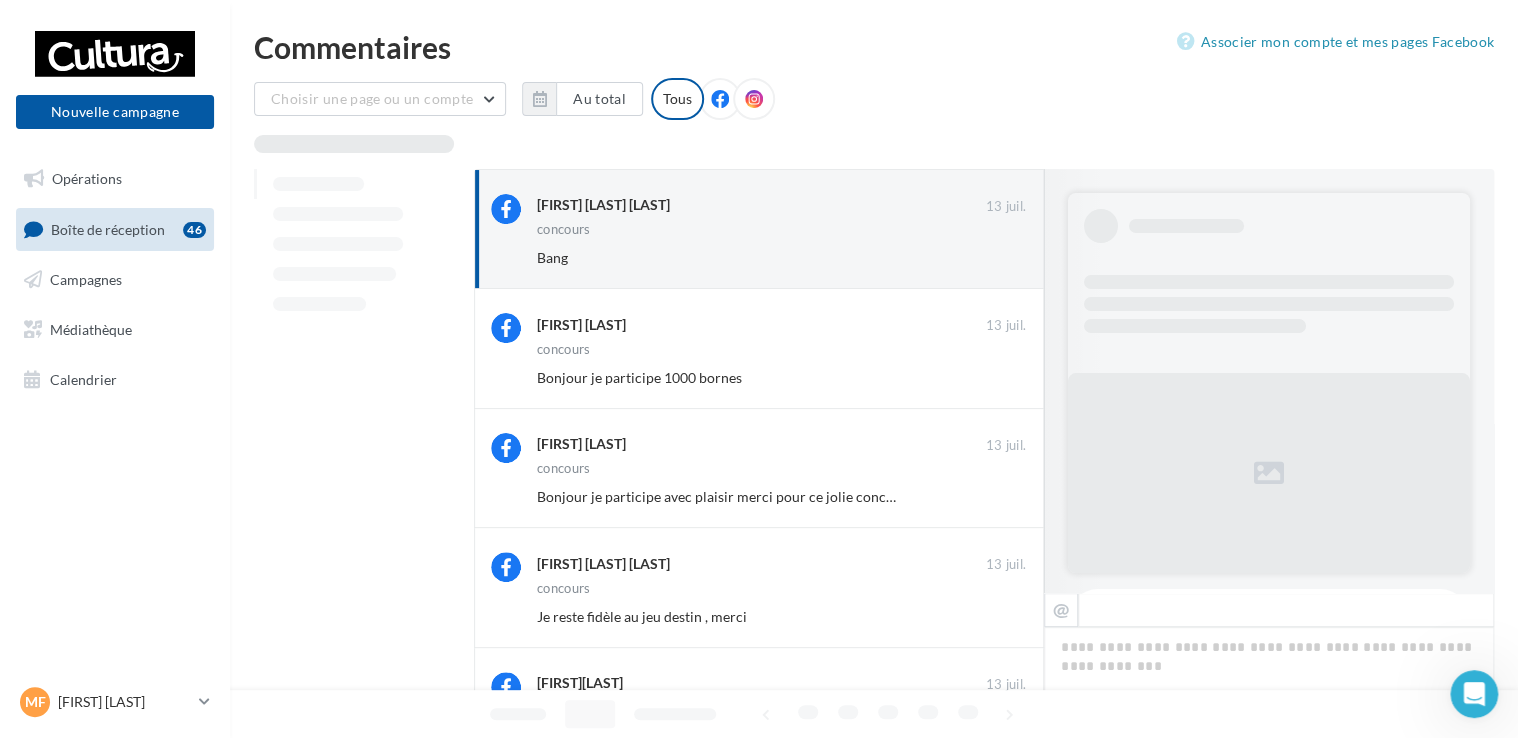 click on "Ignorer" at bounding box center [993, 258] 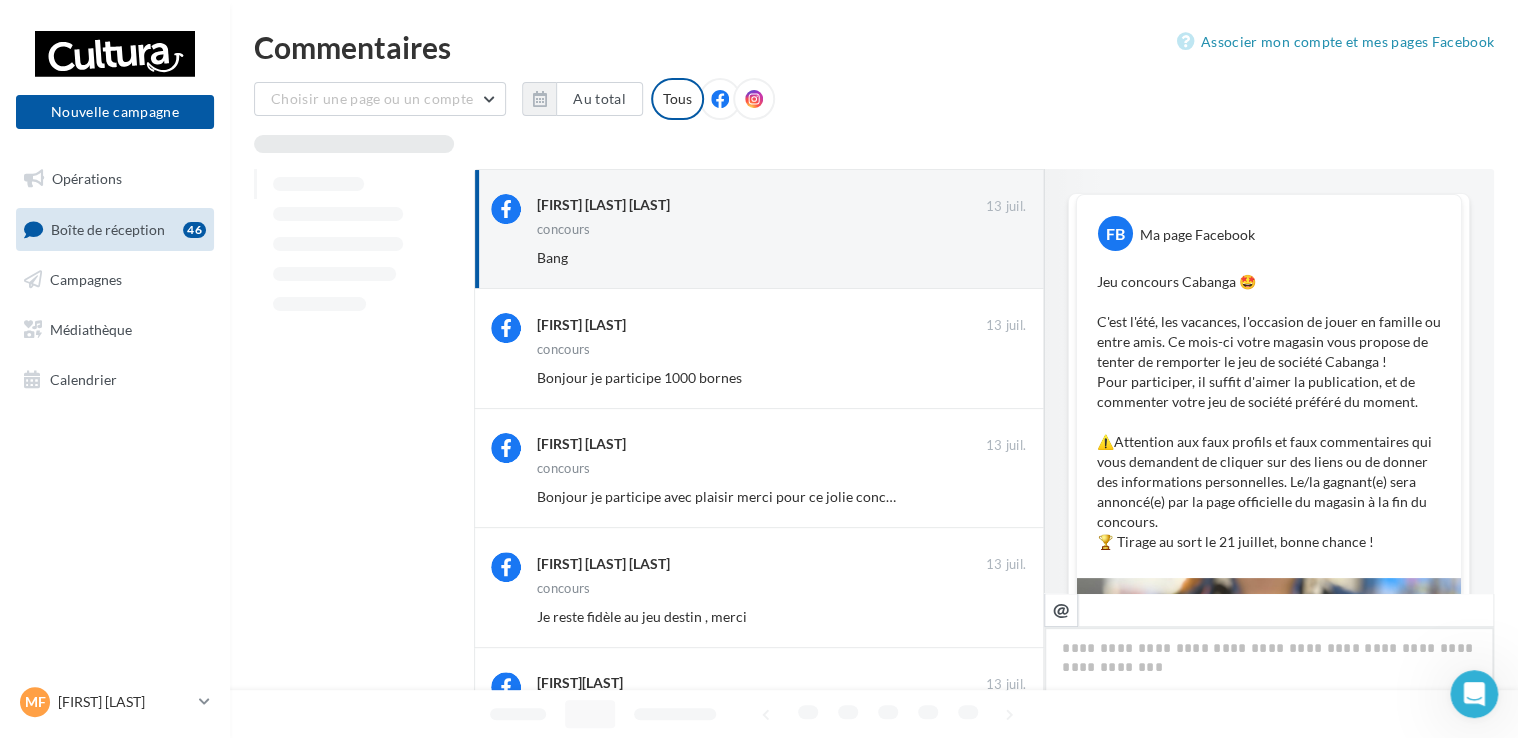 scroll, scrollTop: 155, scrollLeft: 0, axis: vertical 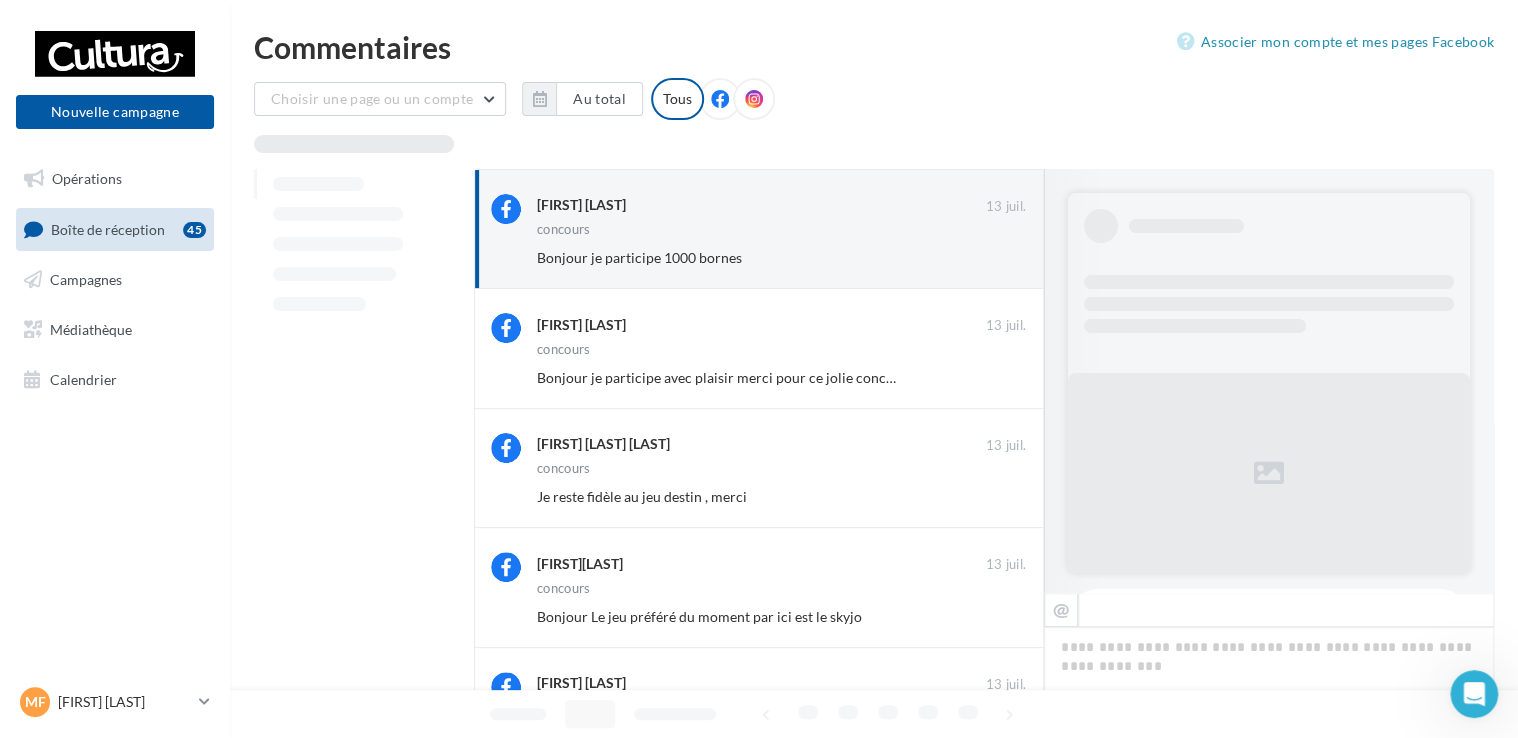 click on "Ignorer" at bounding box center [993, 258] 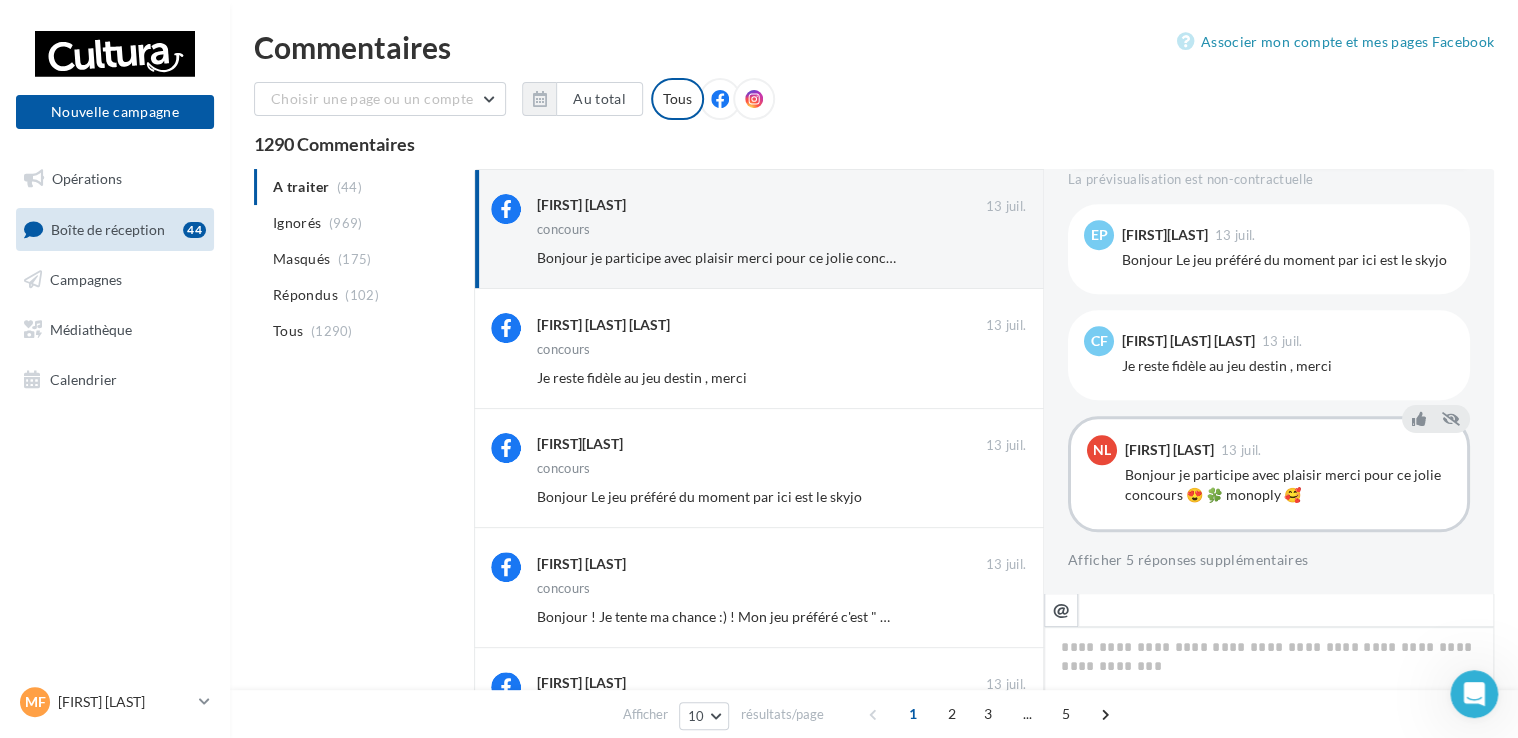 click on "Ignorer" at bounding box center [993, 258] 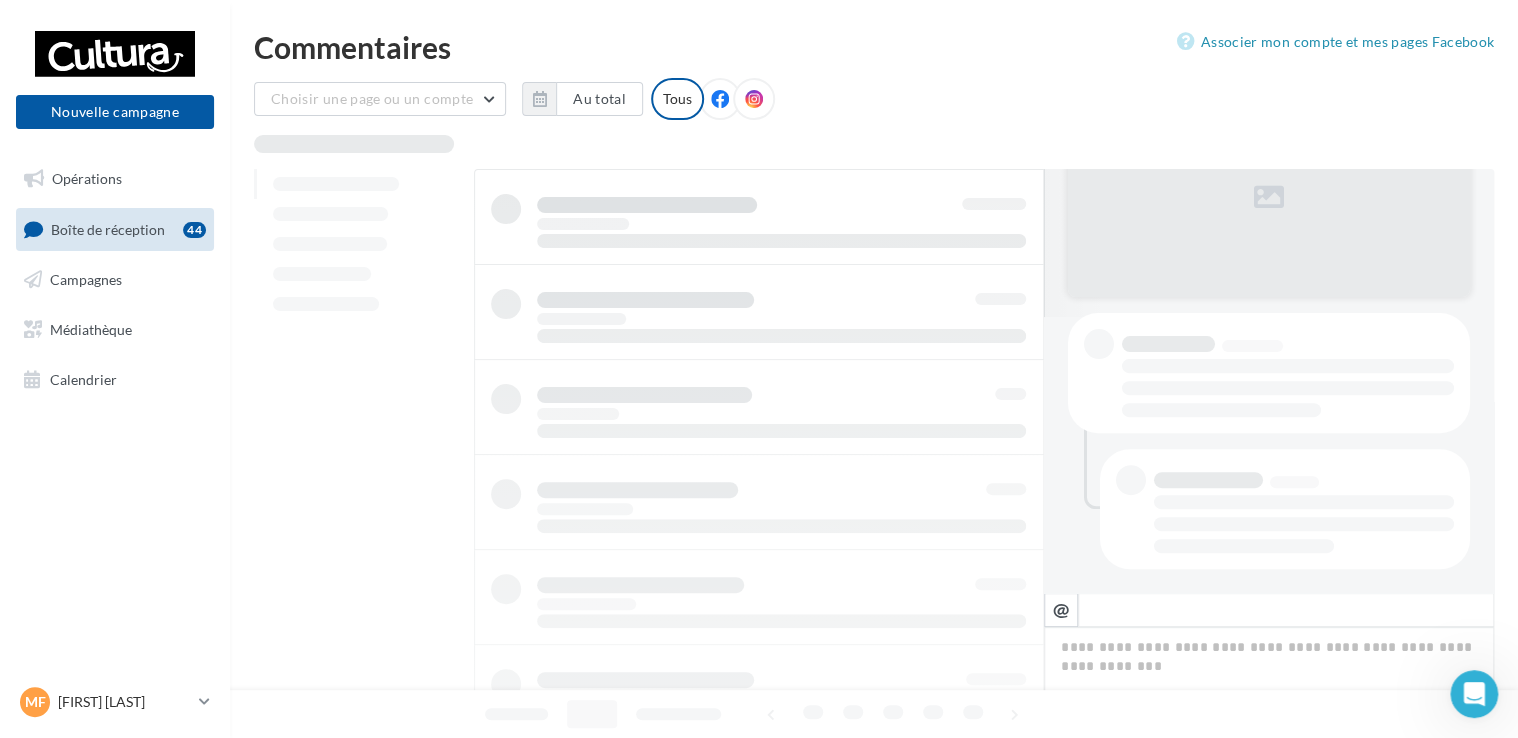 scroll, scrollTop: 275, scrollLeft: 0, axis: vertical 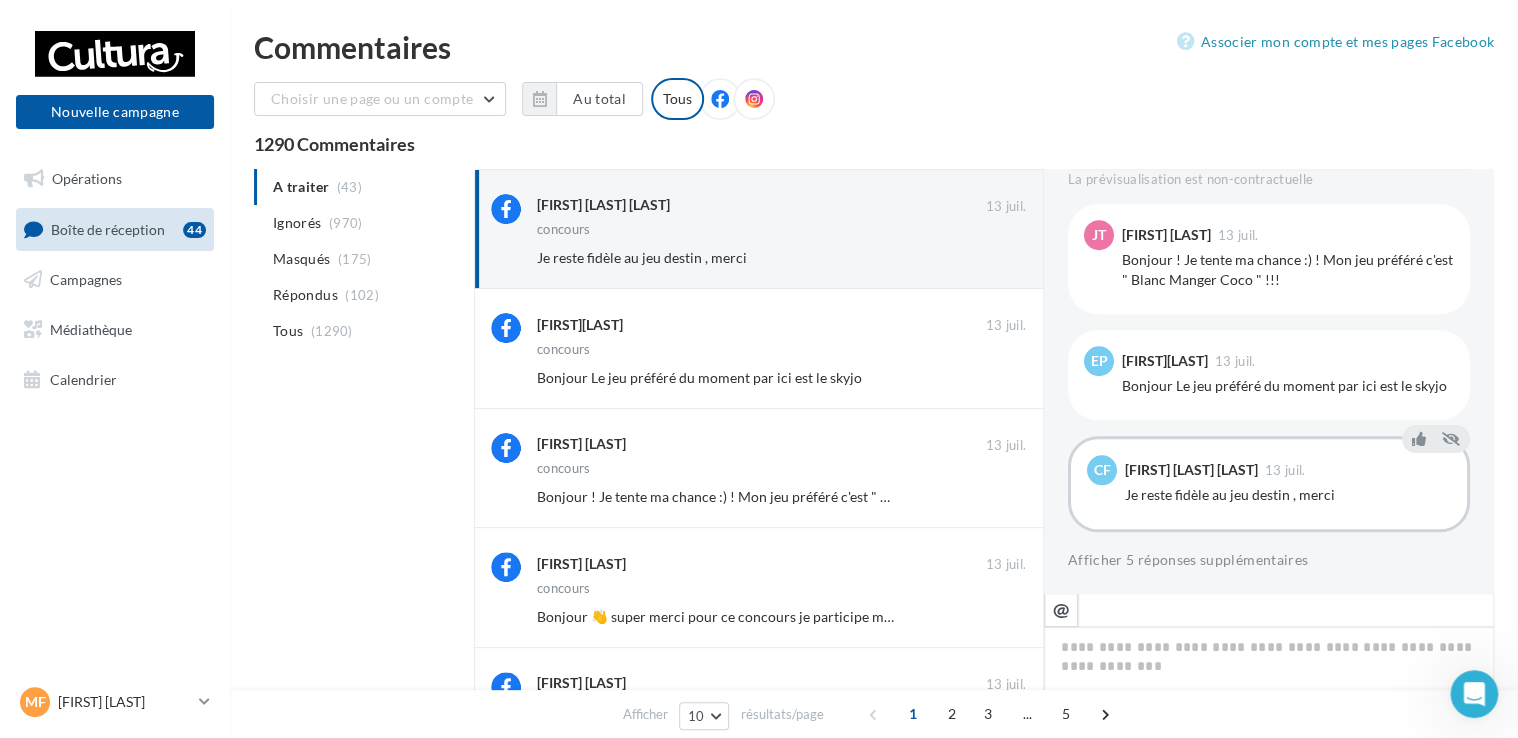 click on "Ignorer" at bounding box center (993, 258) 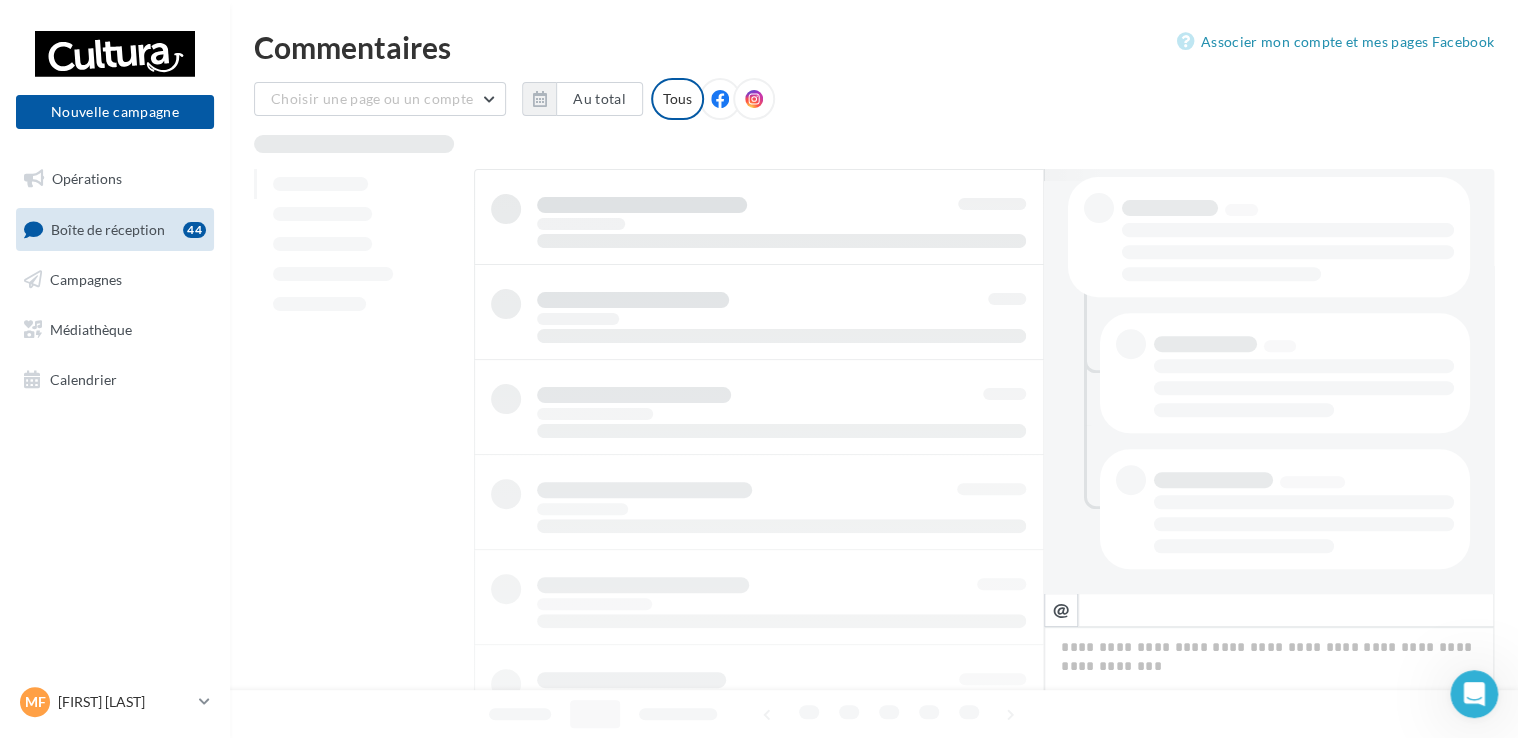 scroll, scrollTop: 411, scrollLeft: 0, axis: vertical 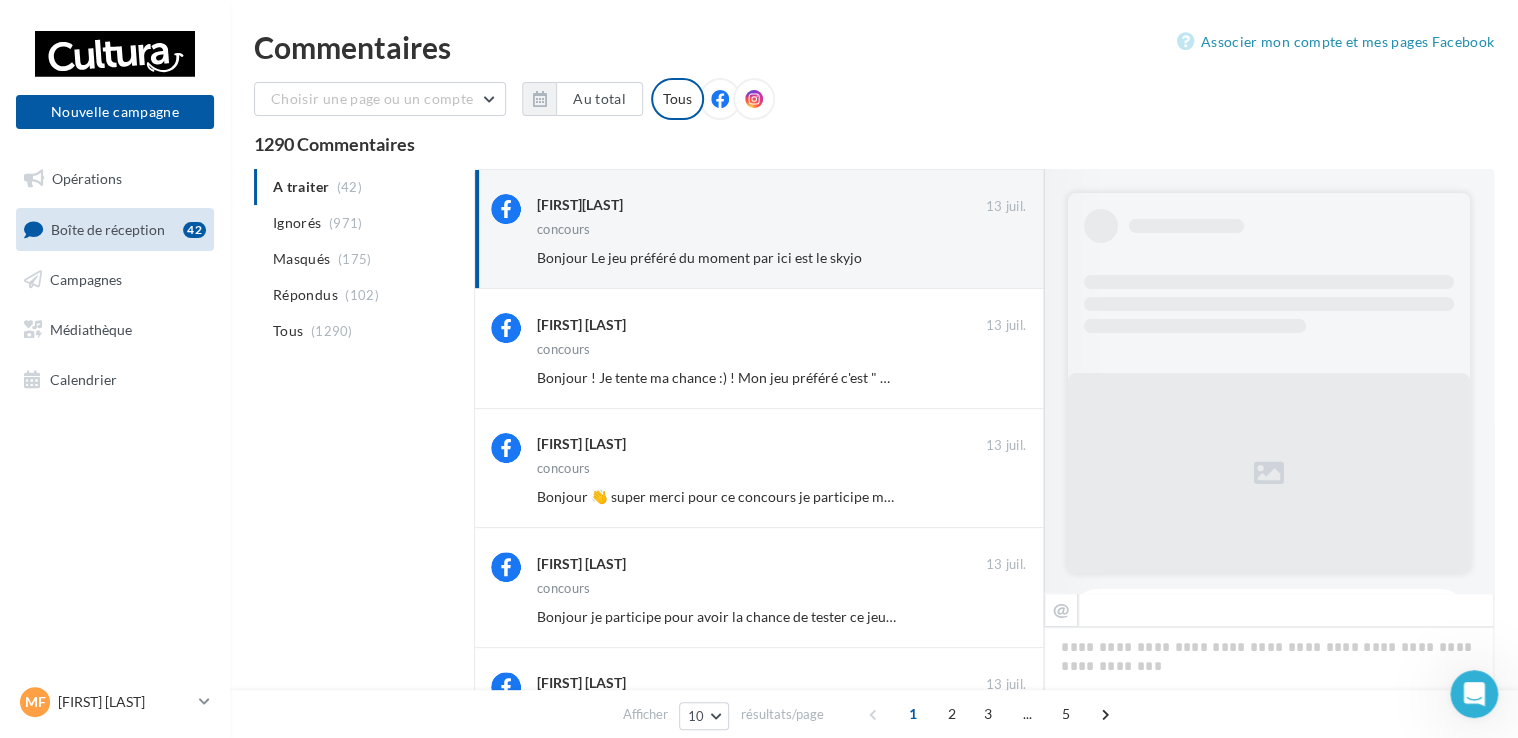 click on "Ignorer" at bounding box center [993, 258] 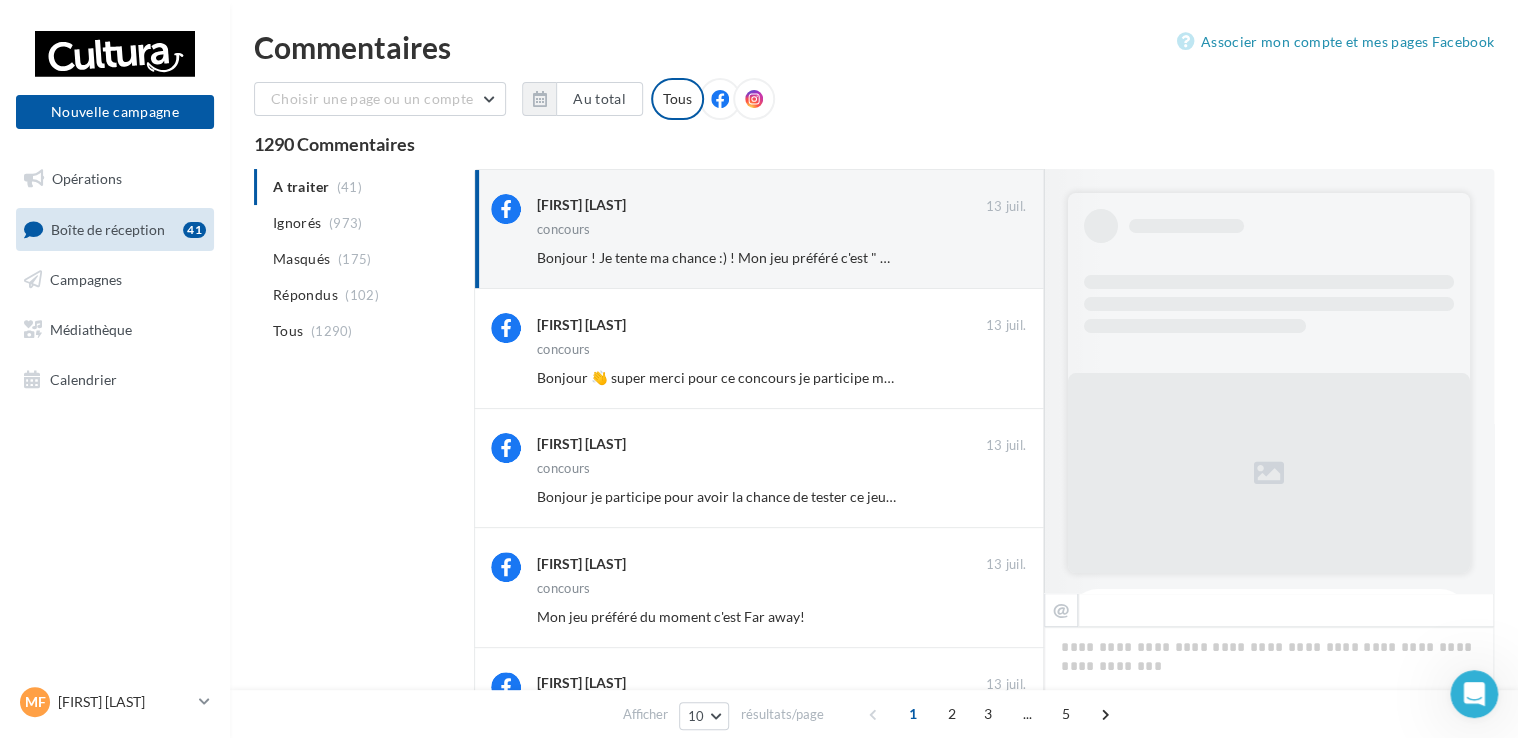 click on "Ignorer" at bounding box center (993, 258) 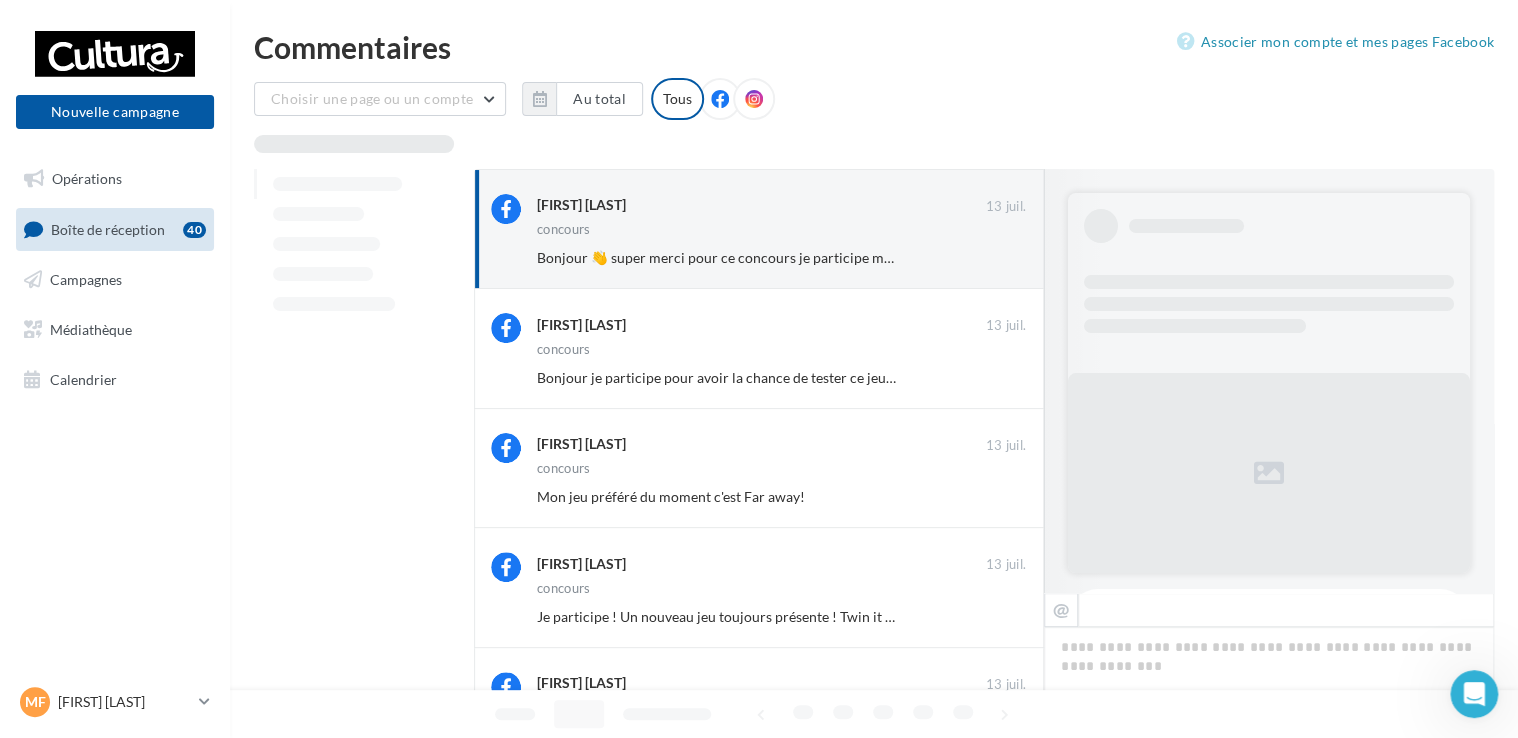 click on "Ignorer" at bounding box center (993, 258) 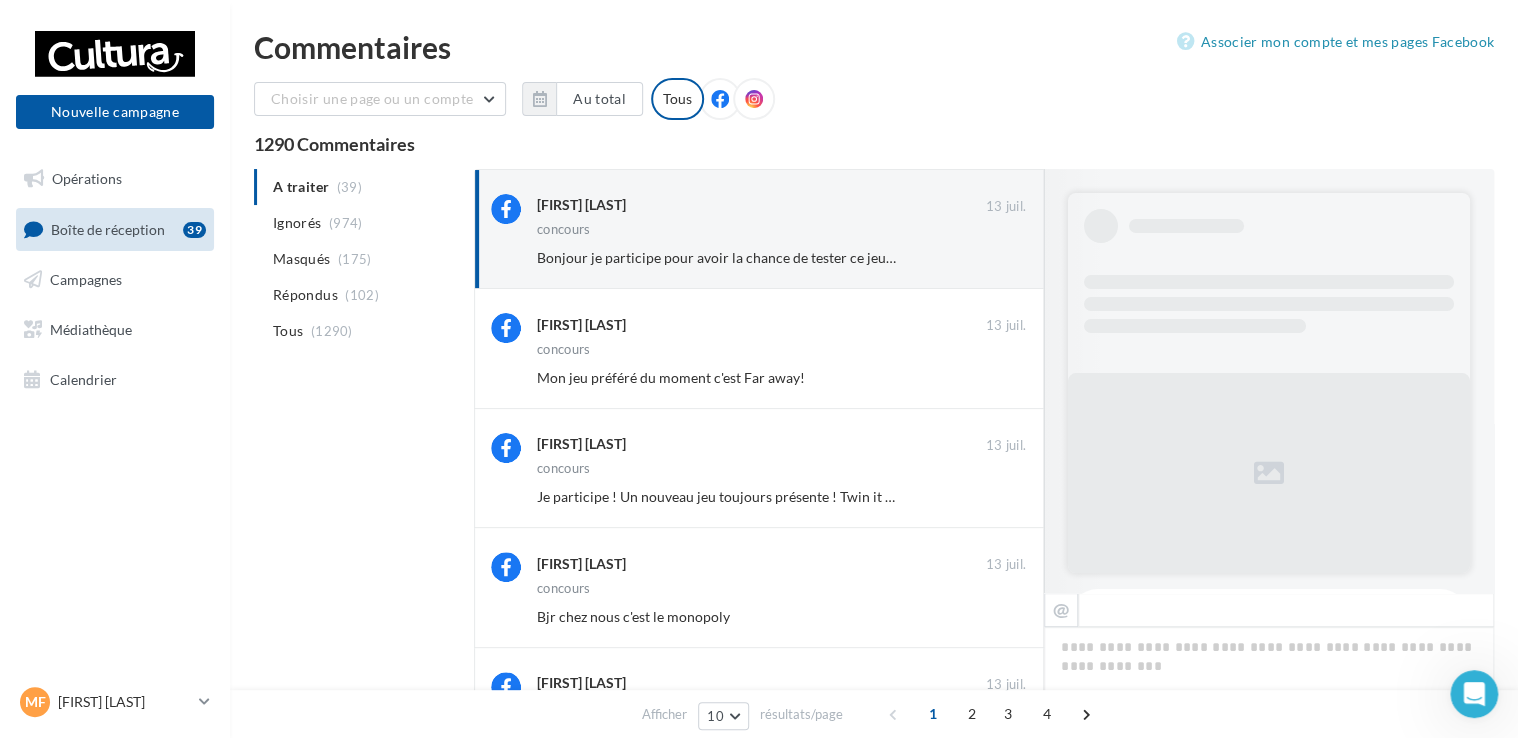 click on "Ignorer" at bounding box center [993, 258] 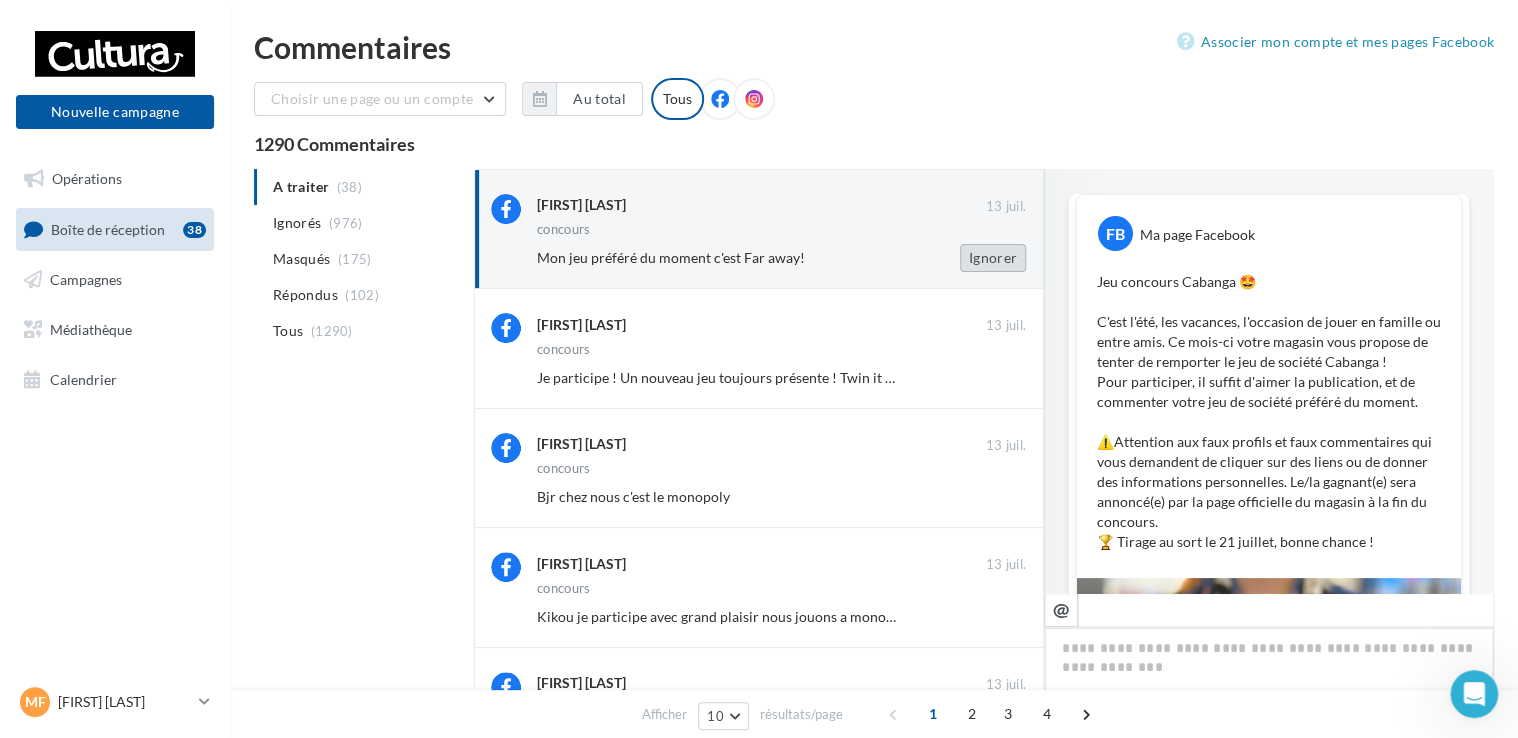 scroll, scrollTop: 733, scrollLeft: 0, axis: vertical 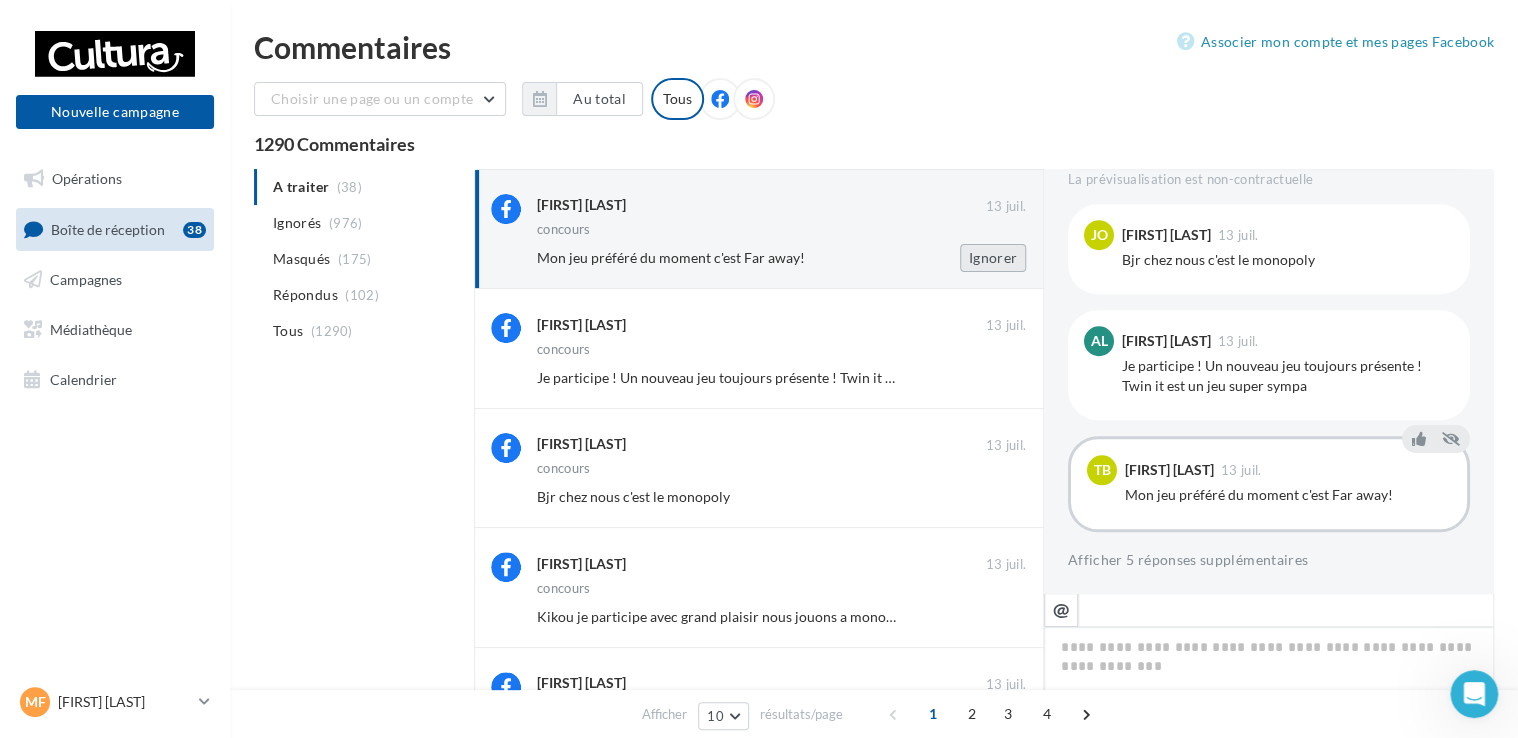 click on "Ignorer" at bounding box center [993, 258] 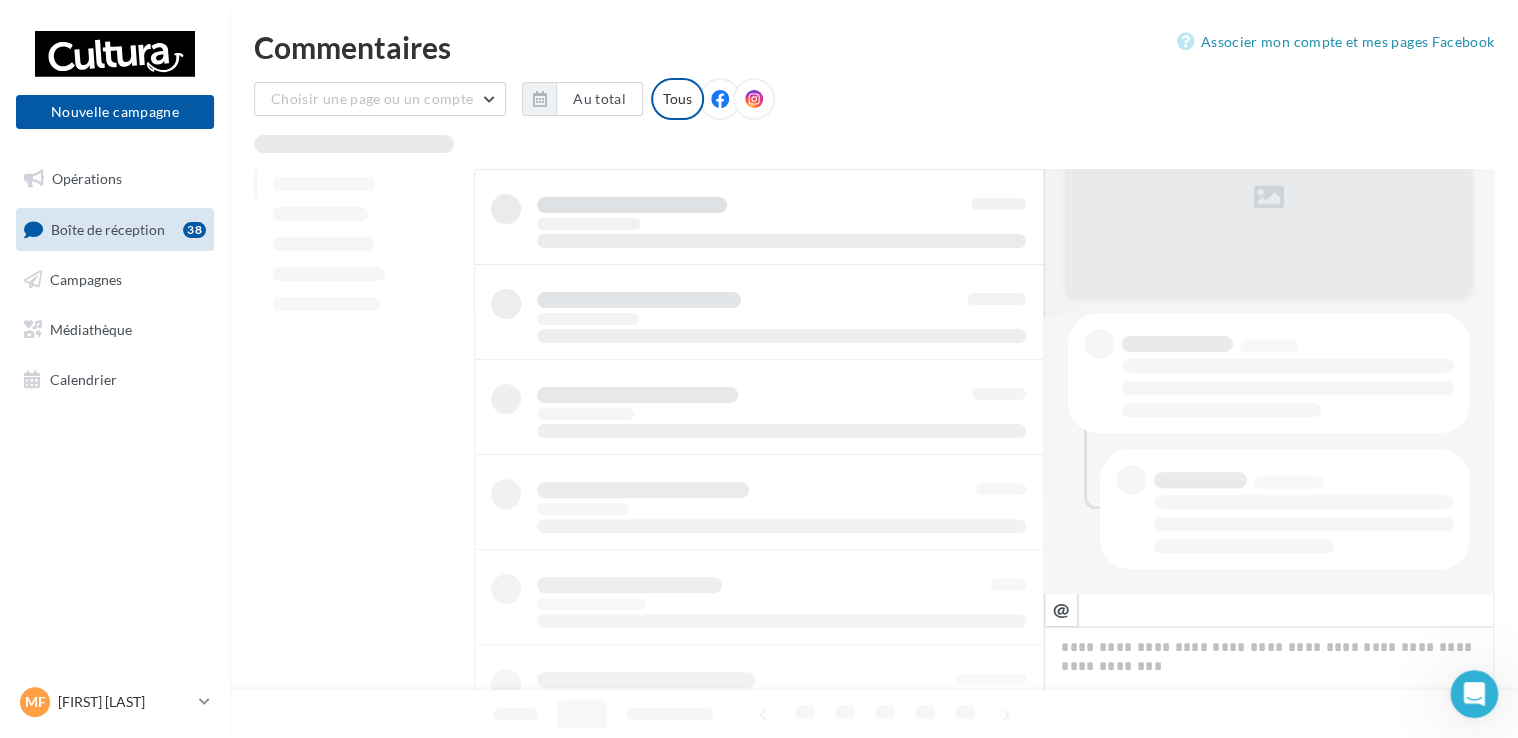 scroll, scrollTop: 275, scrollLeft: 0, axis: vertical 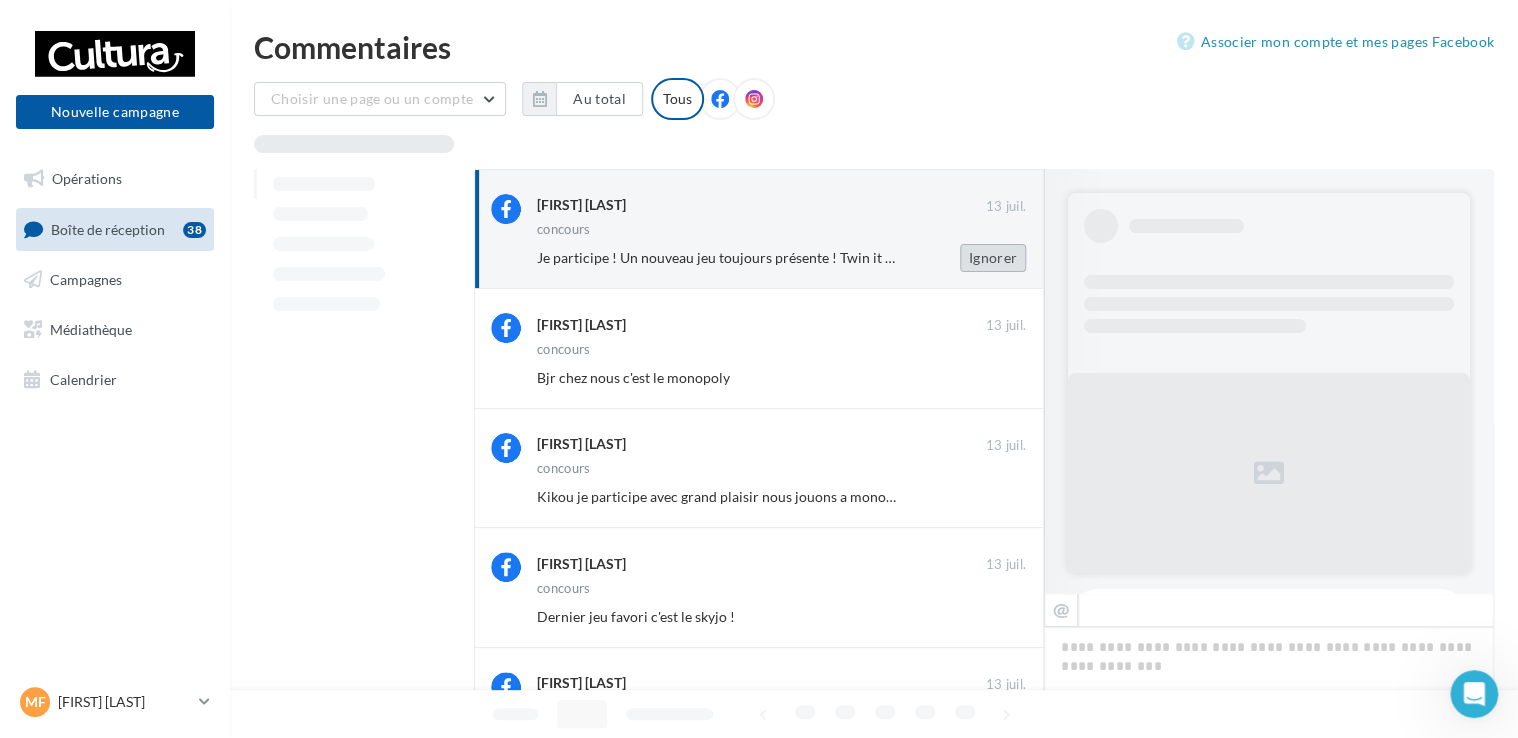 click on "Ignorer" at bounding box center [993, 258] 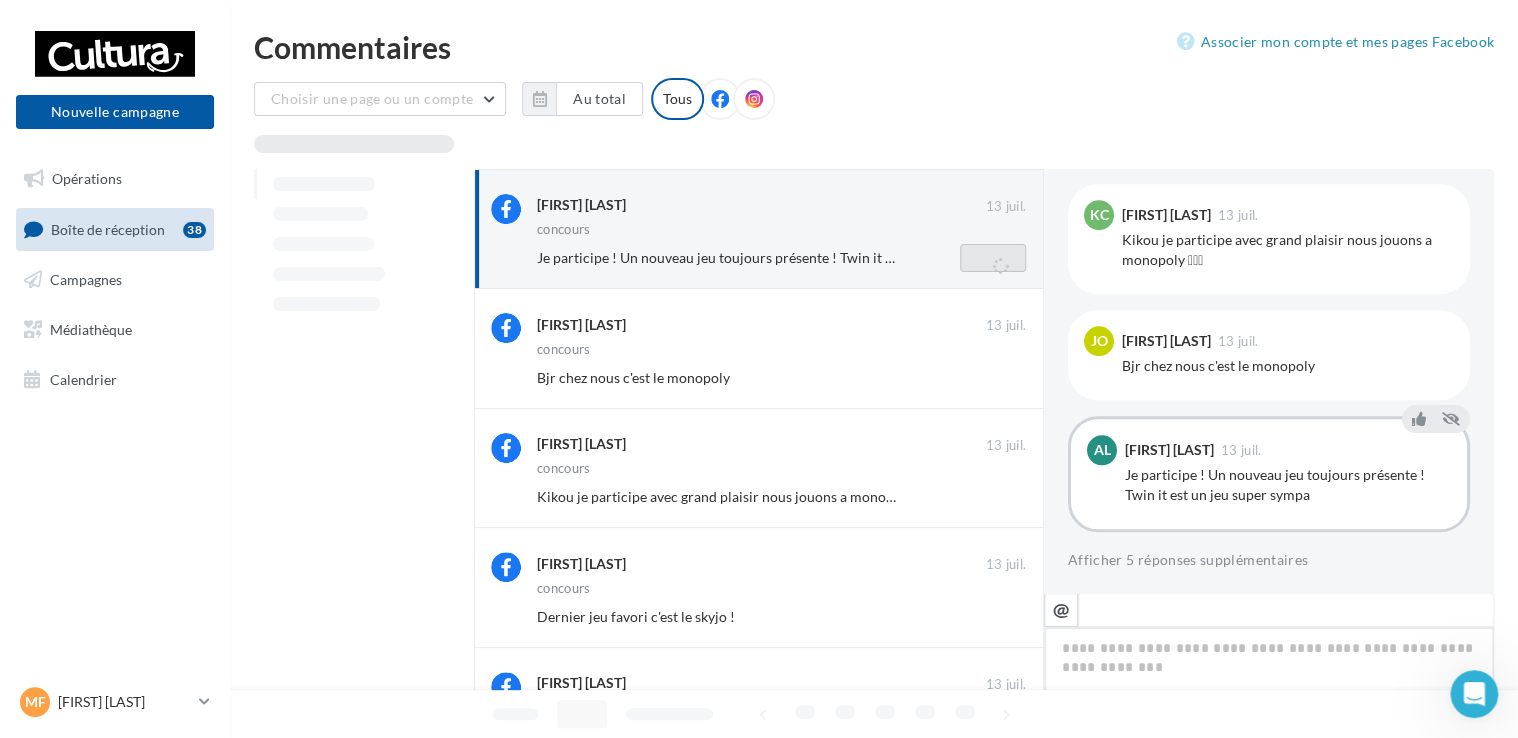 scroll, scrollTop: 275, scrollLeft: 0, axis: vertical 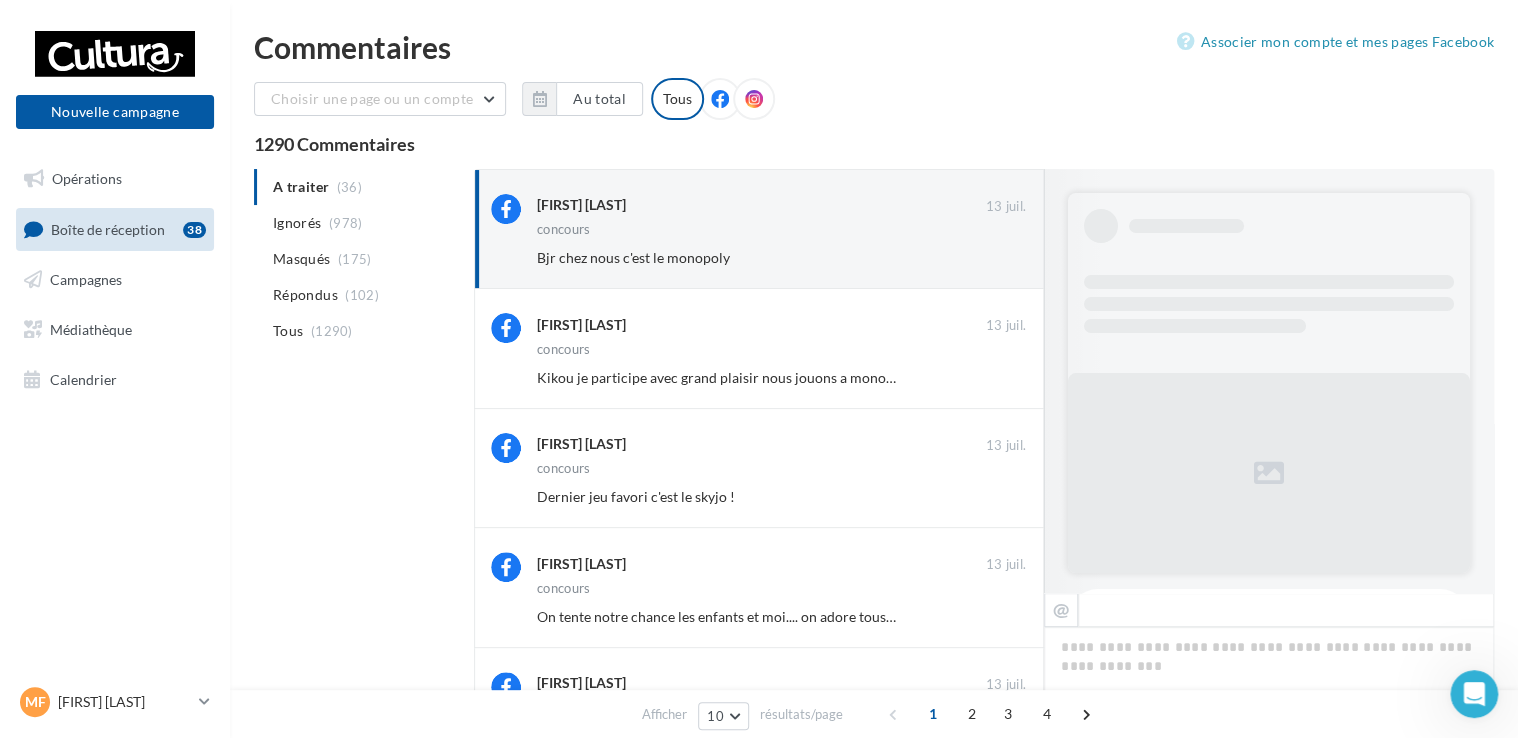 click on "Ignorer" at bounding box center [993, 258] 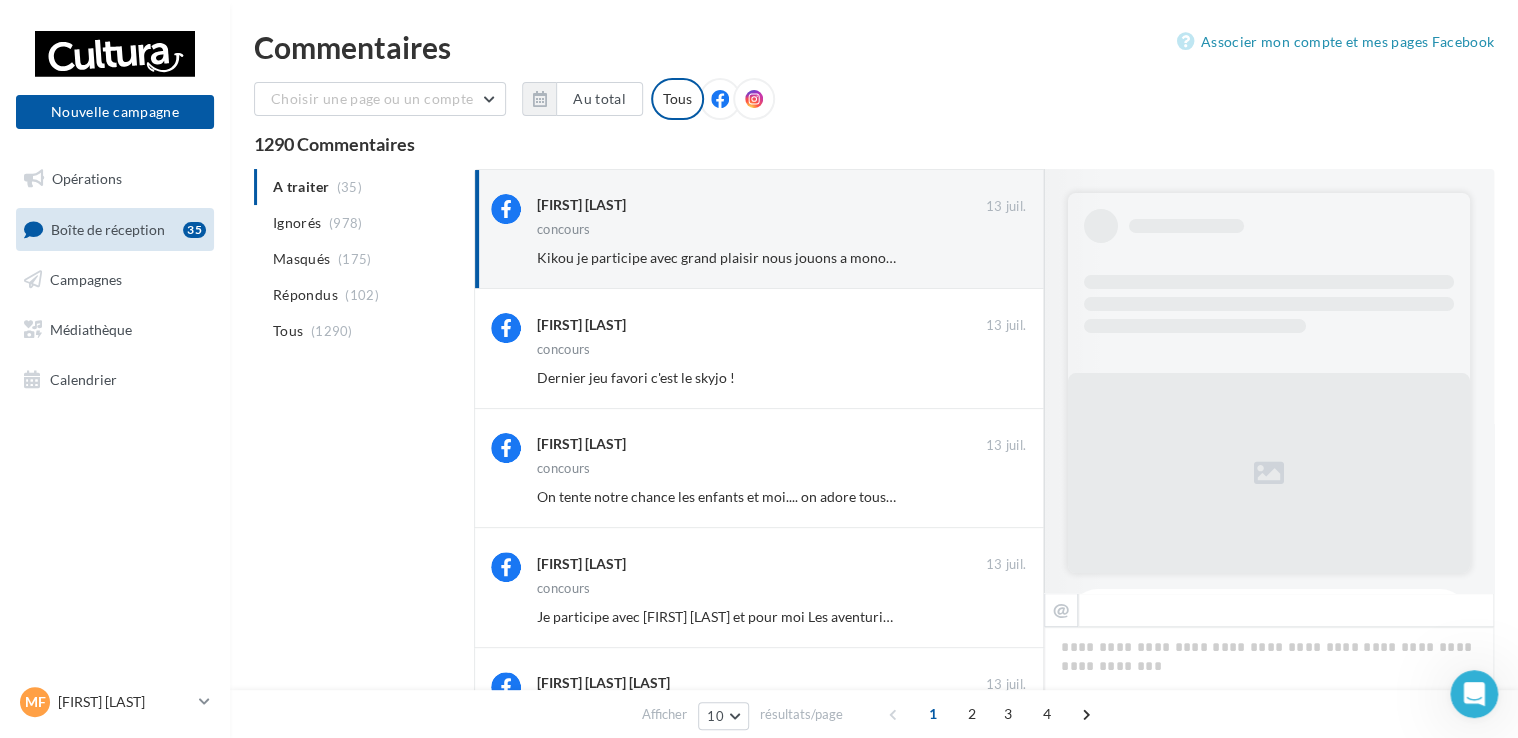 click on "Ignorer" at bounding box center [993, 258] 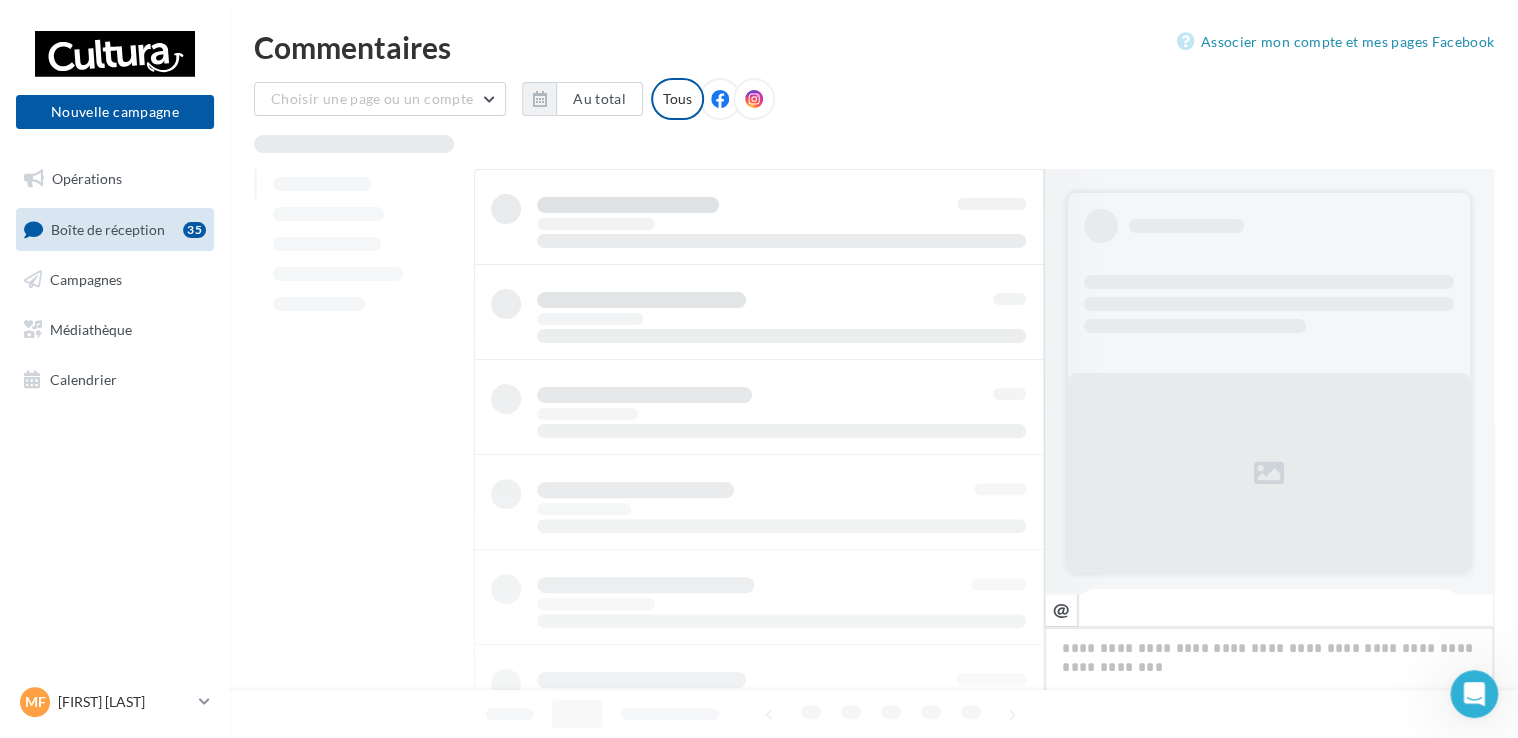 scroll, scrollTop: 155, scrollLeft: 0, axis: vertical 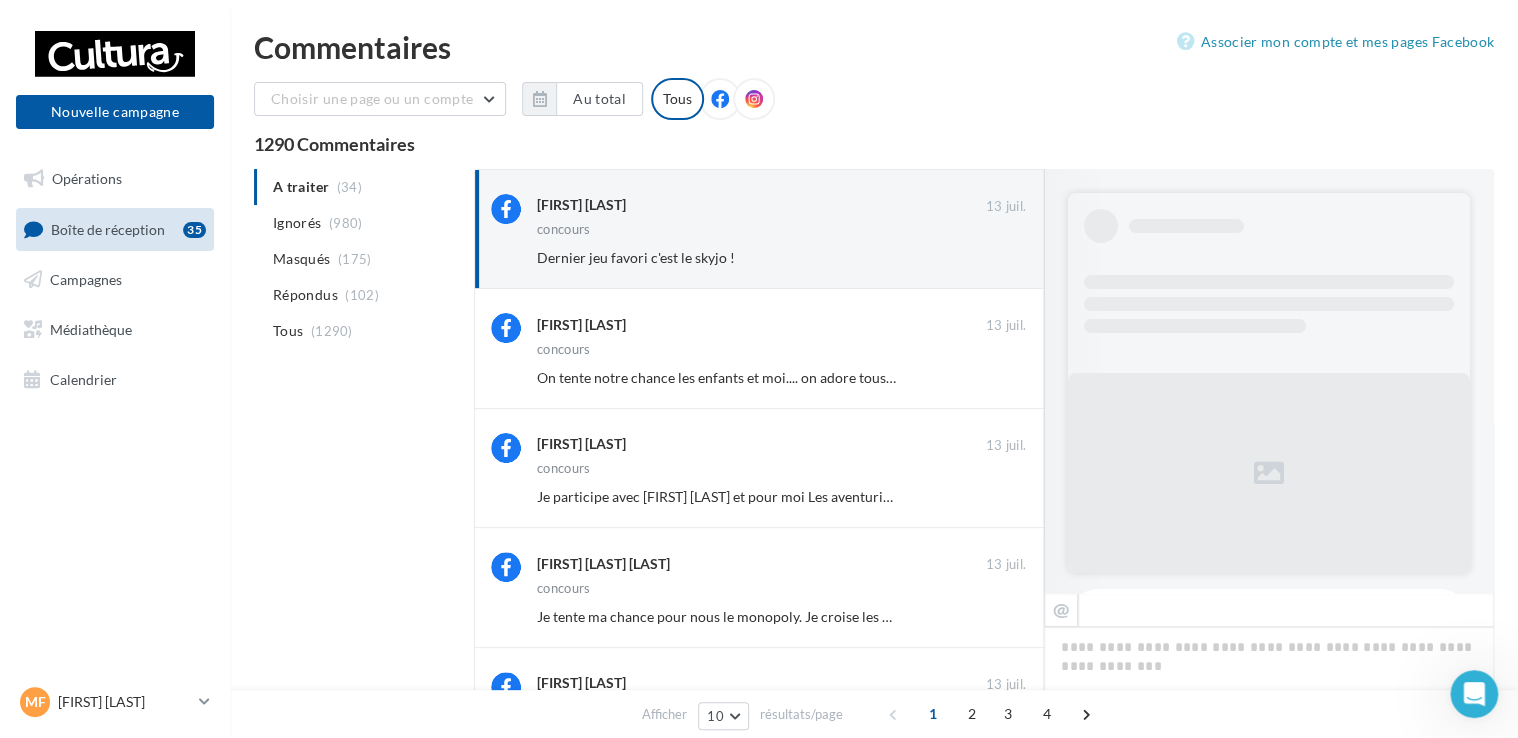 click on "Ignorer" at bounding box center (993, 258) 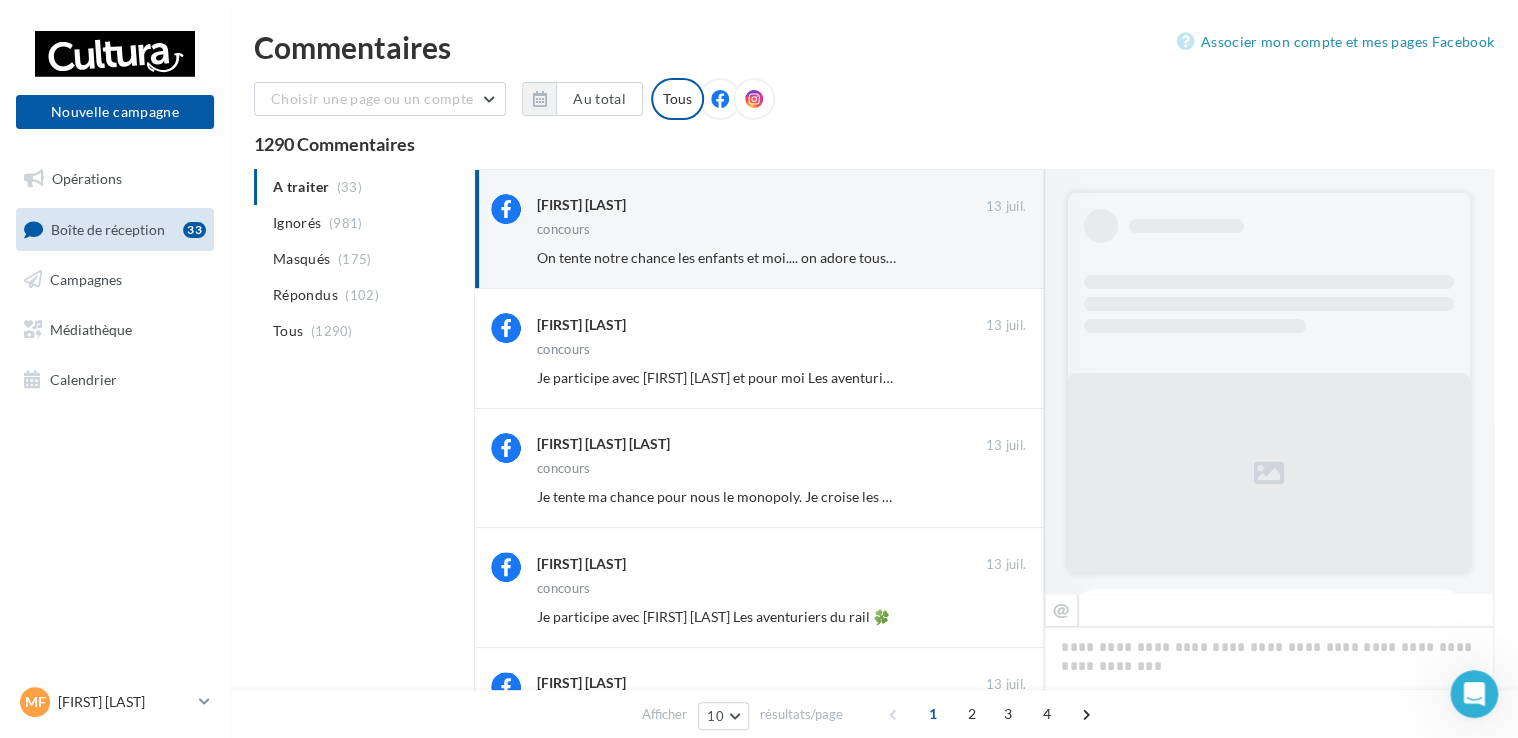 click on "Ignorer" at bounding box center (993, 258) 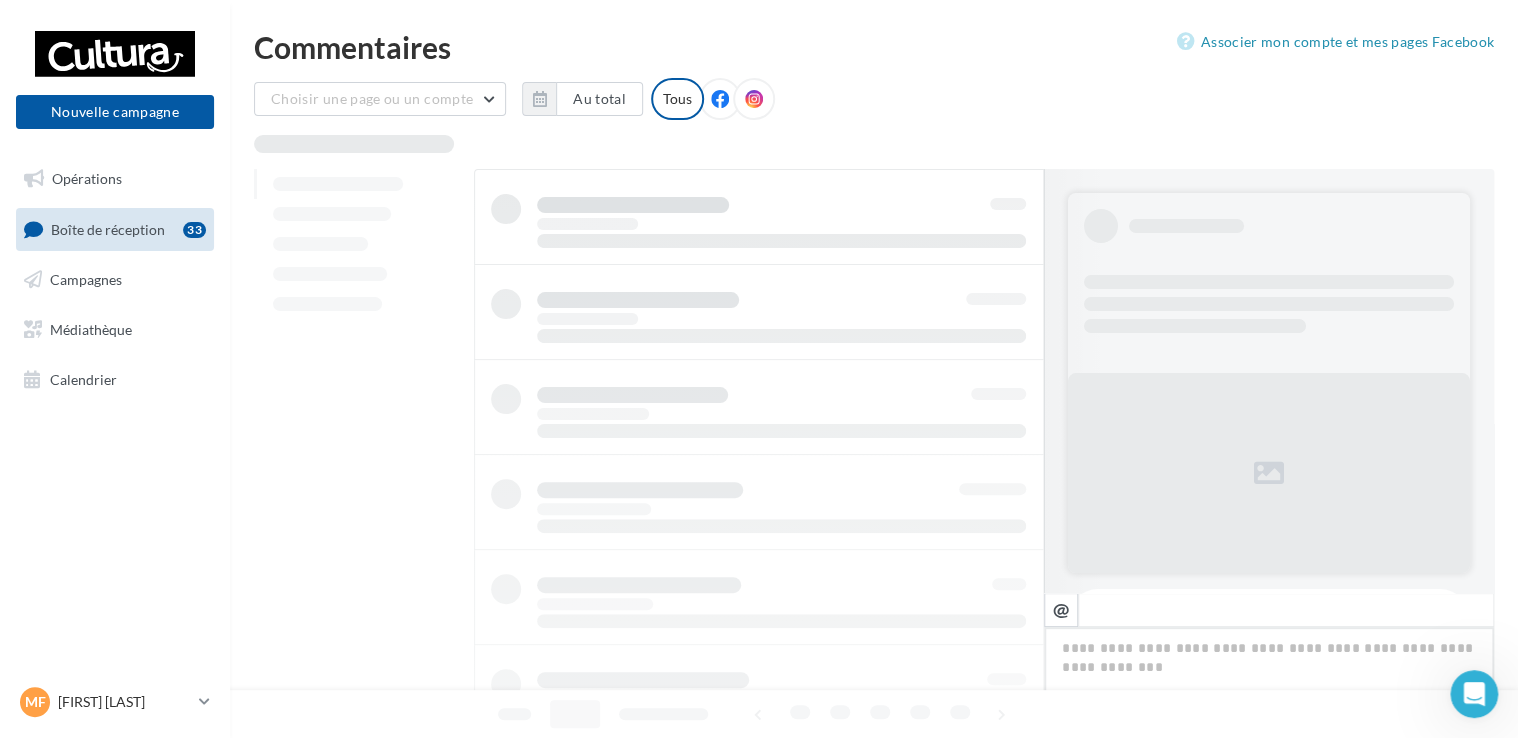 scroll, scrollTop: 411, scrollLeft: 0, axis: vertical 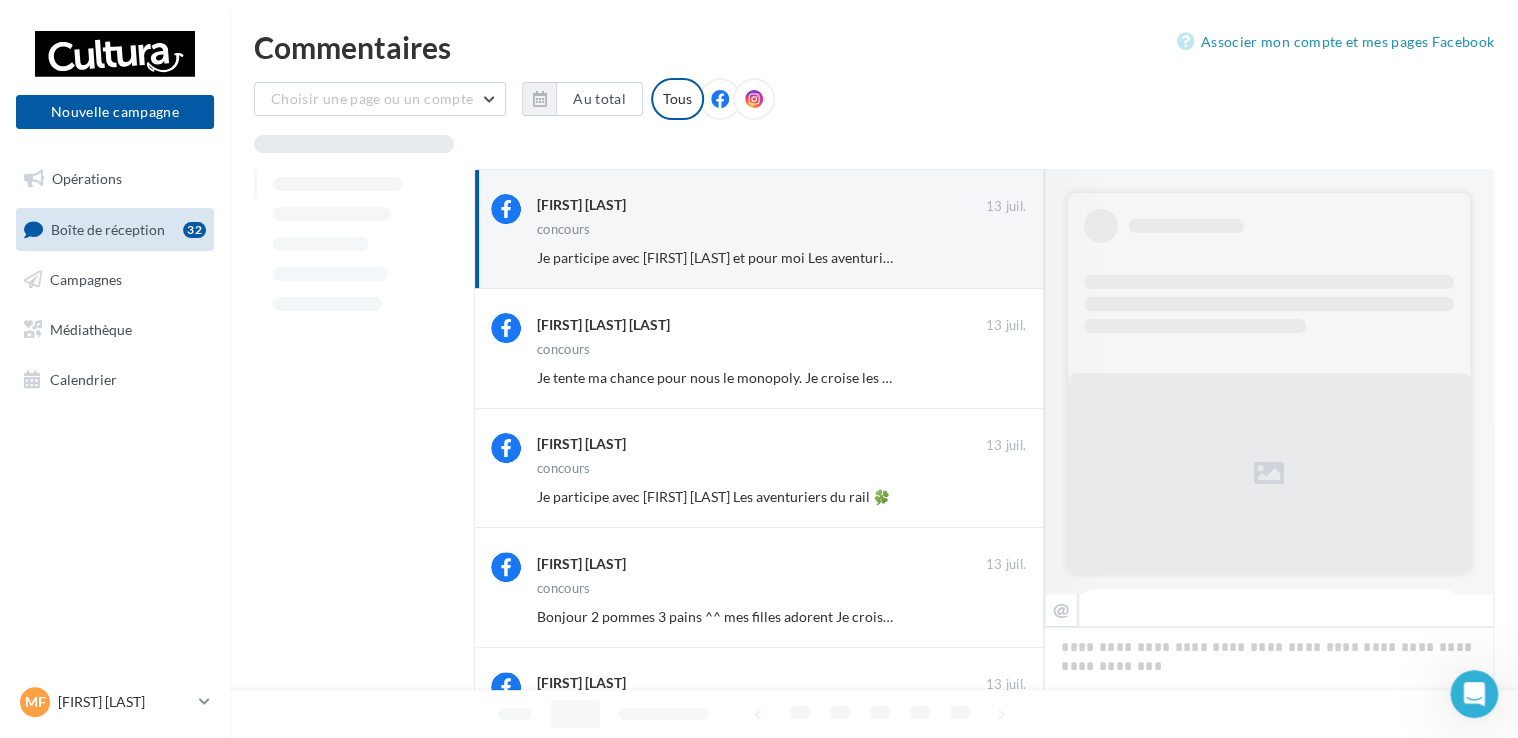 click on "Ignorer" at bounding box center (993, 258) 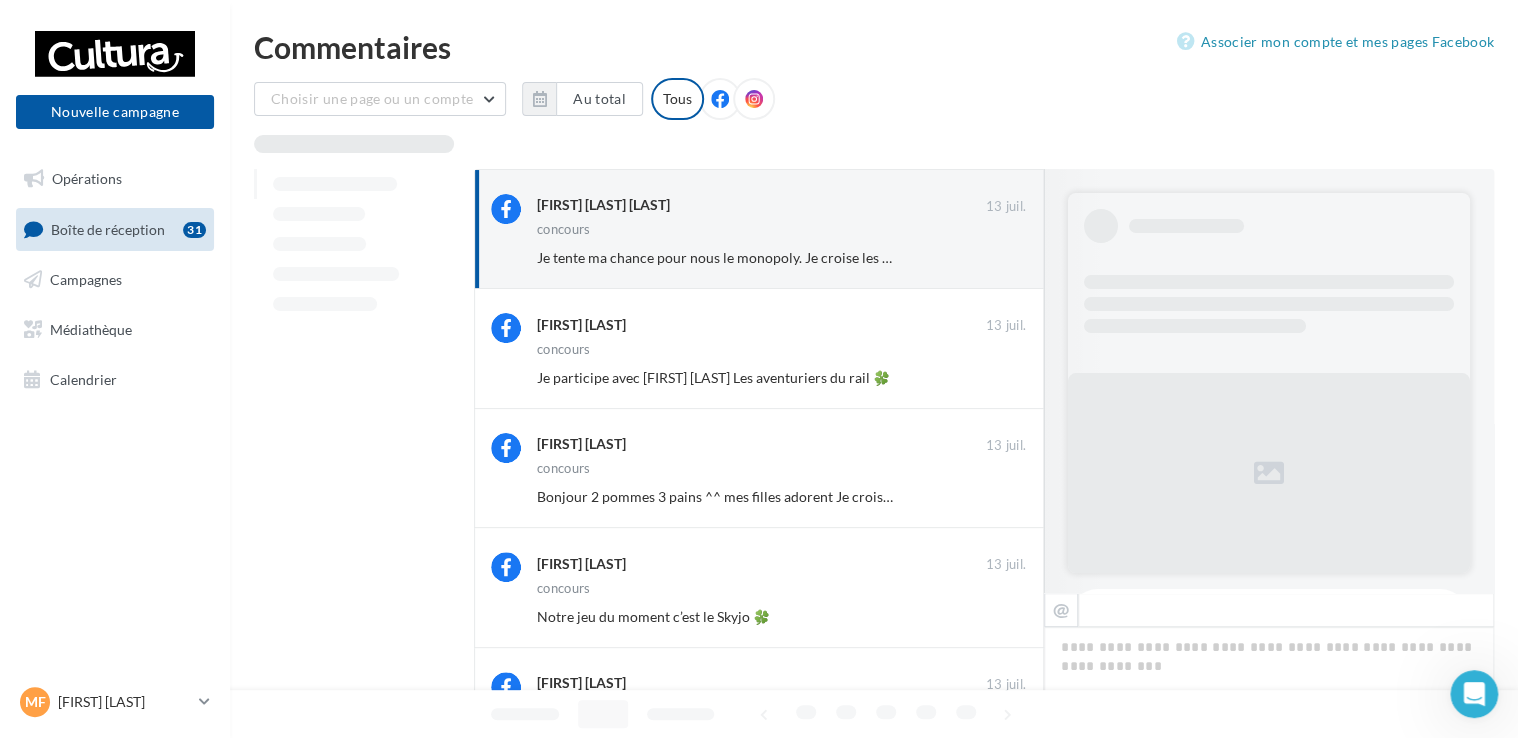 click on "Ignorer" at bounding box center [993, 258] 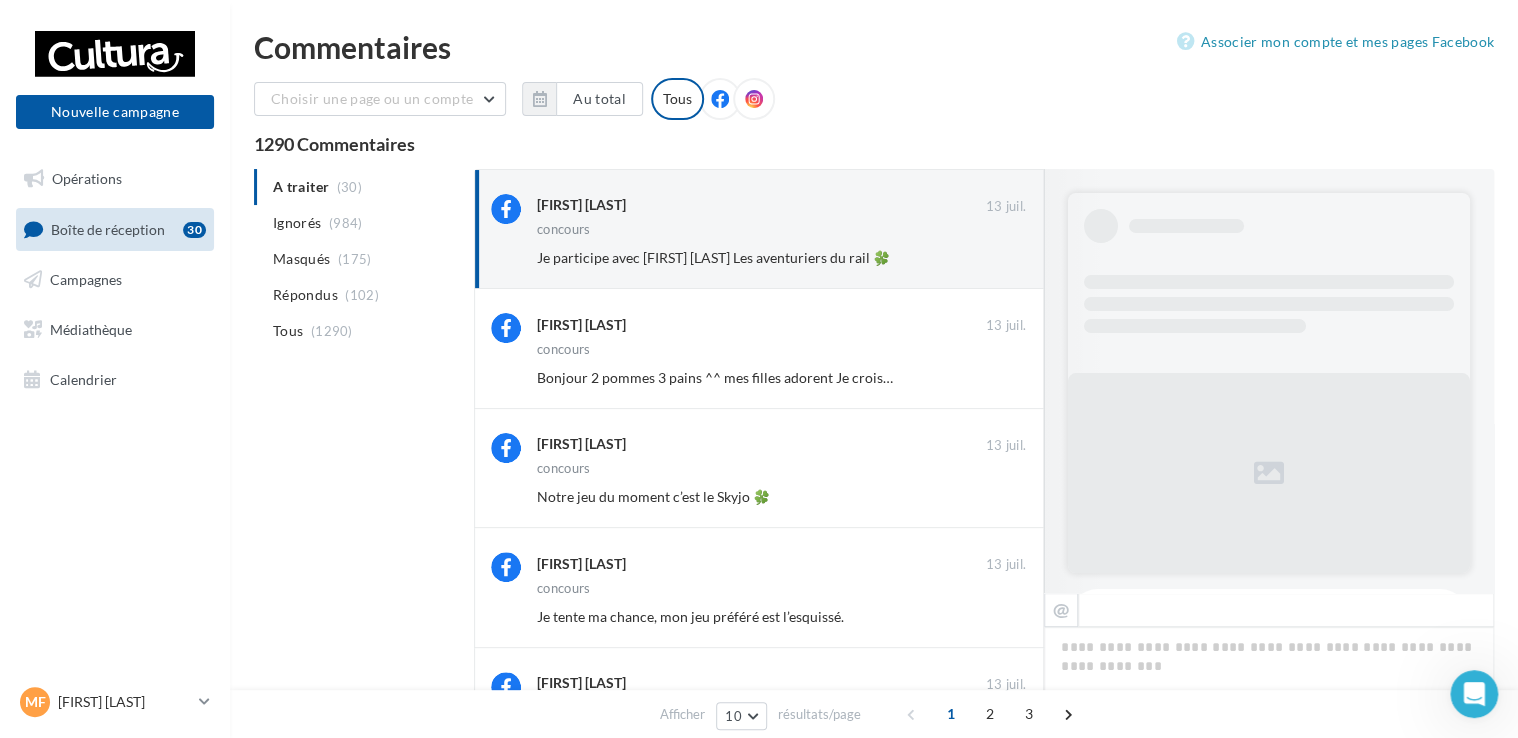 click on "Ignorer" at bounding box center [993, 258] 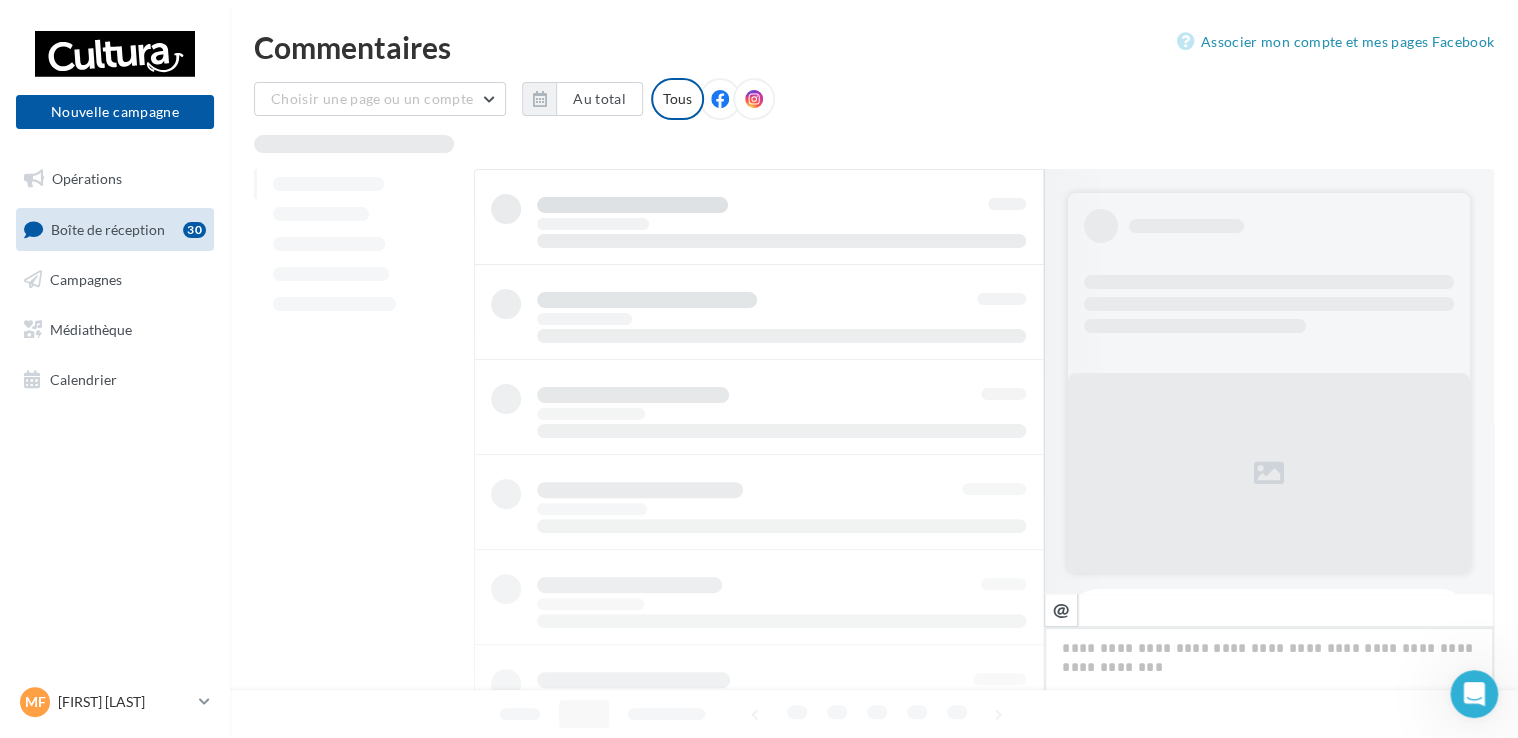 scroll, scrollTop: 155, scrollLeft: 0, axis: vertical 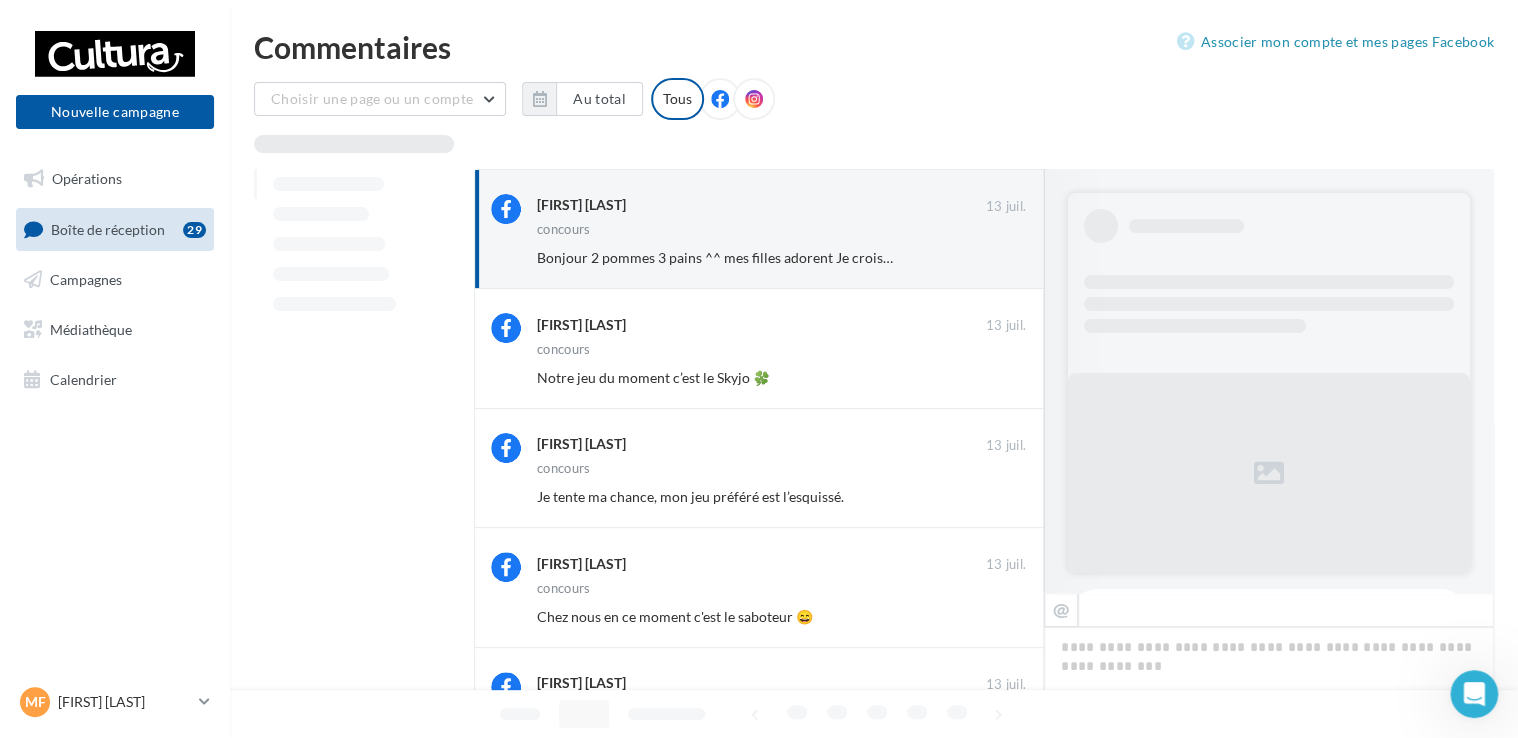 click on "Ignorer" at bounding box center (993, 258) 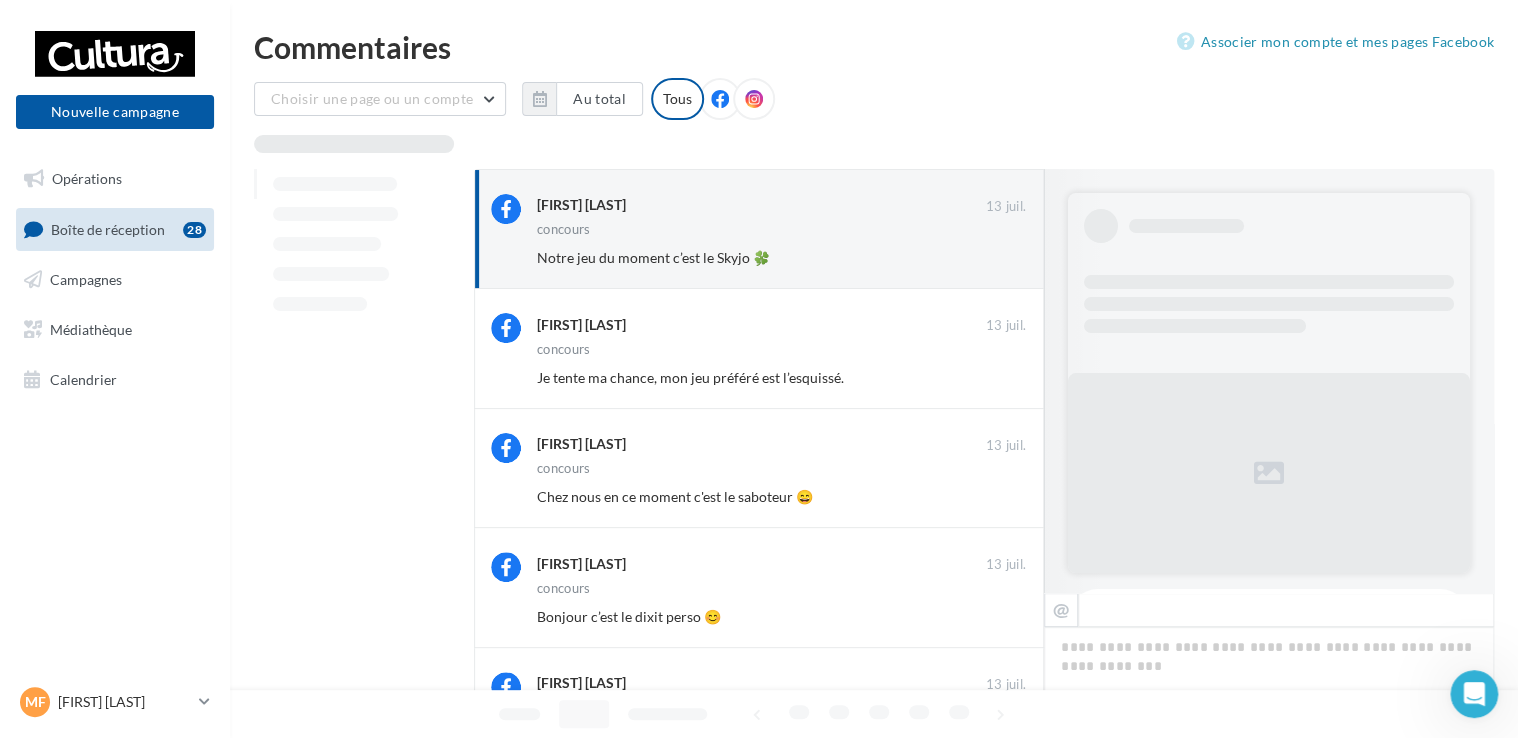 click on "Ignorer" at bounding box center (993, 258) 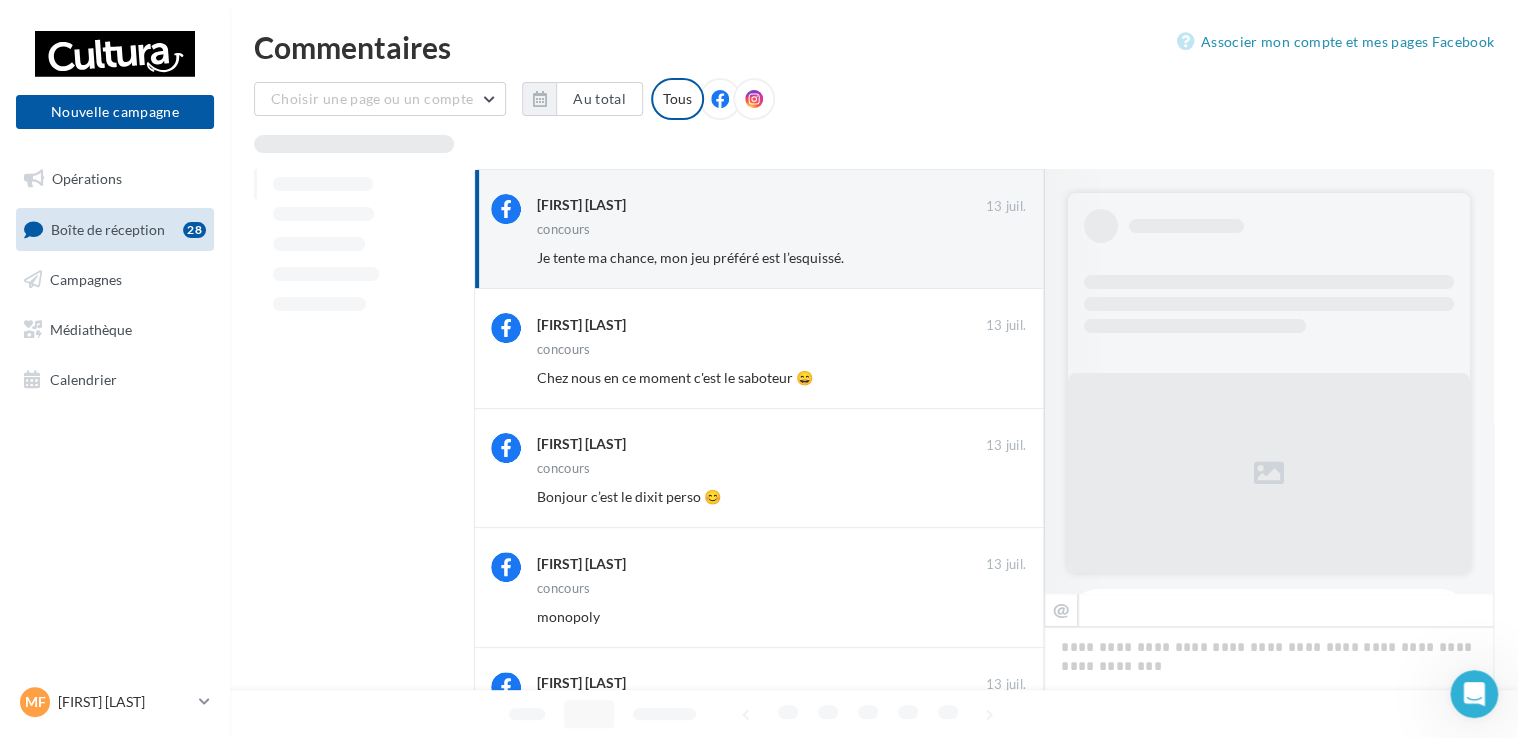 click on "Ignorer" at bounding box center [993, 258] 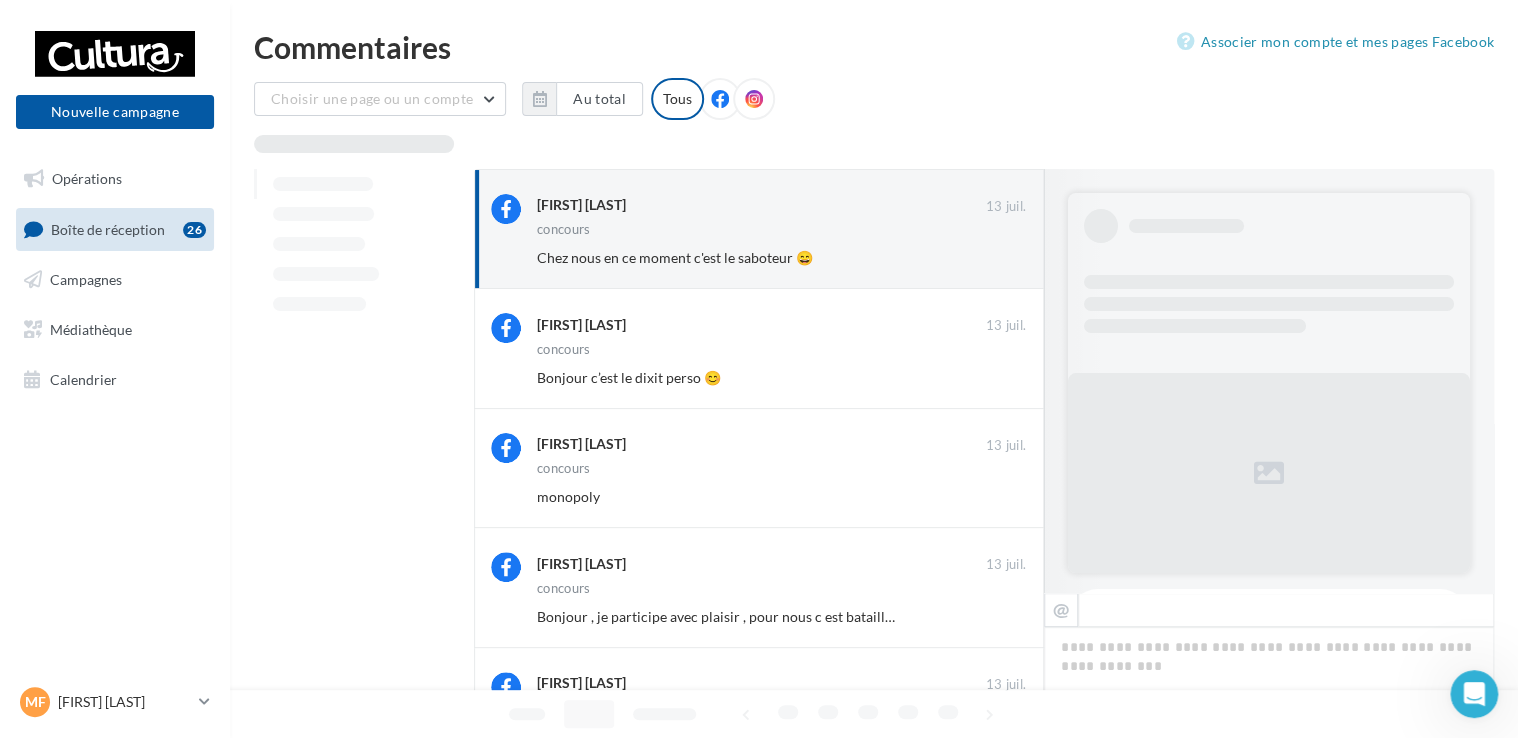click on "Ignorer" at bounding box center (993, 258) 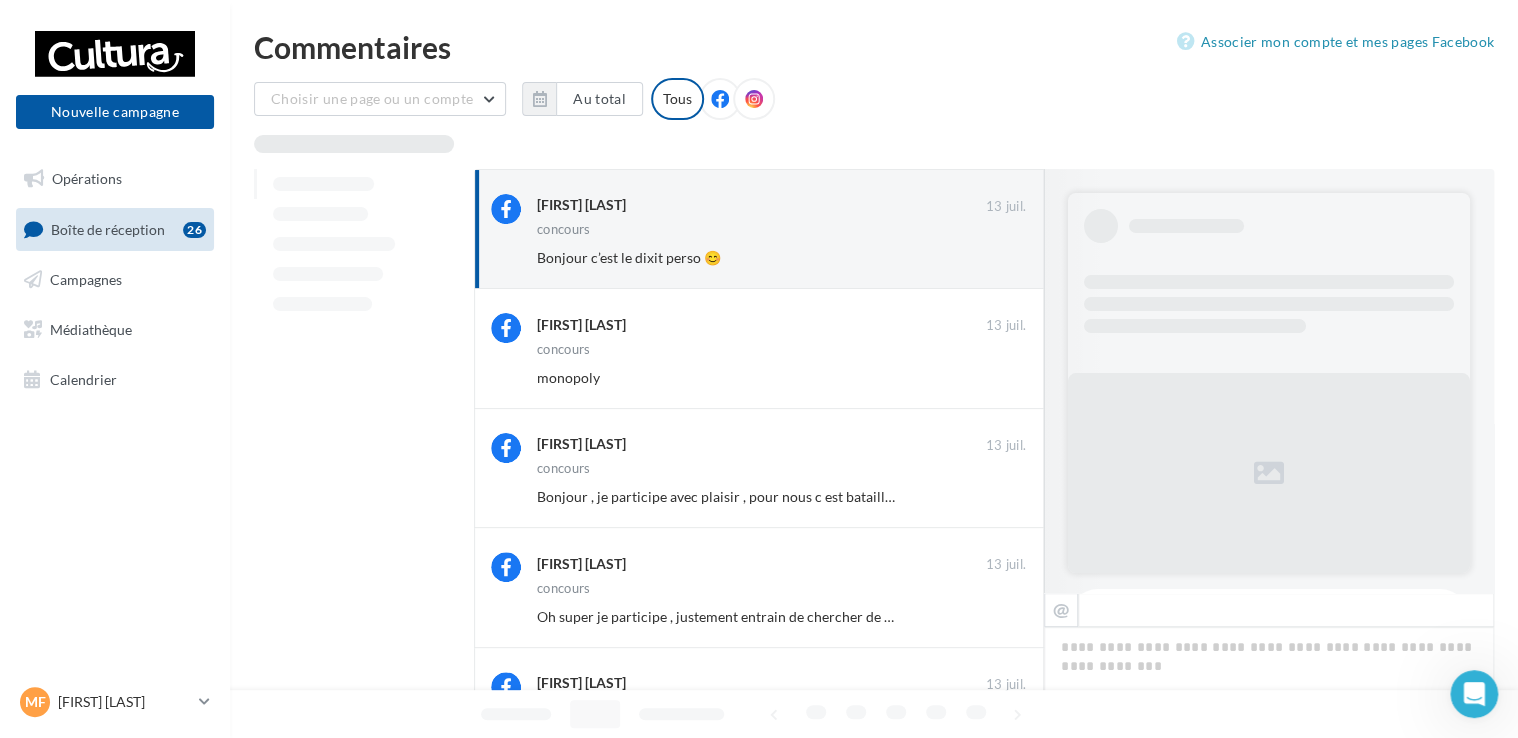 click on "Ignorer" at bounding box center (993, 258) 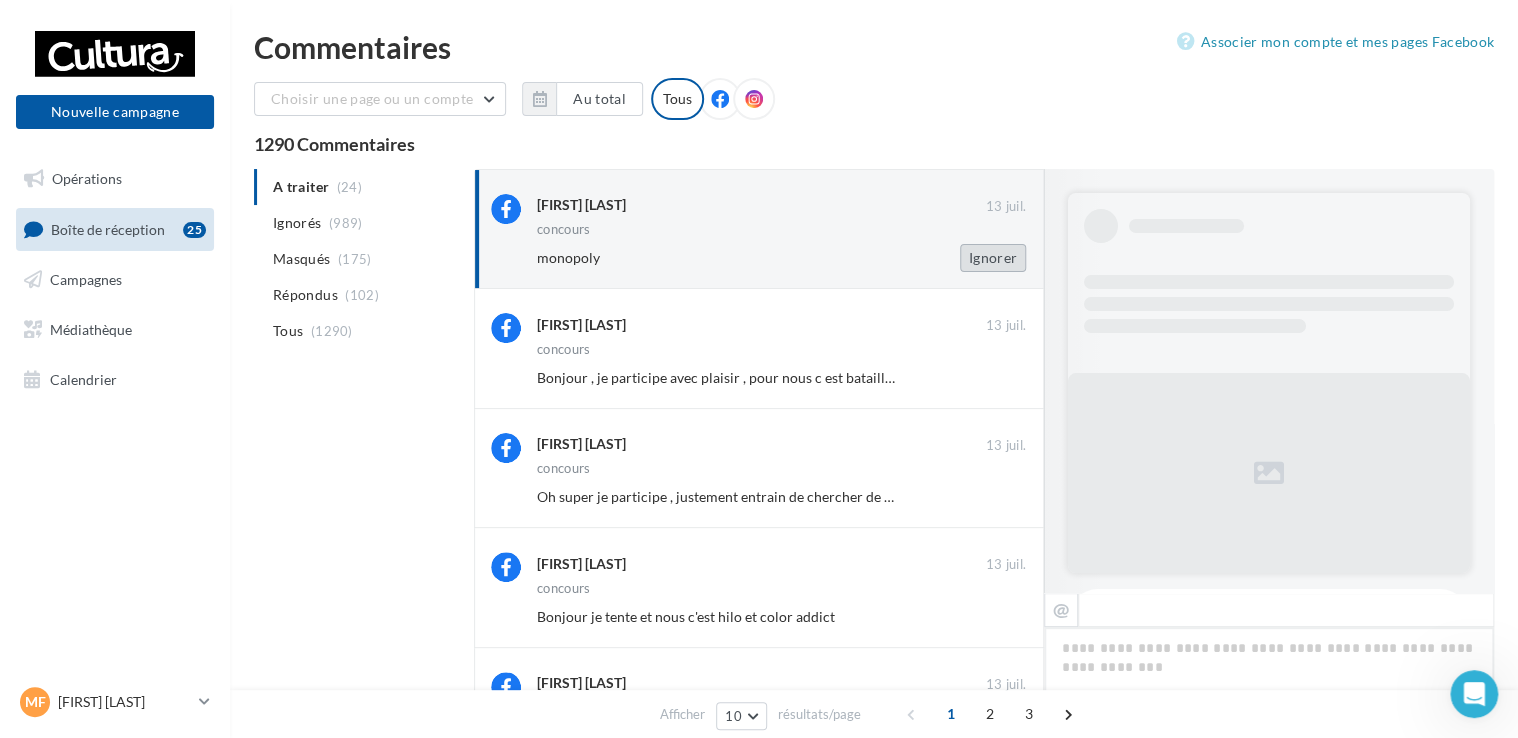 click on "Ignorer" at bounding box center (993, 258) 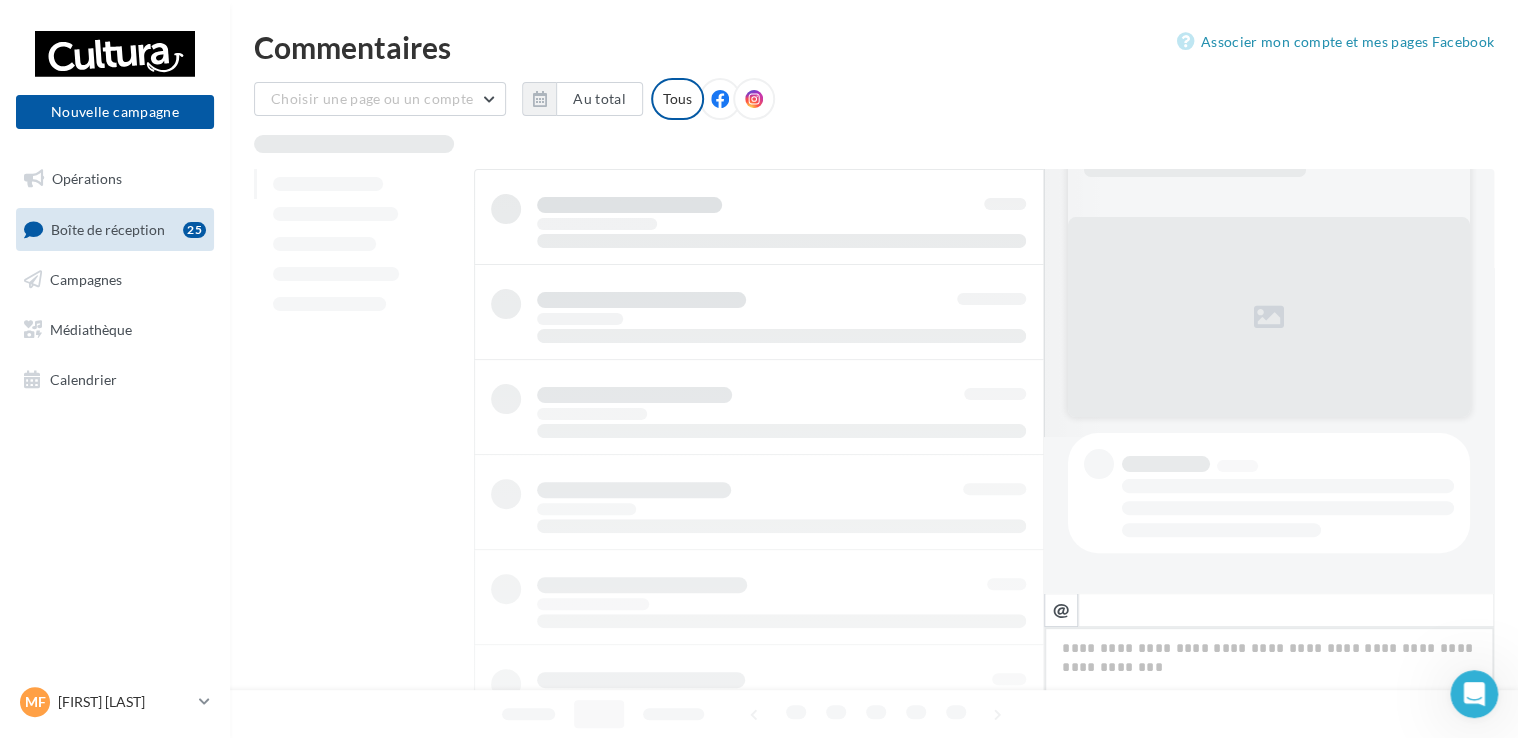 scroll, scrollTop: 155, scrollLeft: 0, axis: vertical 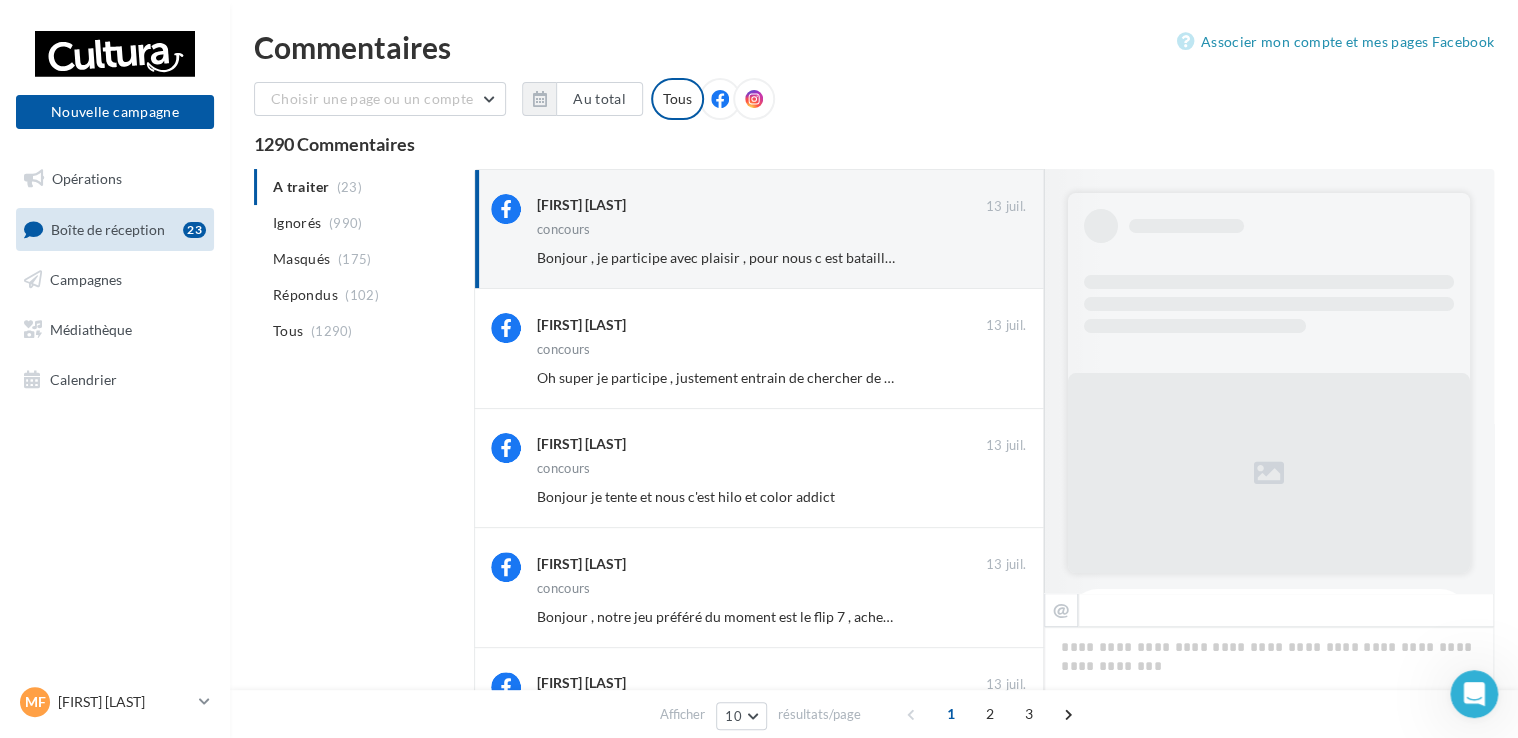 click on "Ignorer" at bounding box center (993, 258) 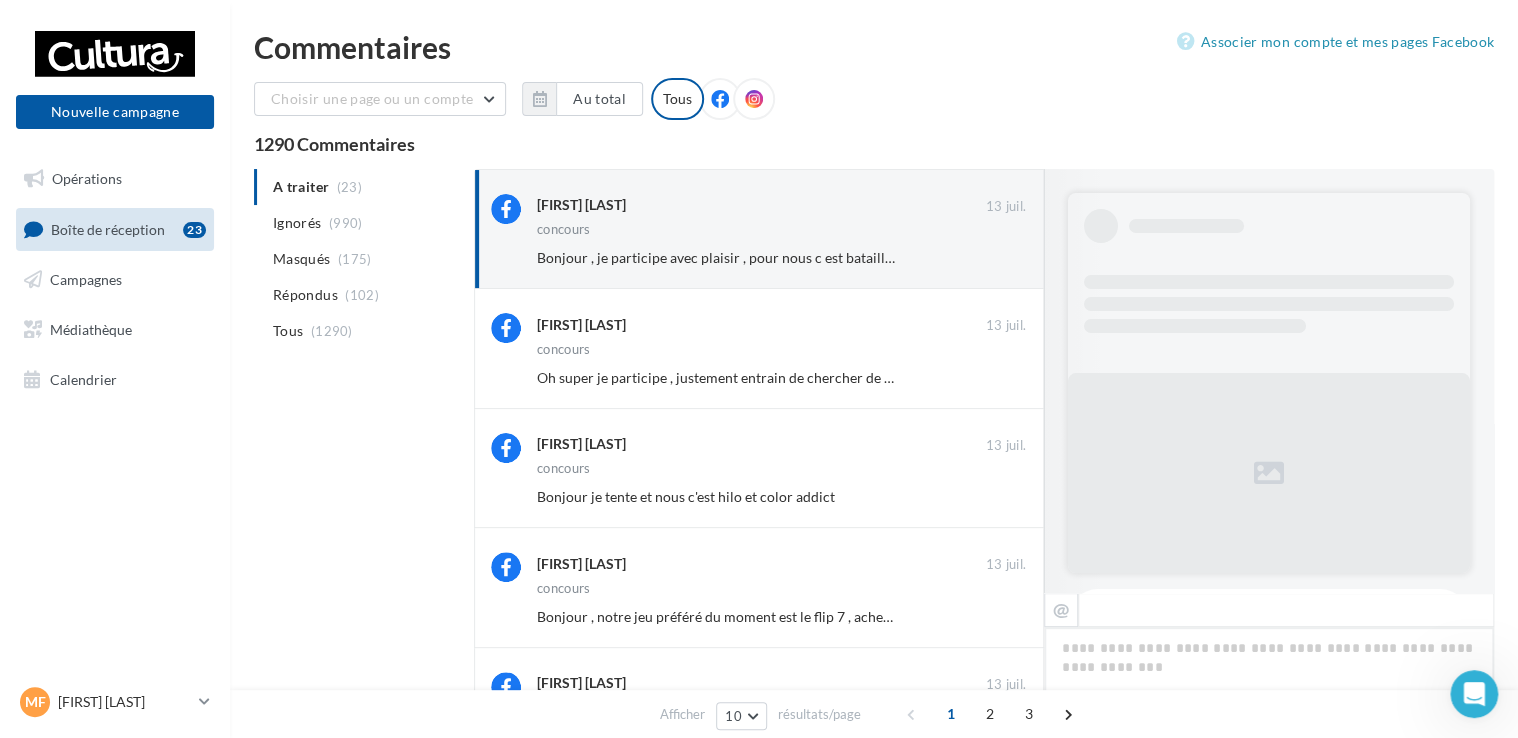 scroll, scrollTop: 275, scrollLeft: 0, axis: vertical 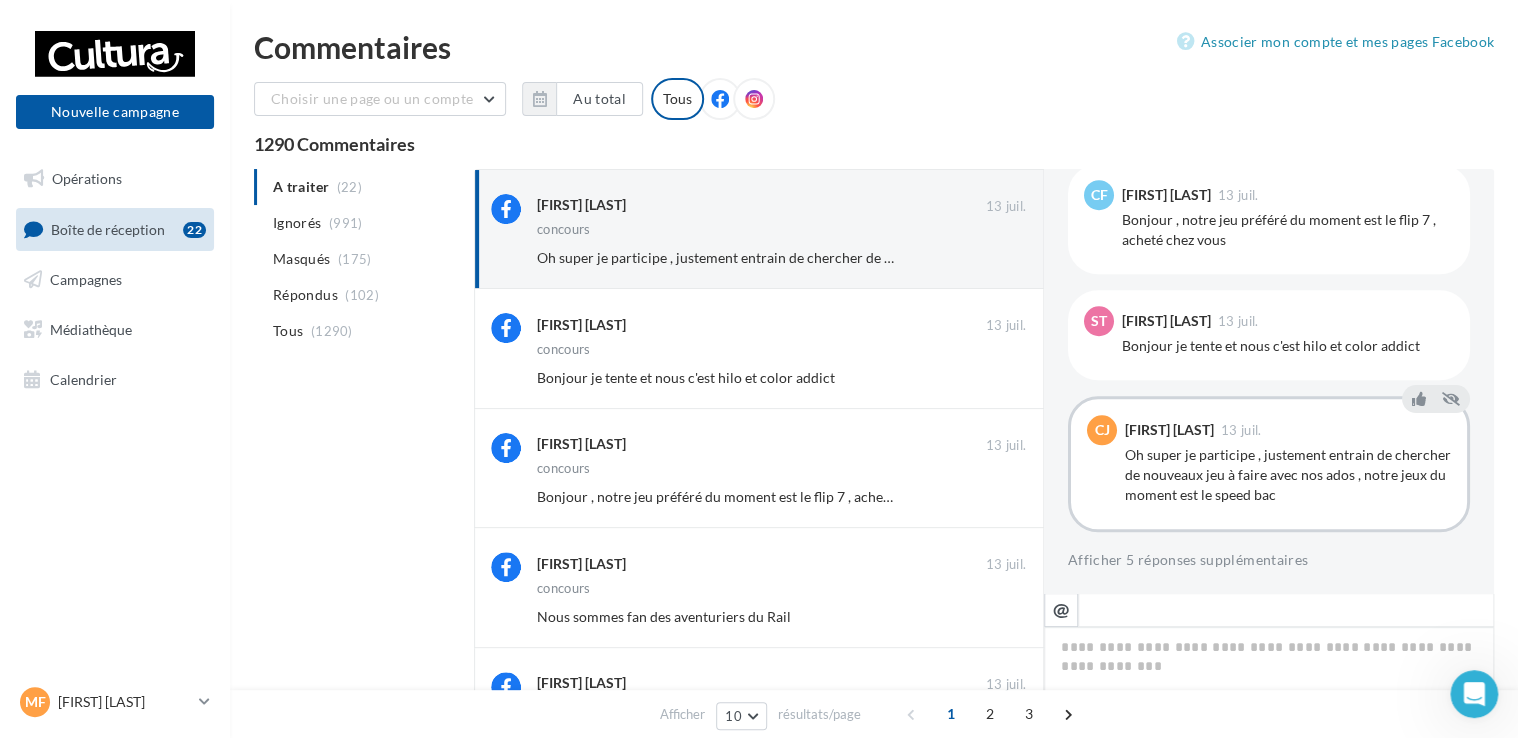 click on "Ignorer" at bounding box center [993, 258] 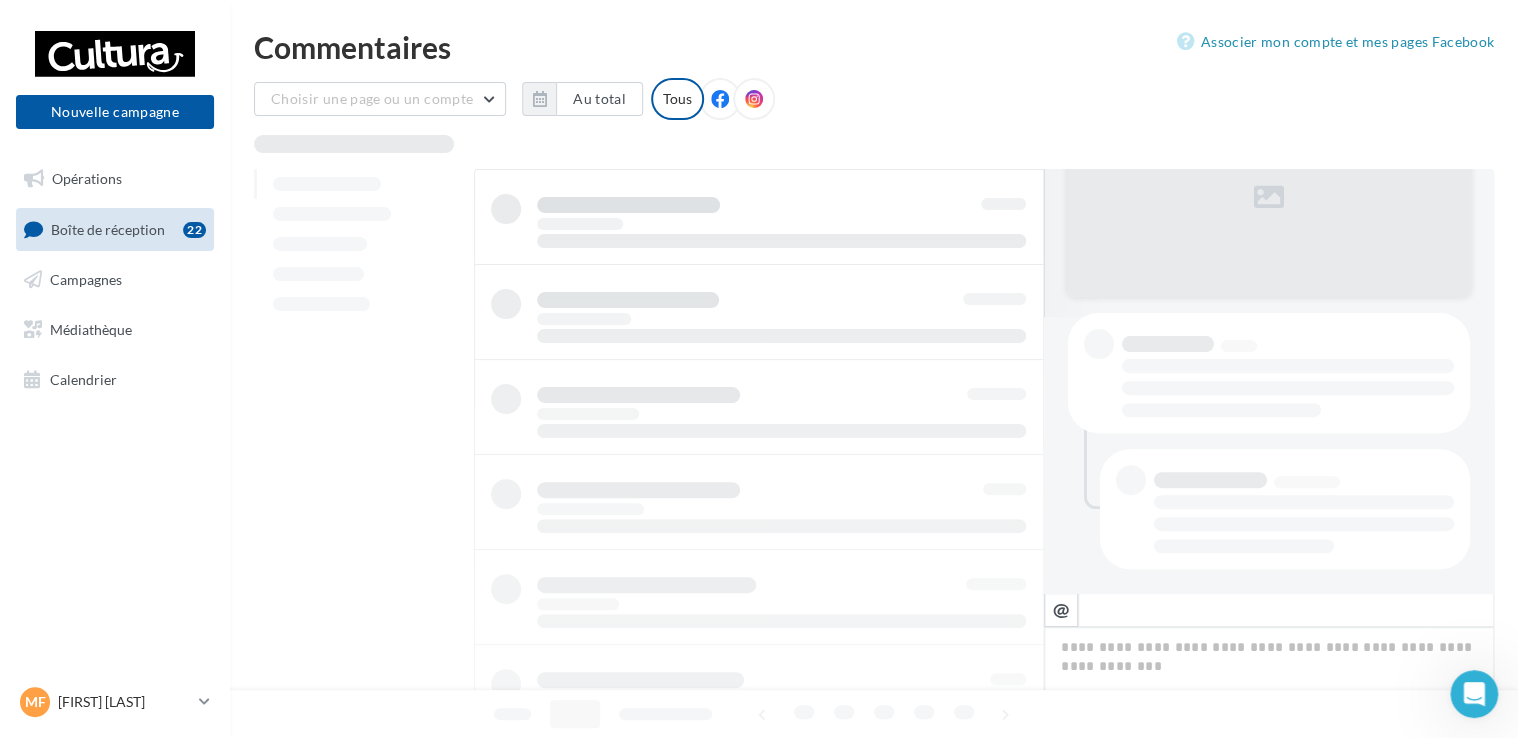 scroll, scrollTop: 275, scrollLeft: 0, axis: vertical 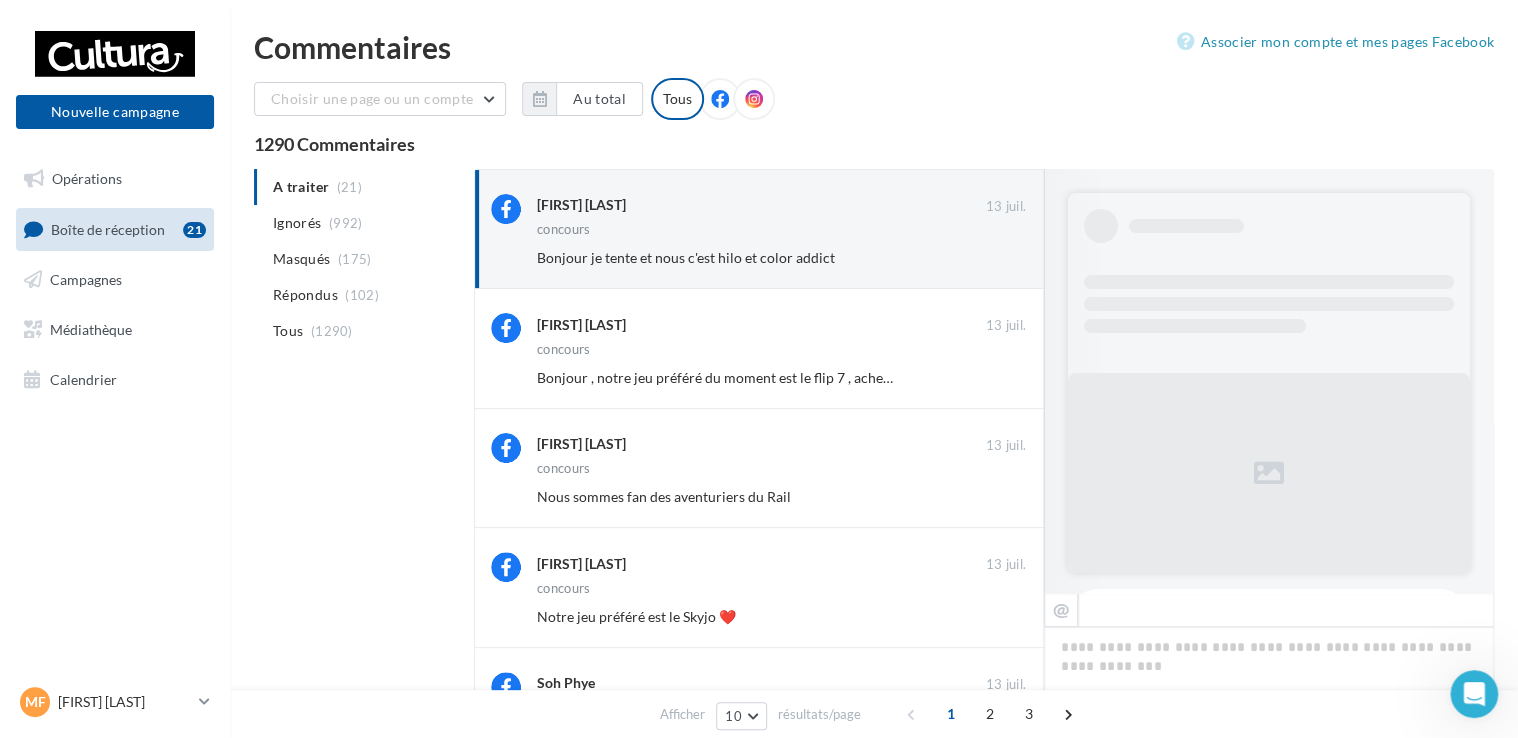 click on "Ignorer" at bounding box center [993, 258] 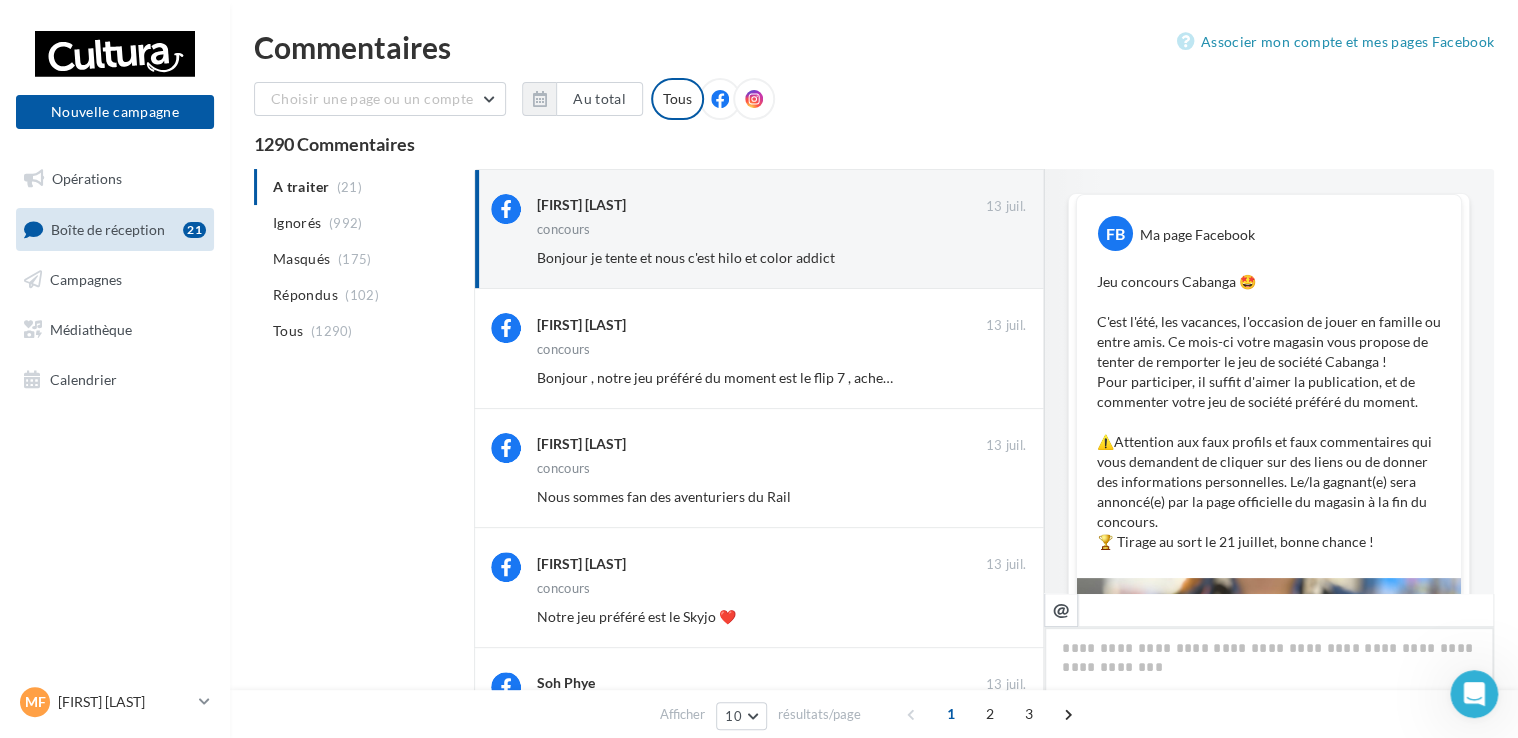 scroll, scrollTop: 275, scrollLeft: 0, axis: vertical 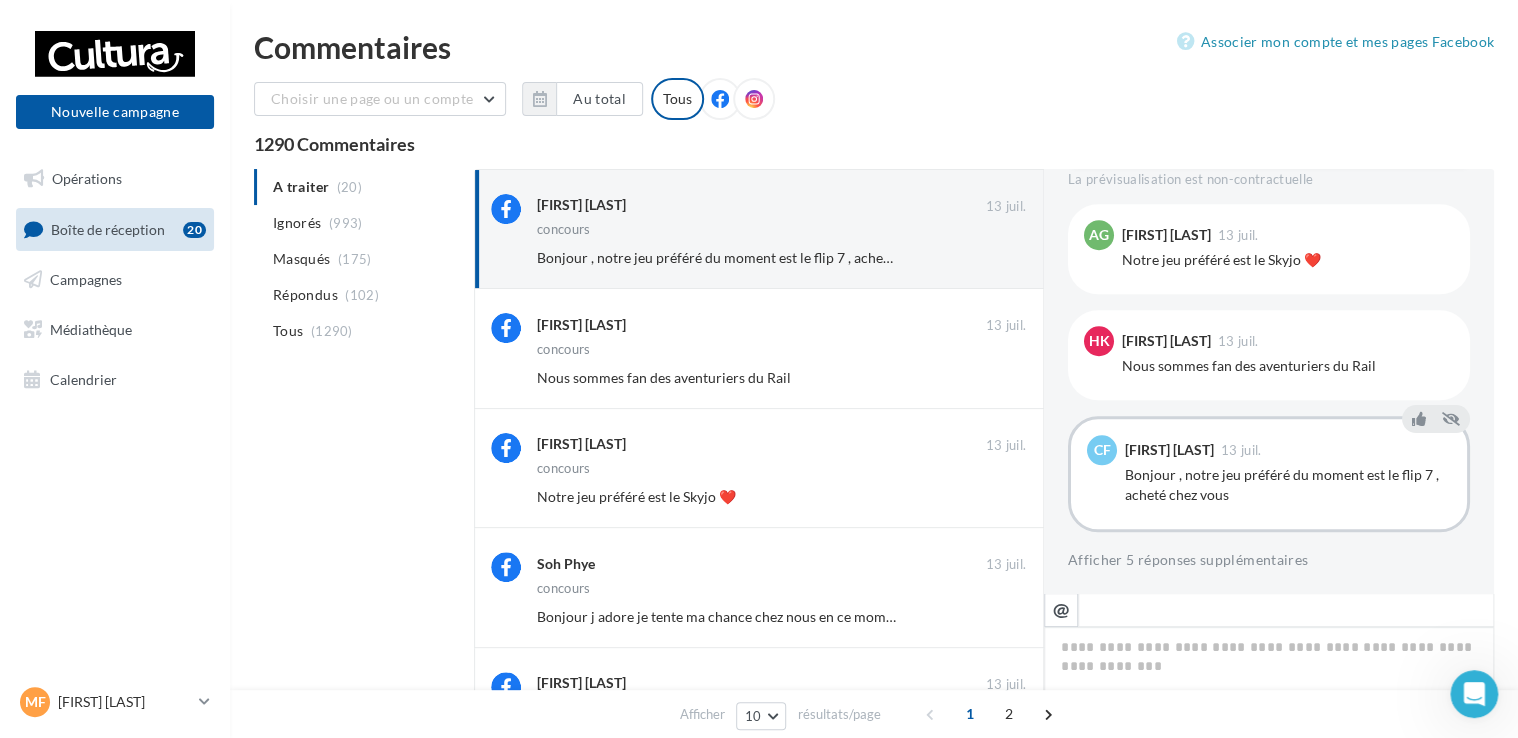 click on "Ignorer" at bounding box center [993, 258] 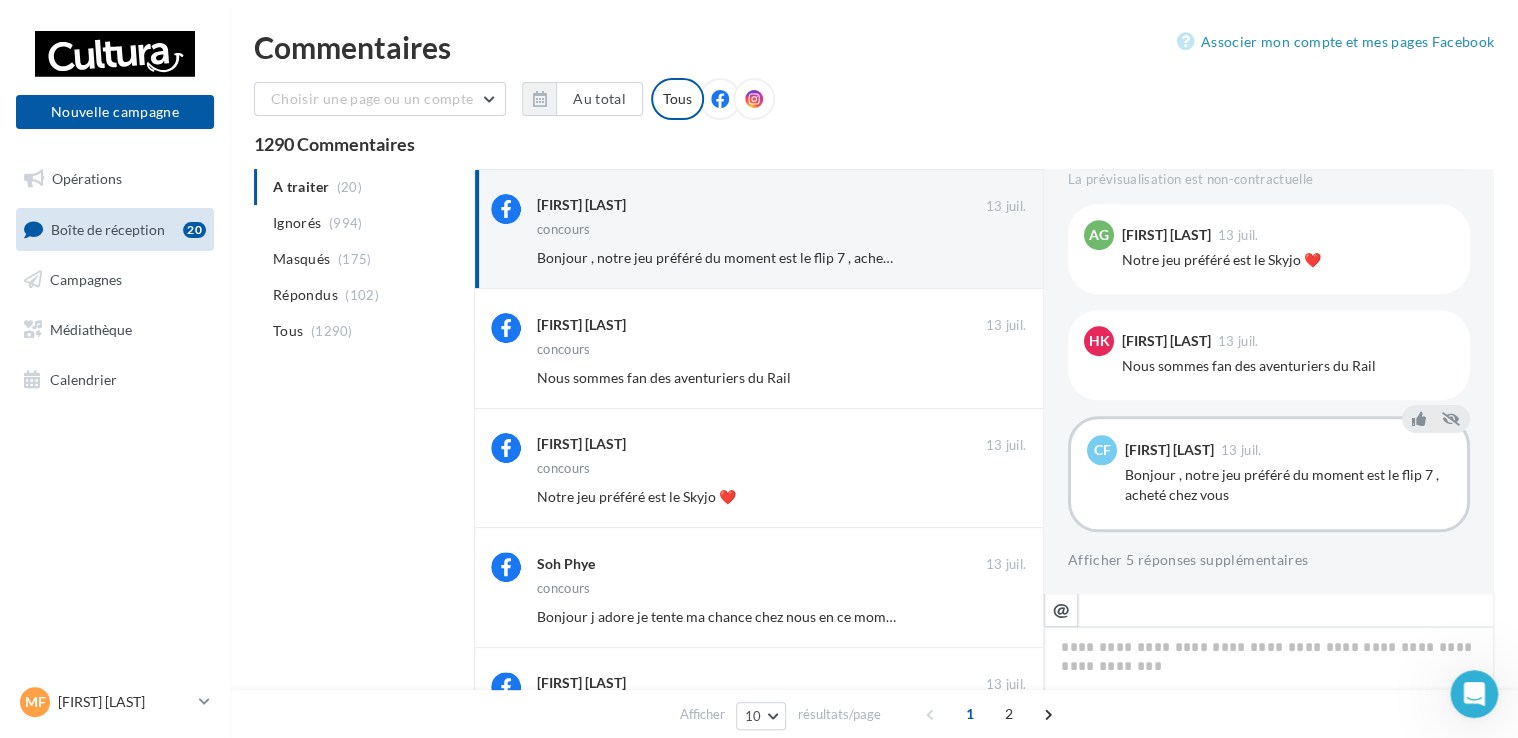 scroll, scrollTop: 155, scrollLeft: 0, axis: vertical 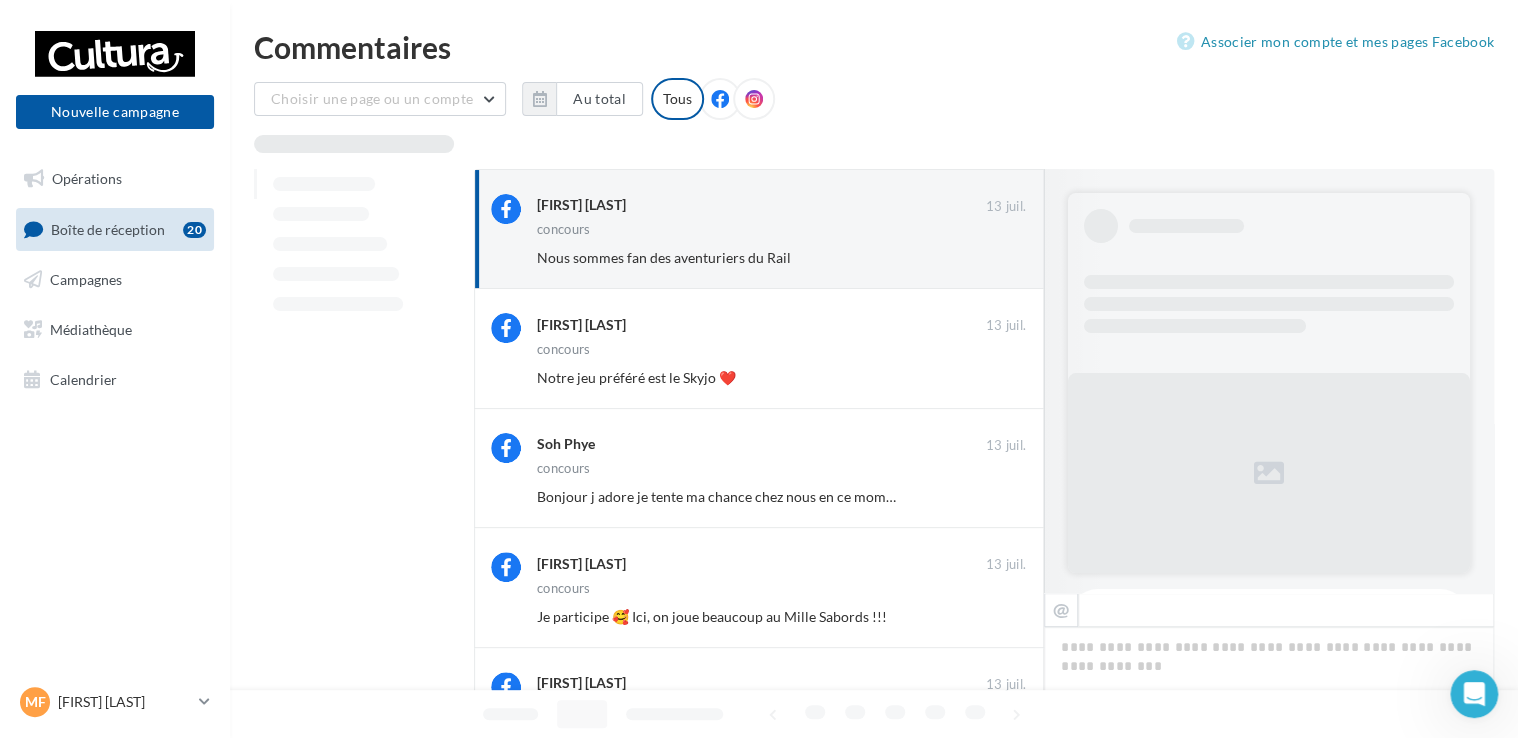 click on "Ignorer" at bounding box center (993, 258) 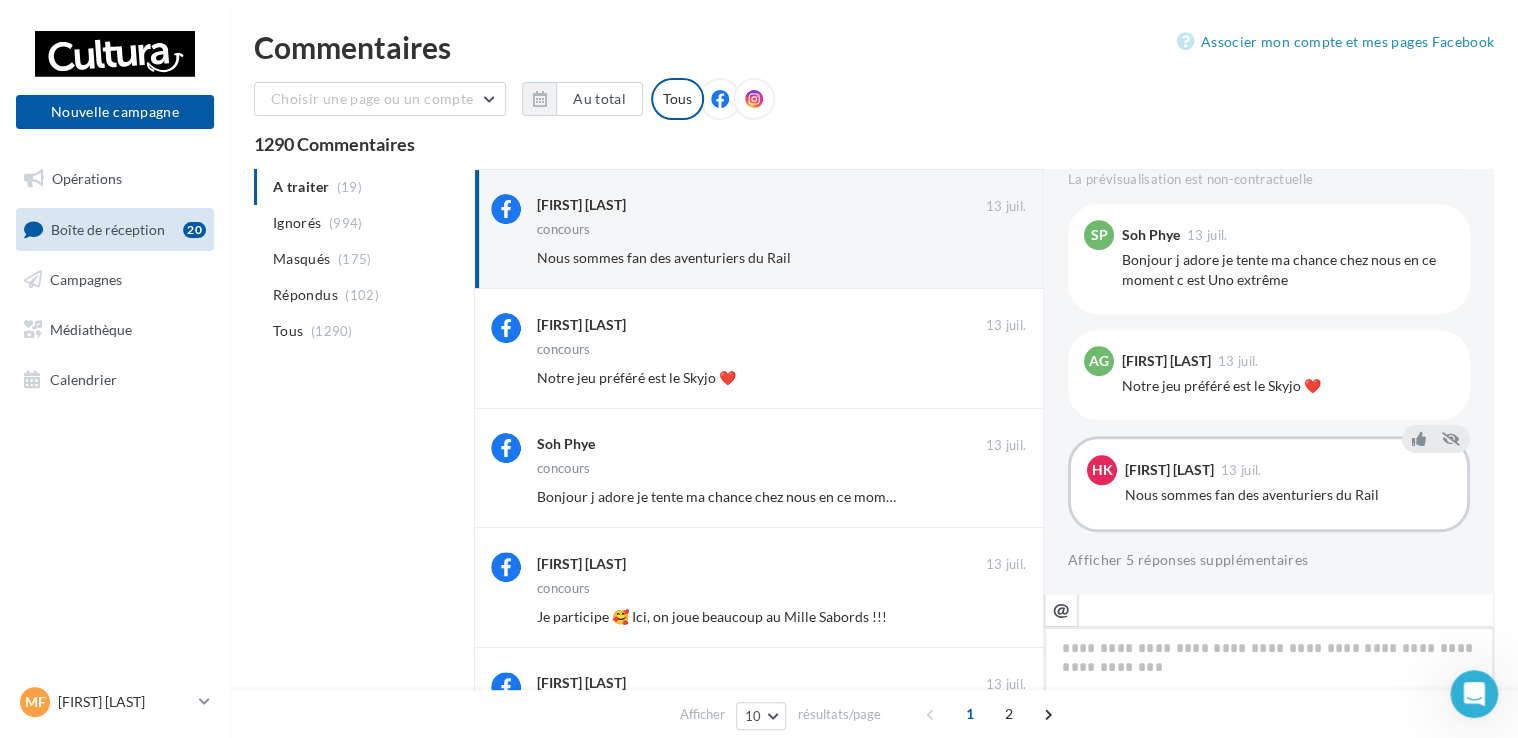 scroll, scrollTop: 155, scrollLeft: 0, axis: vertical 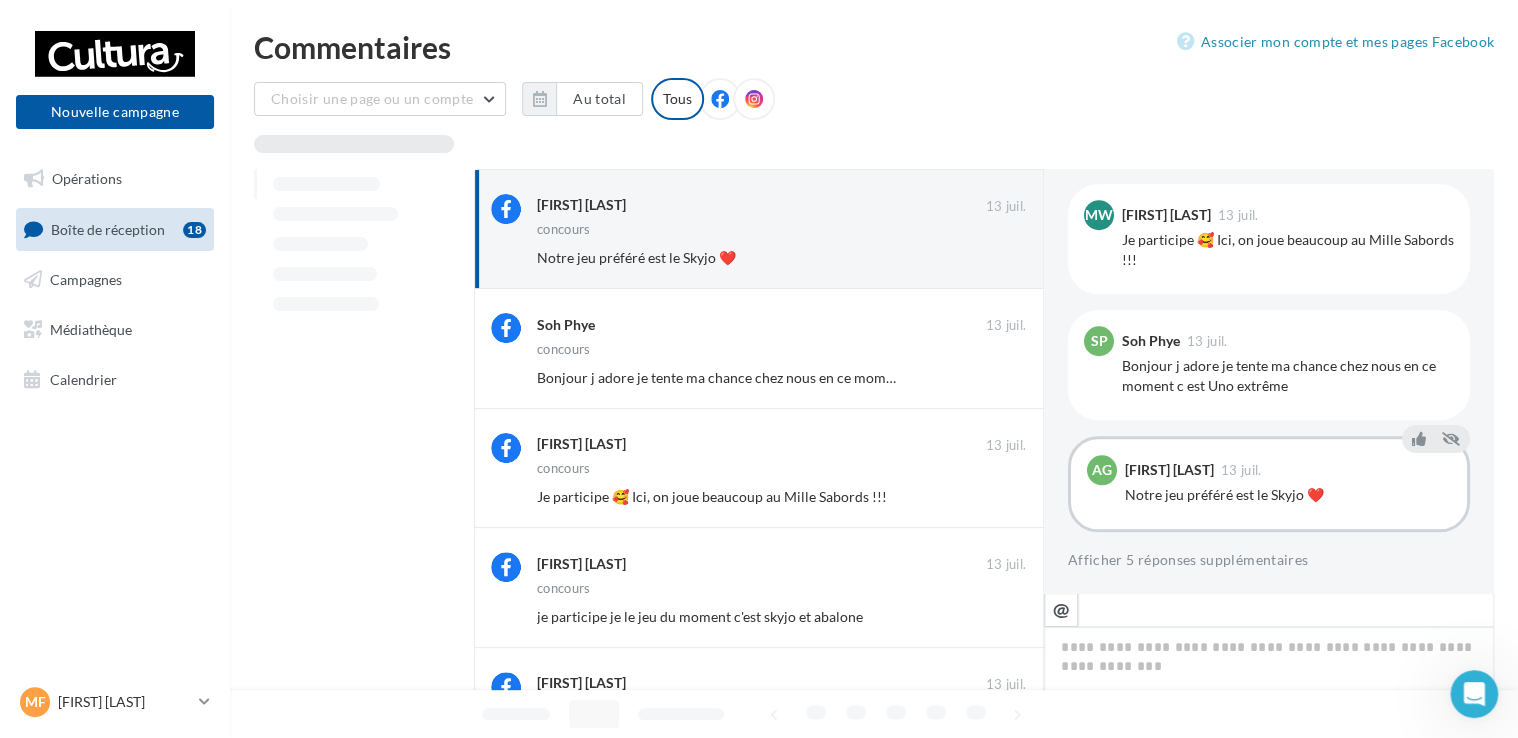 click on "Ignorer" at bounding box center (993, 258) 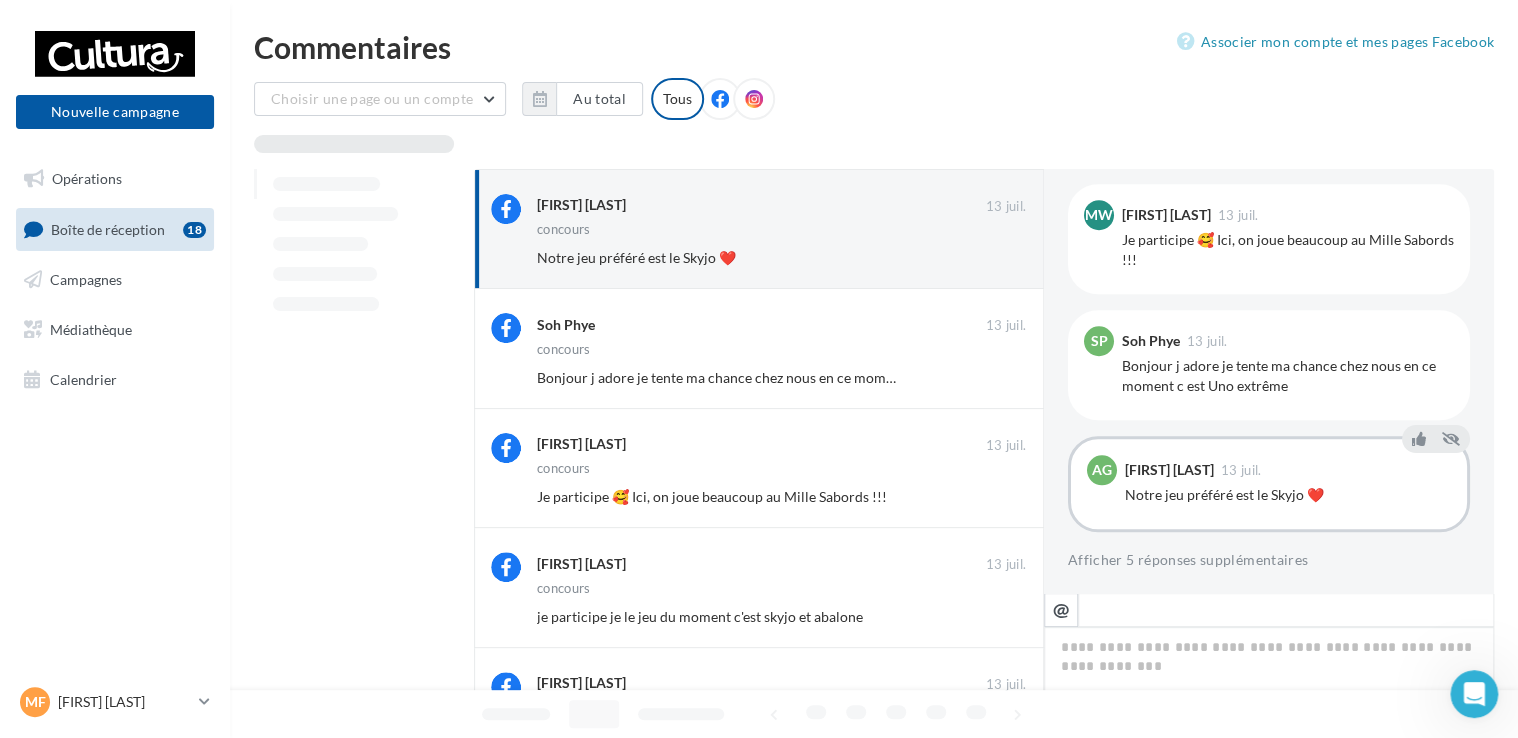 scroll, scrollTop: 275, scrollLeft: 0, axis: vertical 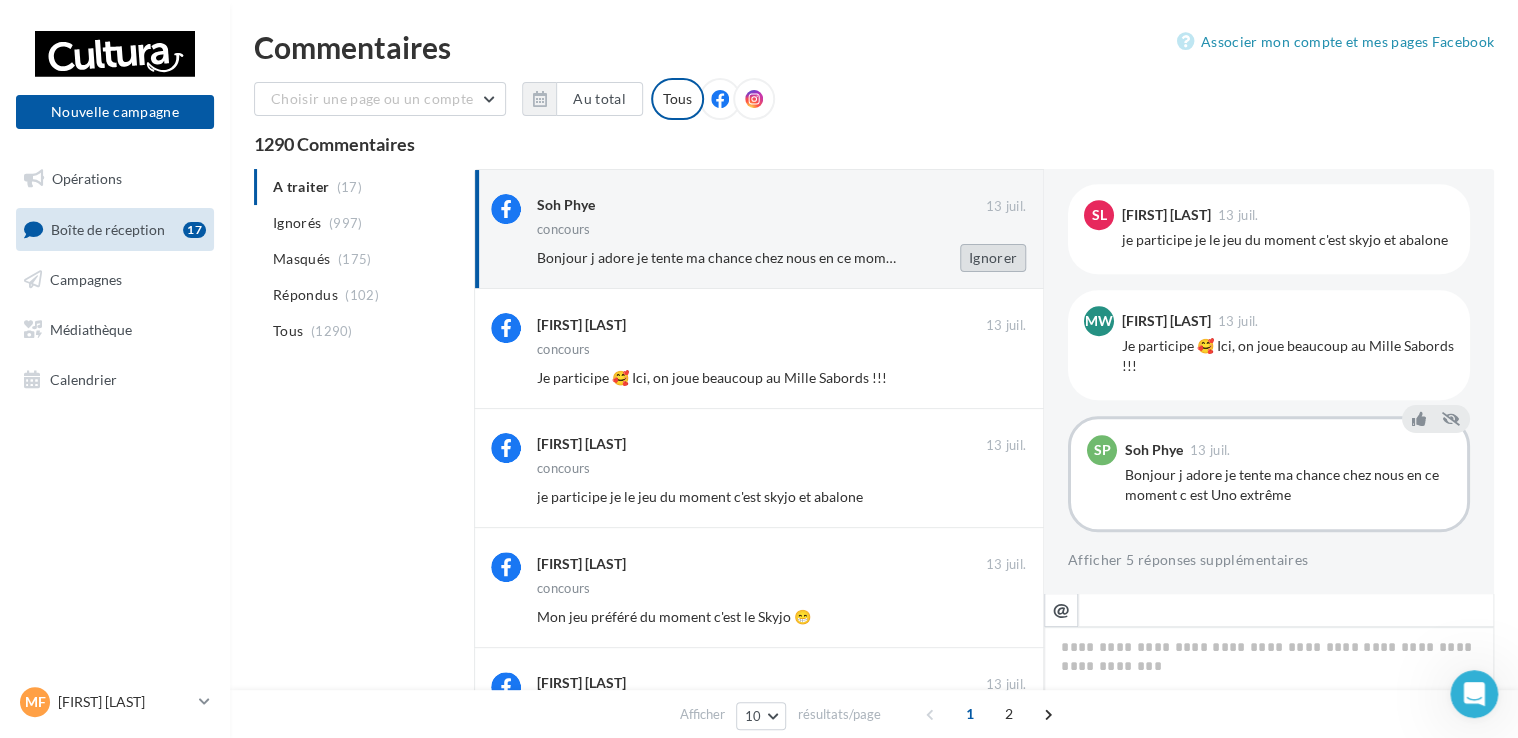 click on "Ignorer" at bounding box center (993, 258) 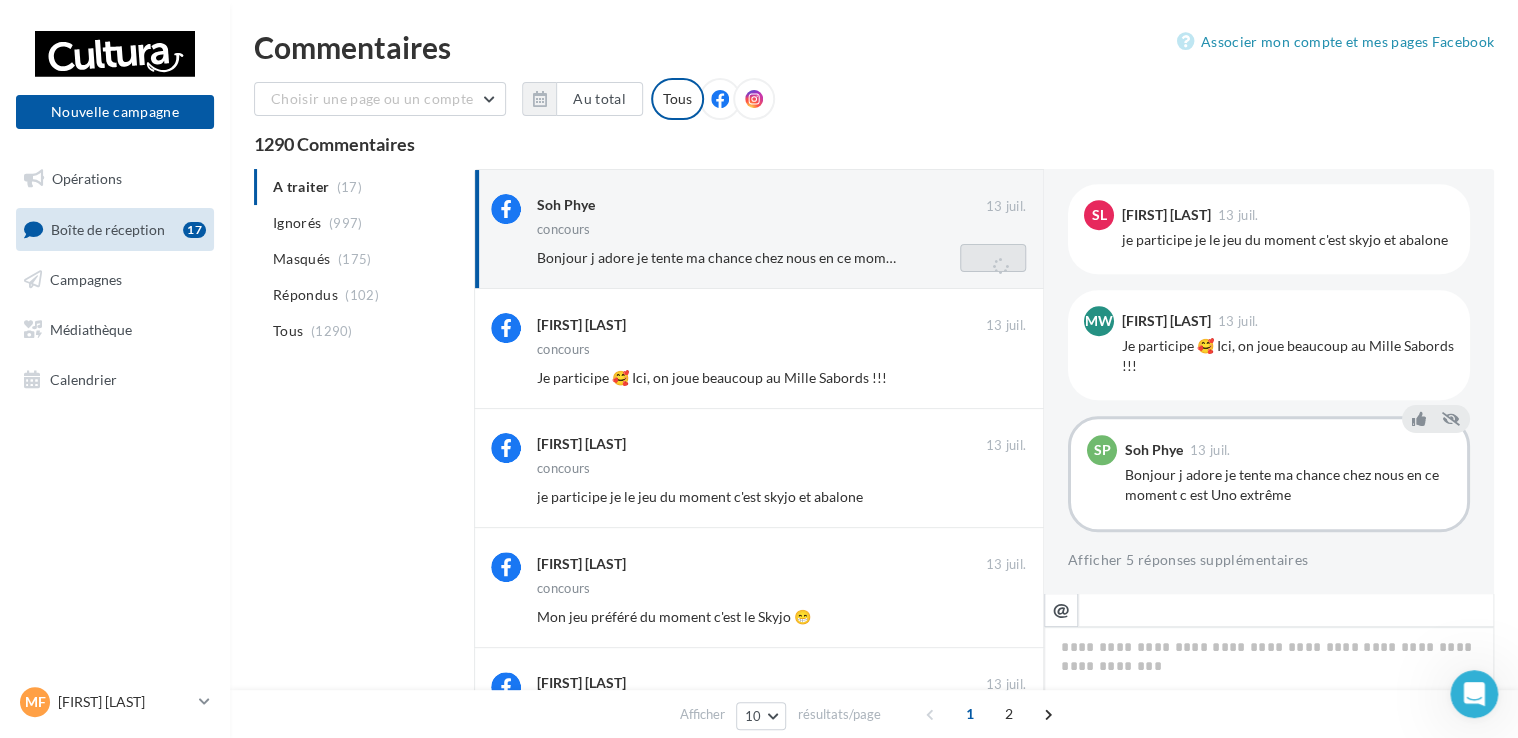 scroll, scrollTop: 155, scrollLeft: 0, axis: vertical 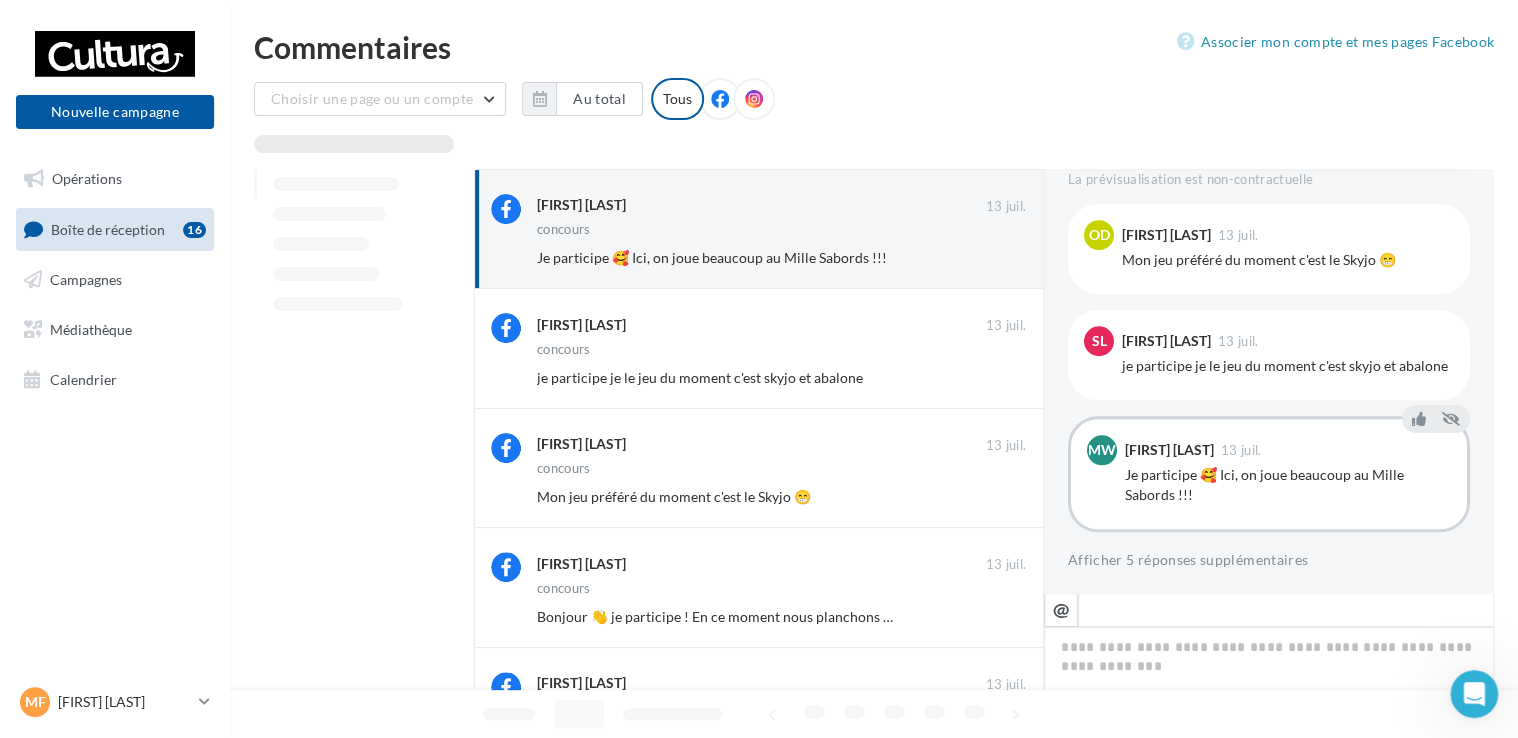 click on "Ignorer" at bounding box center (993, 258) 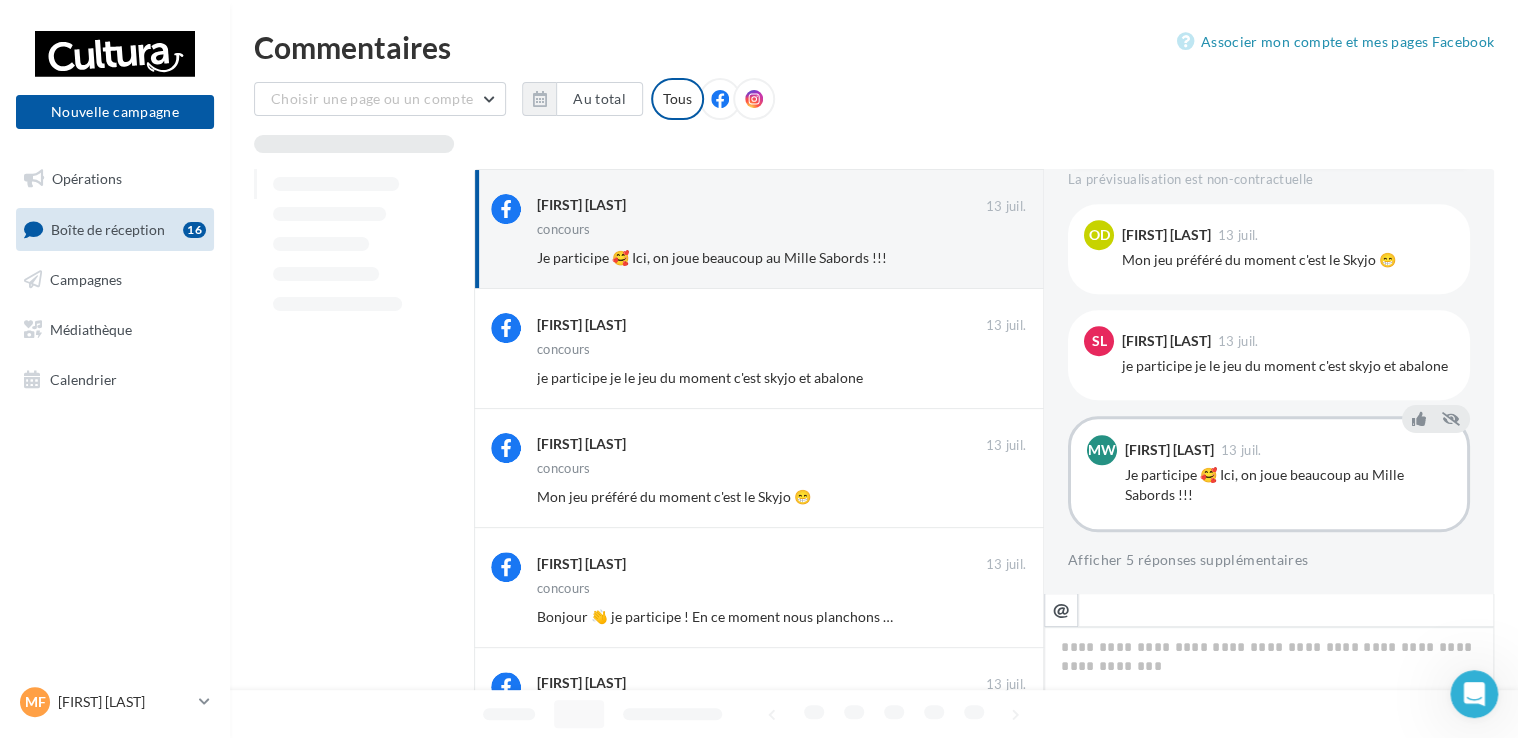 scroll, scrollTop: 411, scrollLeft: 0, axis: vertical 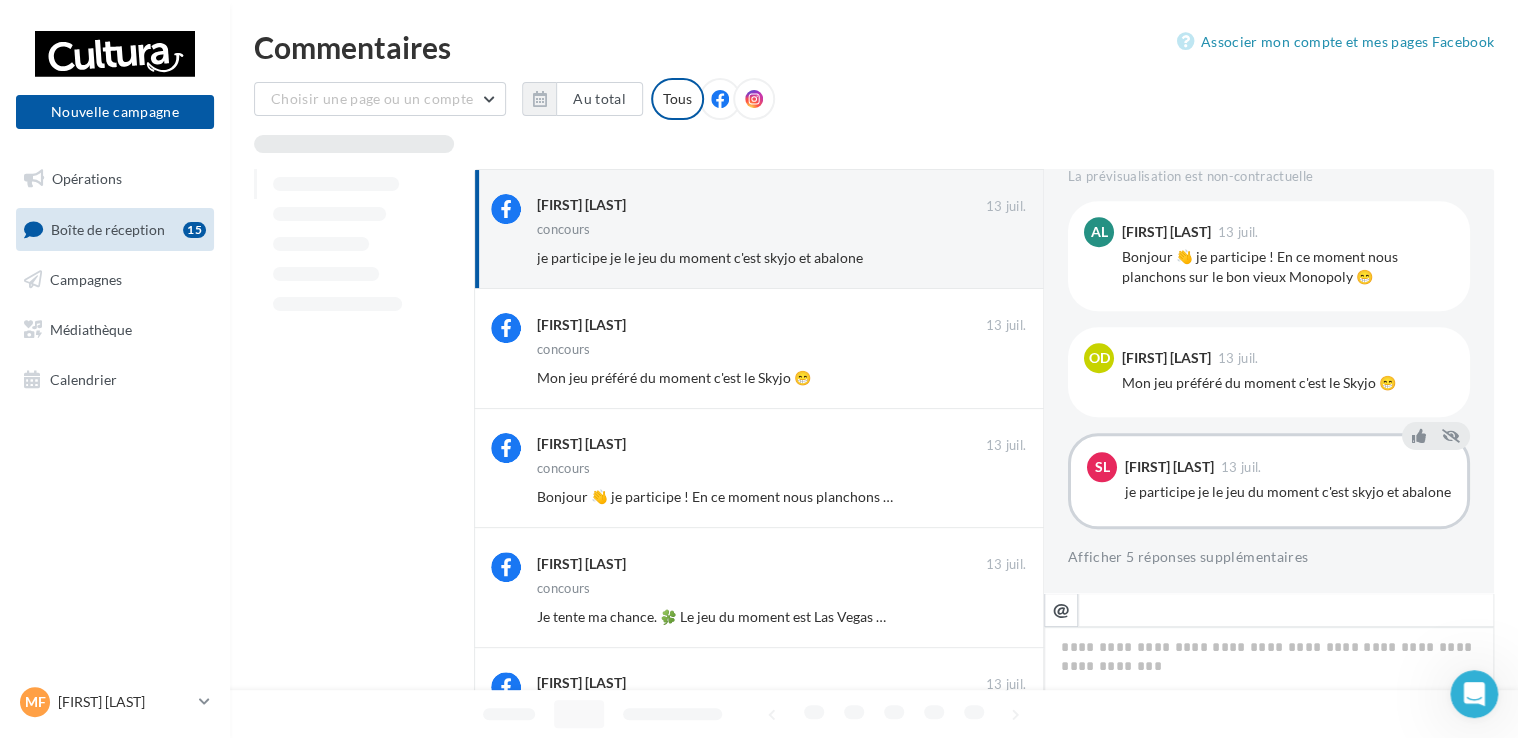 click on "Ignorer" at bounding box center (993, 258) 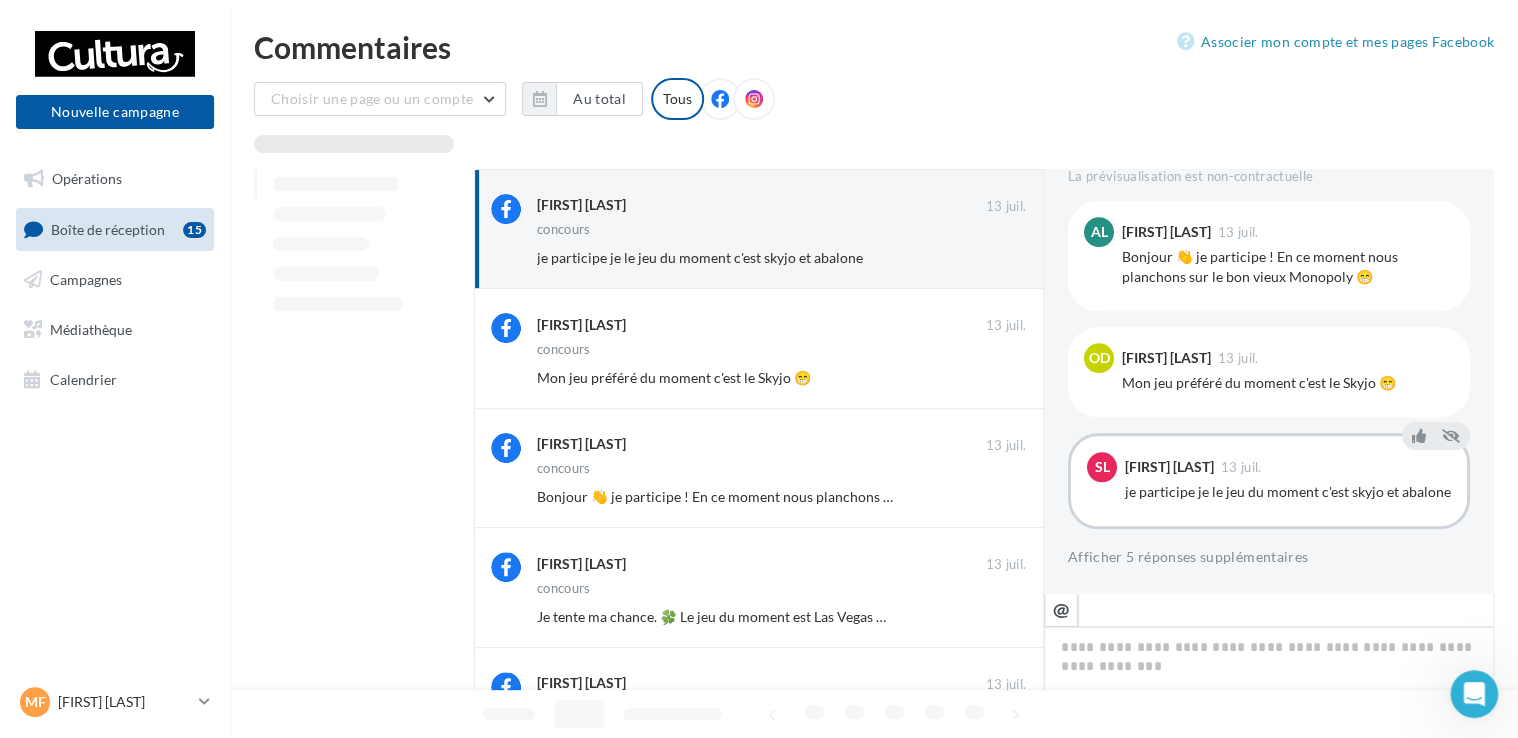 scroll, scrollTop: 155, scrollLeft: 0, axis: vertical 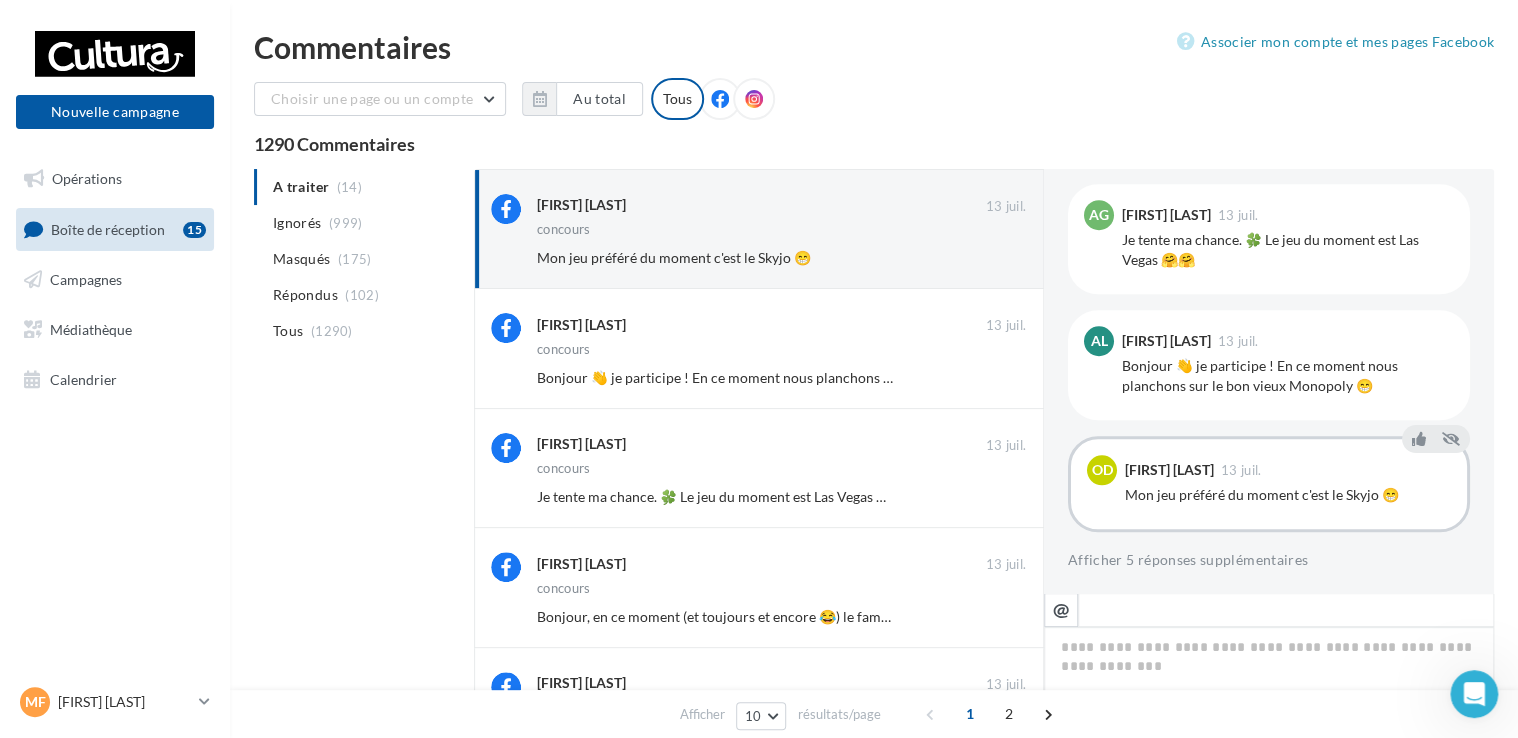 click on "Ignorer" at bounding box center [993, 258] 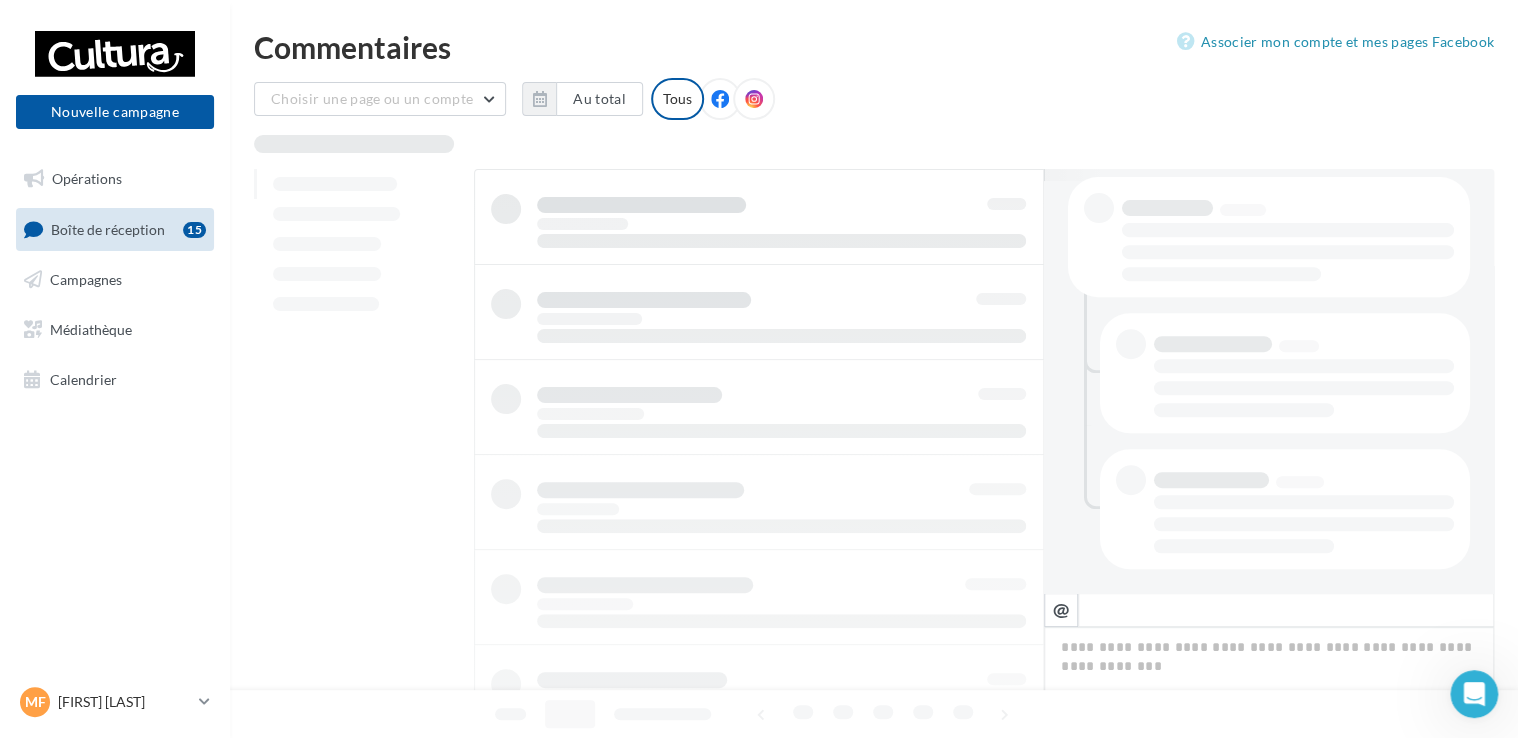 scroll, scrollTop: 411, scrollLeft: 0, axis: vertical 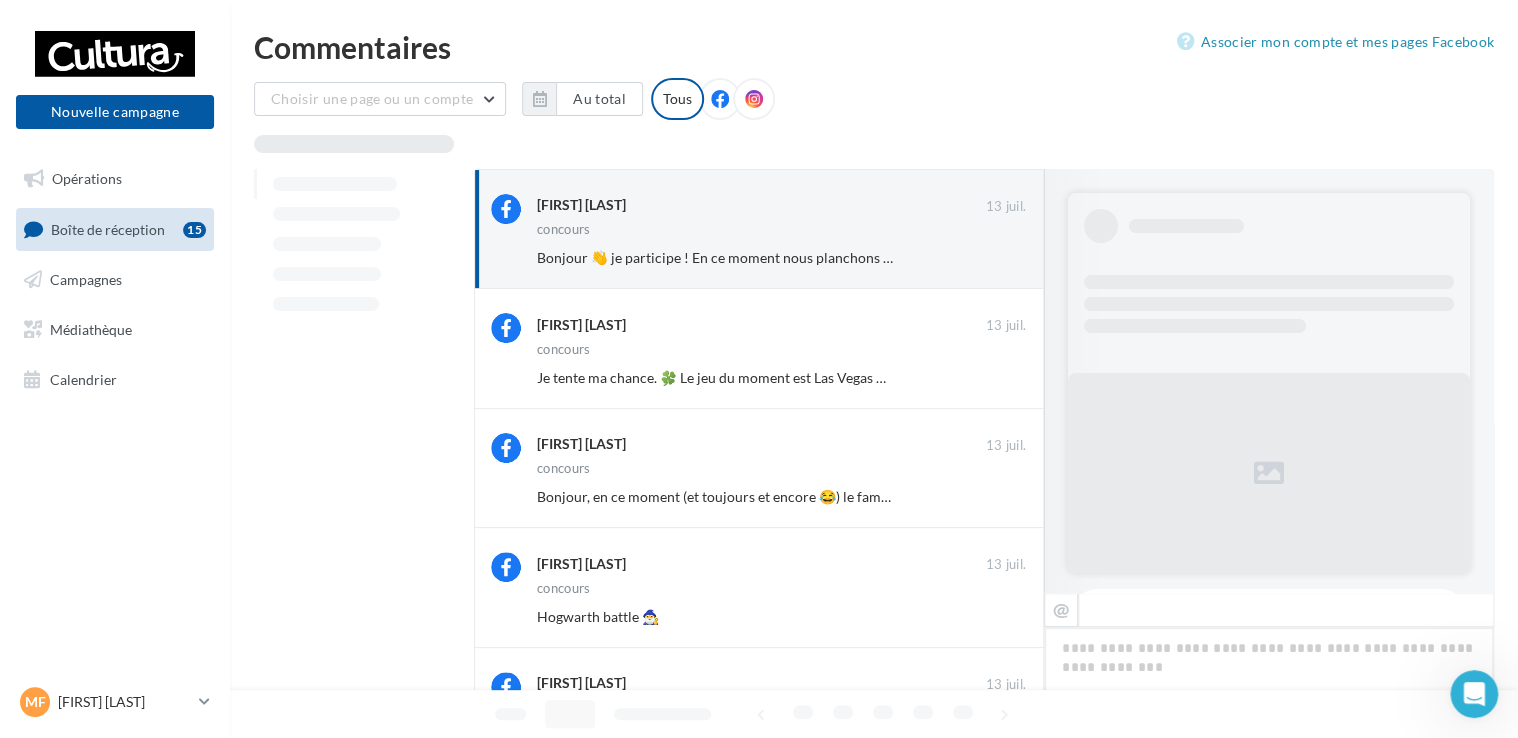 click on "Ignorer" at bounding box center (993, 258) 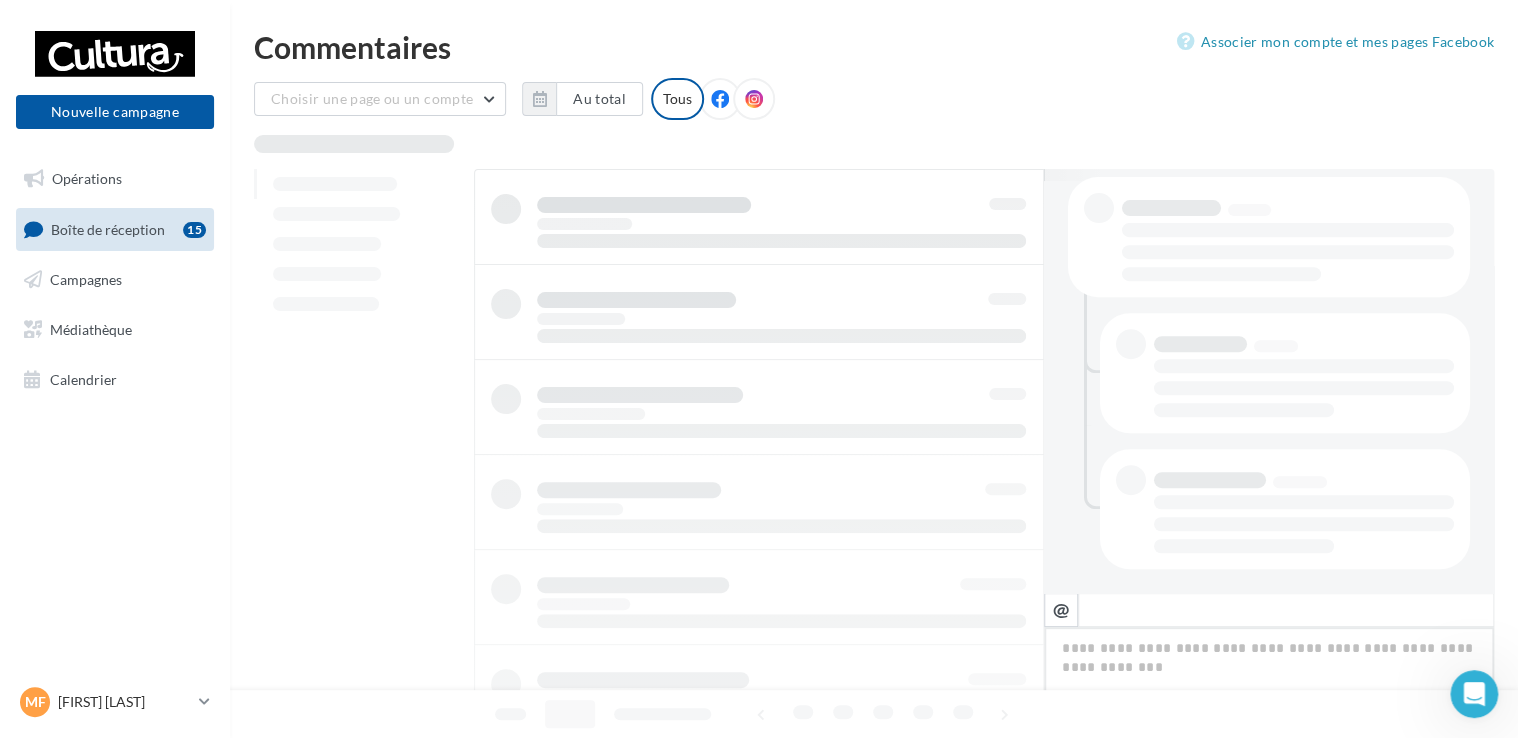 scroll, scrollTop: 411, scrollLeft: 0, axis: vertical 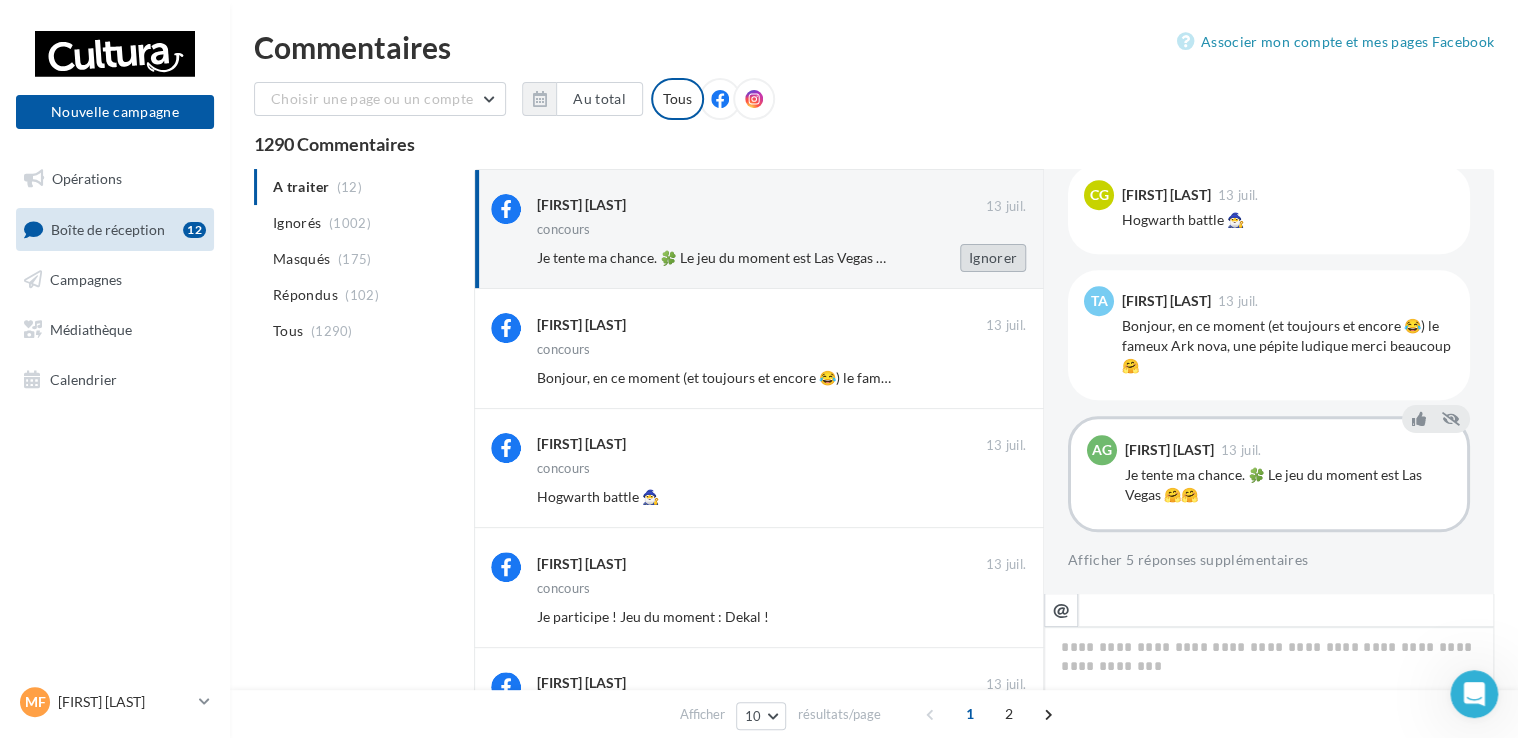 click on "Ignorer" at bounding box center (993, 258) 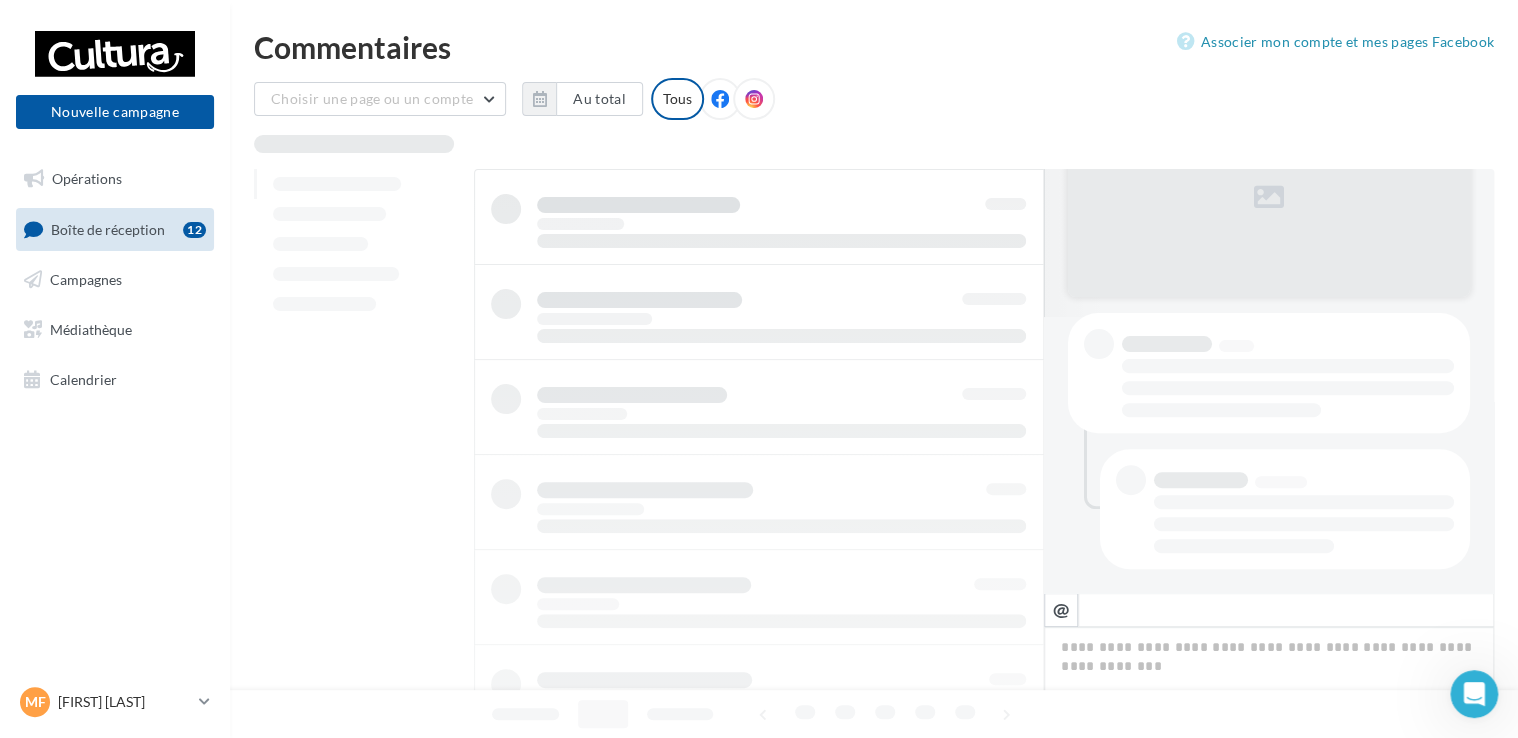 scroll, scrollTop: 275, scrollLeft: 0, axis: vertical 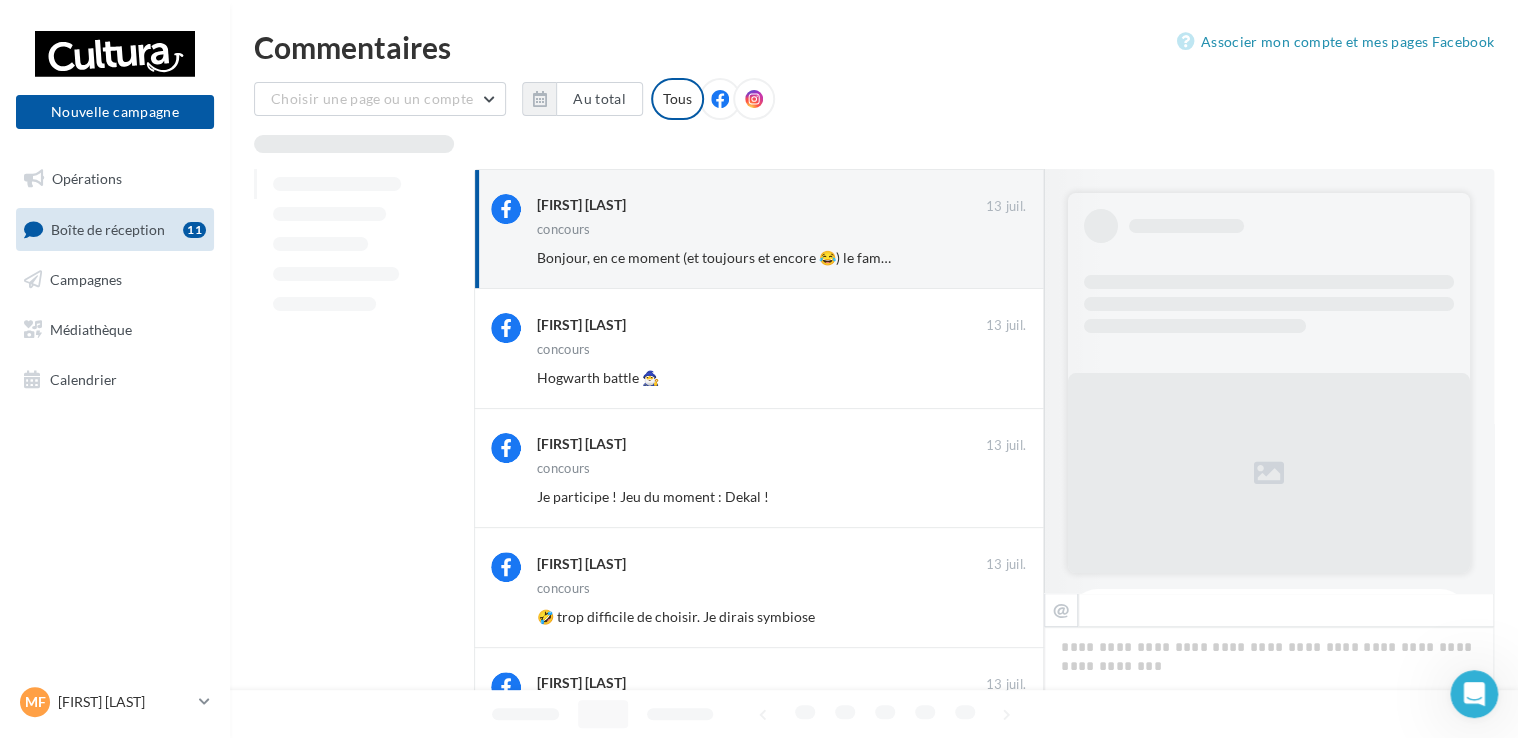 click on "Ignorer" at bounding box center [993, 258] 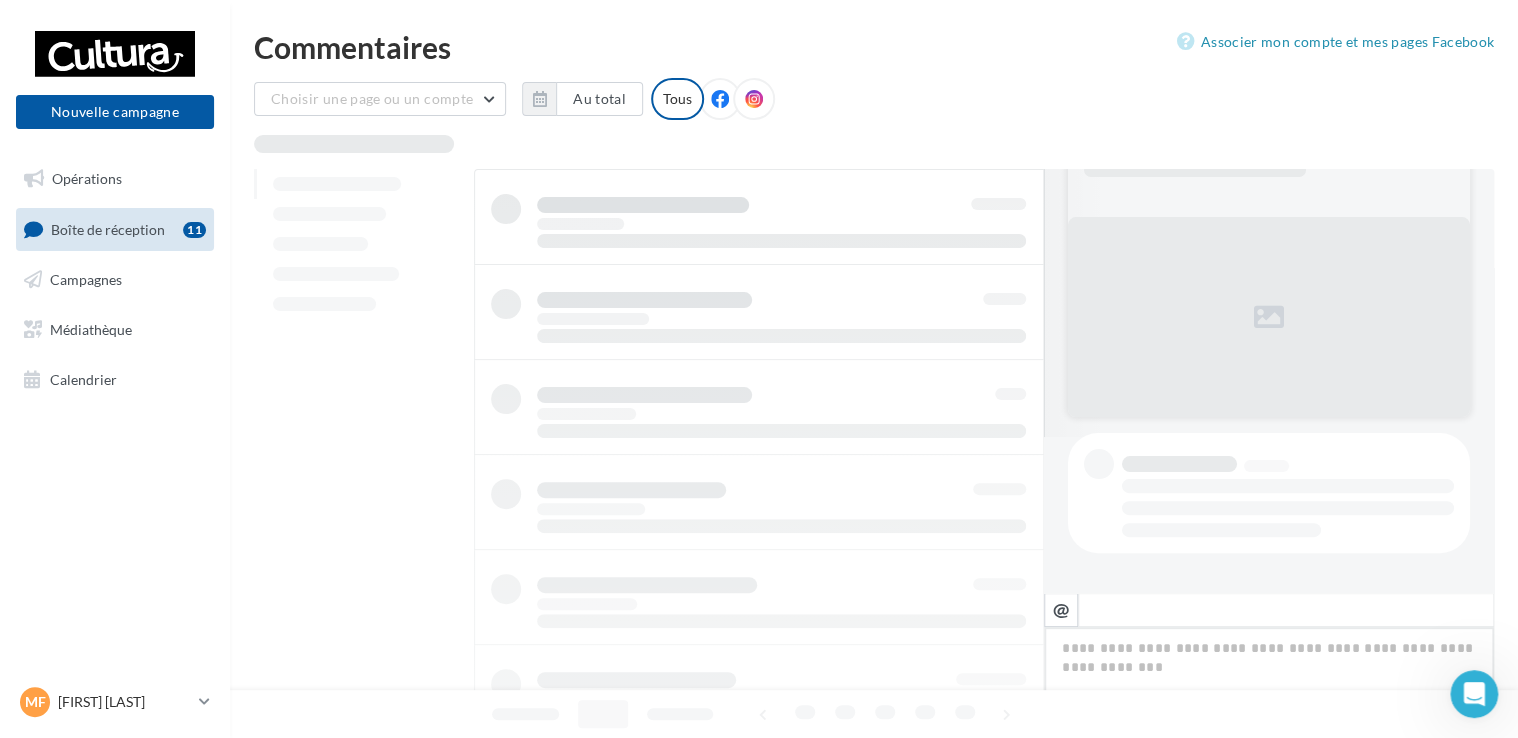scroll, scrollTop: 155, scrollLeft: 0, axis: vertical 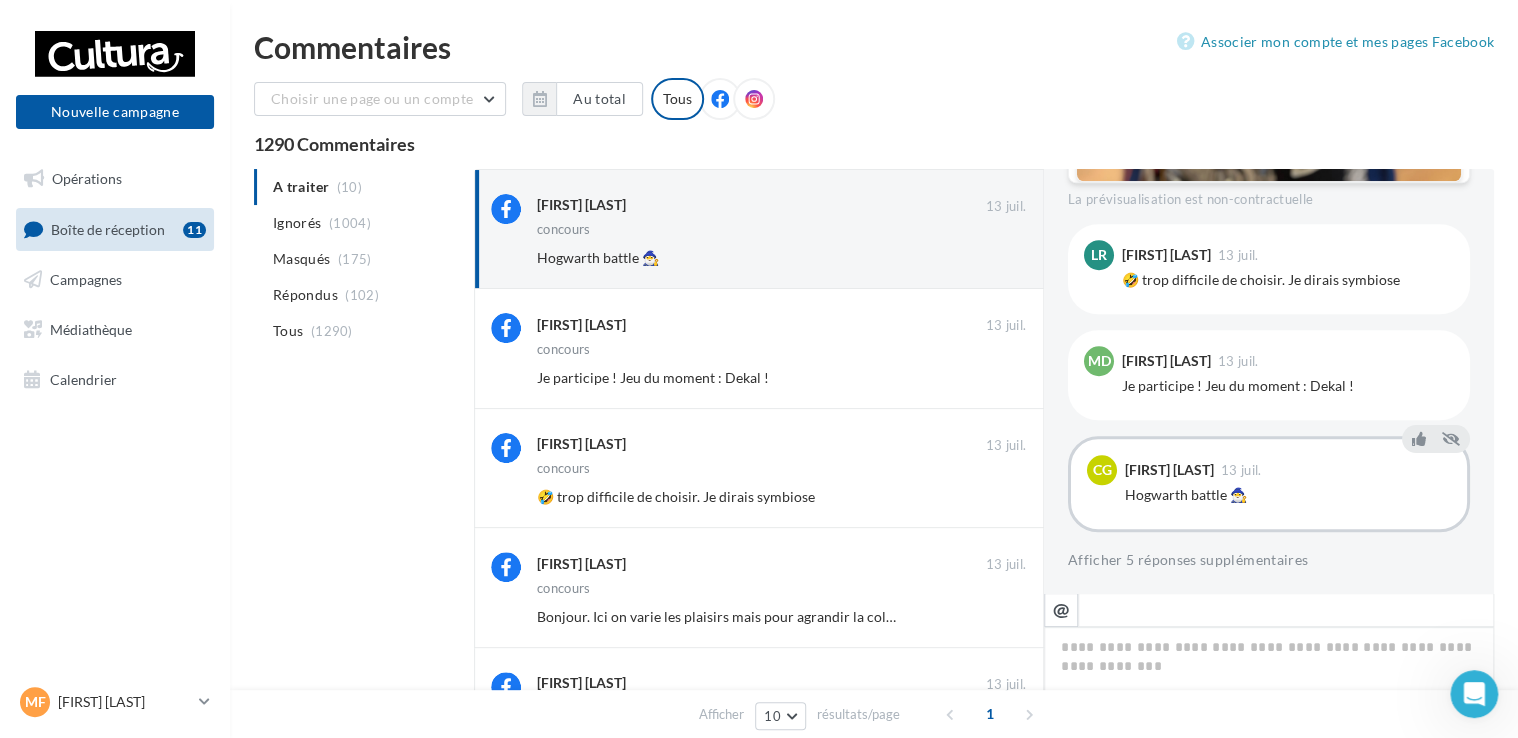 click on "Ignorer" at bounding box center [993, 258] 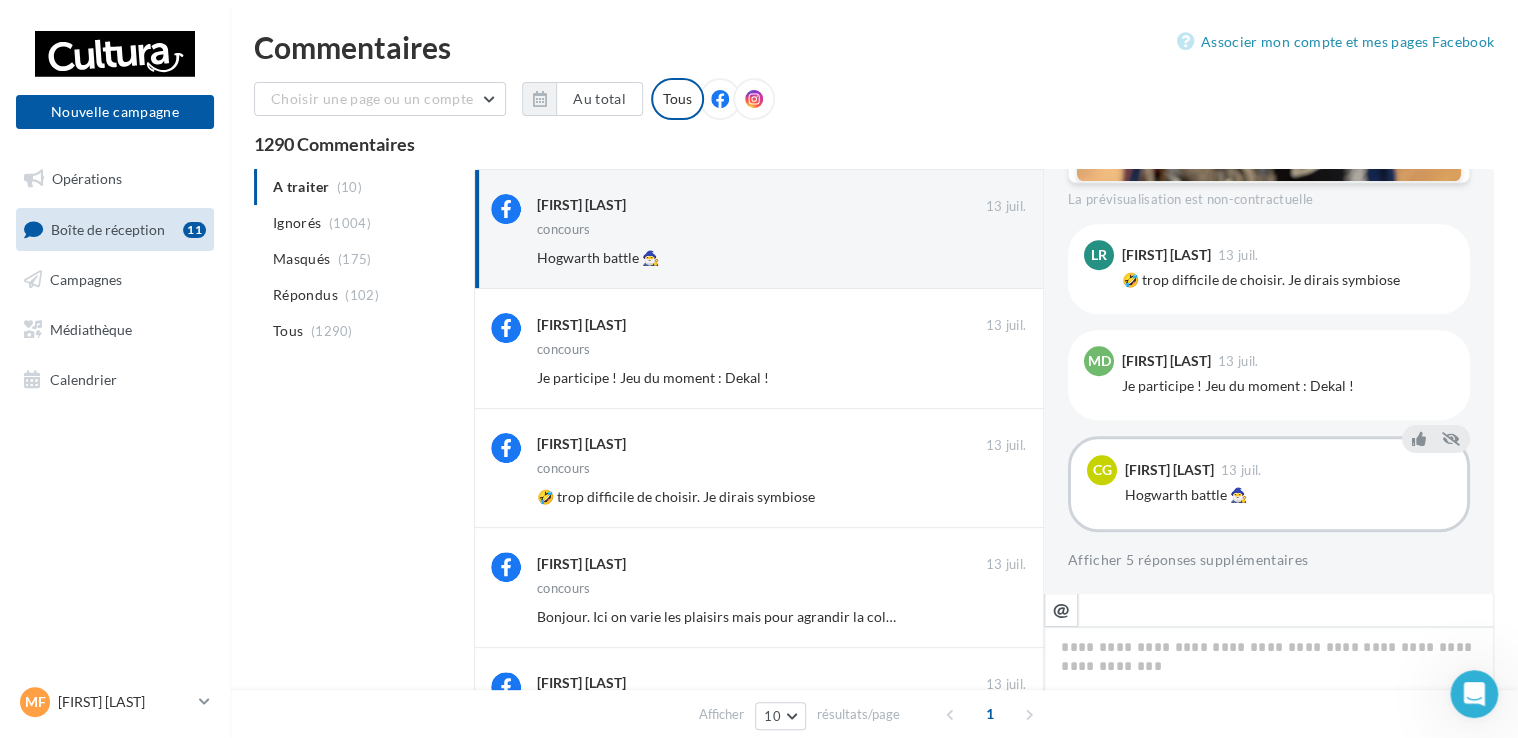 scroll, scrollTop: 155, scrollLeft: 0, axis: vertical 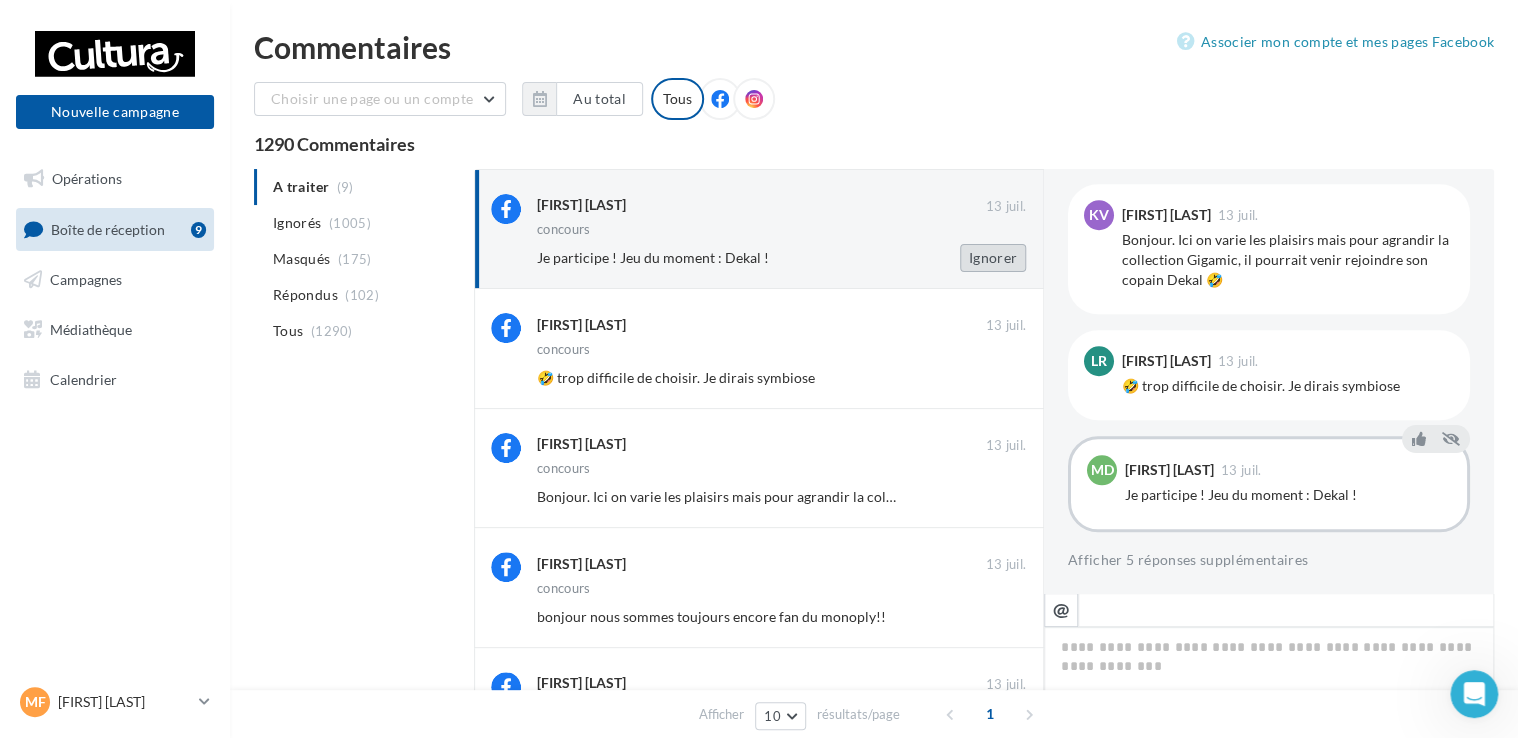 click on "Ignorer" at bounding box center [993, 258] 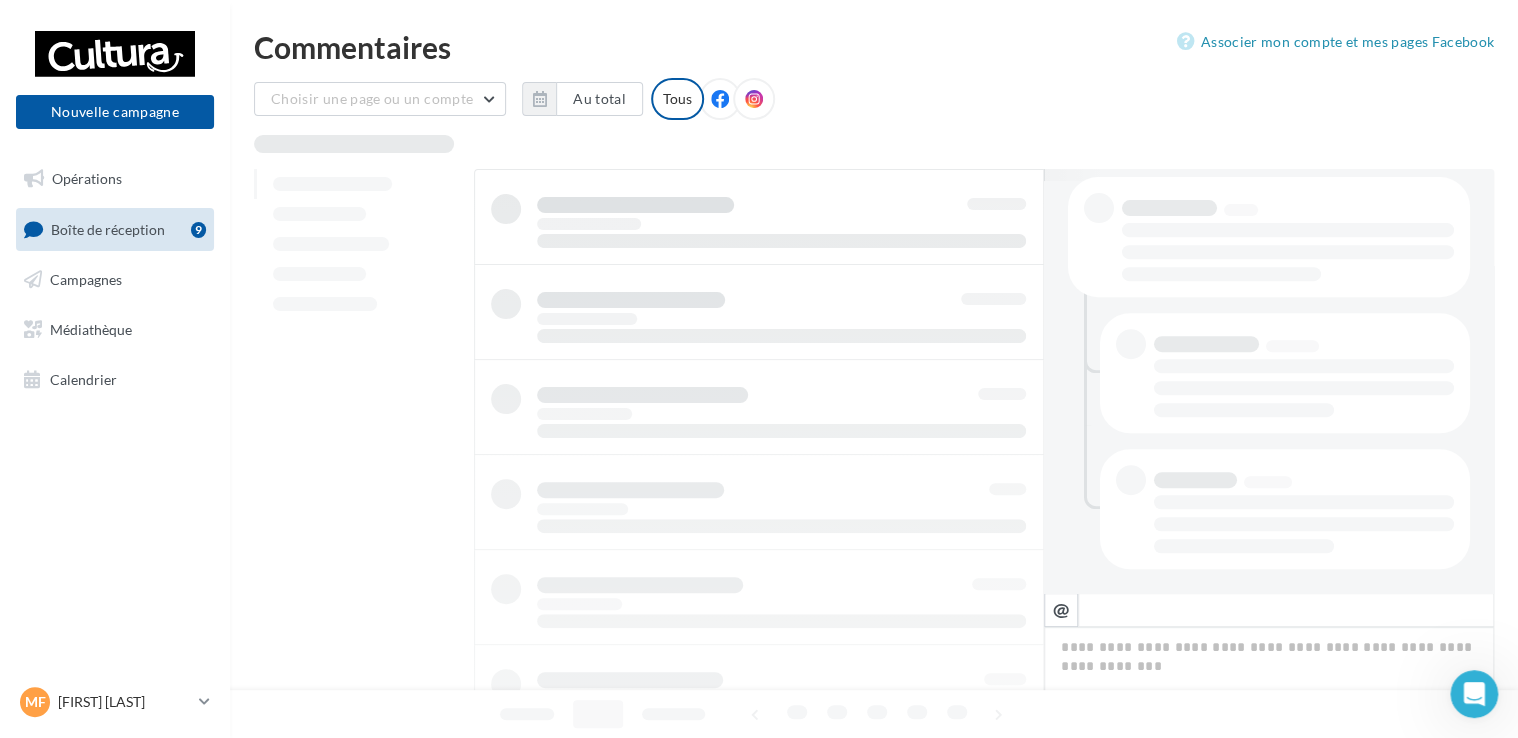 scroll, scrollTop: 411, scrollLeft: 0, axis: vertical 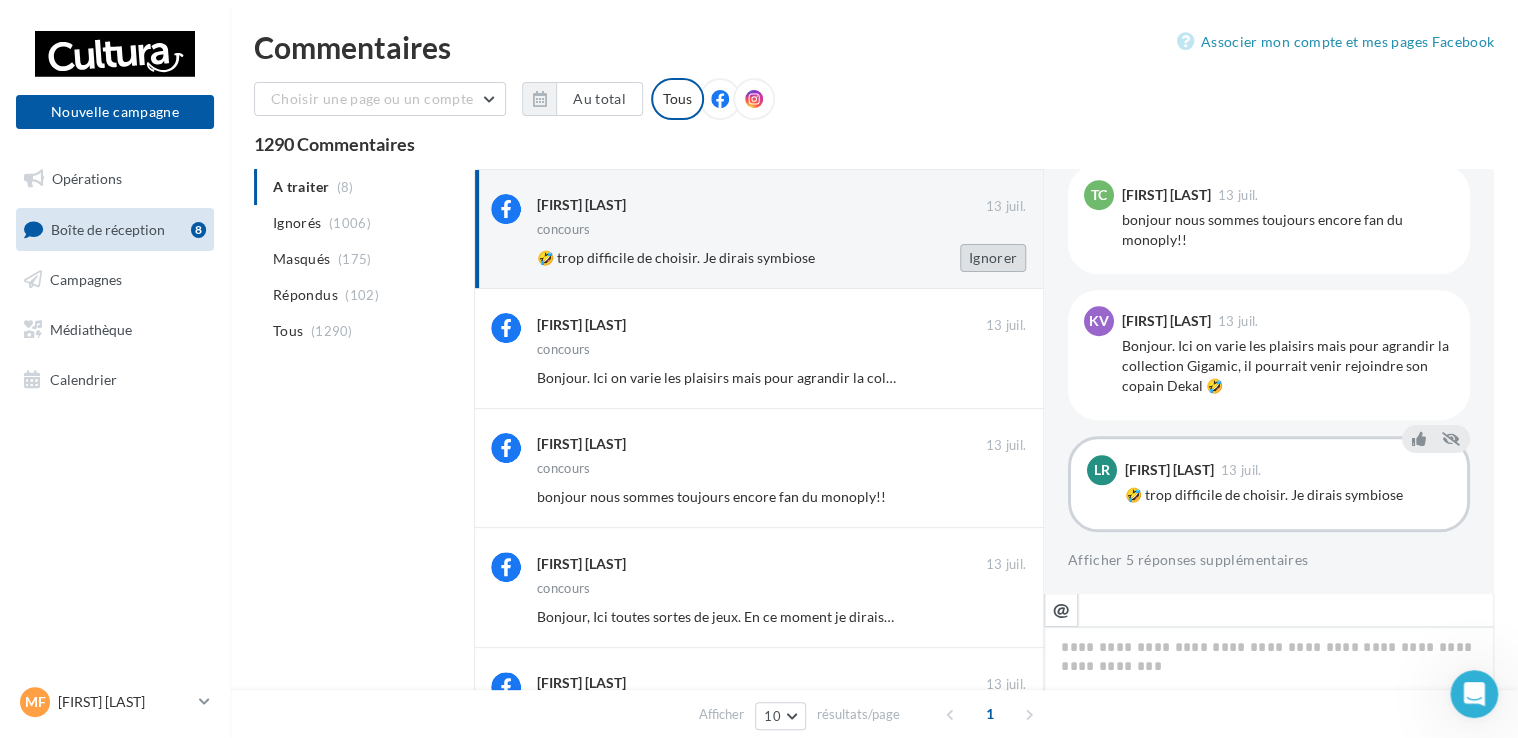 click on "Ignorer" at bounding box center (993, 258) 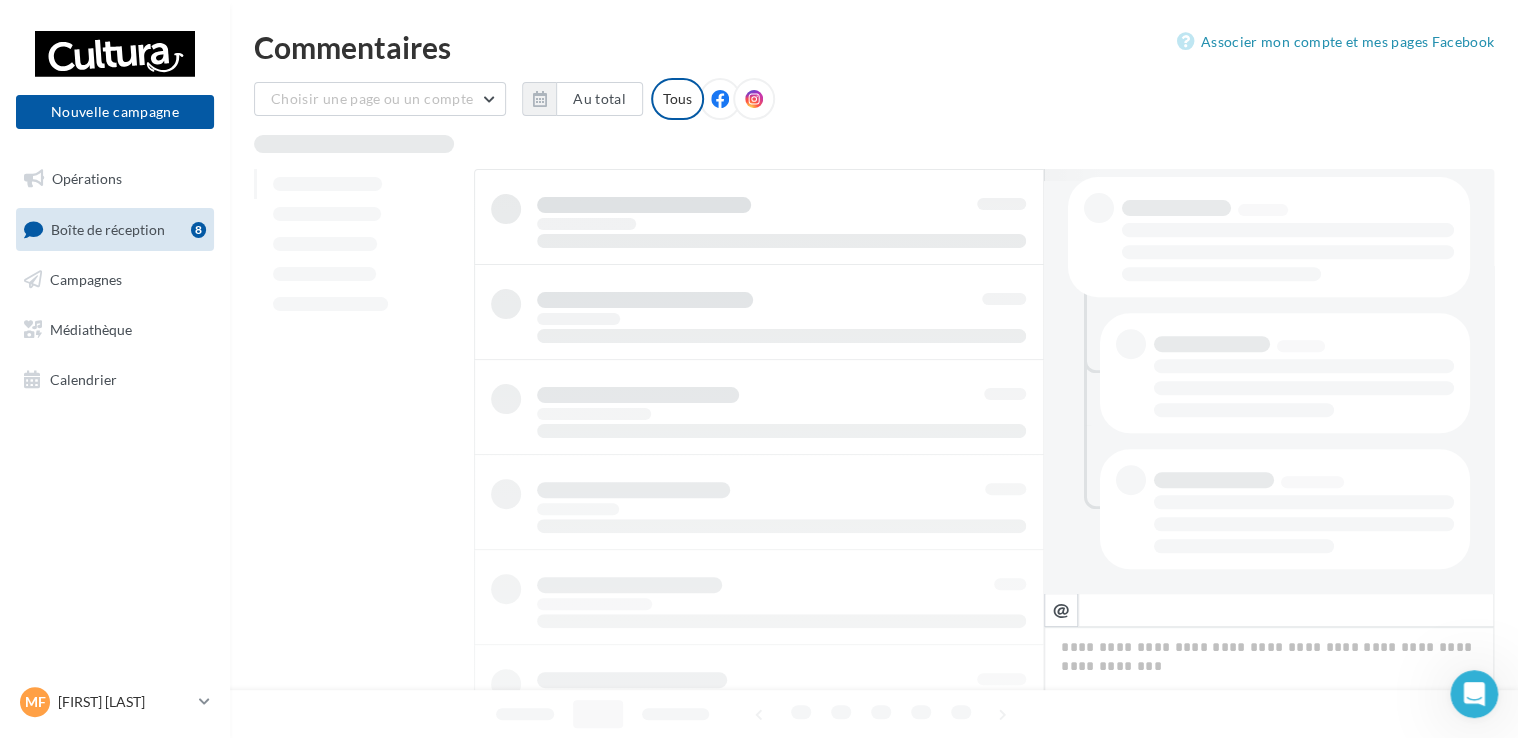 scroll, scrollTop: 411, scrollLeft: 0, axis: vertical 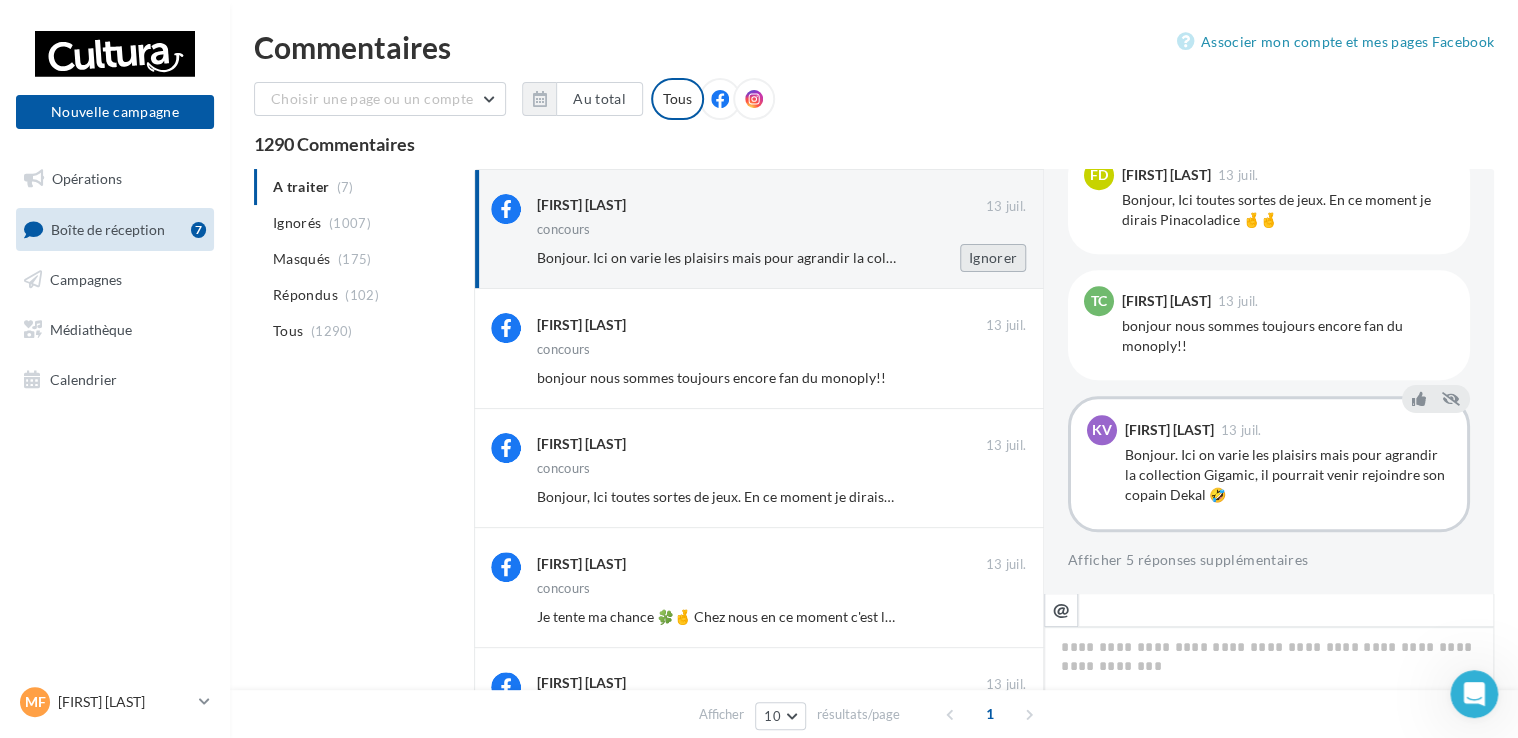 click on "Ignorer" at bounding box center (993, 258) 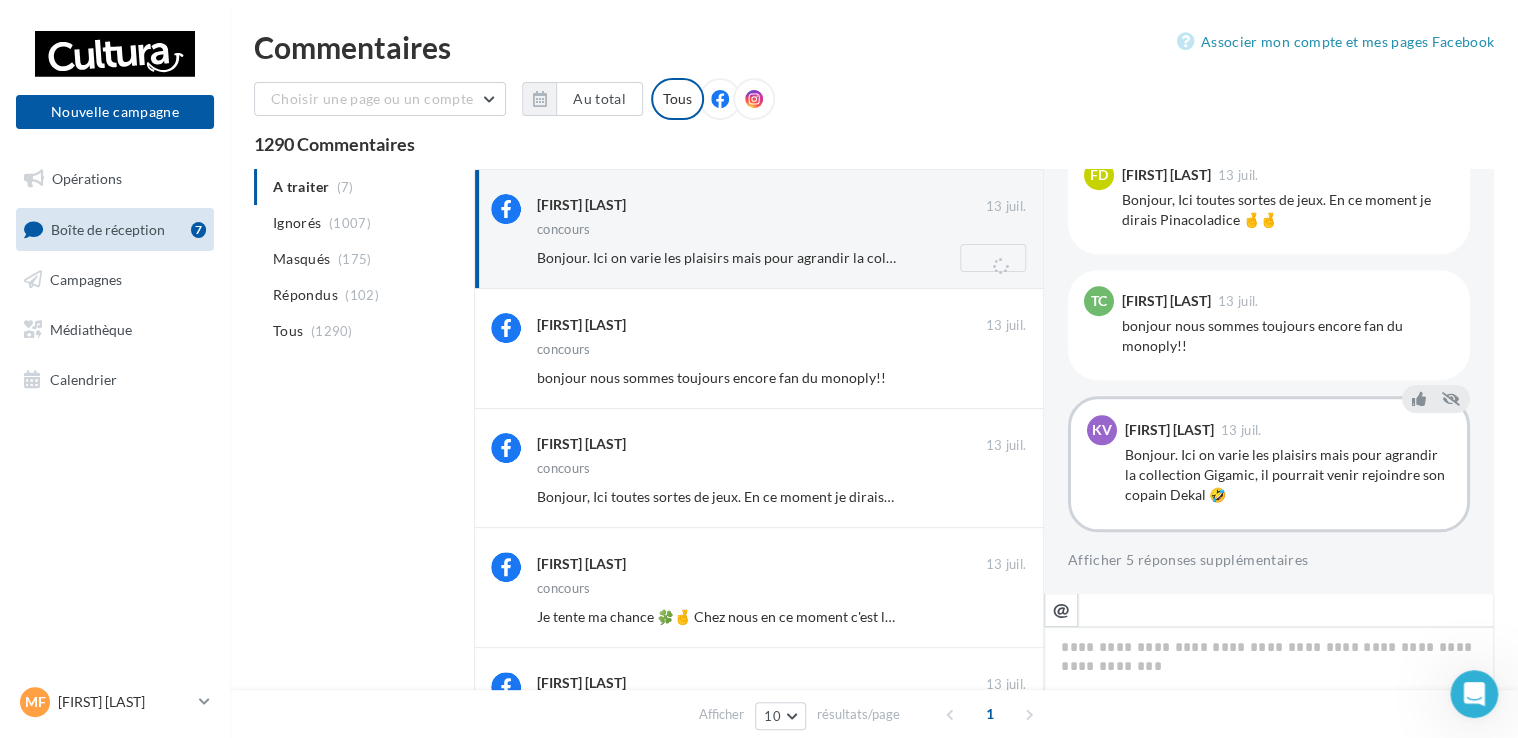 scroll, scrollTop: 155, scrollLeft: 0, axis: vertical 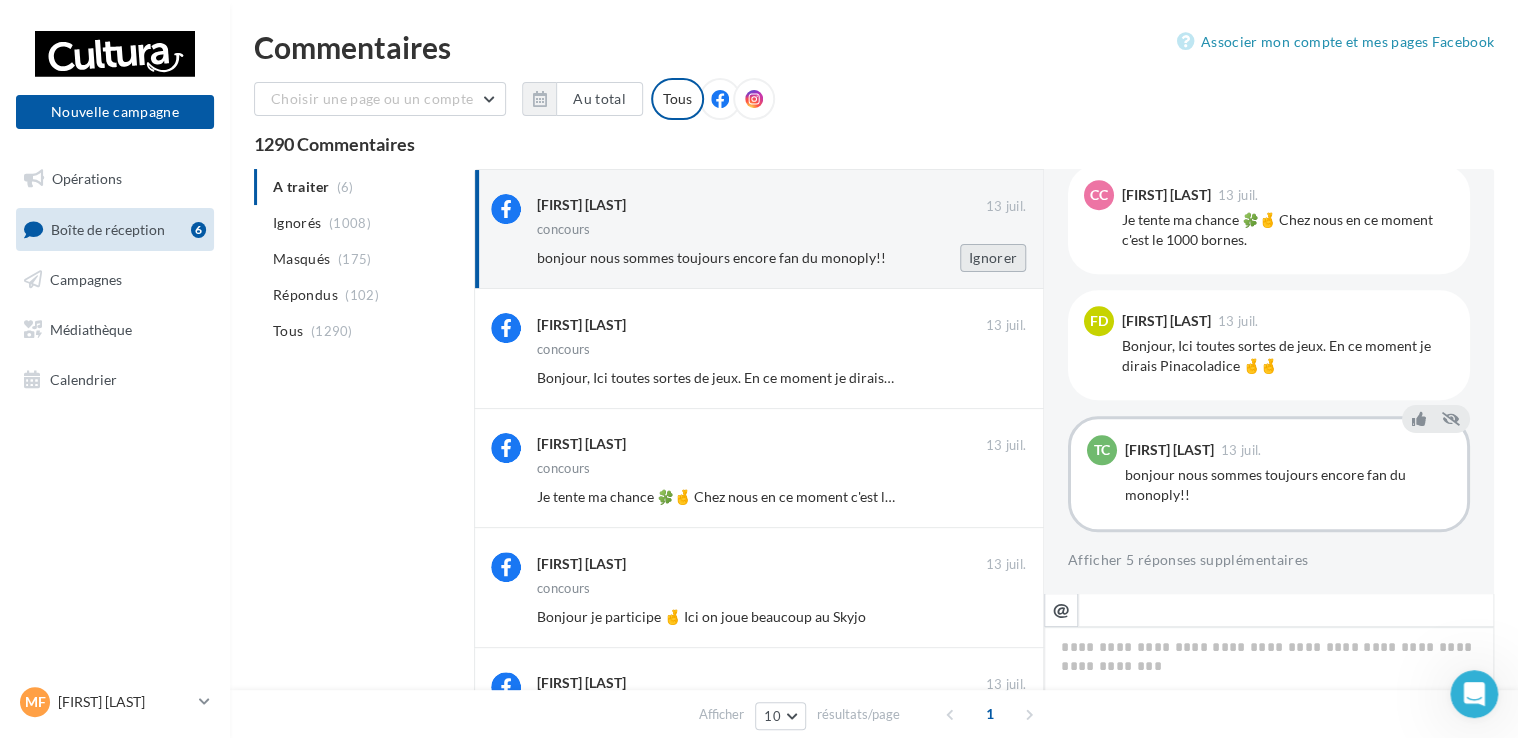 click on "Tal Colin
13 juil.
concours
bonjour nous sommes toujours encore fan du monoply!!
Ignorer" at bounding box center (781, 233) 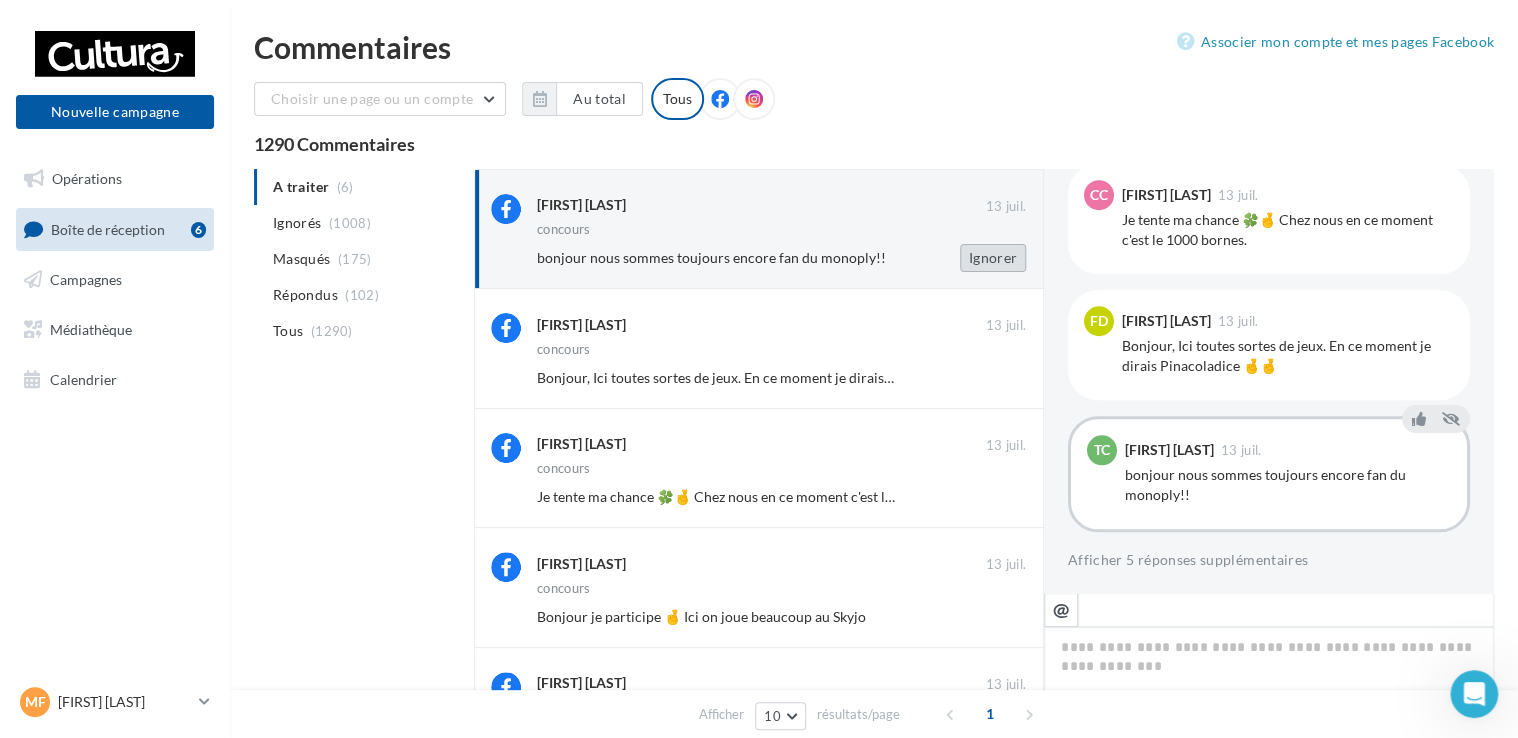 click on "Ignorer" at bounding box center (993, 258) 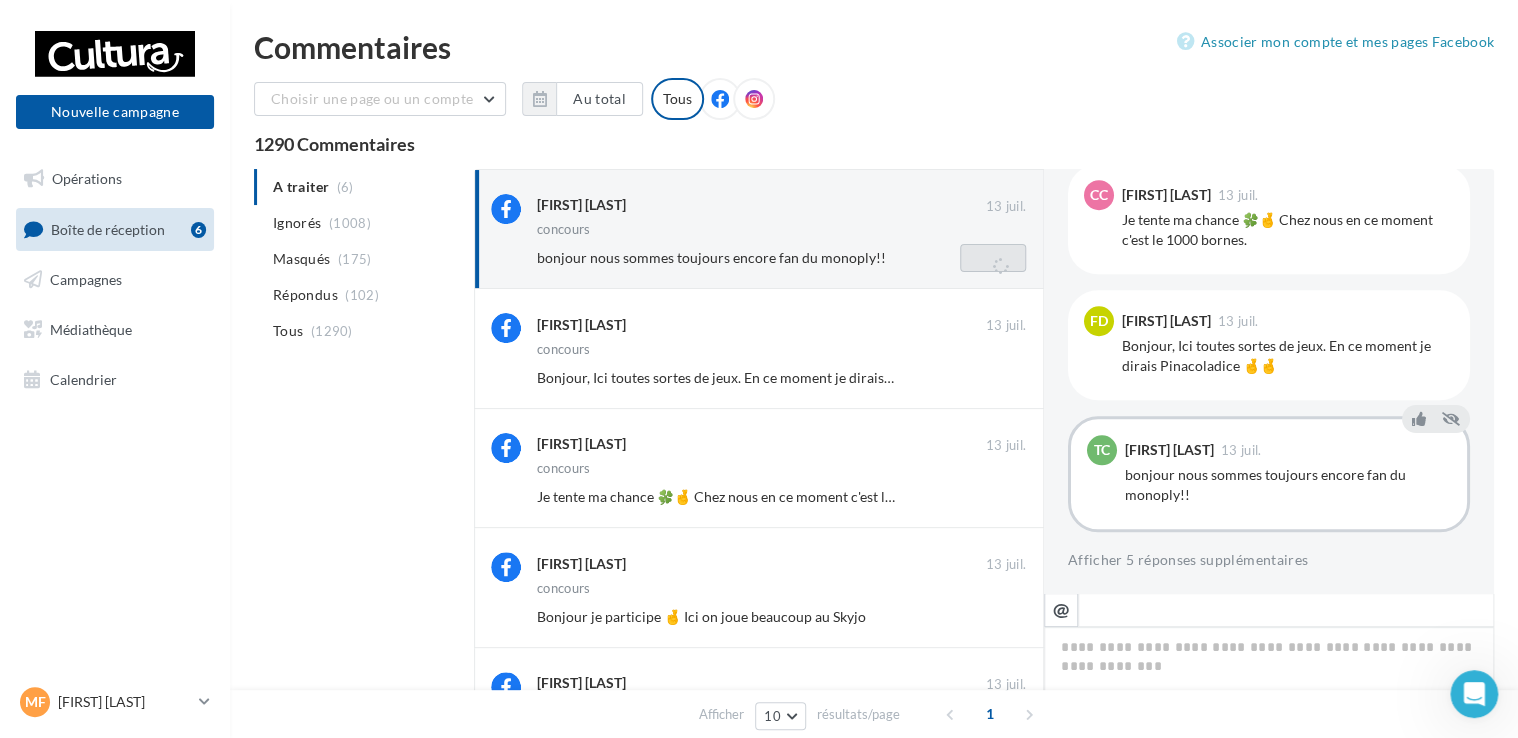 scroll, scrollTop: 275, scrollLeft: 0, axis: vertical 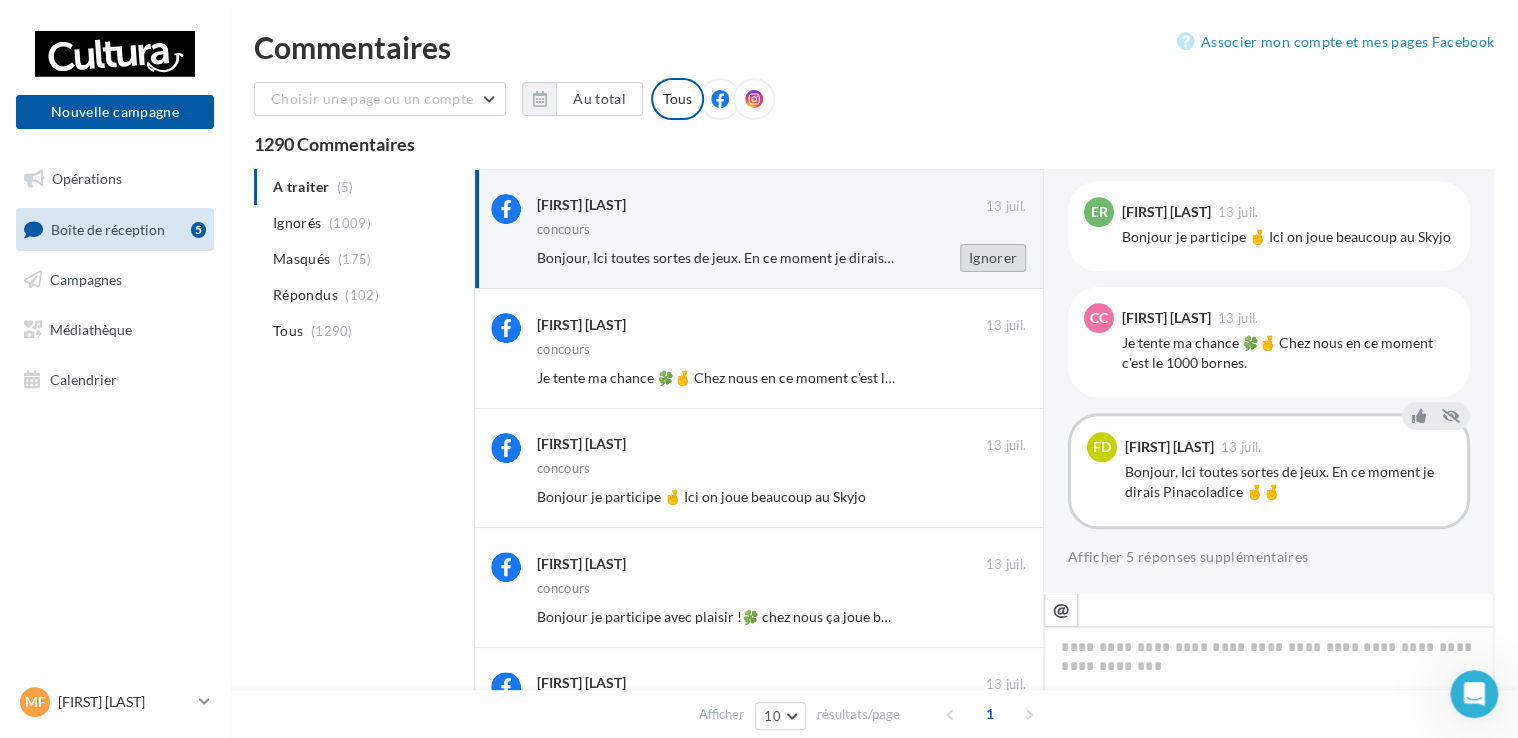 click on "Ignorer" at bounding box center [993, 258] 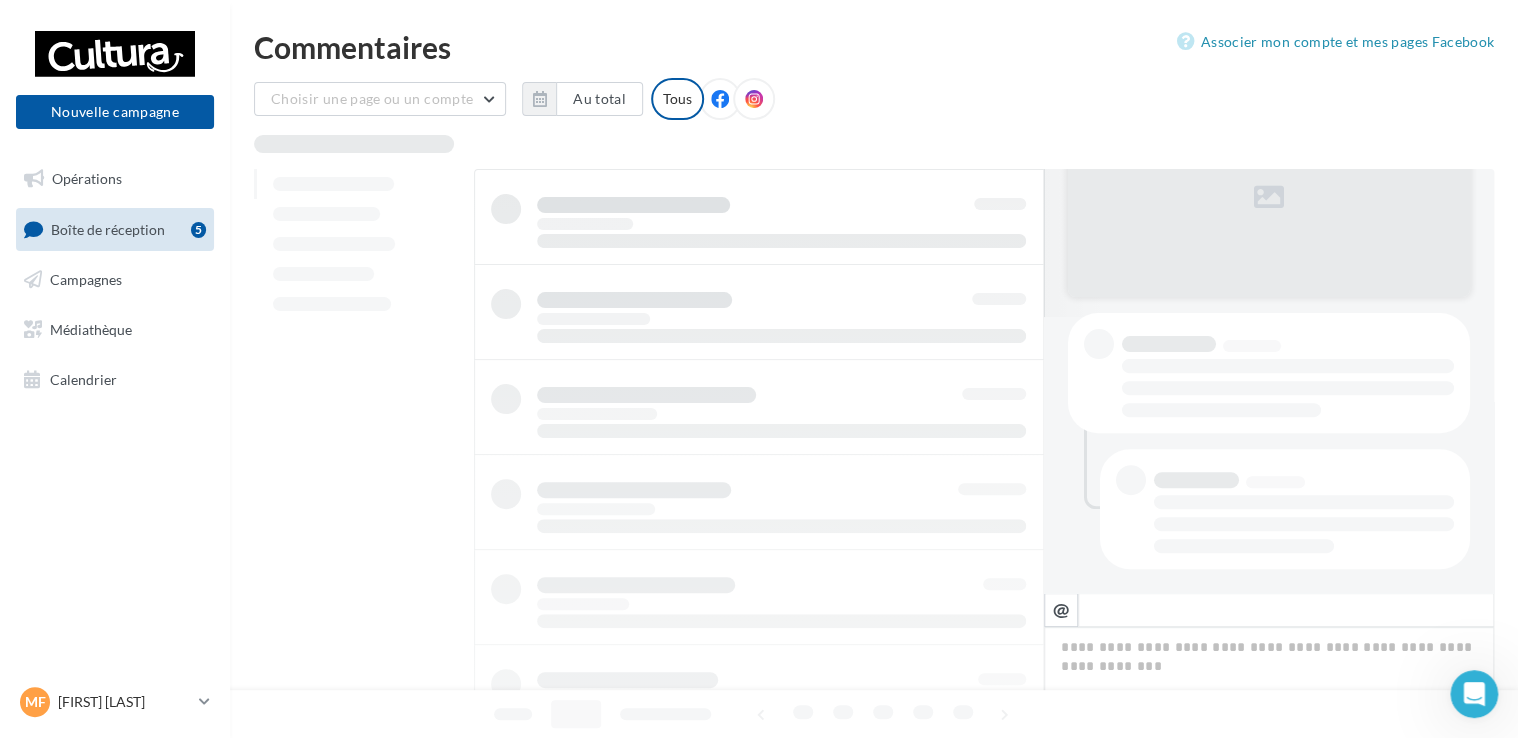 scroll, scrollTop: 275, scrollLeft: 0, axis: vertical 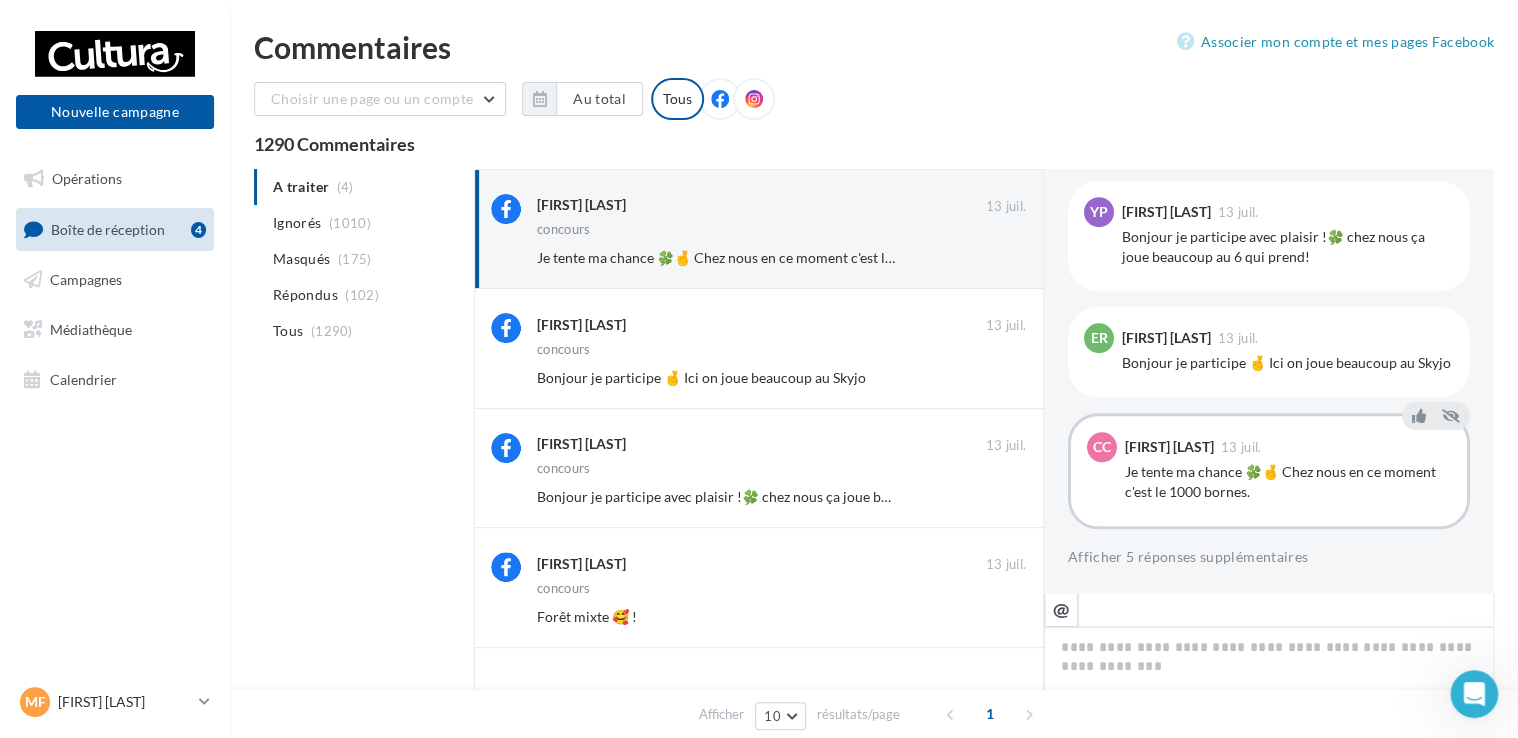 click on "Ignorer" at bounding box center [993, 258] 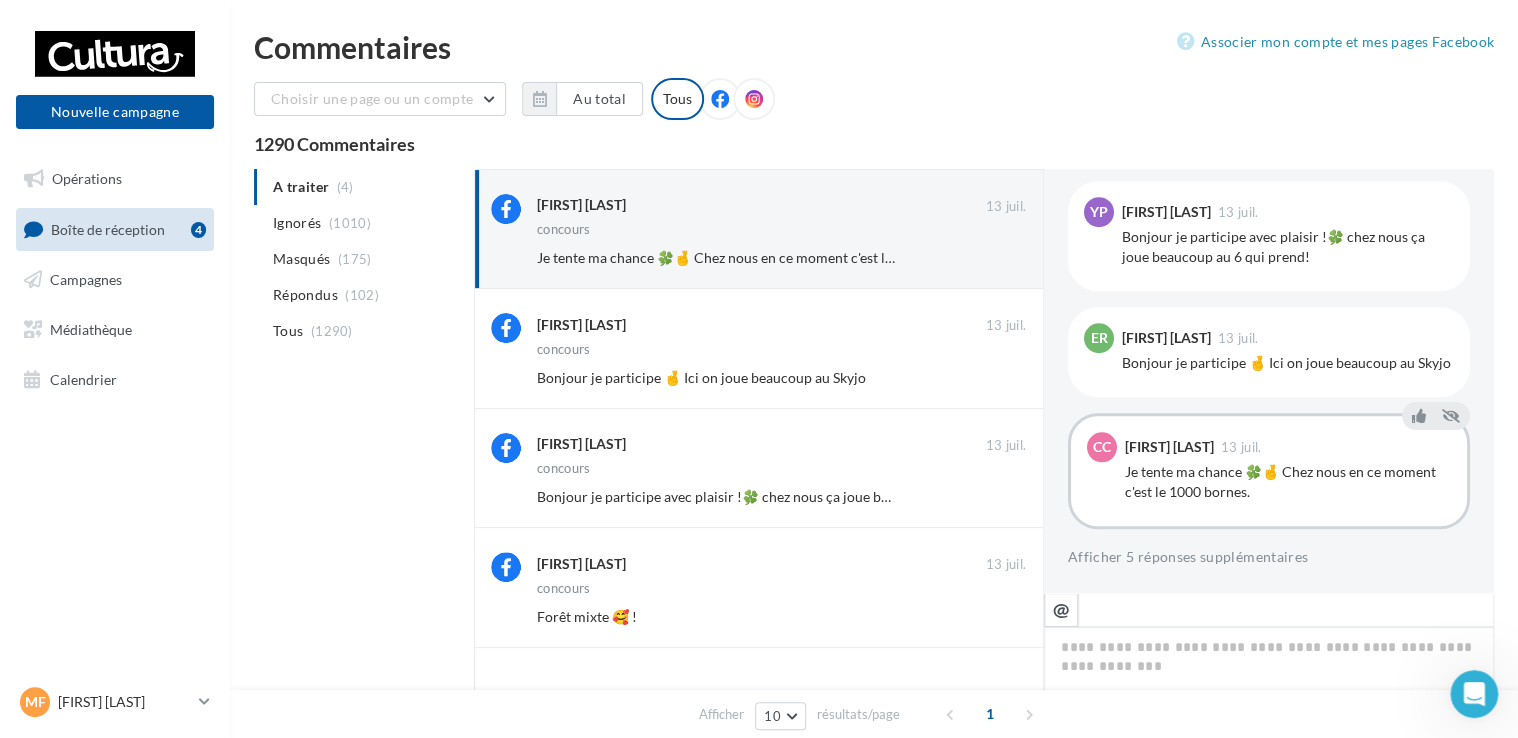 scroll, scrollTop: 411, scrollLeft: 0, axis: vertical 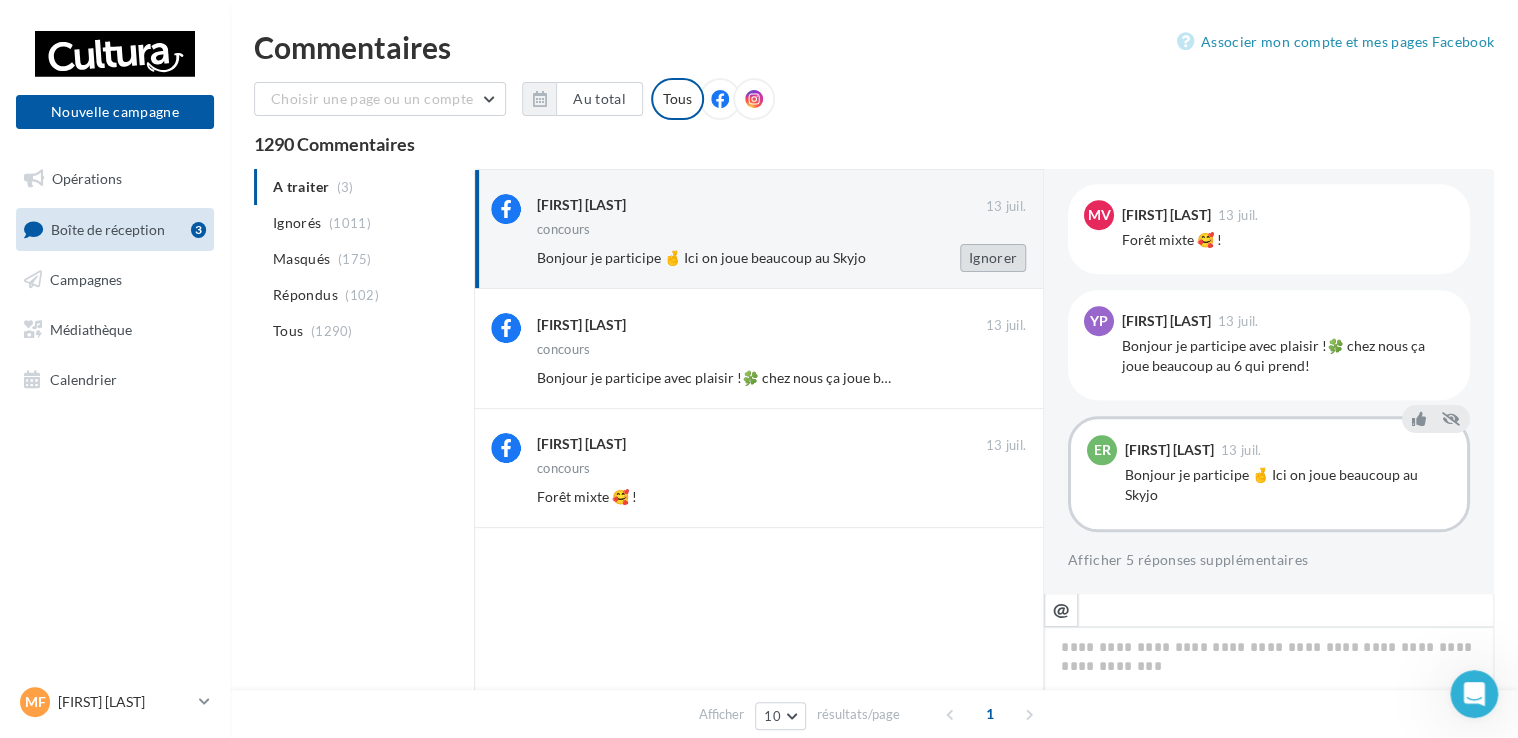 click on "Ignorer" at bounding box center [993, 258] 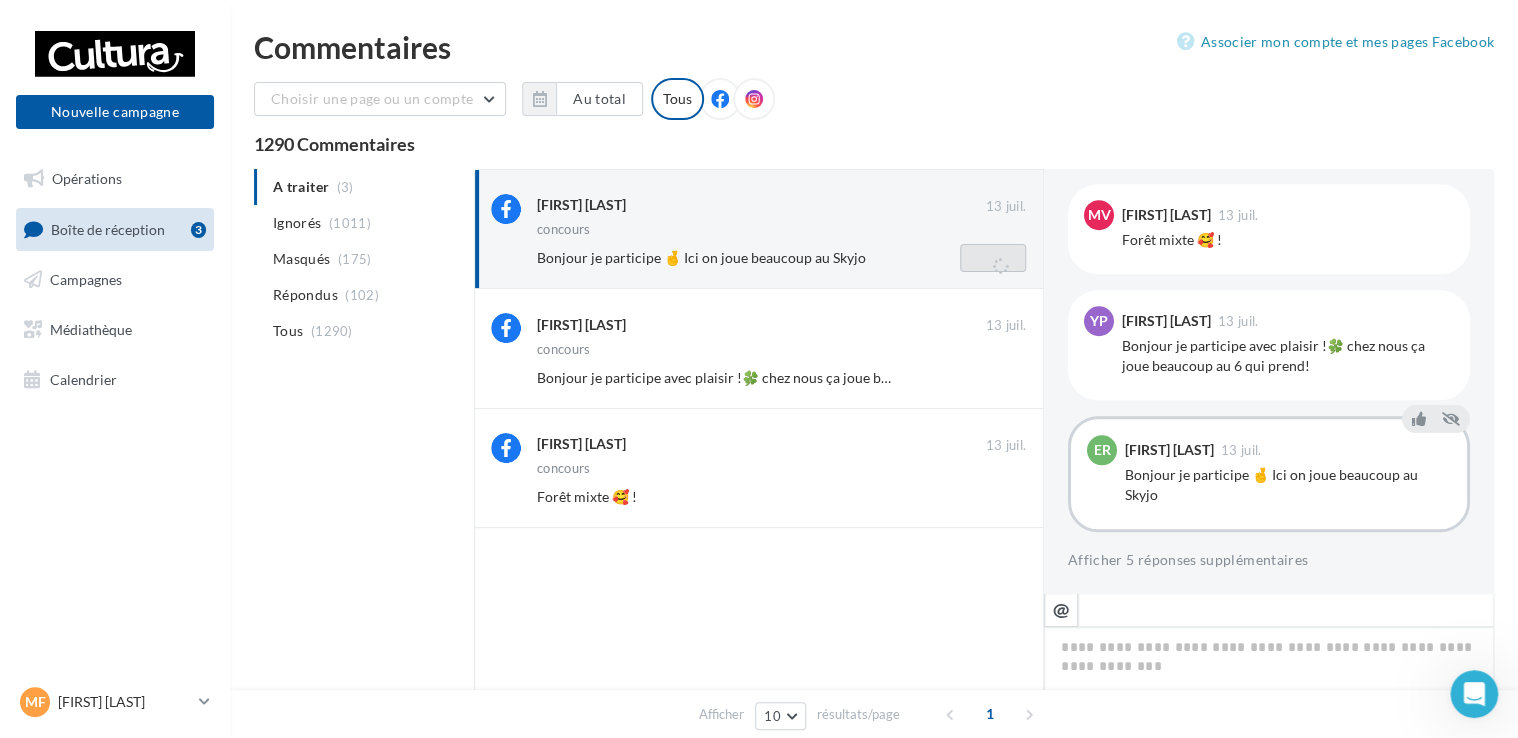 scroll, scrollTop: 411, scrollLeft: 0, axis: vertical 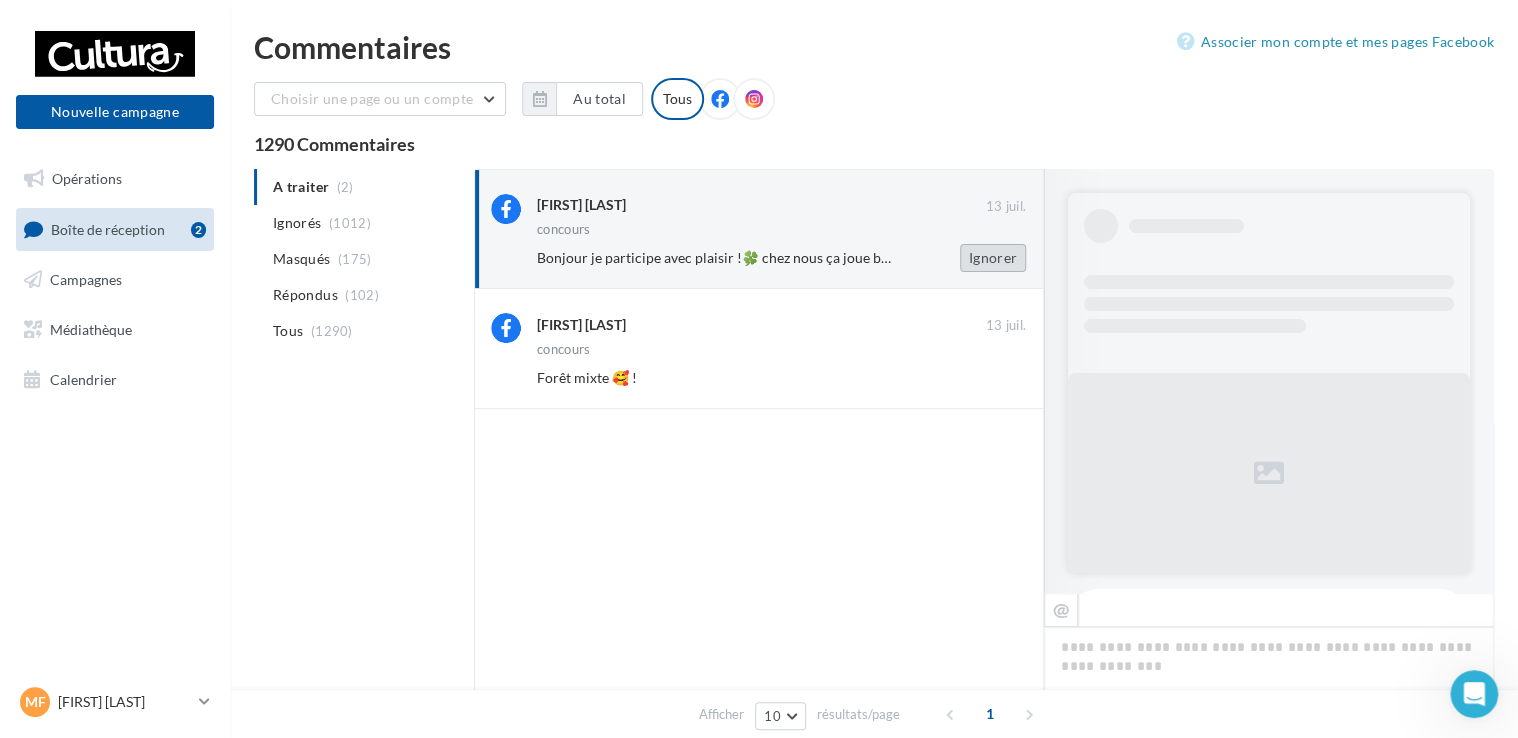 click on "Ignorer" at bounding box center [993, 258] 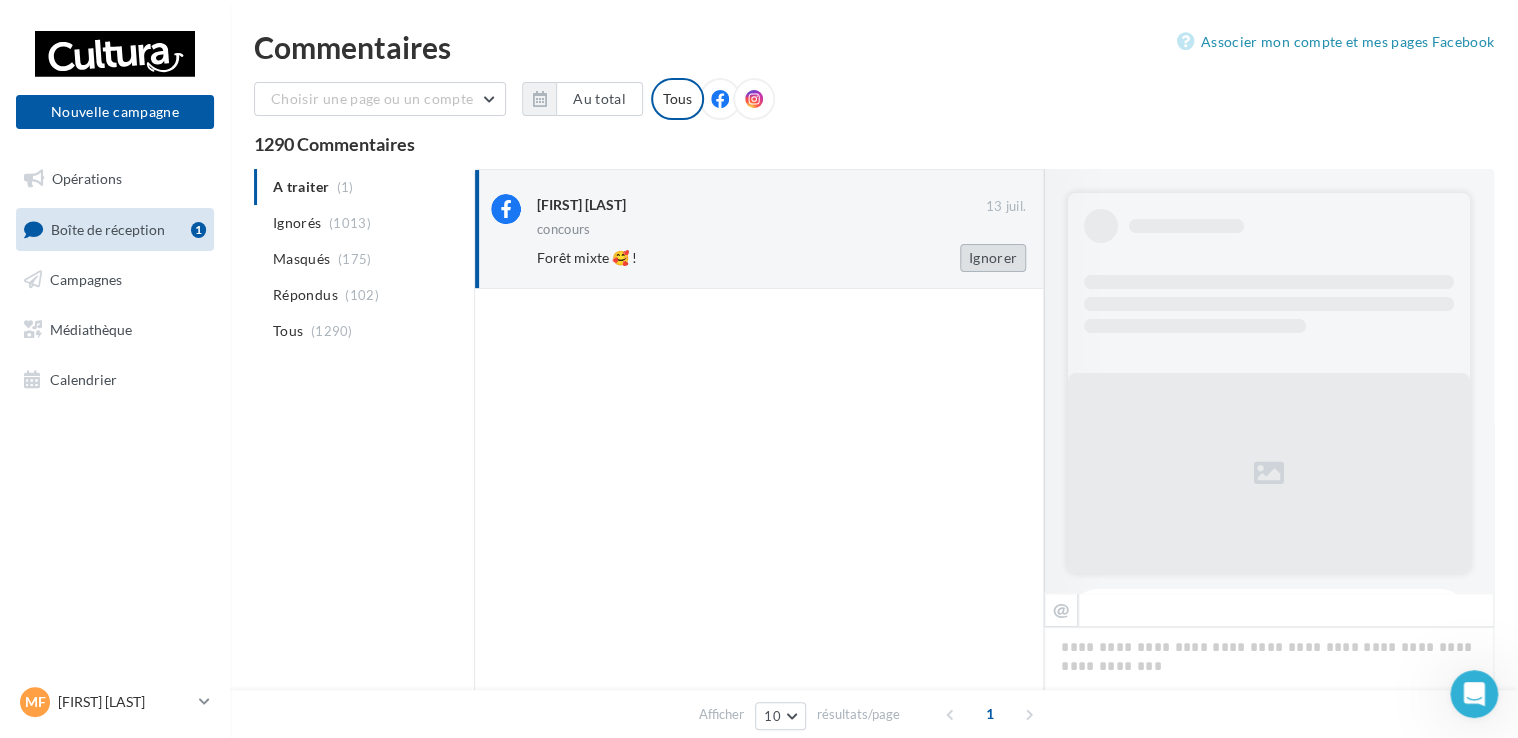 click on "Ignorer" at bounding box center (993, 258) 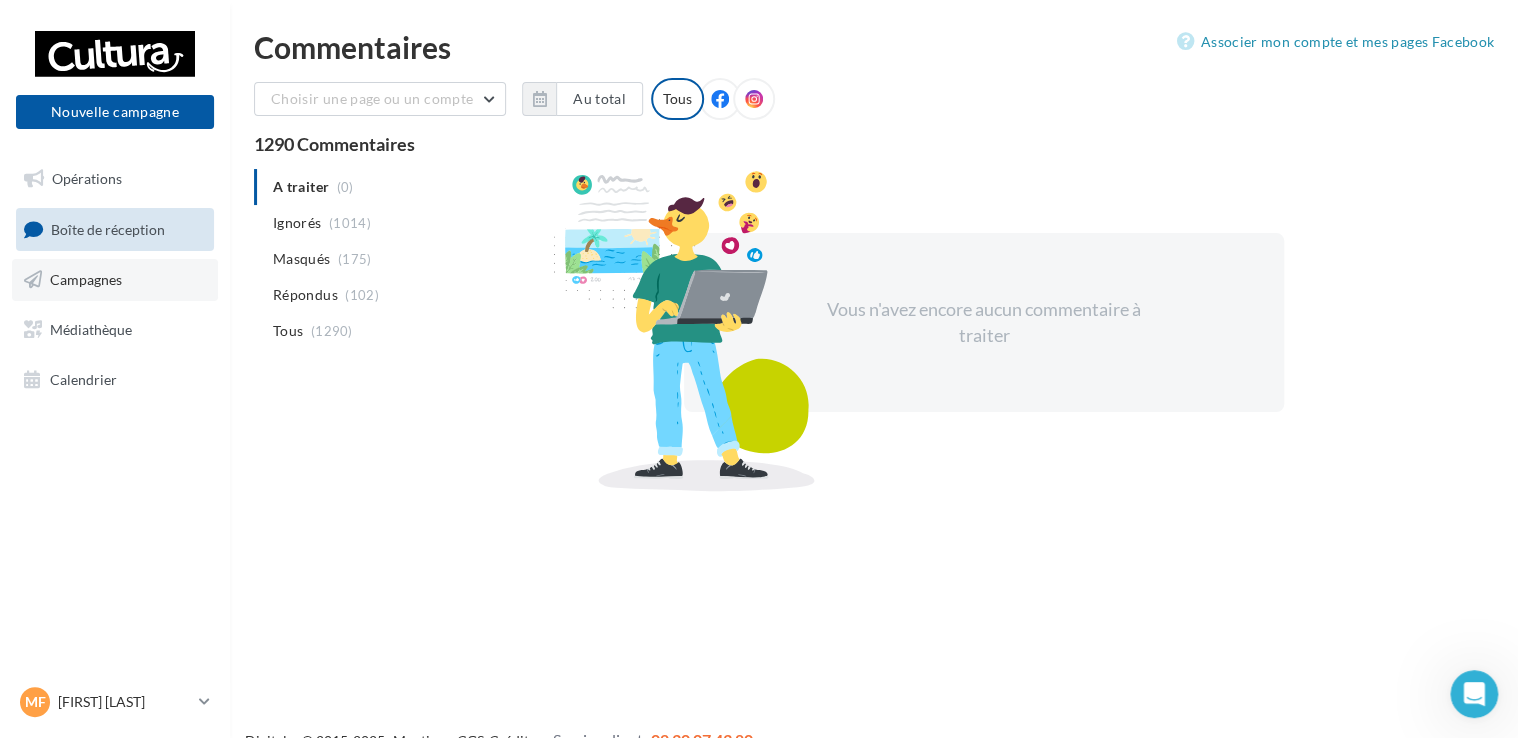 click on "Campagnes" at bounding box center [115, 280] 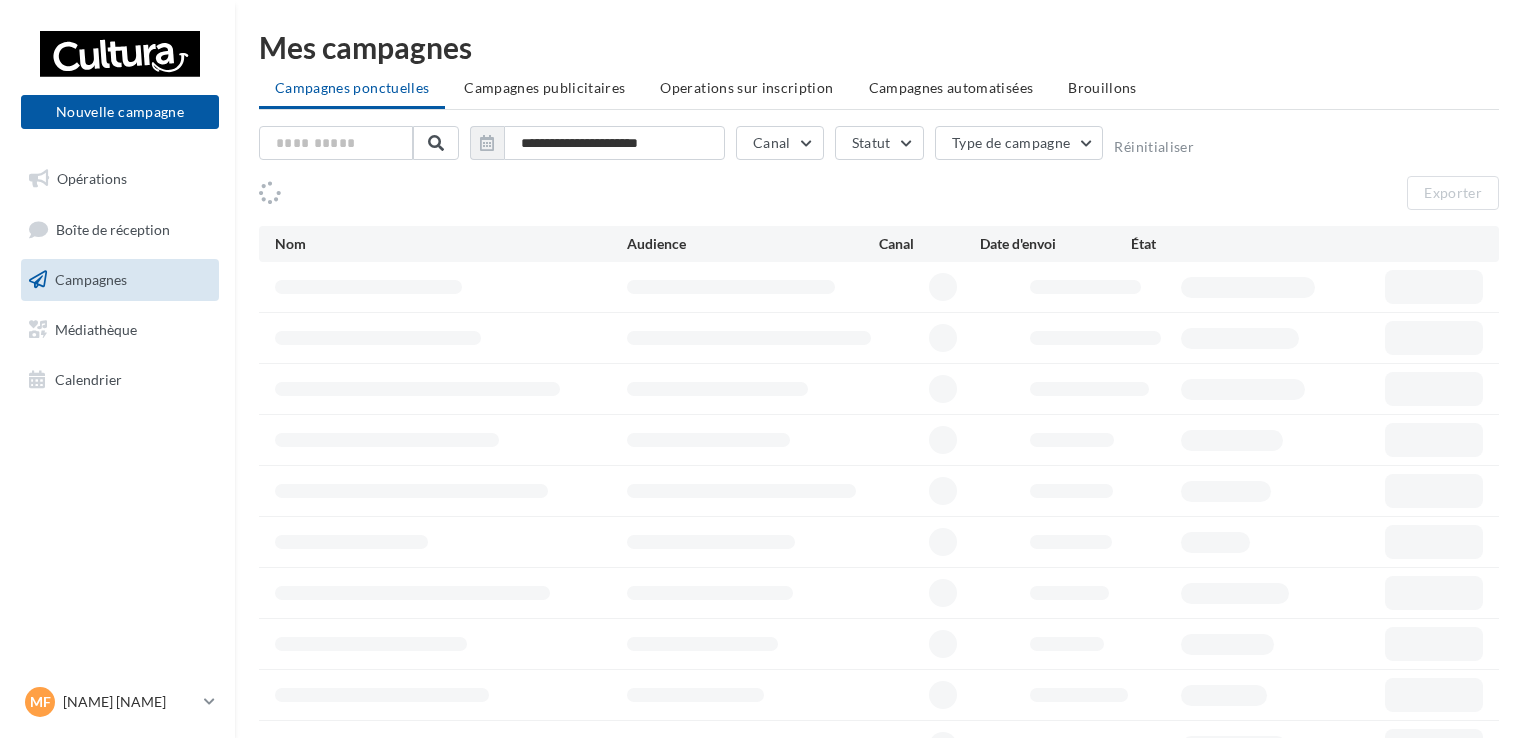 scroll, scrollTop: 0, scrollLeft: 0, axis: both 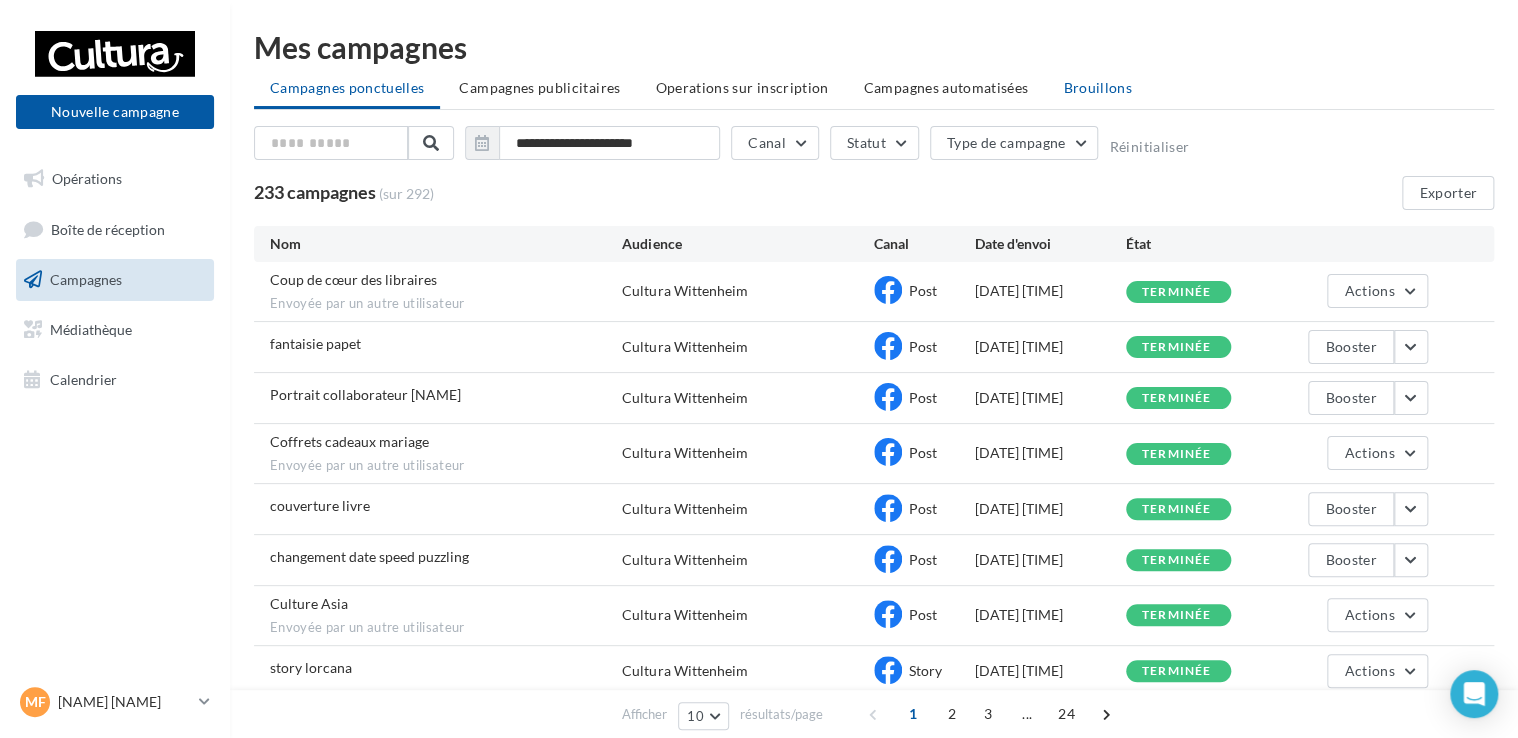 click on "Brouillons" at bounding box center [1097, 87] 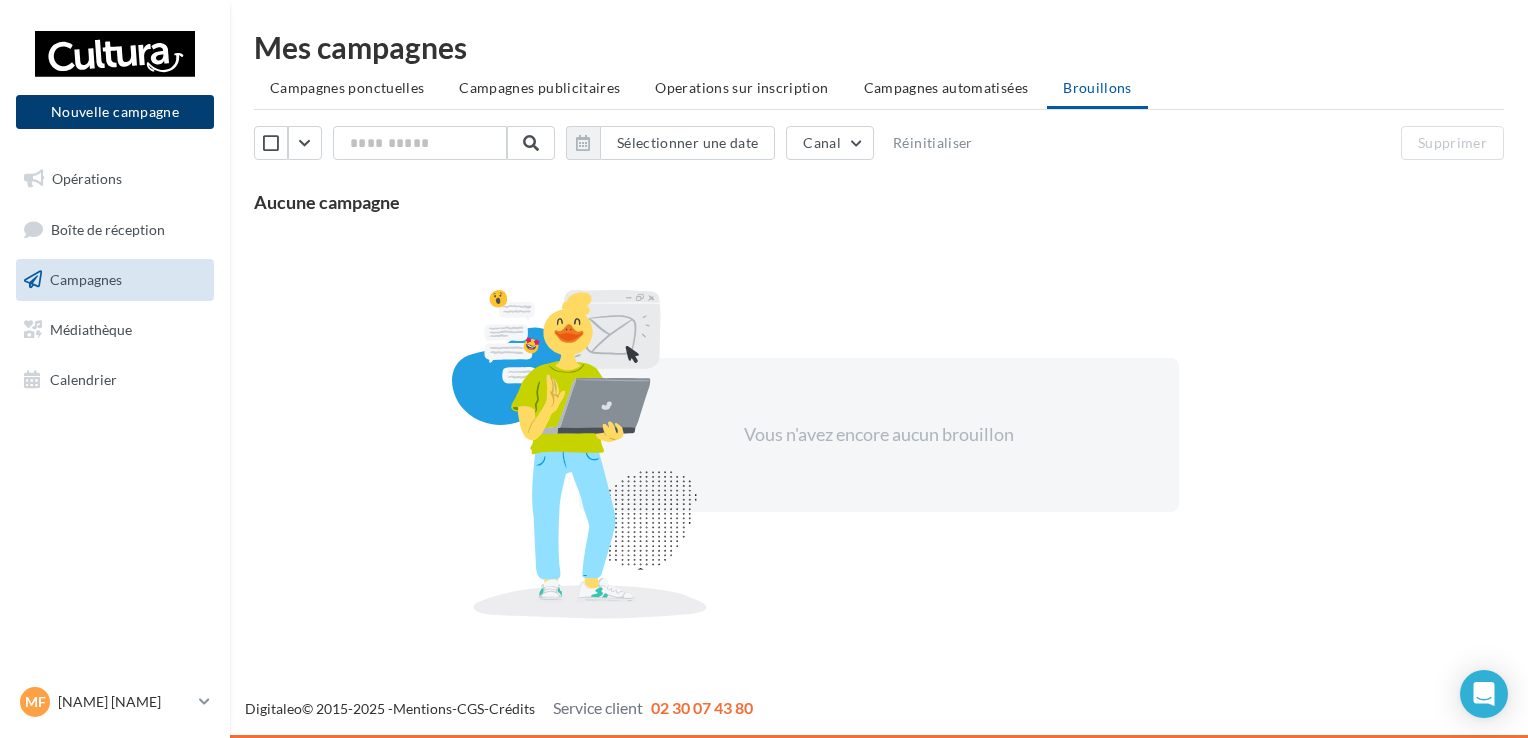 click on "Nouvelle campagne" at bounding box center [115, 112] 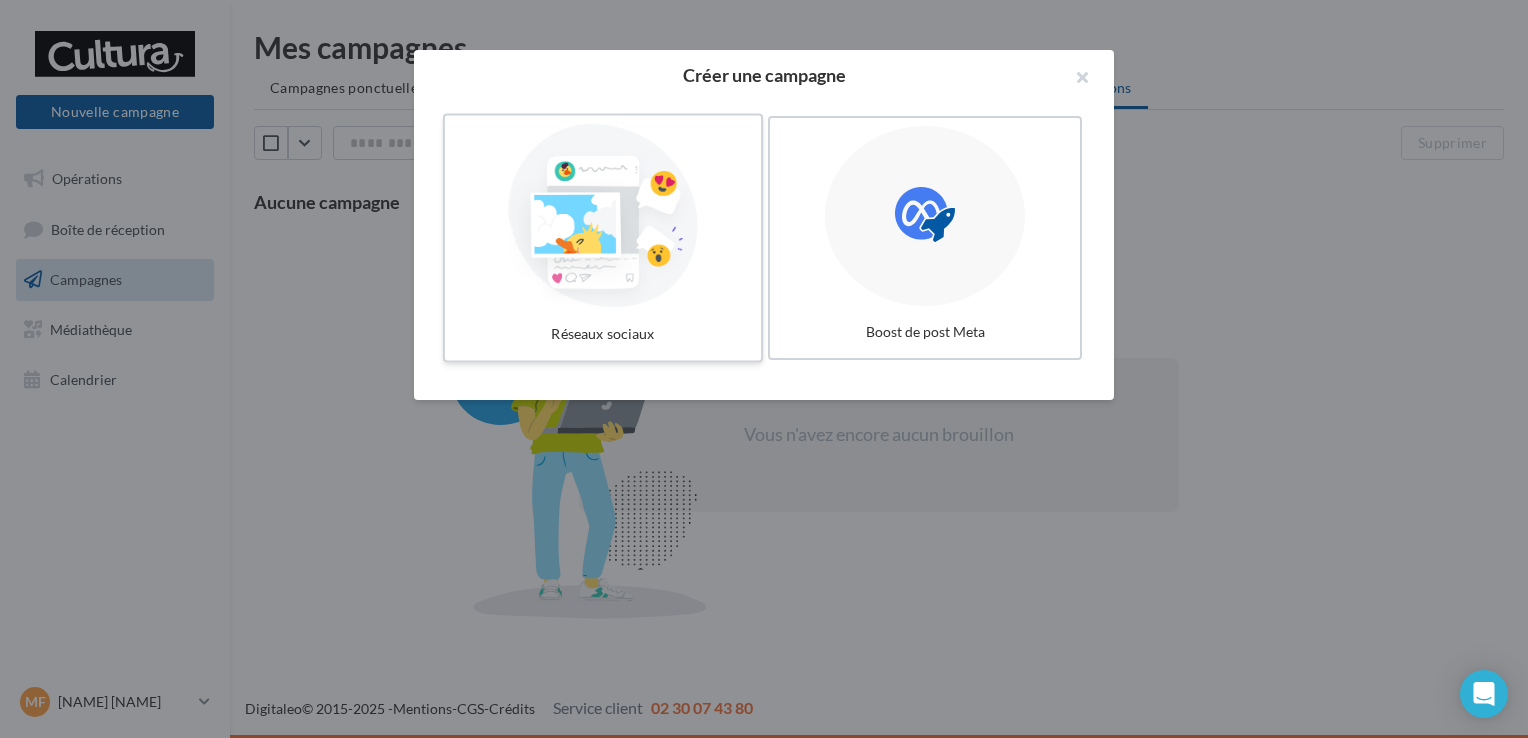 click at bounding box center (603, 216) 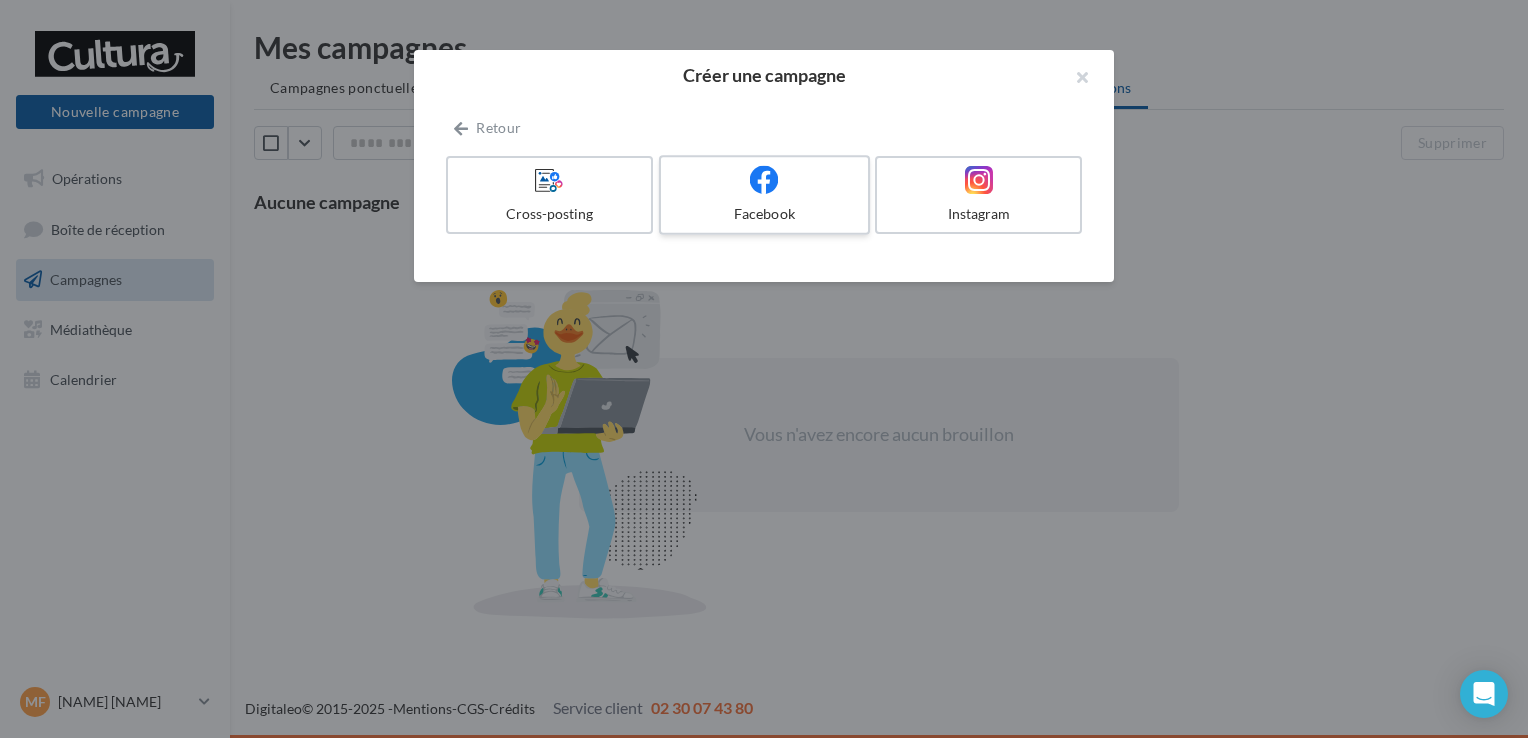 click at bounding box center (764, 180) 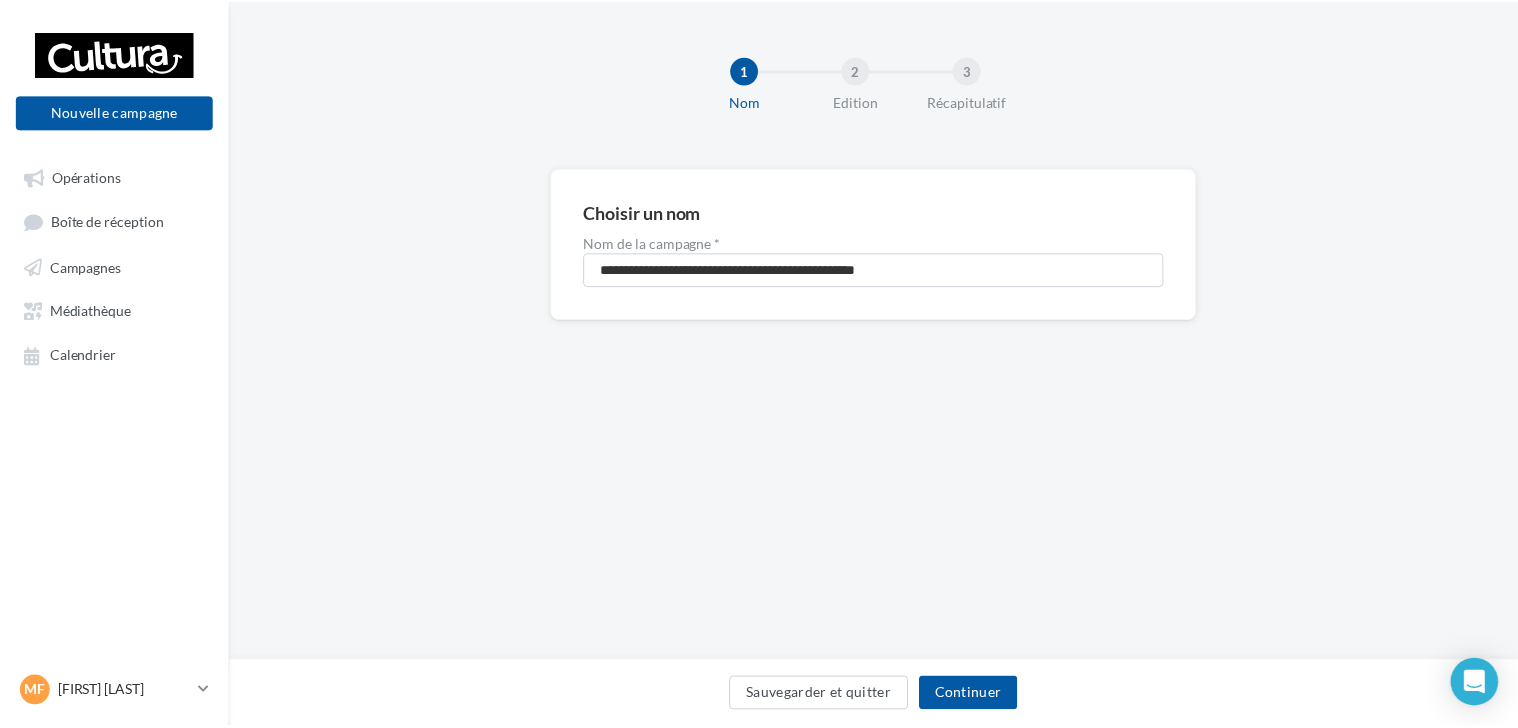 scroll, scrollTop: 0, scrollLeft: 0, axis: both 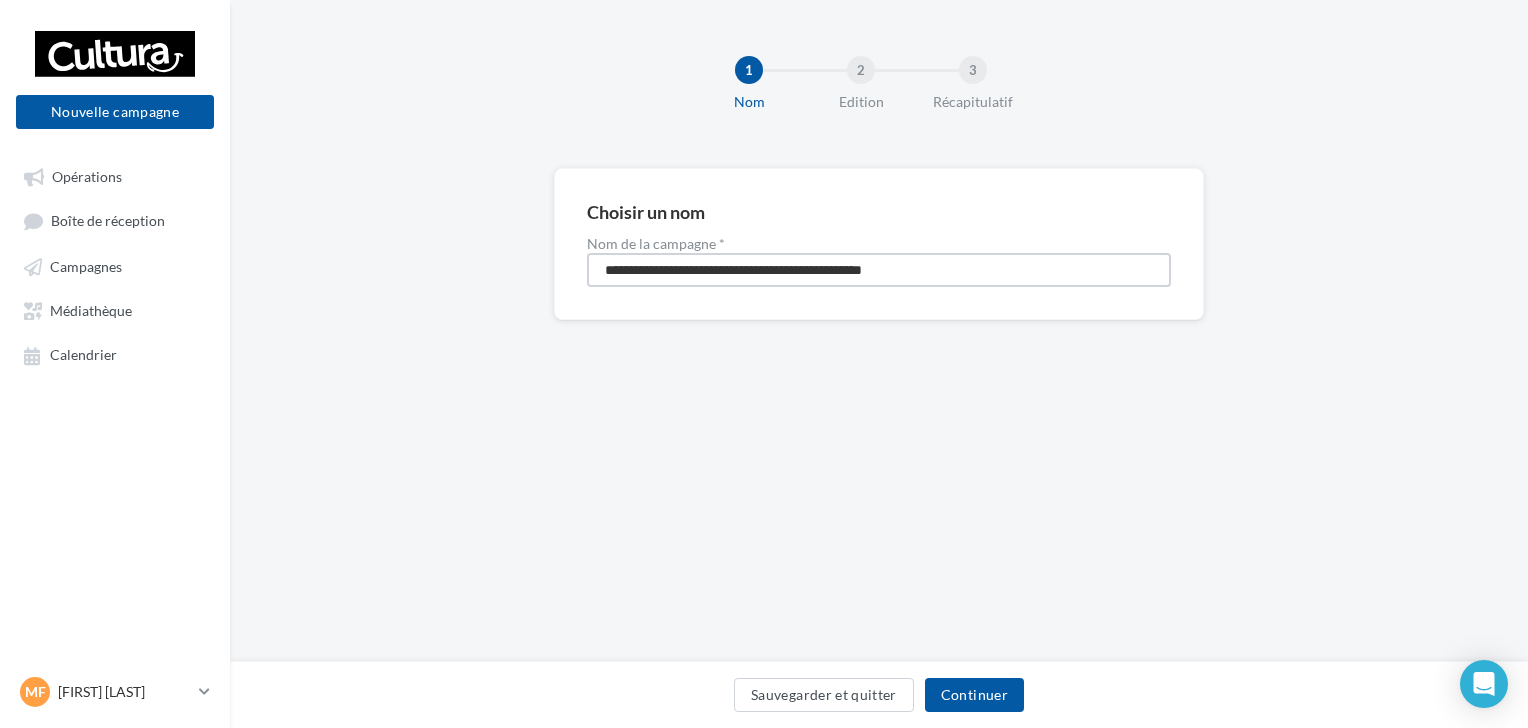 click on "**********" at bounding box center (879, 270) 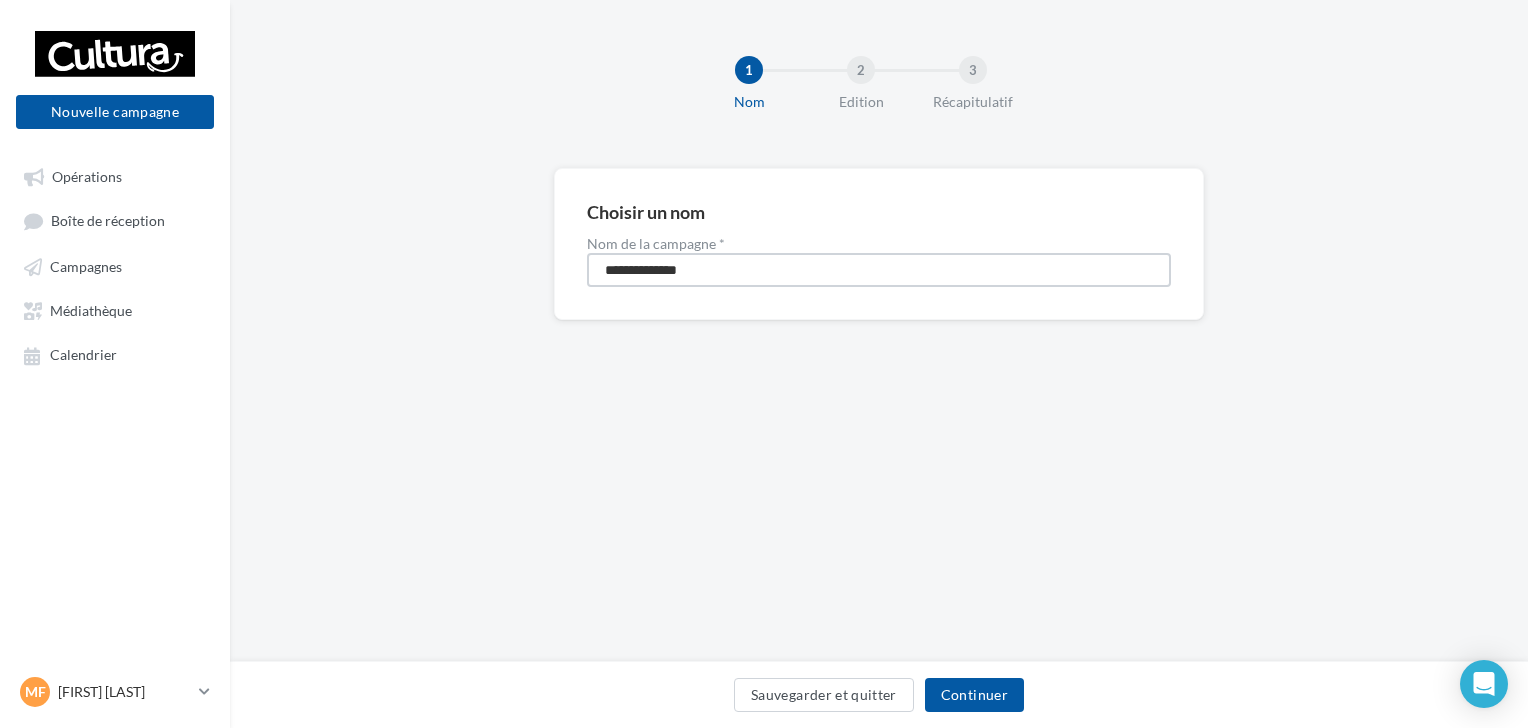 type on "**********" 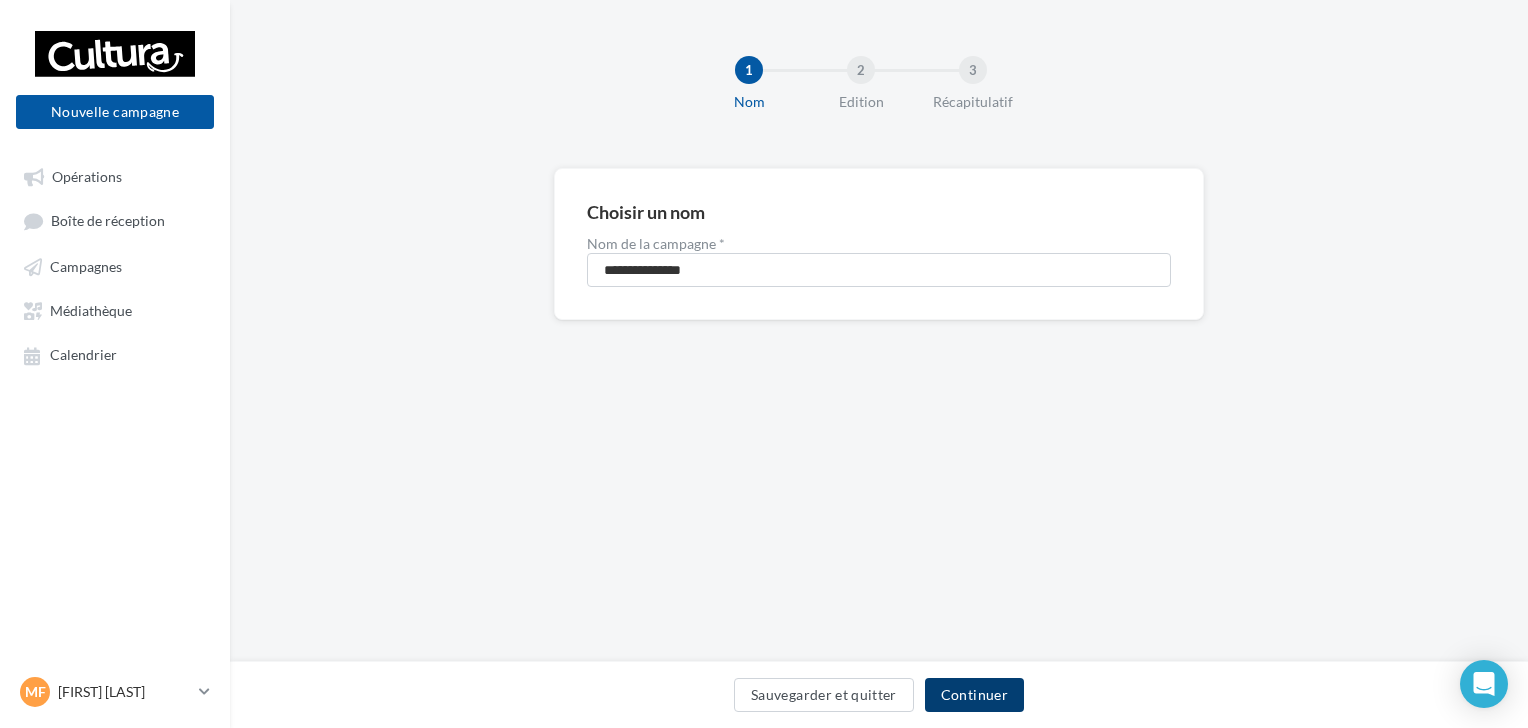 click on "Continuer" at bounding box center [974, 695] 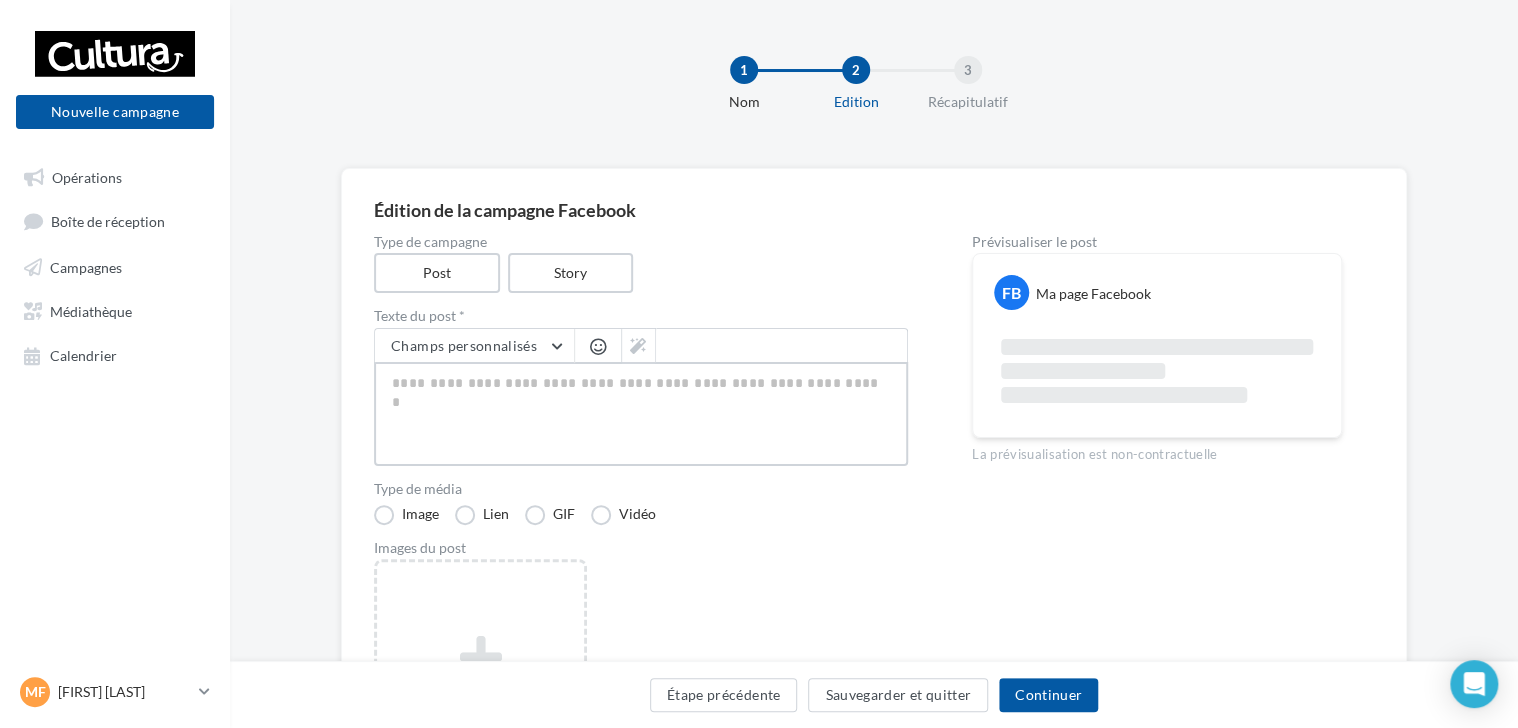 click at bounding box center (641, 414) 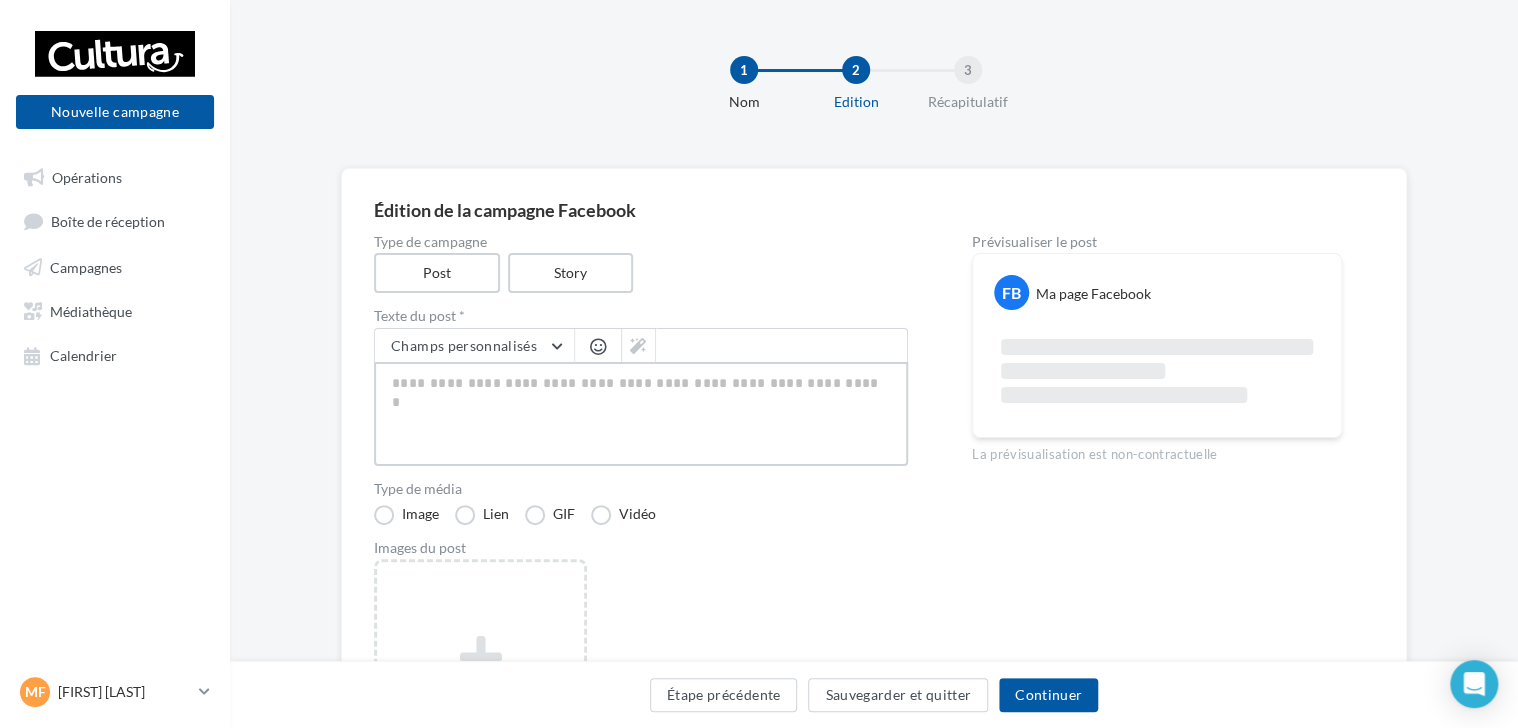type on "*" 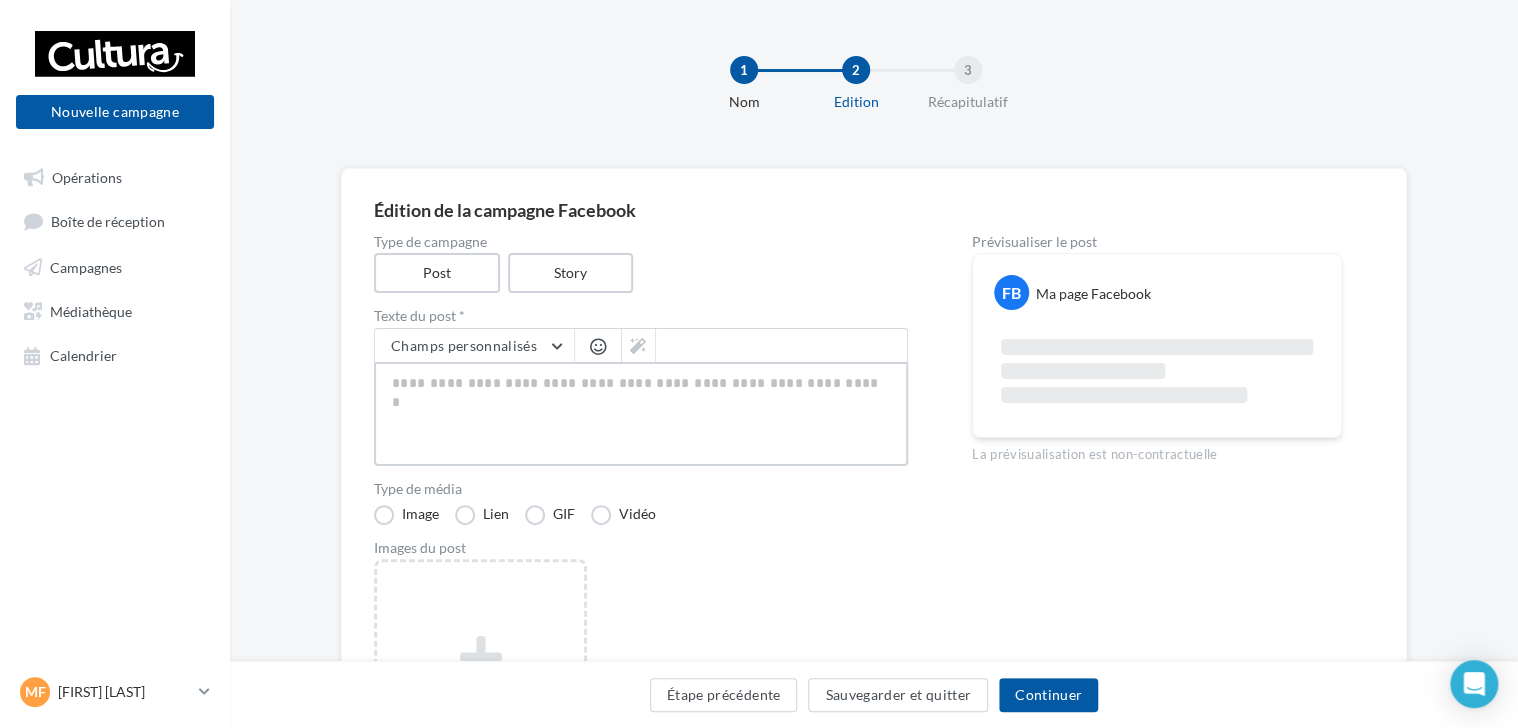 type on "*" 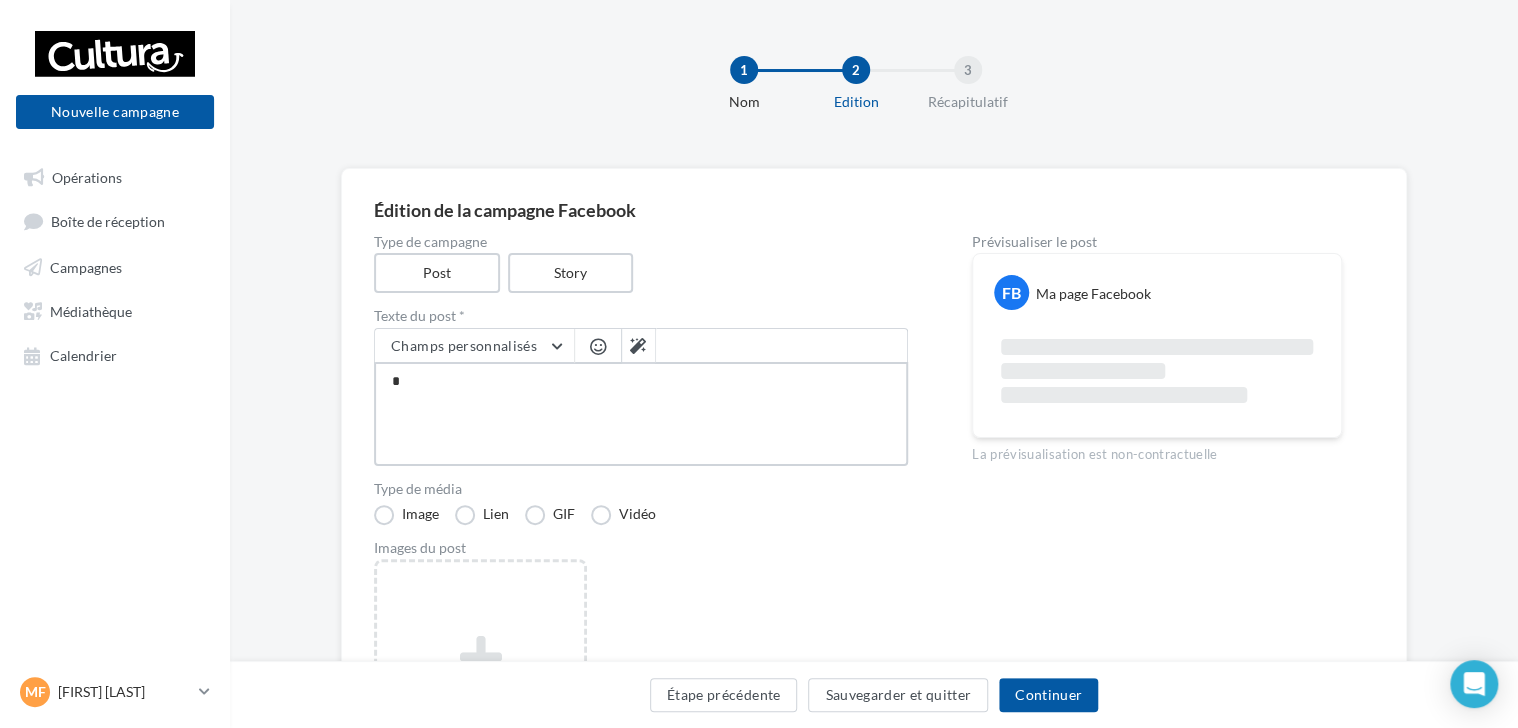 type on "**" 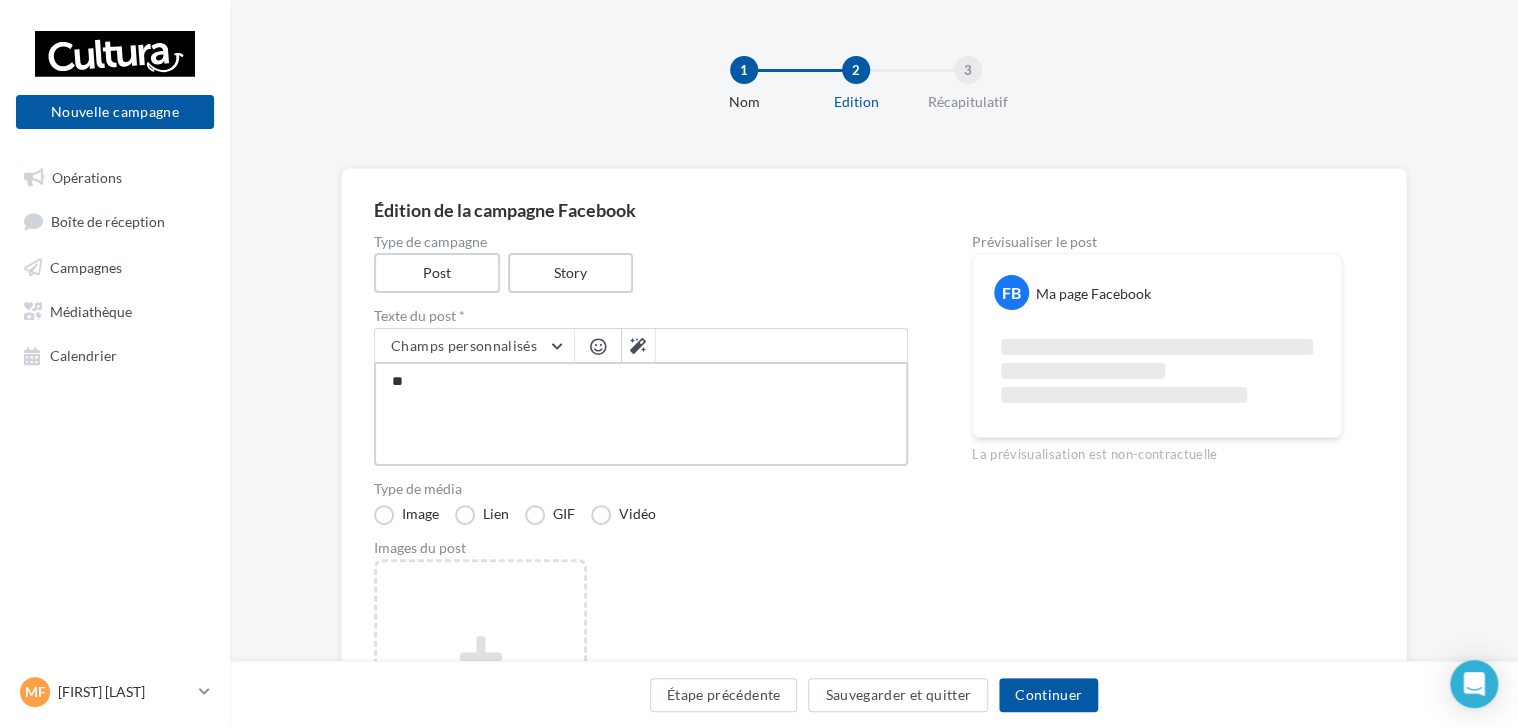 type on "***" 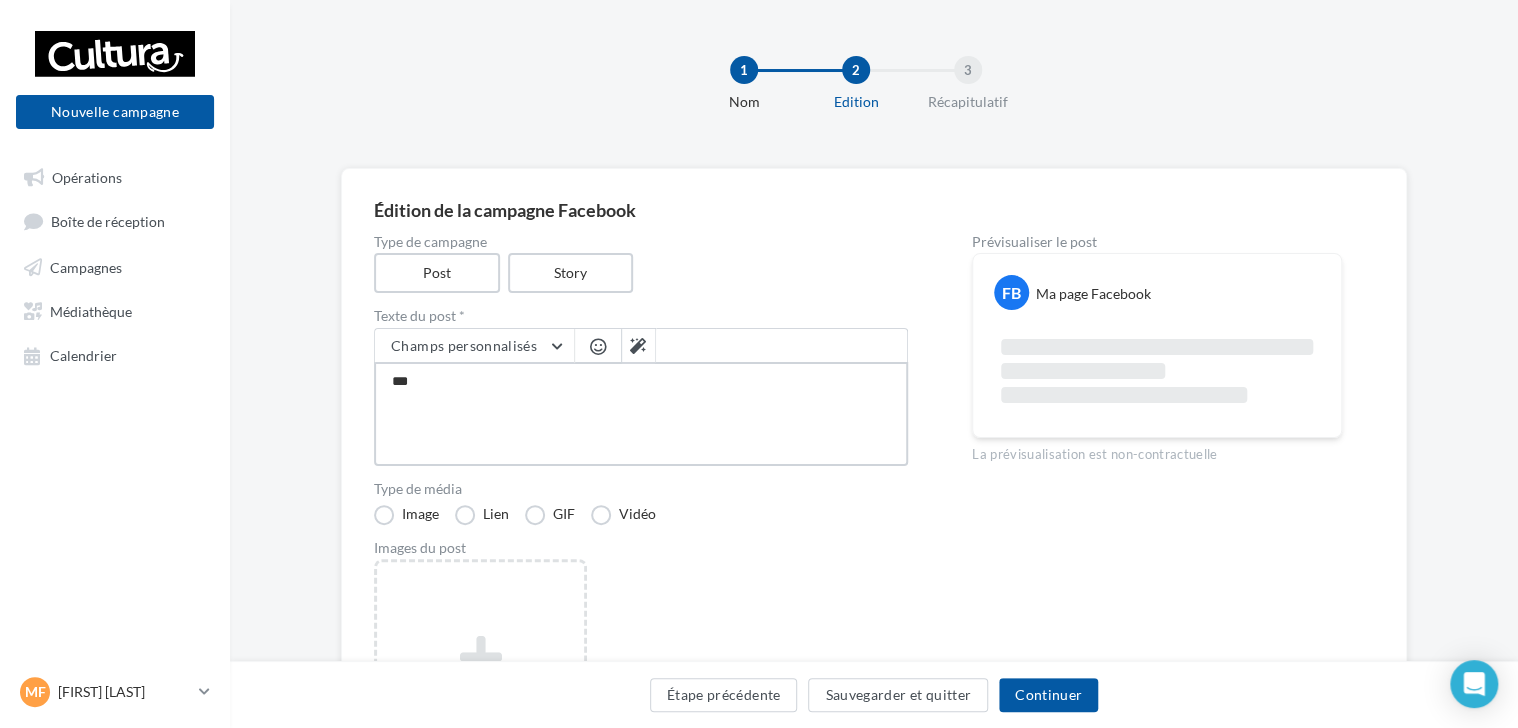 type on "****" 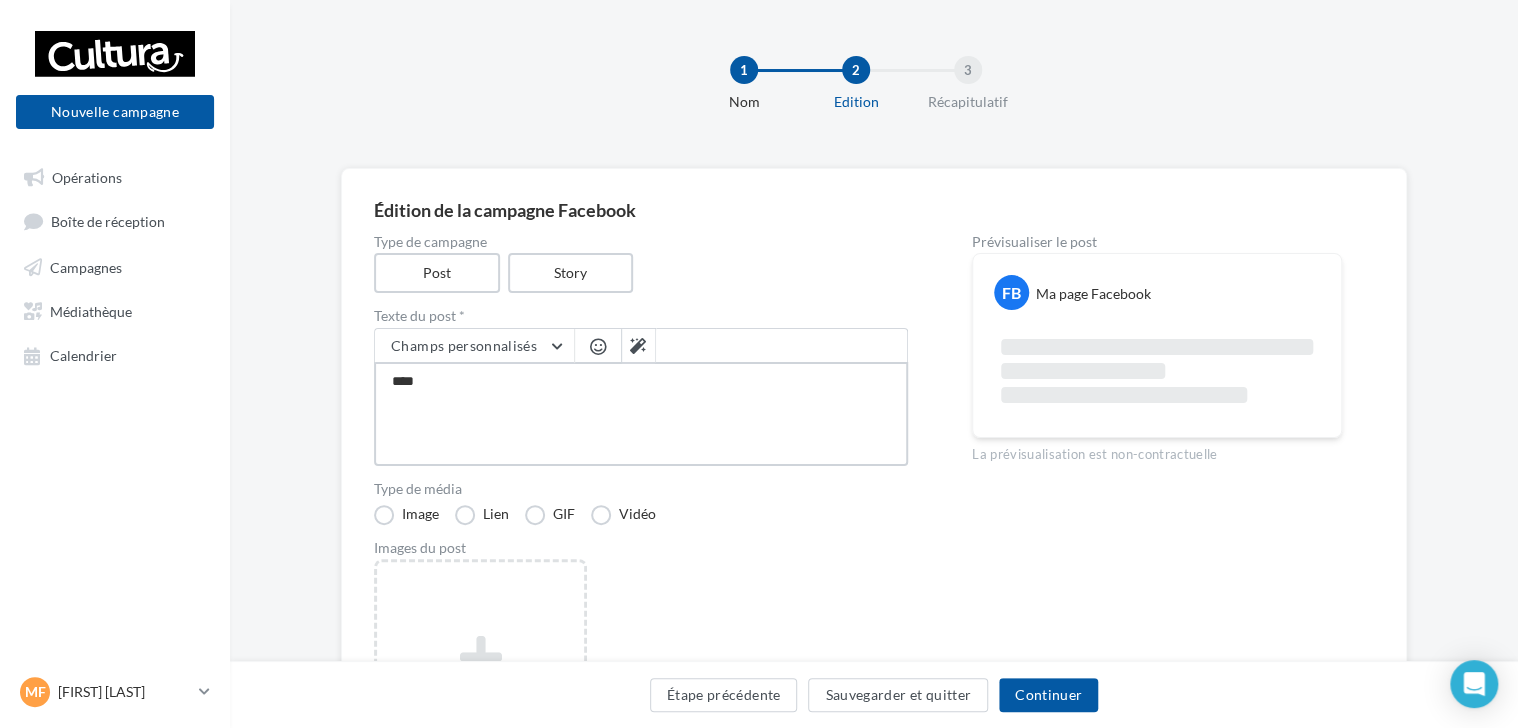 type on "*****" 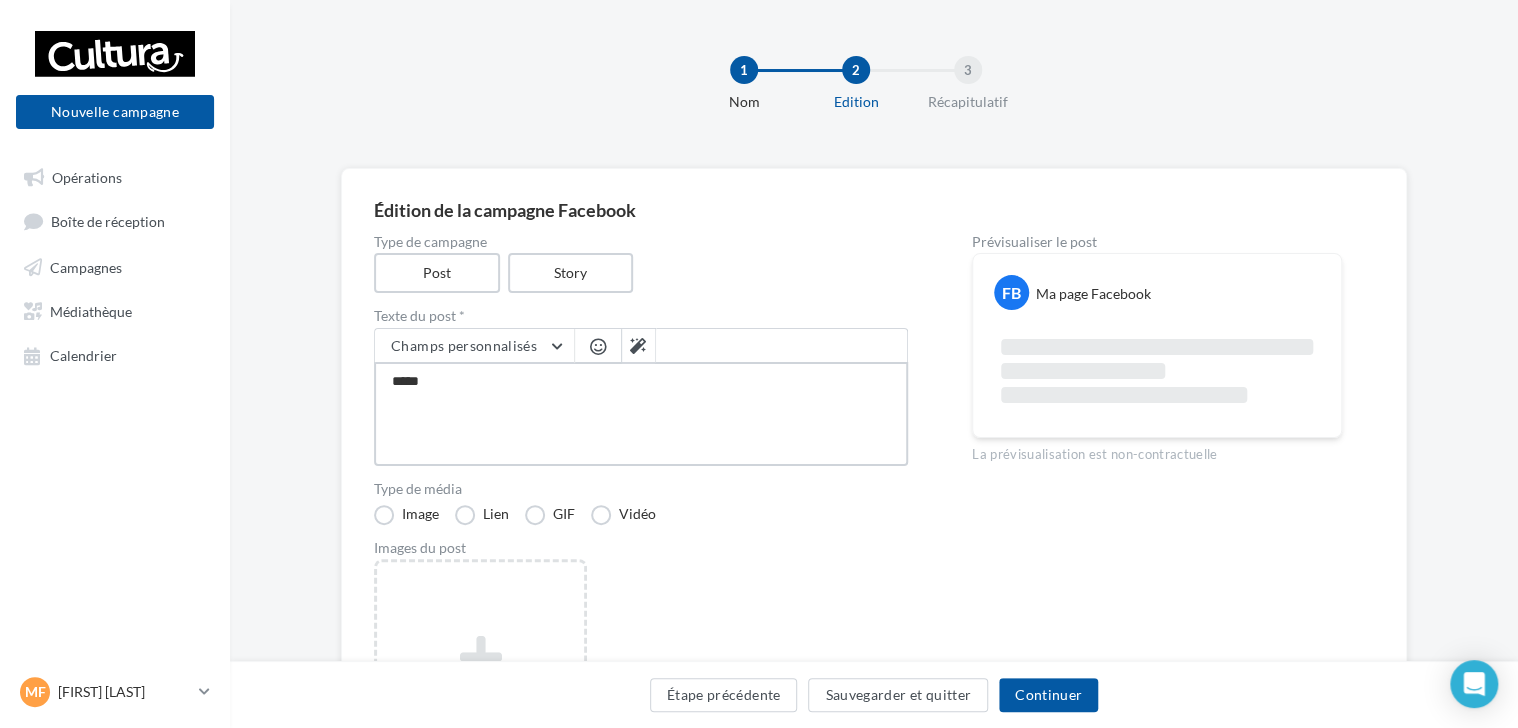 type on "******" 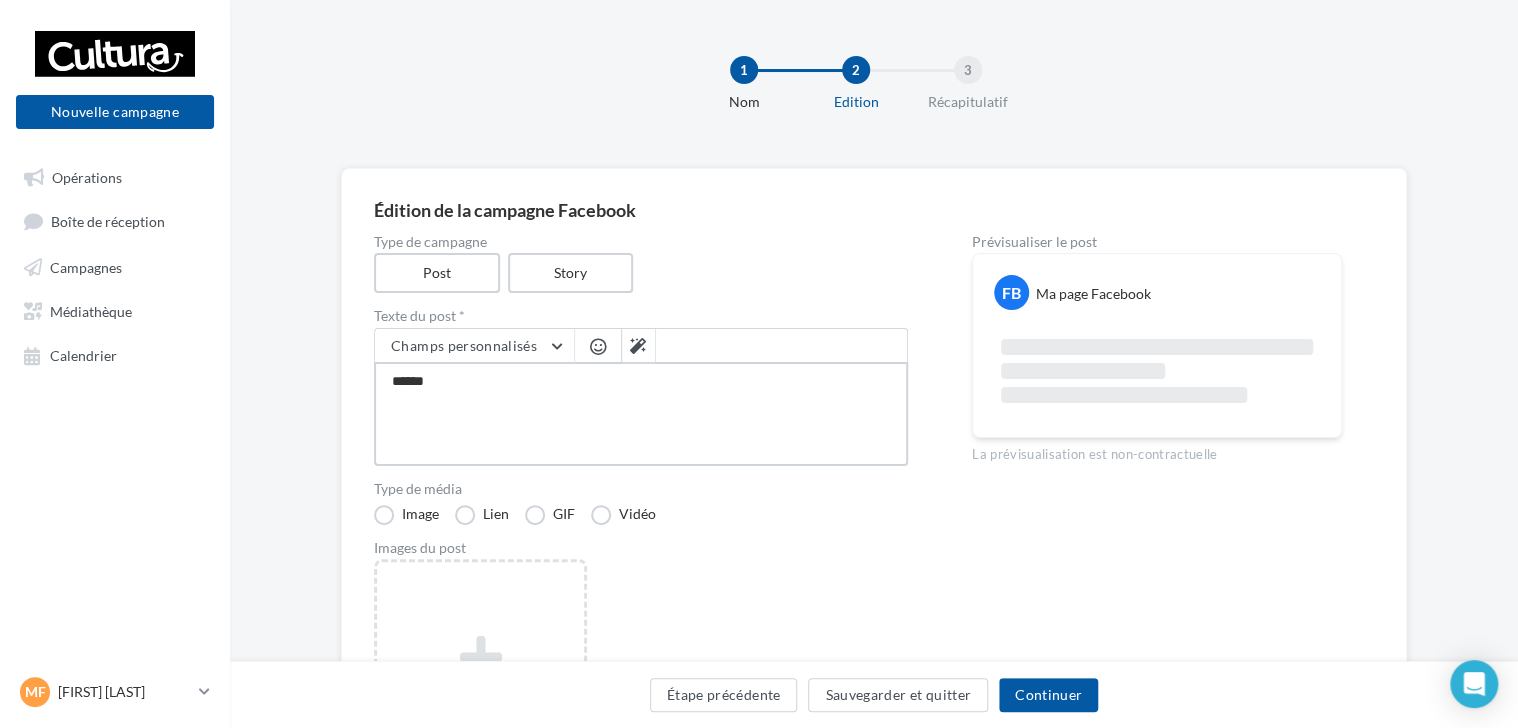 type on "******" 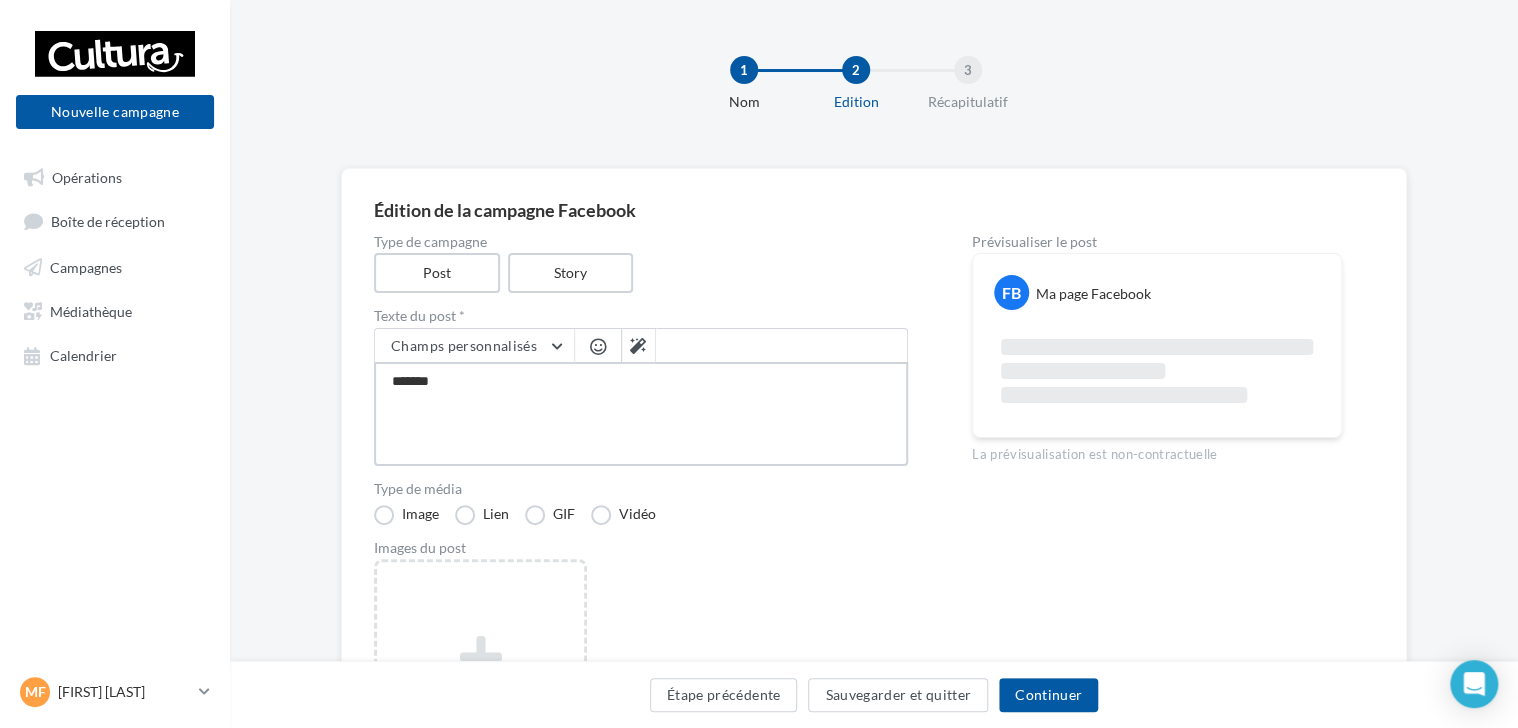 type on "********" 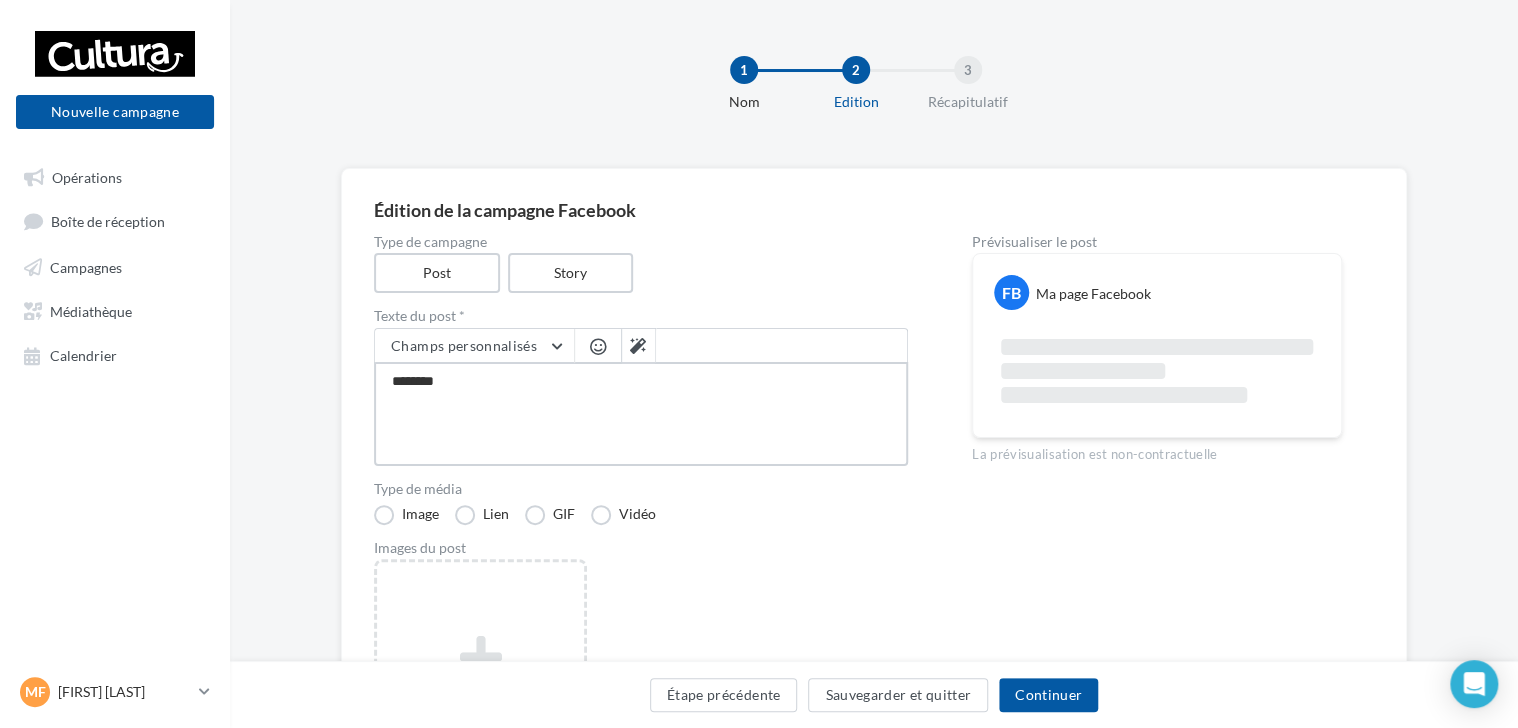 type on "*********" 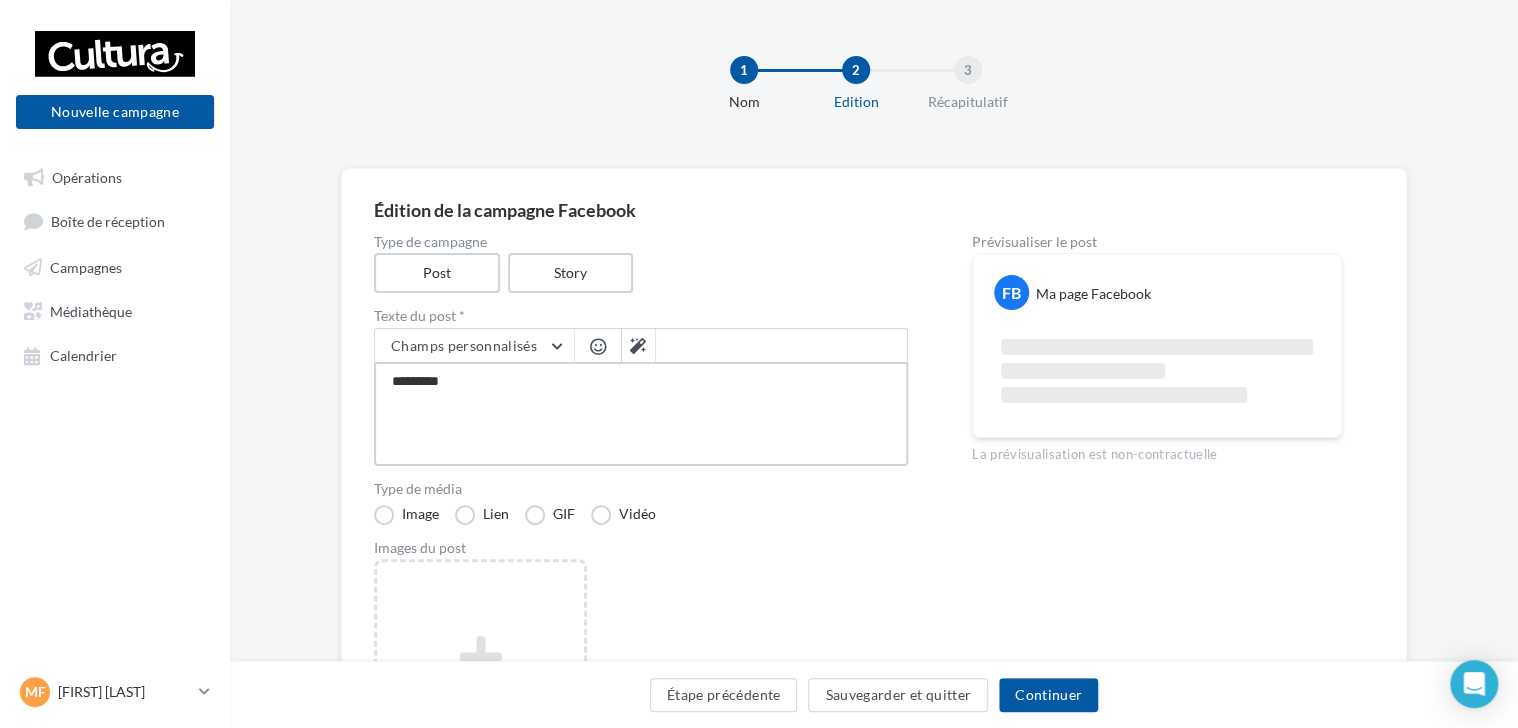 type on "*********" 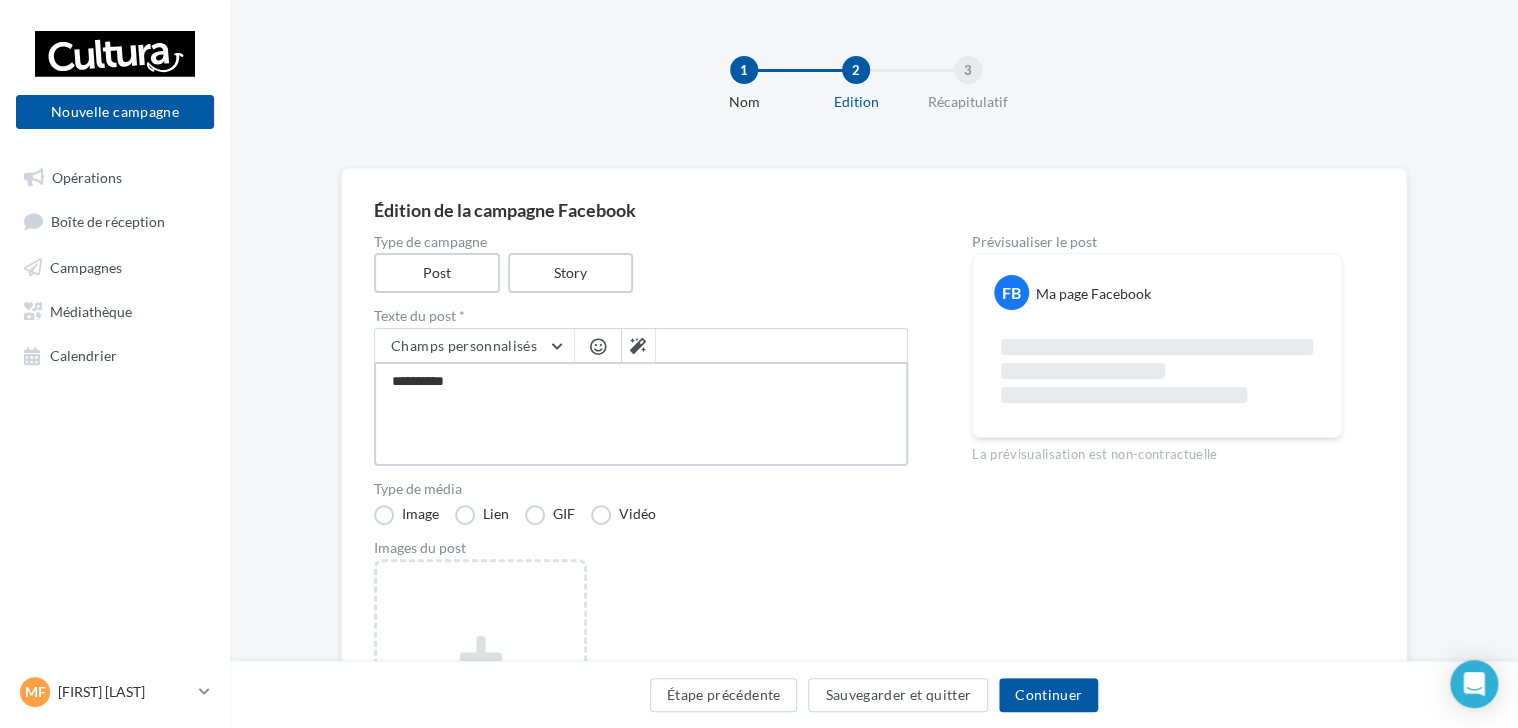type on "**********" 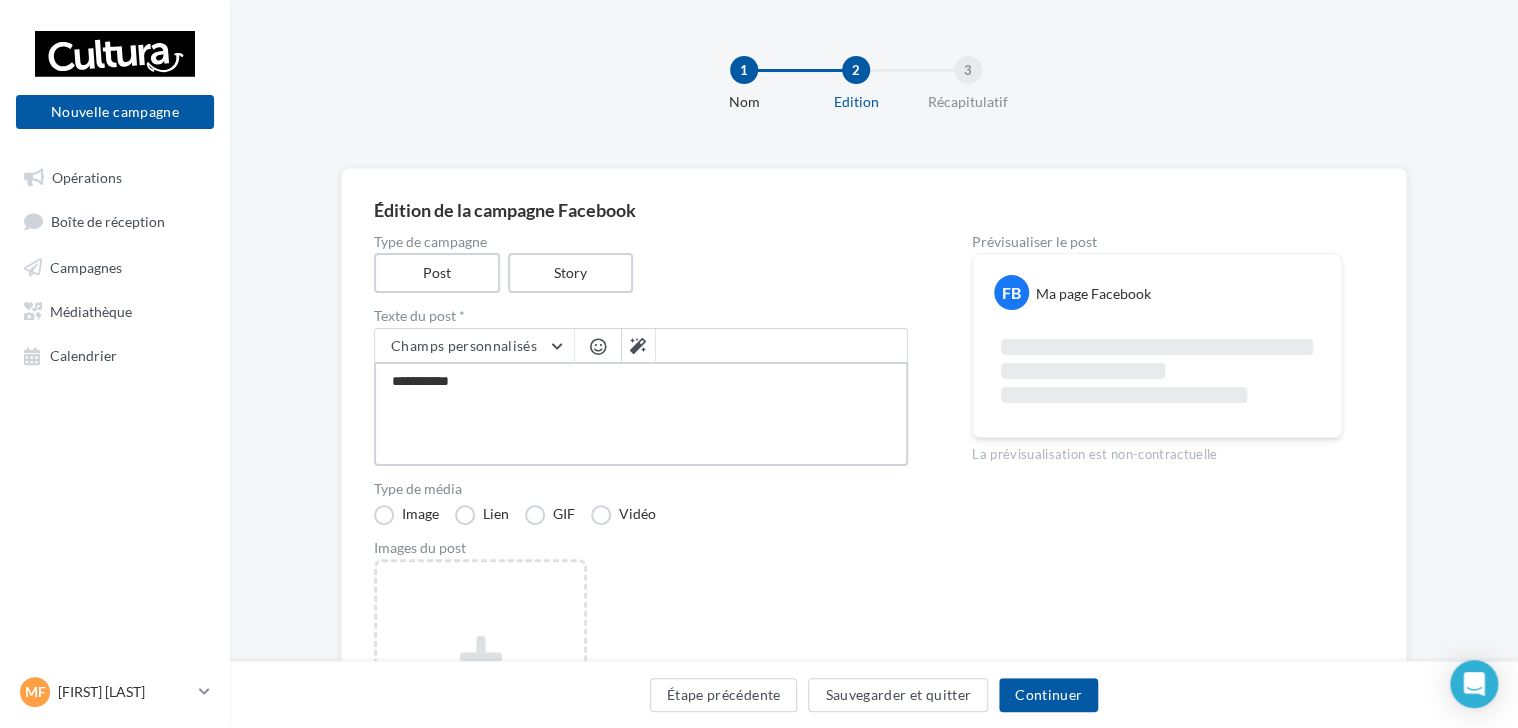 type on "**********" 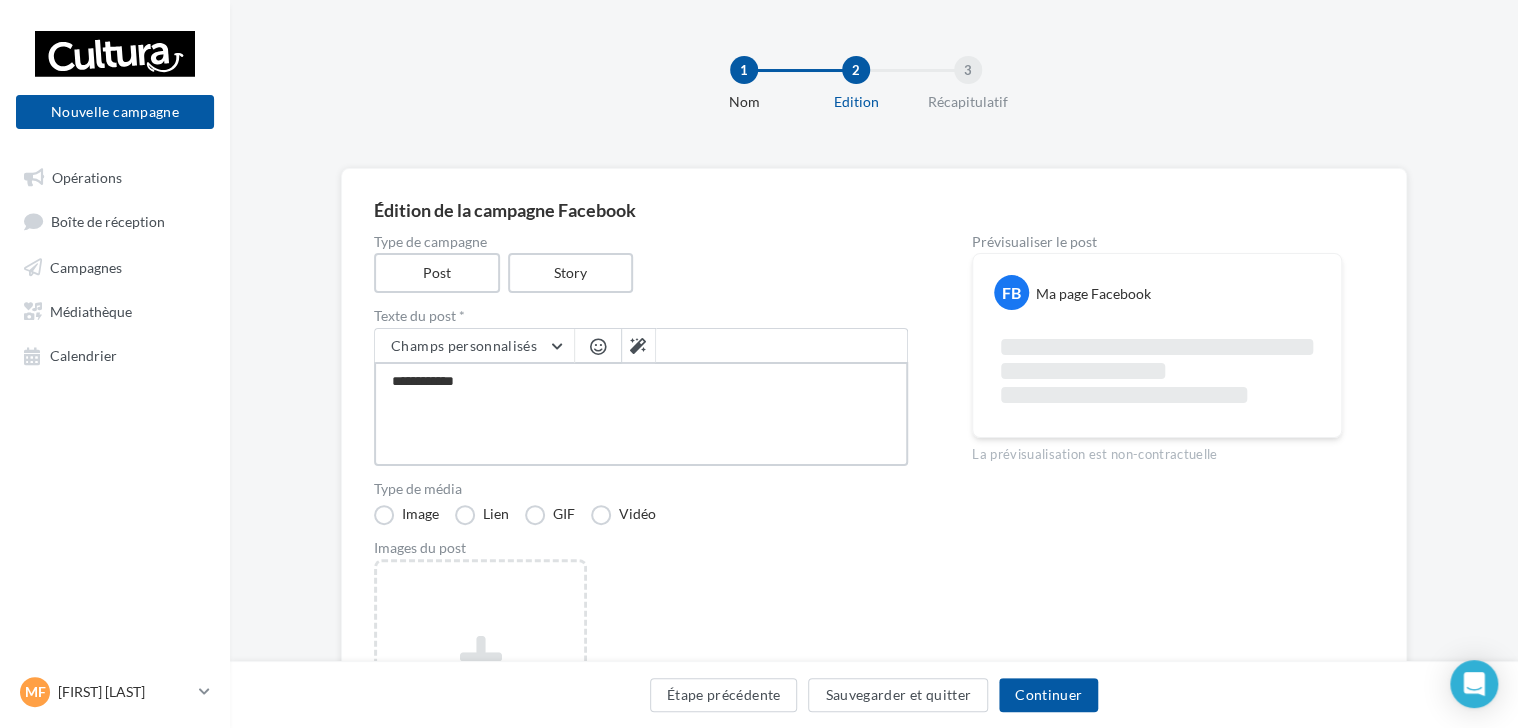 type on "**********" 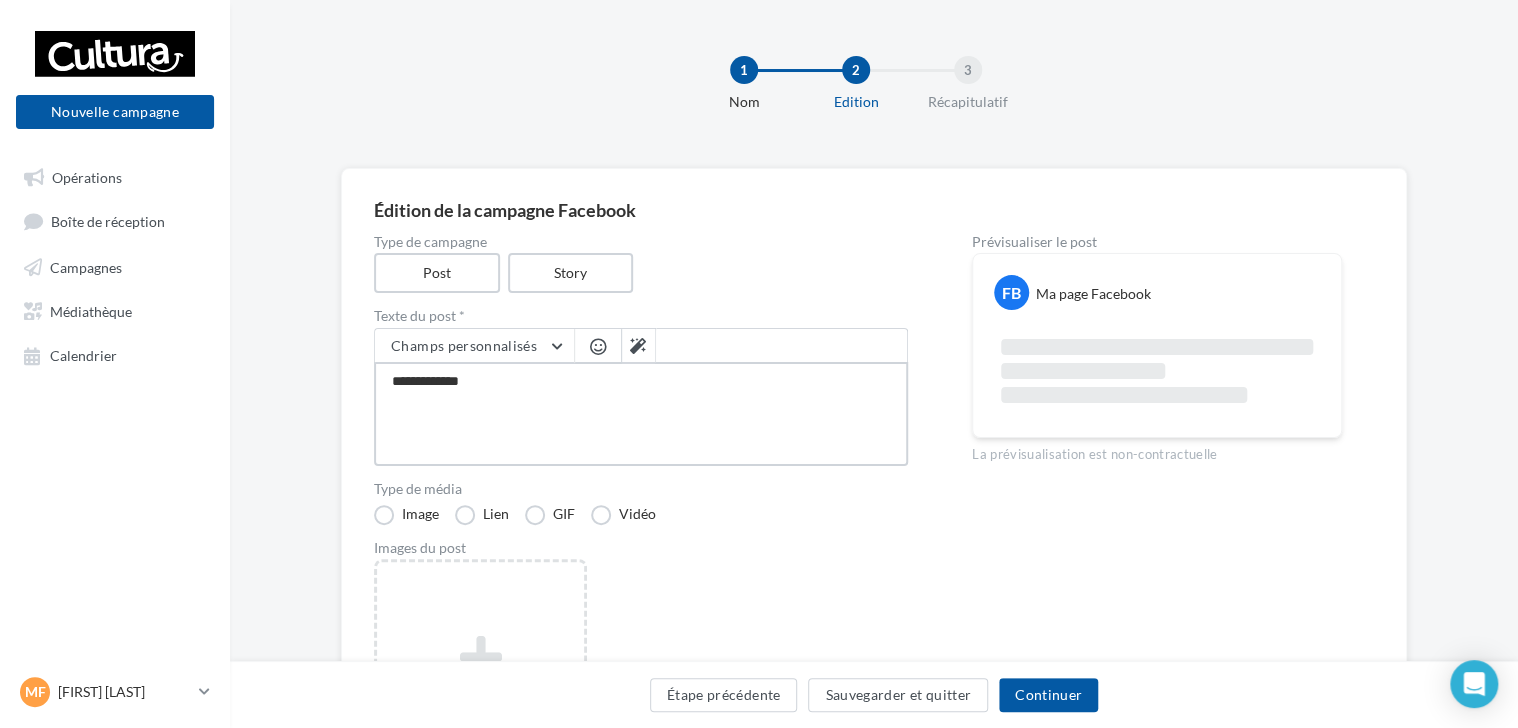 type on "**********" 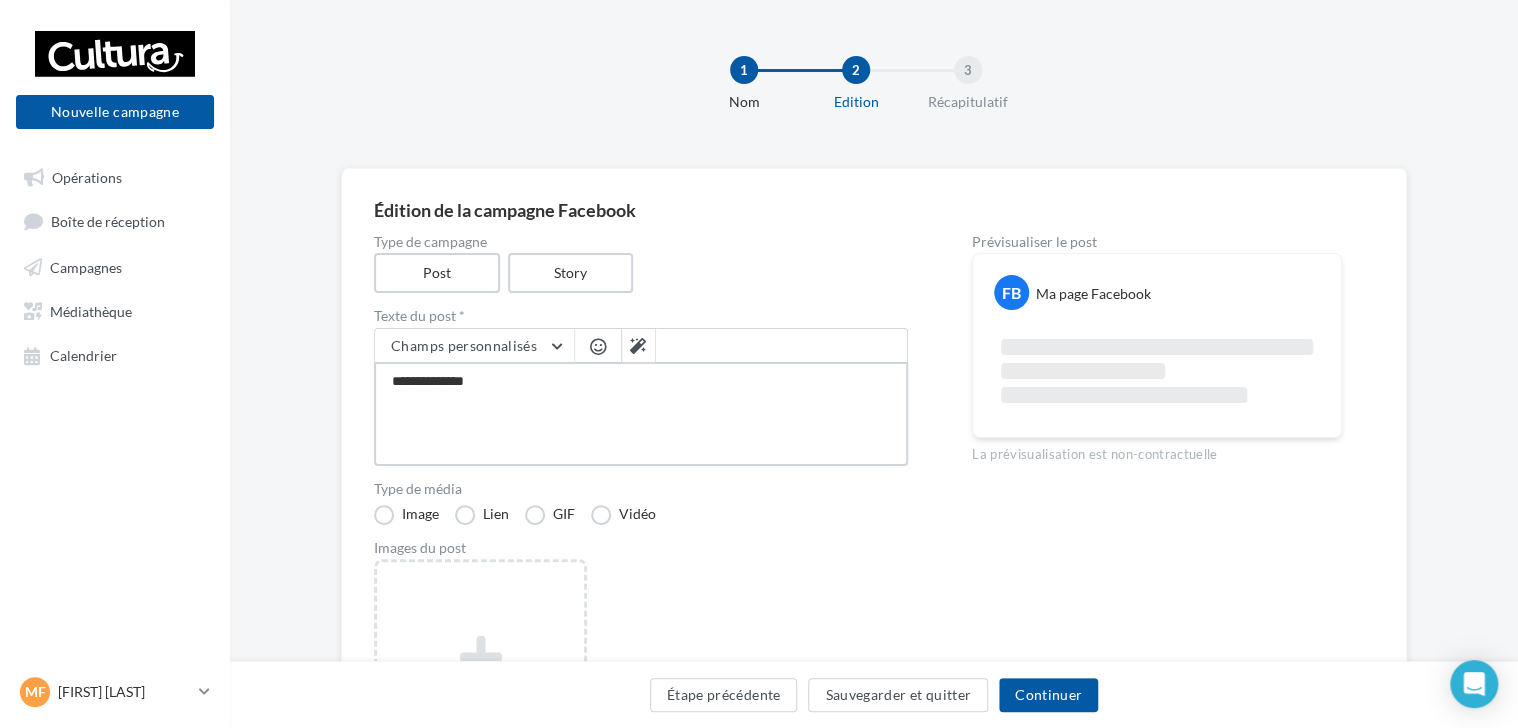 type on "**********" 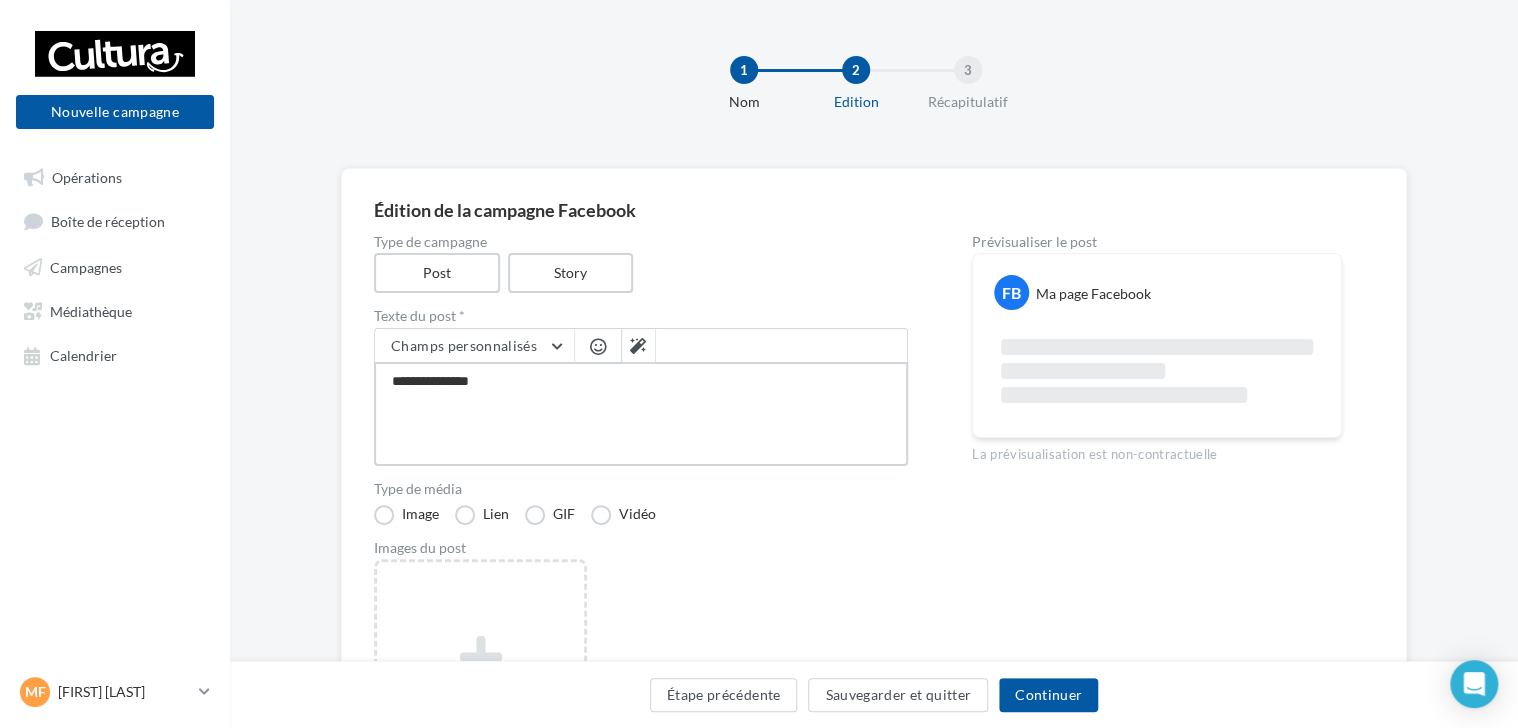 type on "**********" 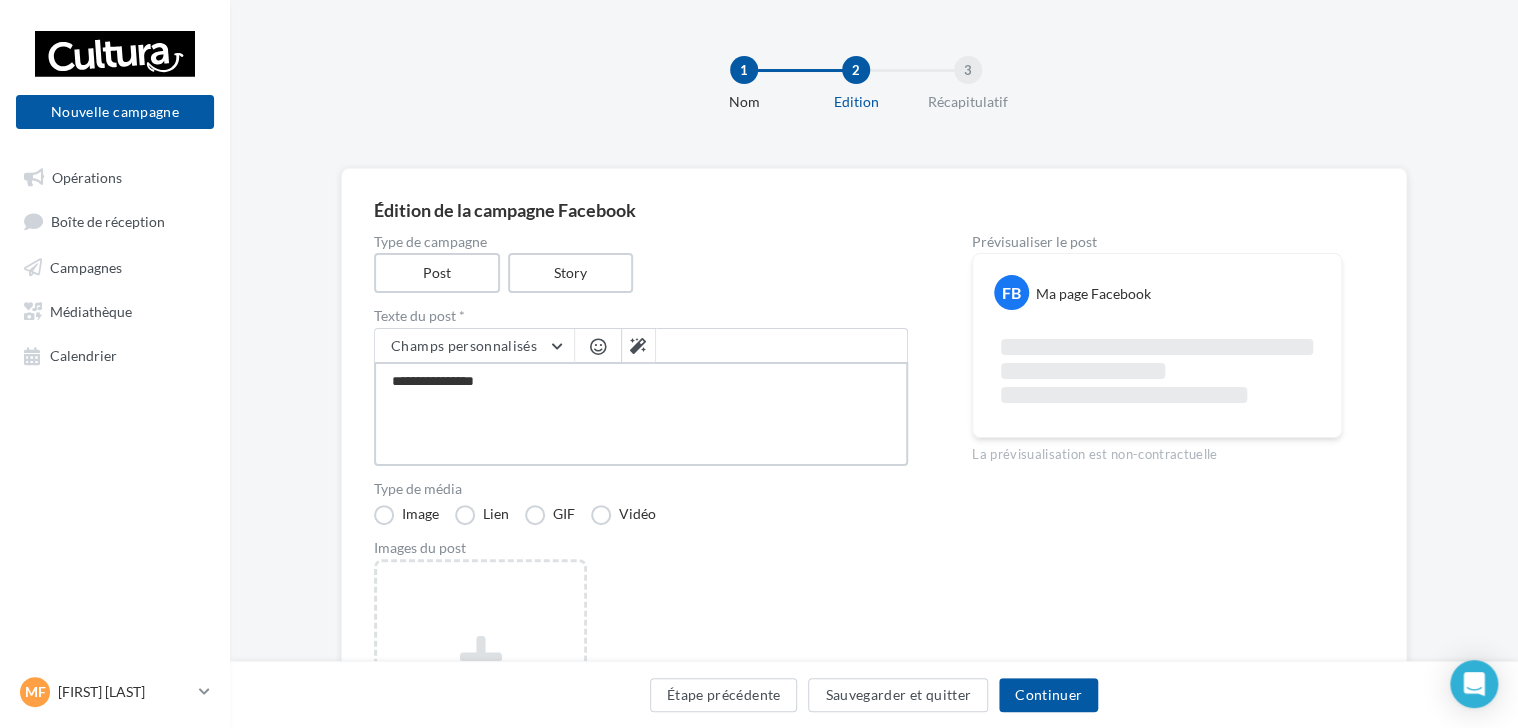 type on "**********" 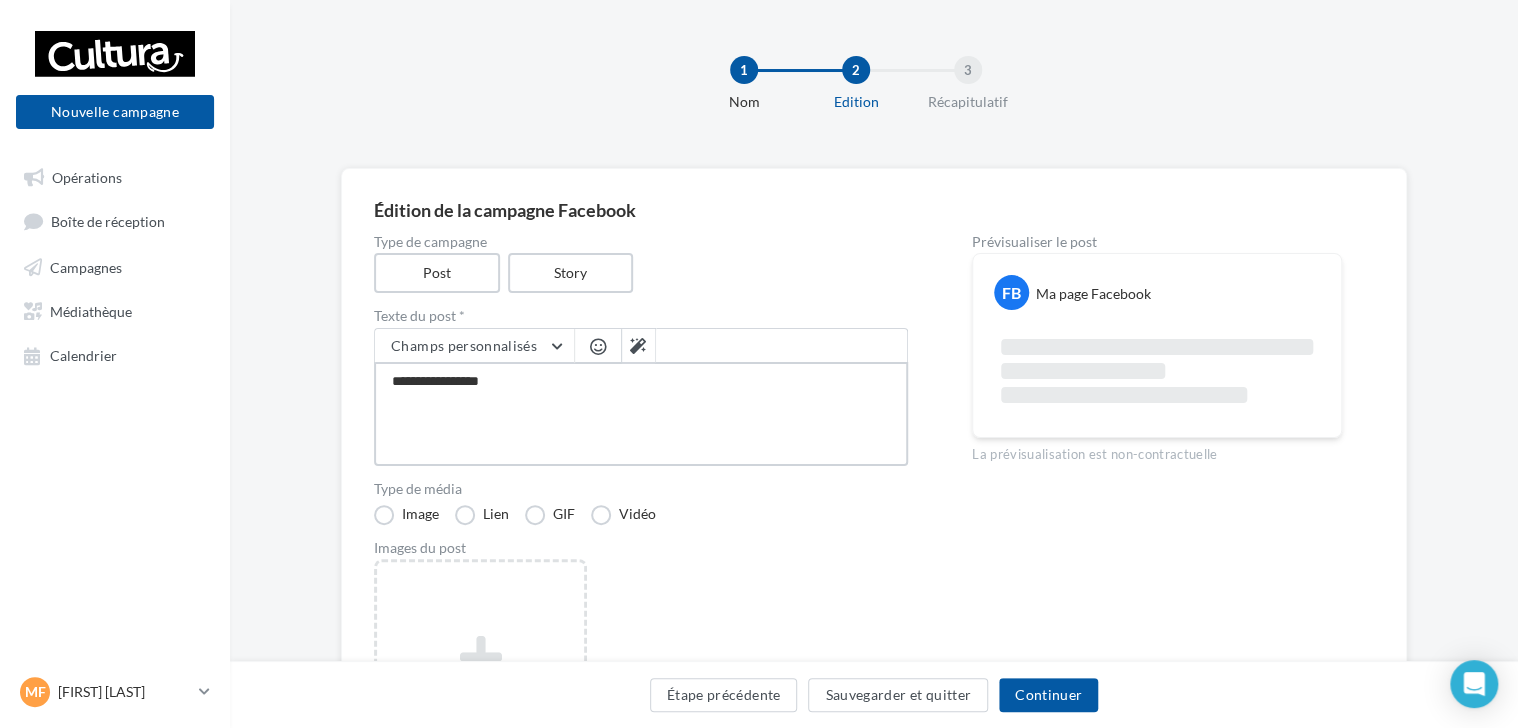 type on "**********" 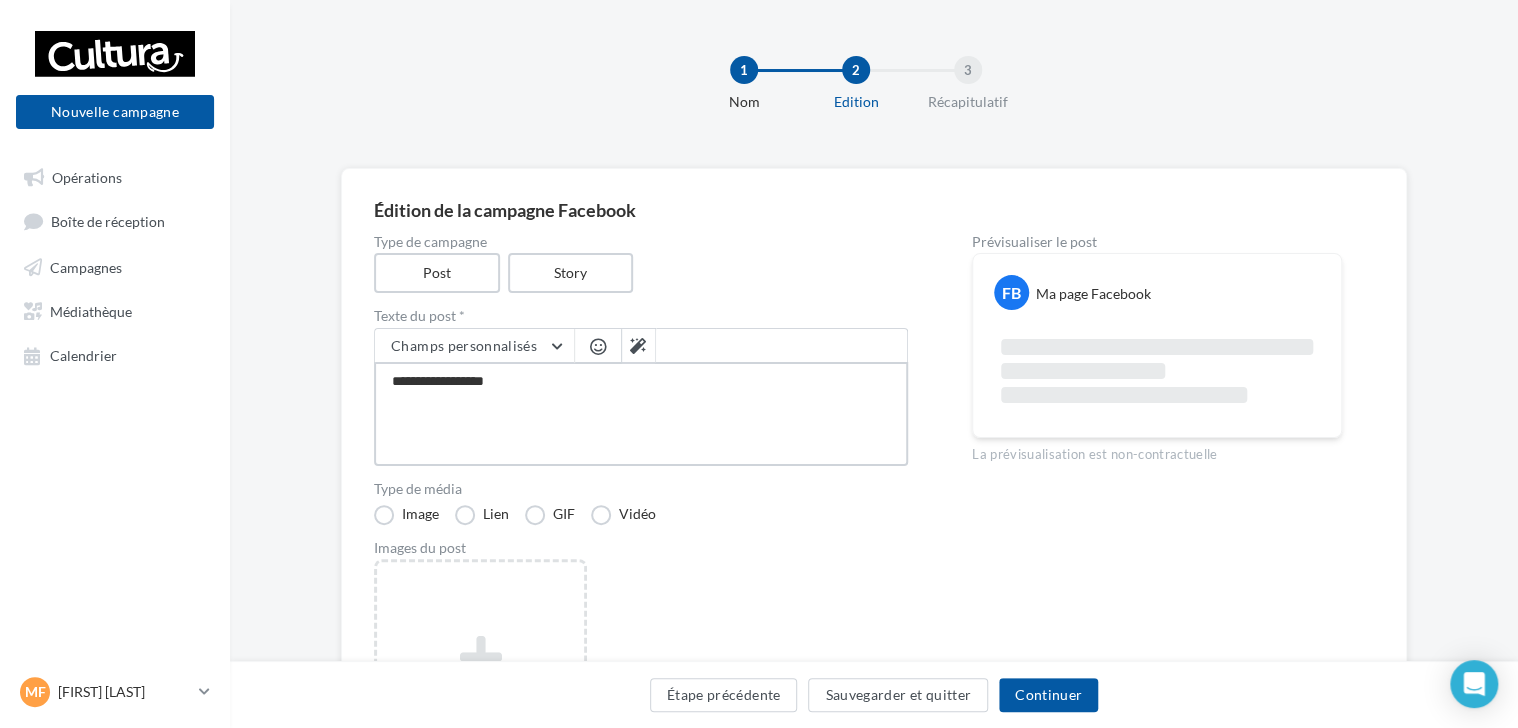 type on "**********" 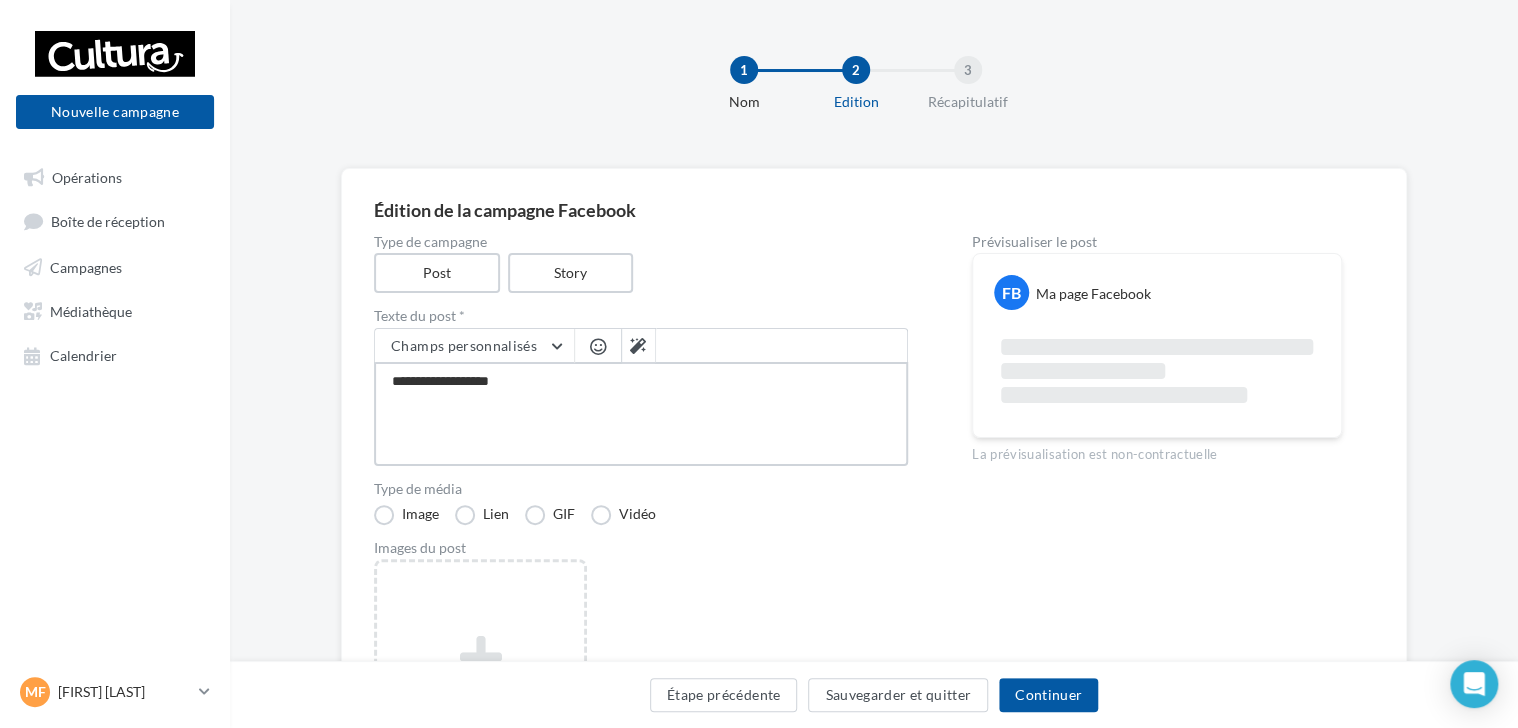 type on "**********" 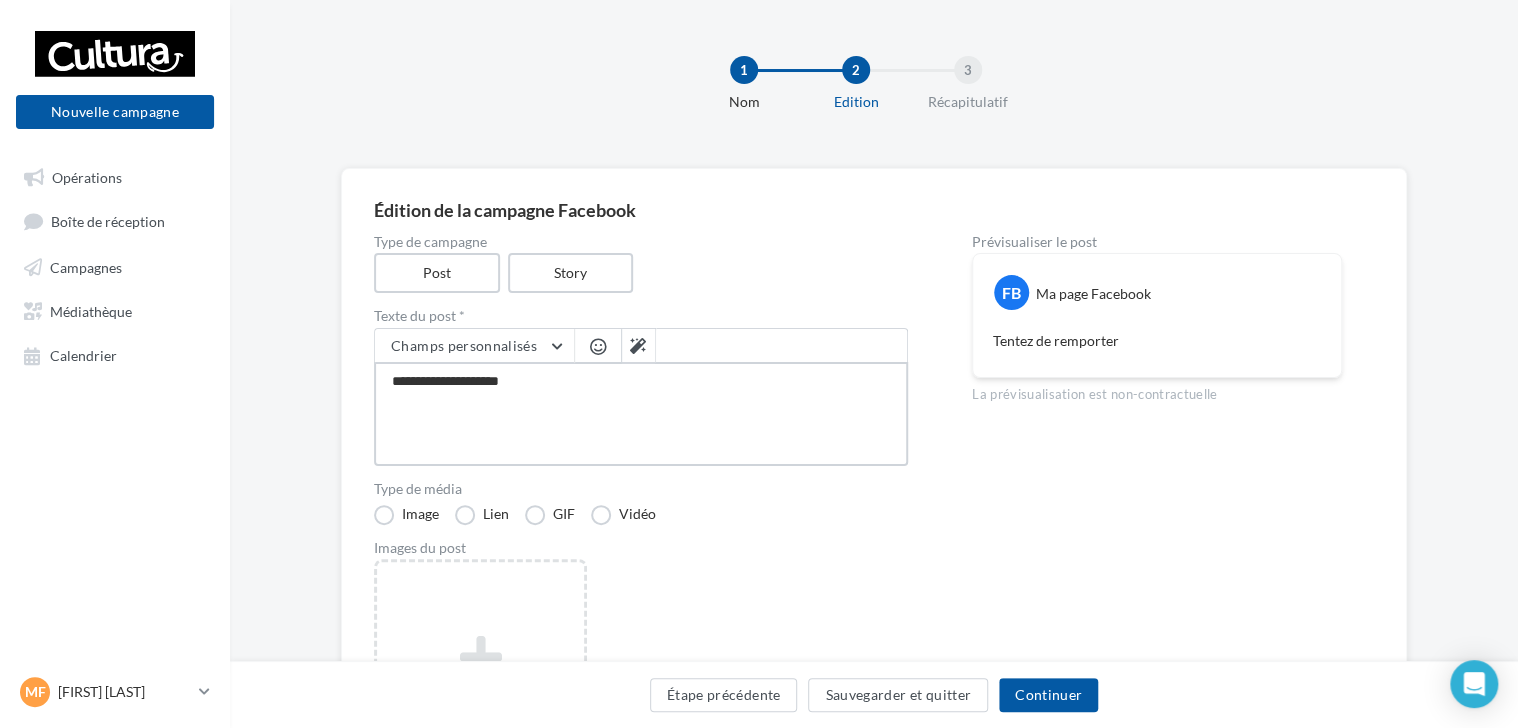 type on "**********" 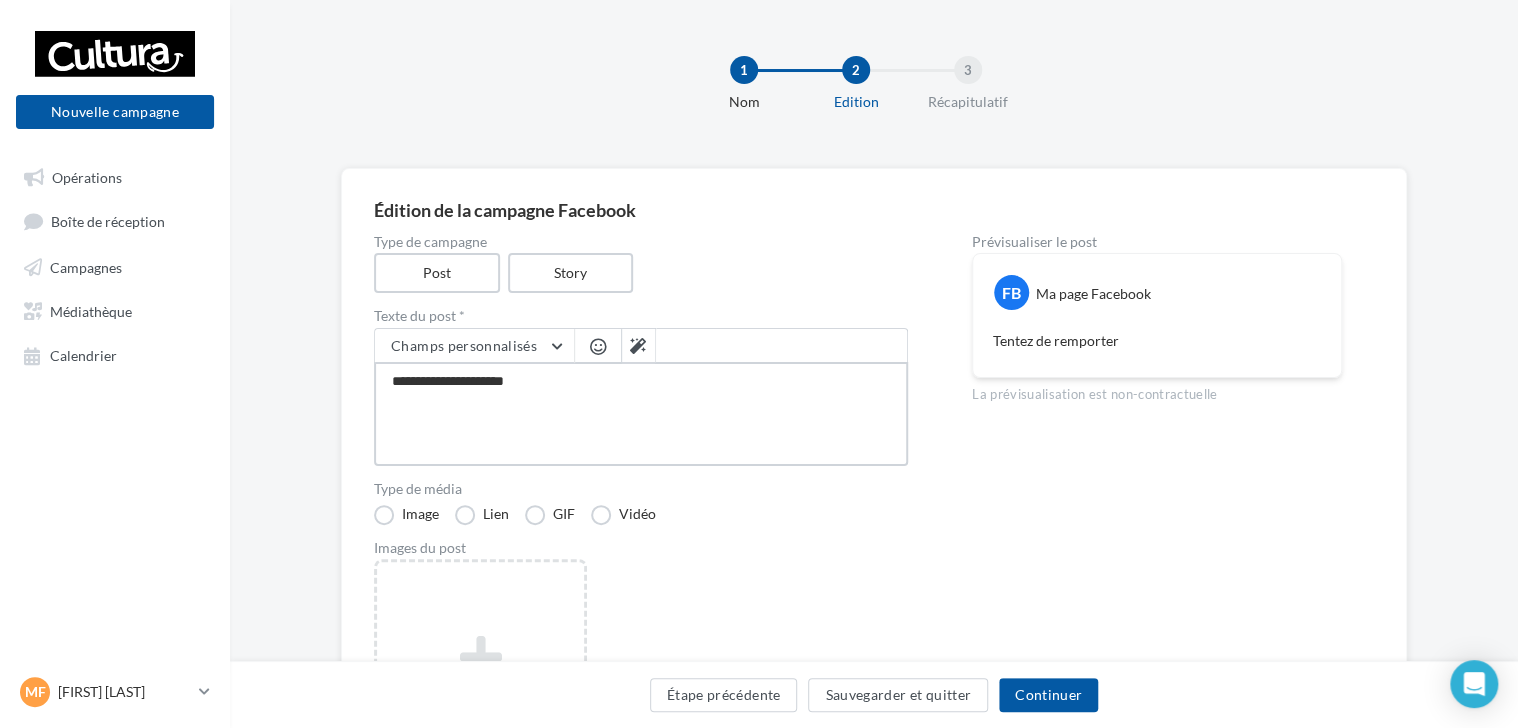 type on "**********" 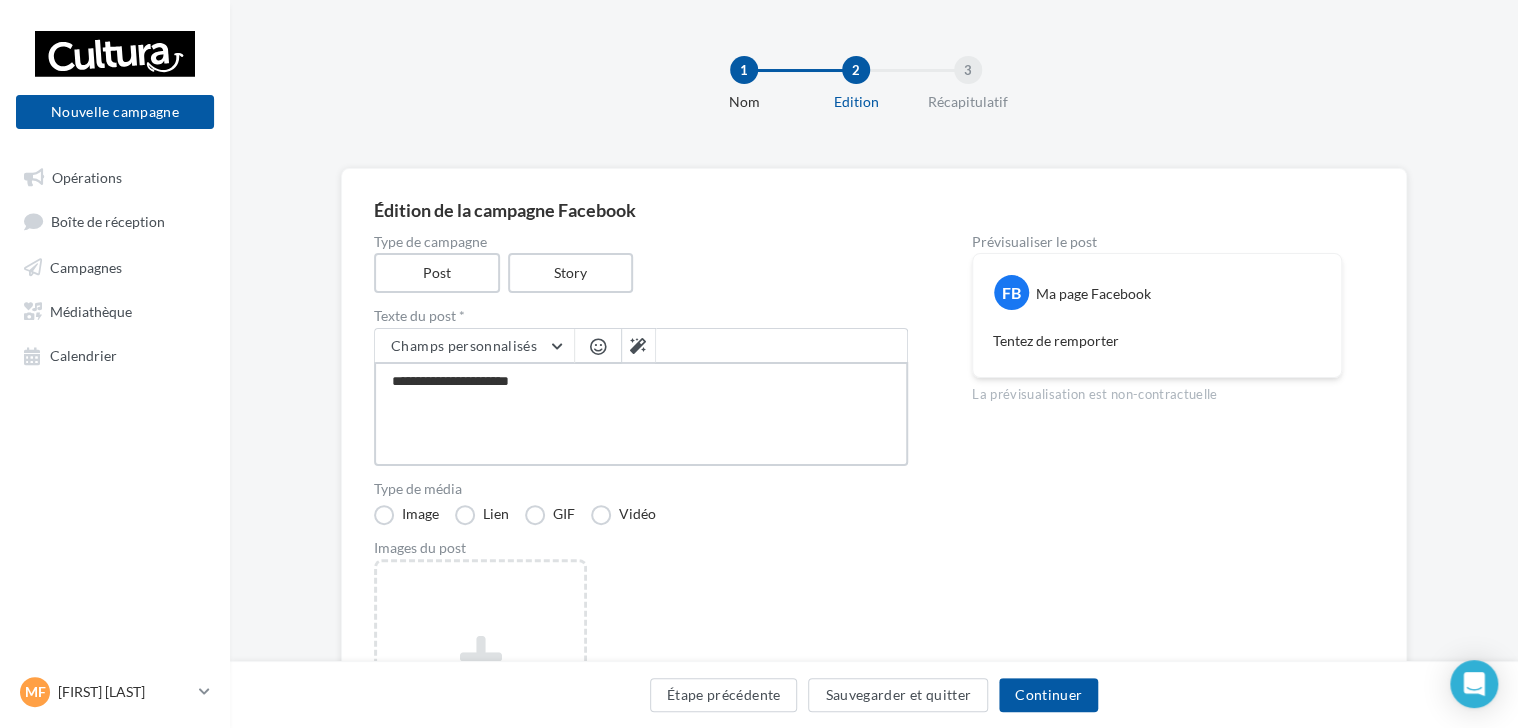 type on "**********" 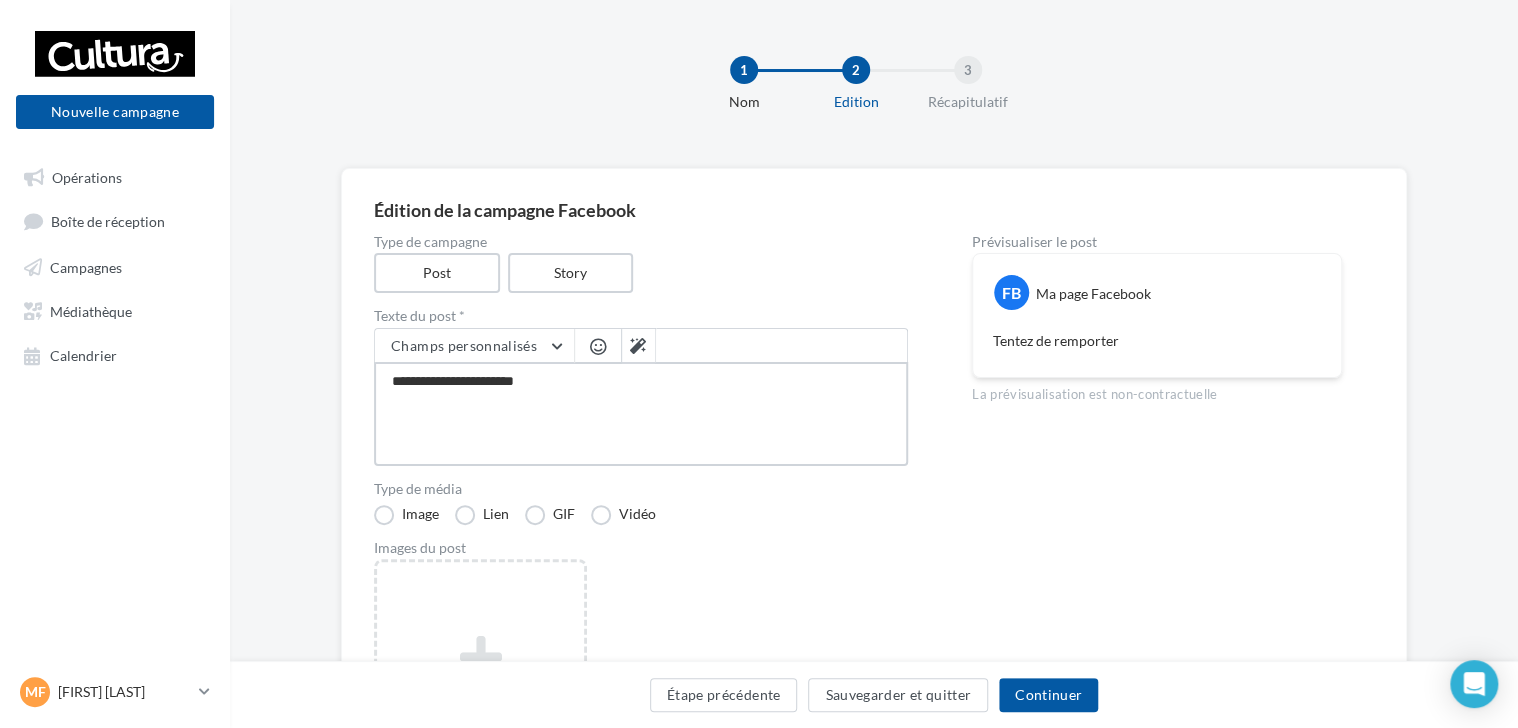 type on "**********" 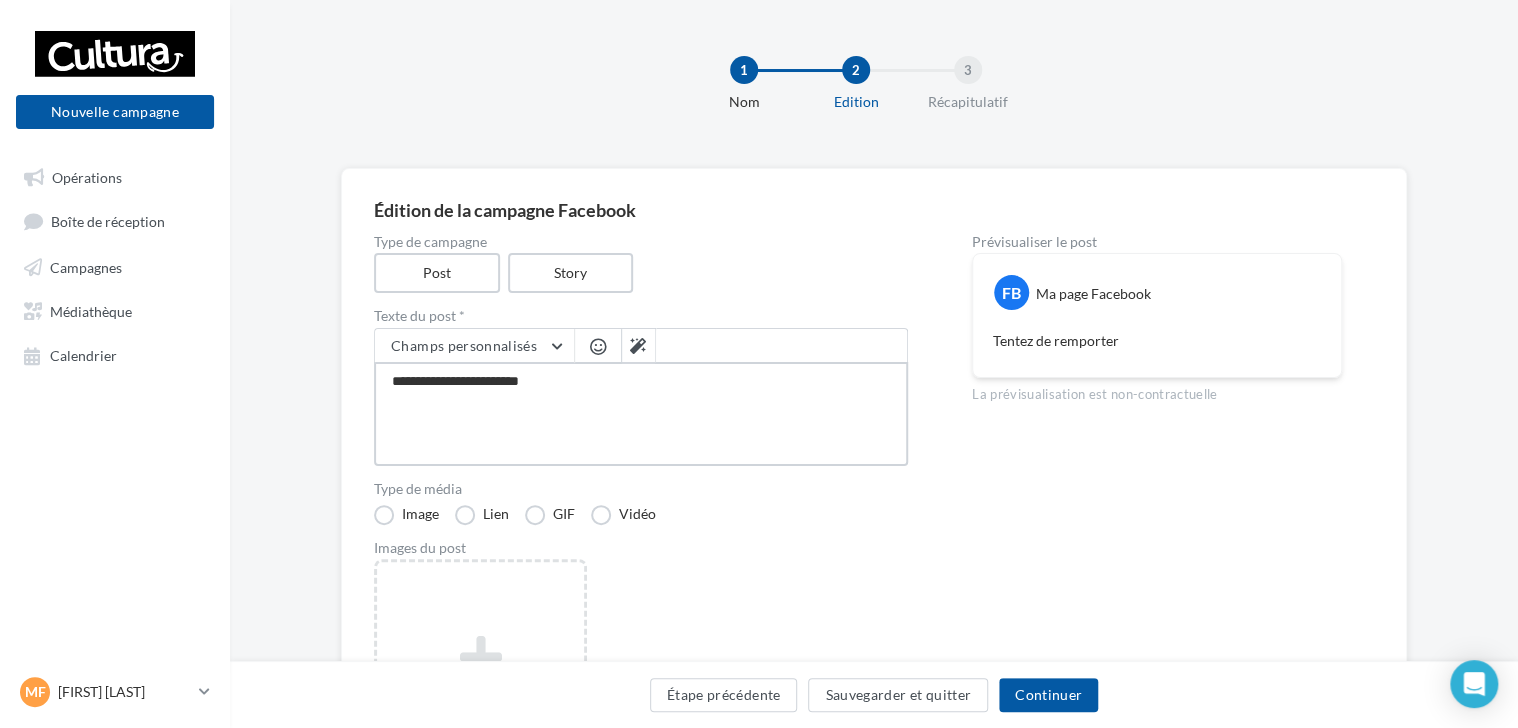 type on "**********" 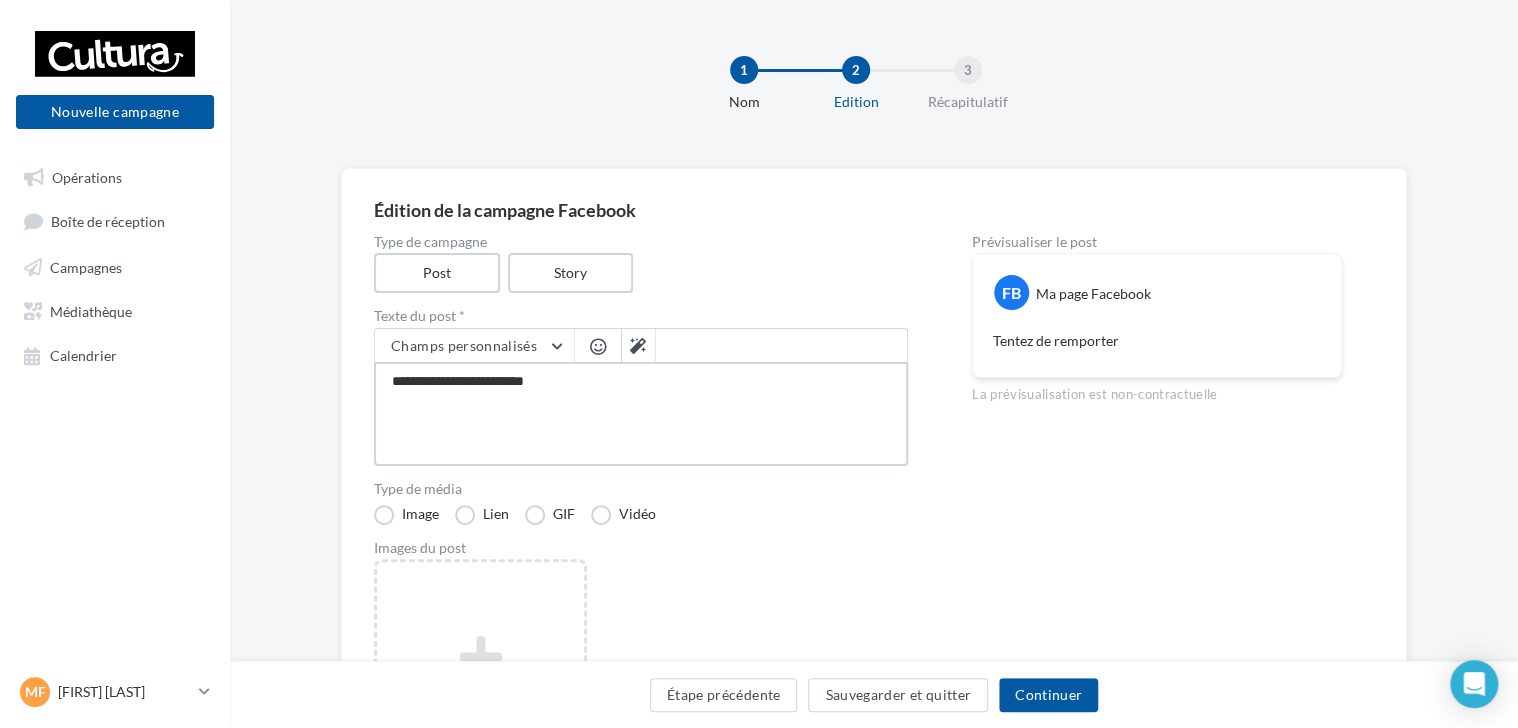 type on "**********" 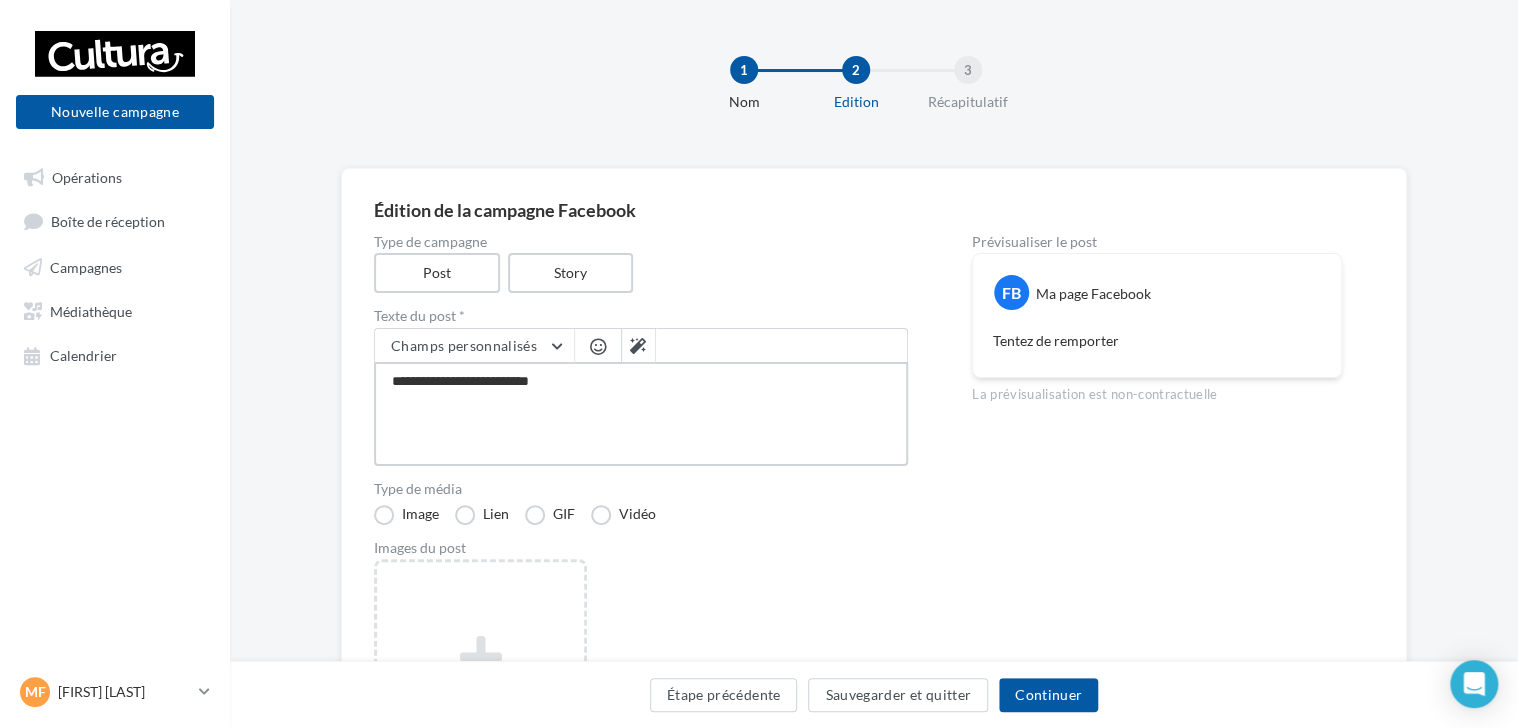 type on "**********" 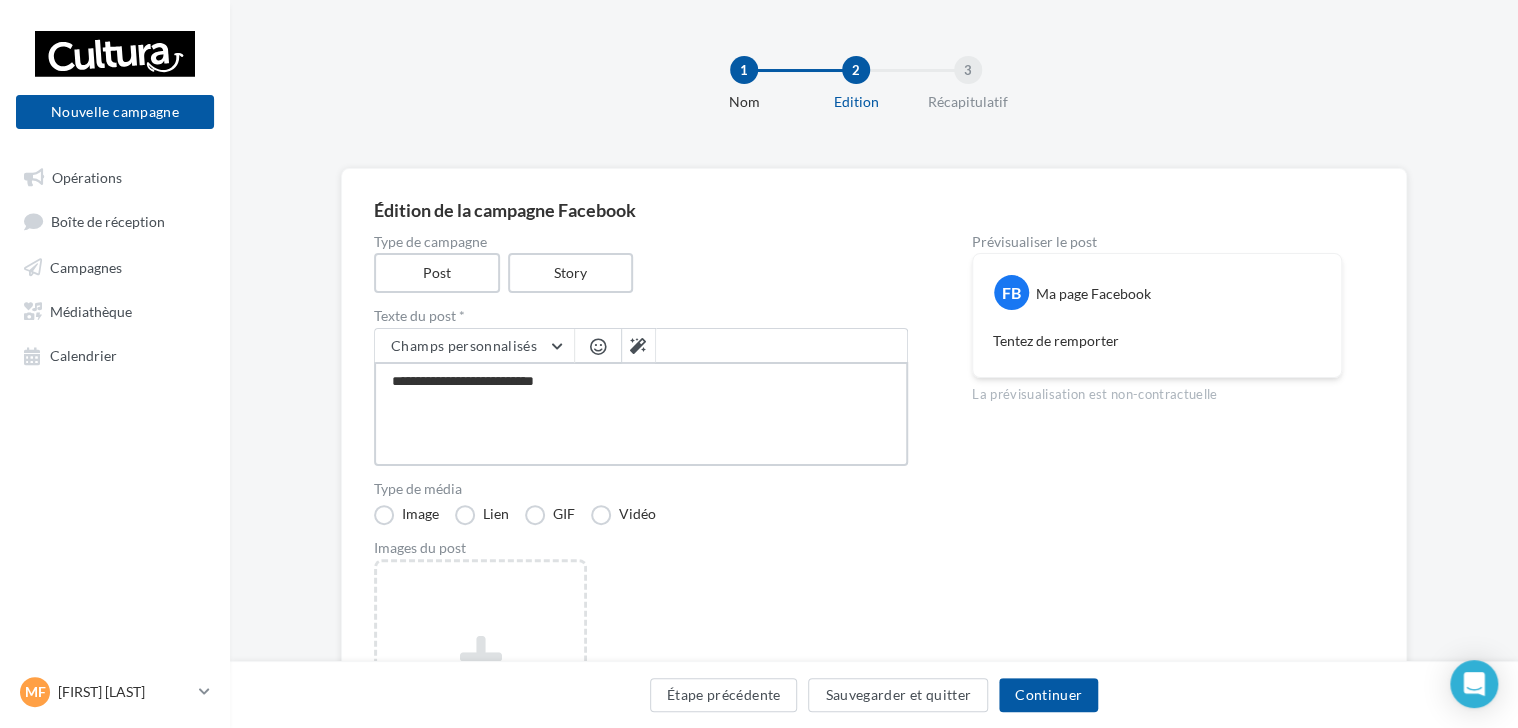 type on "**********" 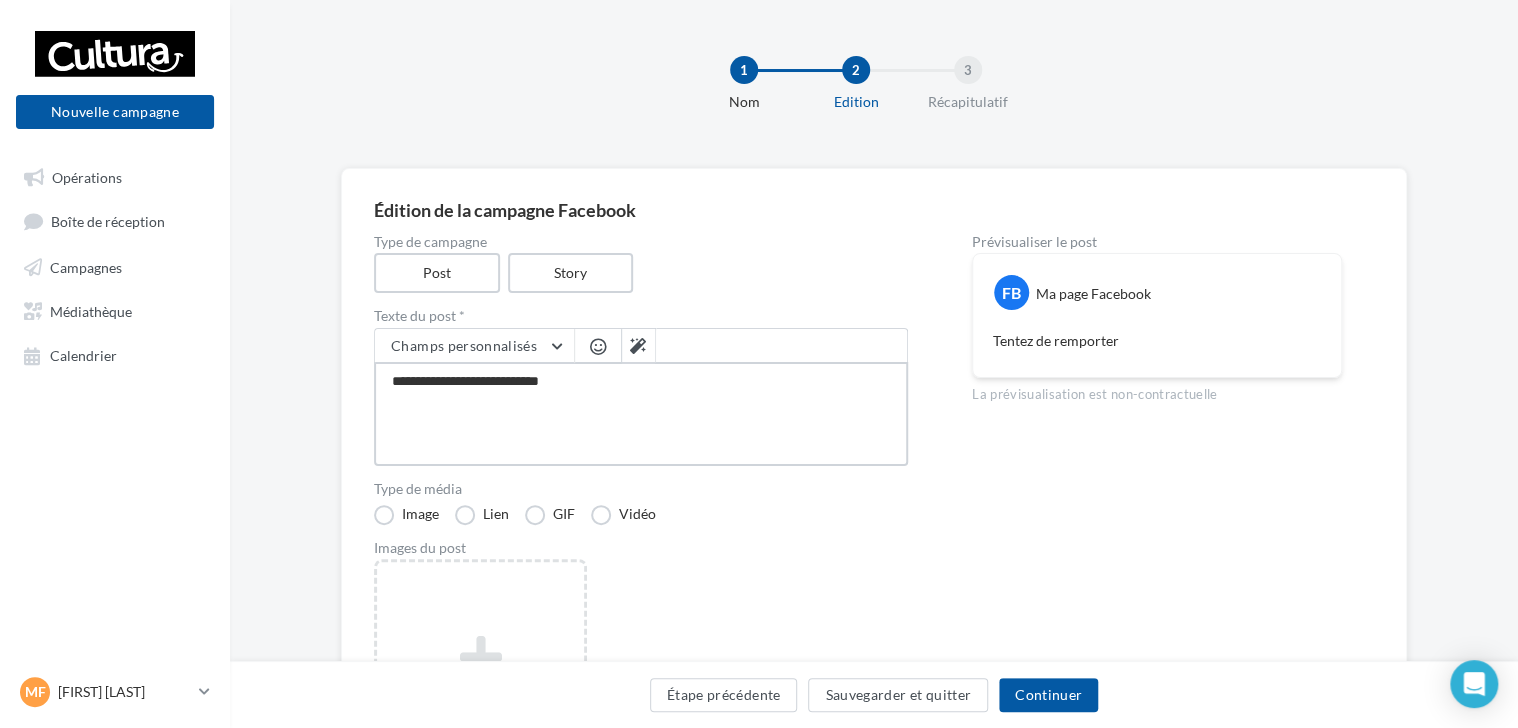 type on "**********" 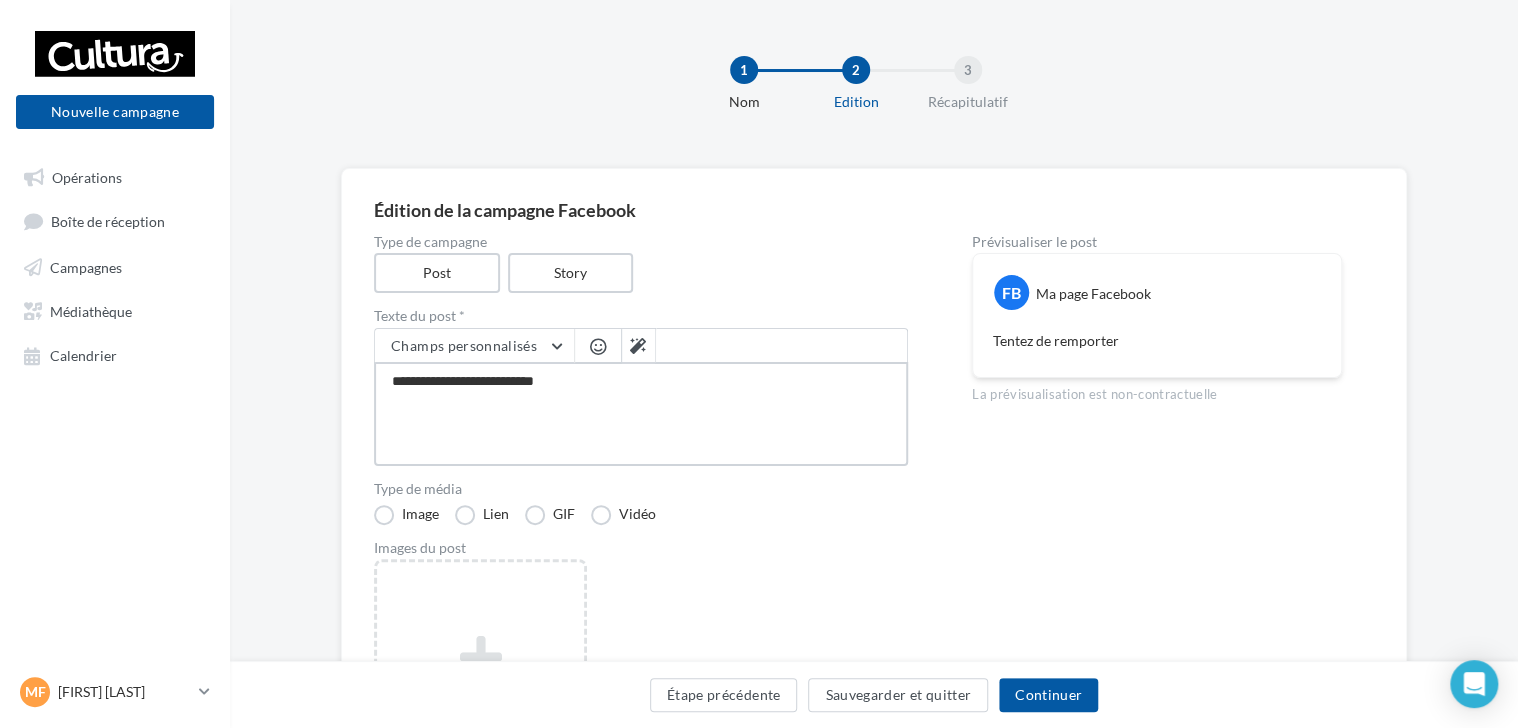 type on "**********" 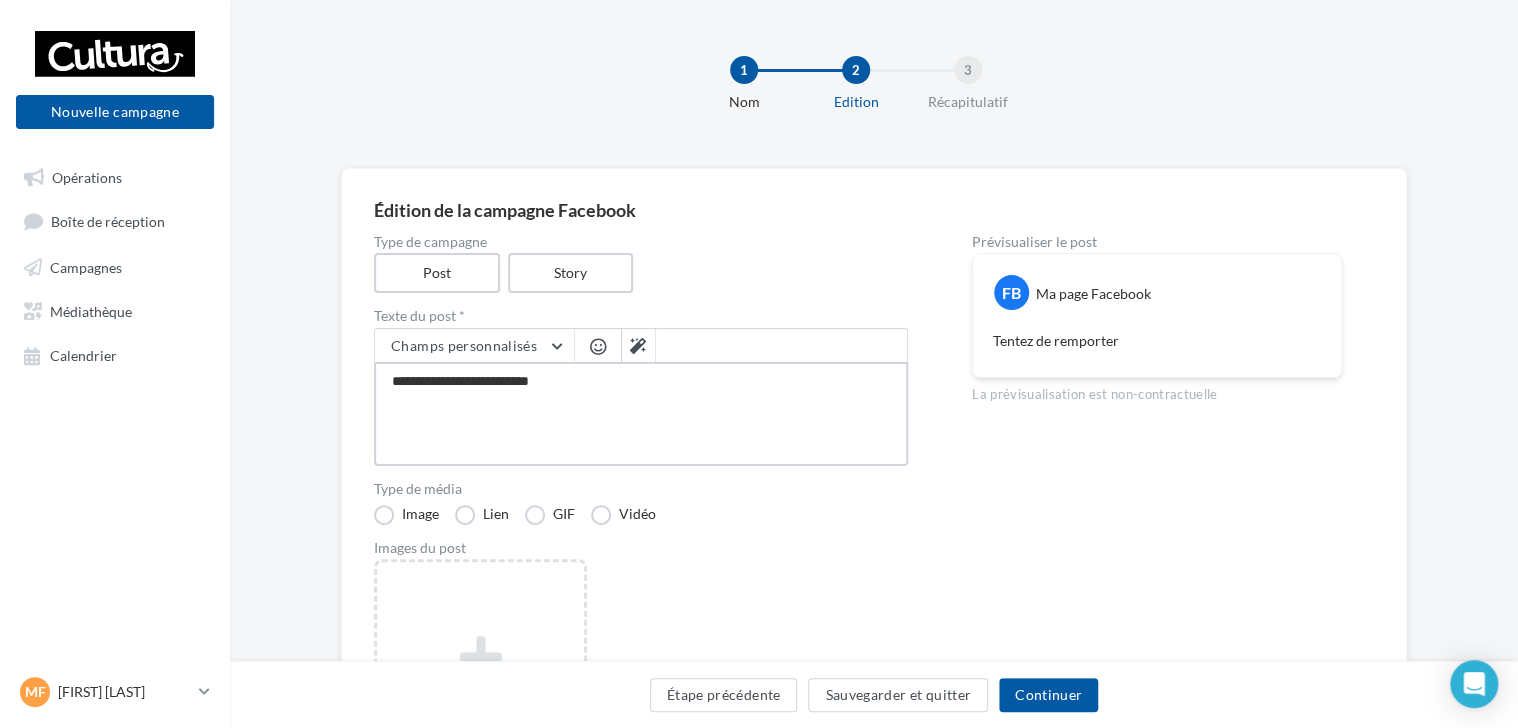 type on "**********" 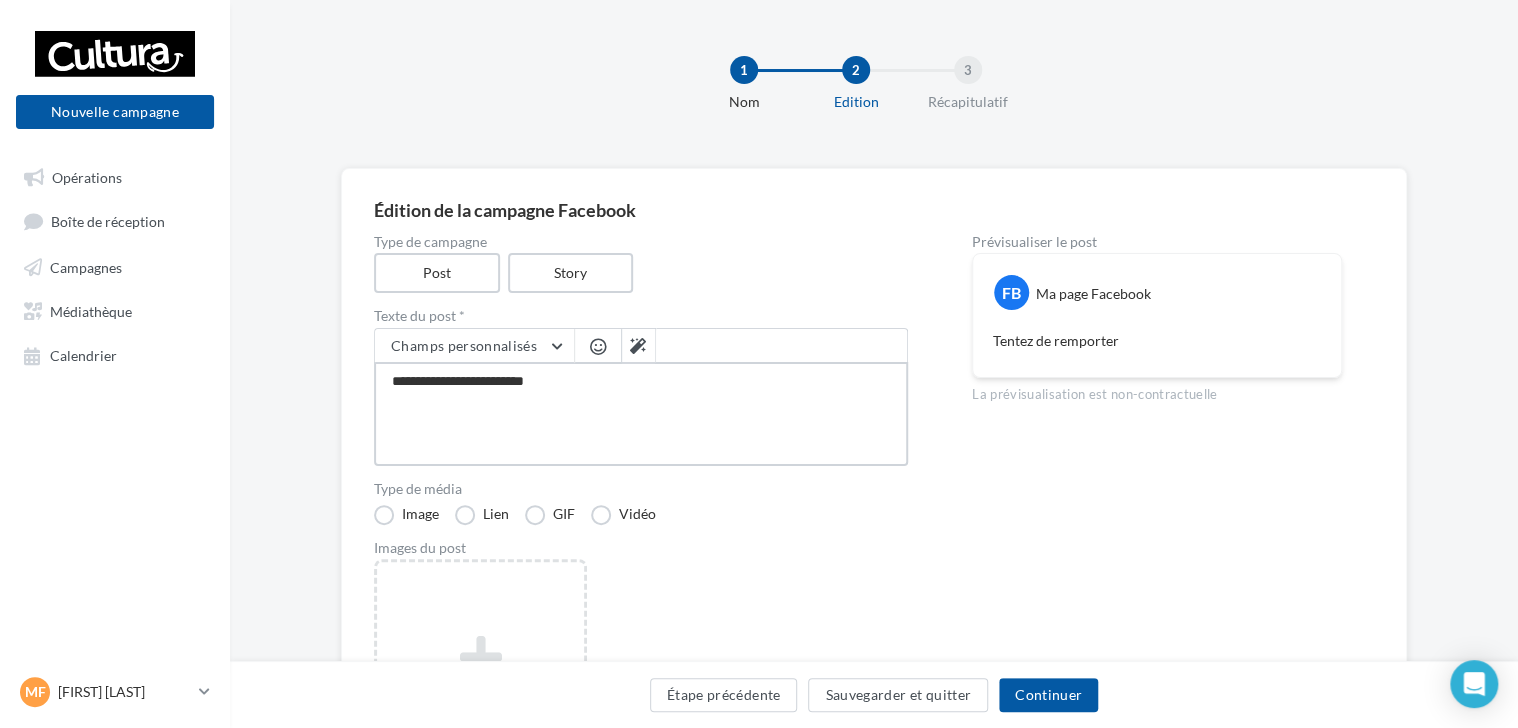 type on "**********" 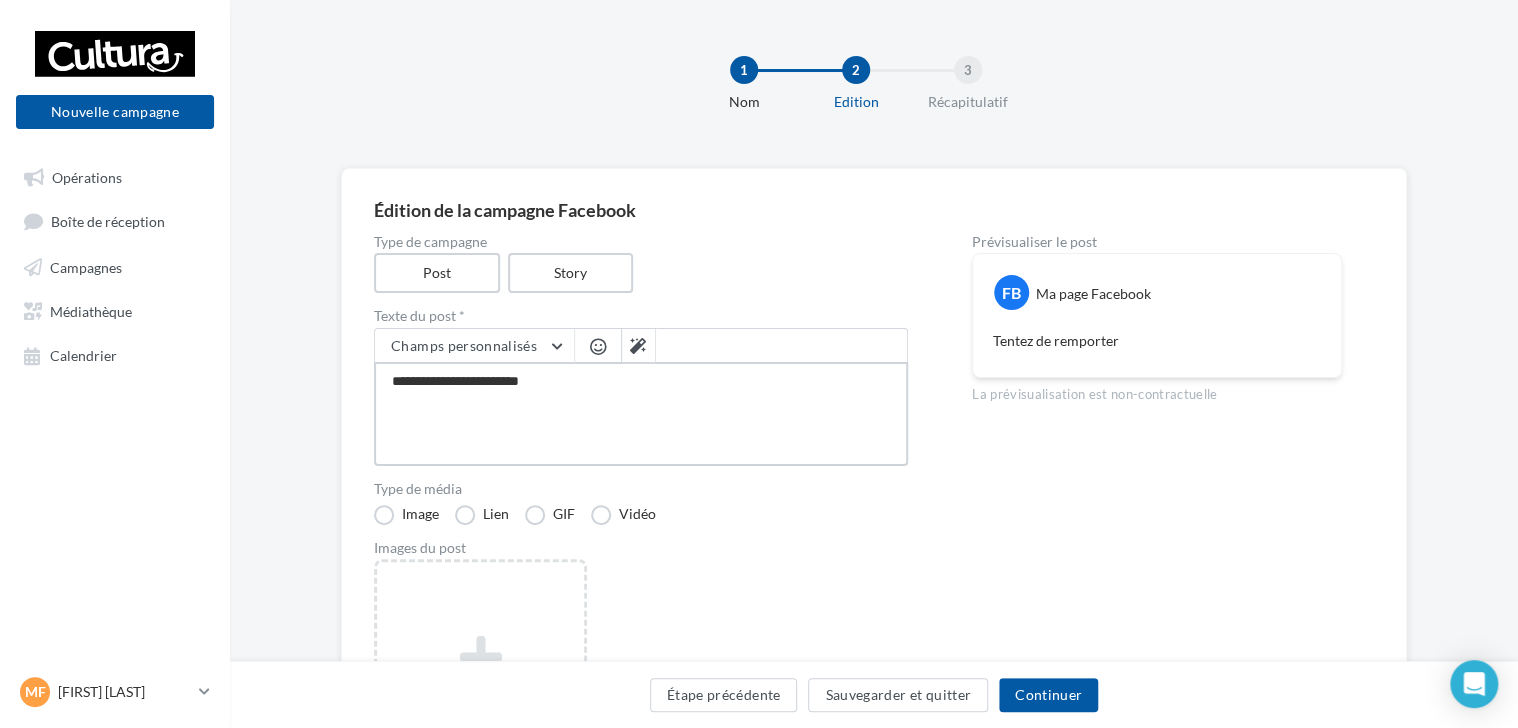 type on "**********" 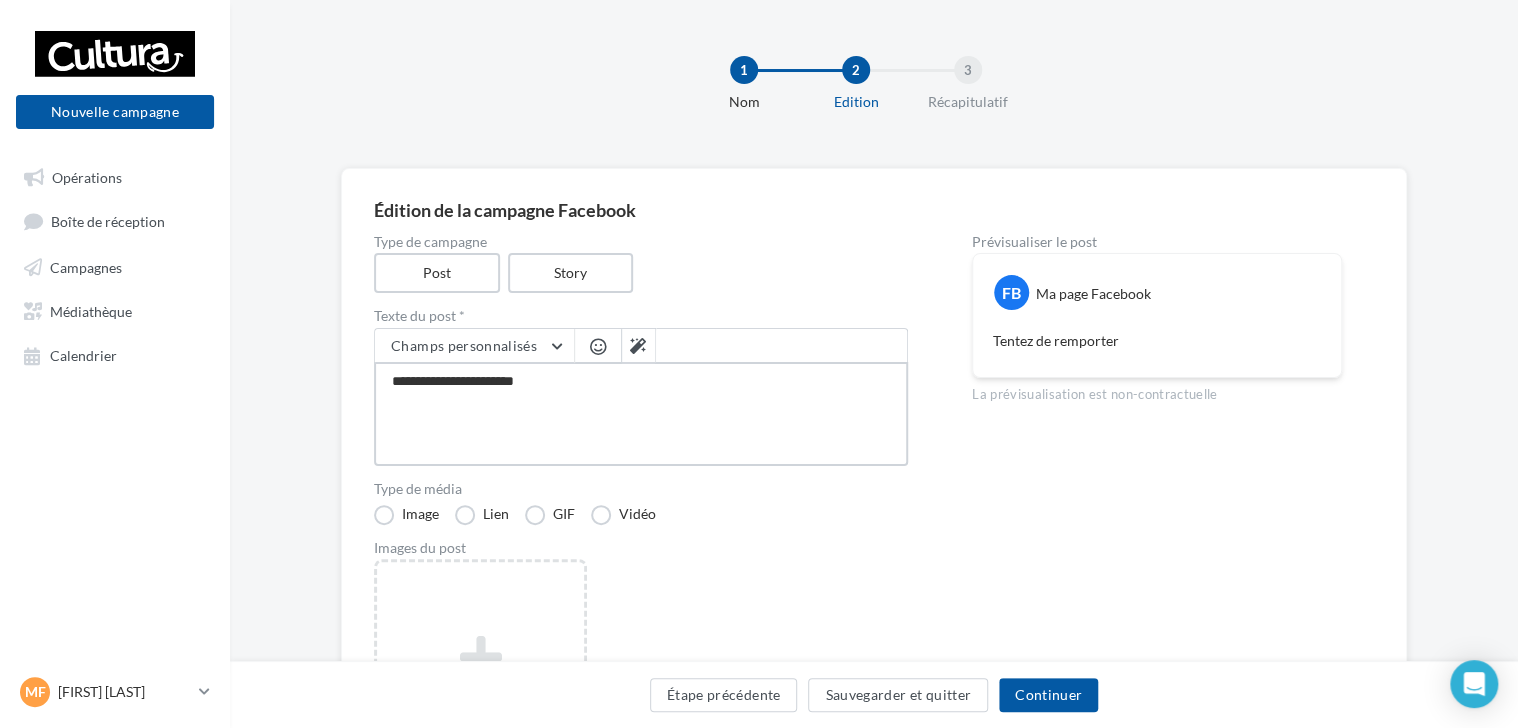 type on "**********" 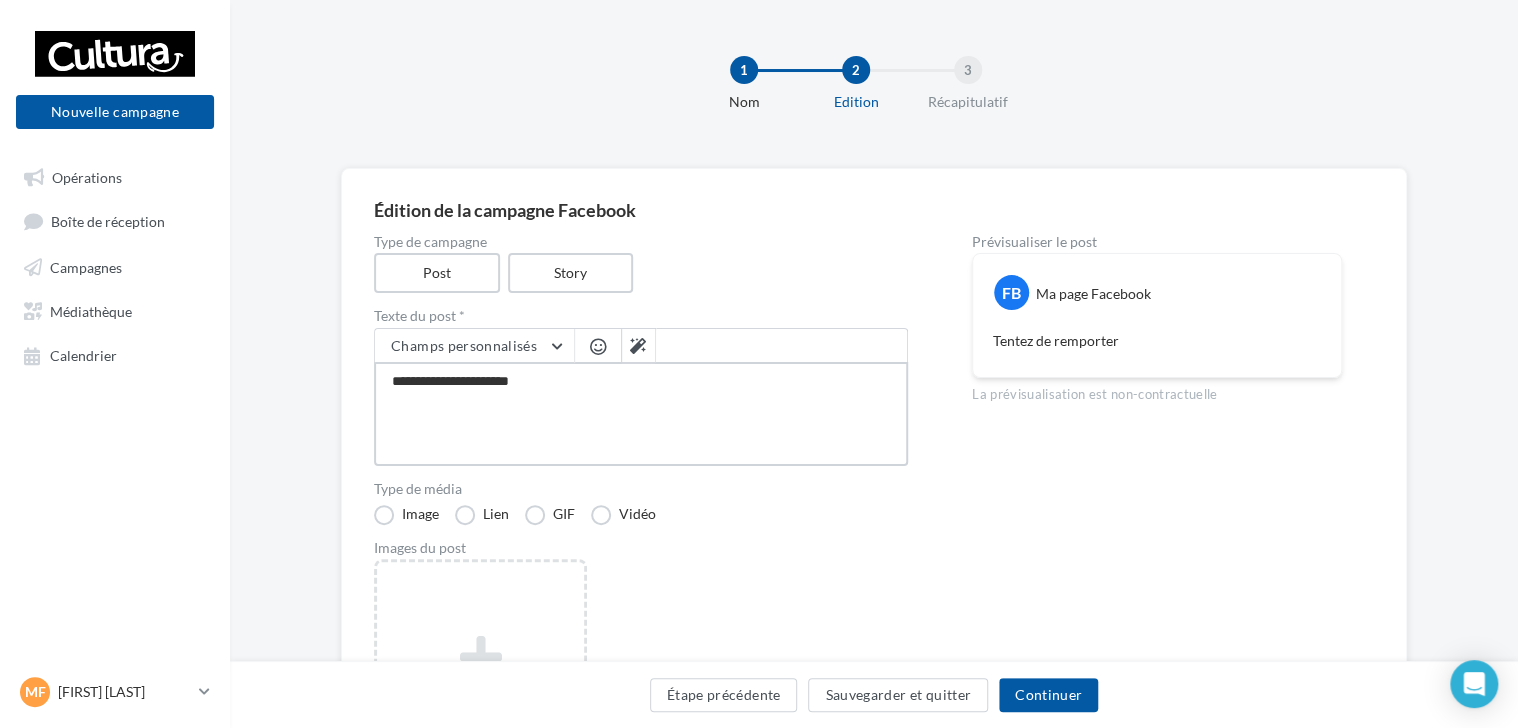type on "**********" 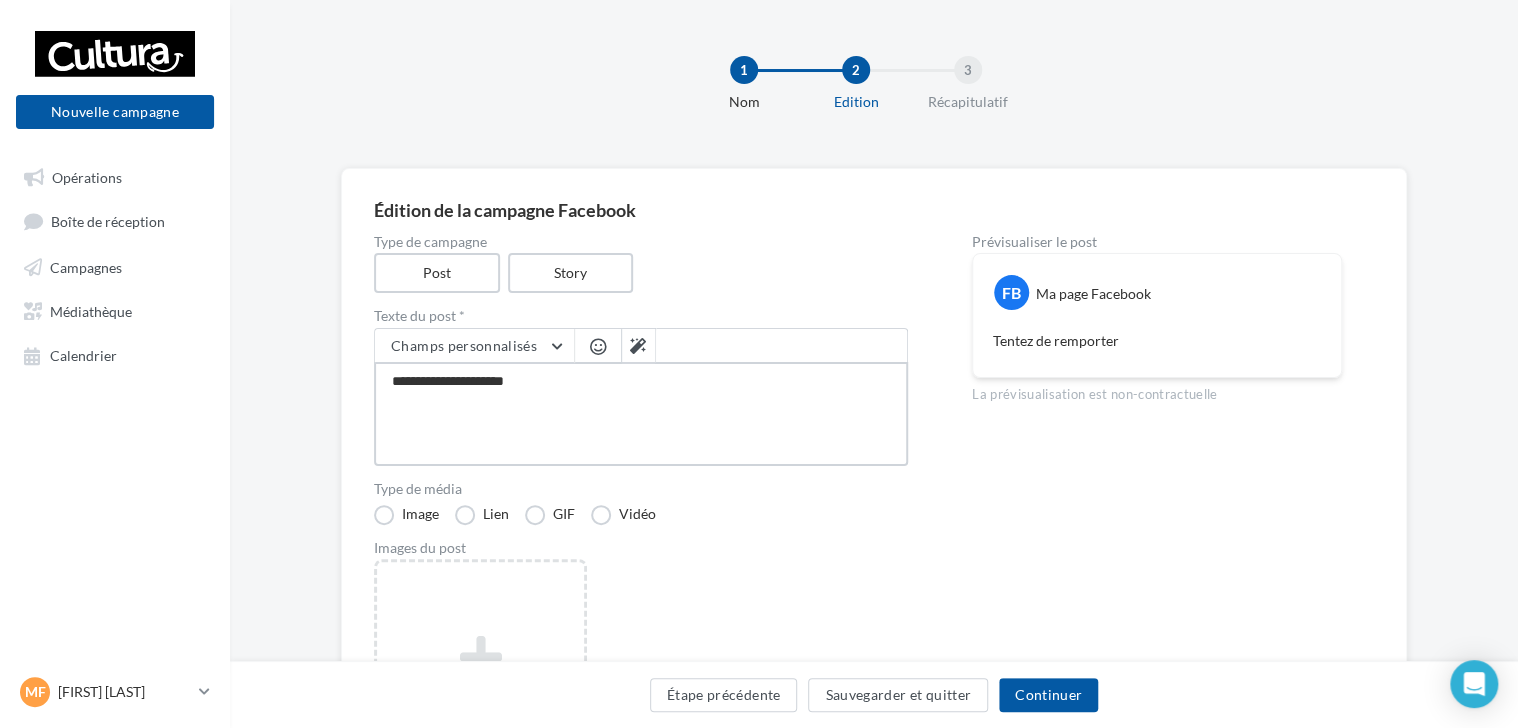 type on "**********" 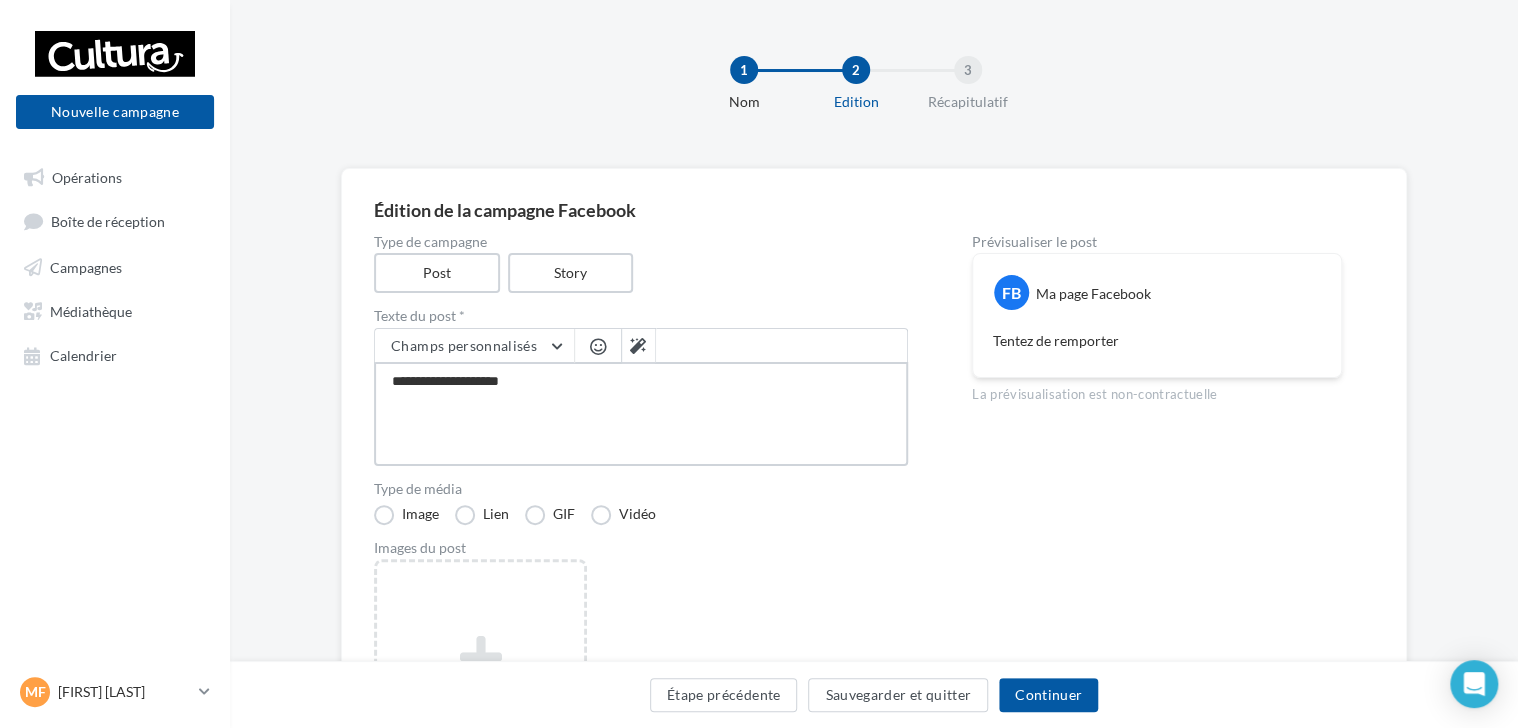 type on "**********" 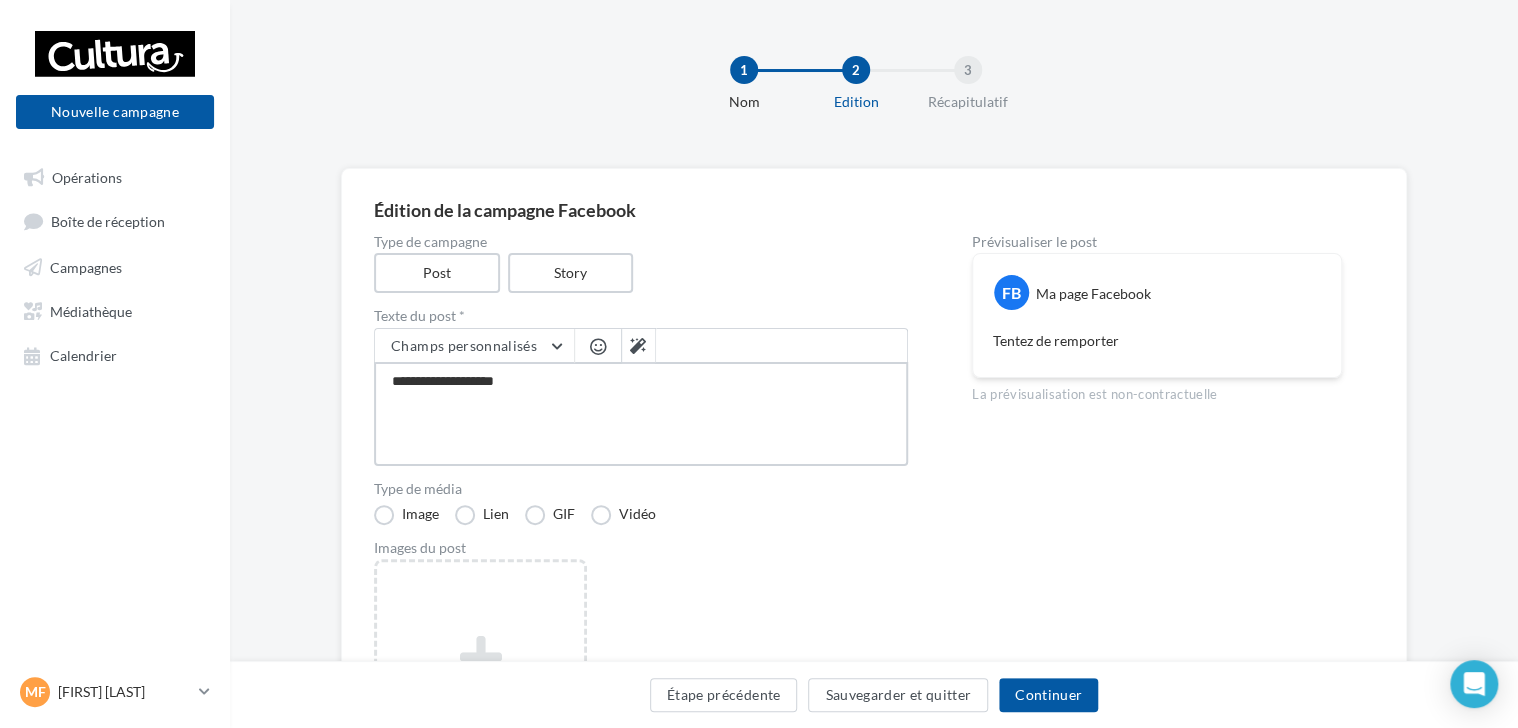 type on "**********" 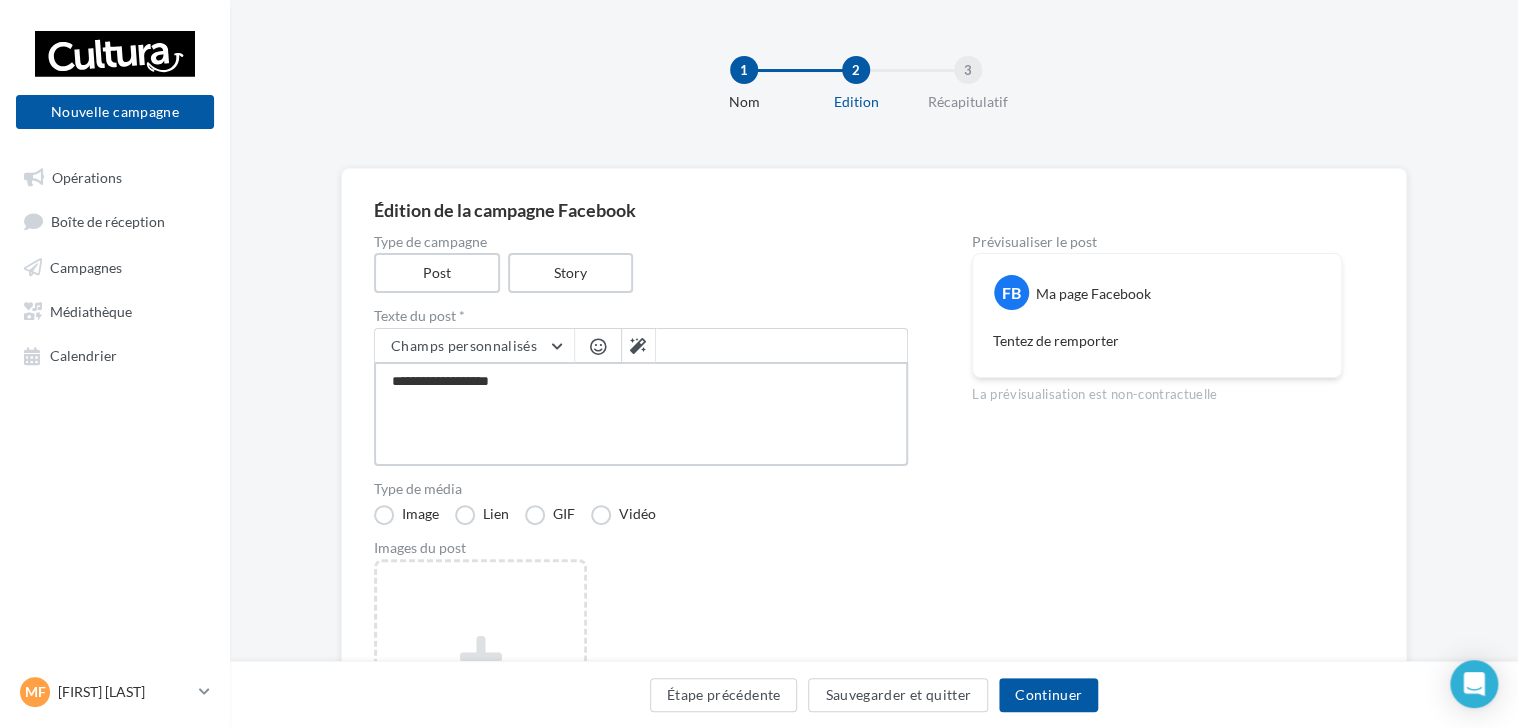 type on "**********" 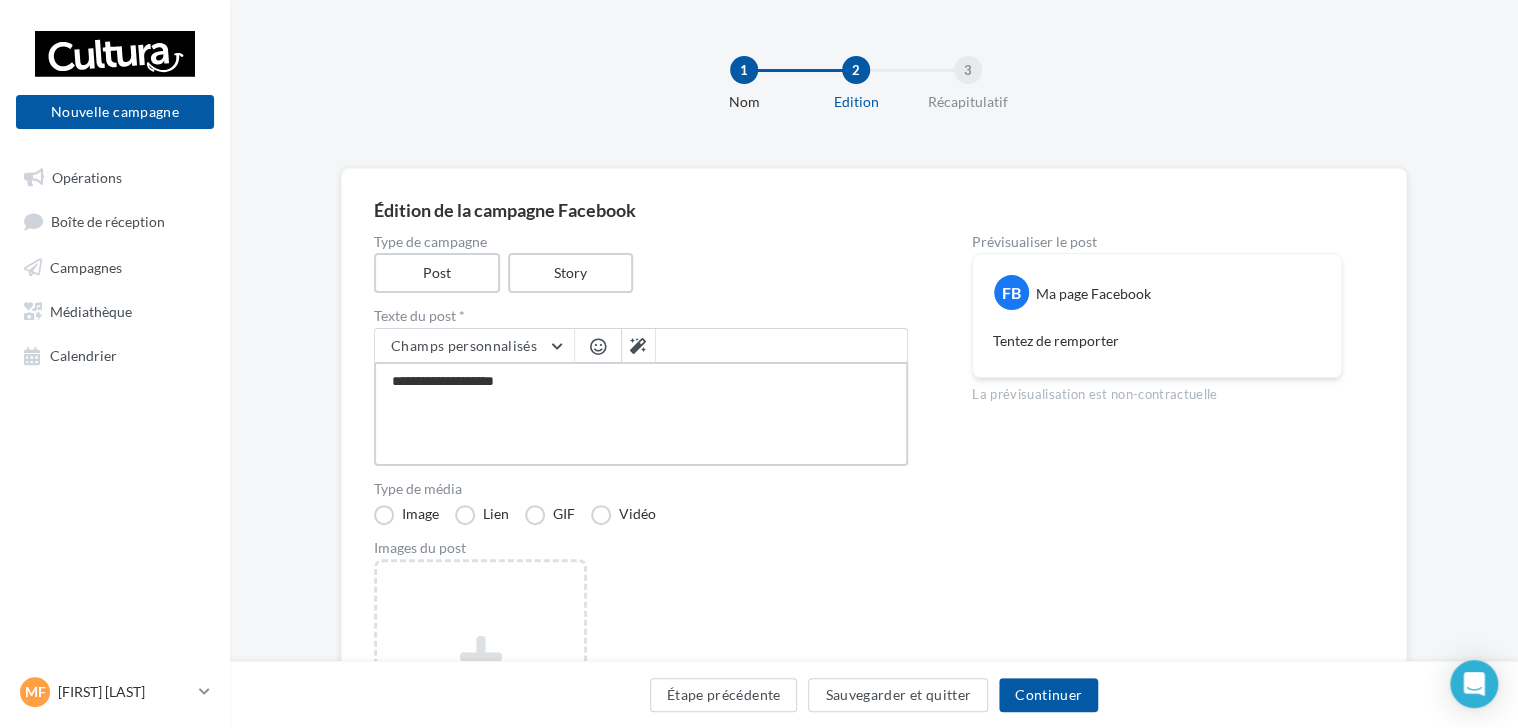 type on "**********" 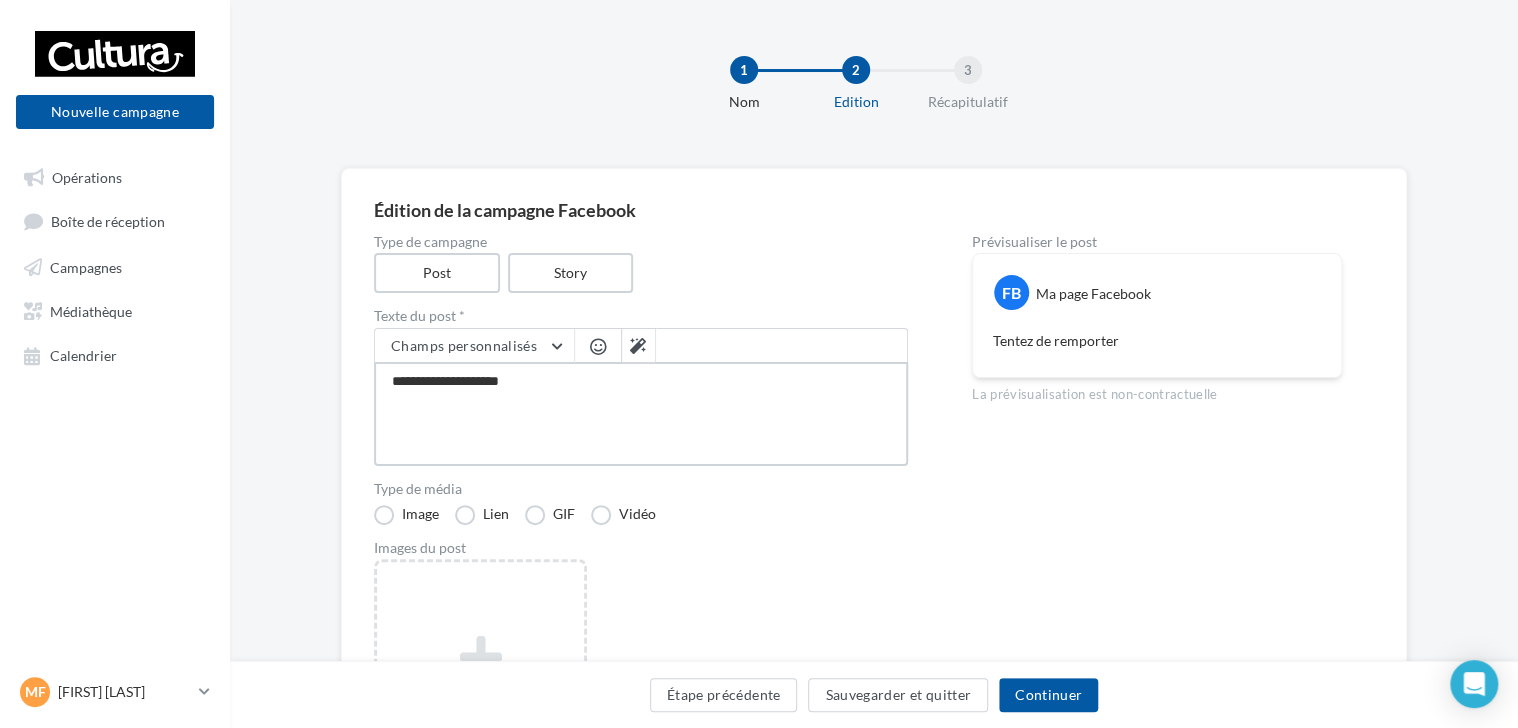 type on "**********" 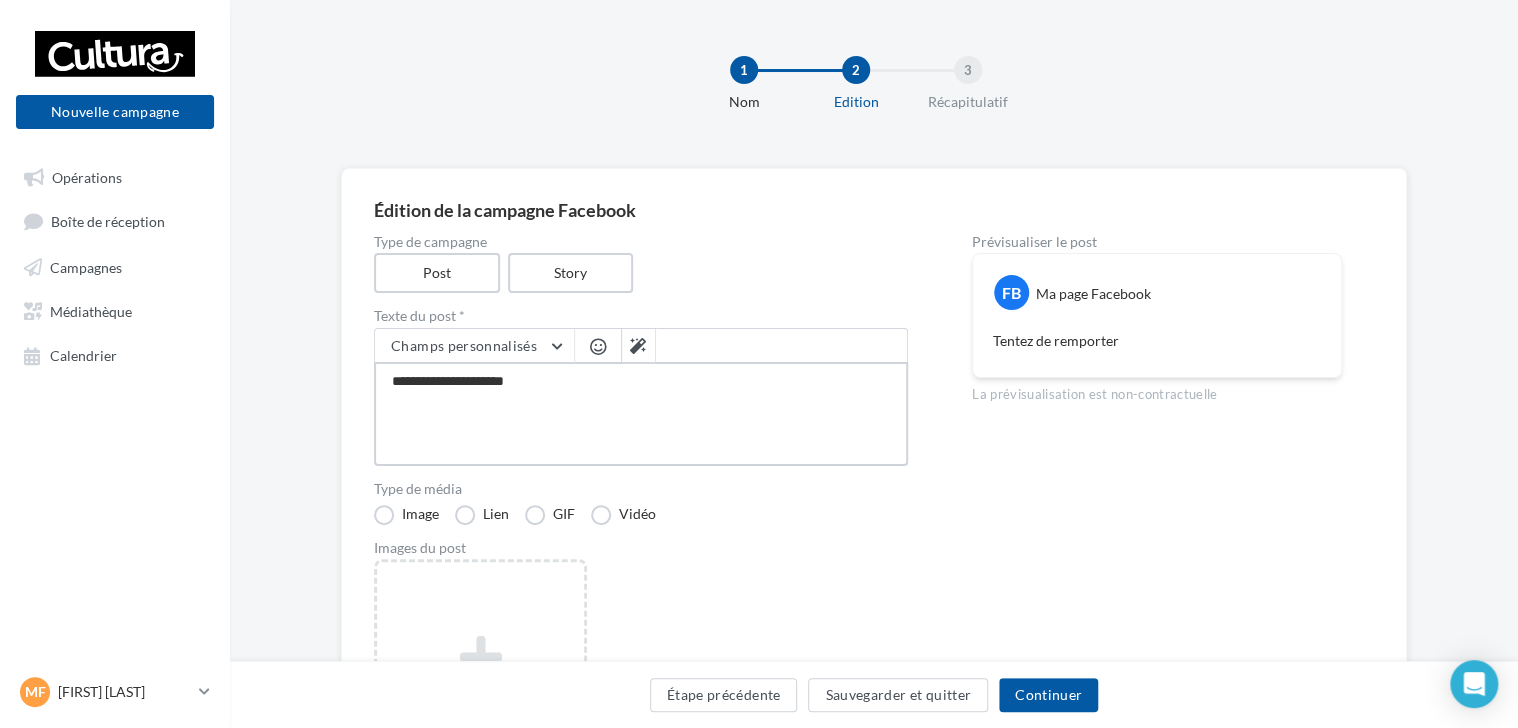 type on "**********" 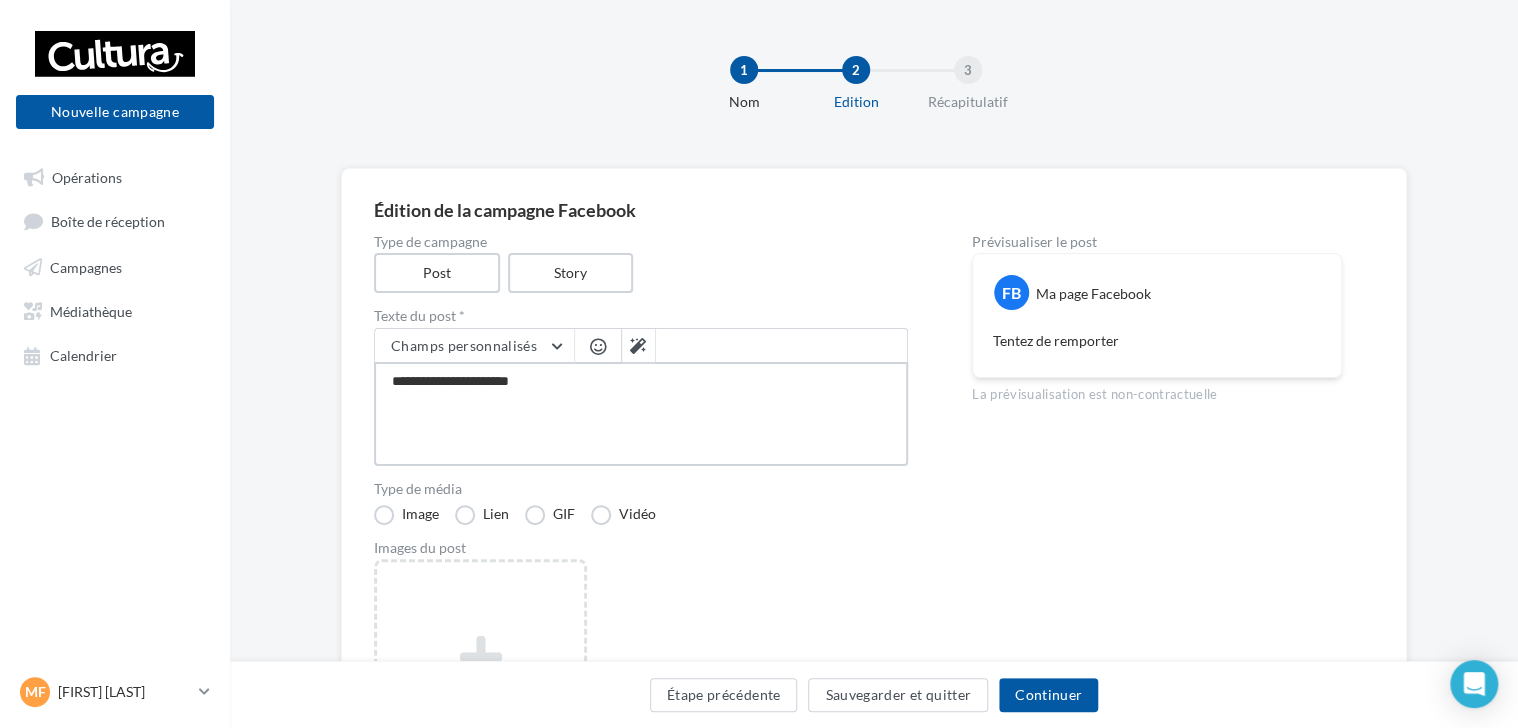 type on "**********" 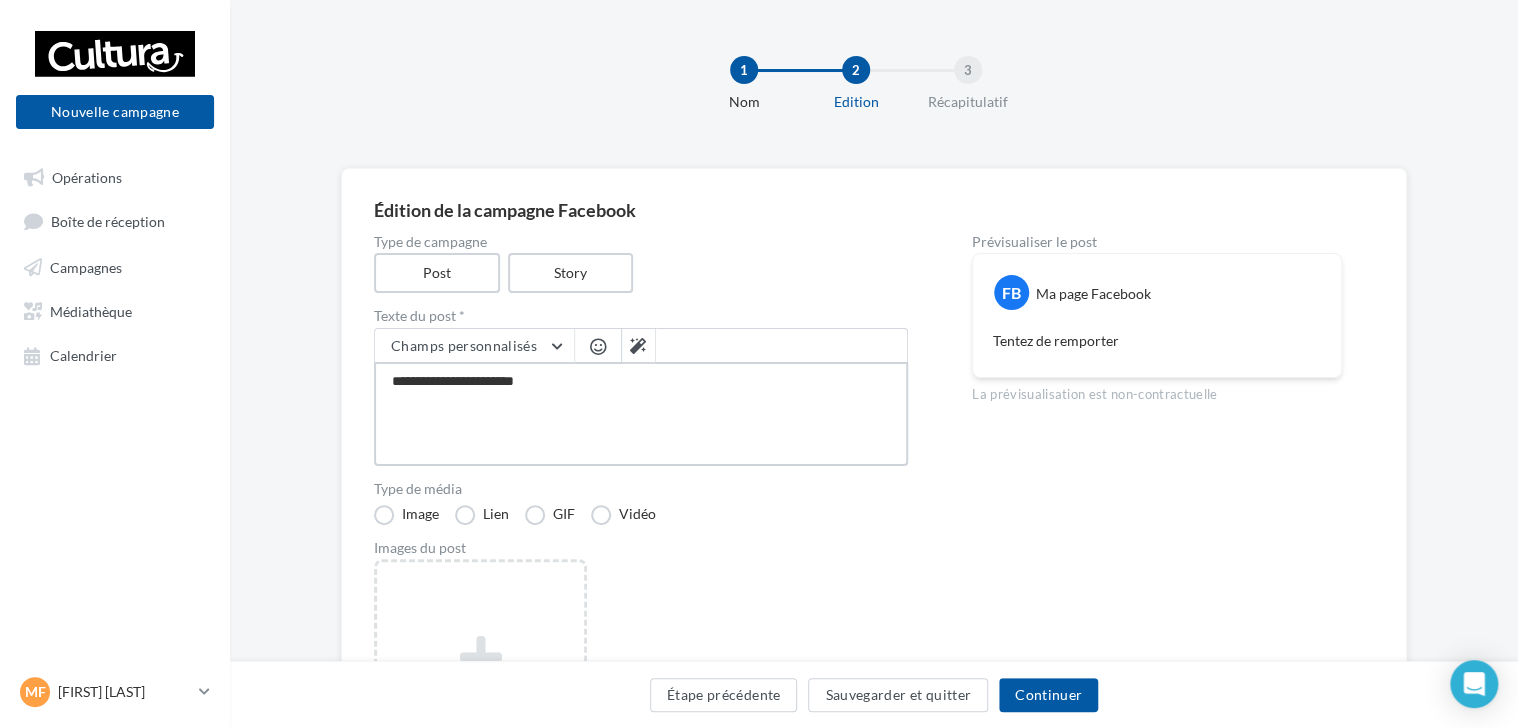 type on "**********" 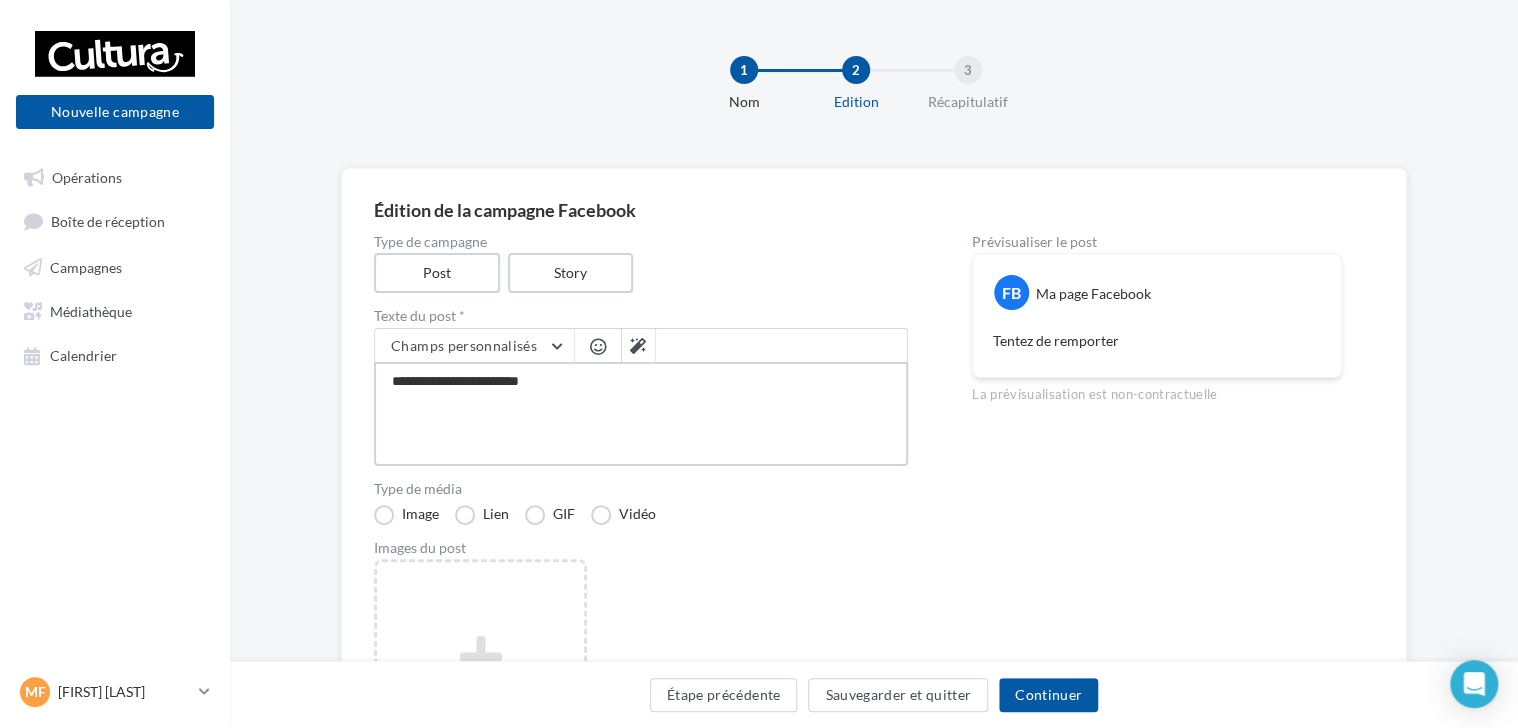 type on "**********" 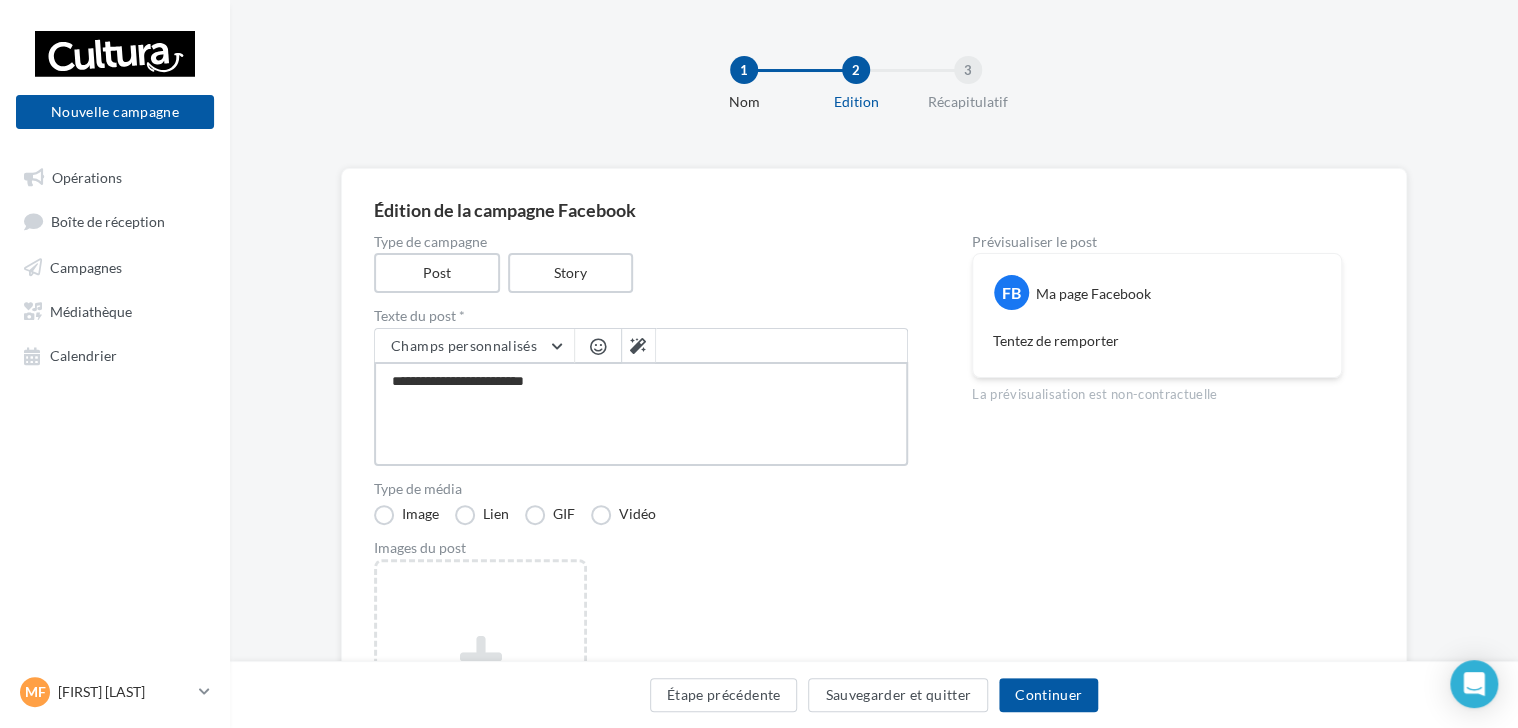 type on "**********" 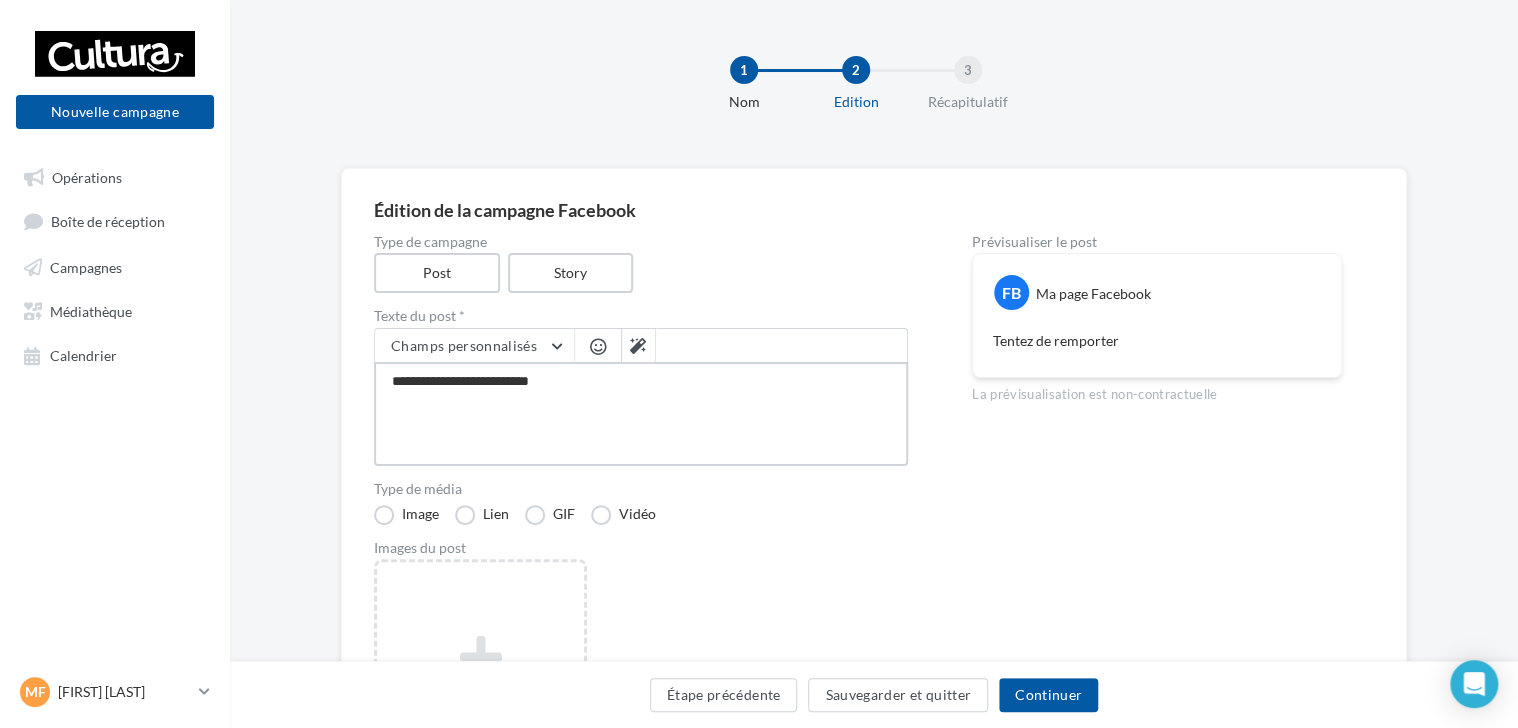 type on "**********" 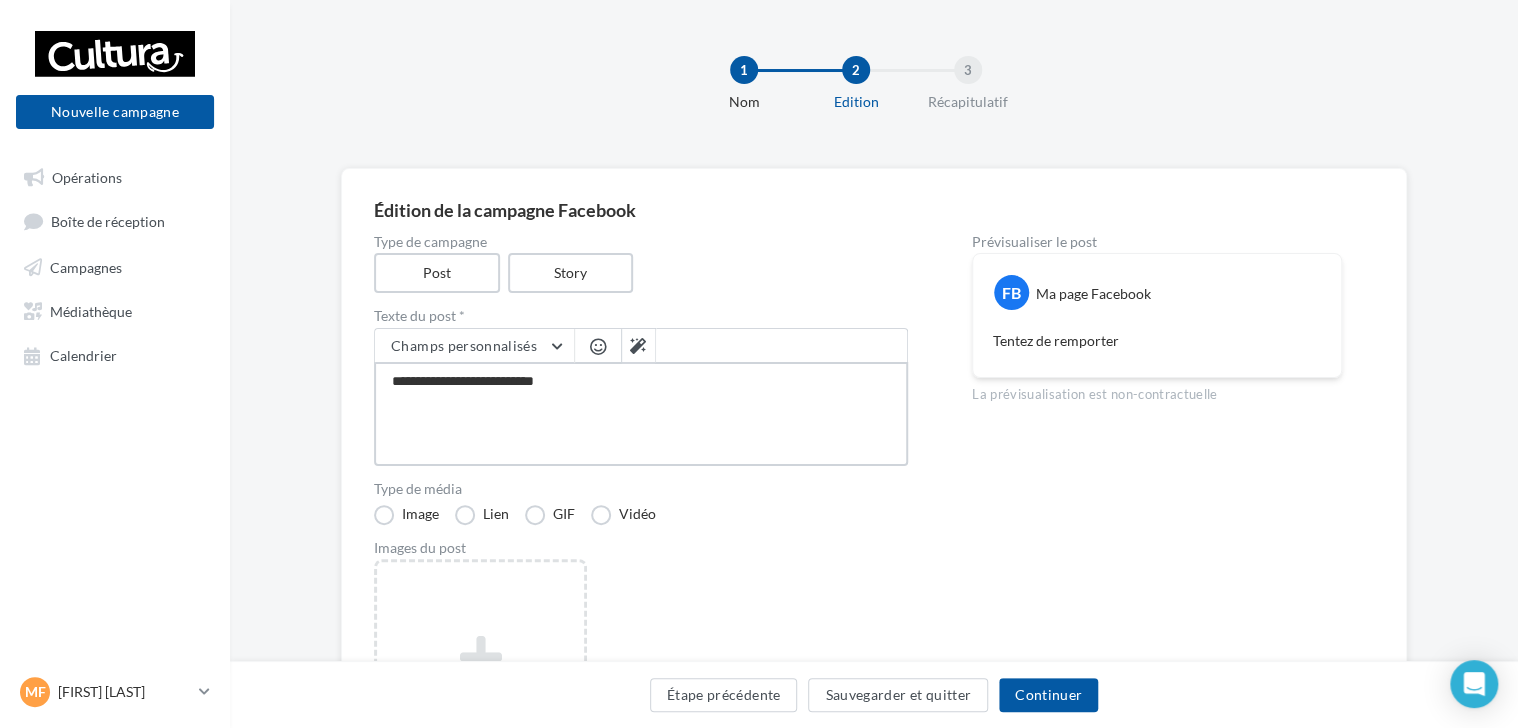 type on "**********" 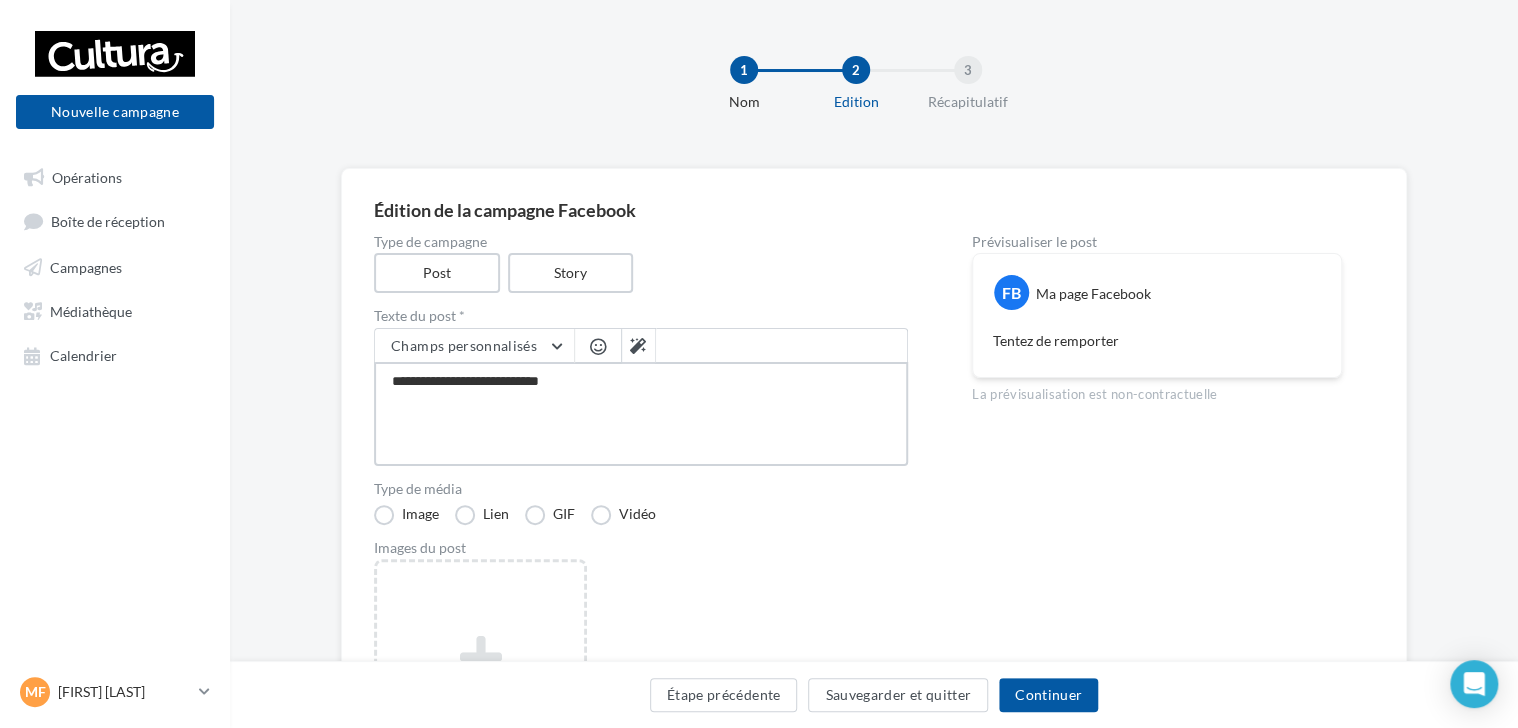 type on "**********" 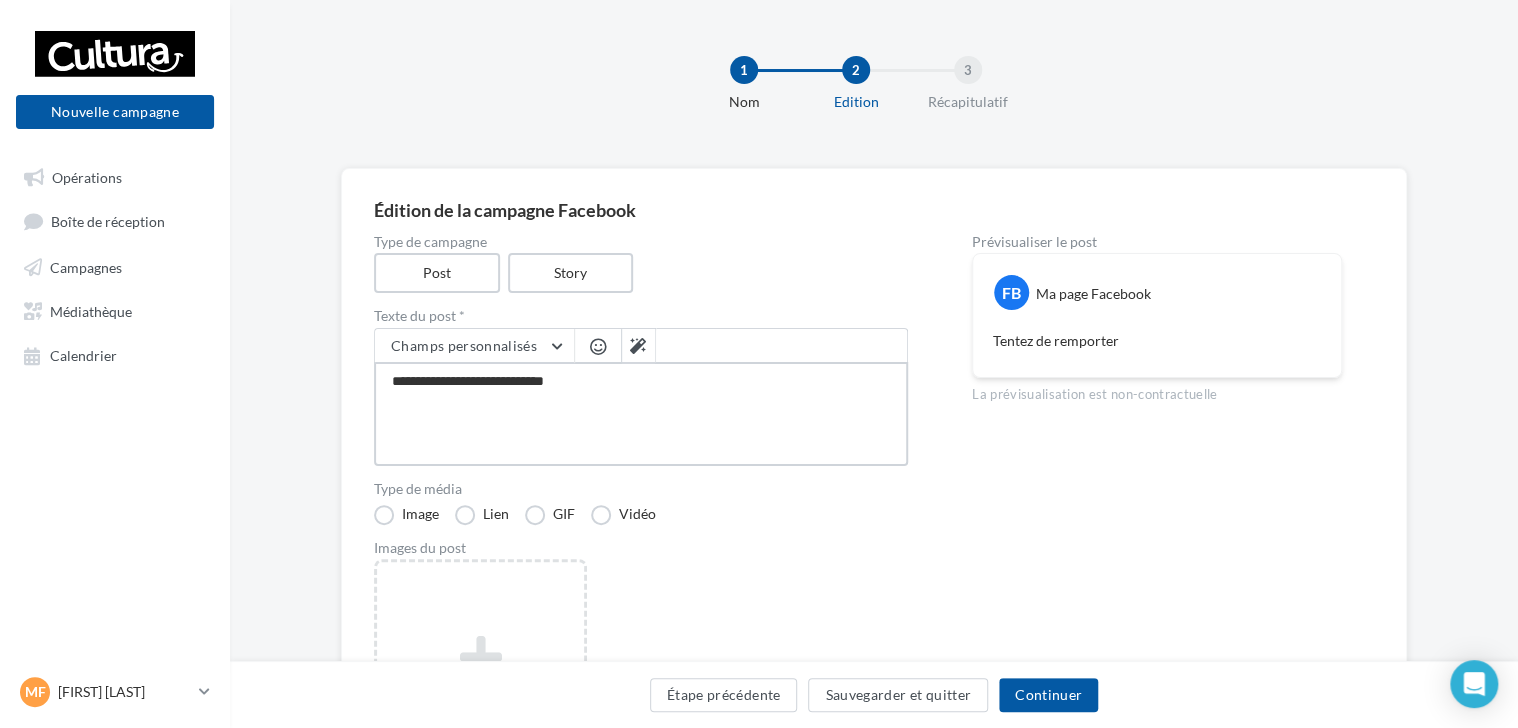 type on "**********" 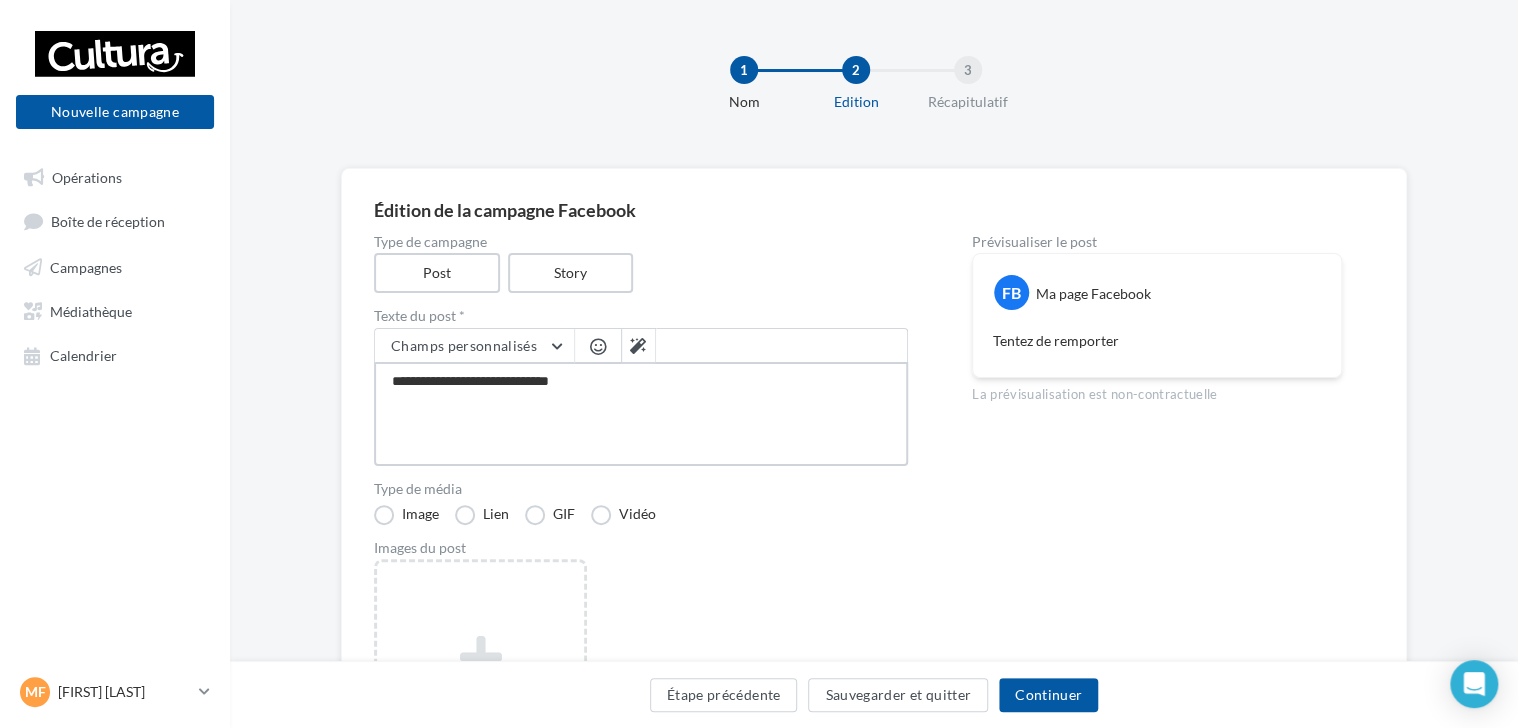 type on "**********" 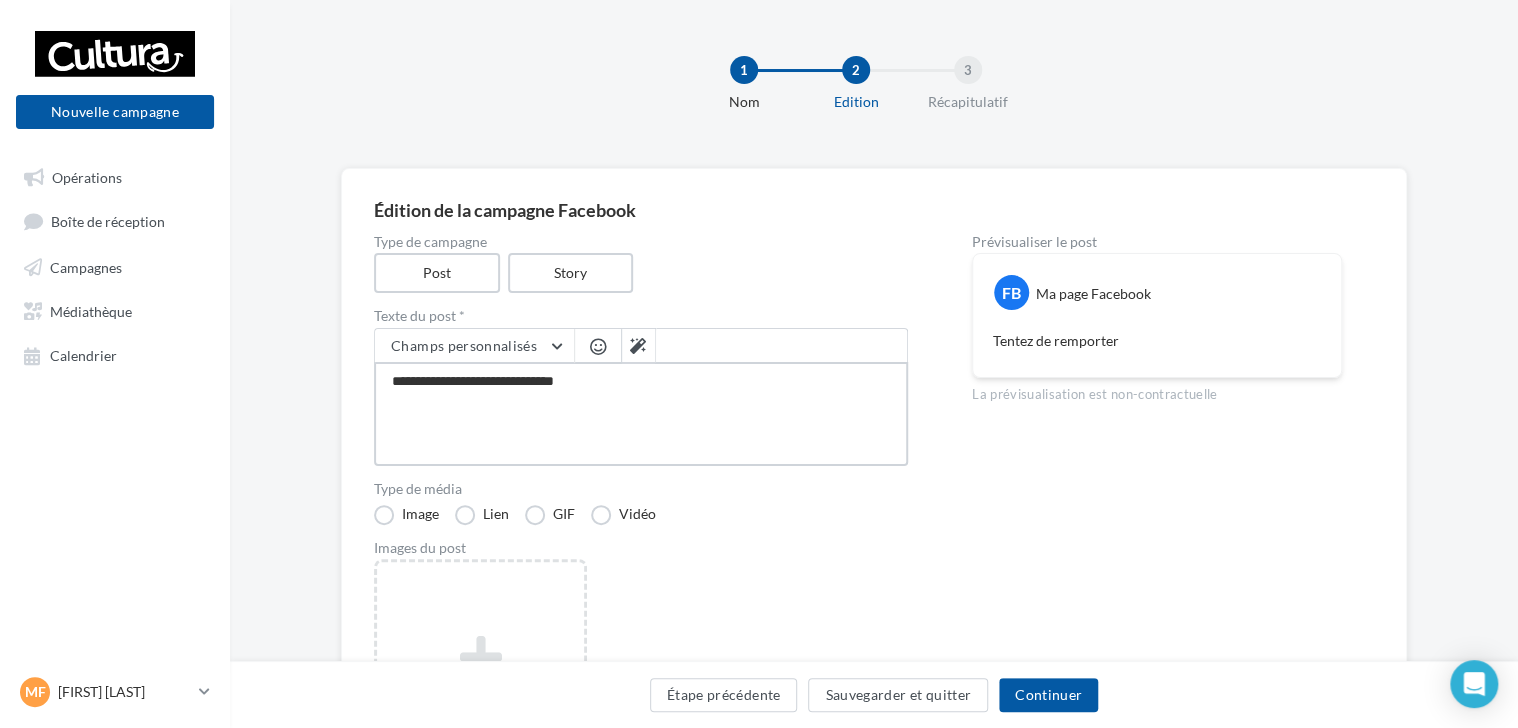 type on "**********" 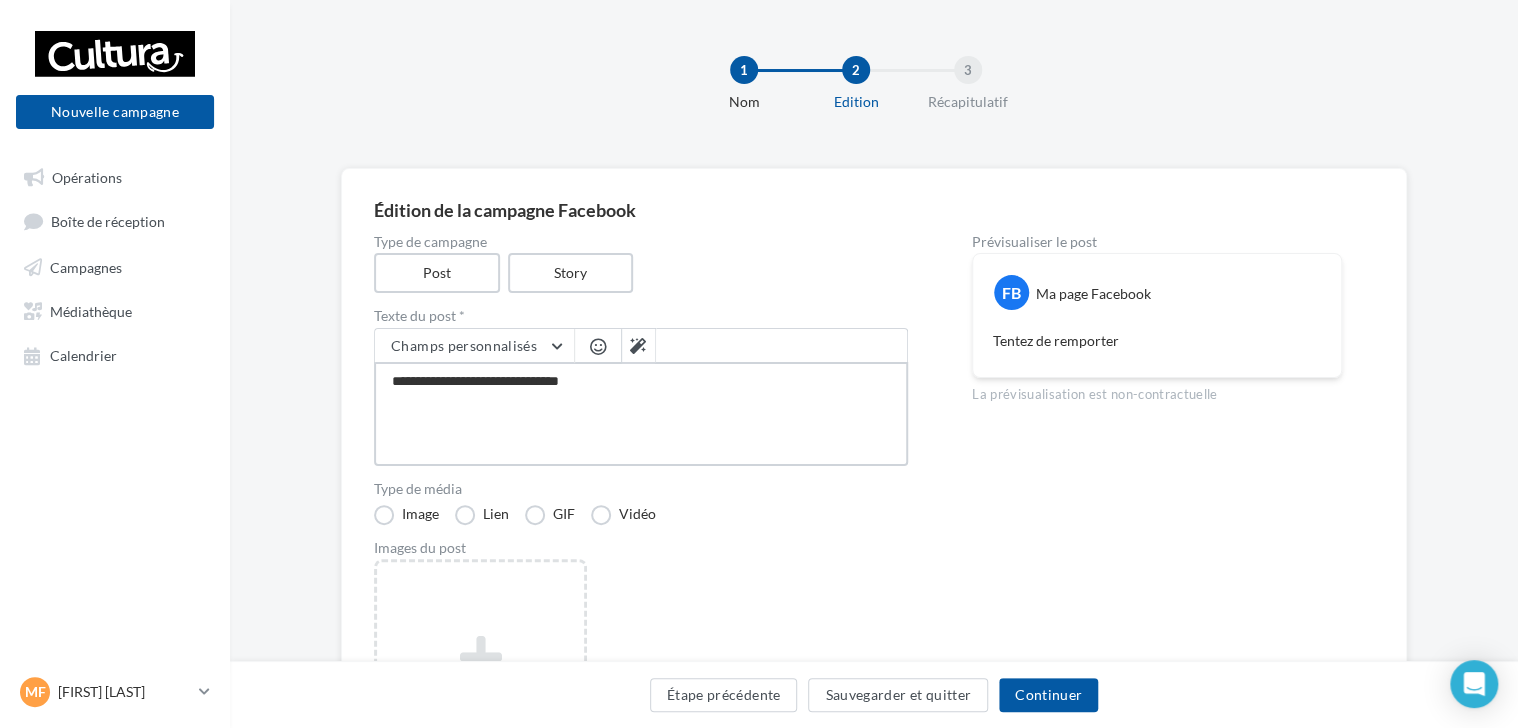 type on "**********" 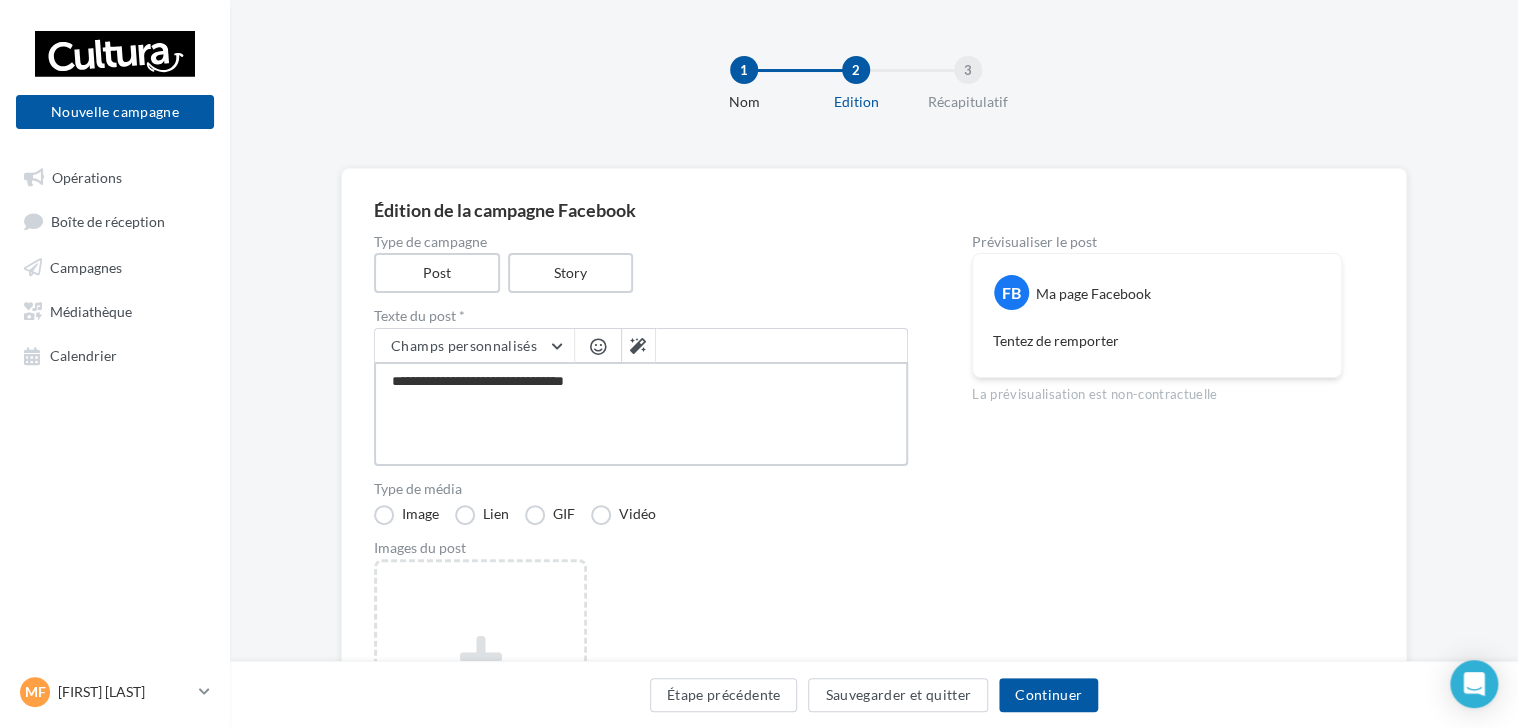 type on "**********" 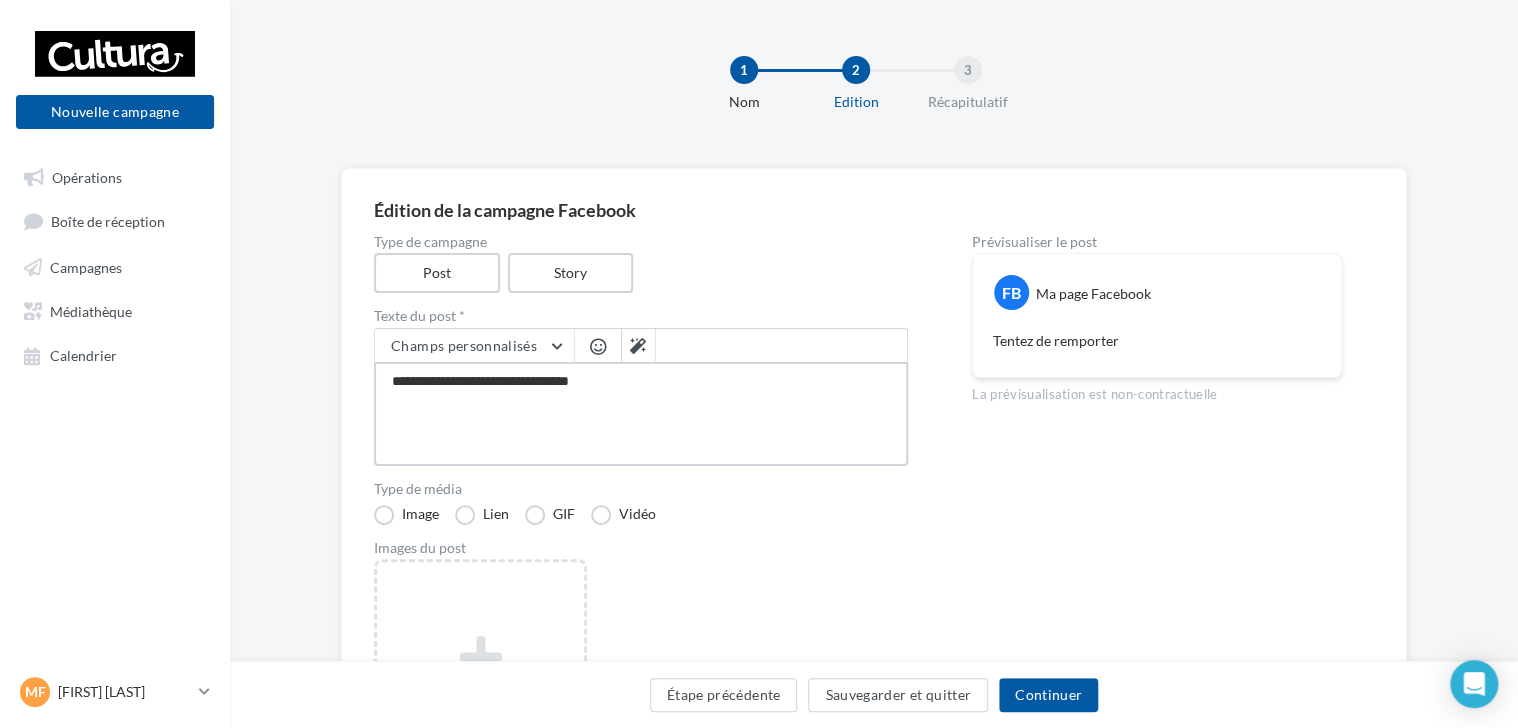 type on "**********" 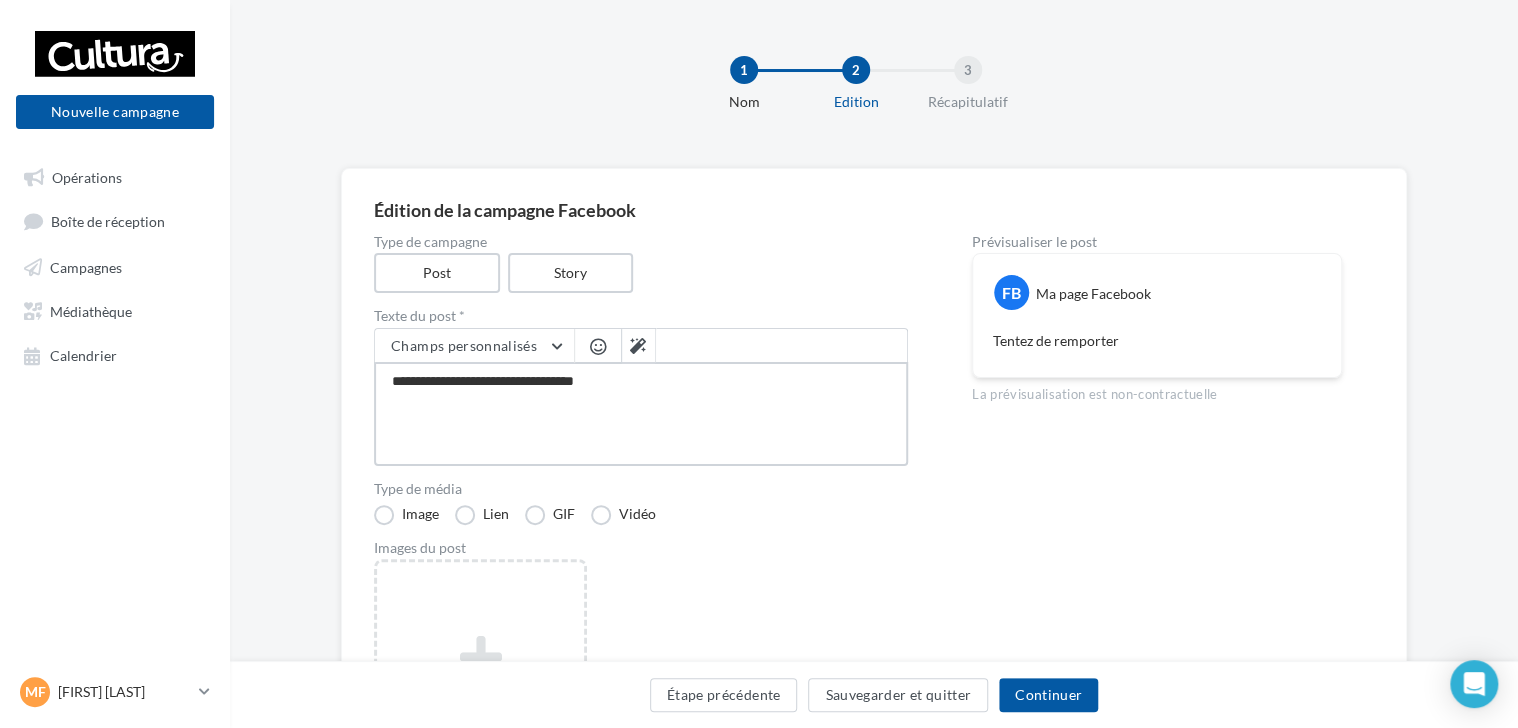type on "**********" 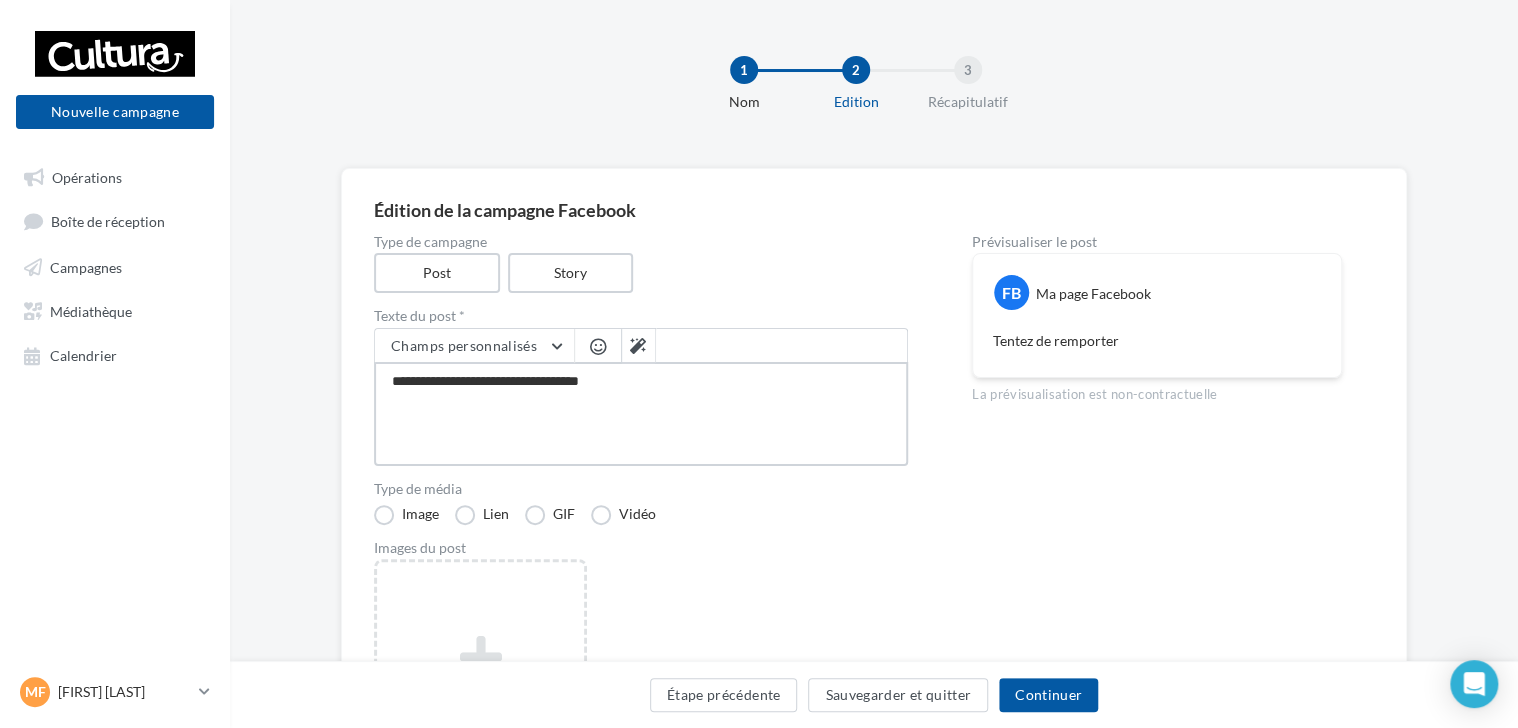 type on "**********" 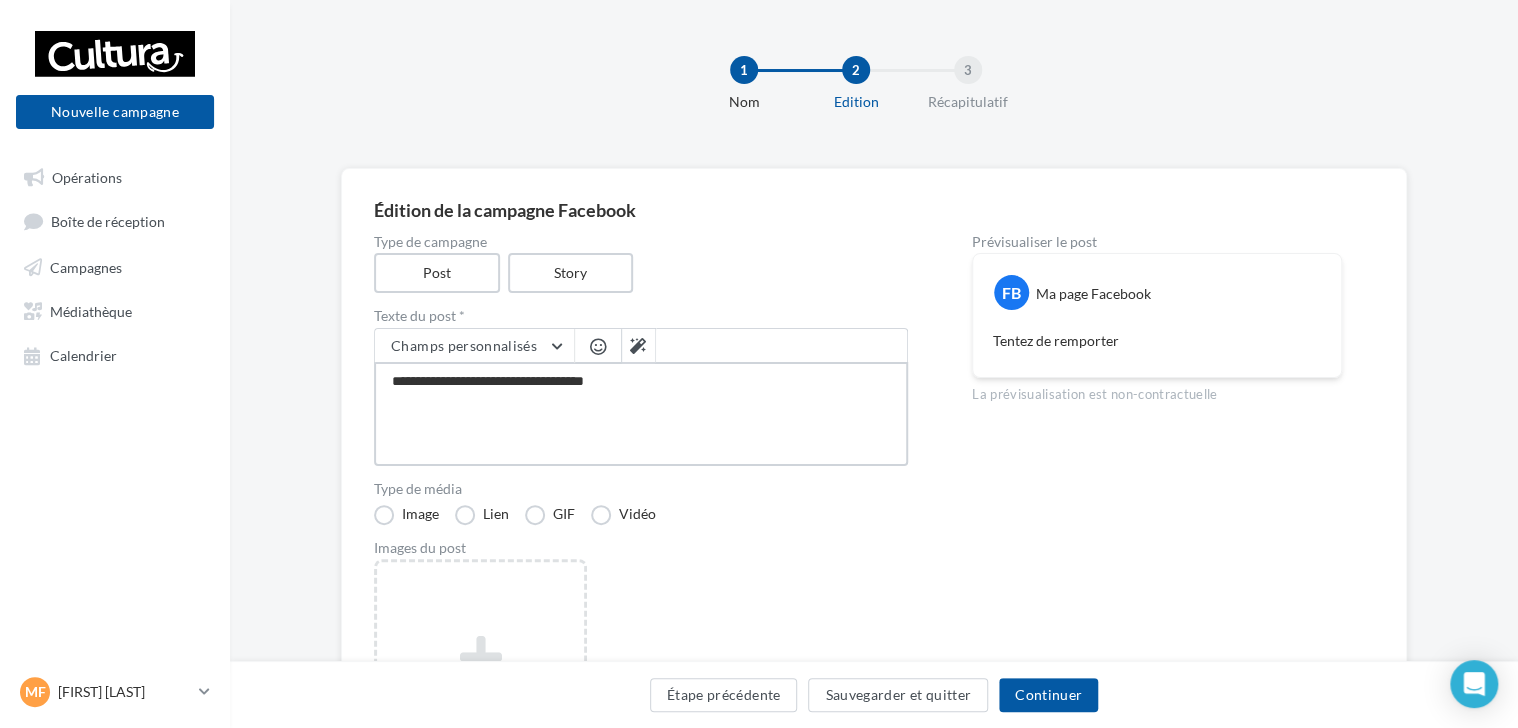 type on "**********" 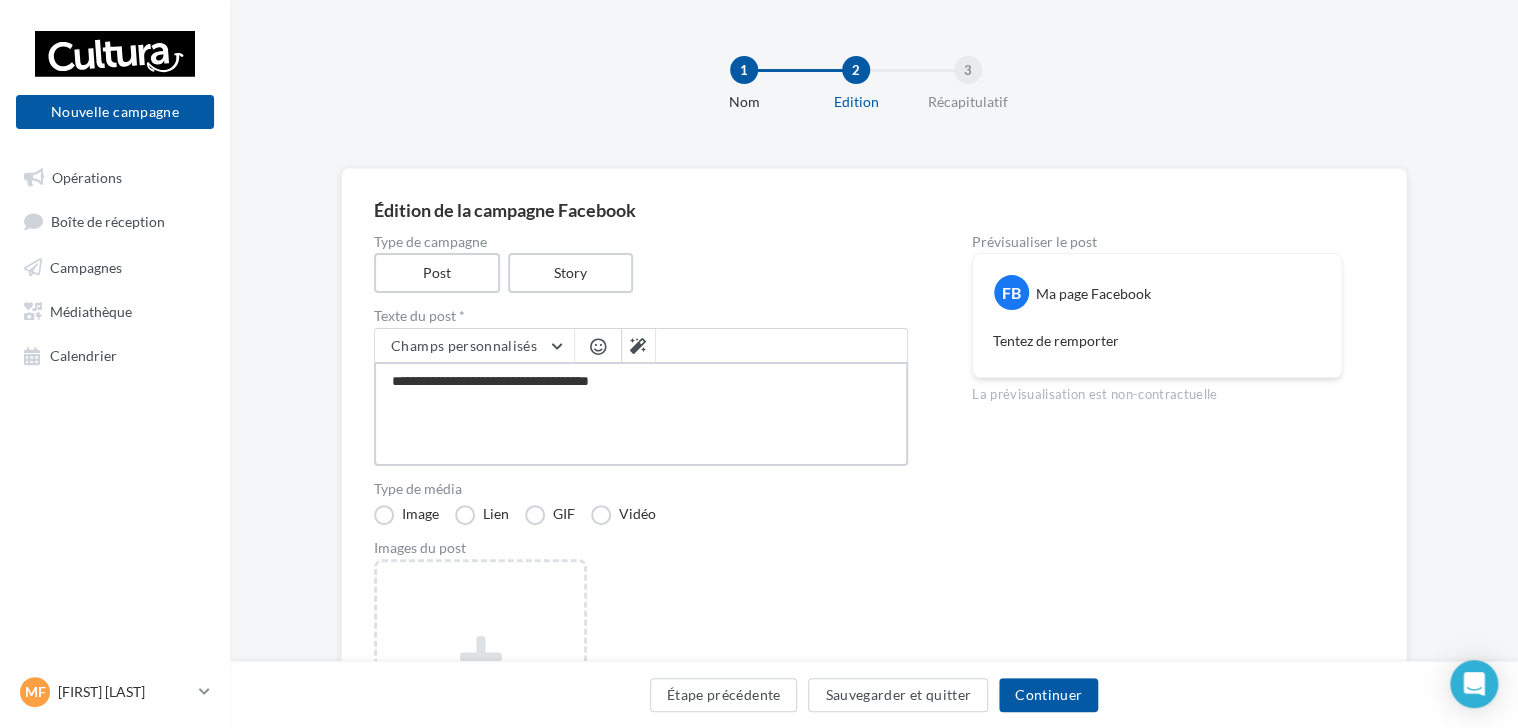 type on "**********" 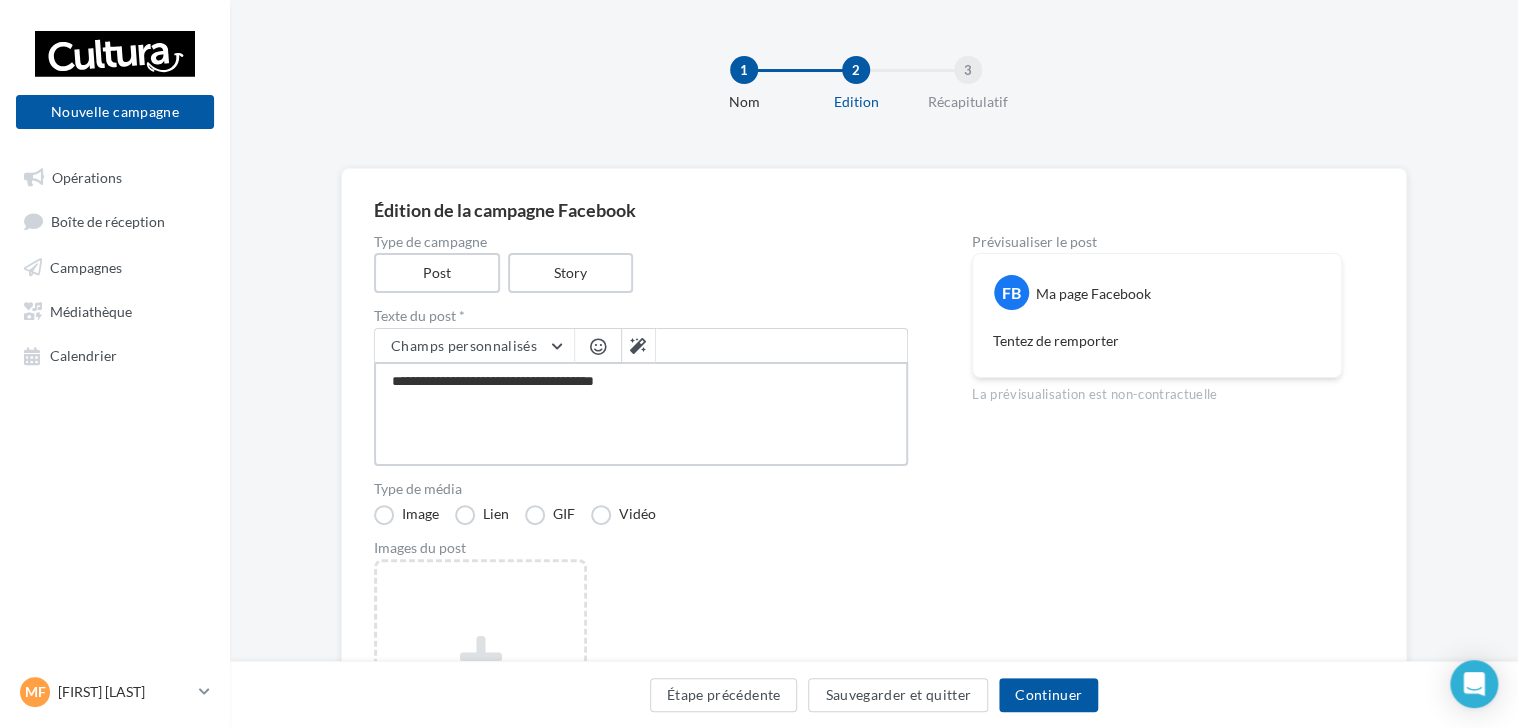 type on "**********" 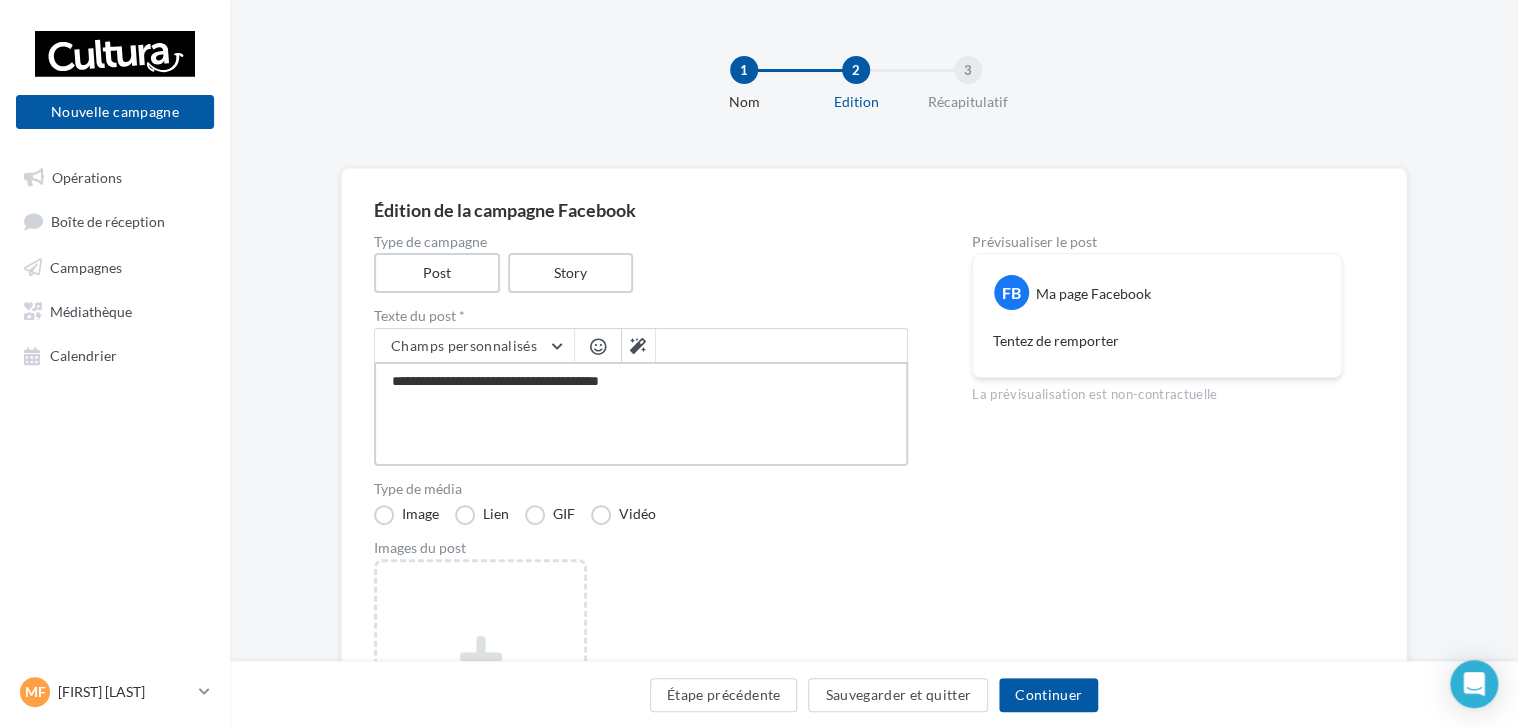 type on "**********" 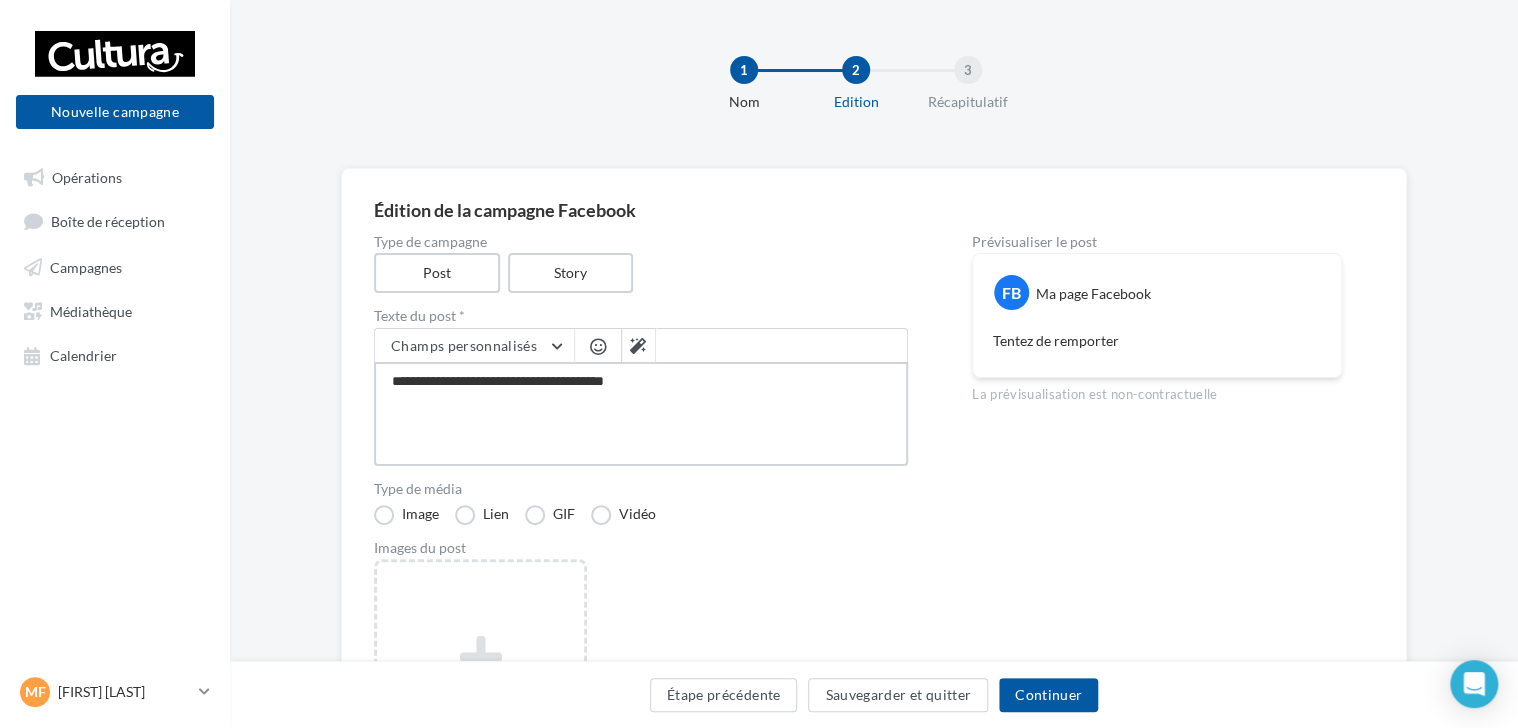 type on "**********" 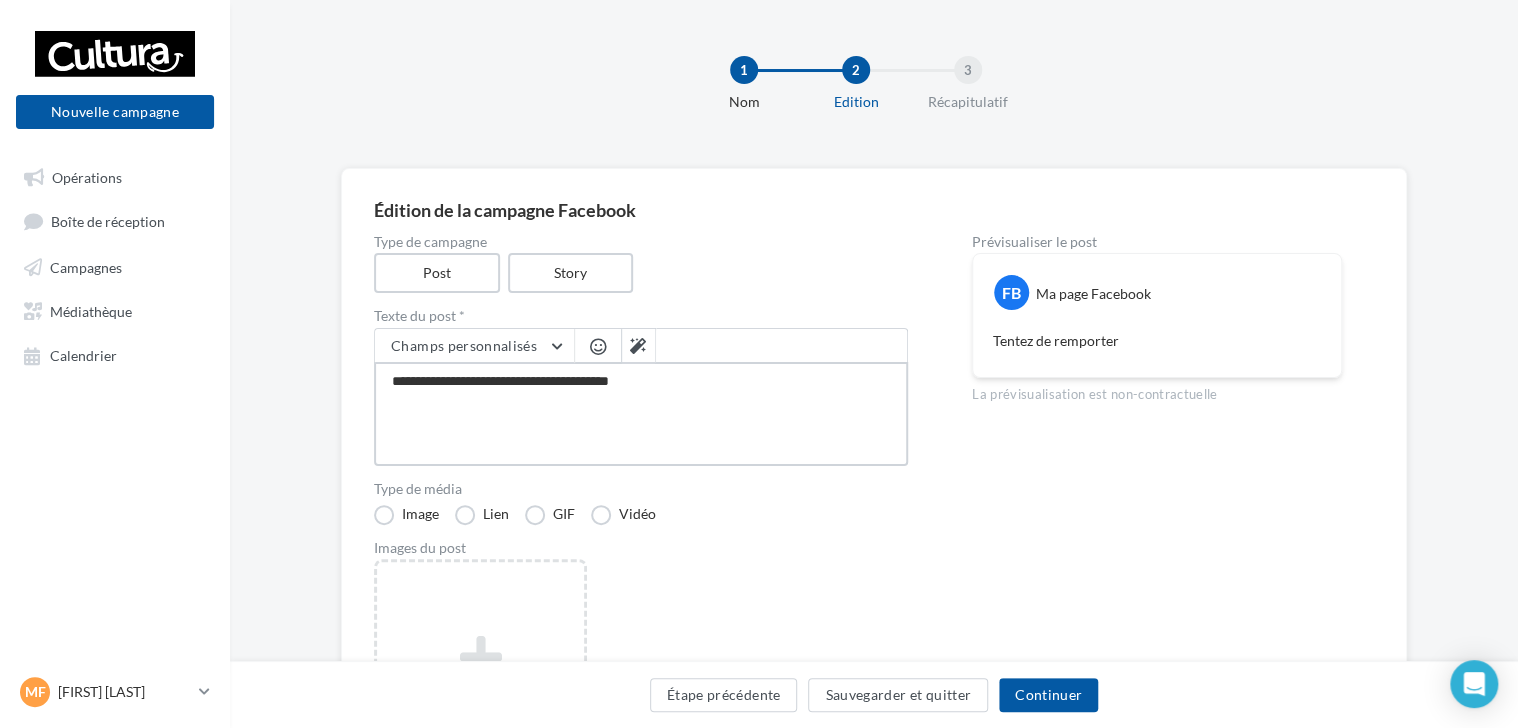 type on "**********" 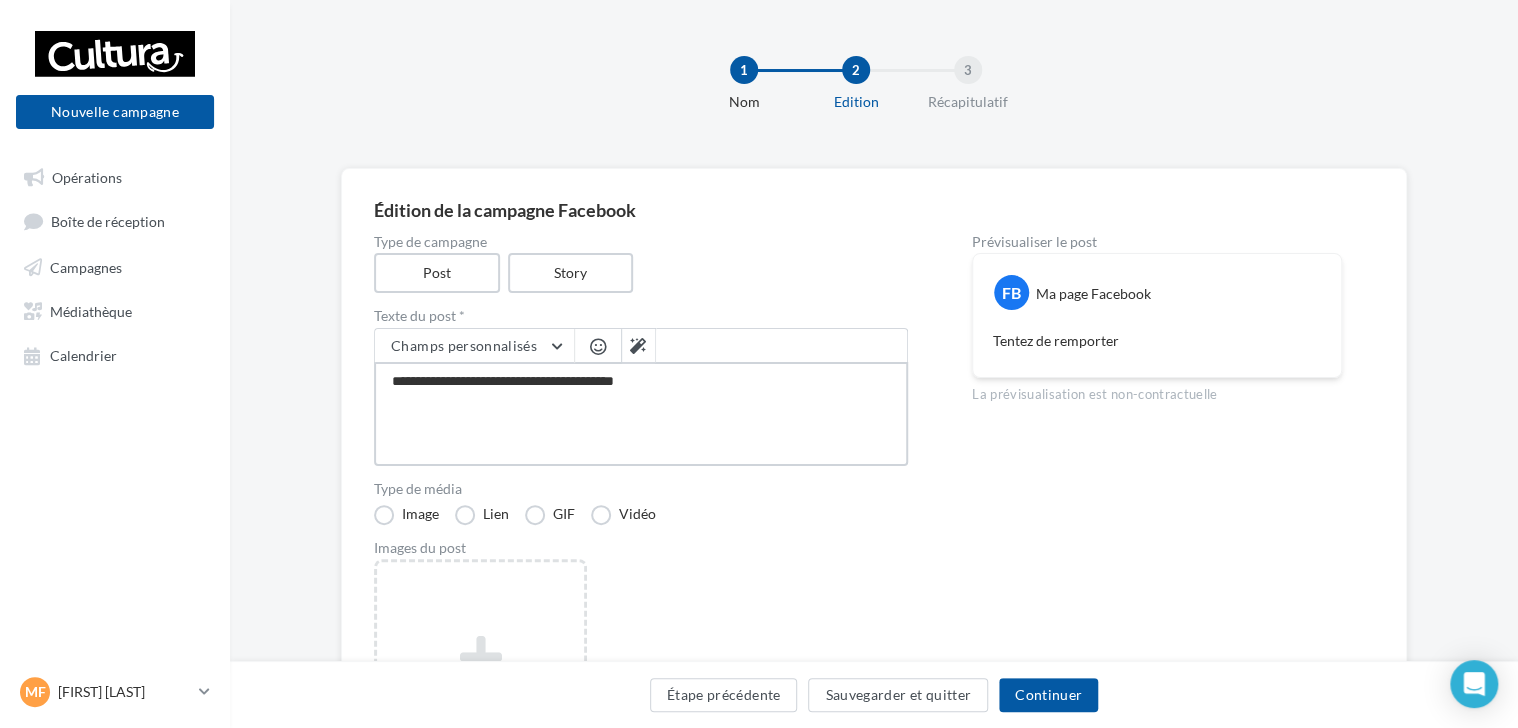 type on "**********" 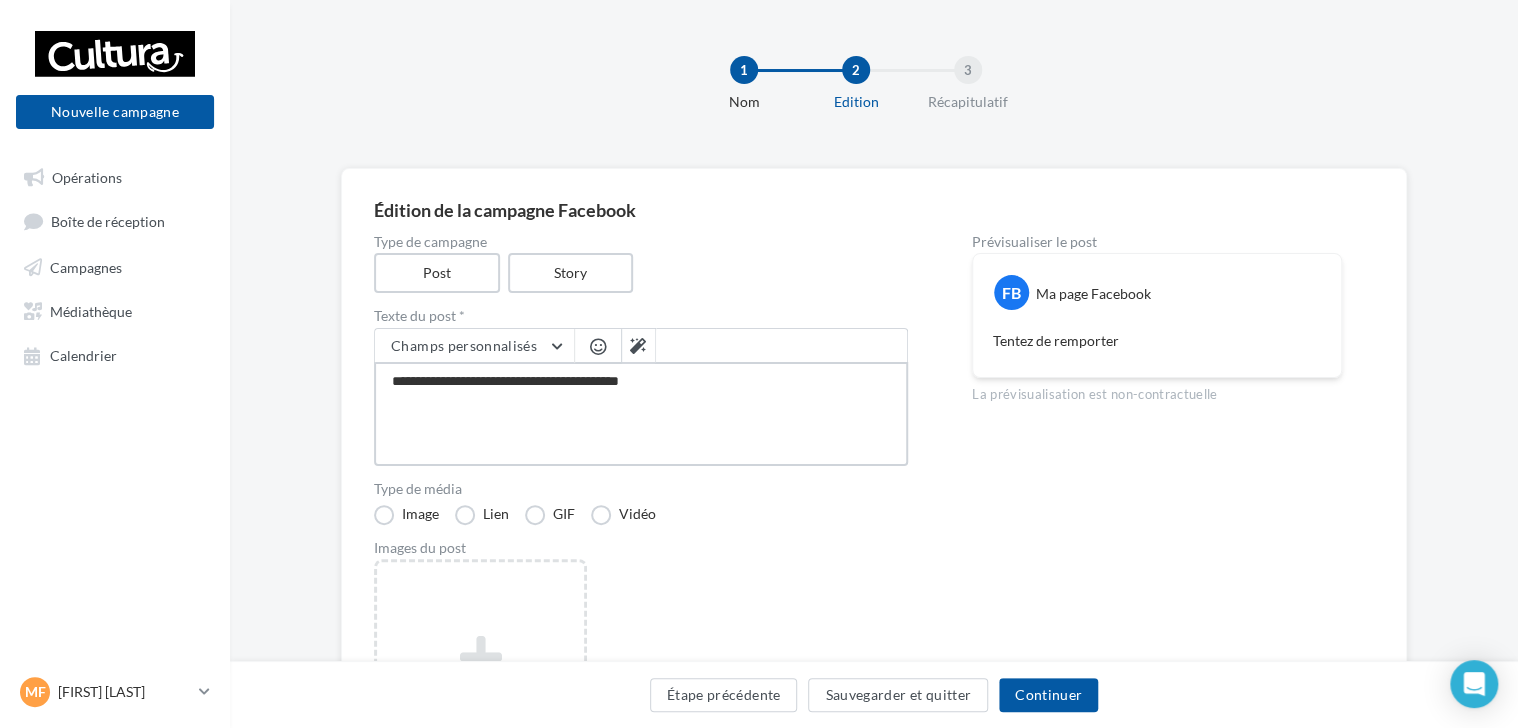 type on "**********" 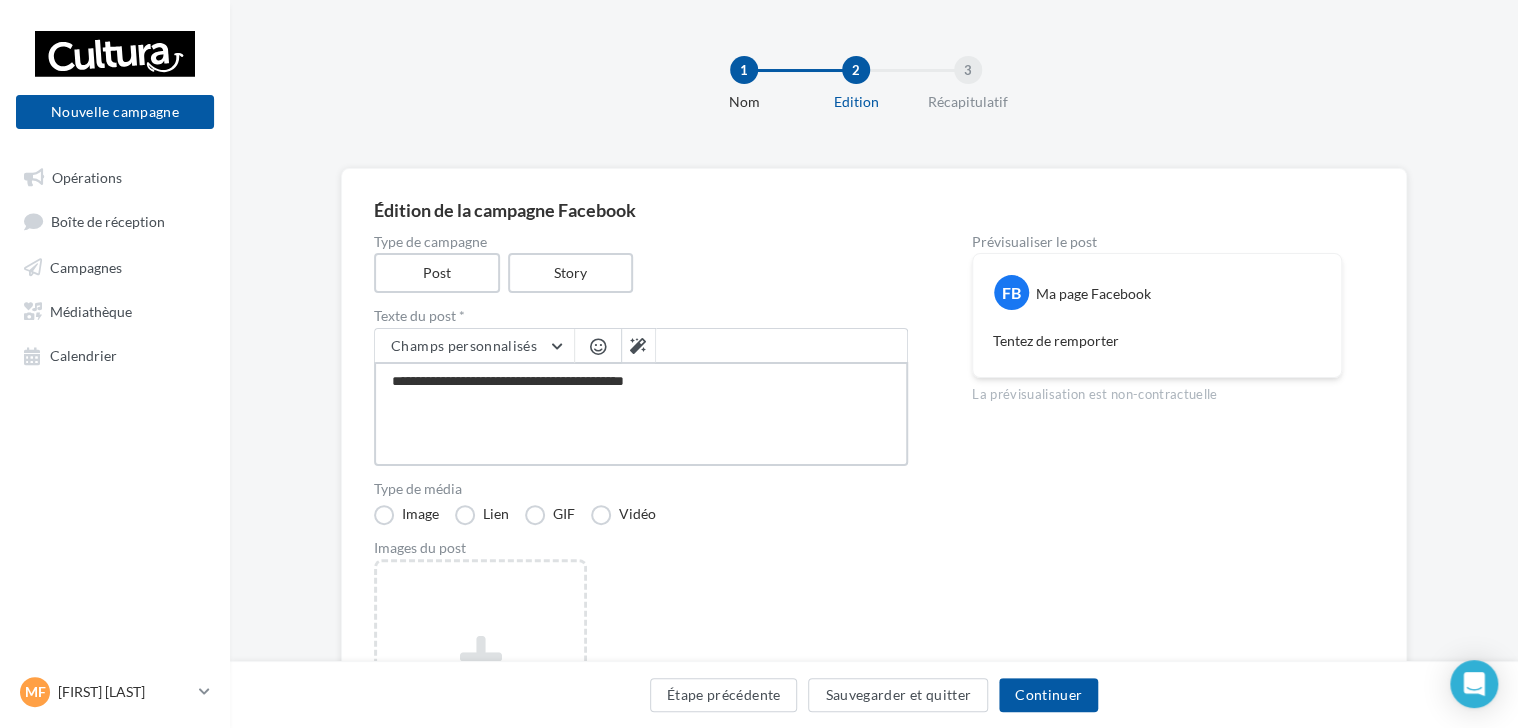 type on "**********" 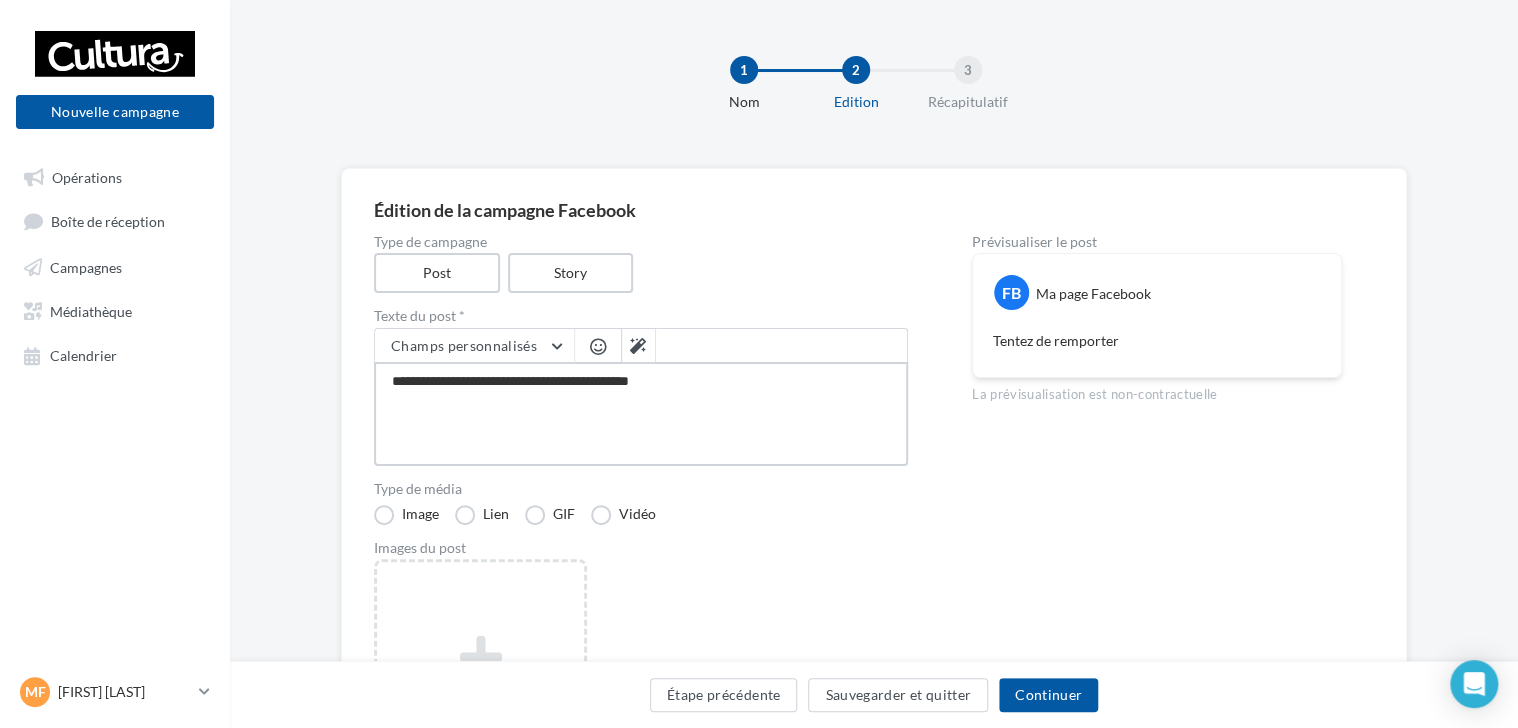 type on "**********" 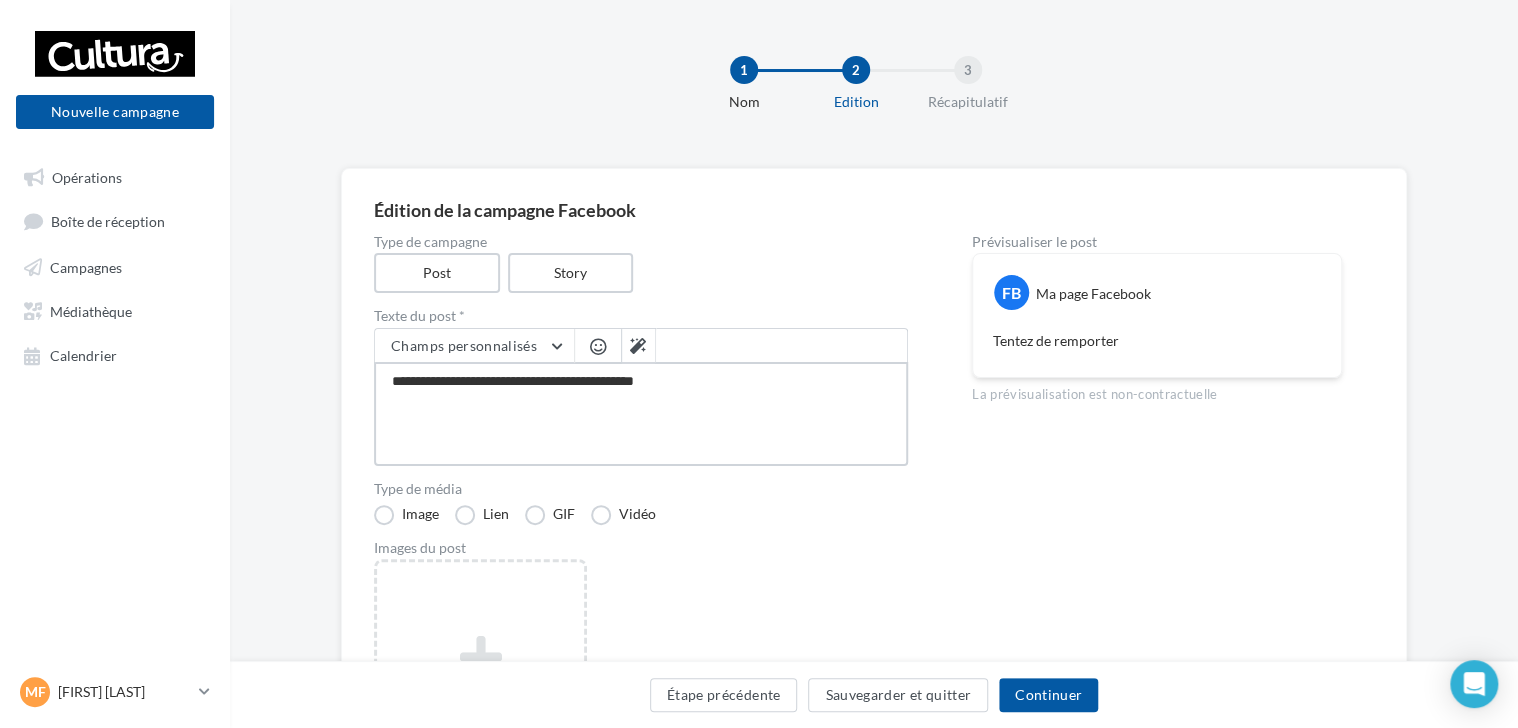 type on "**********" 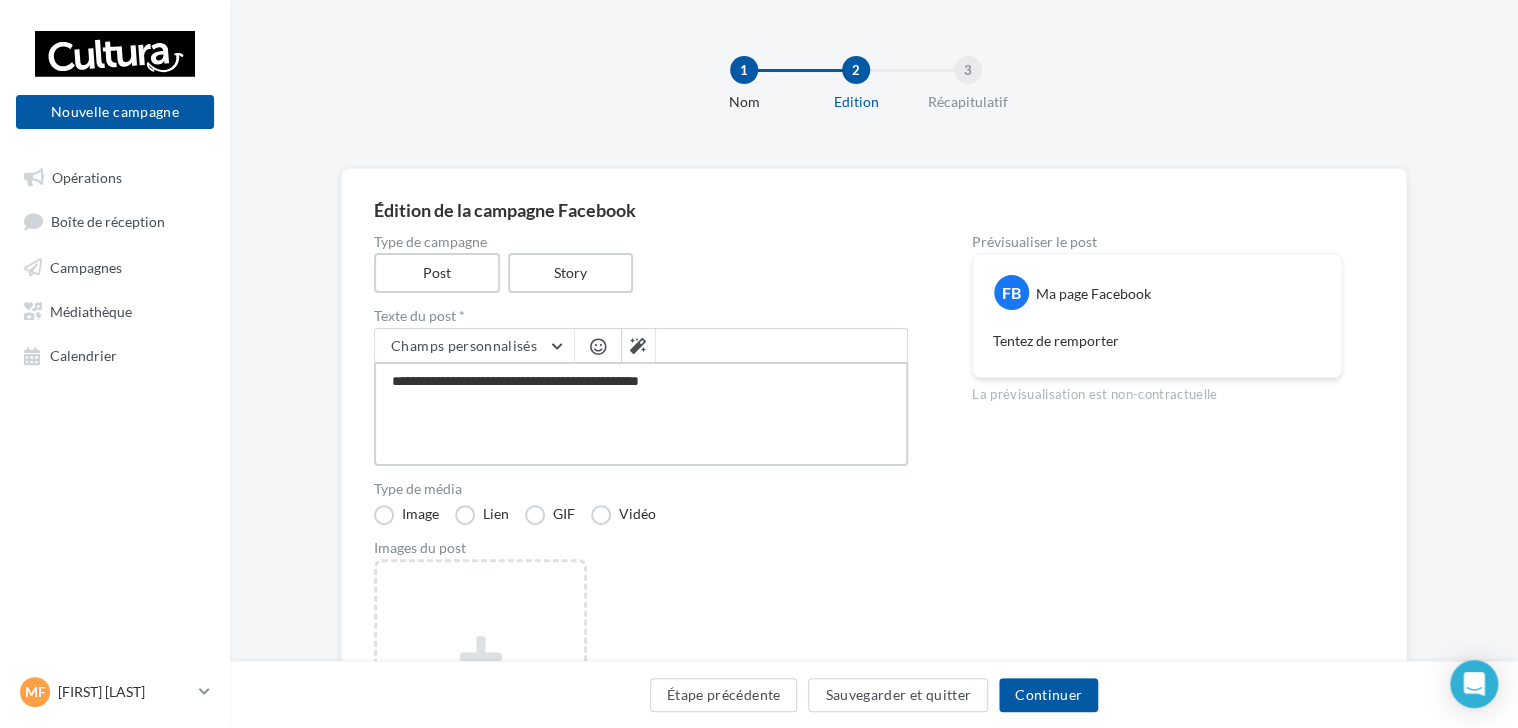 type on "**********" 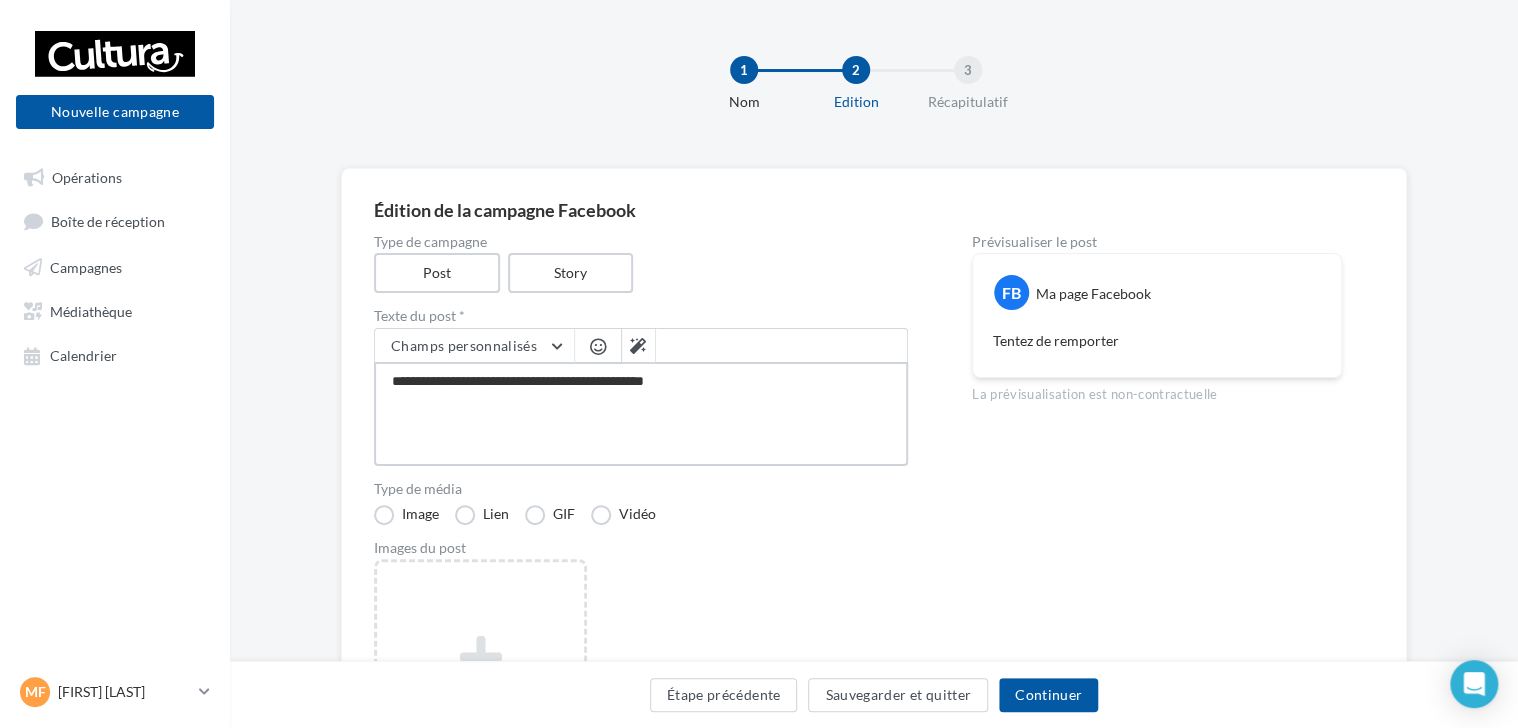 type on "**********" 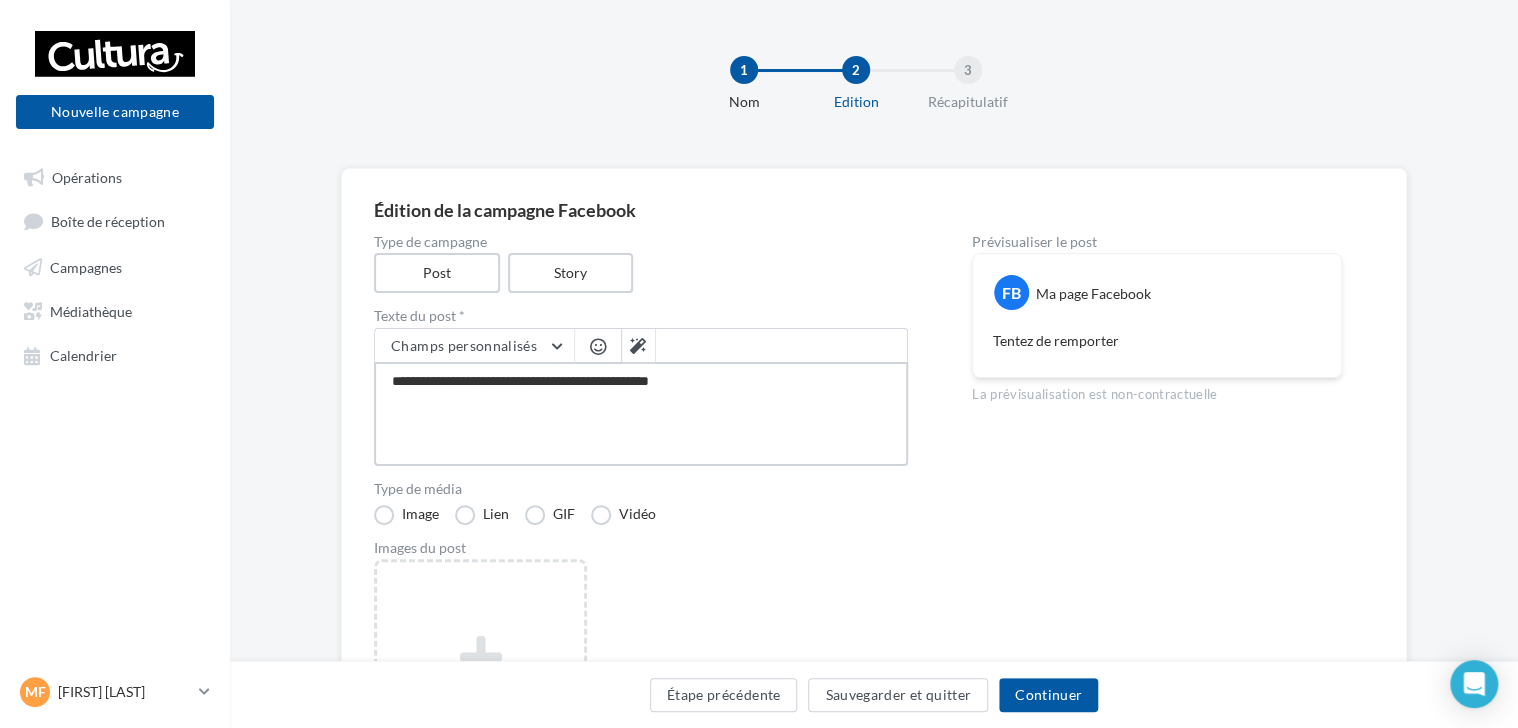type on "**********" 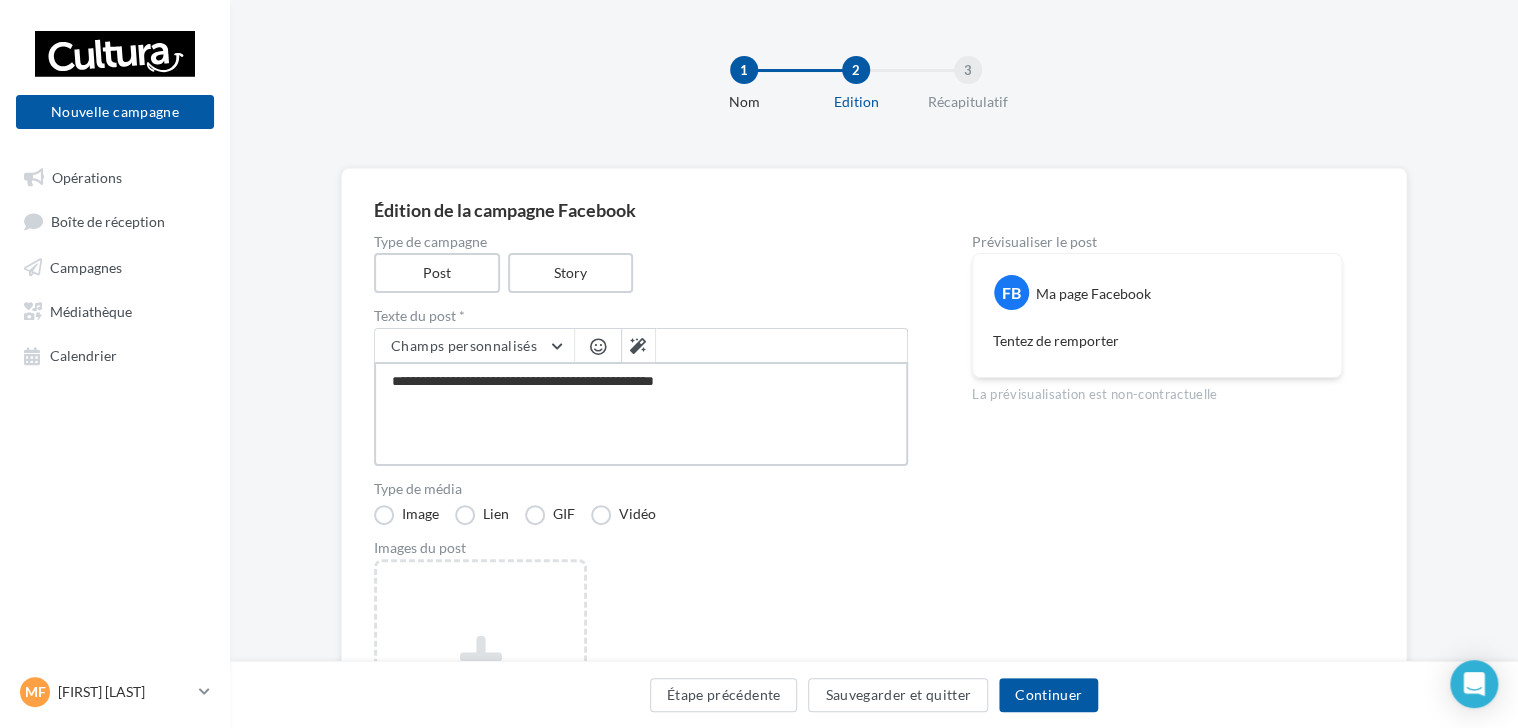 type on "**********" 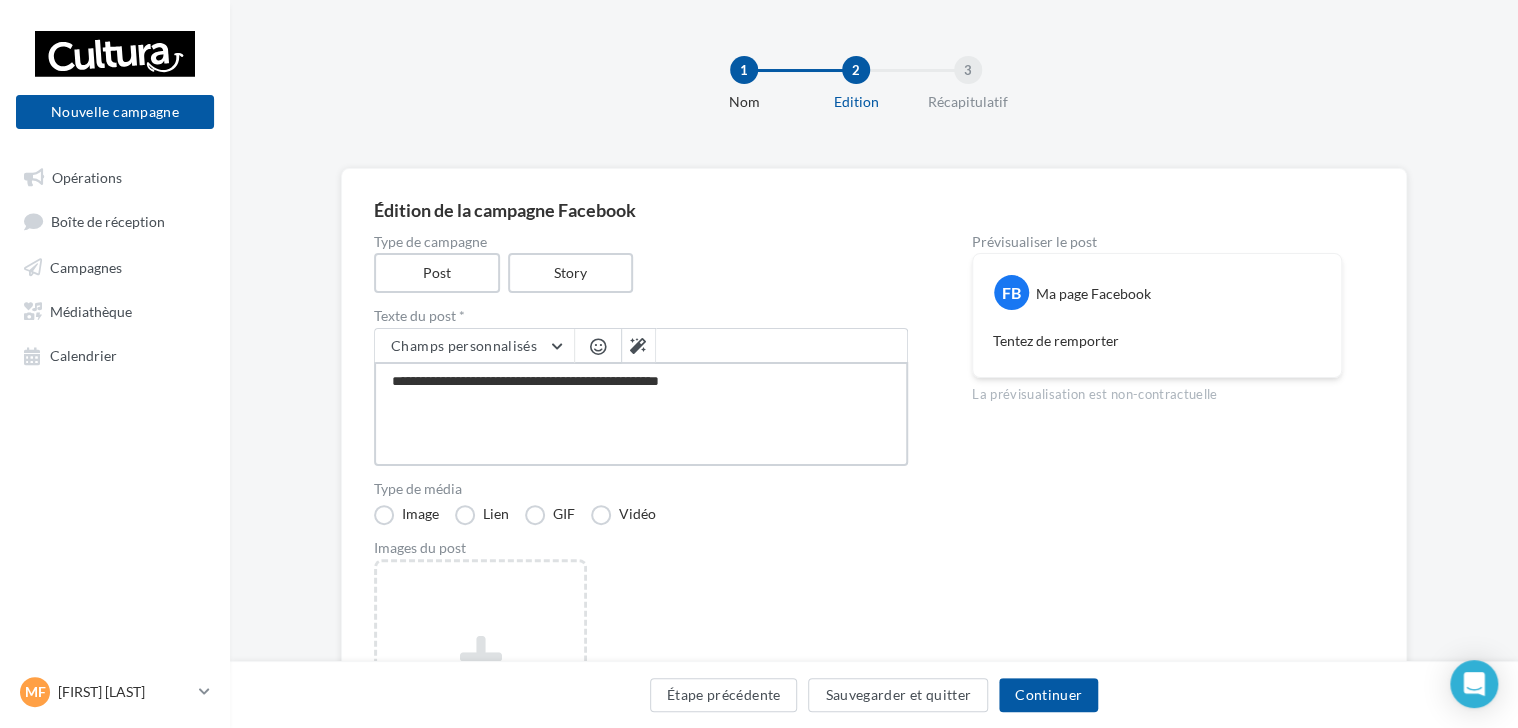 type on "**********" 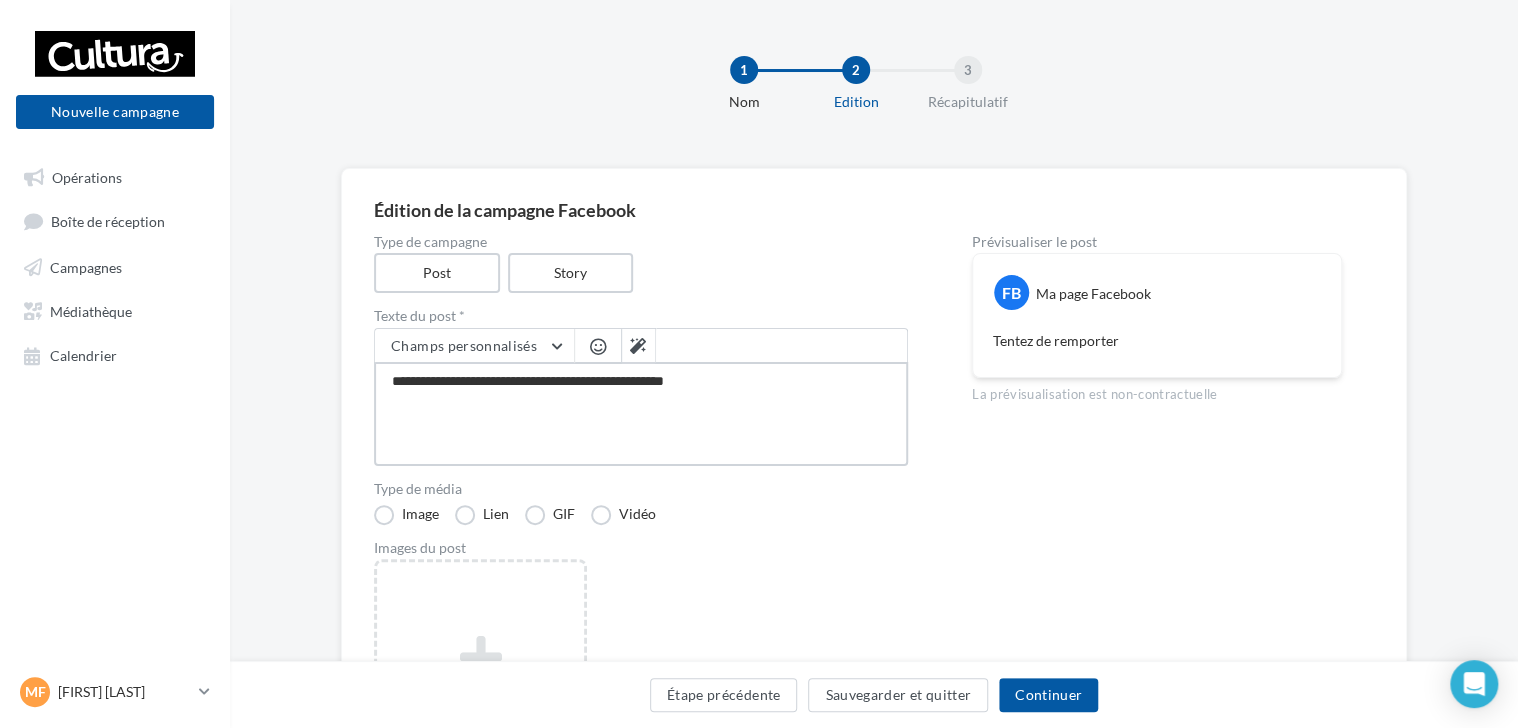 type on "**********" 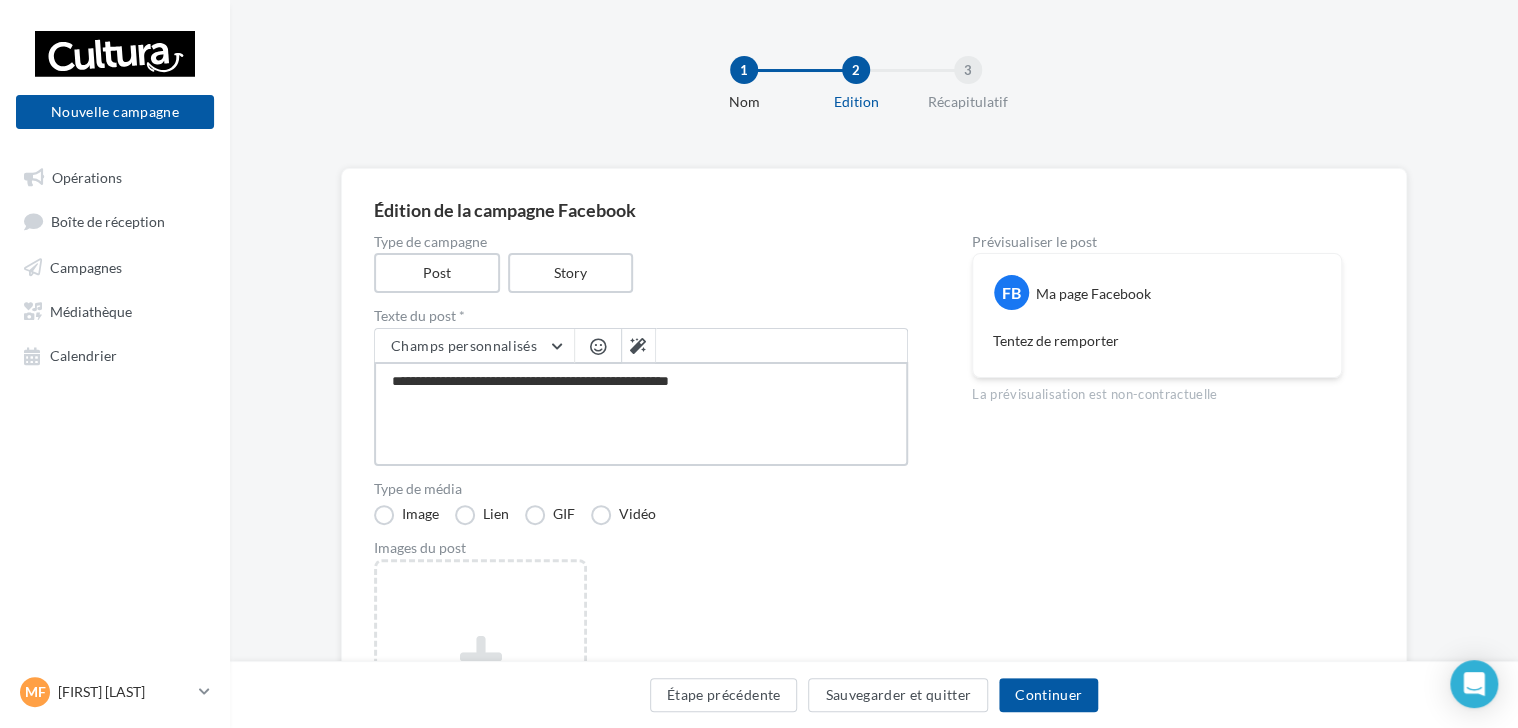 type on "**********" 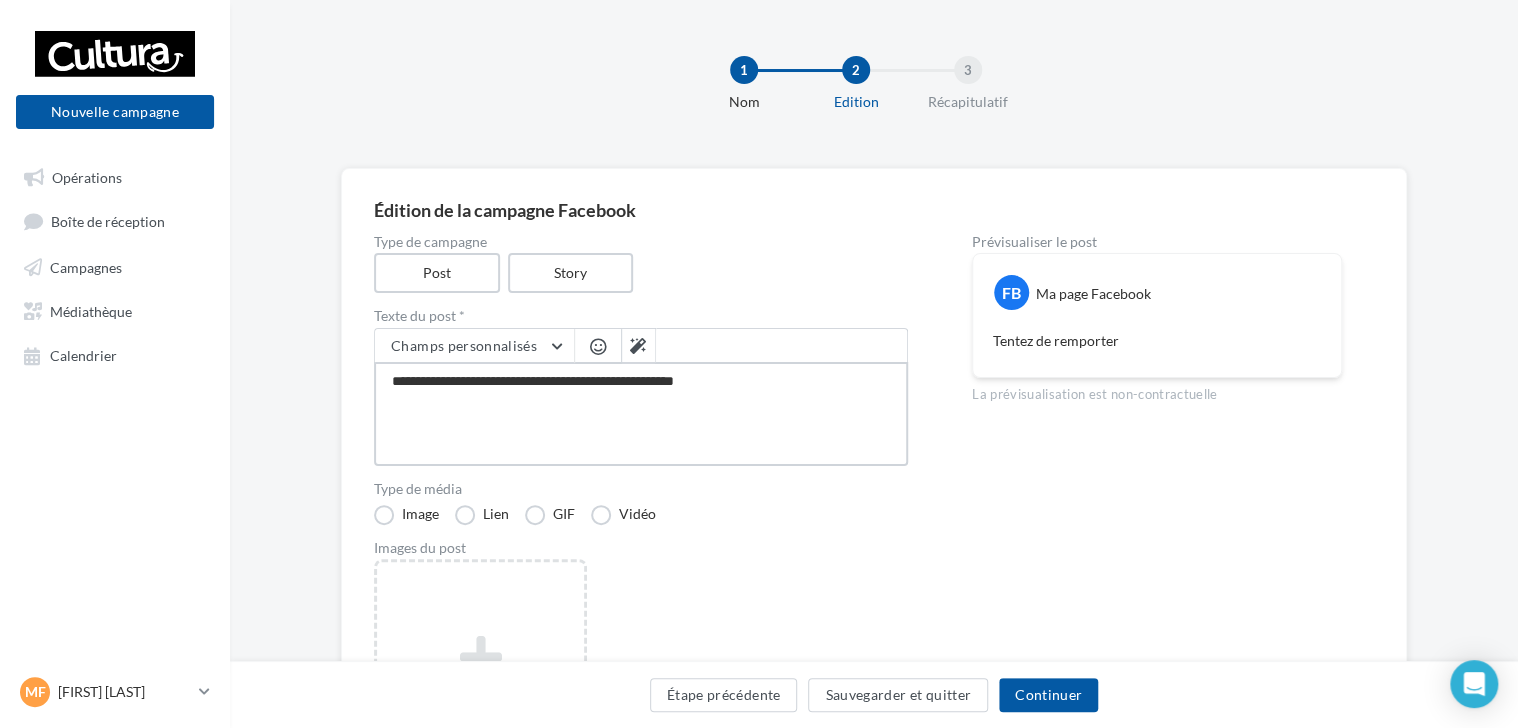 type on "**********" 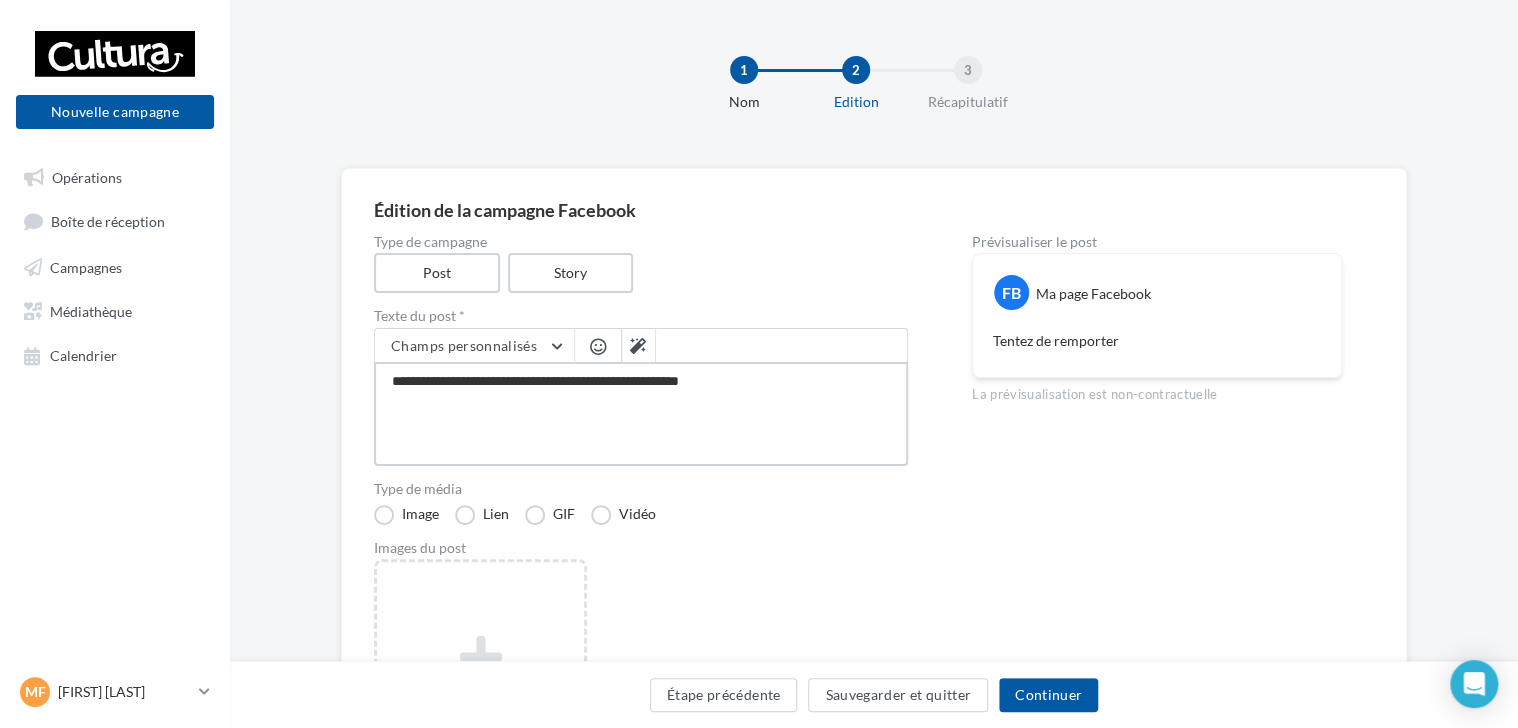 type on "**********" 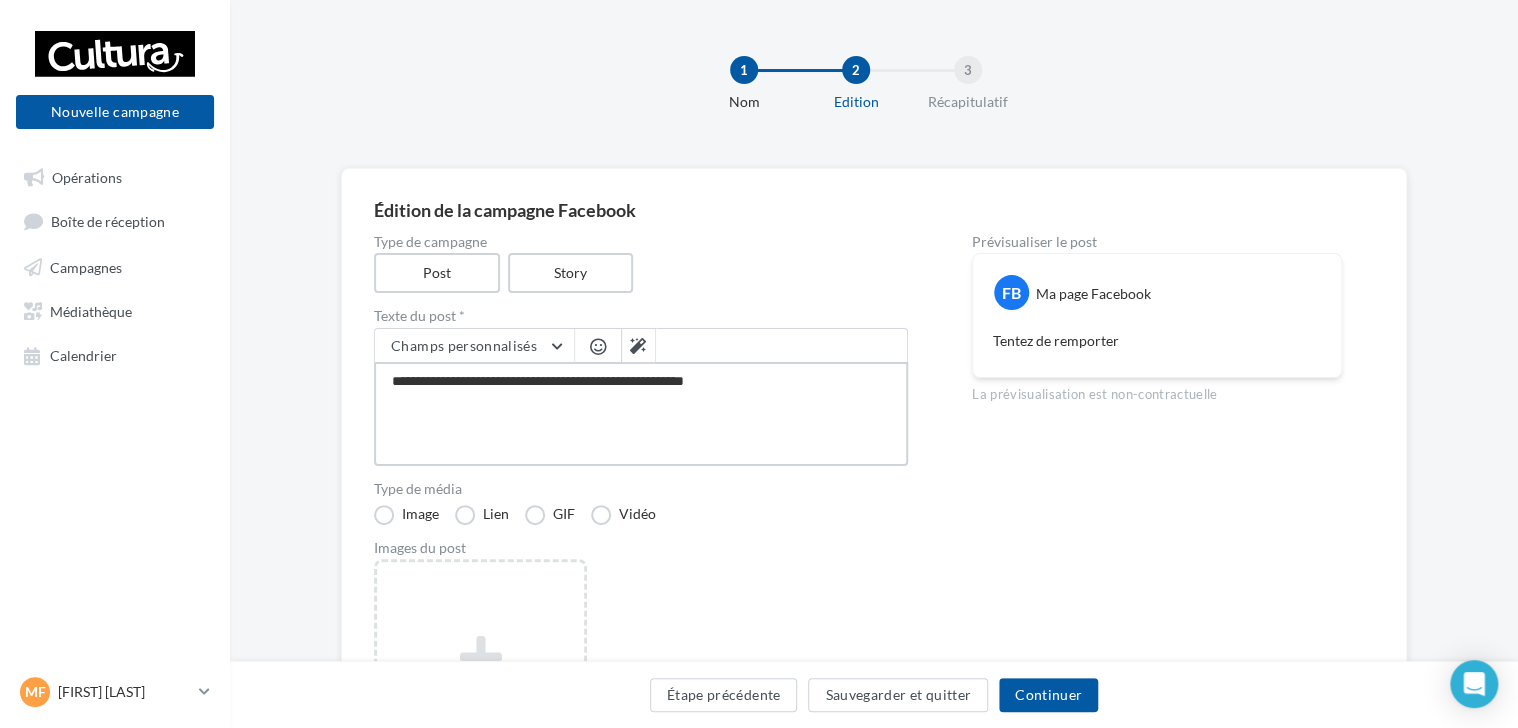 type on "**********" 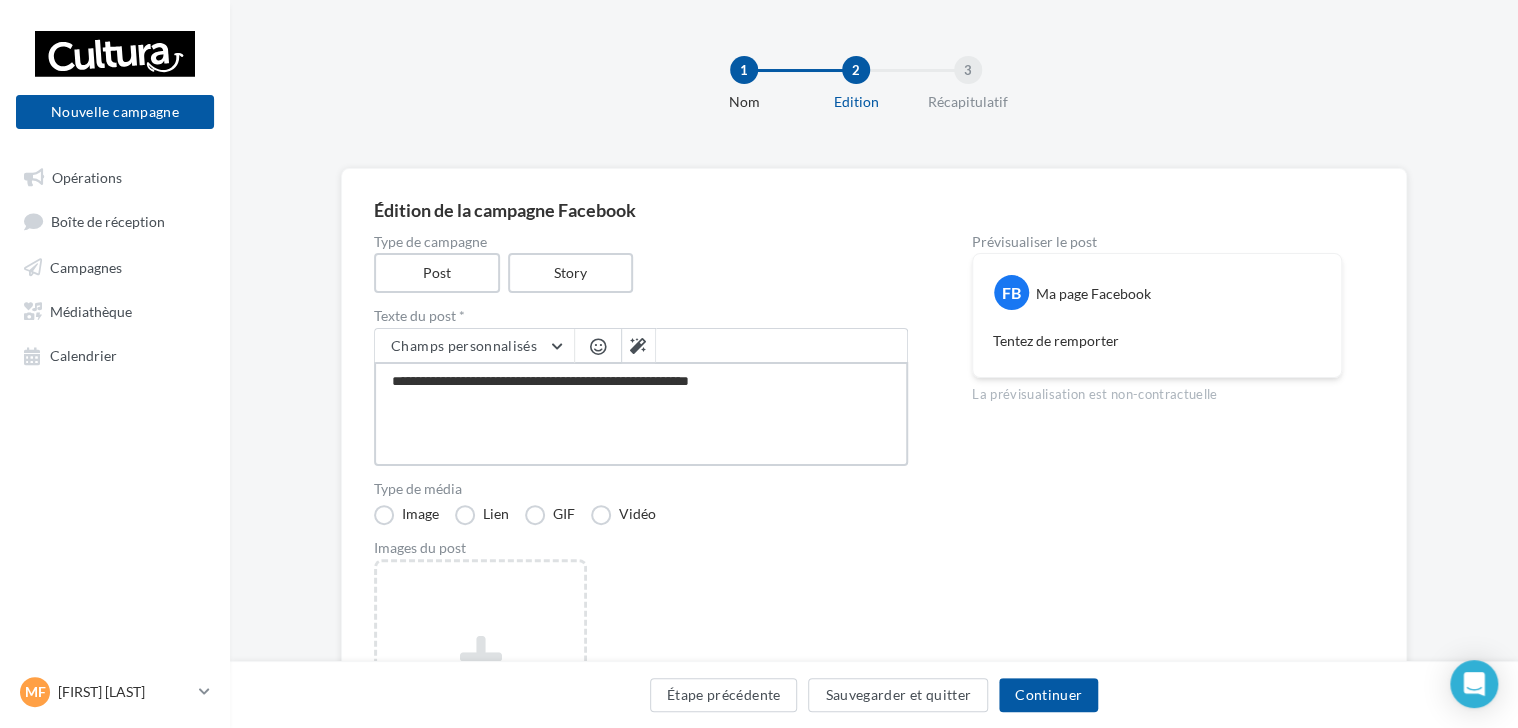 type on "**********" 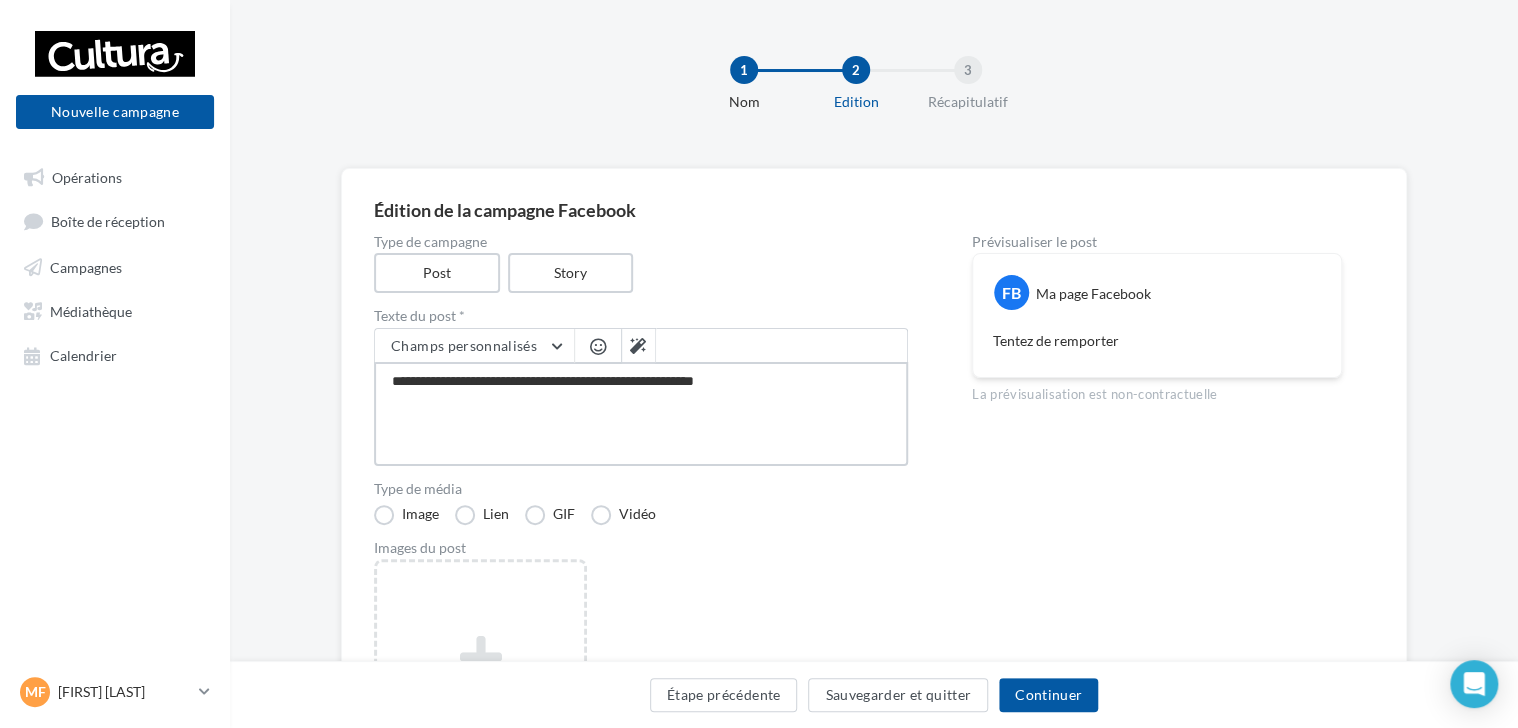 type on "**********" 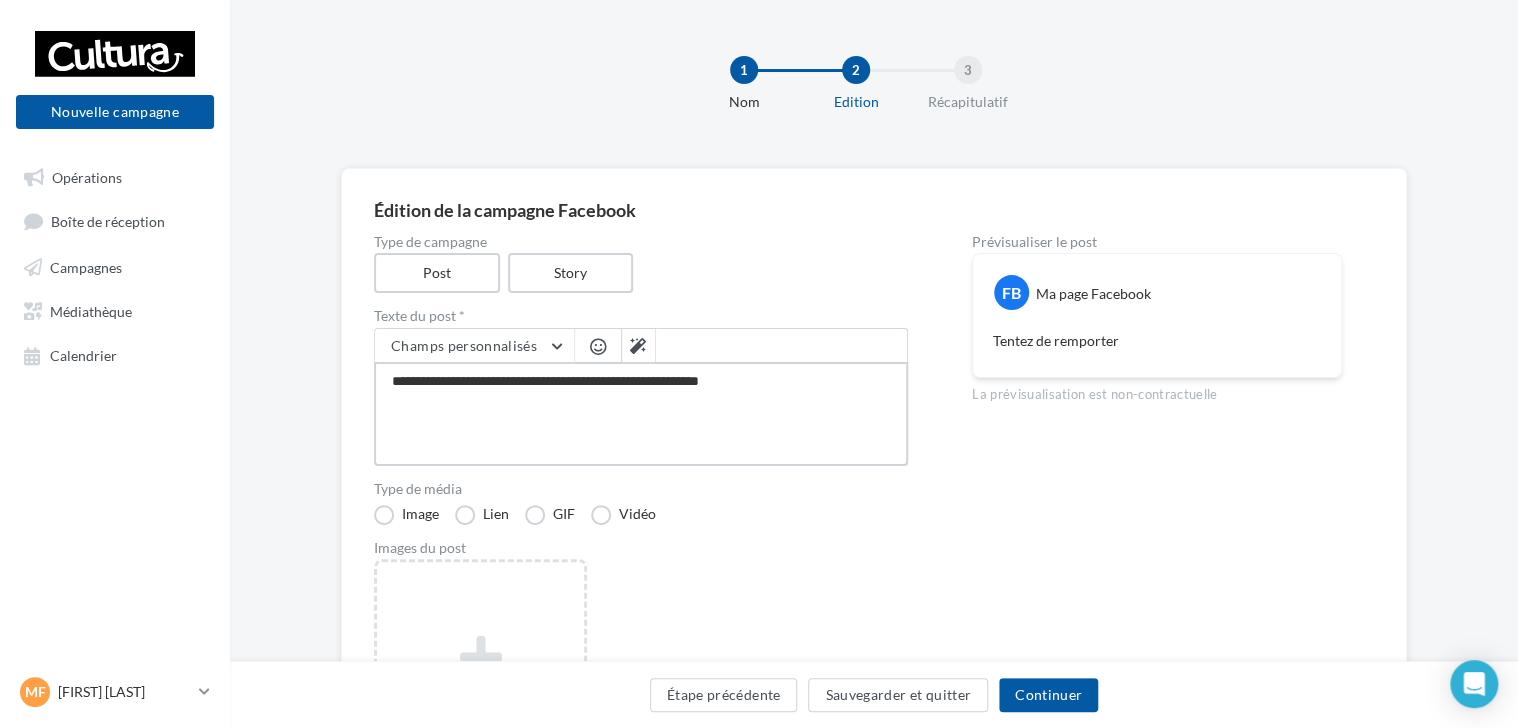 type on "**********" 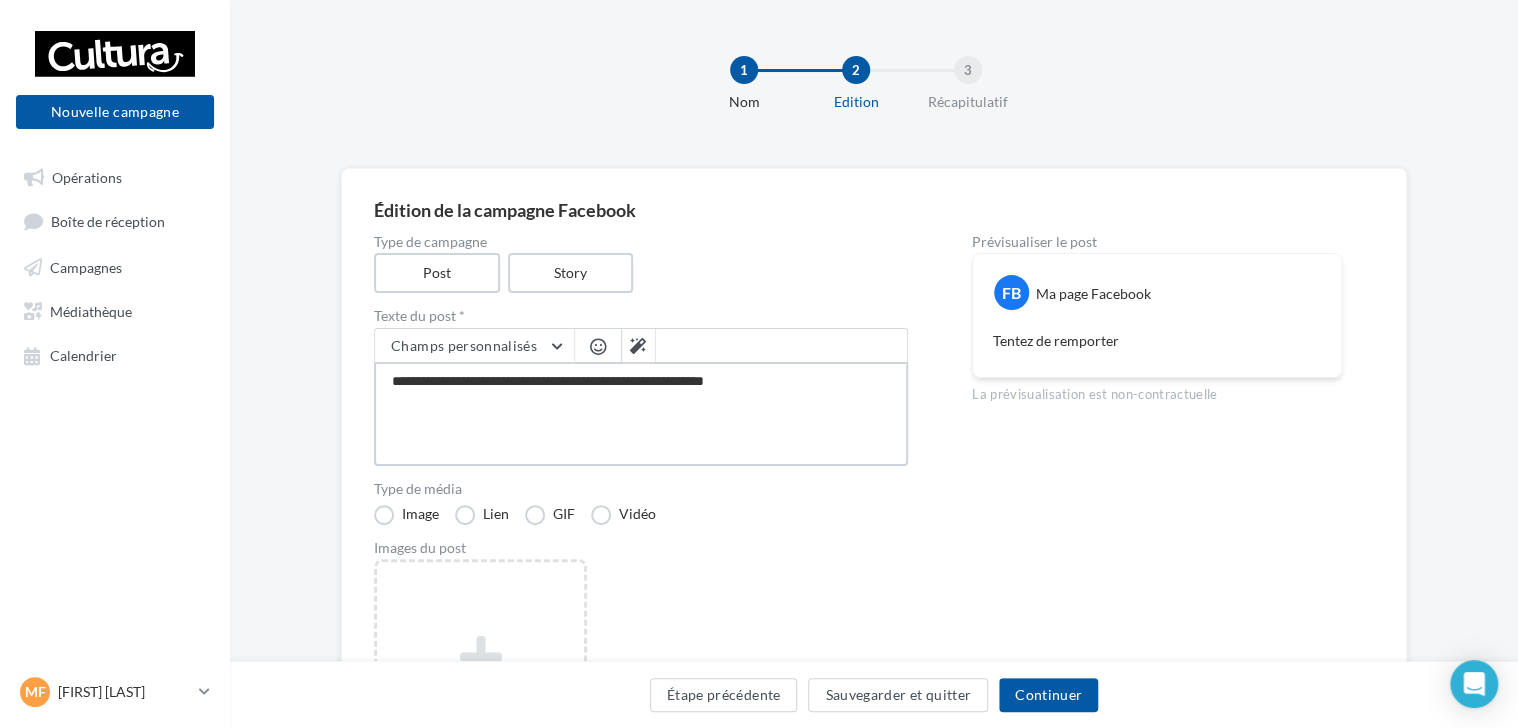type on "**********" 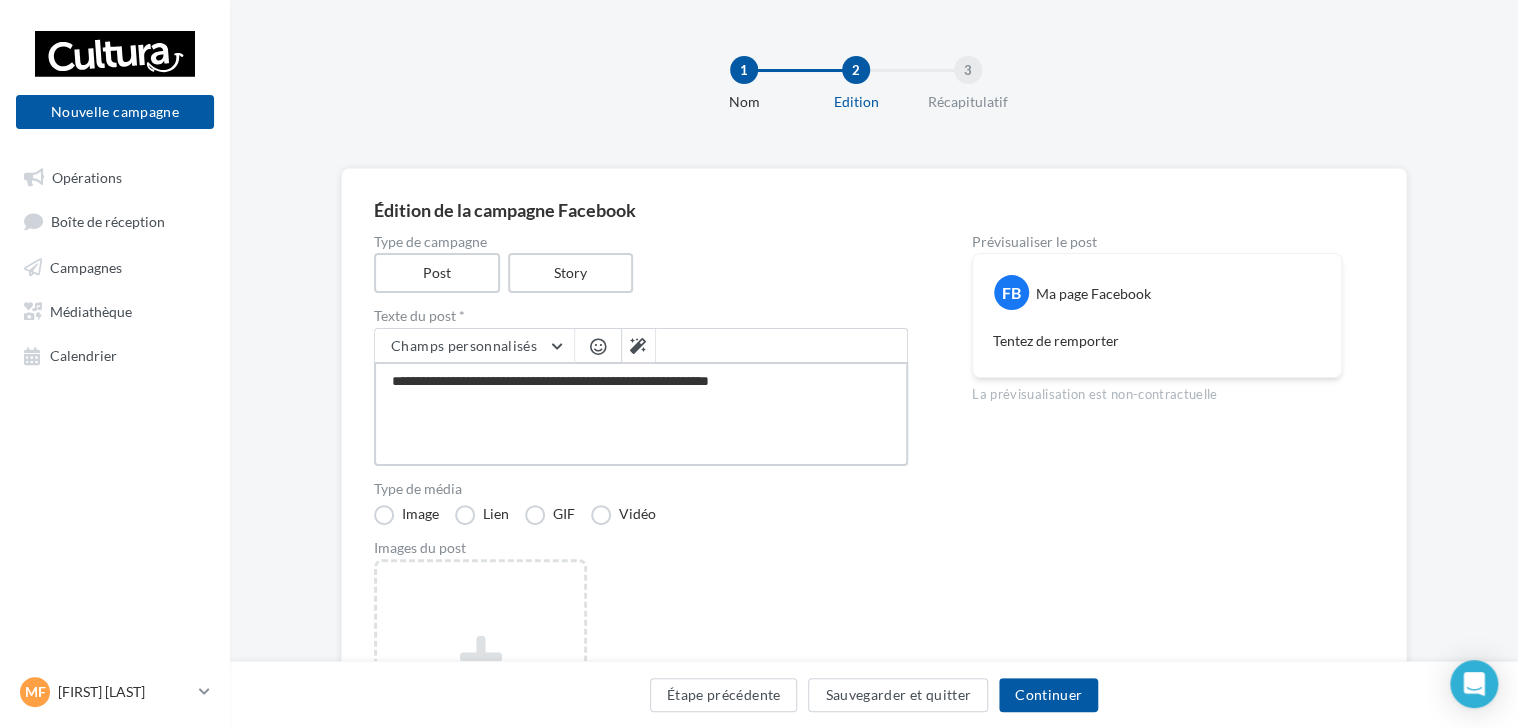 type on "**********" 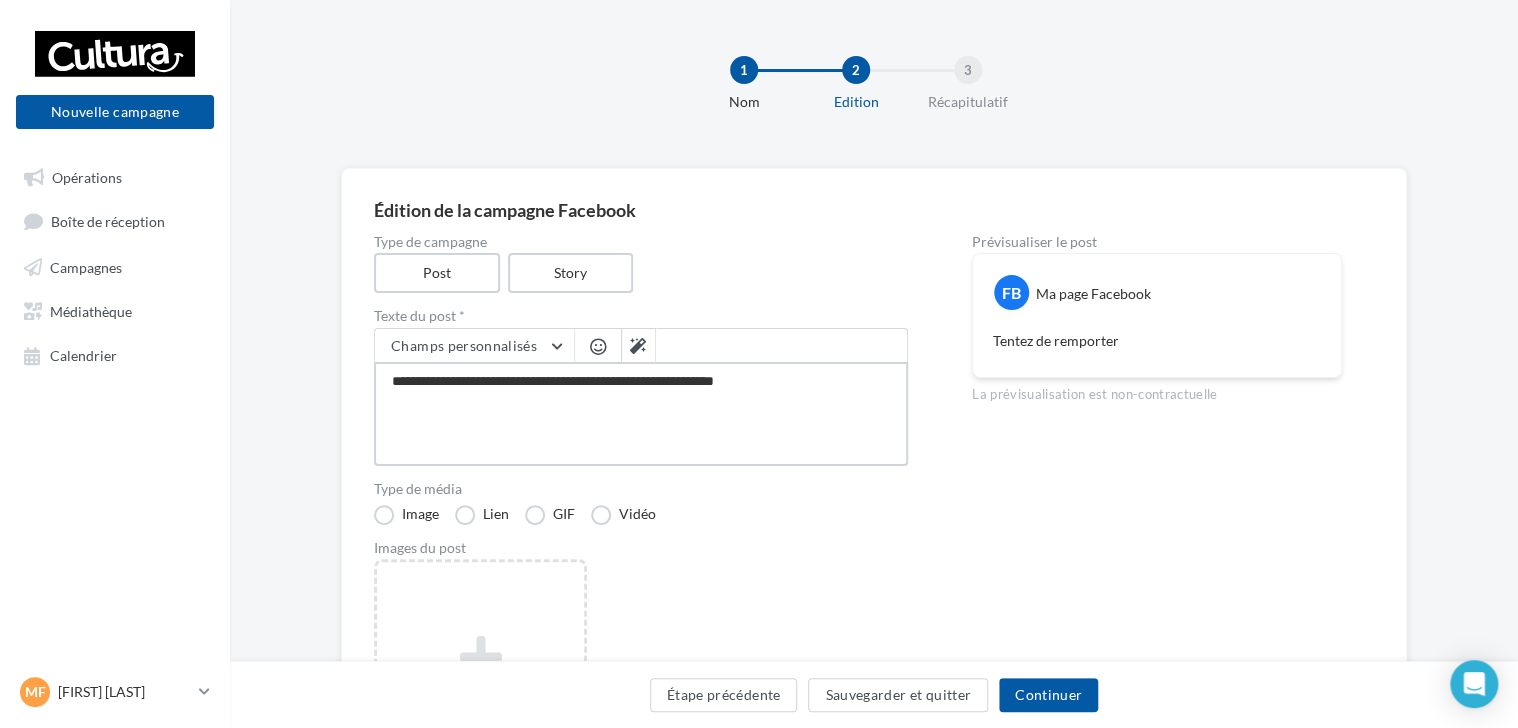 type on "**********" 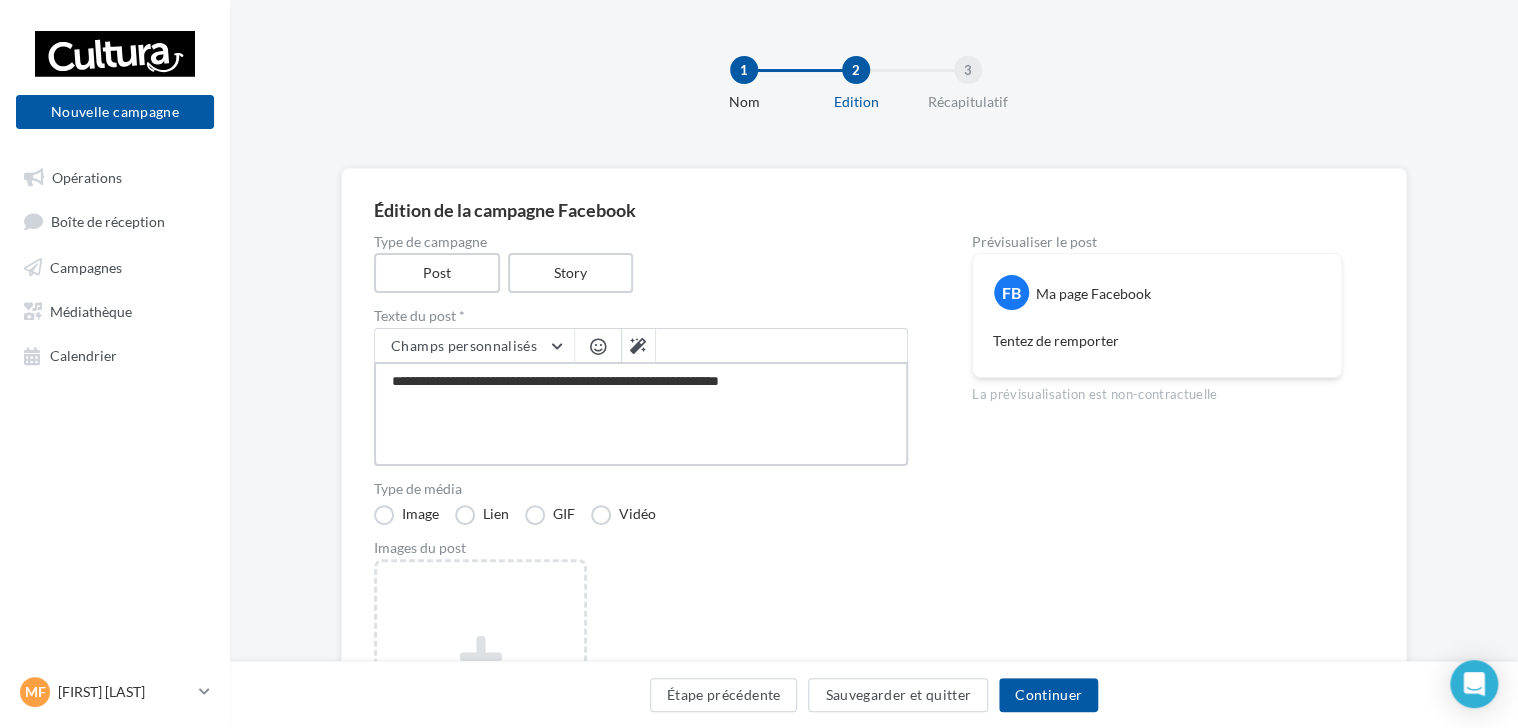 type on "**********" 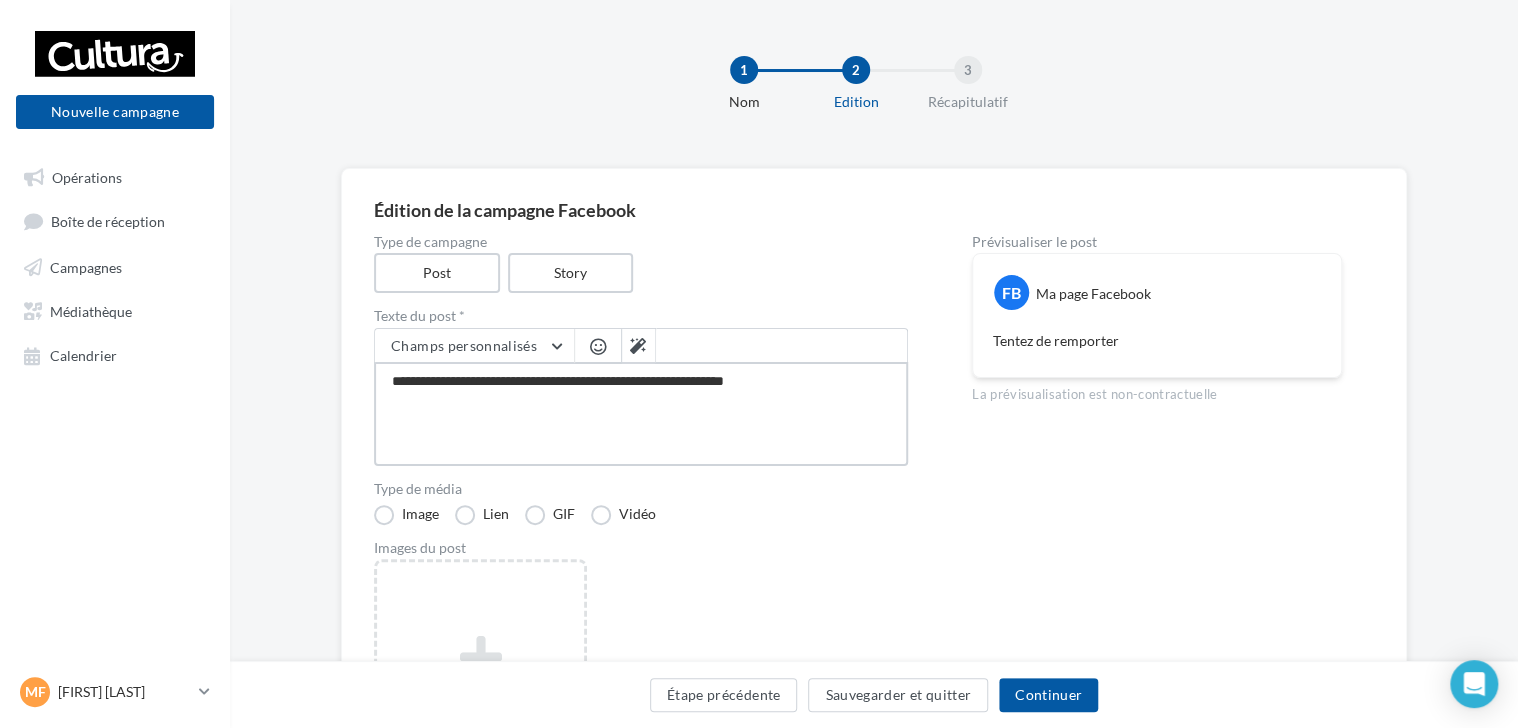 type on "**********" 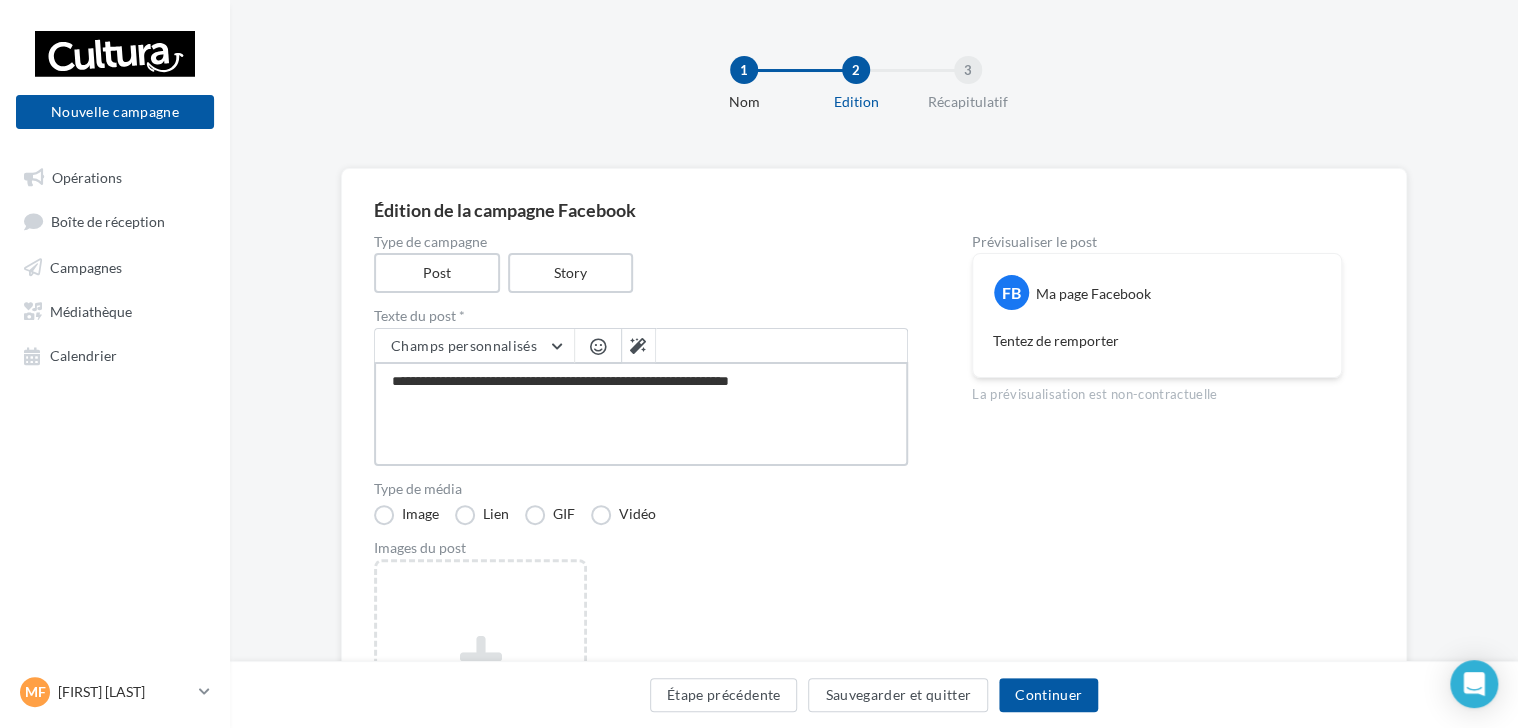 type on "**********" 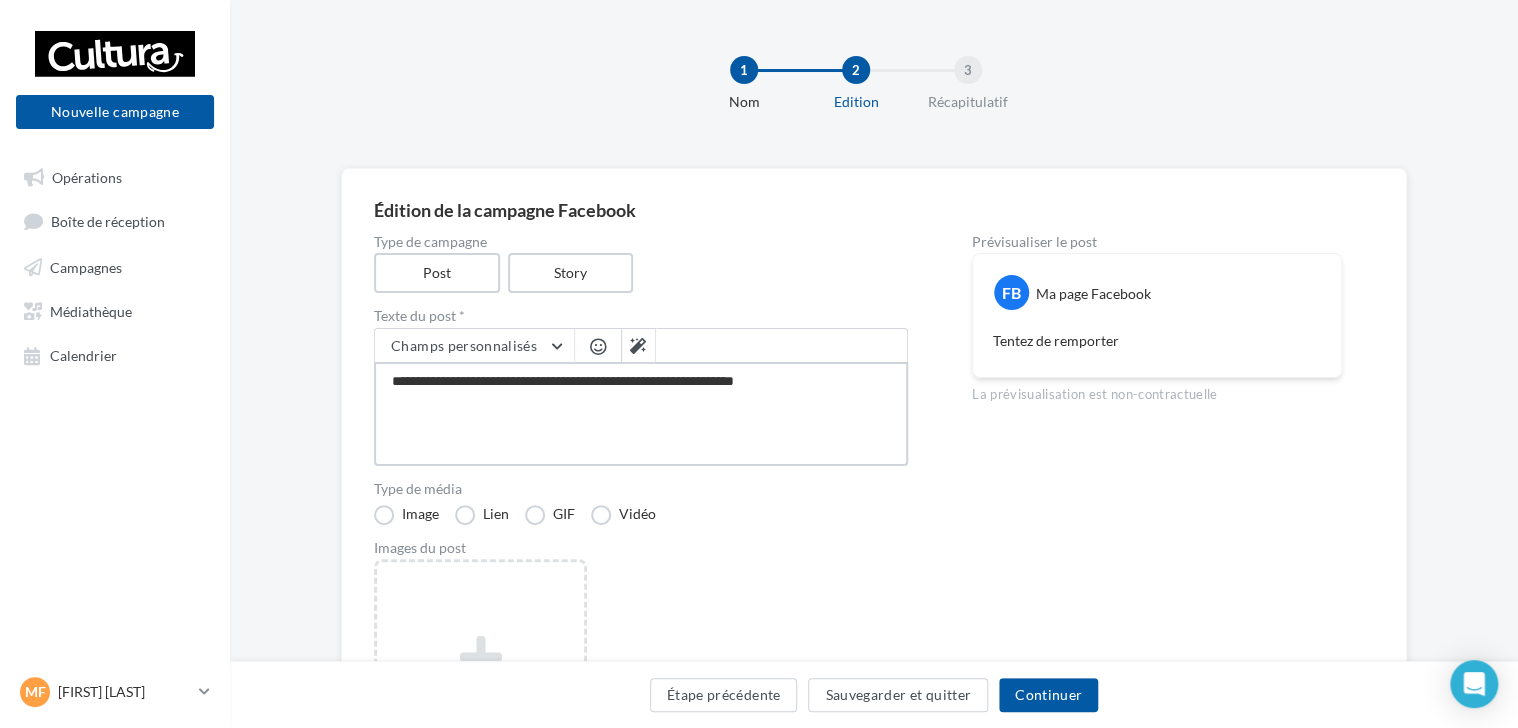 type on "**********" 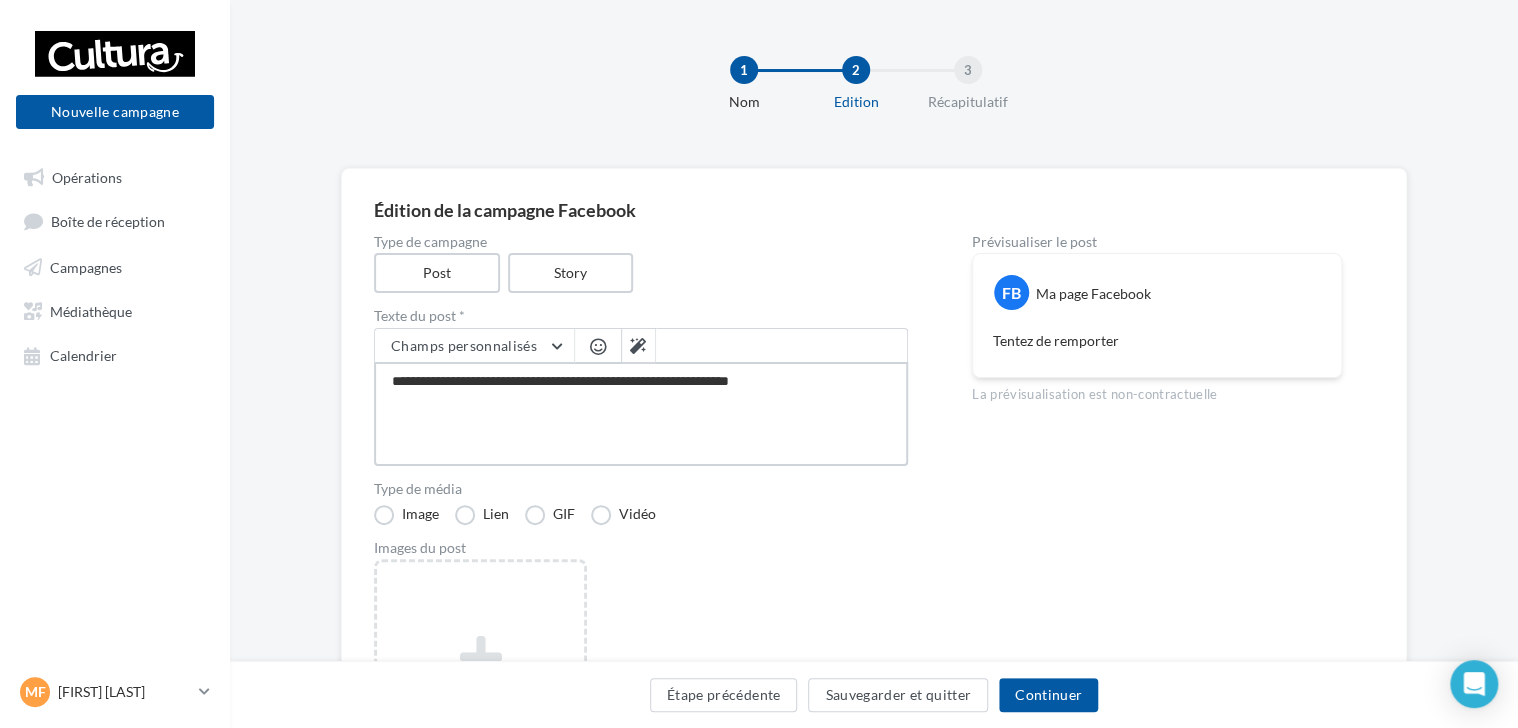 type on "**********" 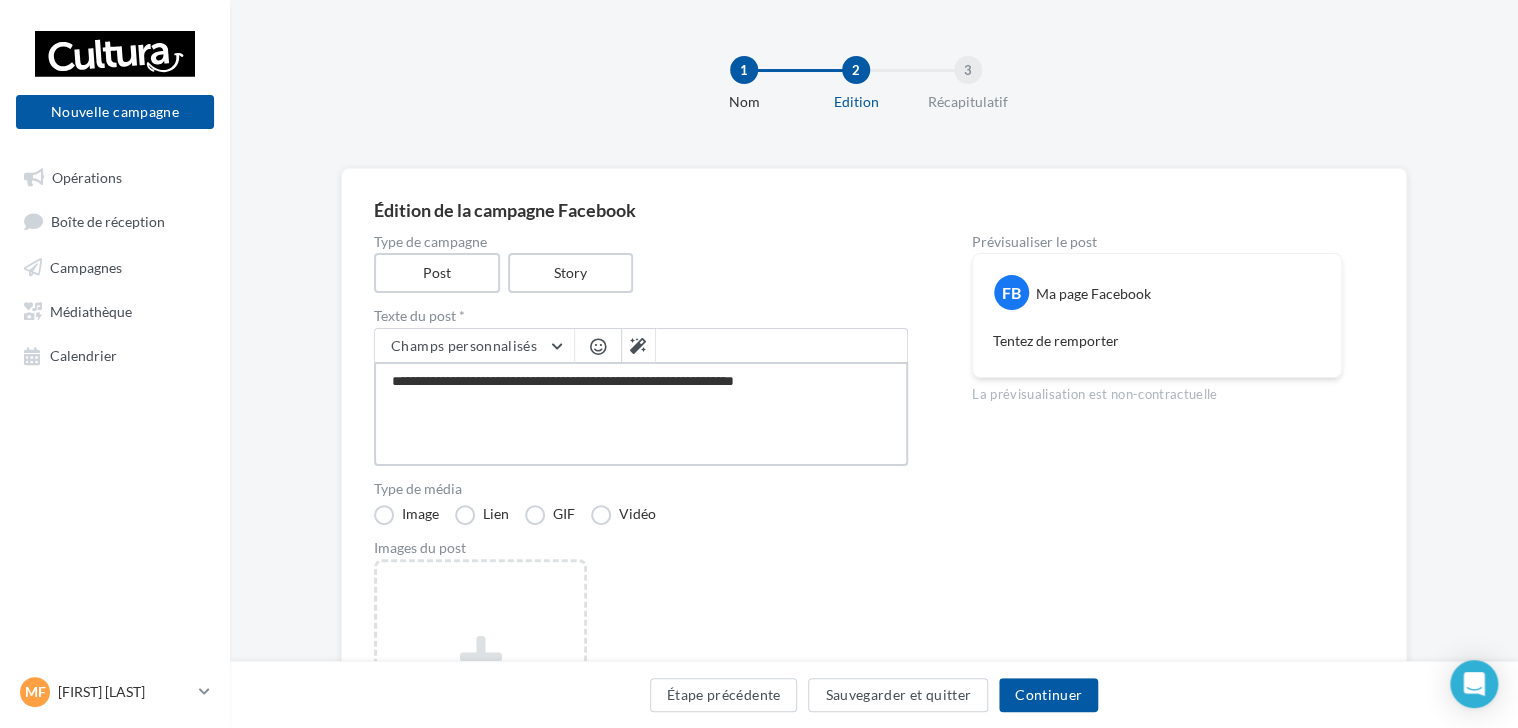 type on "**********" 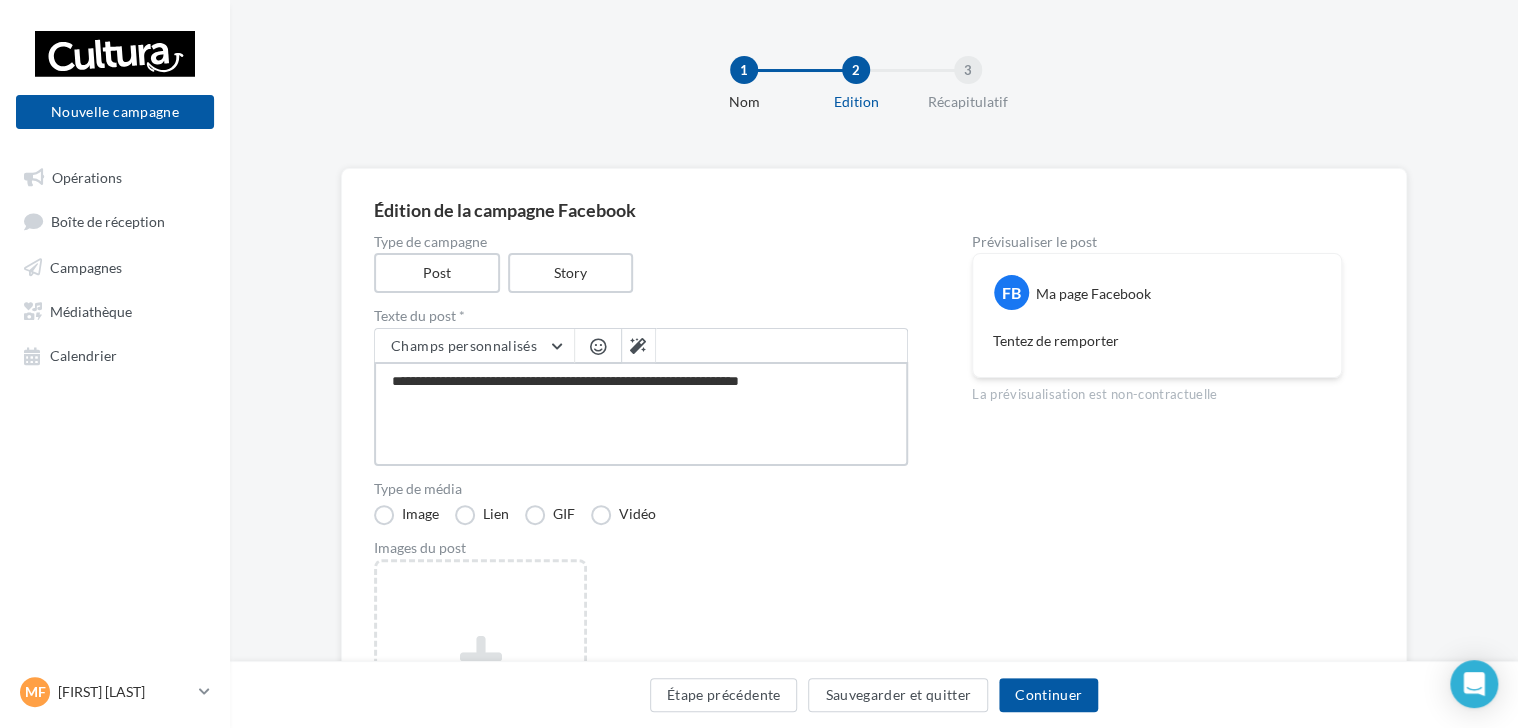 type on "**********" 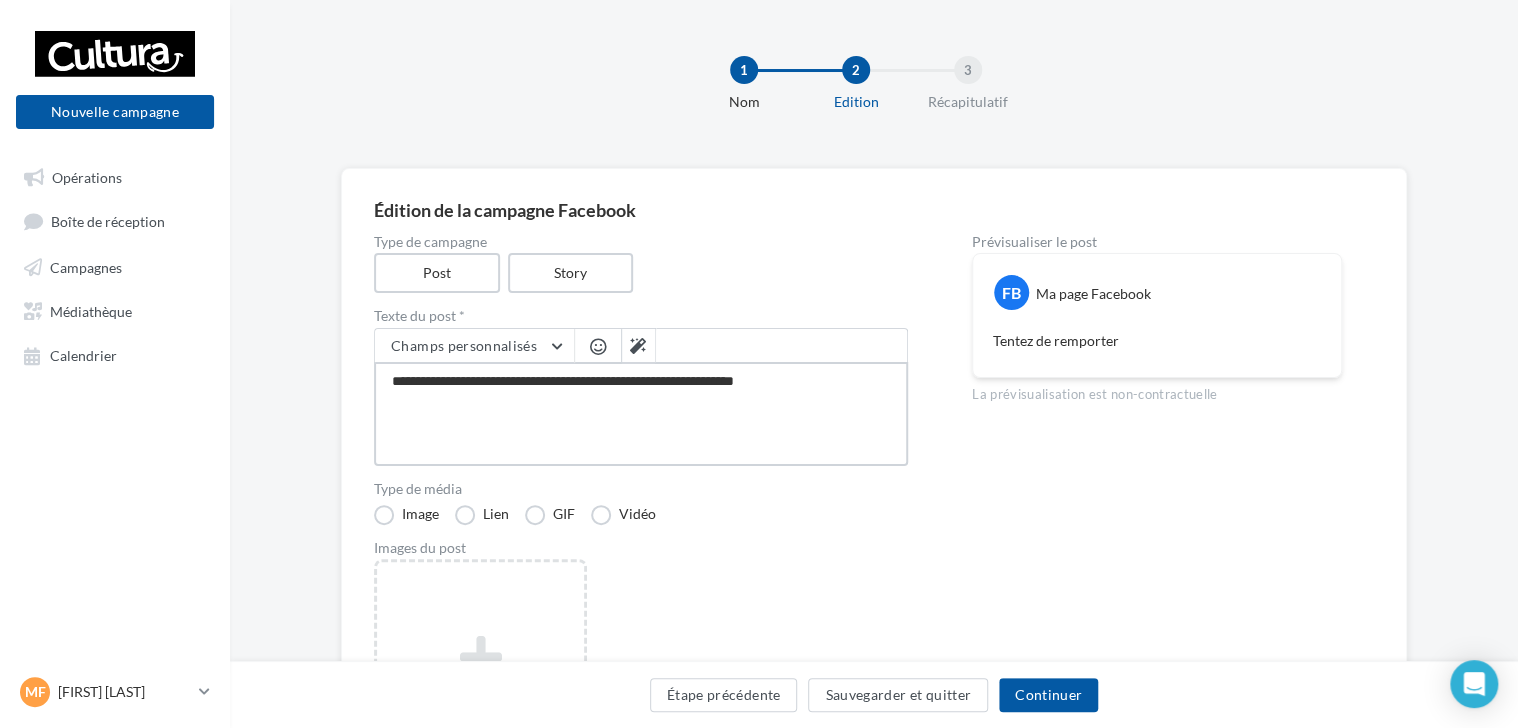 type on "**********" 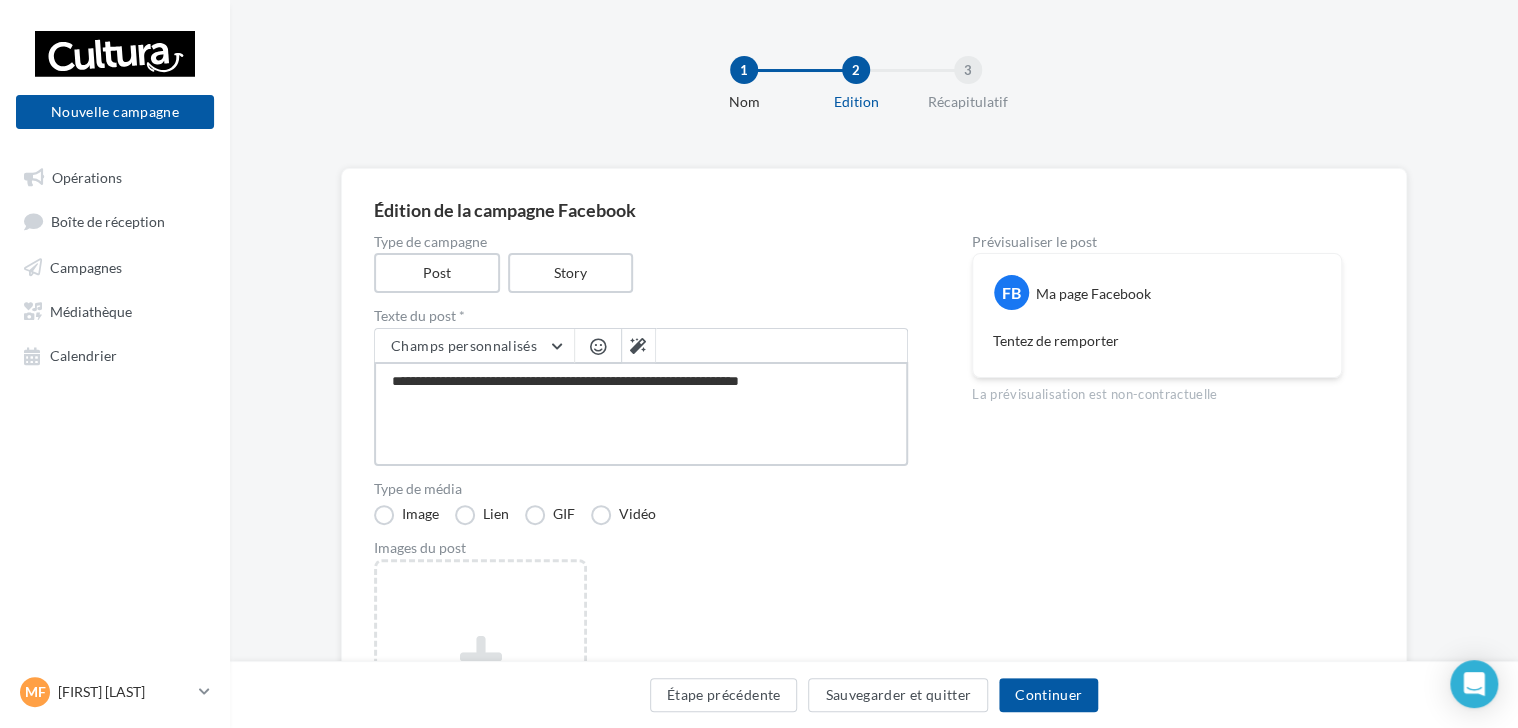 click on "**********" at bounding box center [641, 414] 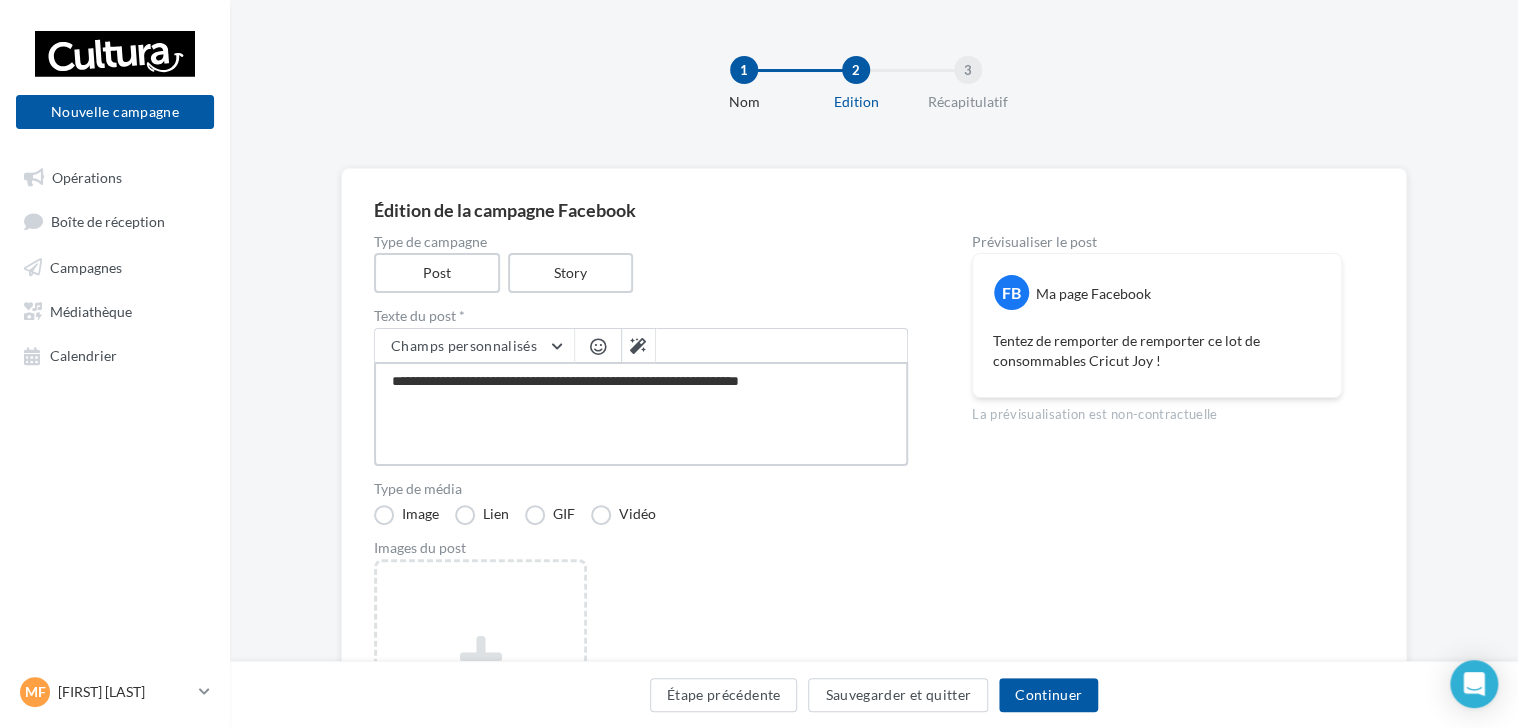 type on "**********" 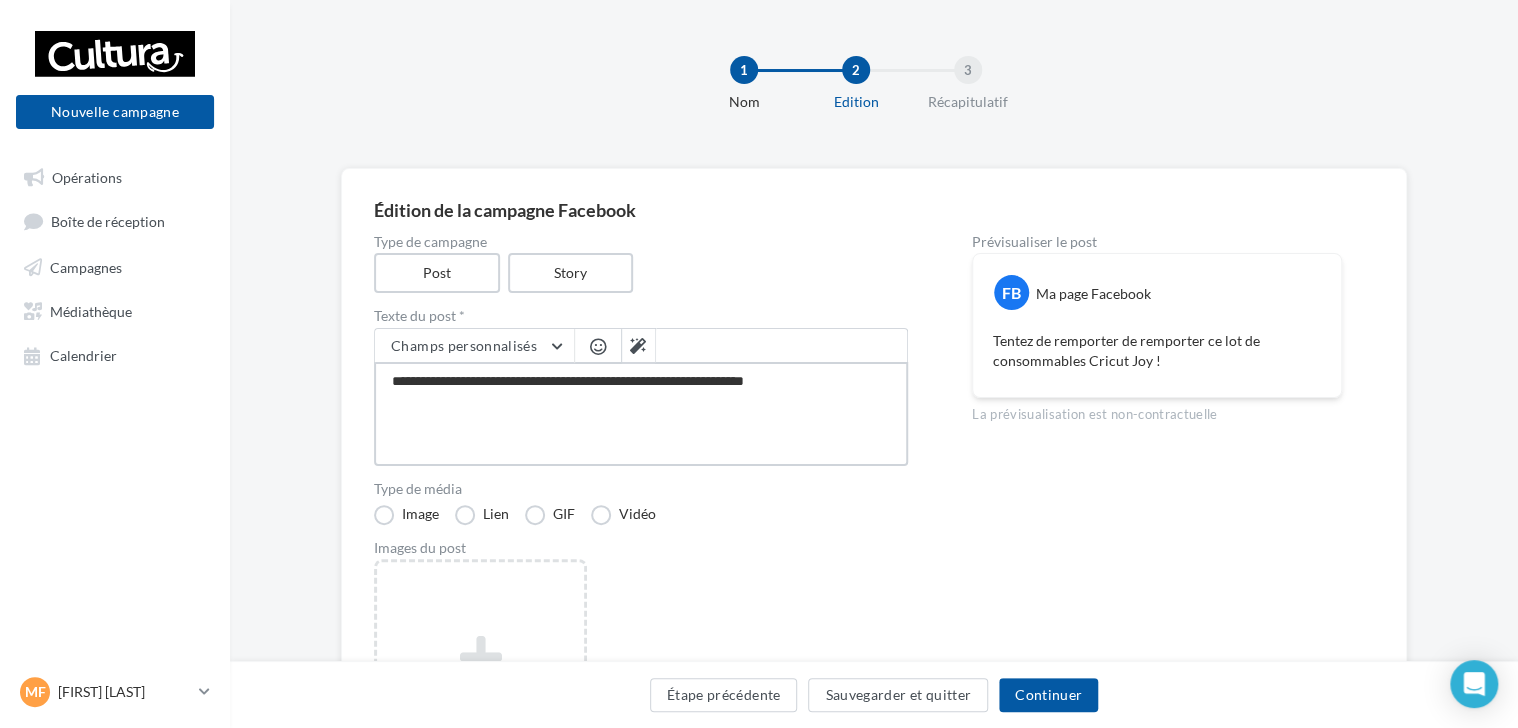 type on "**********" 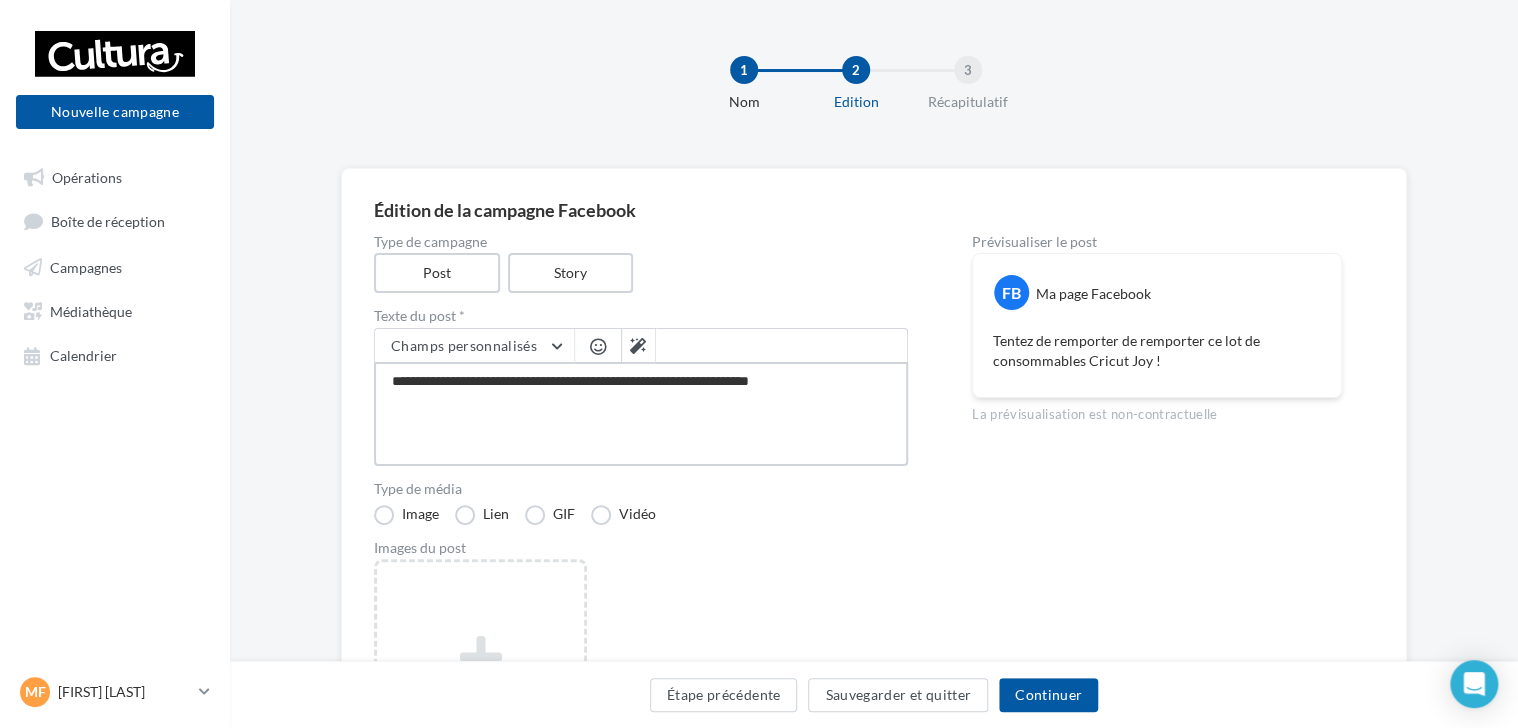 type on "**********" 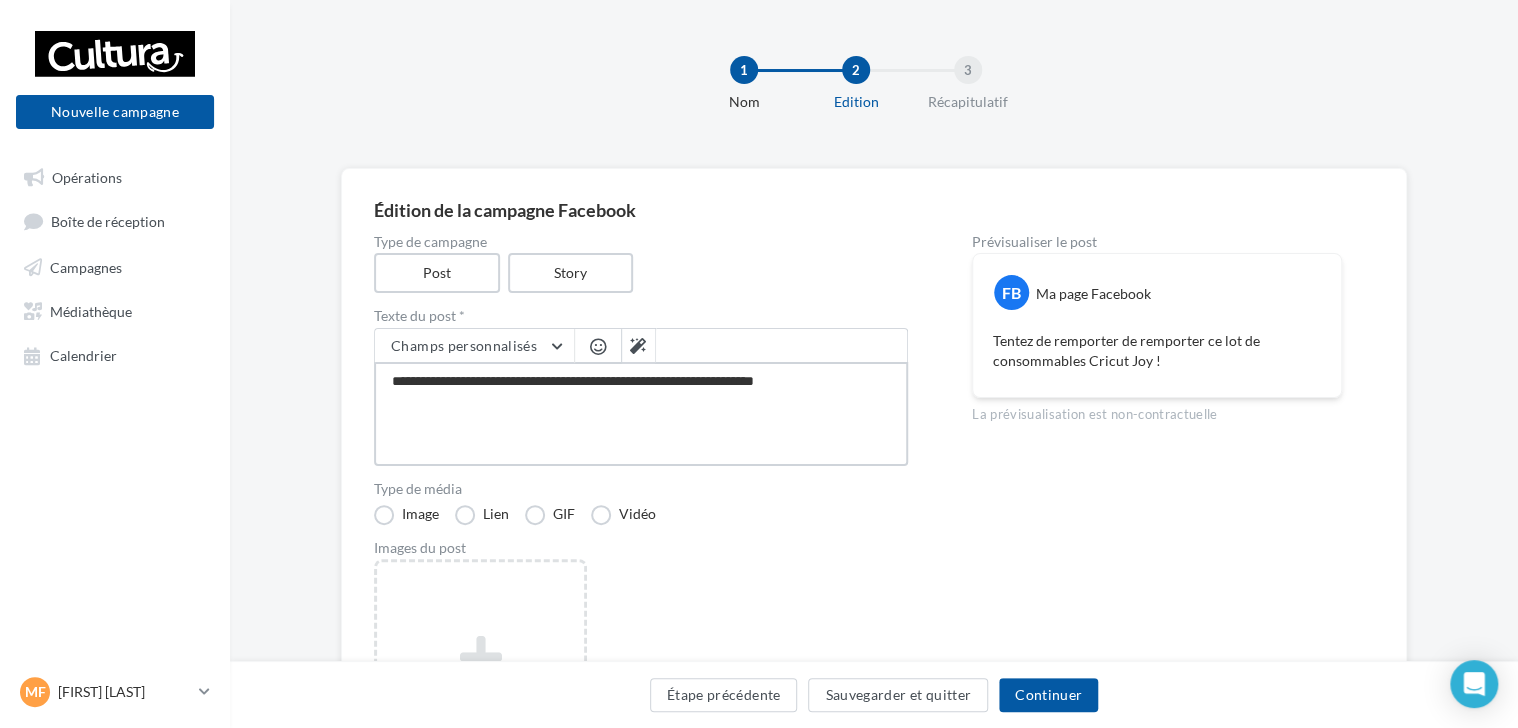 type on "**********" 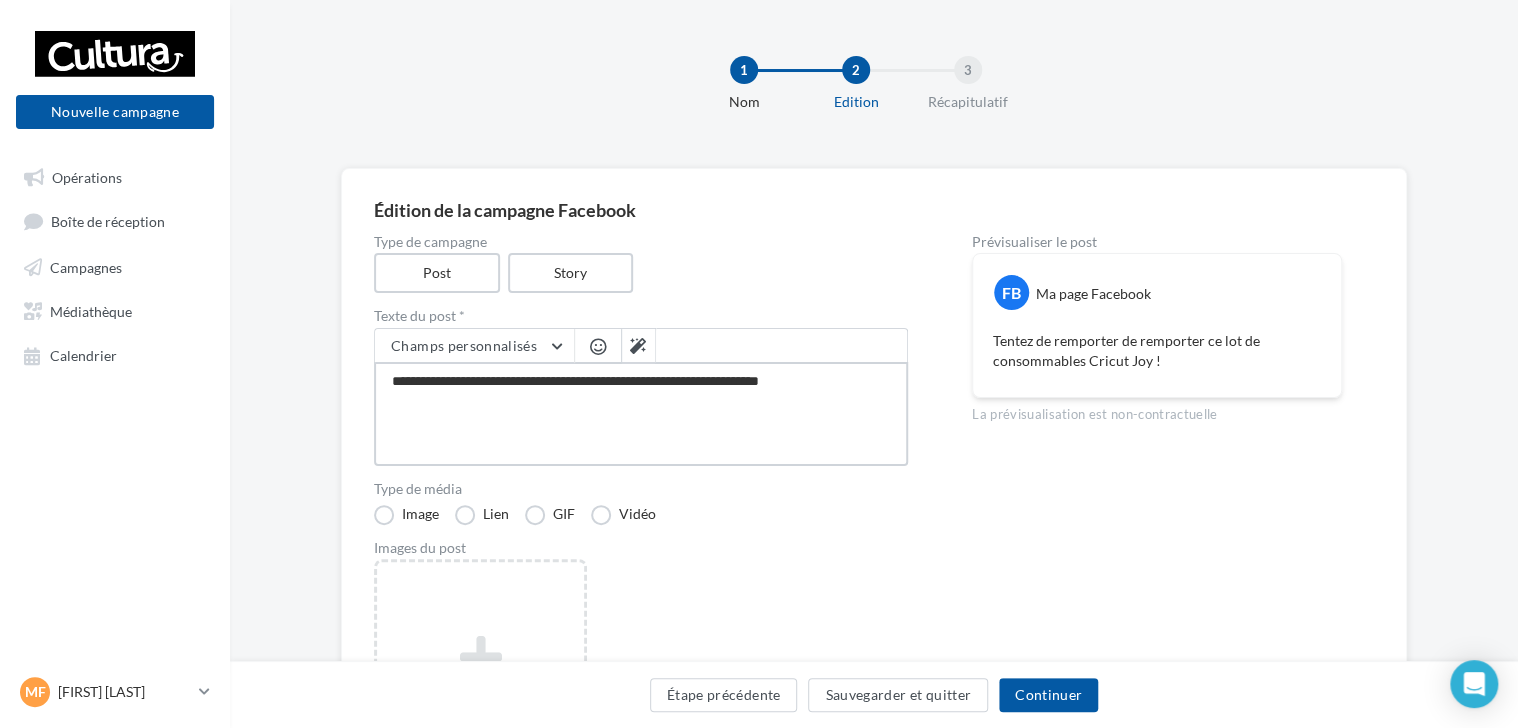 type on "**********" 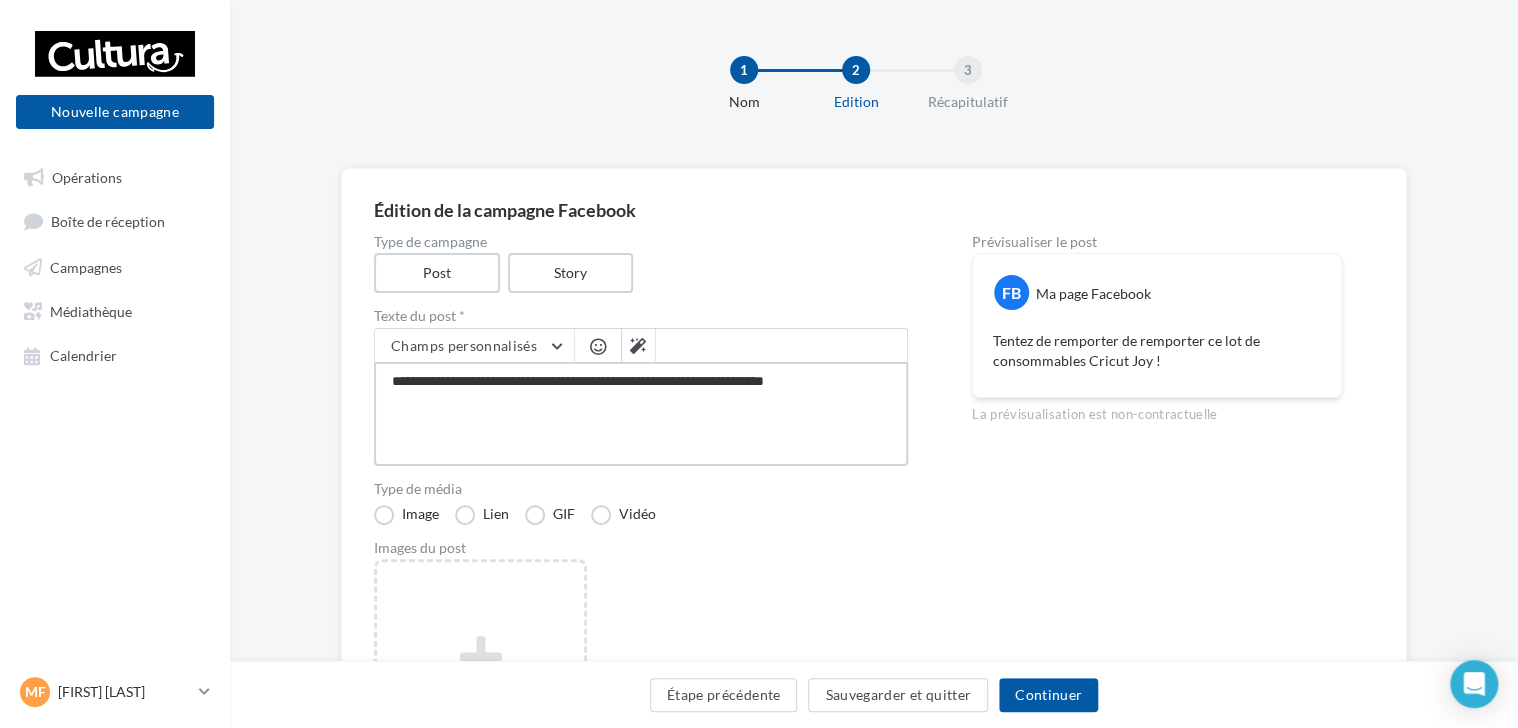 type on "**********" 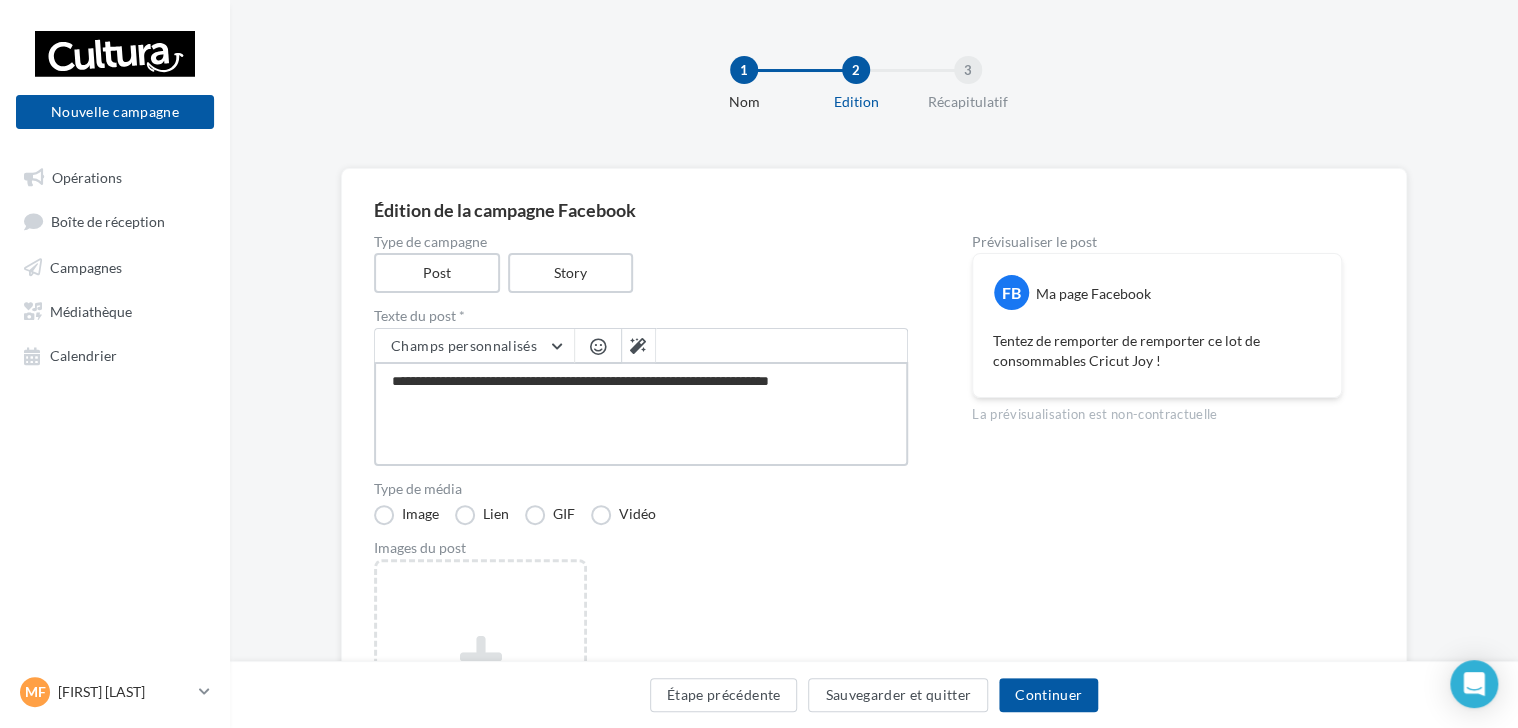 type on "**********" 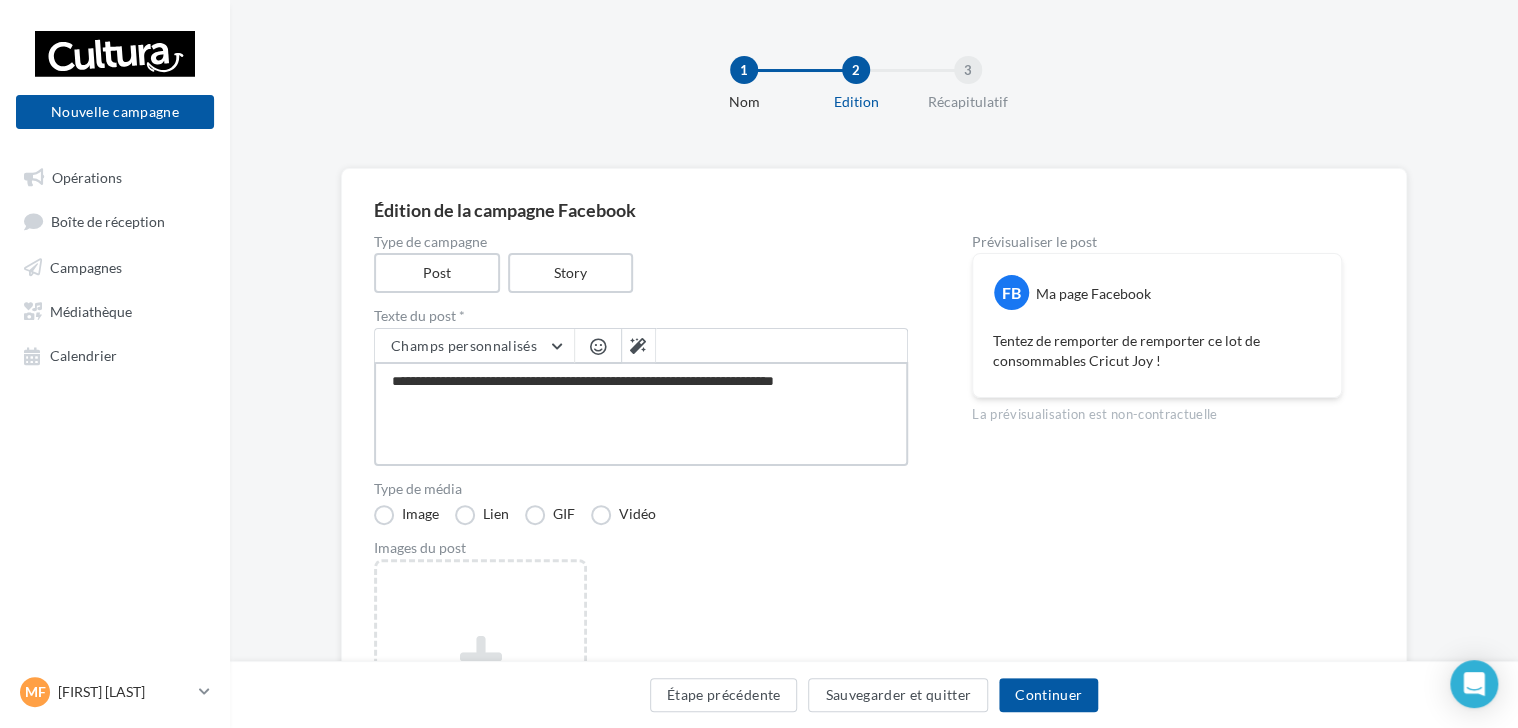 type on "**********" 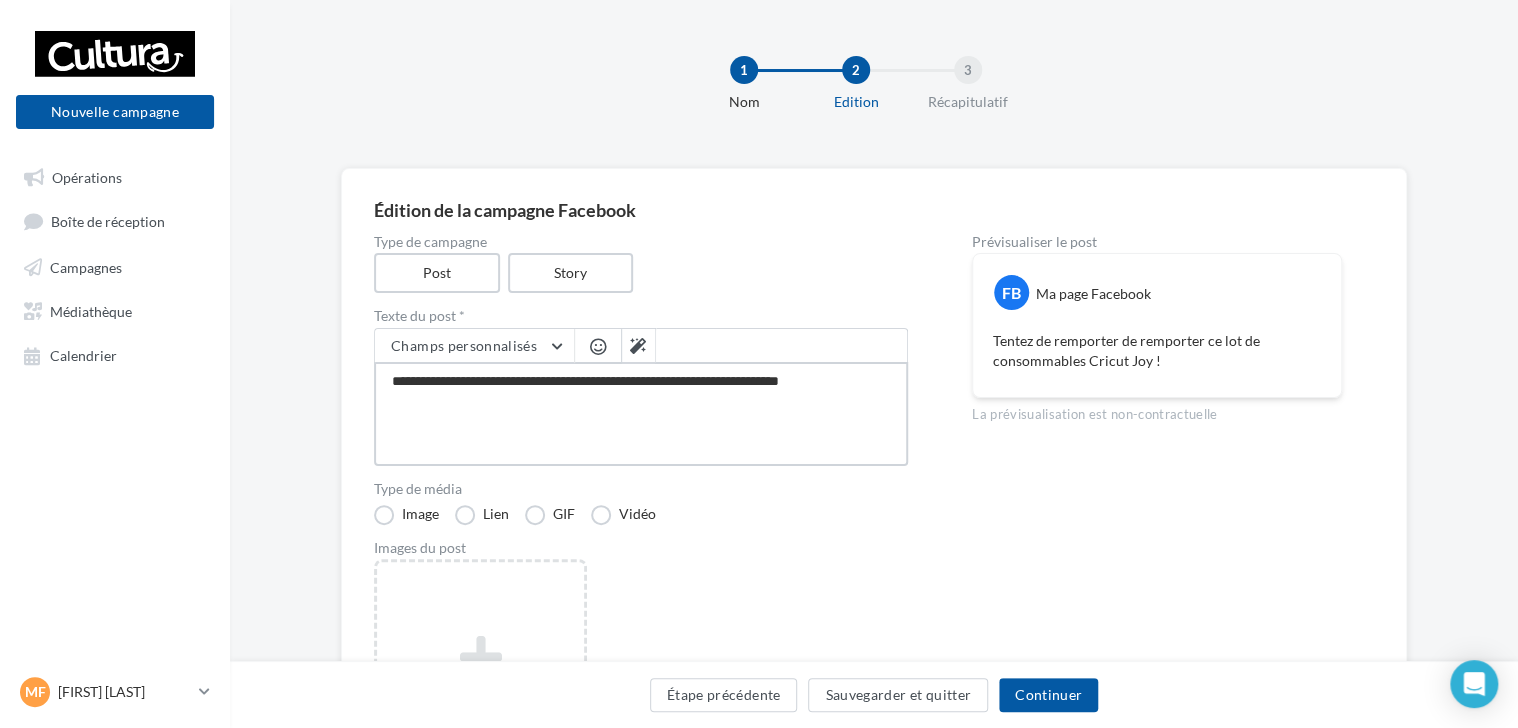 type on "**********" 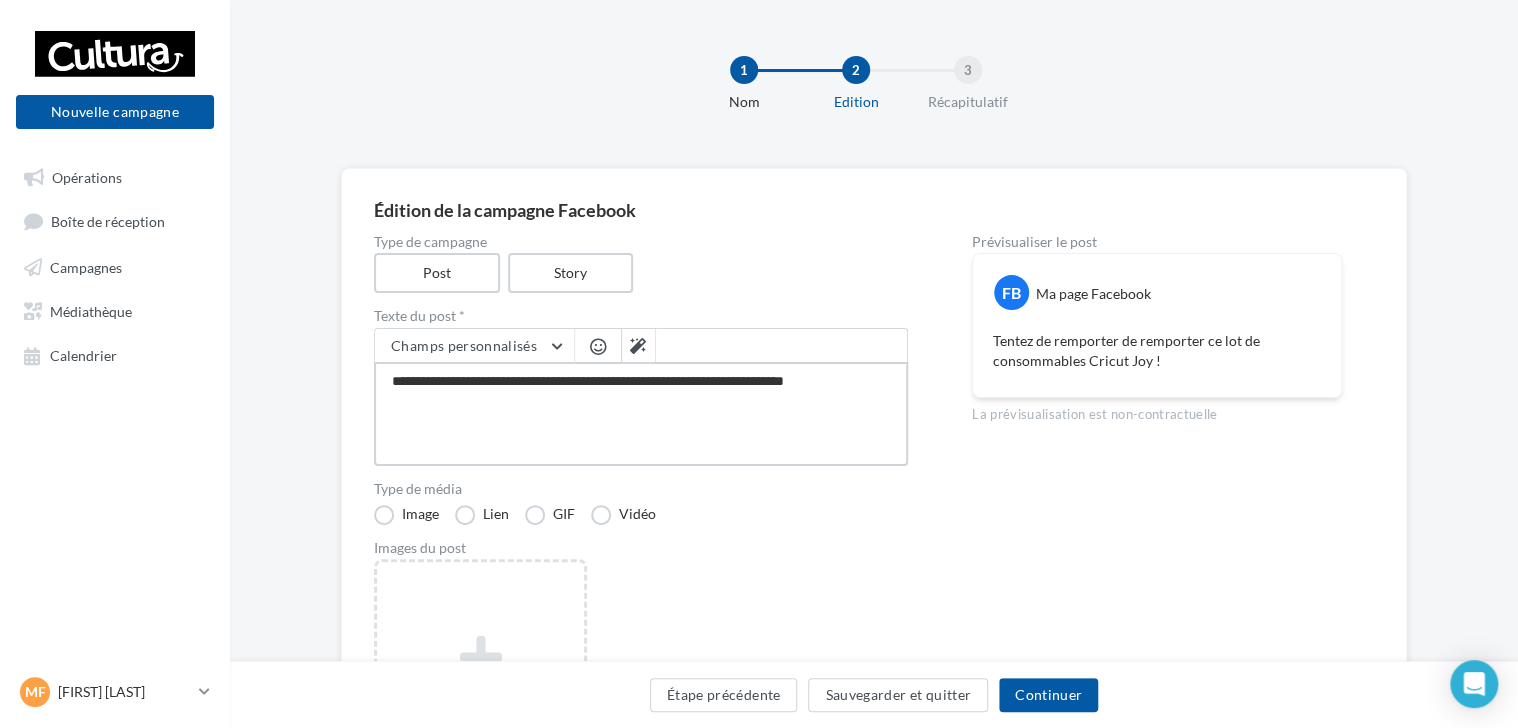 type on "**********" 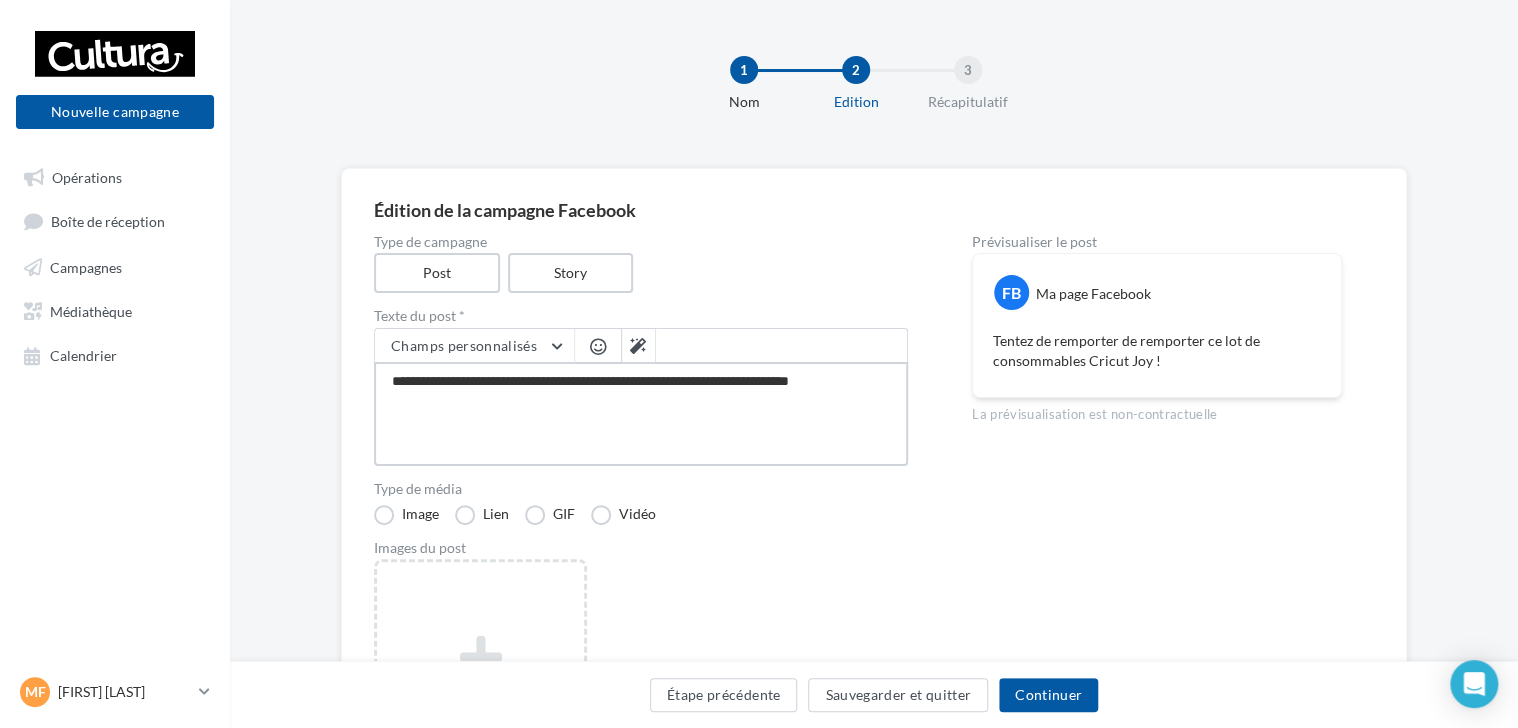 type on "**********" 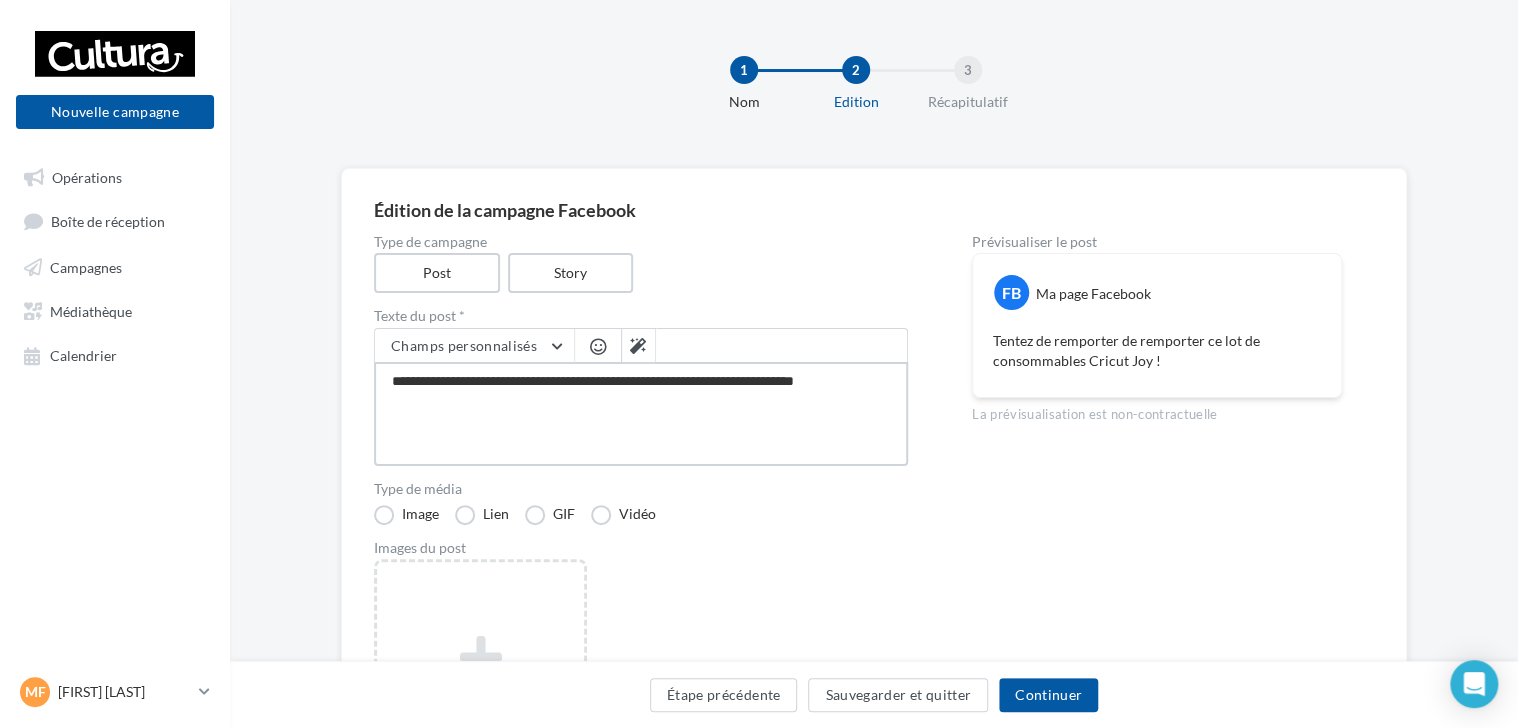 type on "**********" 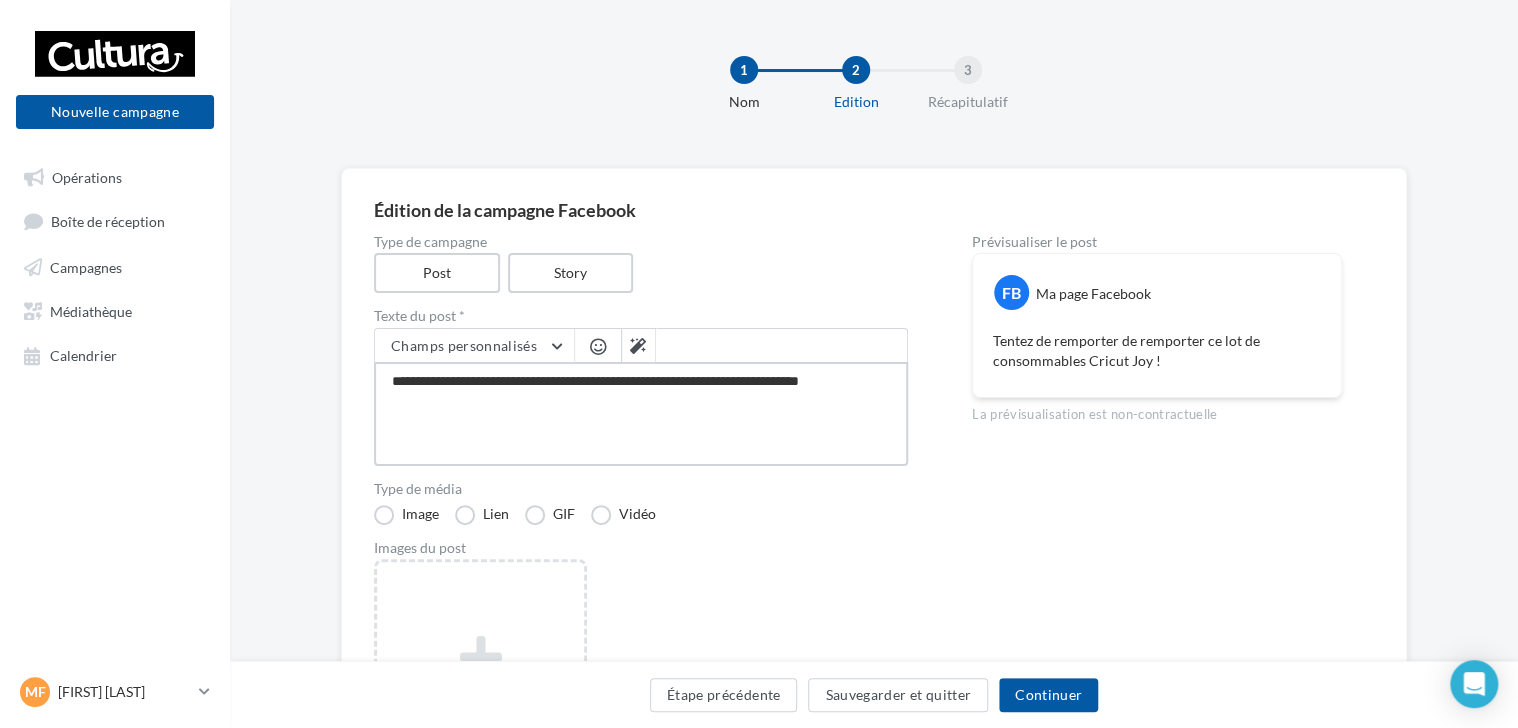 type on "**********" 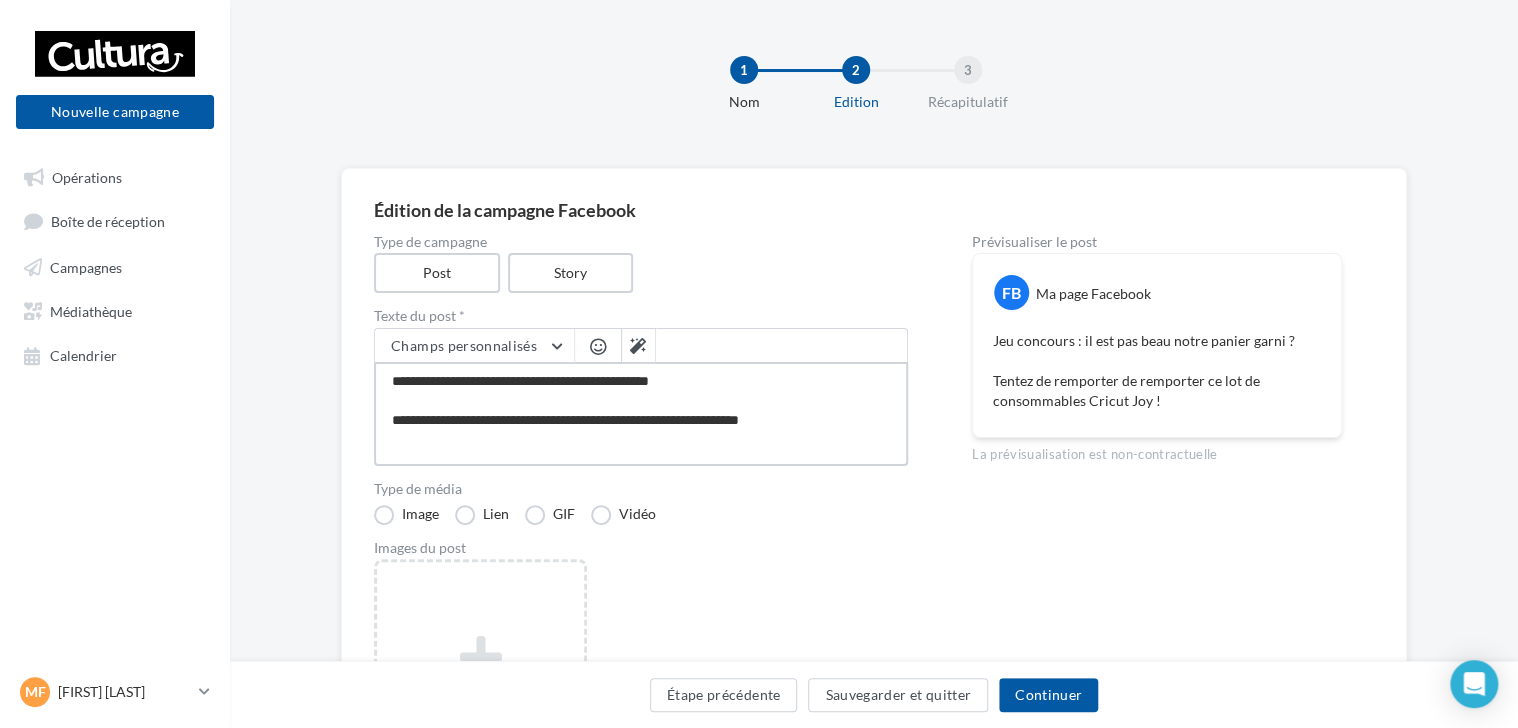 click on "**********" at bounding box center [641, 414] 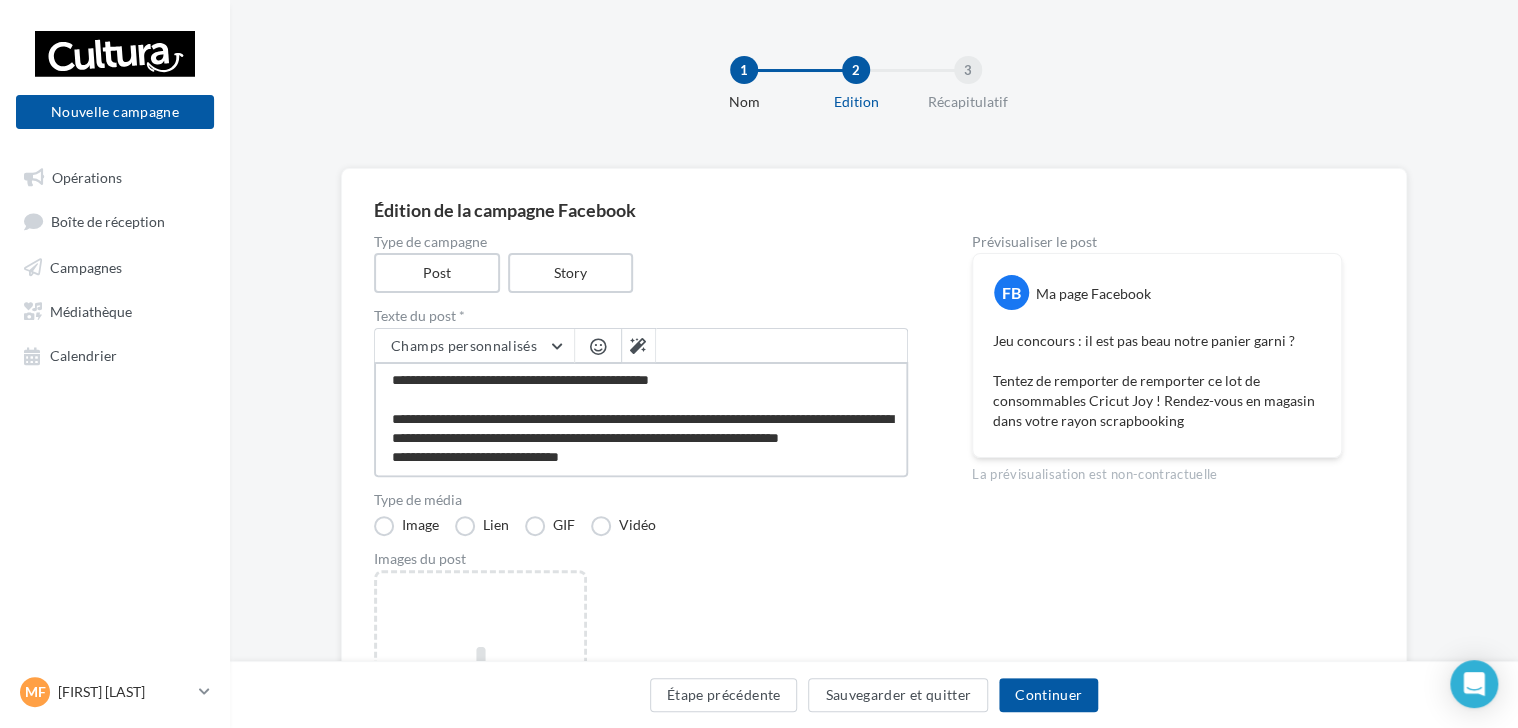scroll, scrollTop: 0, scrollLeft: 0, axis: both 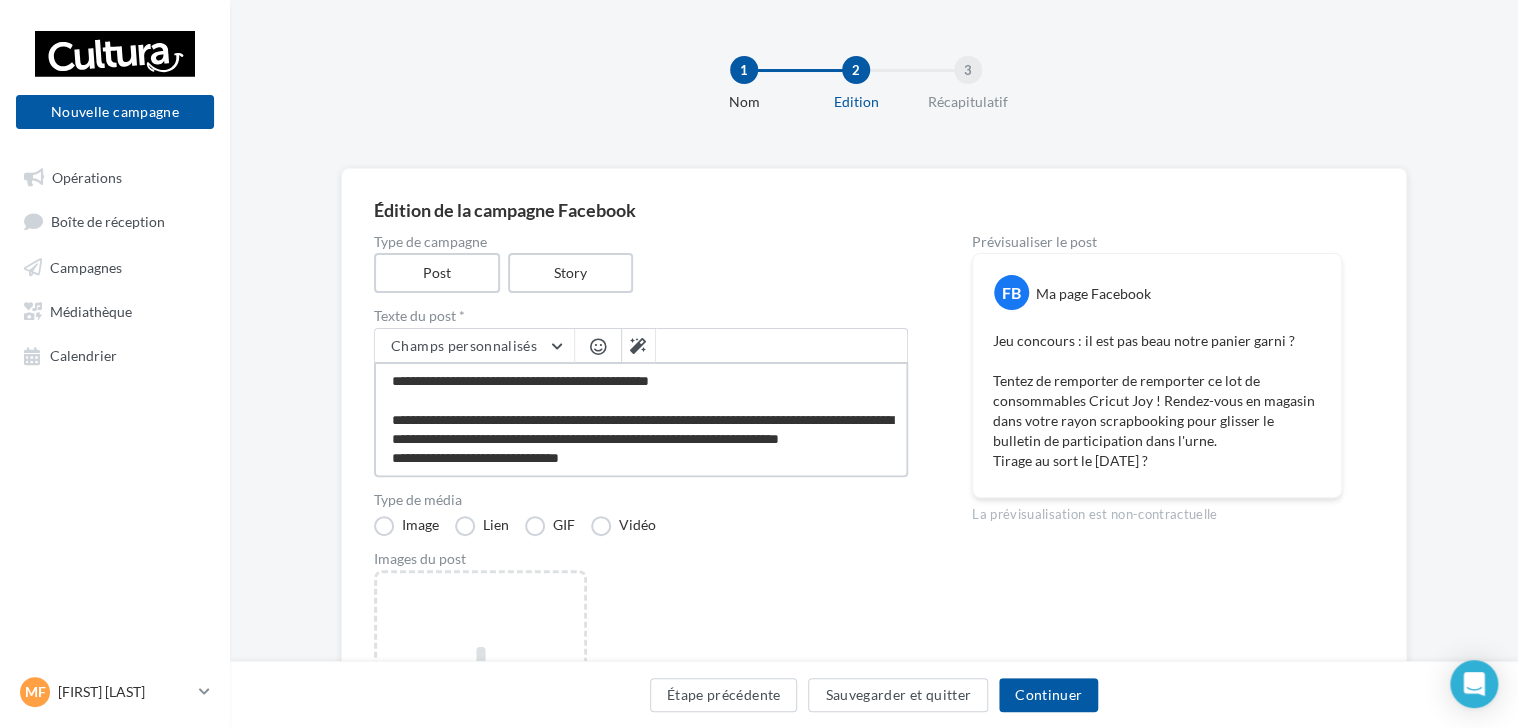 click on "**********" at bounding box center (641, 419) 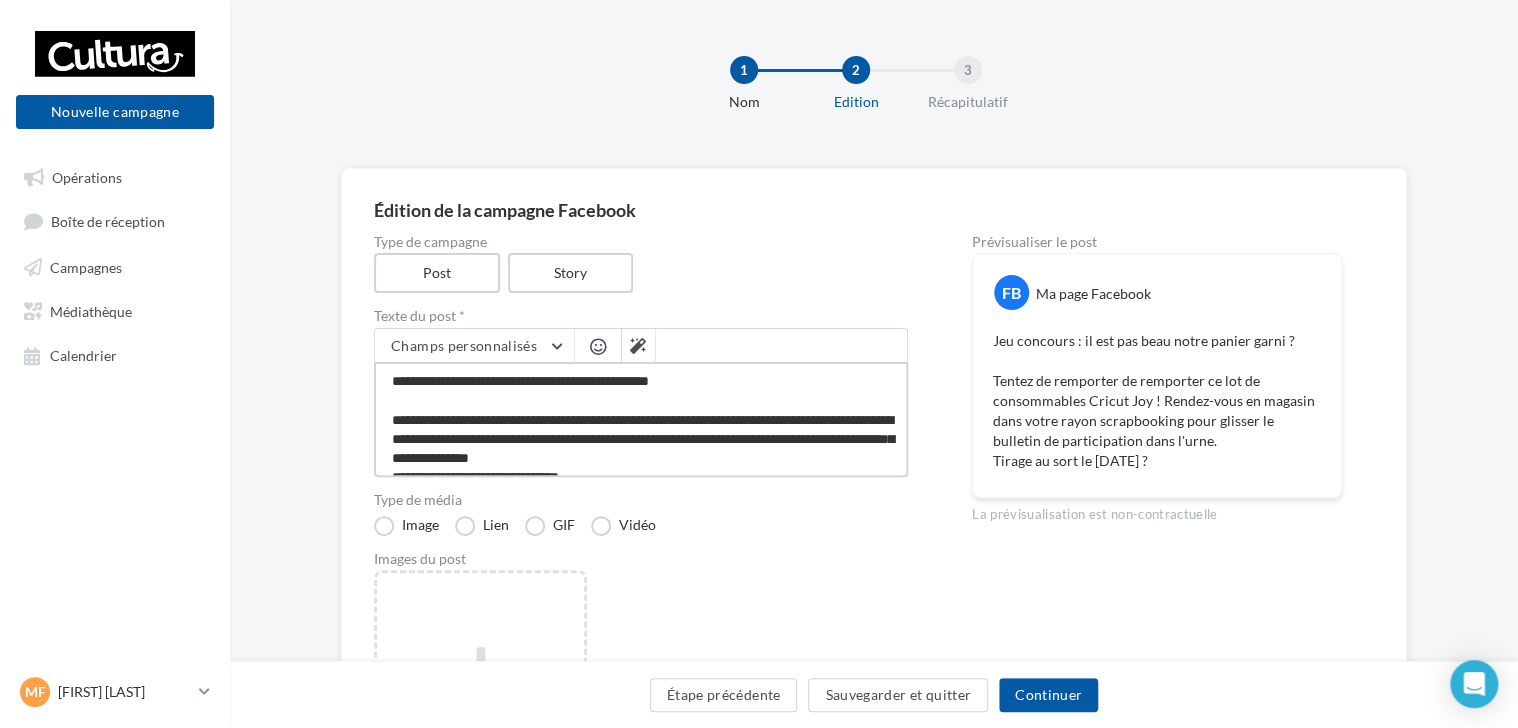 click on "**********" at bounding box center [641, 419] 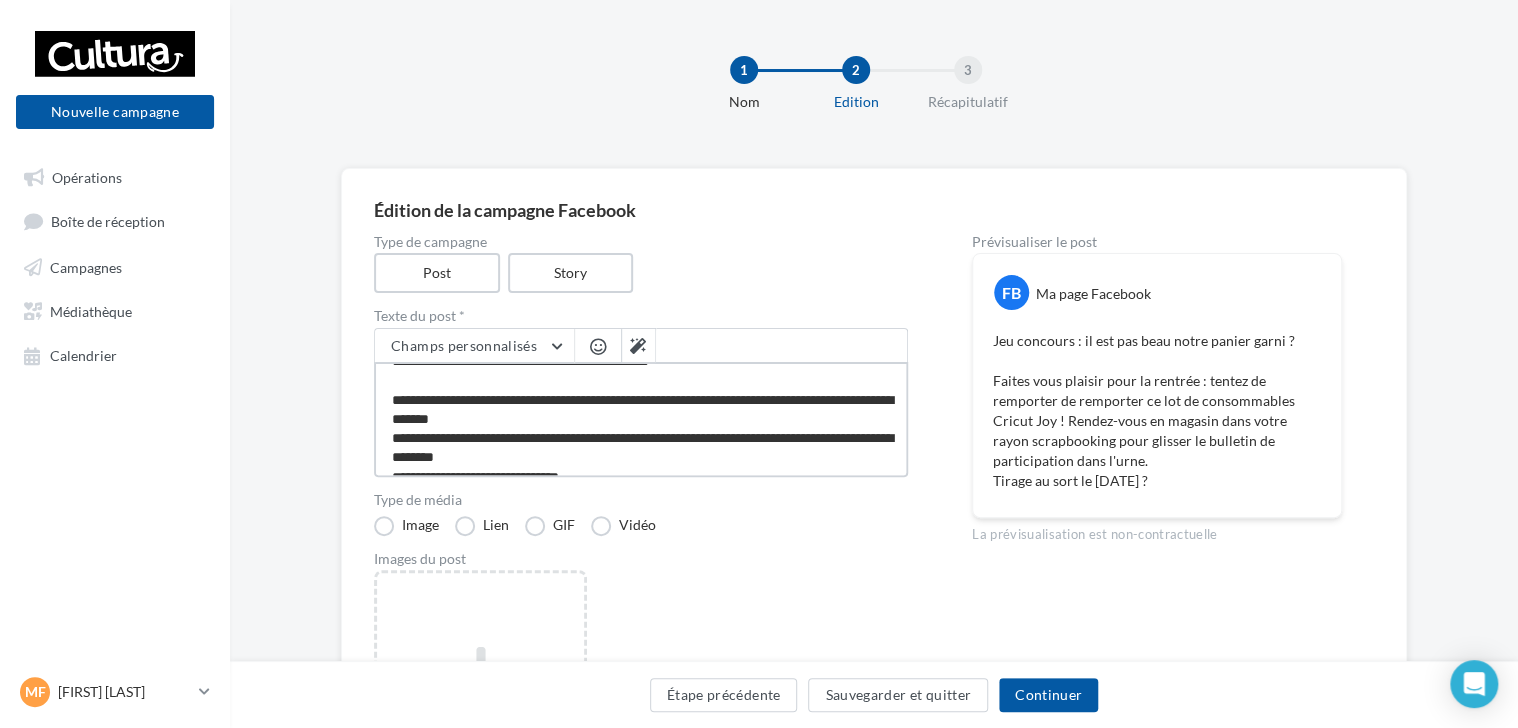 scroll, scrollTop: 0, scrollLeft: 0, axis: both 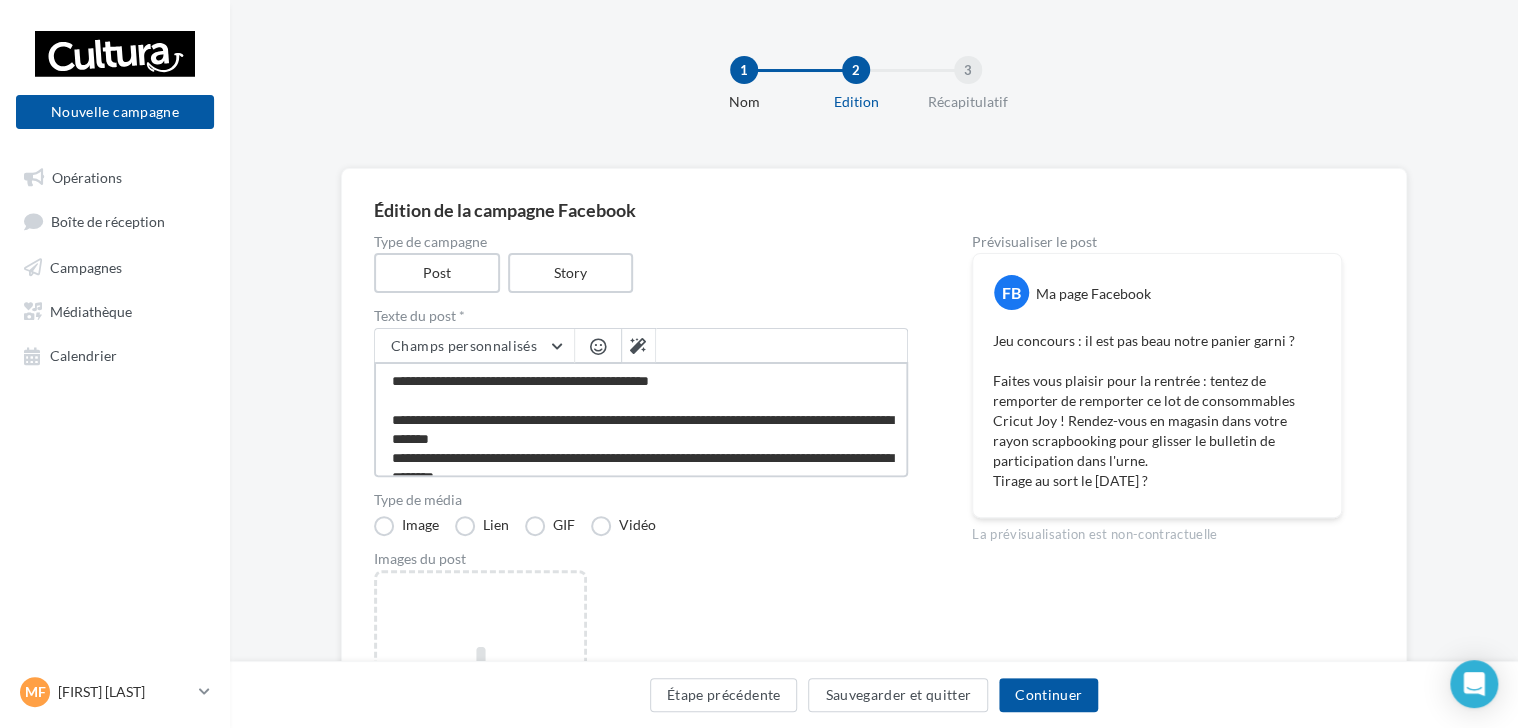 click on "**********" at bounding box center [641, 419] 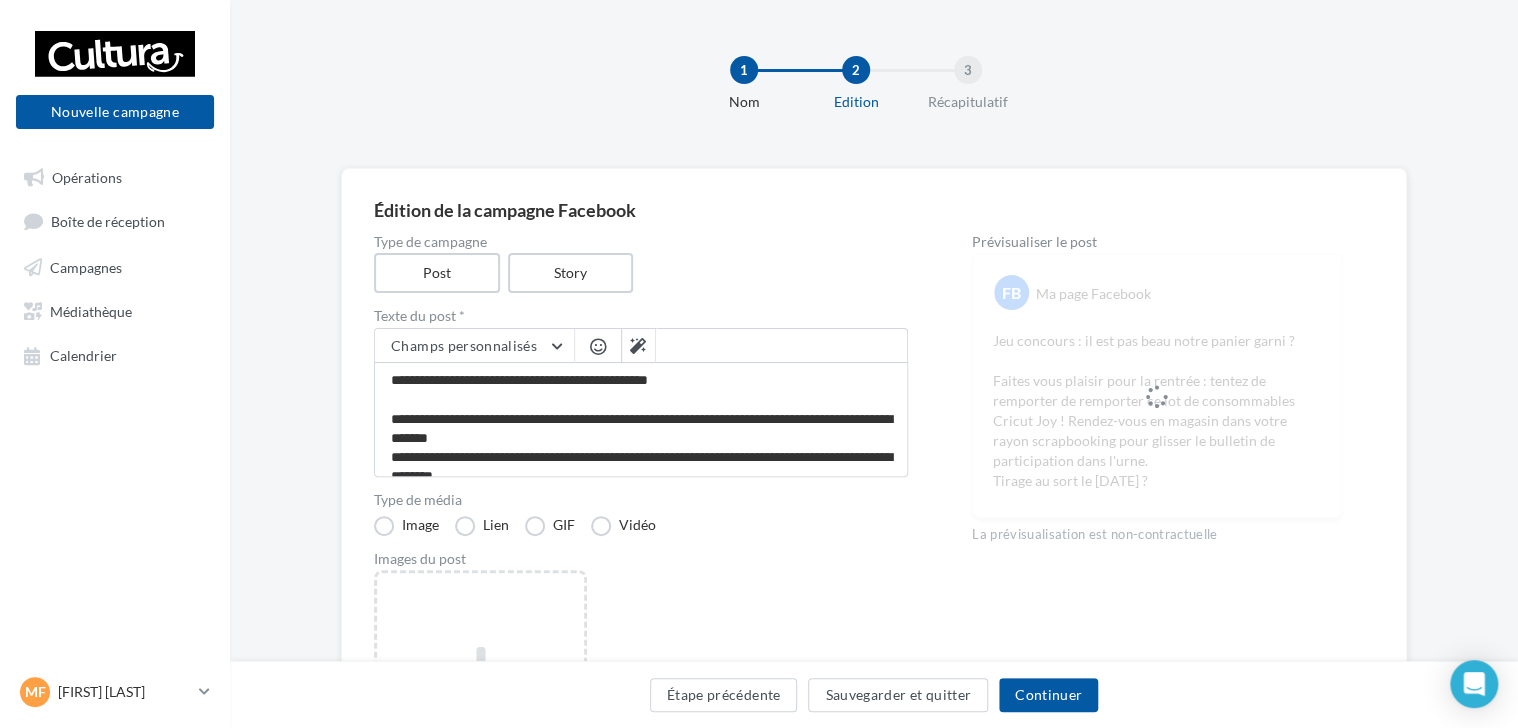click at bounding box center [598, 346] 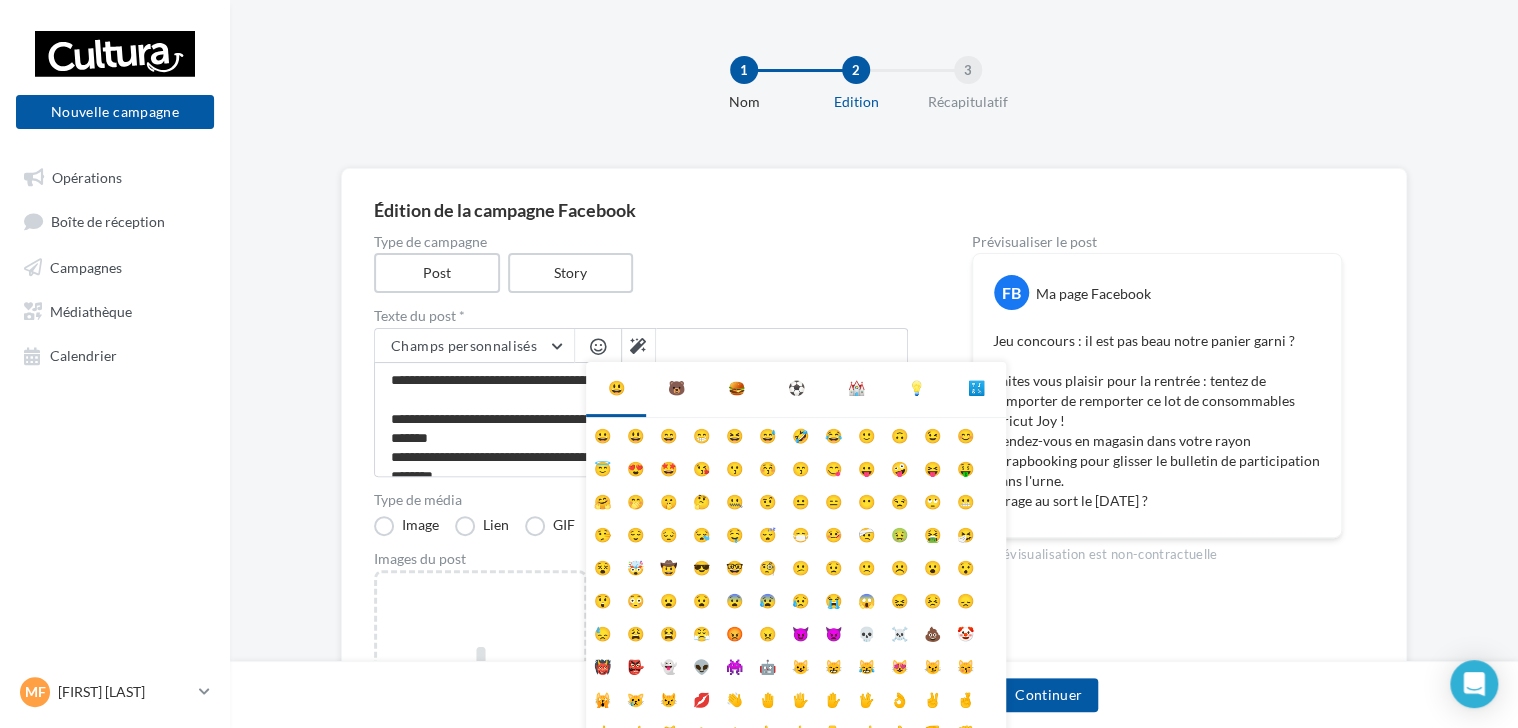 click at bounding box center [598, 348] 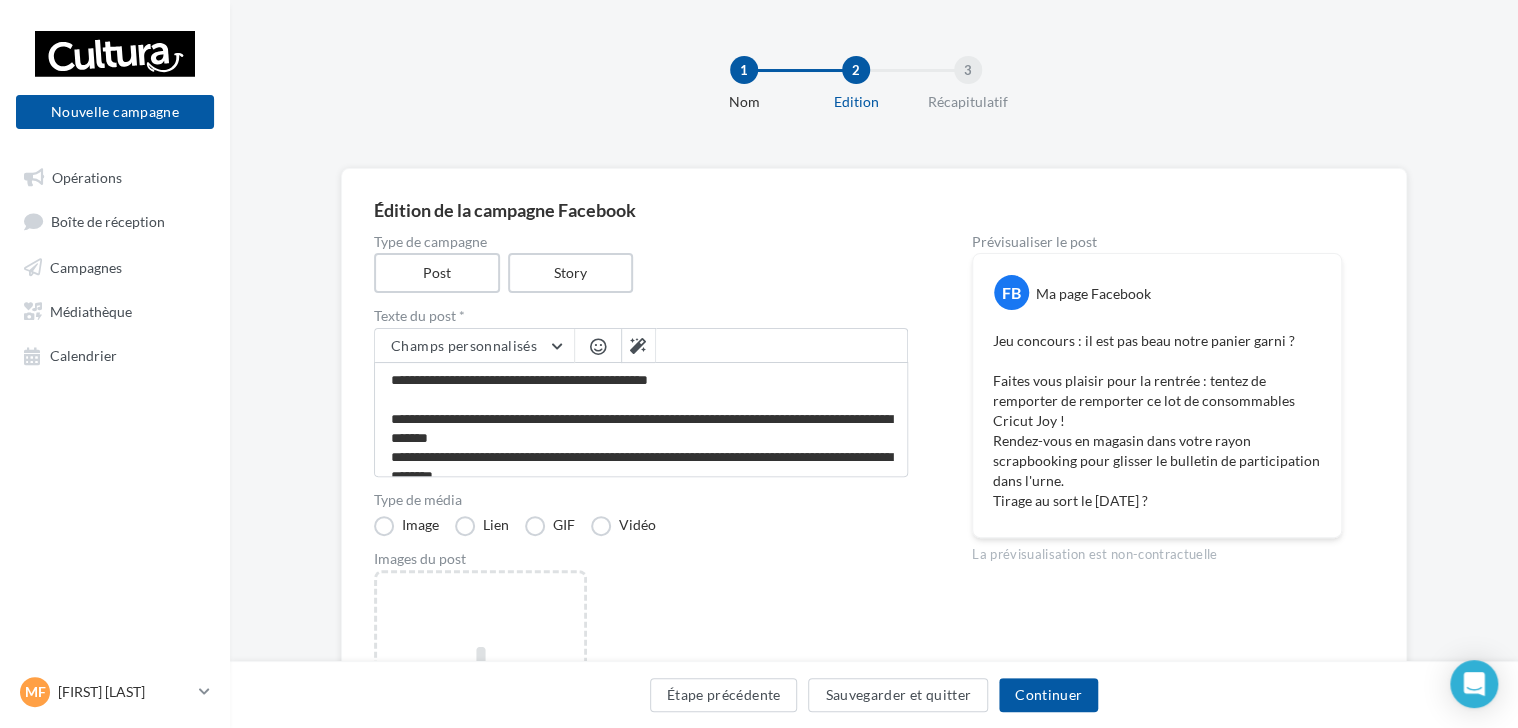 click at bounding box center (598, 348) 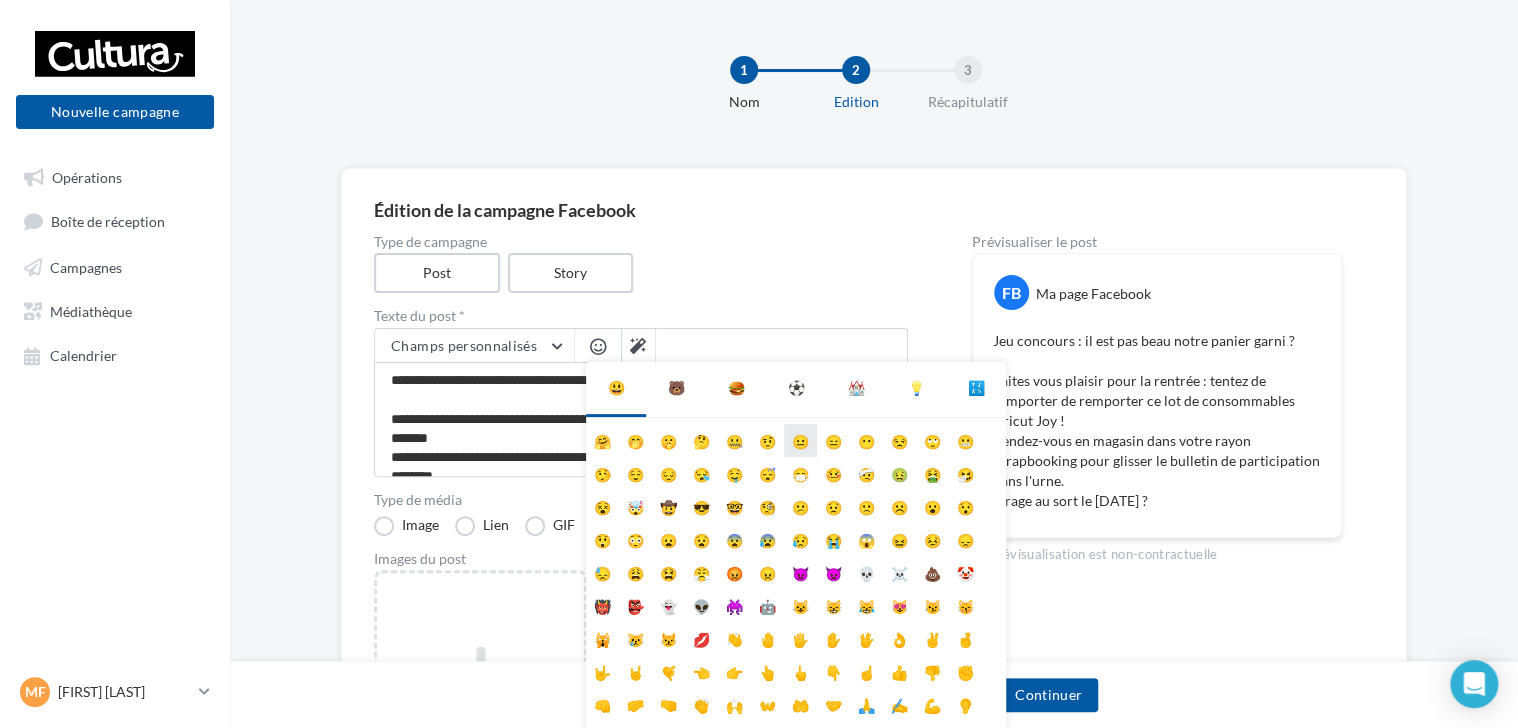 scroll, scrollTop: 78, scrollLeft: 0, axis: vertical 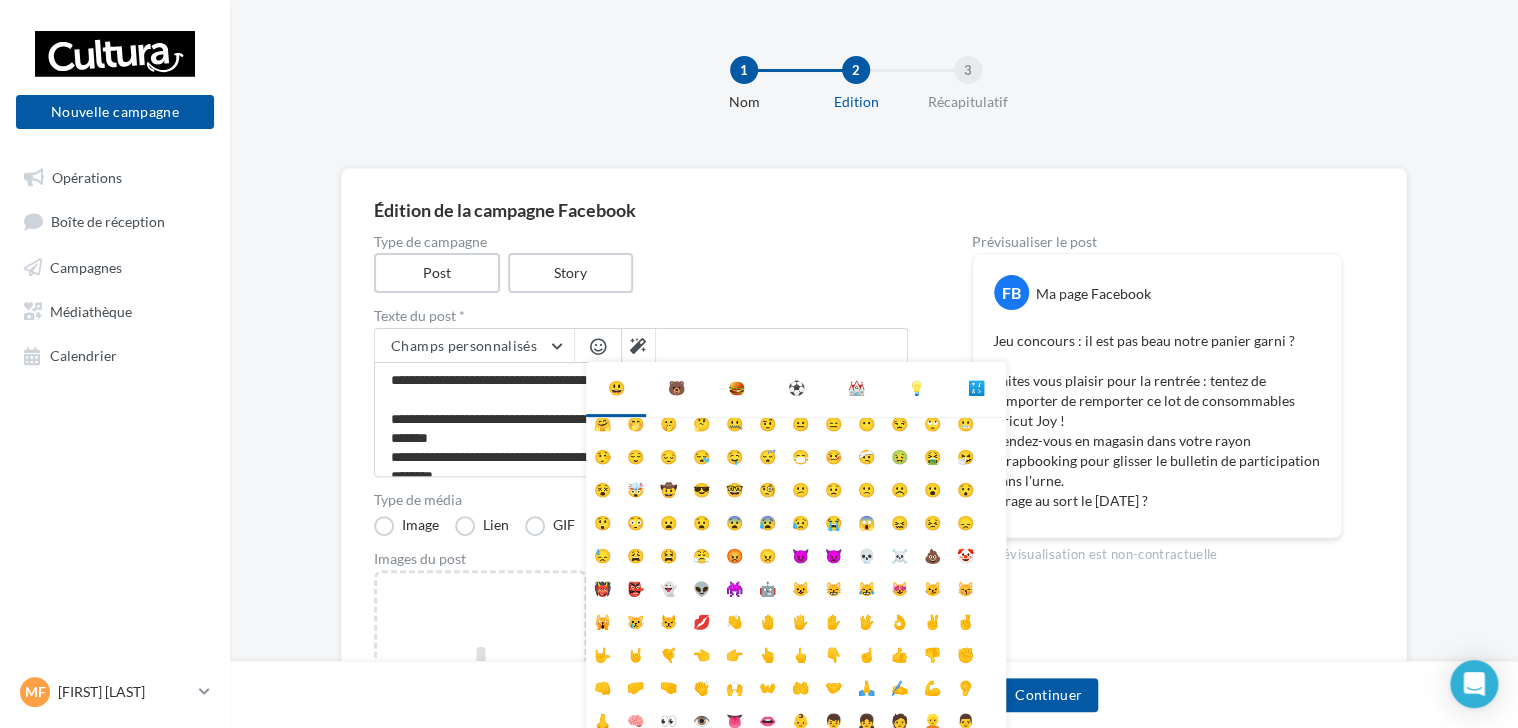 click on "🐻" at bounding box center (676, 388) 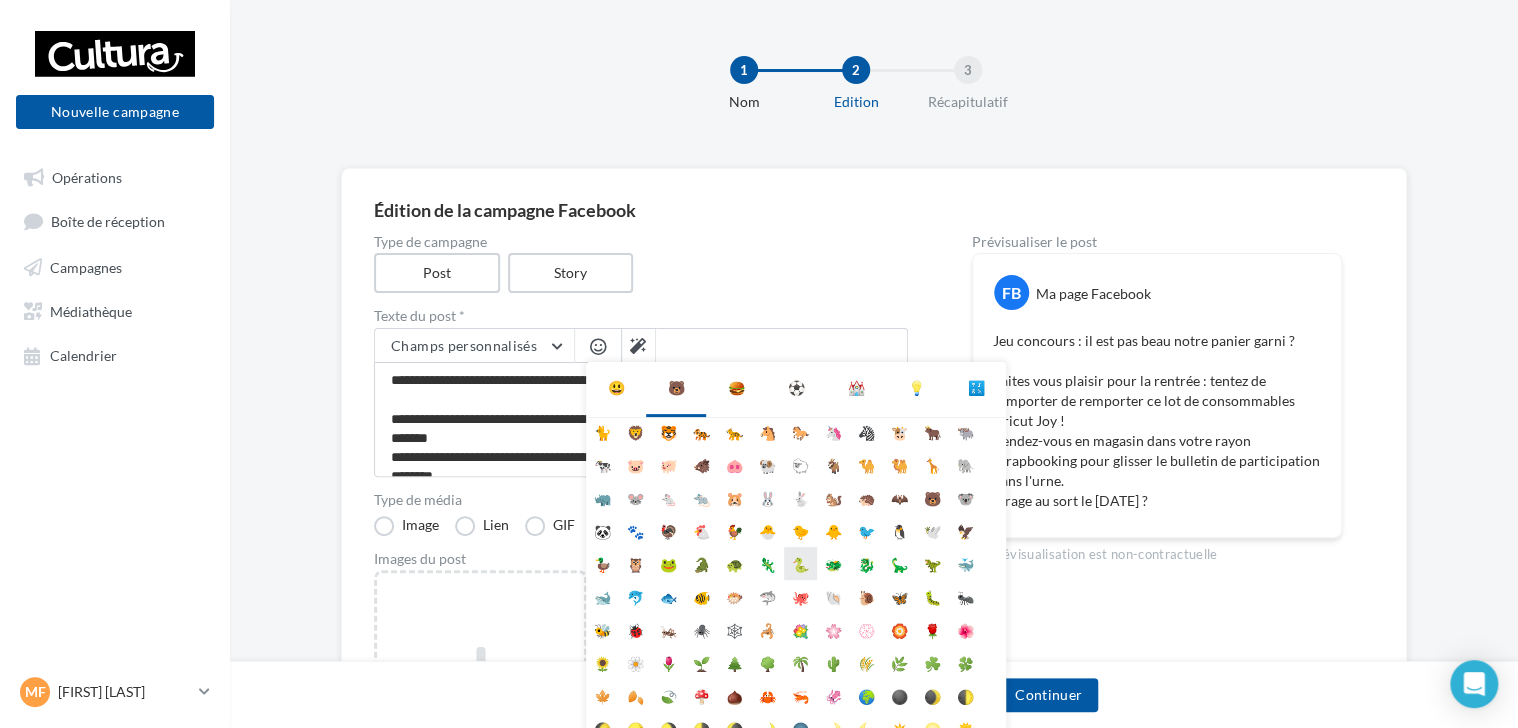 scroll, scrollTop: 0, scrollLeft: 0, axis: both 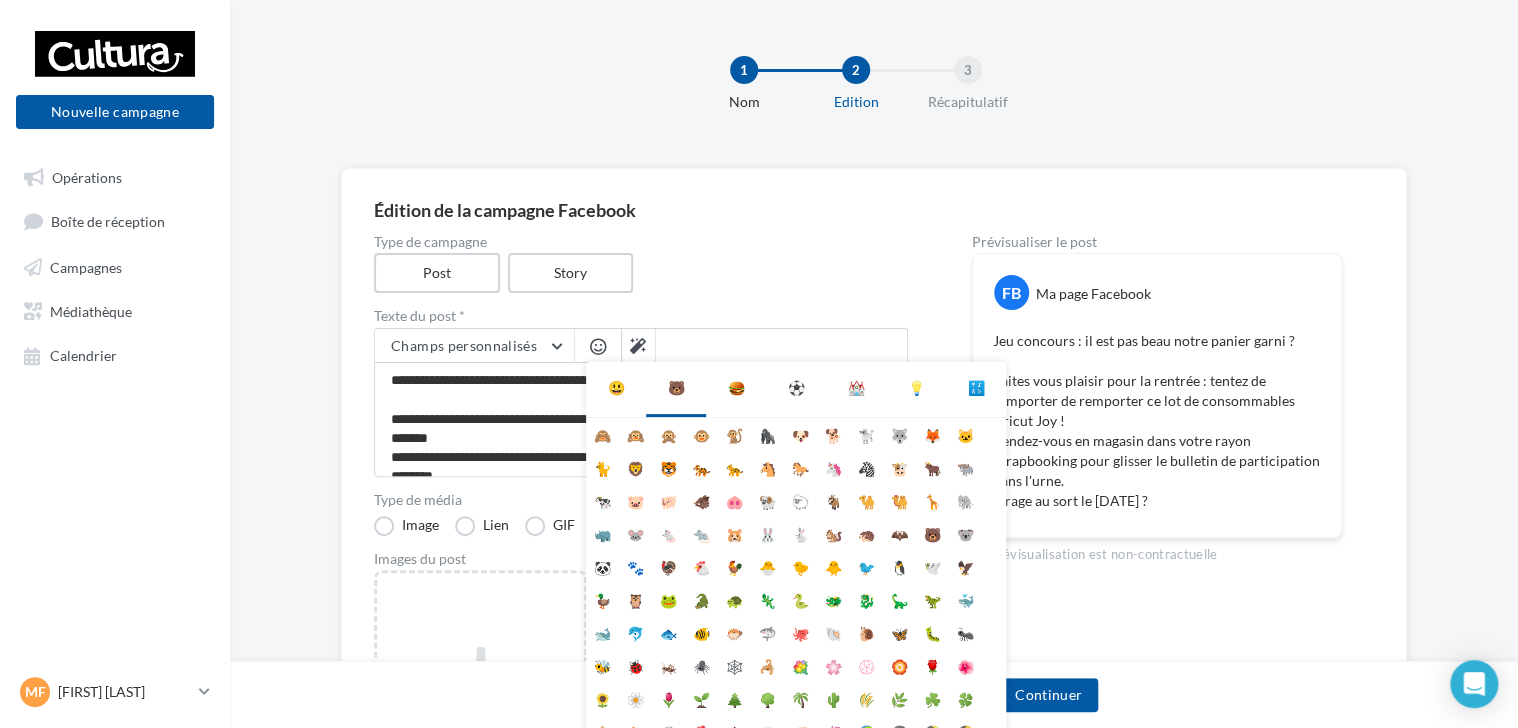 click on "⚽" at bounding box center [796, 388] 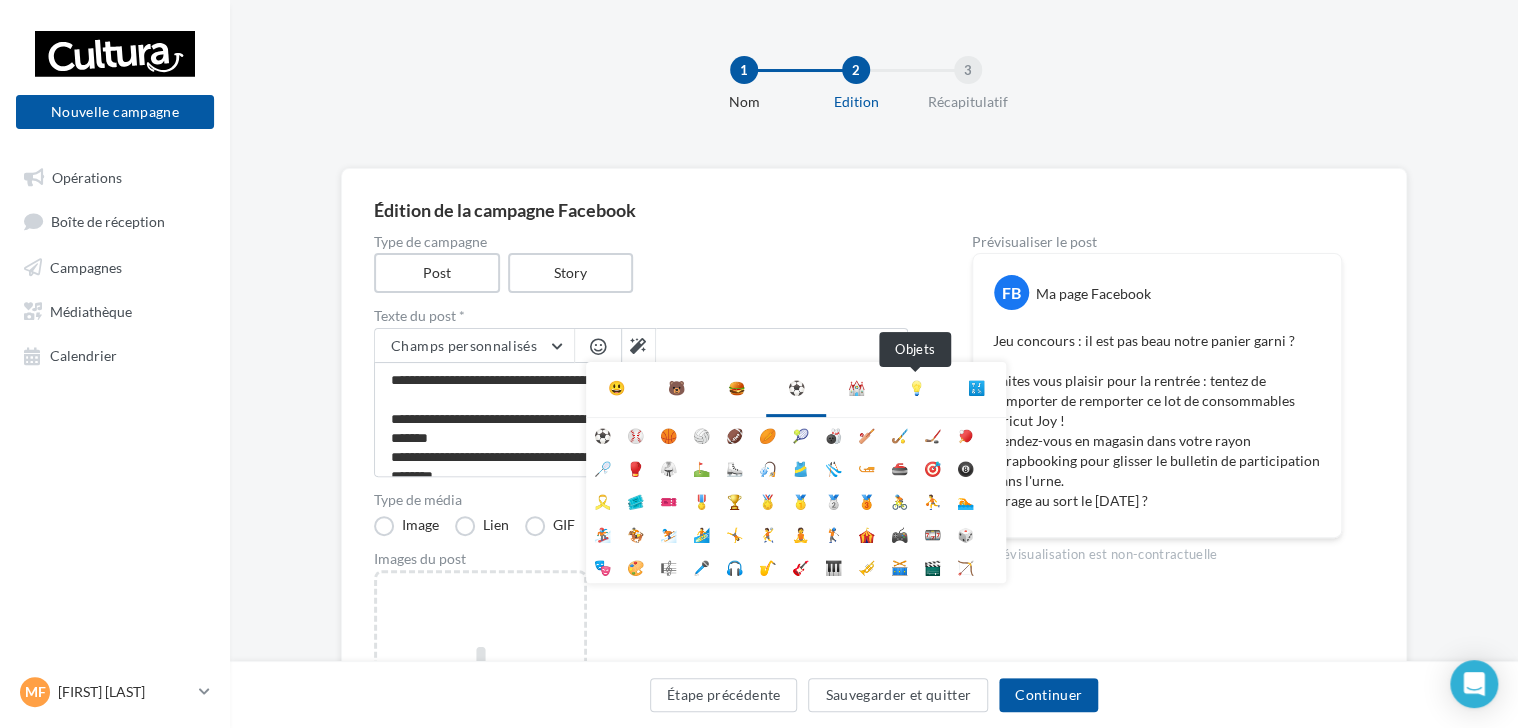 click on "💡" at bounding box center (916, 388) 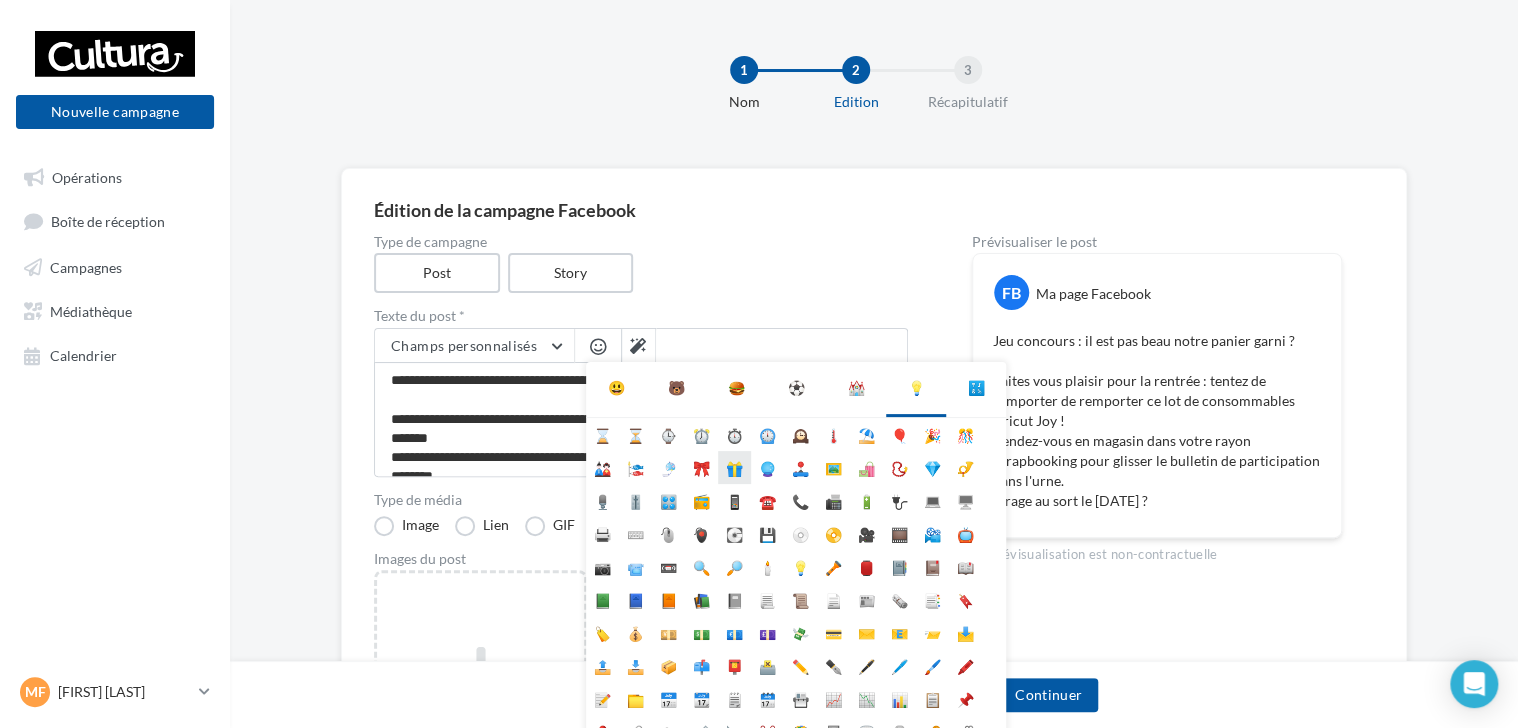 click on "🎁" at bounding box center (734, 467) 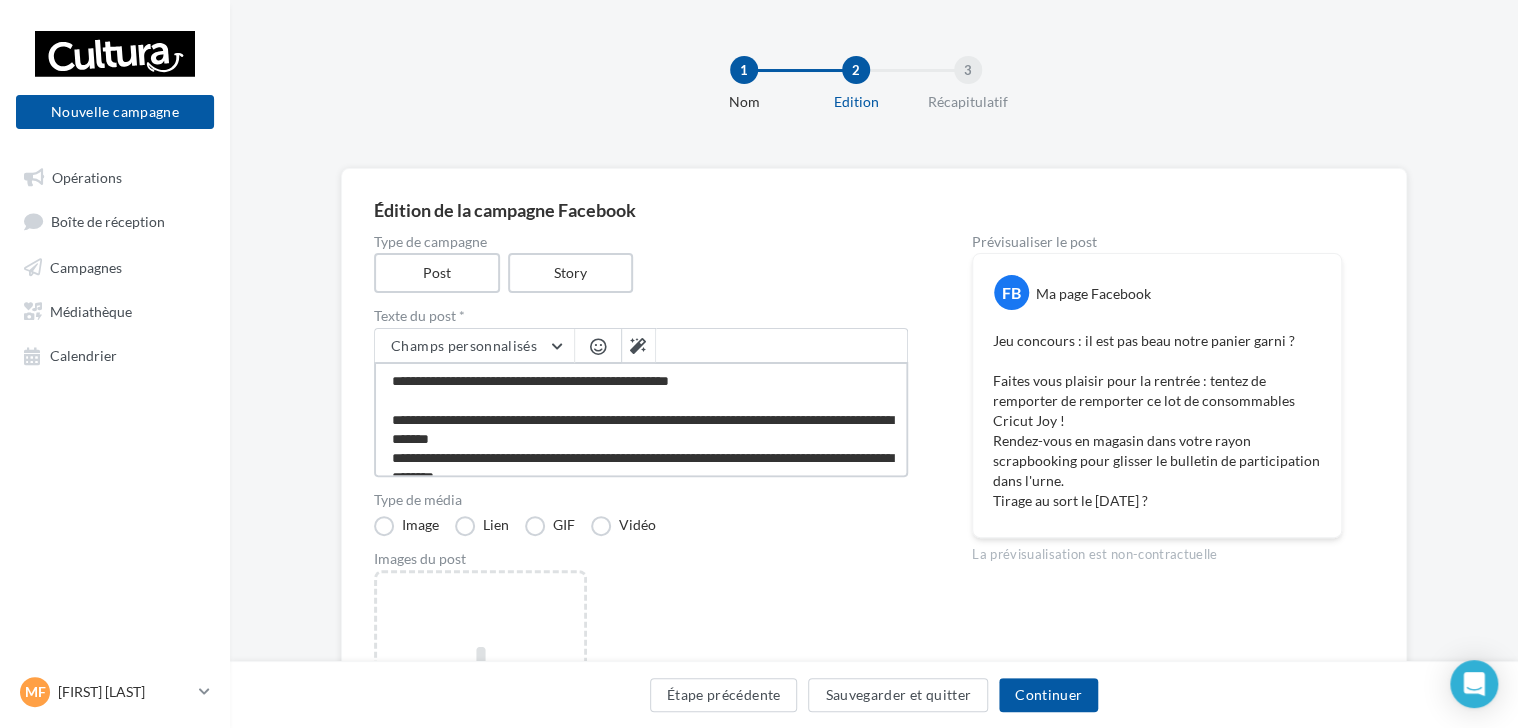 click on "**********" at bounding box center (641, 419) 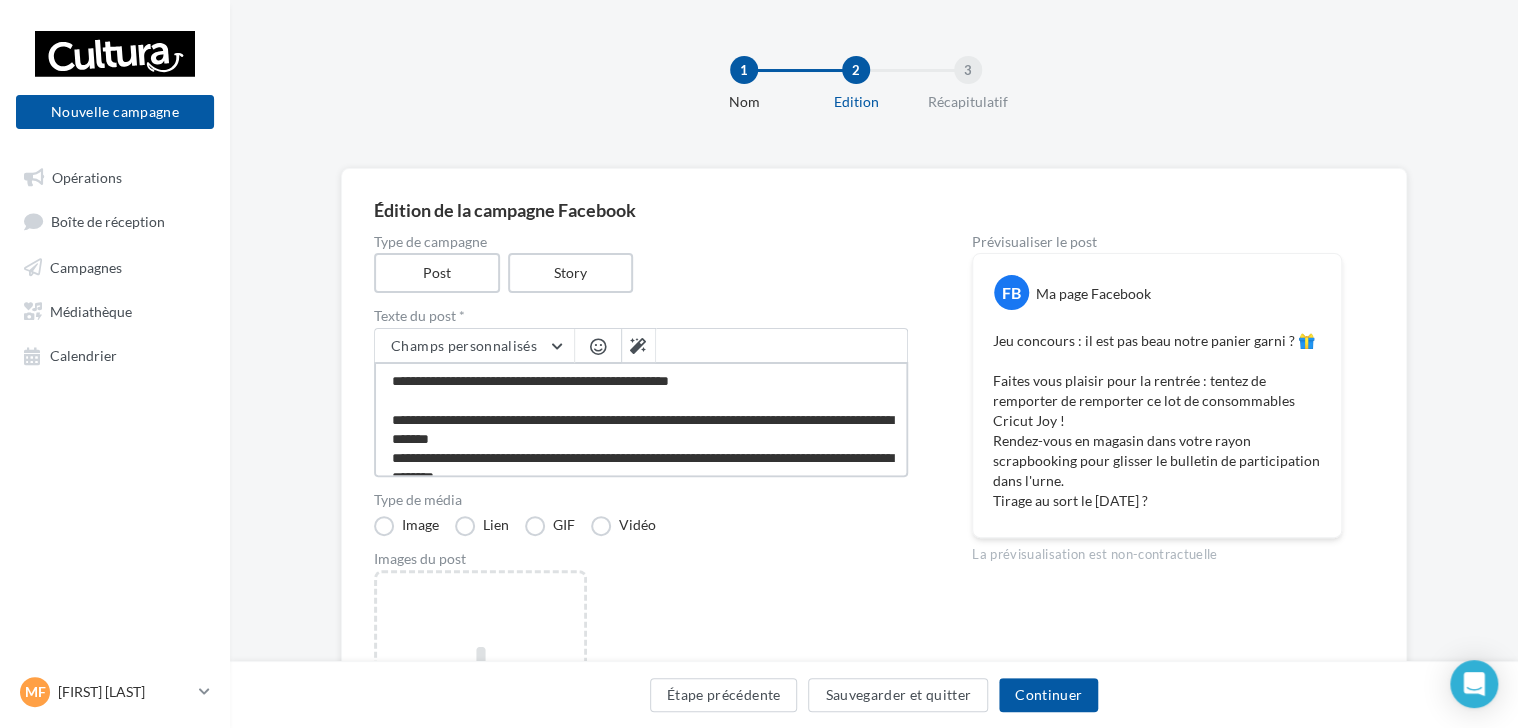 click on "**********" at bounding box center (641, 419) 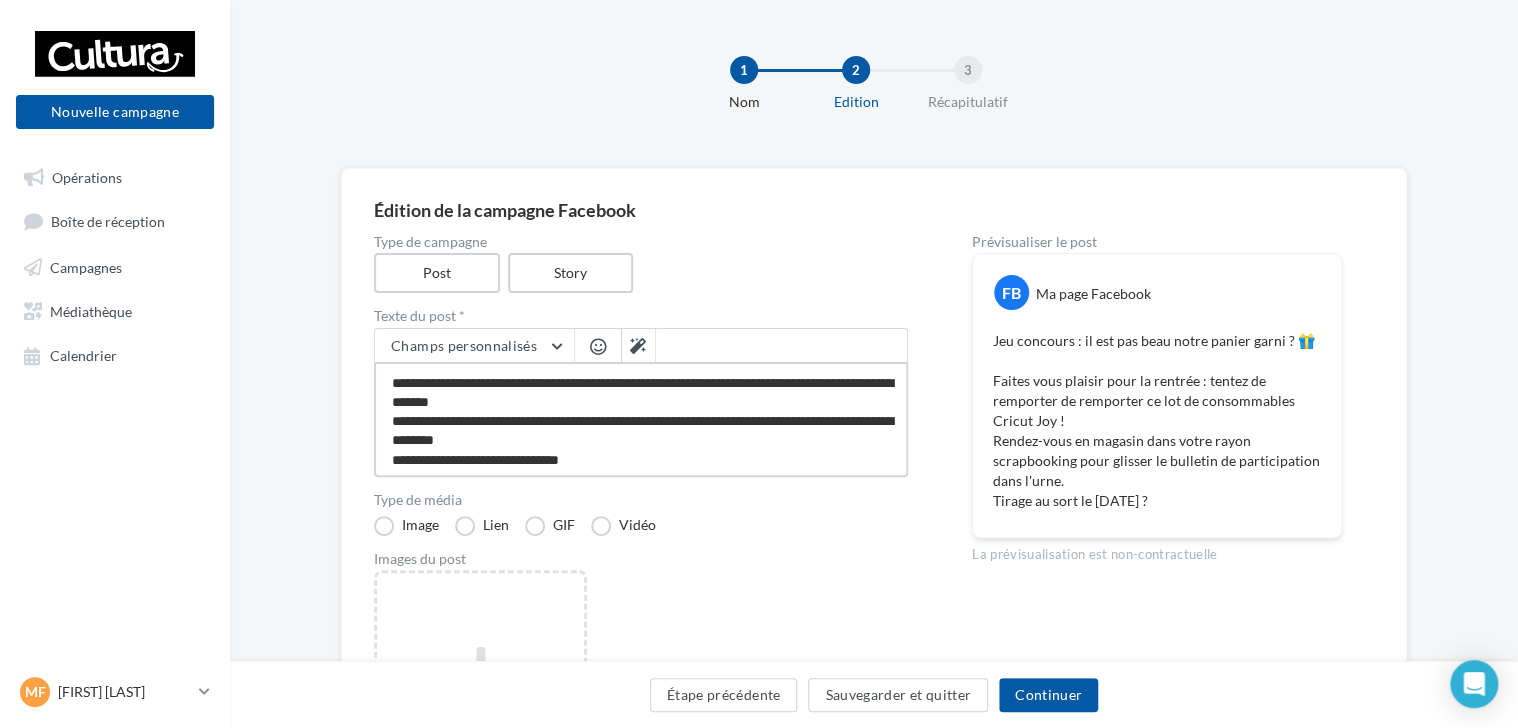 scroll, scrollTop: 58, scrollLeft: 0, axis: vertical 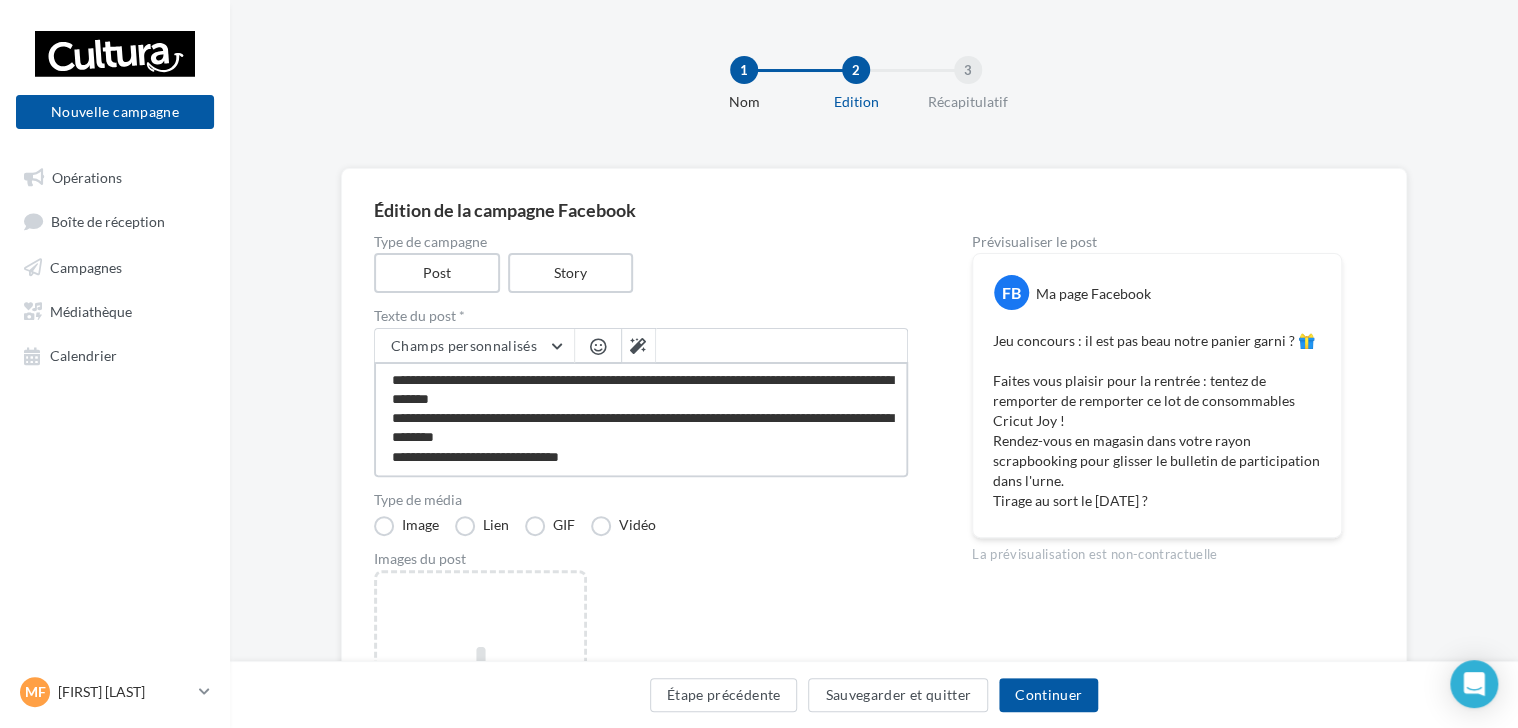 click on "**********" at bounding box center [641, 419] 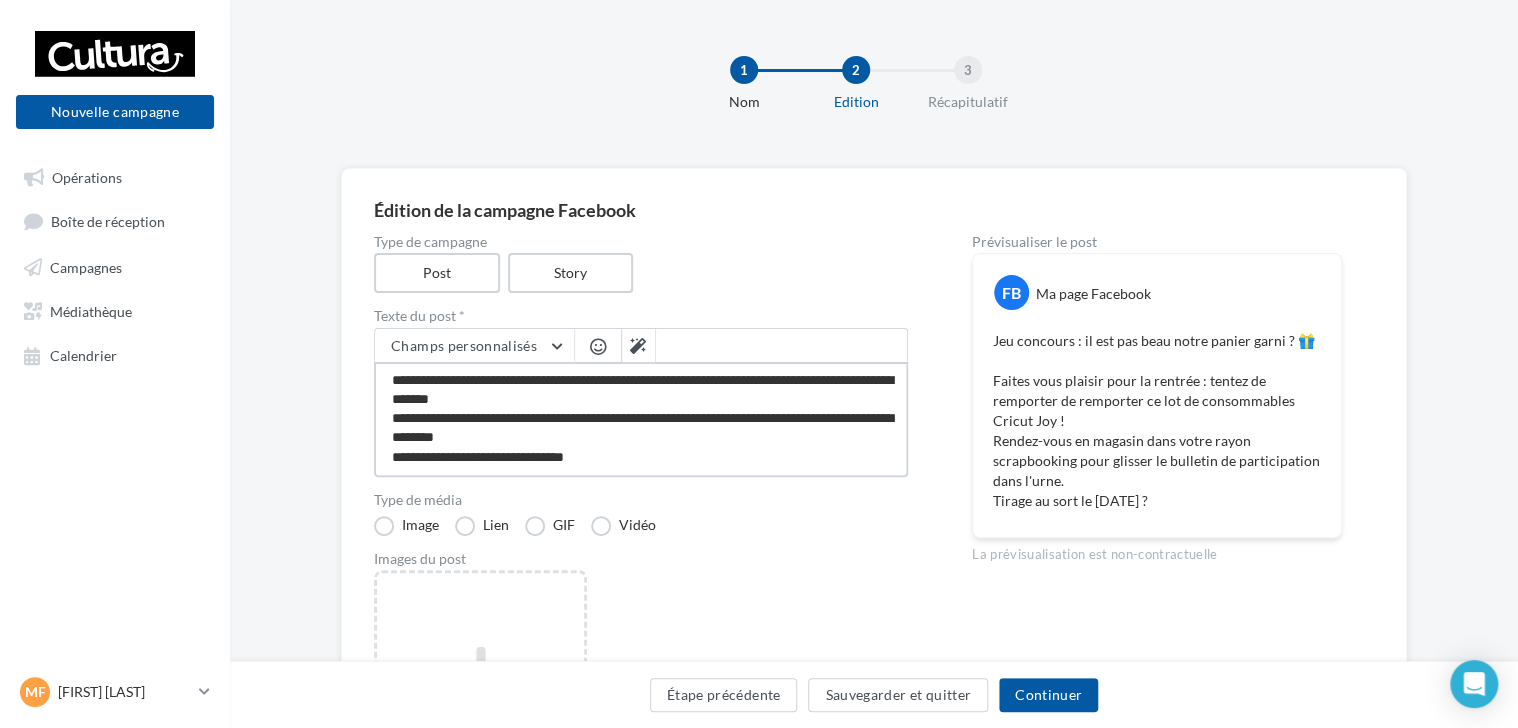 click on "**********" at bounding box center (641, 419) 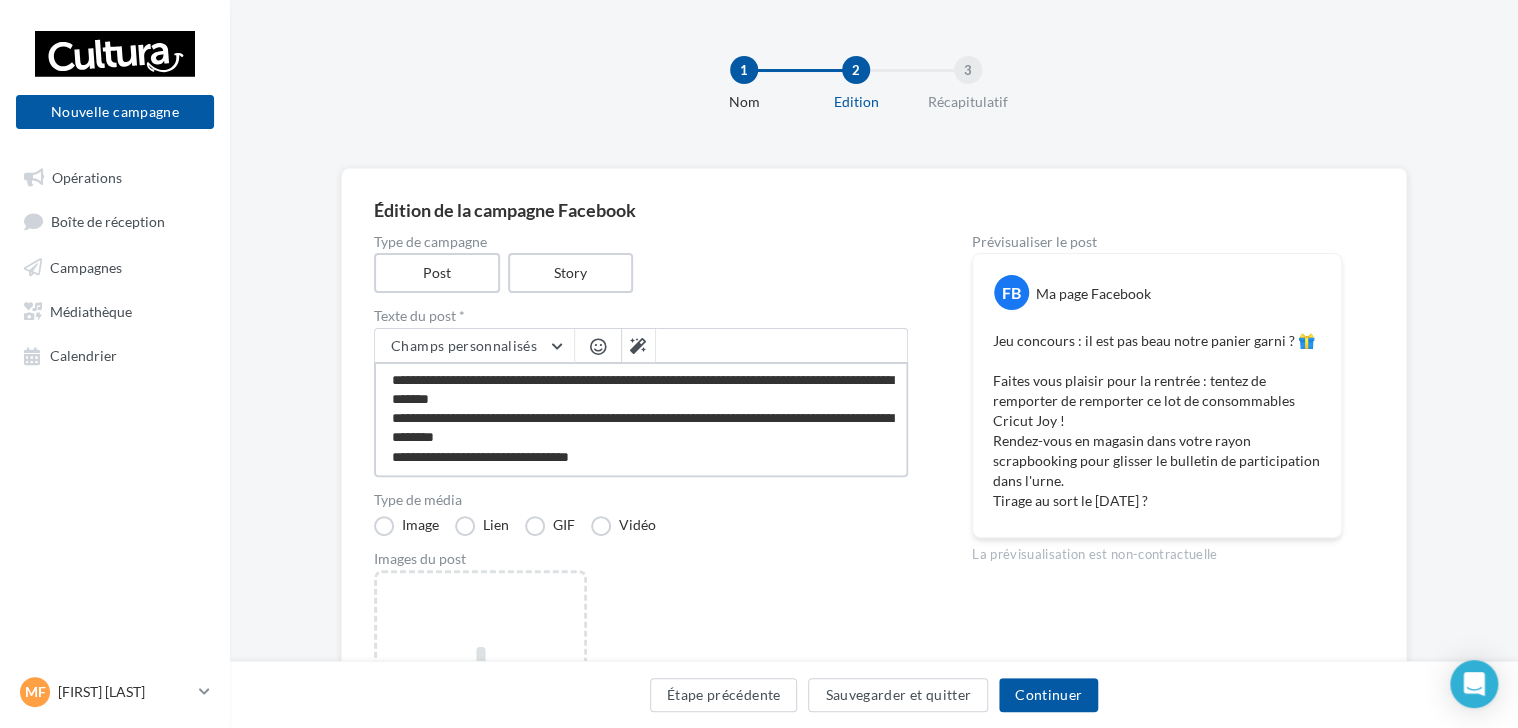 click on "**********" at bounding box center [641, 419] 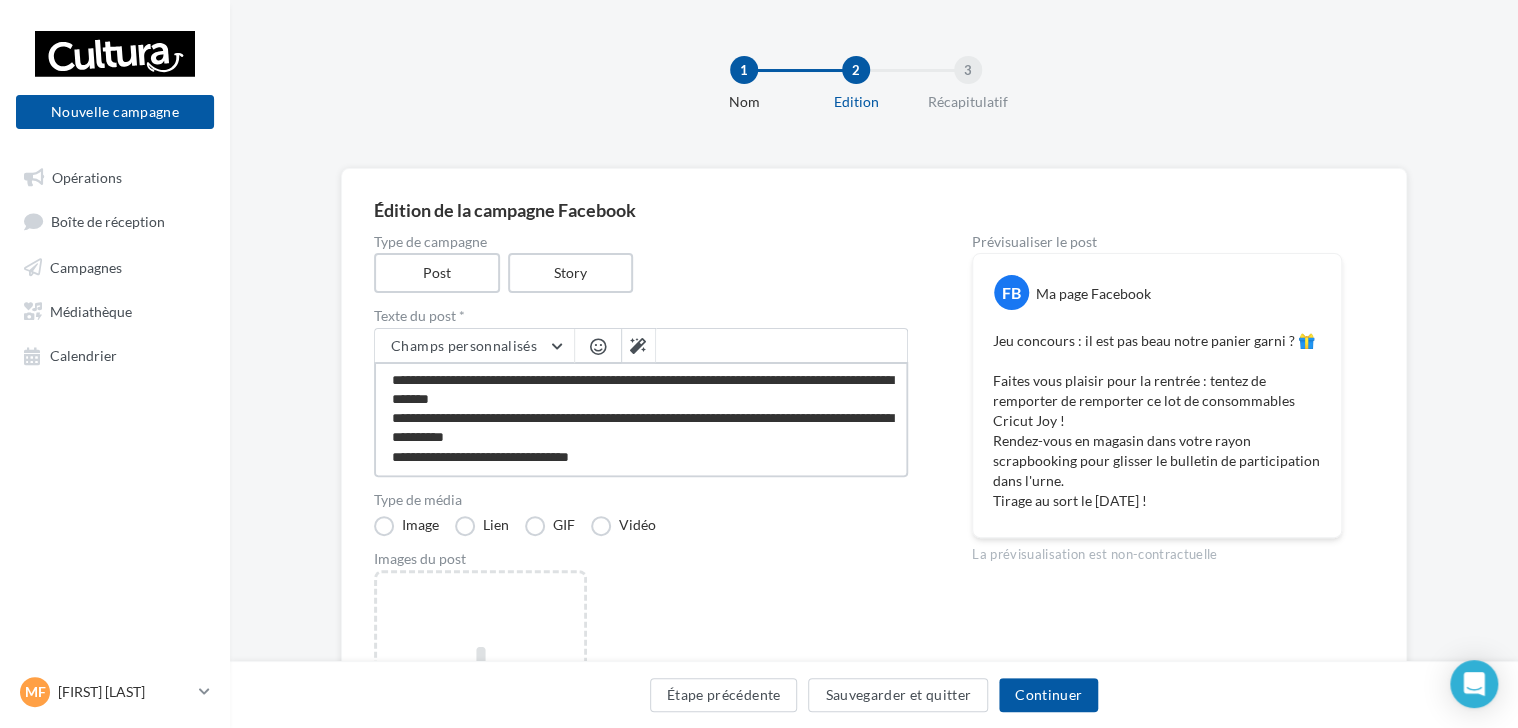 click on "**********" at bounding box center (641, 419) 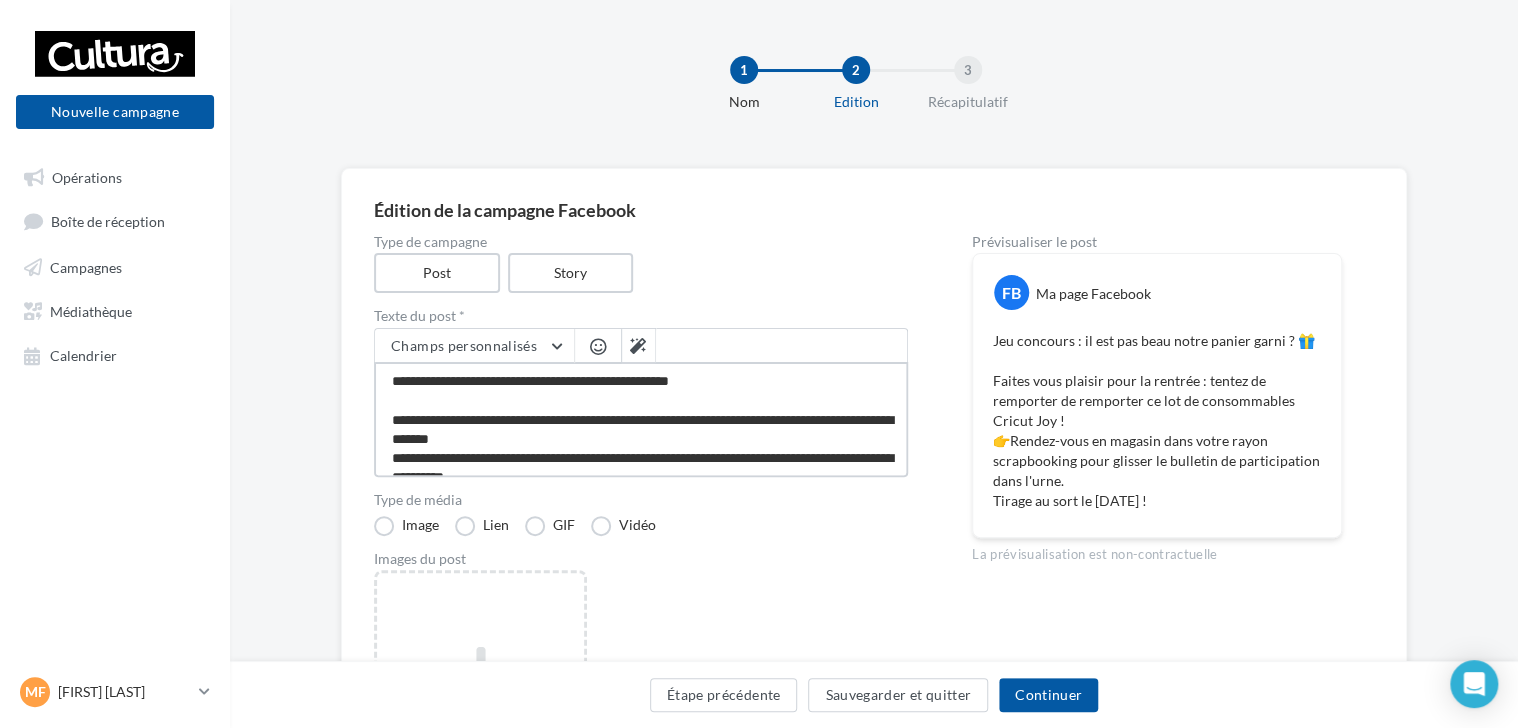 scroll, scrollTop: 58, scrollLeft: 0, axis: vertical 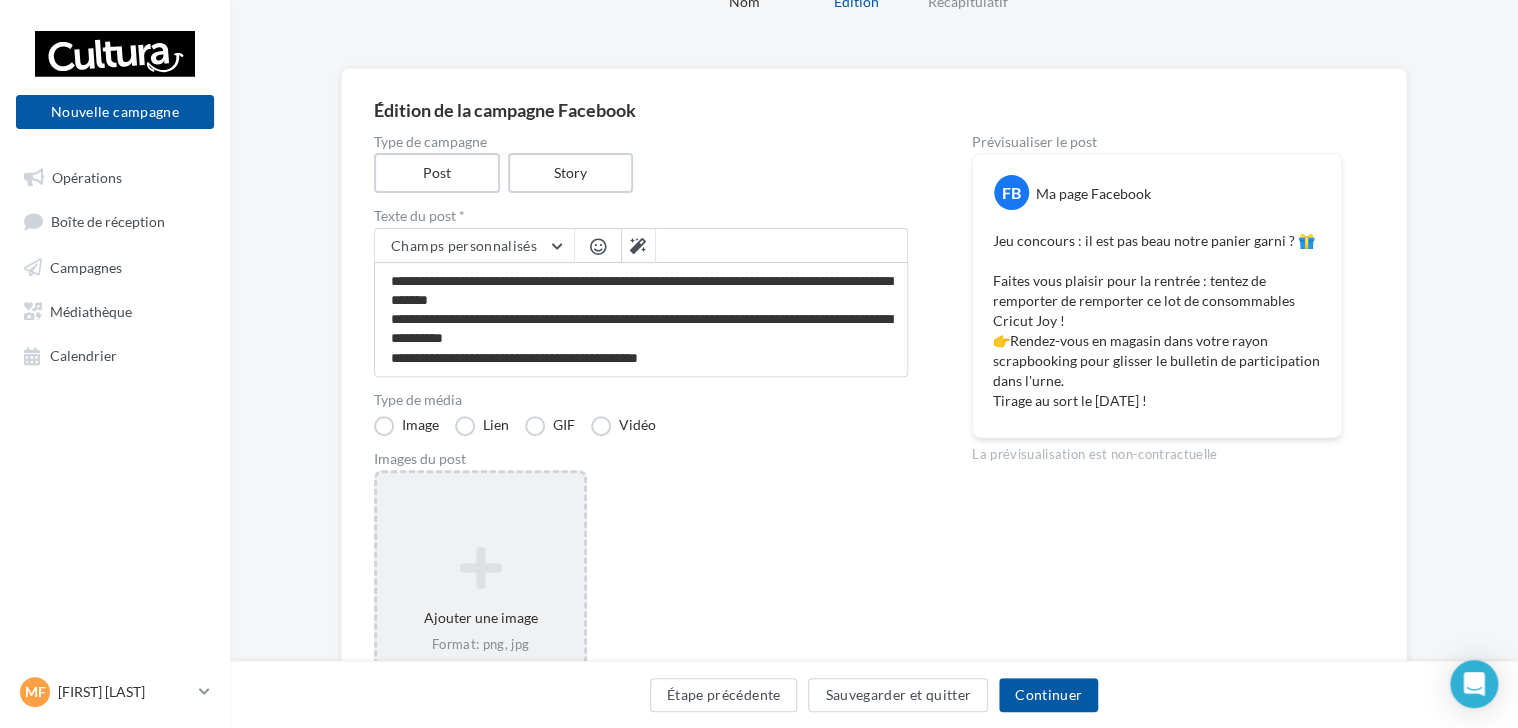 click on "Ajouter une image     Format: png, jpg" at bounding box center [480, 600] 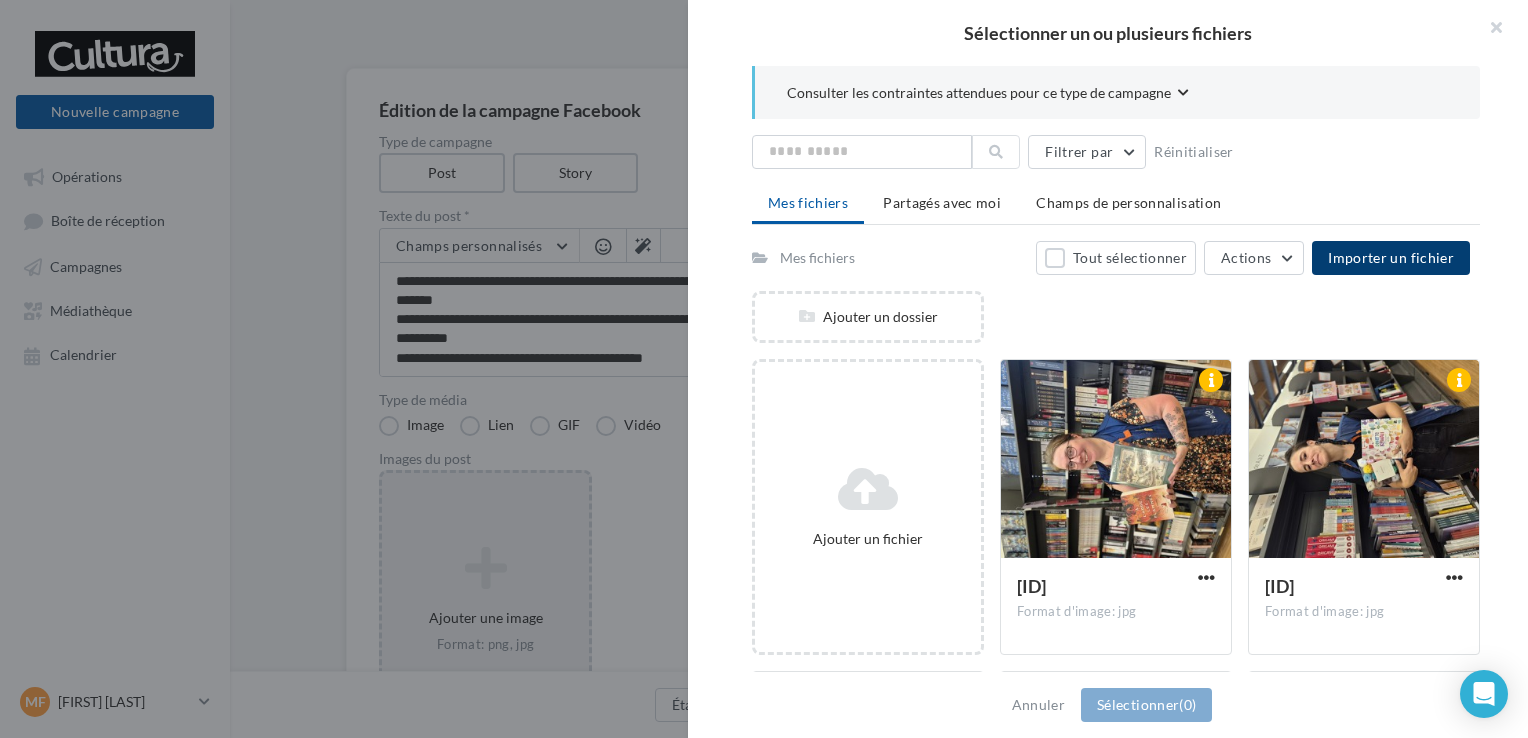 click on "Importer un fichier" at bounding box center [1391, 258] 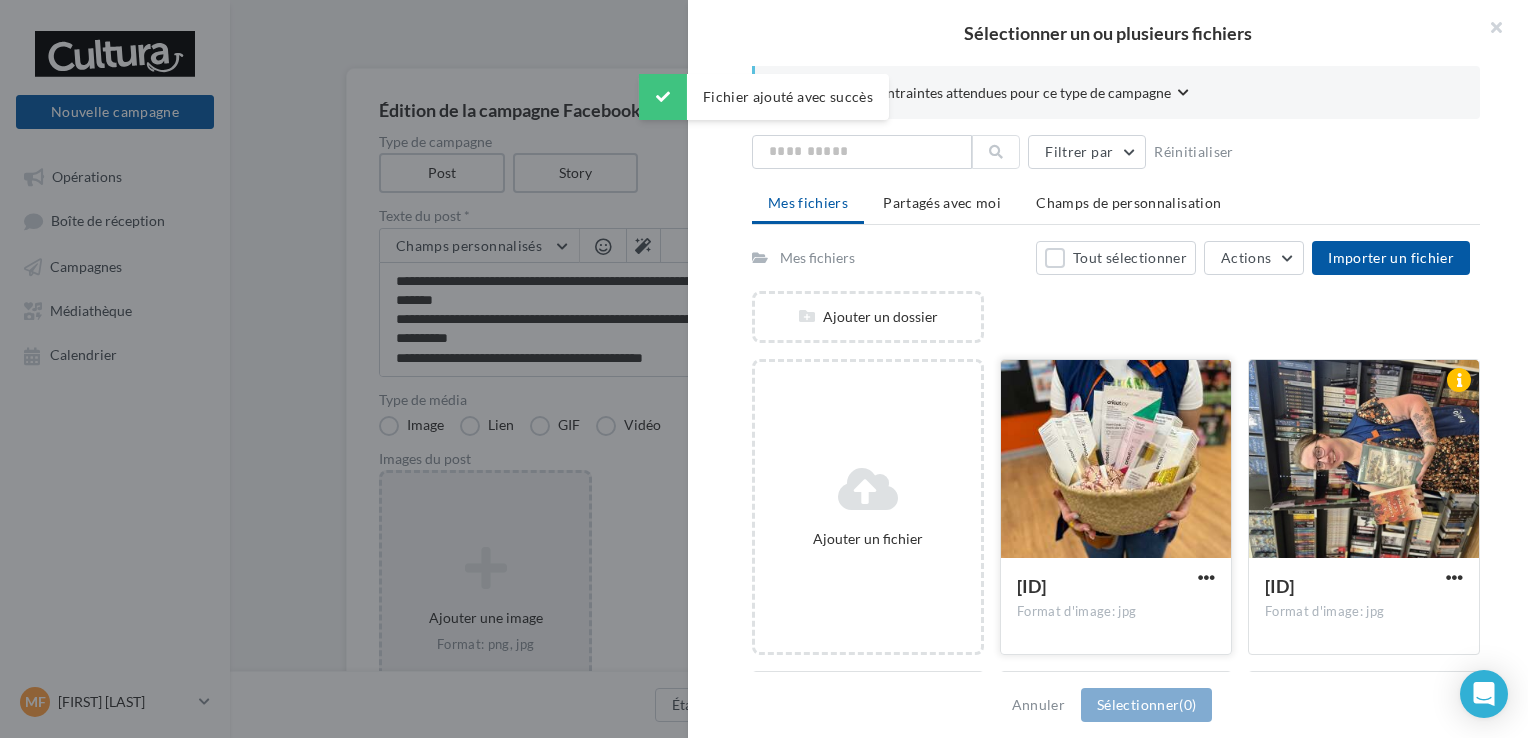 click at bounding box center [1116, 460] 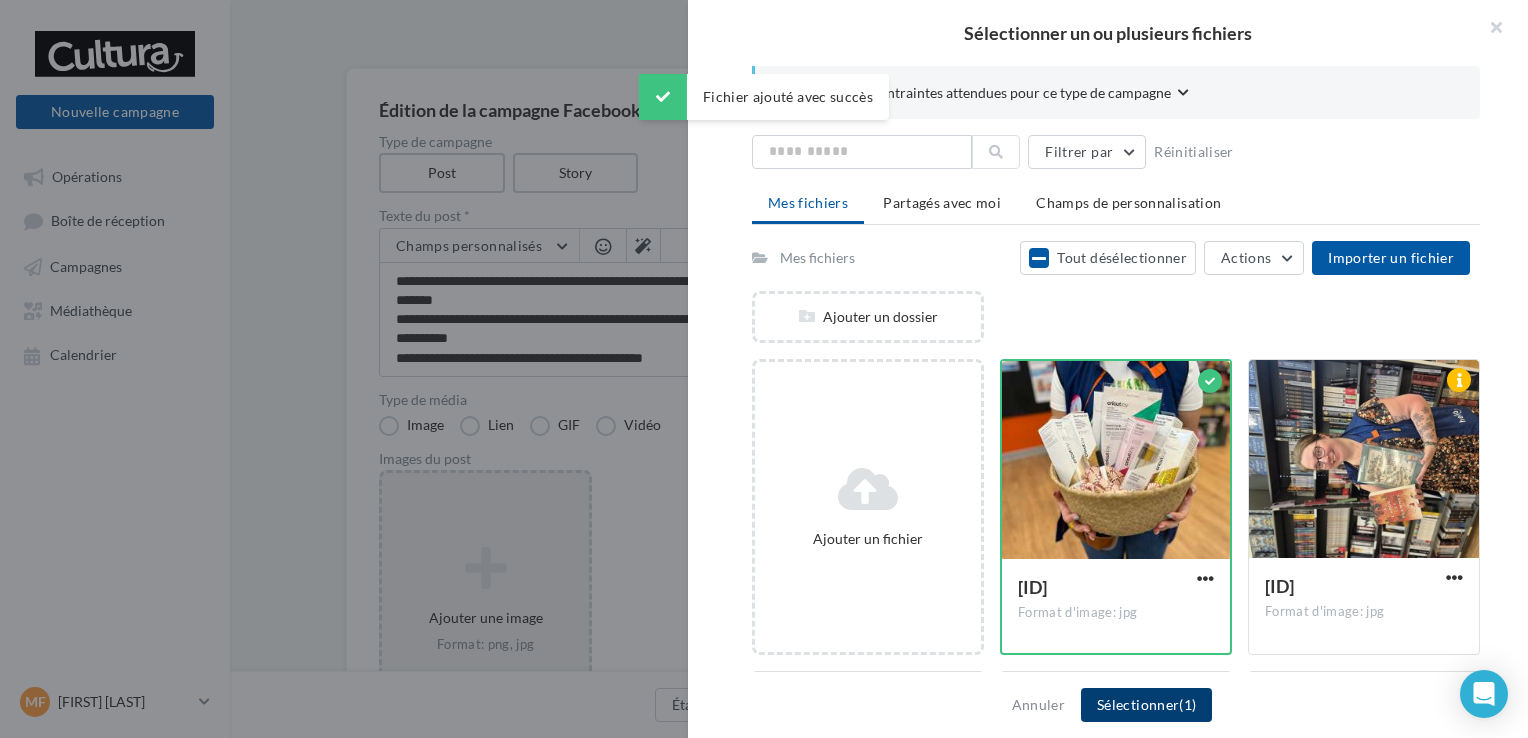 click on "Sélectionner   (1)" at bounding box center (1146, 705) 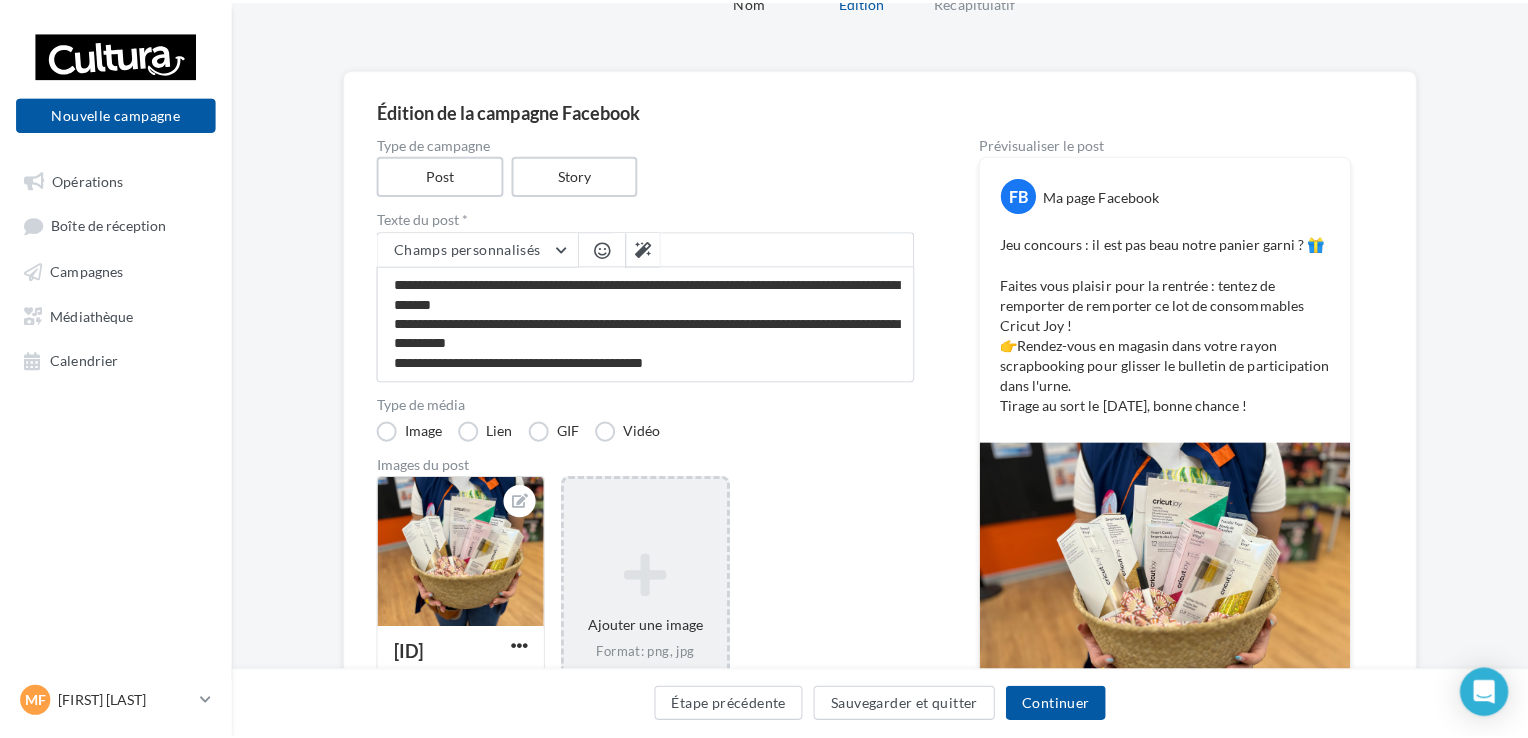 scroll, scrollTop: 200, scrollLeft: 0, axis: vertical 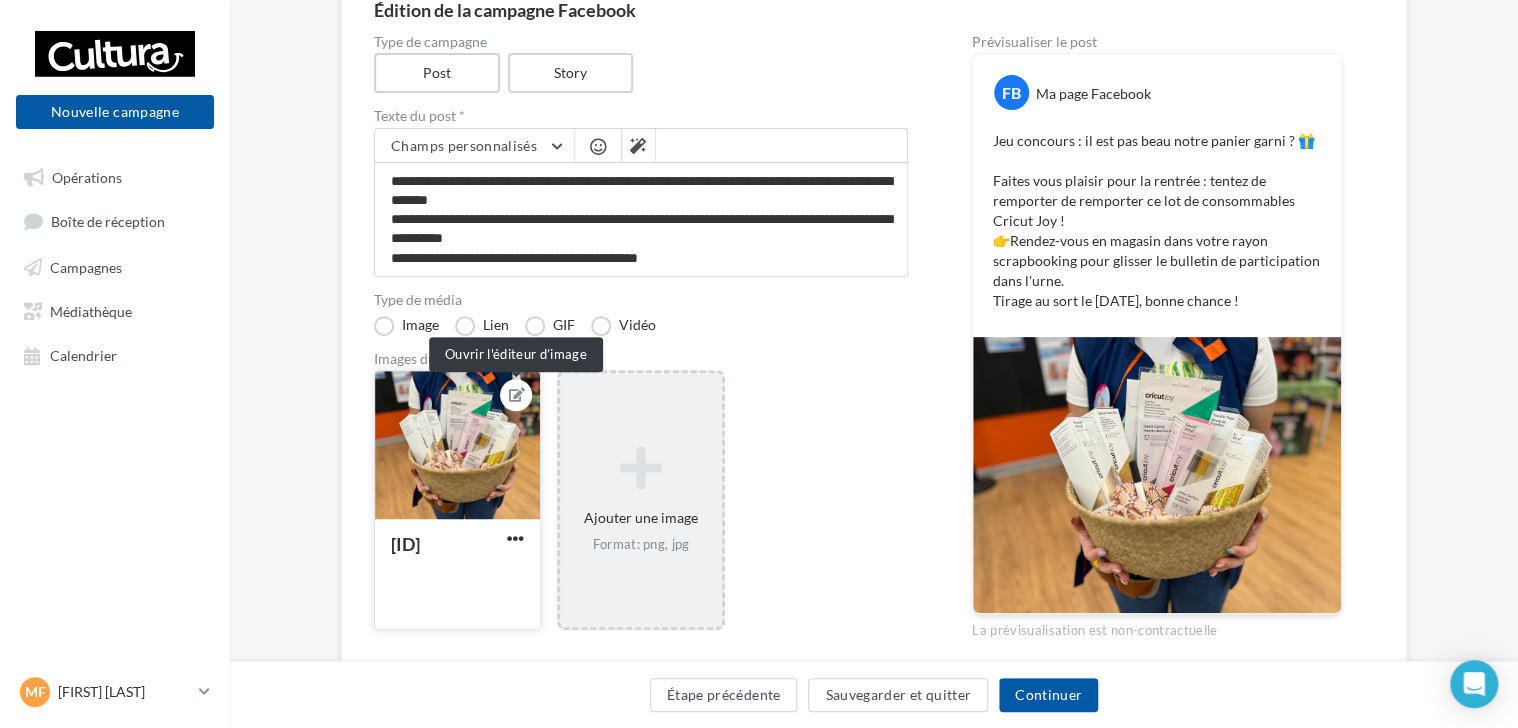 click at bounding box center (517, 395) 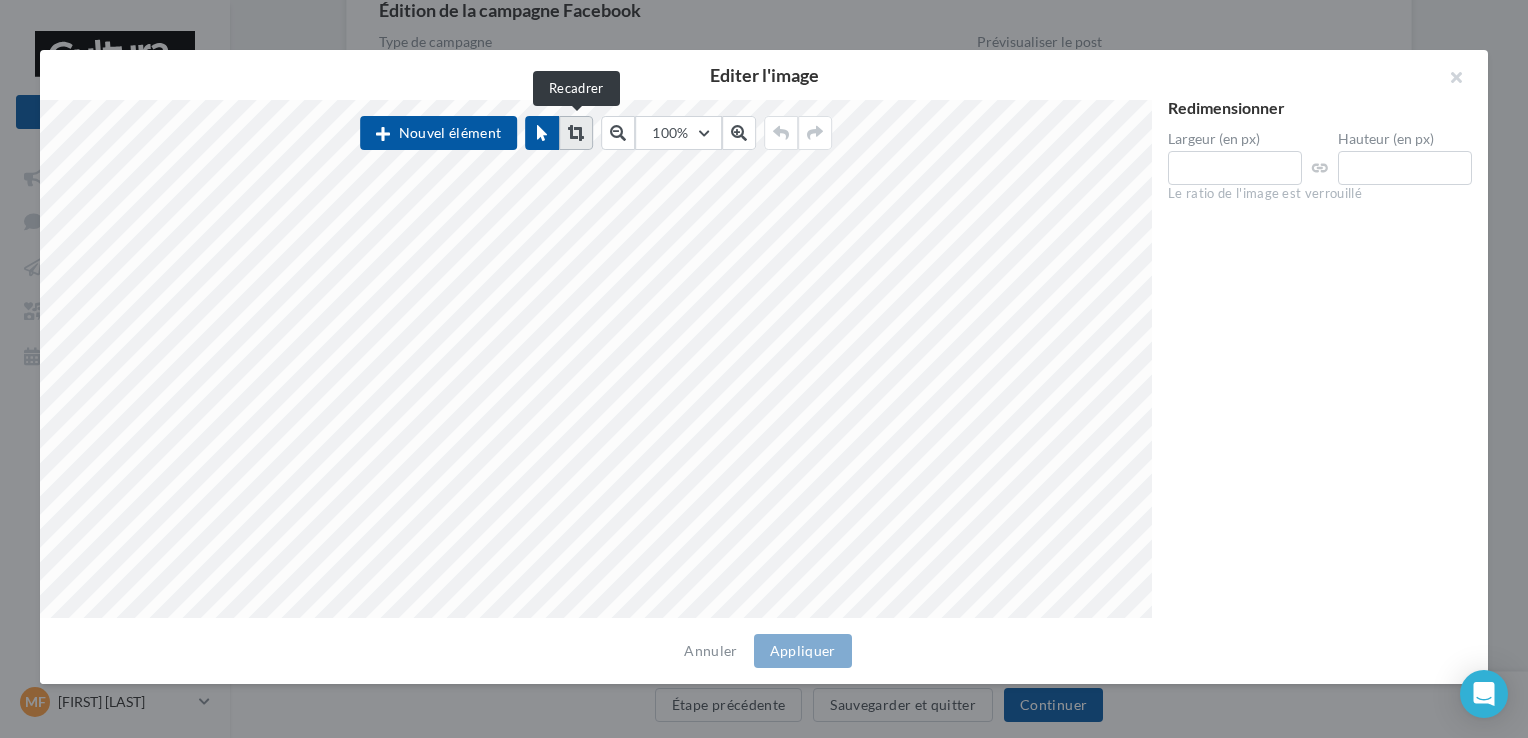 click at bounding box center (576, 133) 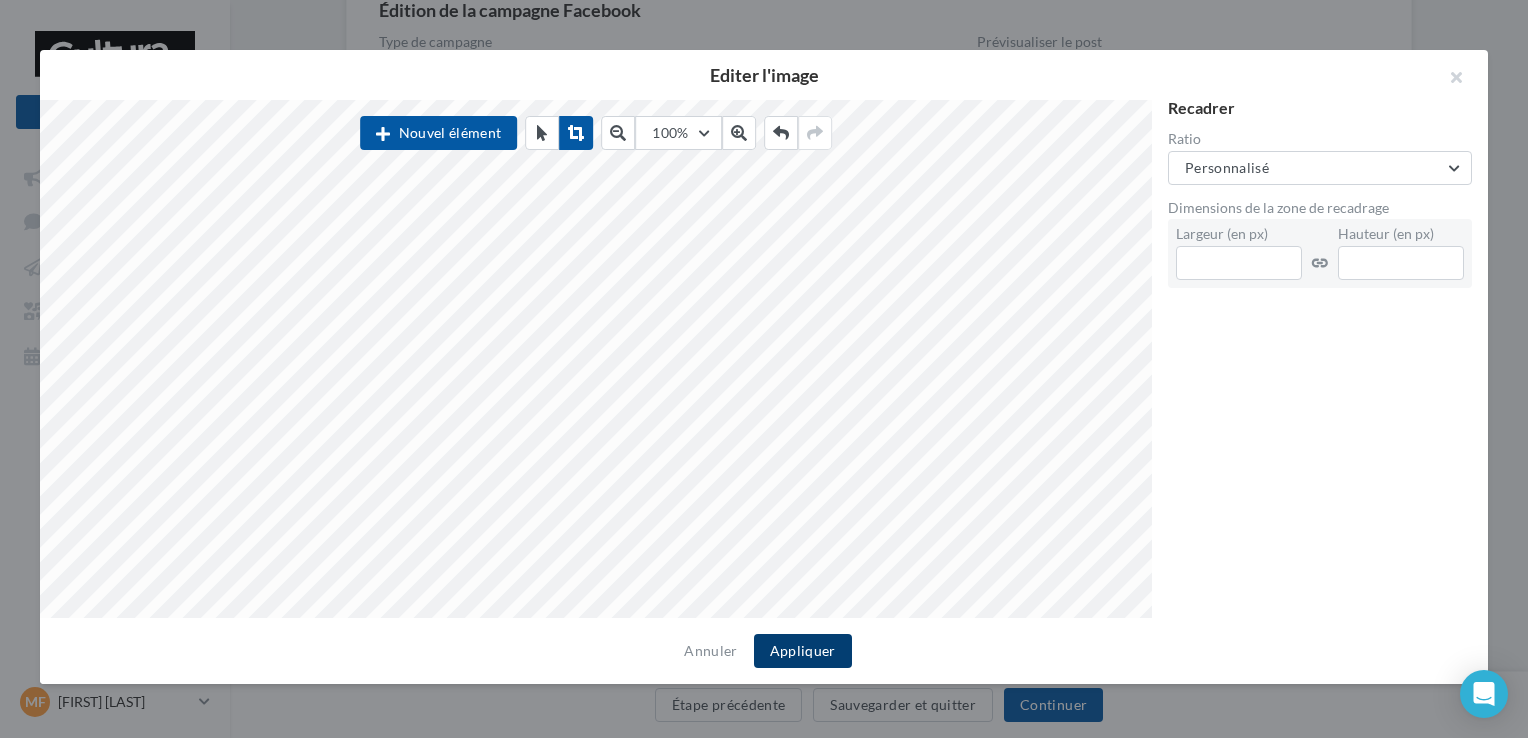 click on "Appliquer" at bounding box center [803, 651] 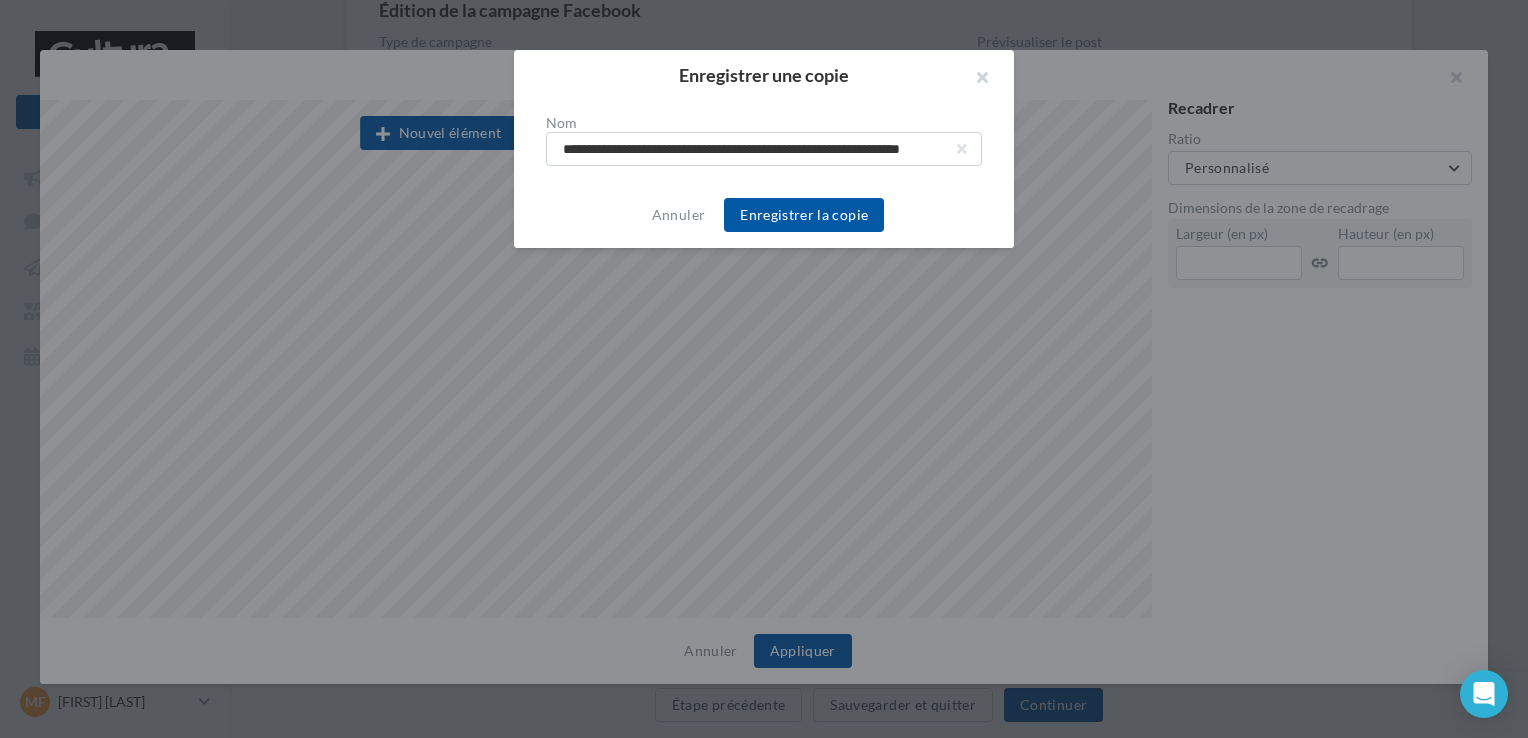 scroll, scrollTop: 0, scrollLeft: 100, axis: horizontal 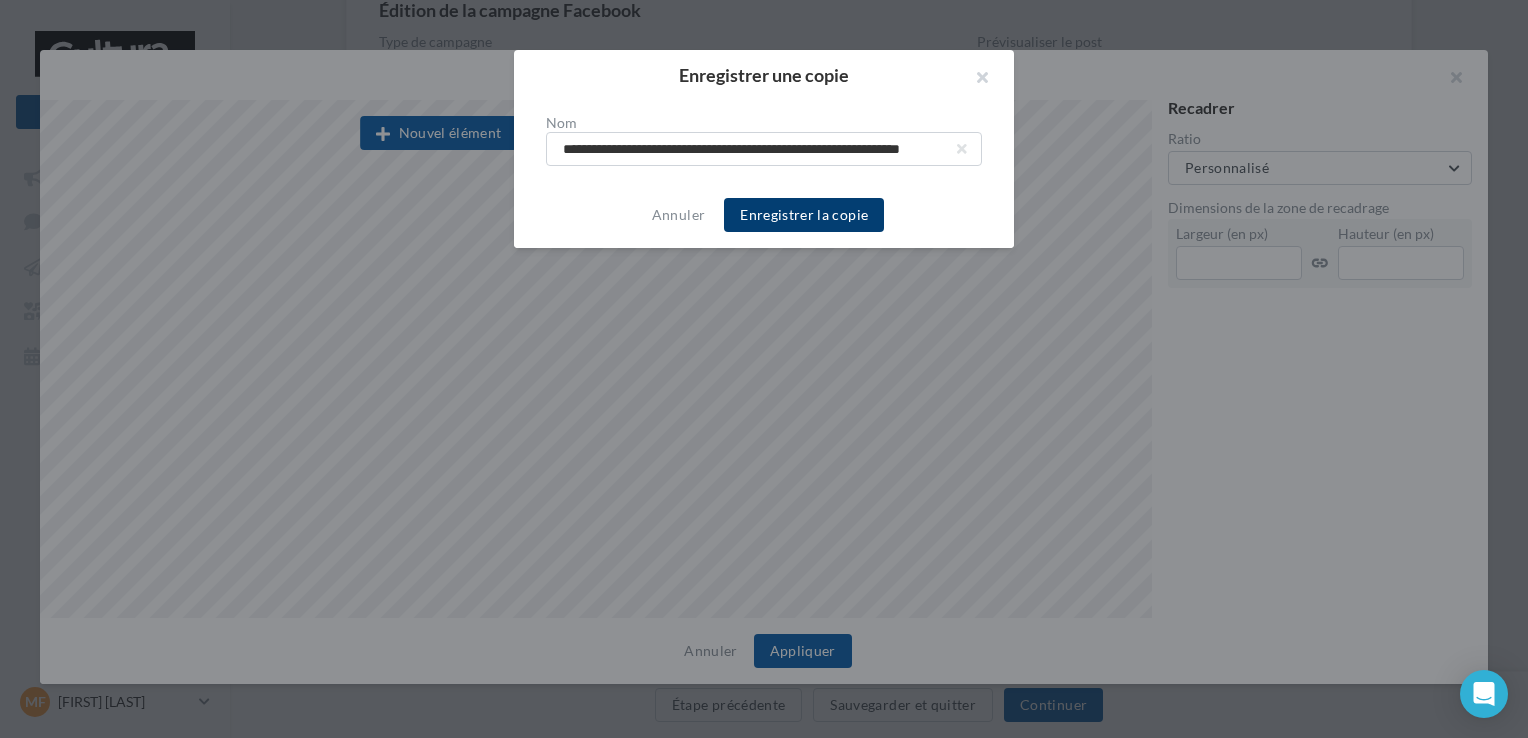 click on "Enregistrer la copie" at bounding box center (804, 215) 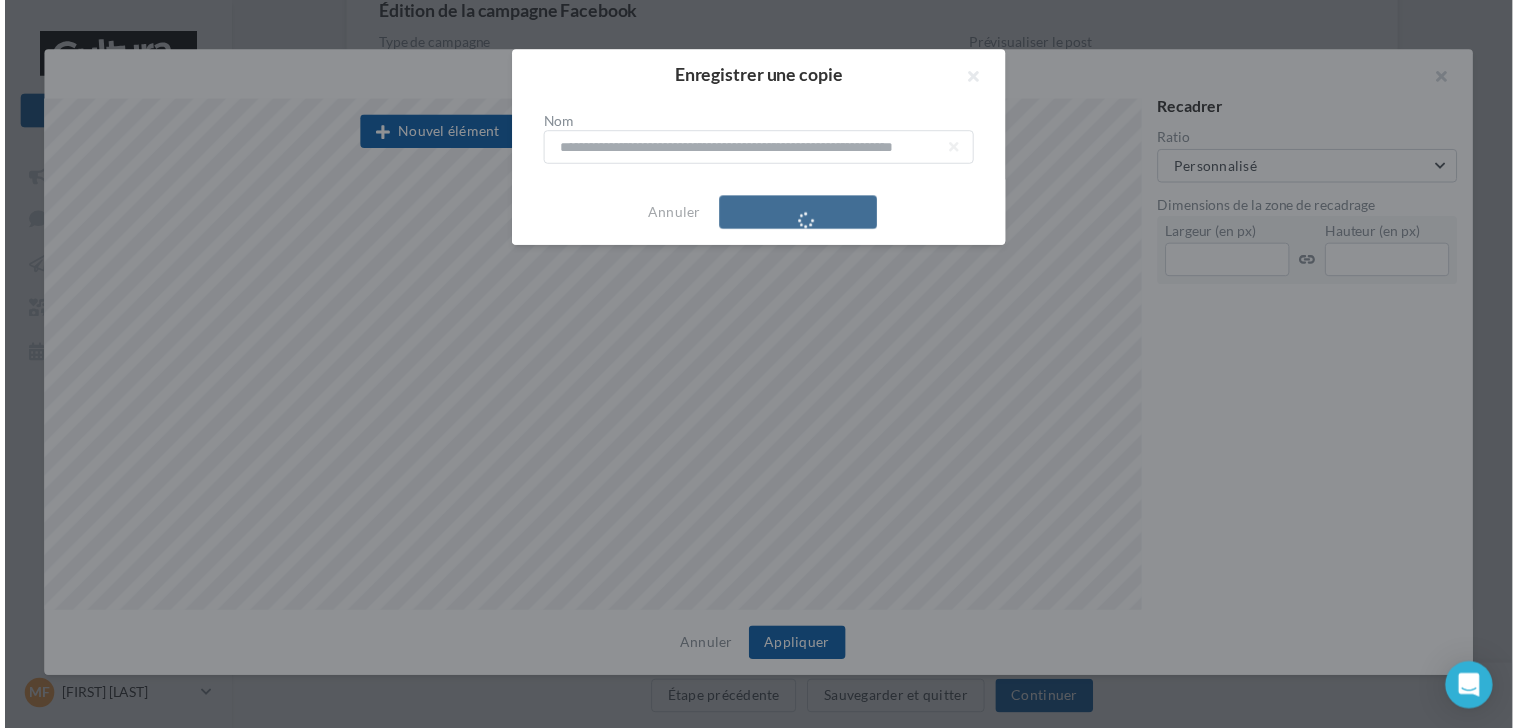 scroll, scrollTop: 0, scrollLeft: 0, axis: both 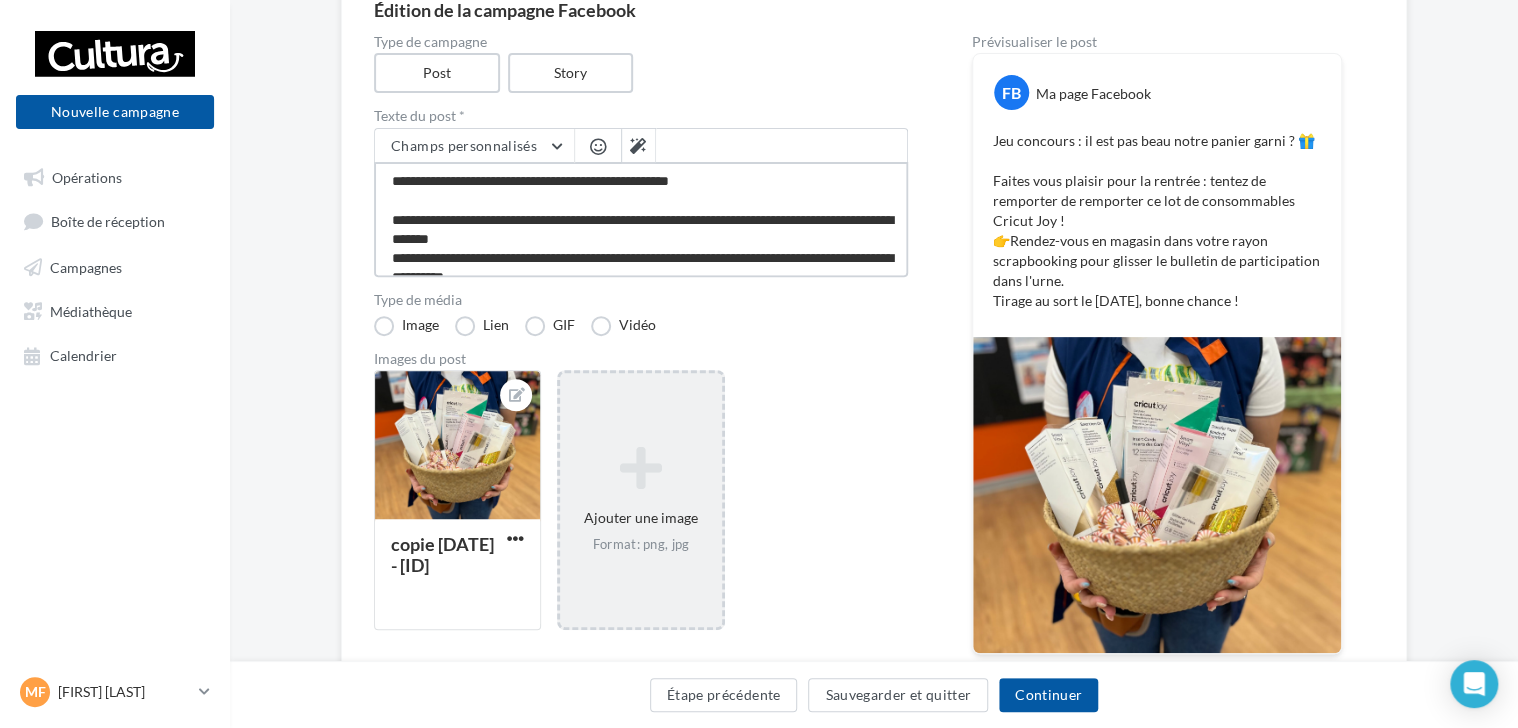 drag, startPoint x: 747, startPoint y: 216, endPoint x: 658, endPoint y: 215, distance: 89.005615 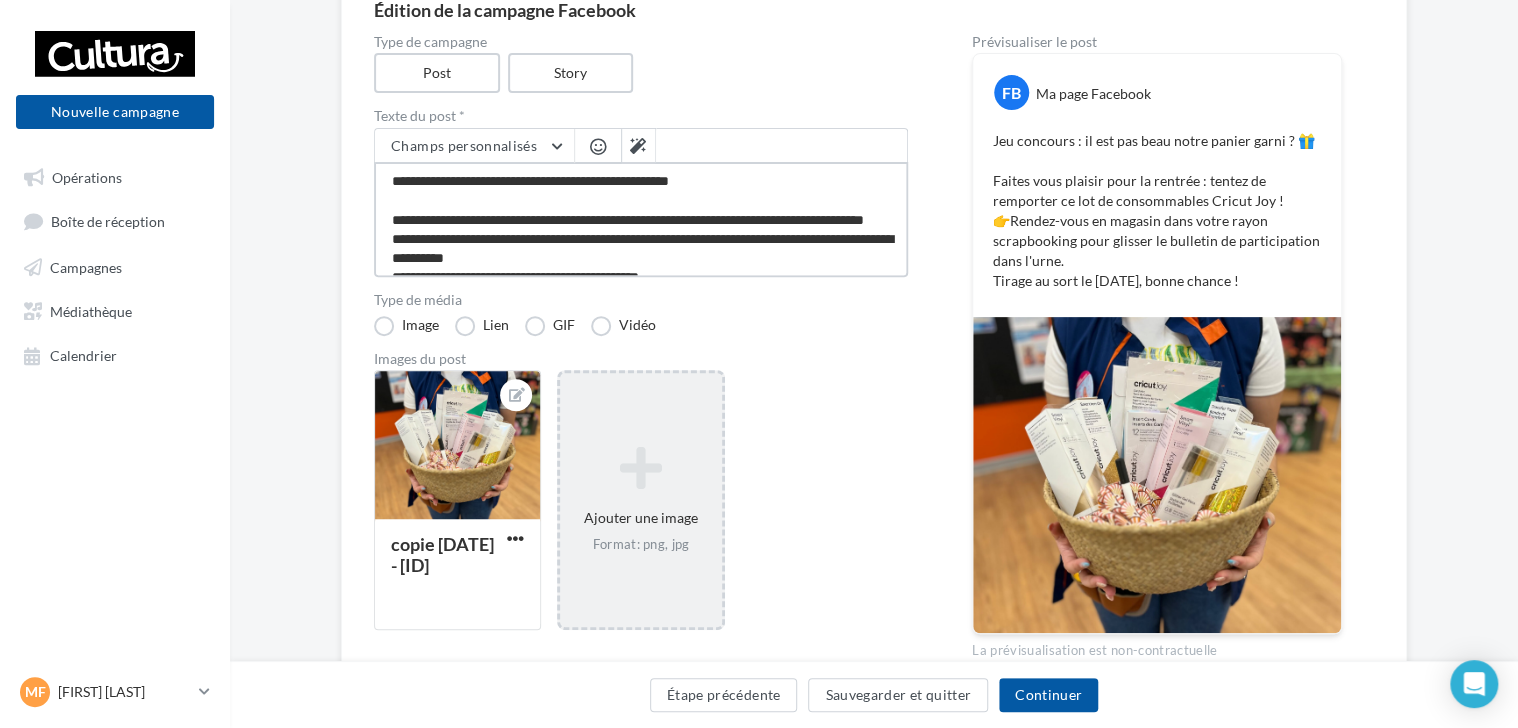 click on "**********" at bounding box center [641, 219] 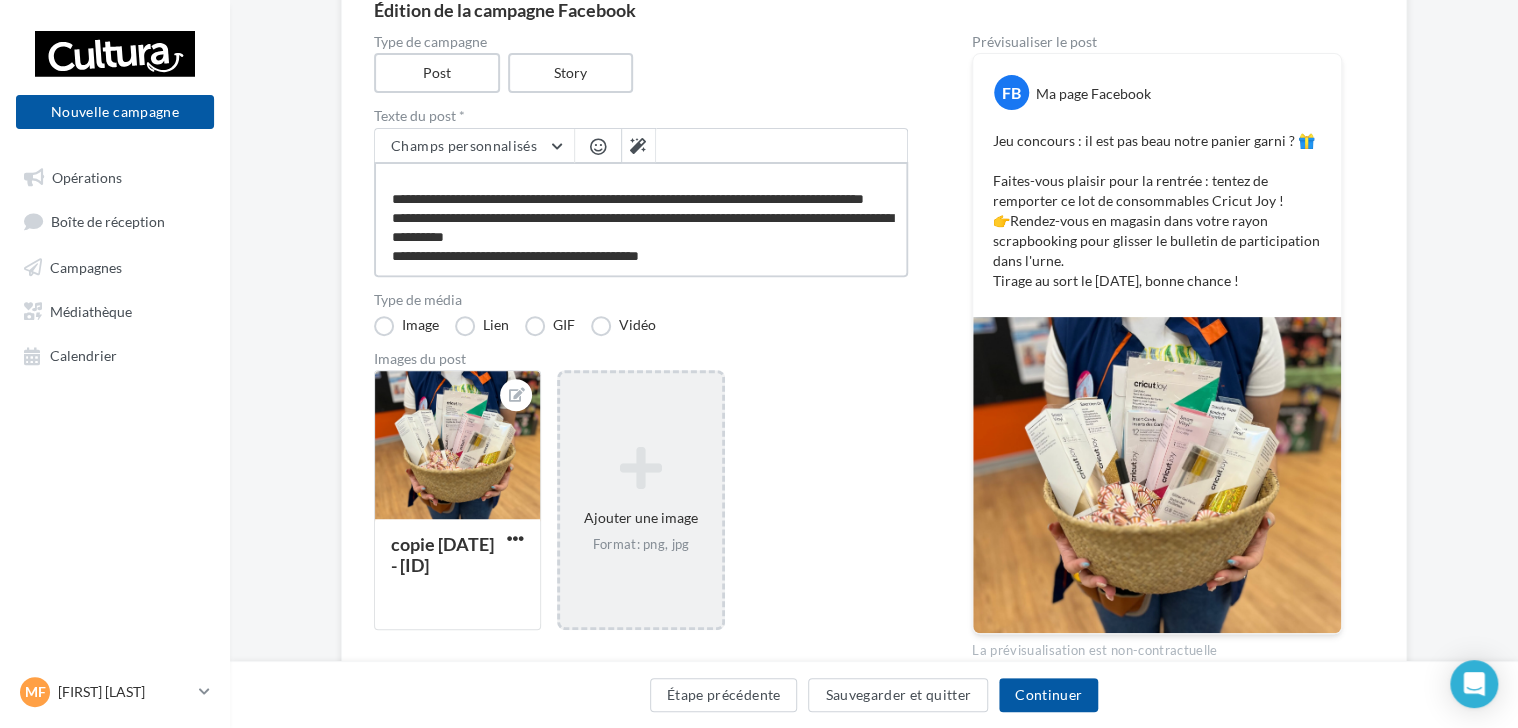scroll, scrollTop: 58, scrollLeft: 0, axis: vertical 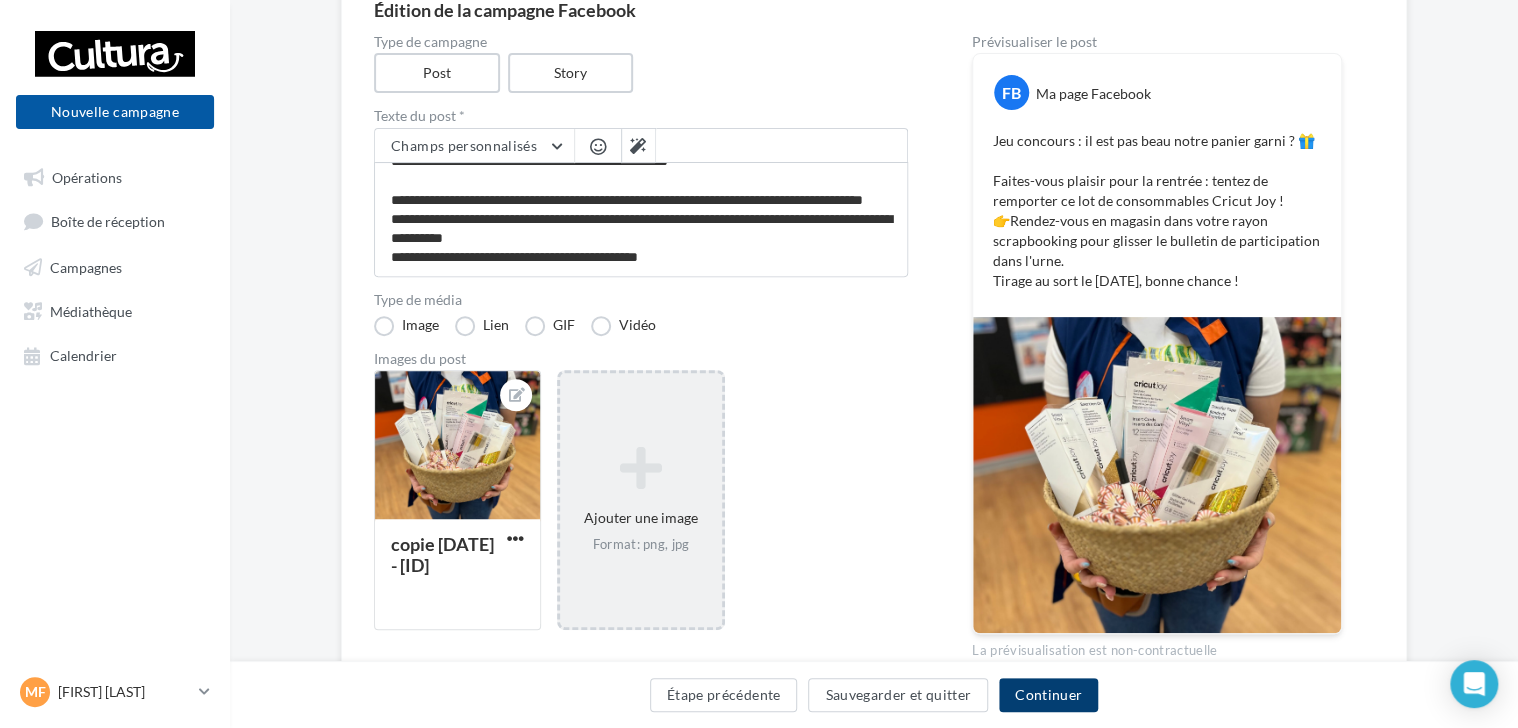 click on "Continuer" at bounding box center (1048, 695) 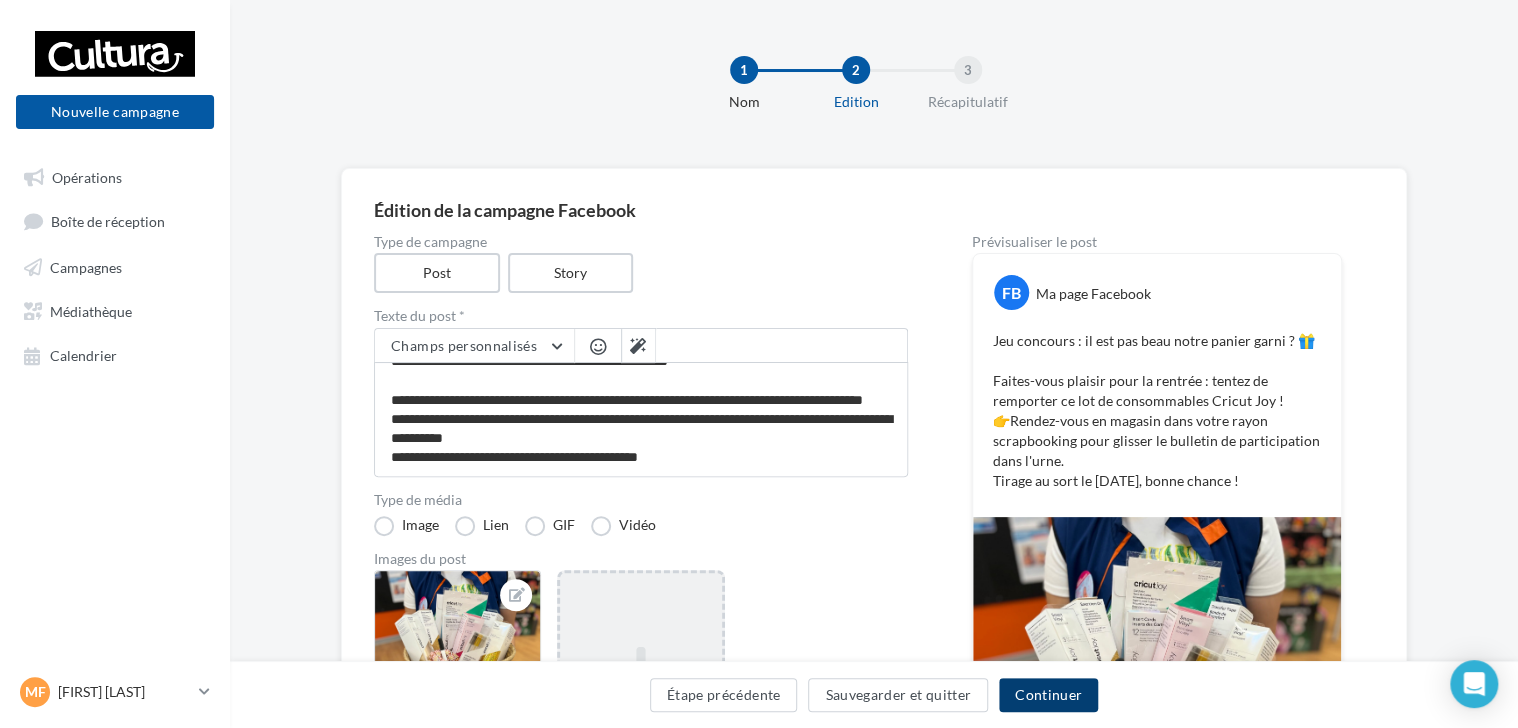 scroll, scrollTop: 0, scrollLeft: 0, axis: both 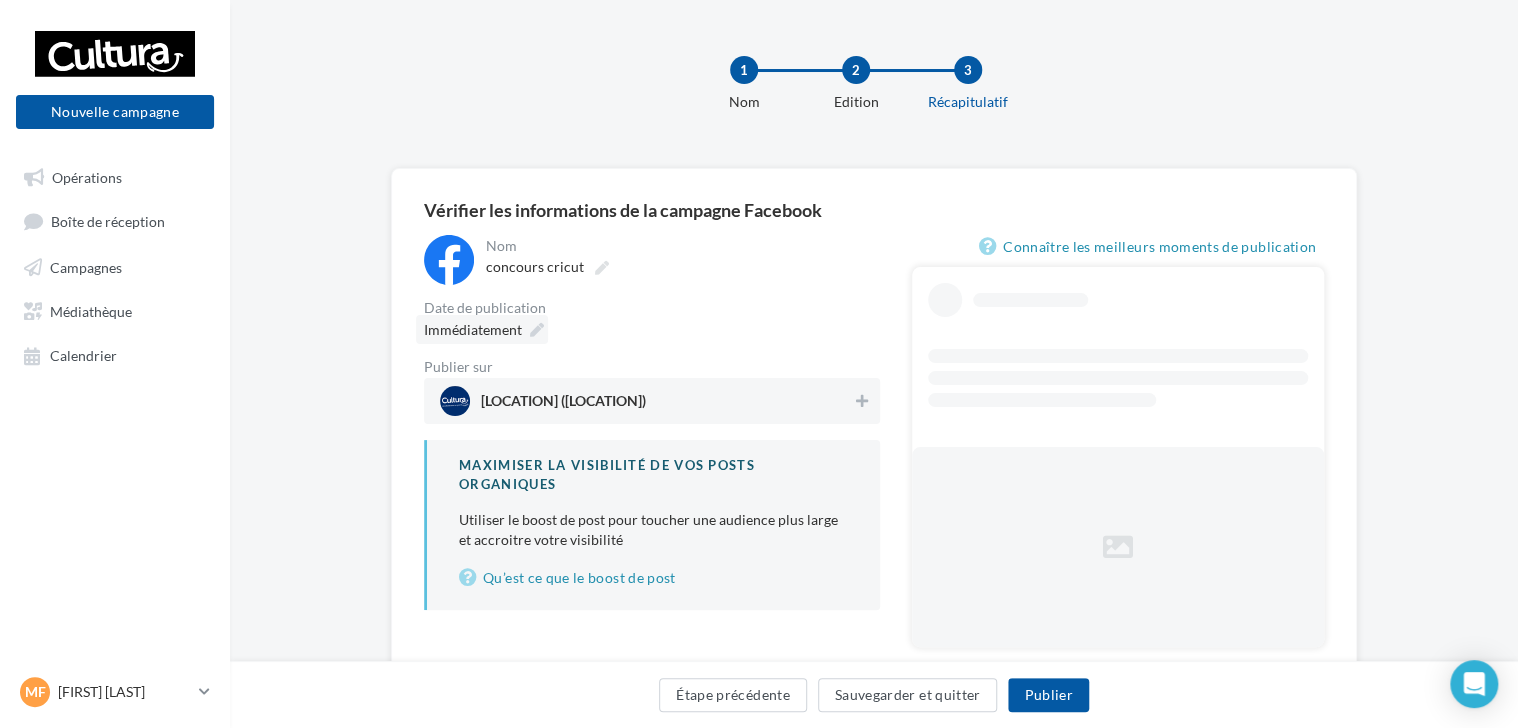 click at bounding box center (537, 330) 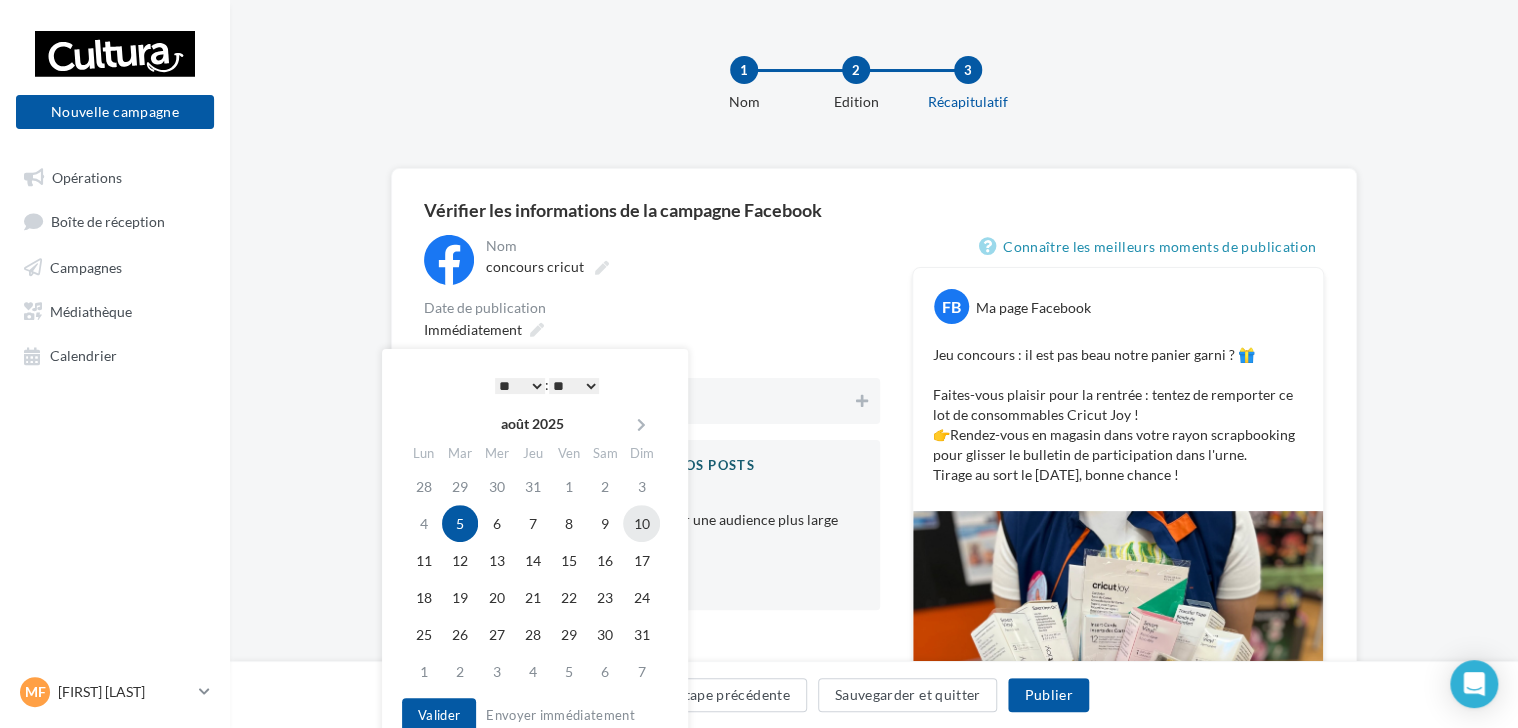 click on "10" at bounding box center [641, 523] 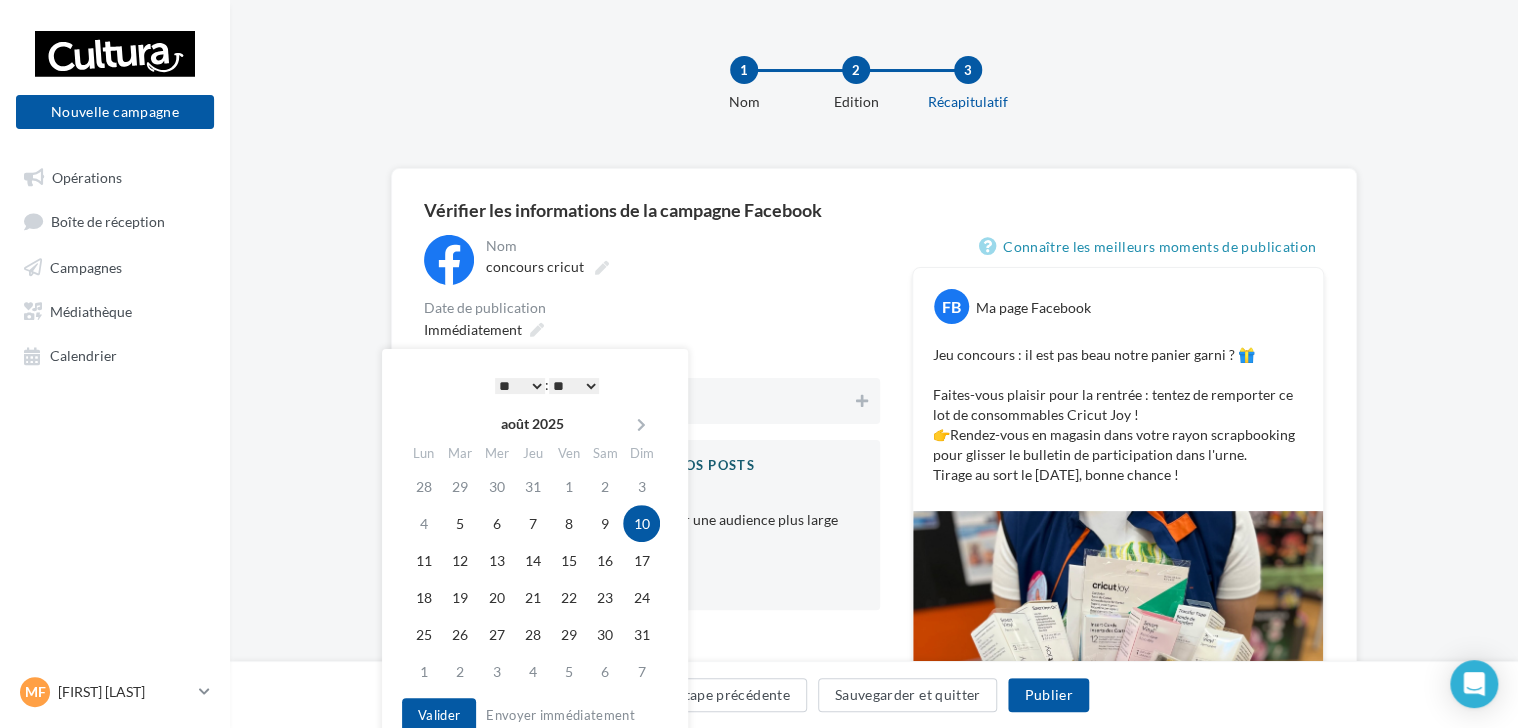 click on "* * * * * * * * * * ** ** ** ** ** ** ** ** ** ** ** ** ** **" at bounding box center (520, 386) 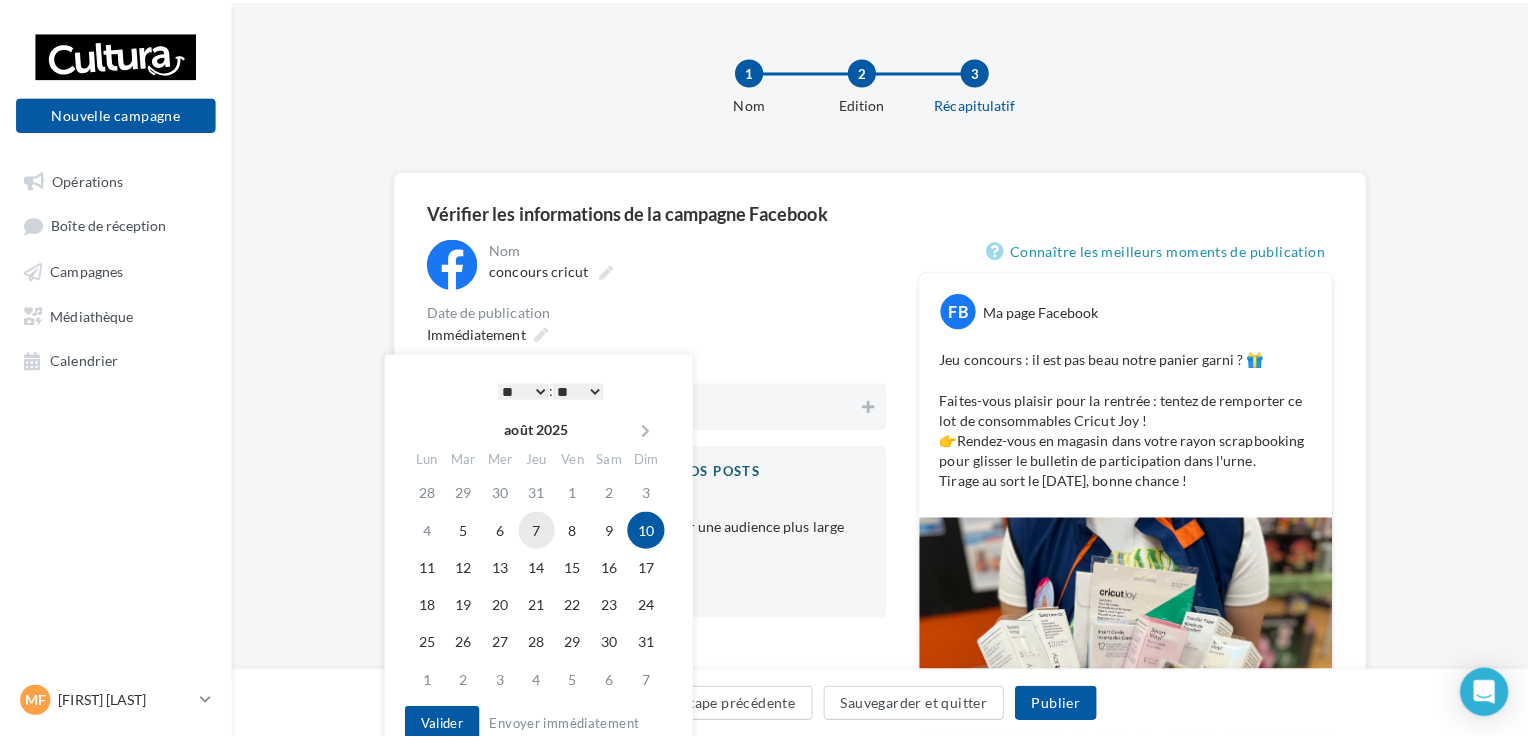 scroll, scrollTop: 100, scrollLeft: 0, axis: vertical 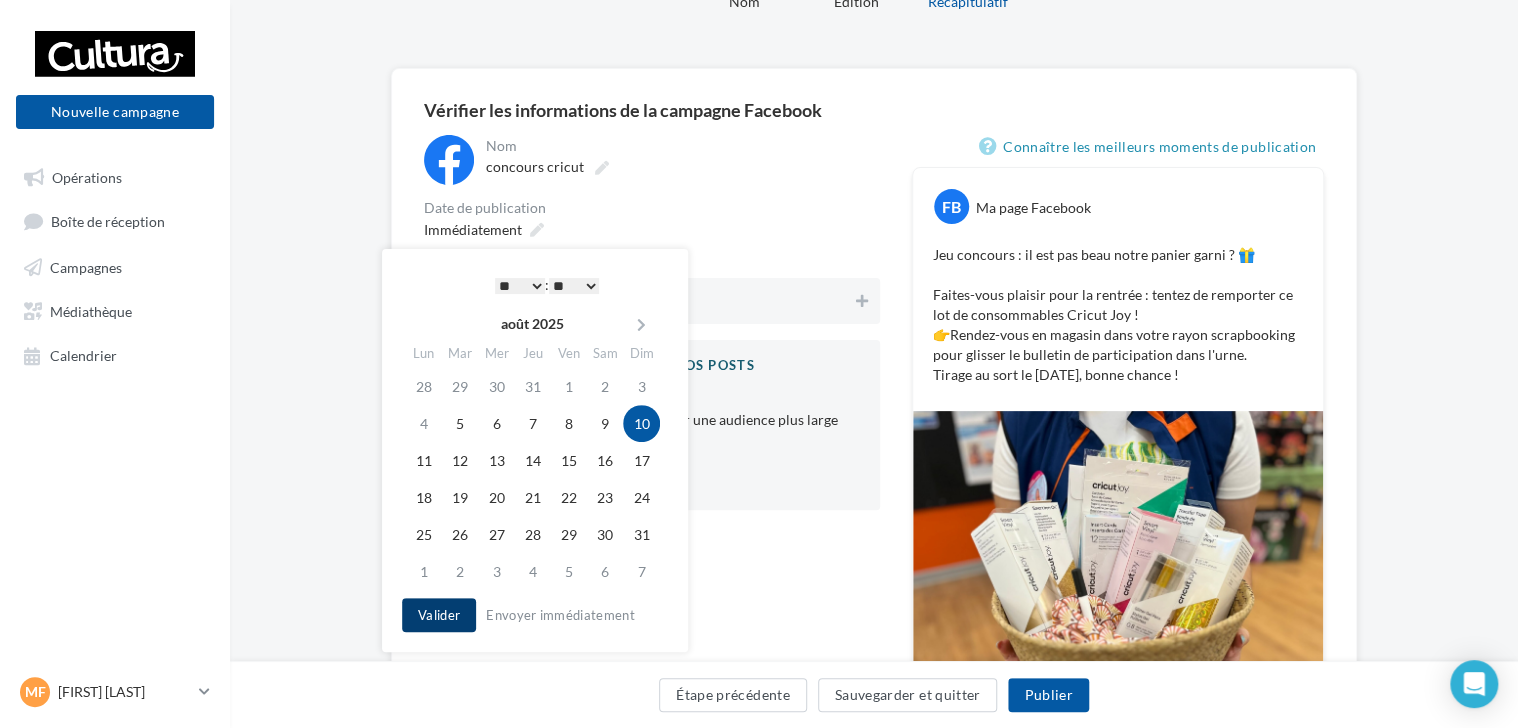 click on "Valider" at bounding box center [439, 615] 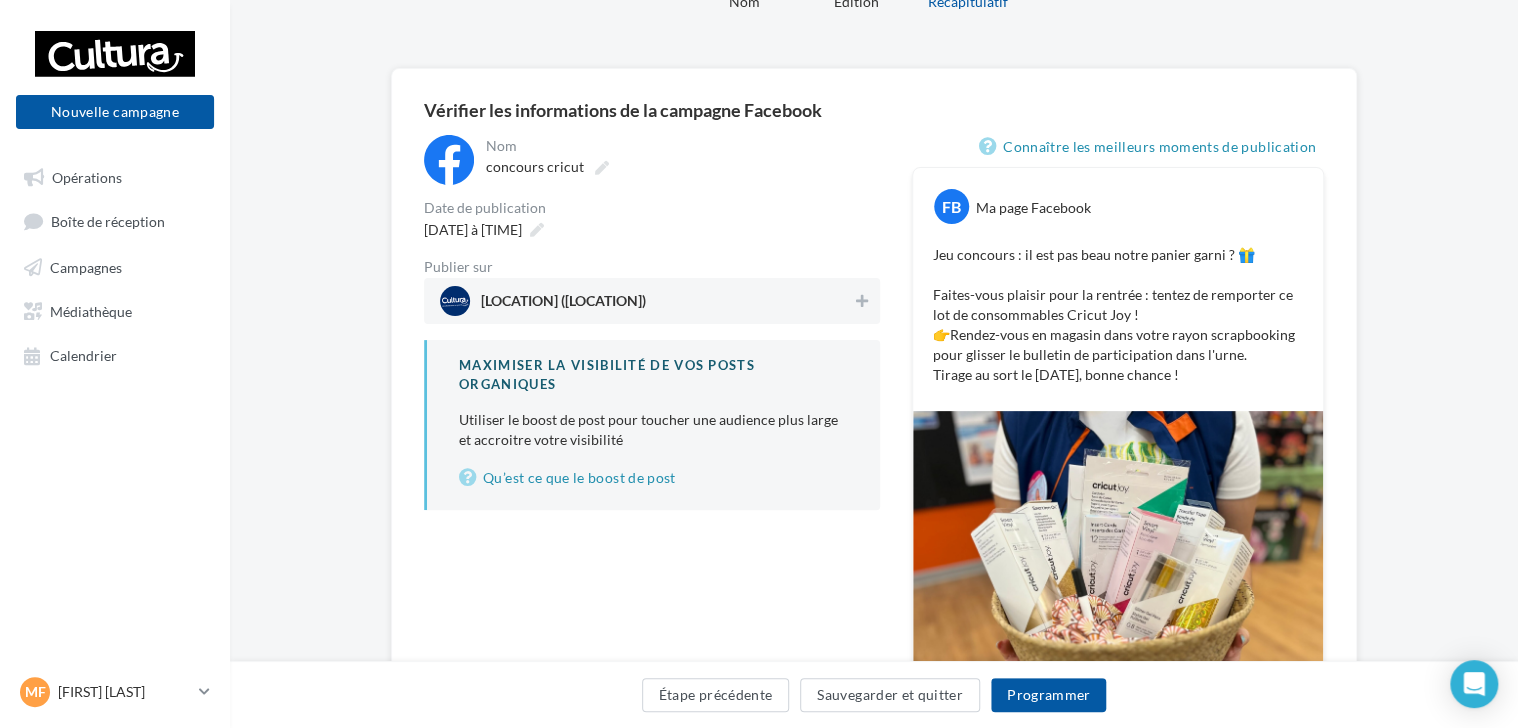 click on "Cultura Wittenheim (Wittenheim)" at bounding box center (646, 301) 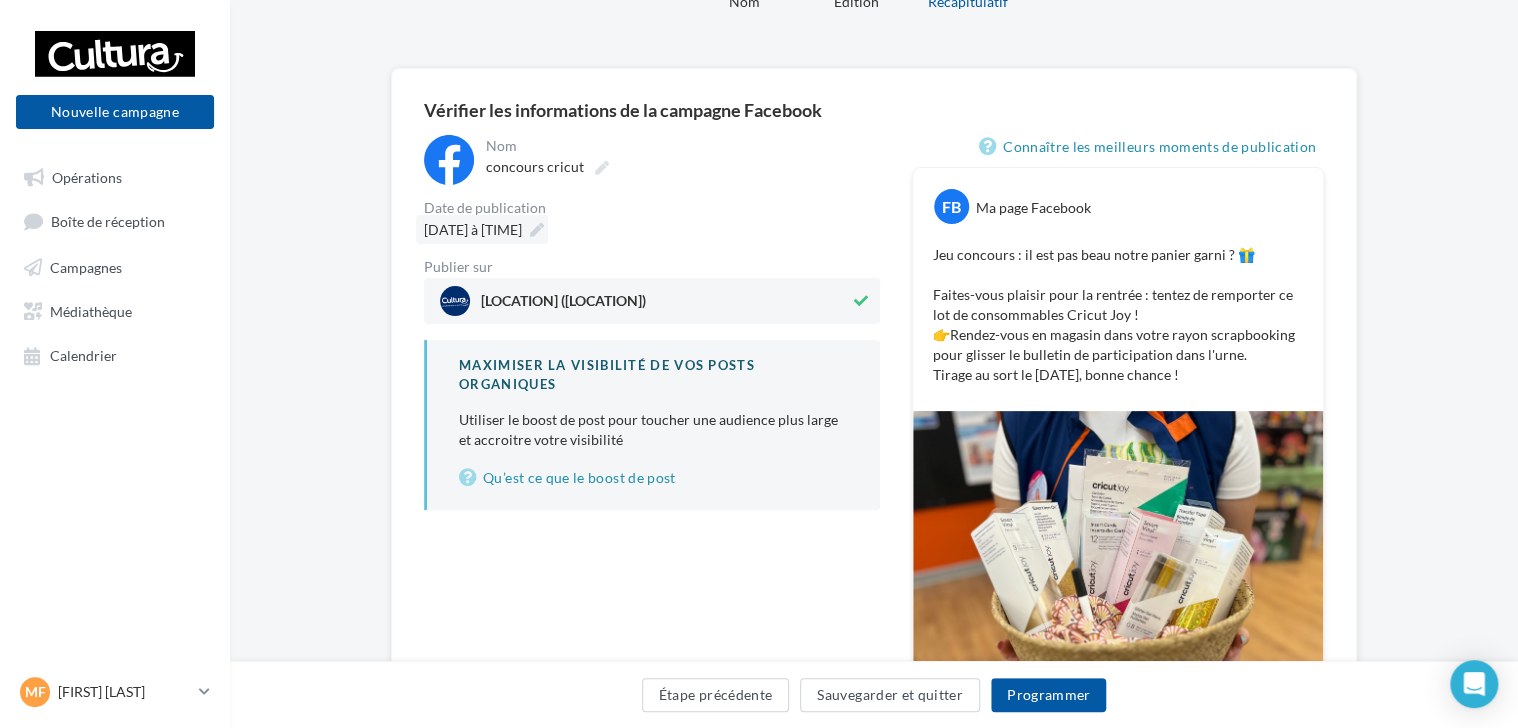 click on "10/08/2025 à 18:00" at bounding box center (473, 229) 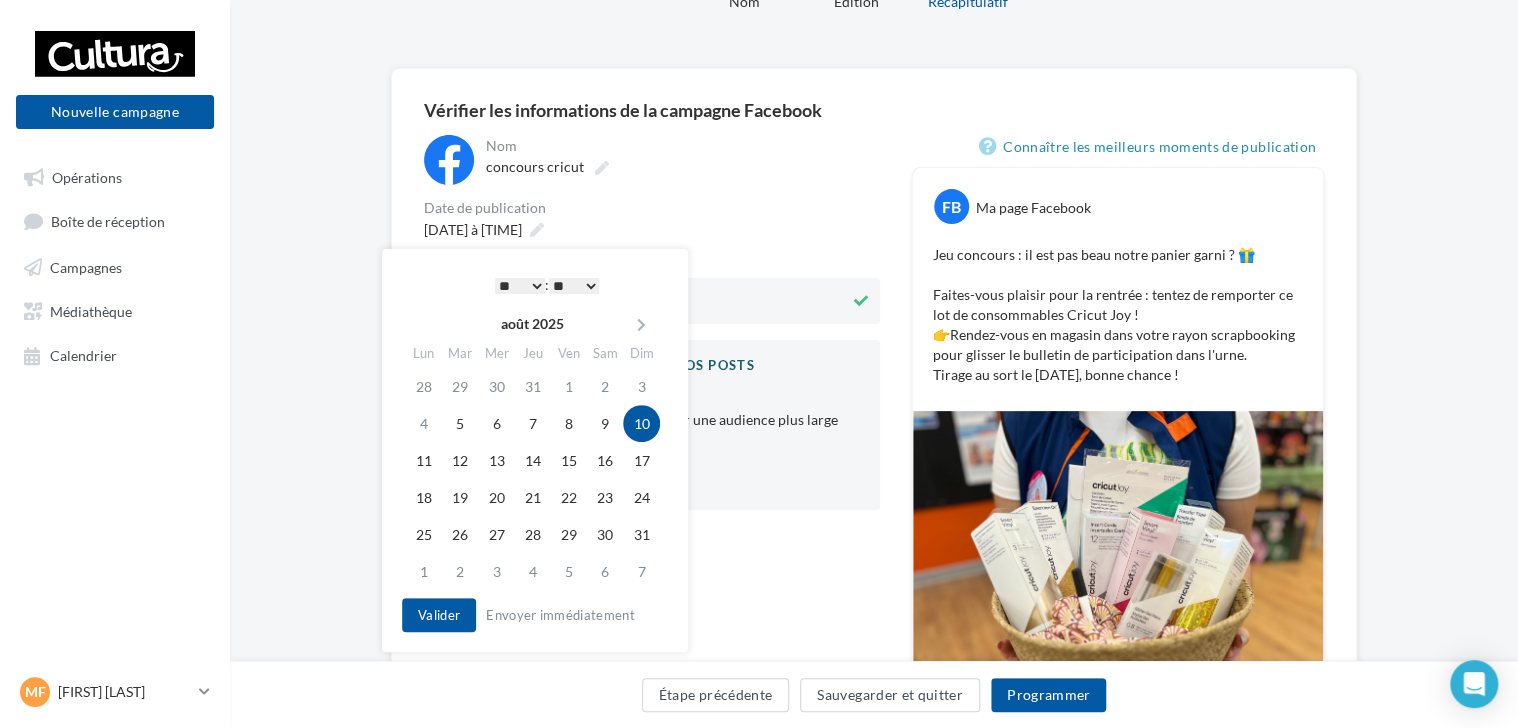 click on "* * * * * * * * * * ** ** ** ** ** ** ** ** ** ** ** ** ** **" at bounding box center [520, 286] 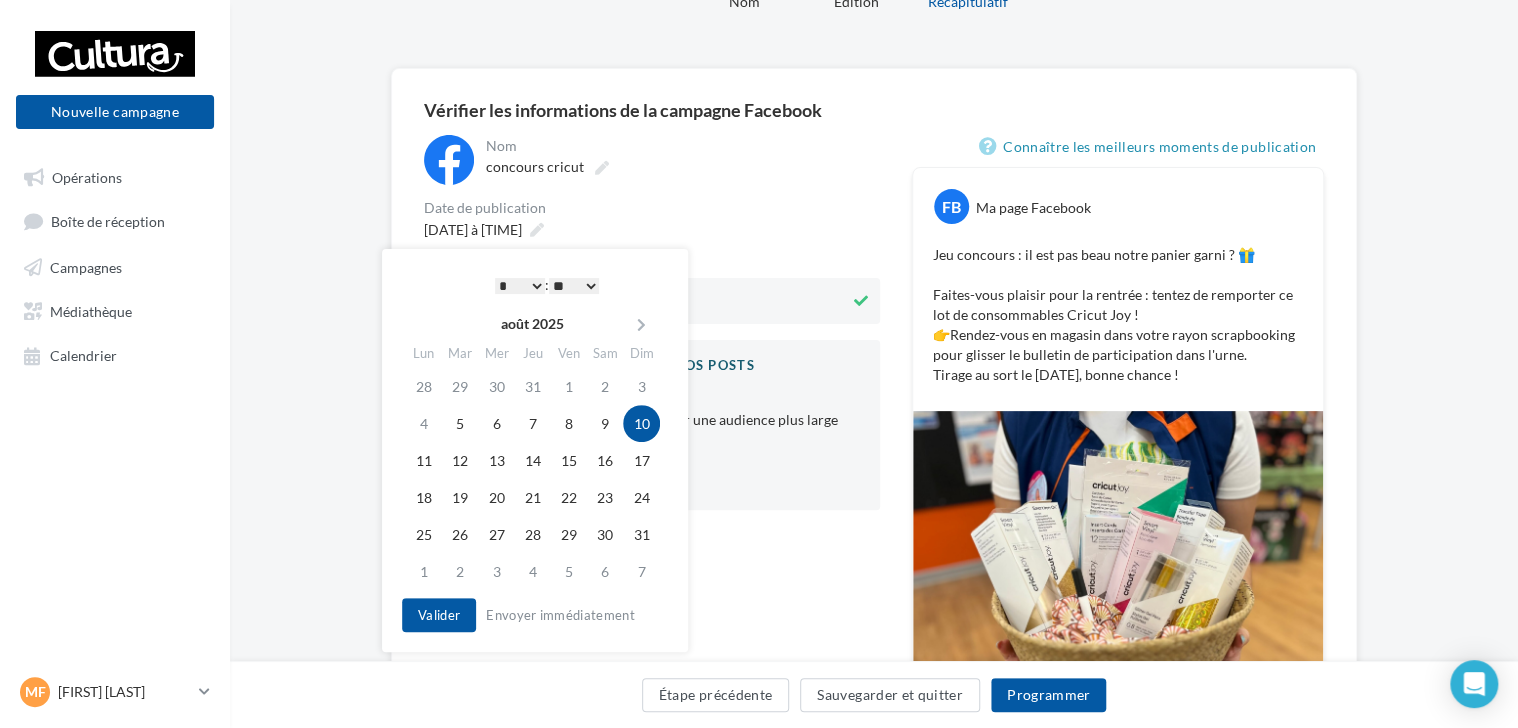 click on "* * * * * * * * * * ** ** ** ** ** ** ** ** ** ** ** ** ** **" at bounding box center [520, 286] 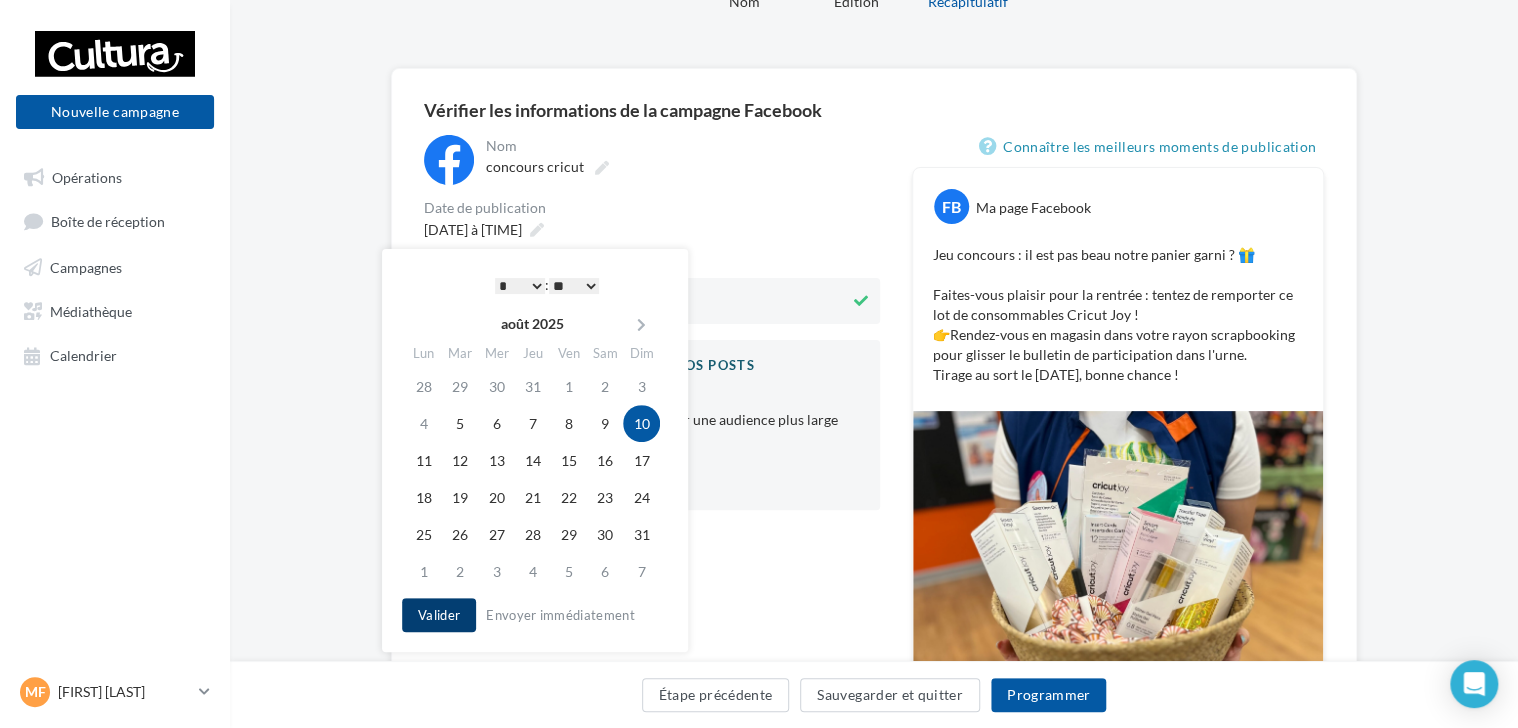 click on "Valider" at bounding box center [439, 615] 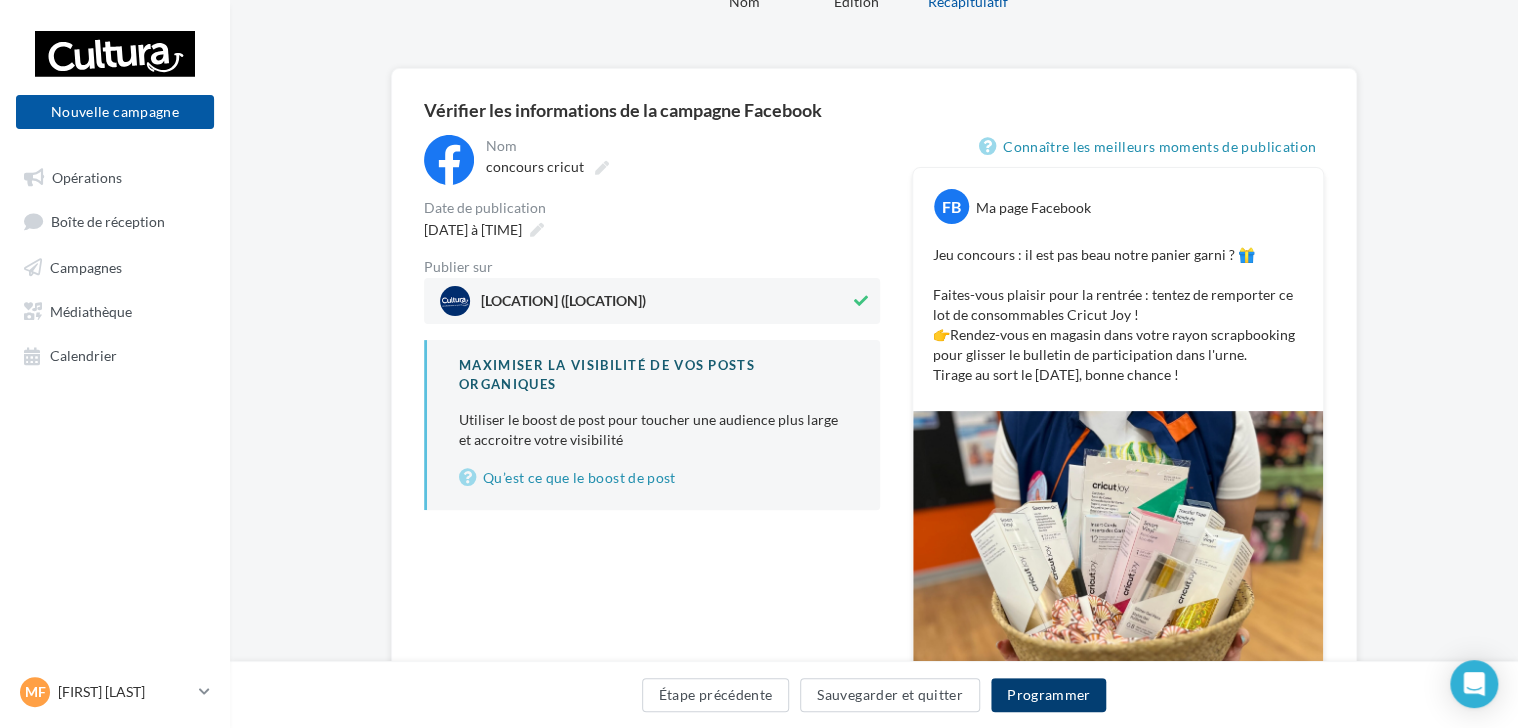 click on "Programmer" at bounding box center [1049, 695] 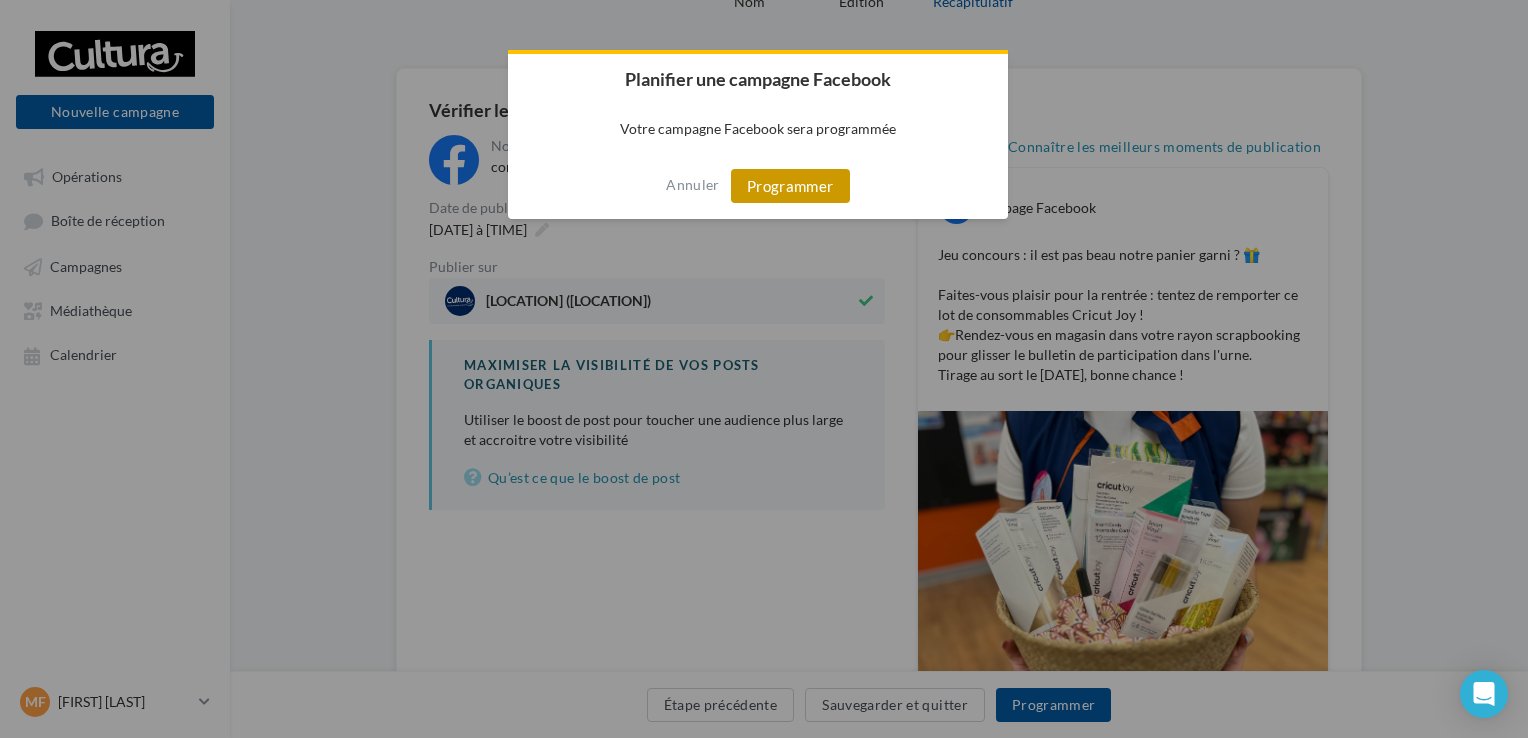 click on "Programmer" at bounding box center (790, 186) 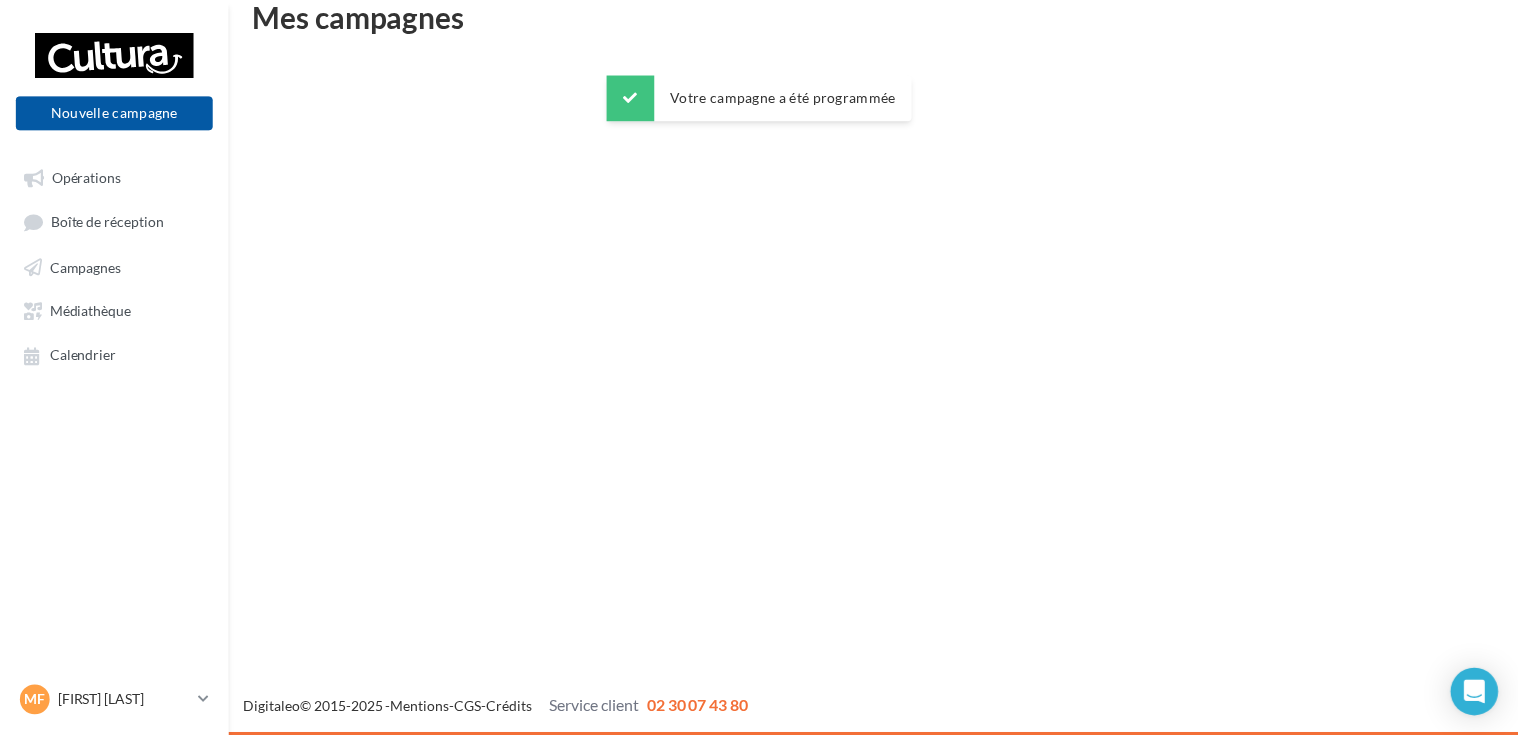 scroll, scrollTop: 32, scrollLeft: 0, axis: vertical 